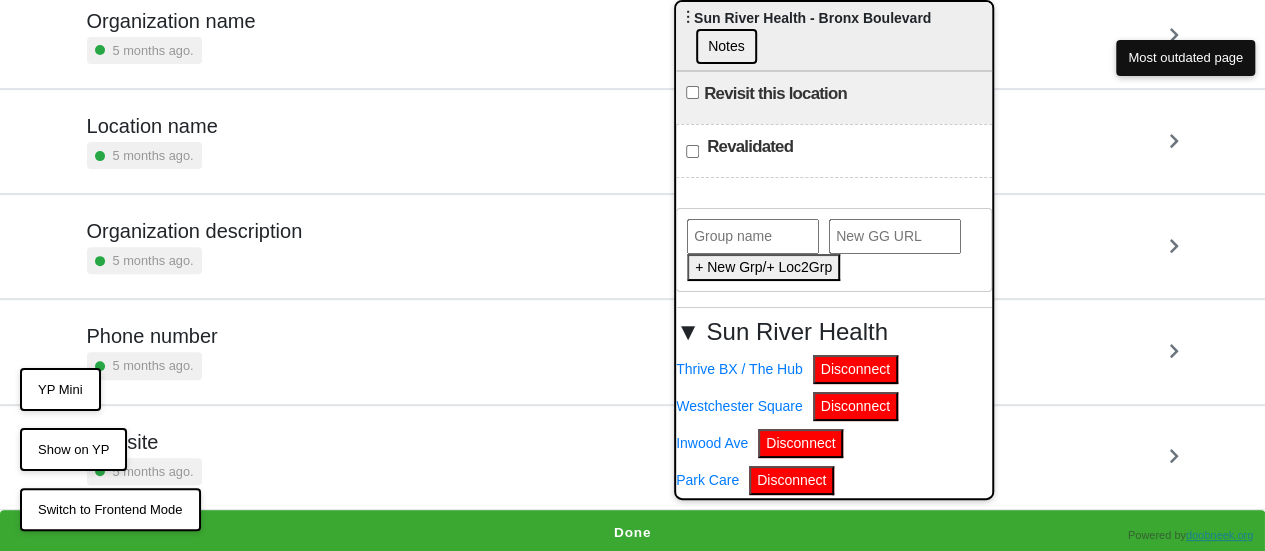 scroll, scrollTop: 0, scrollLeft: 0, axis: both 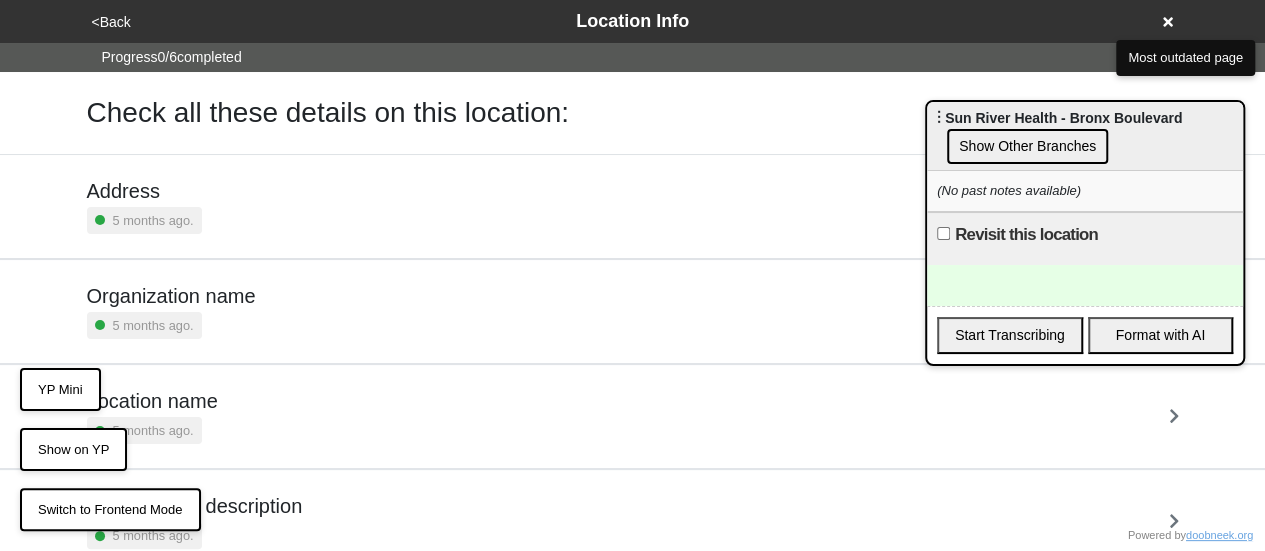 click on "Show Other Branches" at bounding box center (1027, 146) 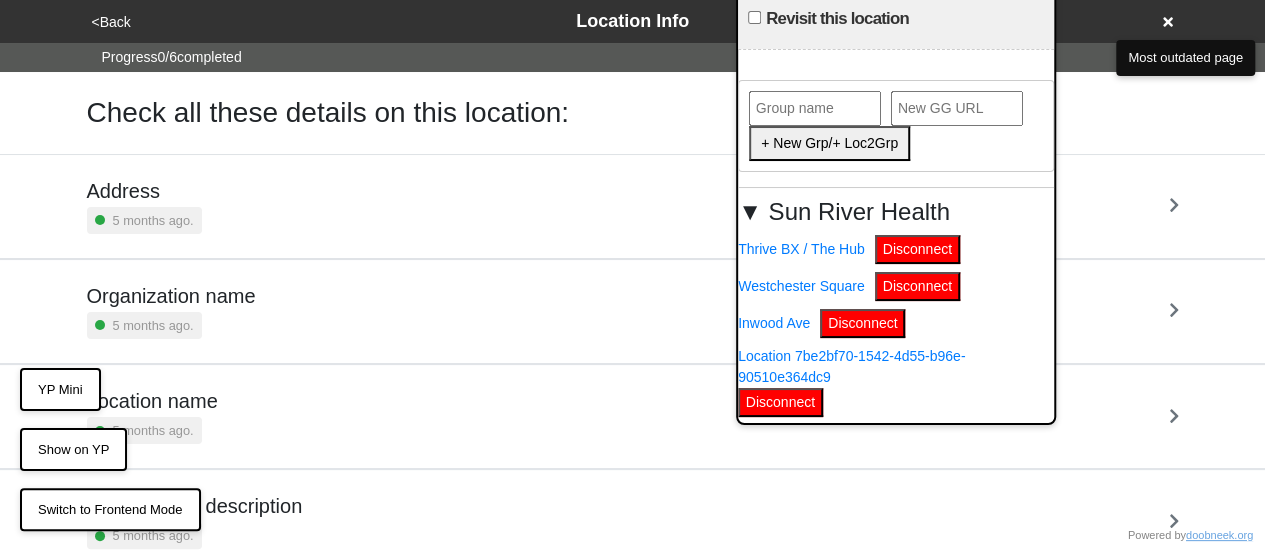 drag, startPoint x: 1098, startPoint y: 106, endPoint x: 909, endPoint y: -58, distance: 250.23389 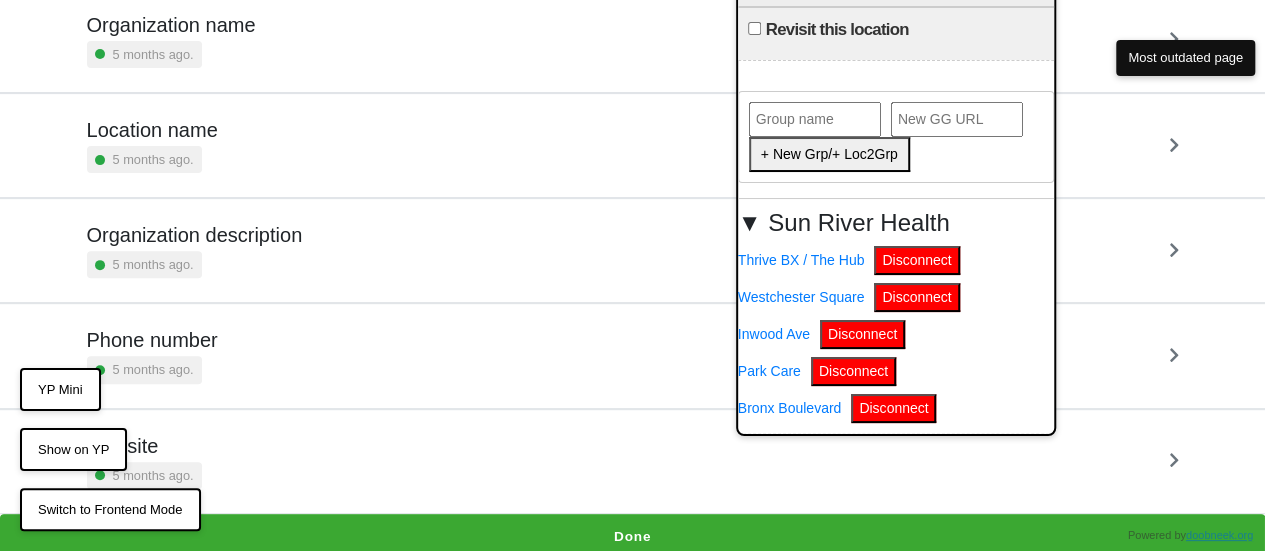 scroll, scrollTop: 275, scrollLeft: 0, axis: vertical 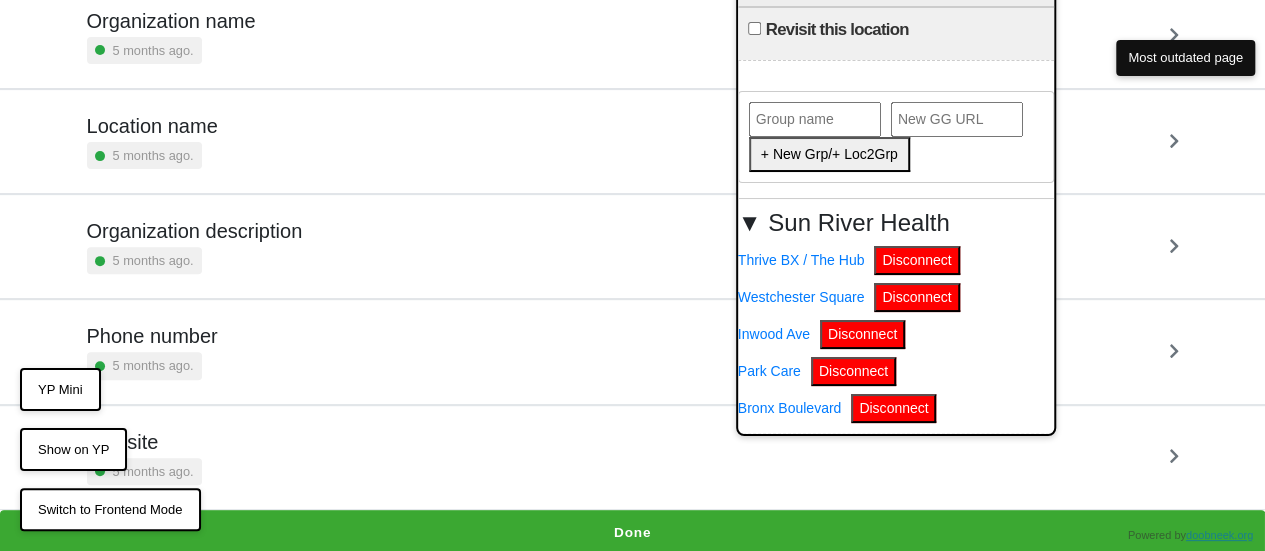 click on "▼ Sun River Health" at bounding box center [896, 223] 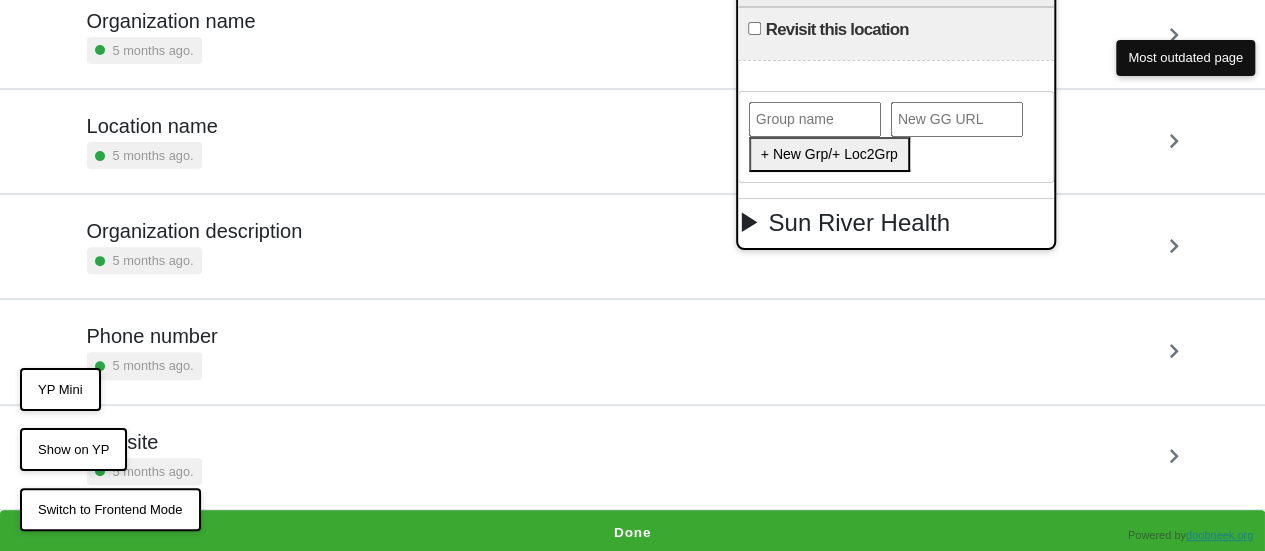 click on "▶ Sun River Health" at bounding box center (896, 223) 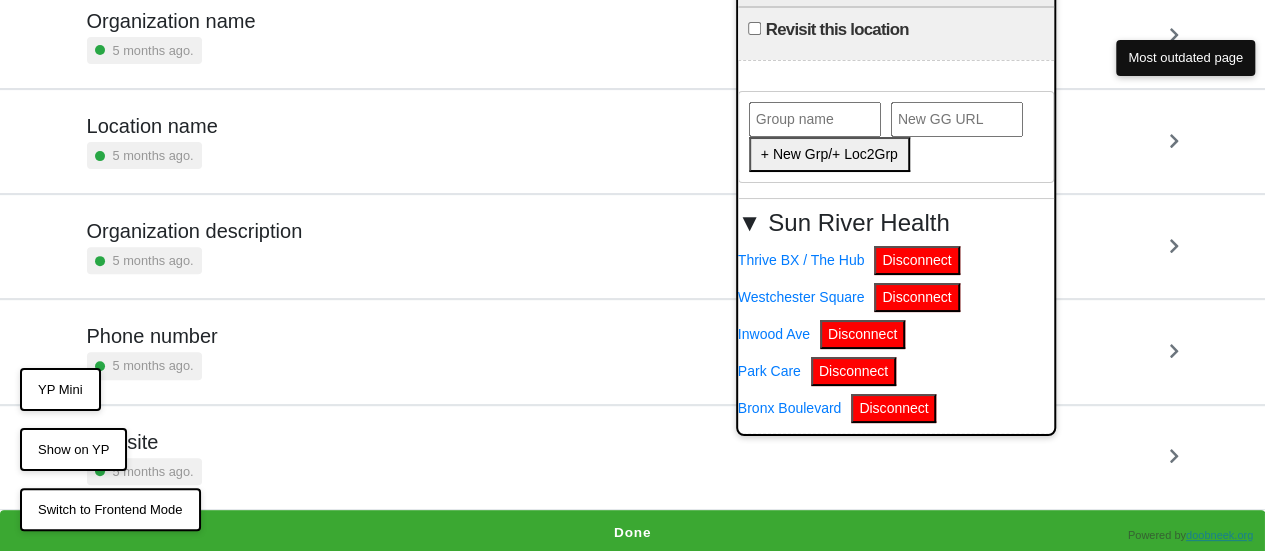 scroll, scrollTop: 0, scrollLeft: 0, axis: both 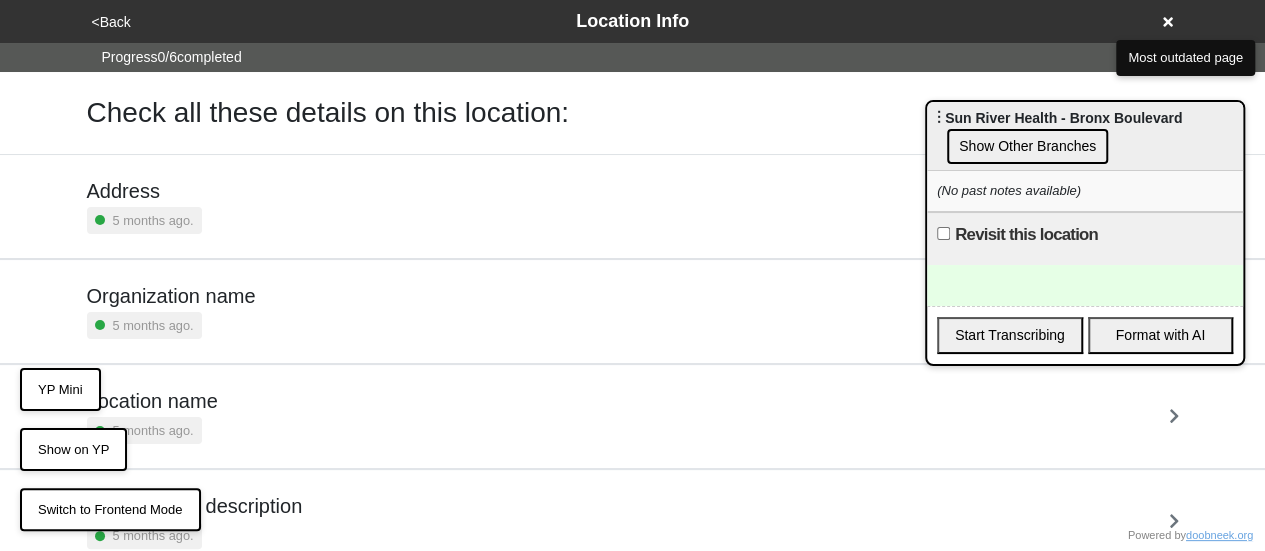 click on "⋮ Sun River Health - Bronx Boulevard Show Other Branches" at bounding box center (1085, 136) 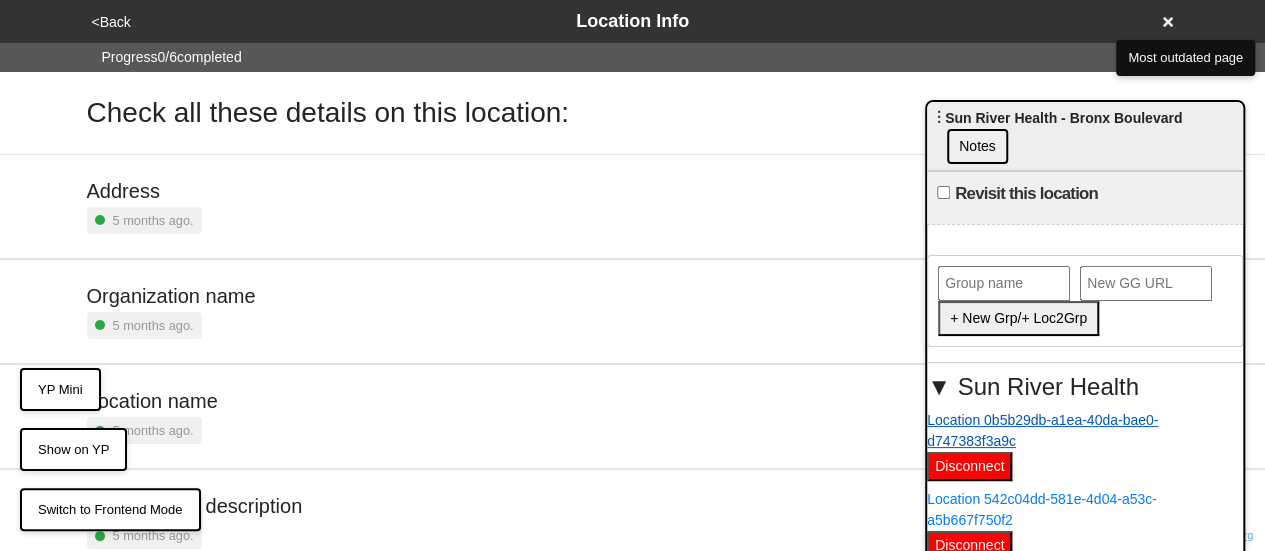 scroll, scrollTop: 275, scrollLeft: 0, axis: vertical 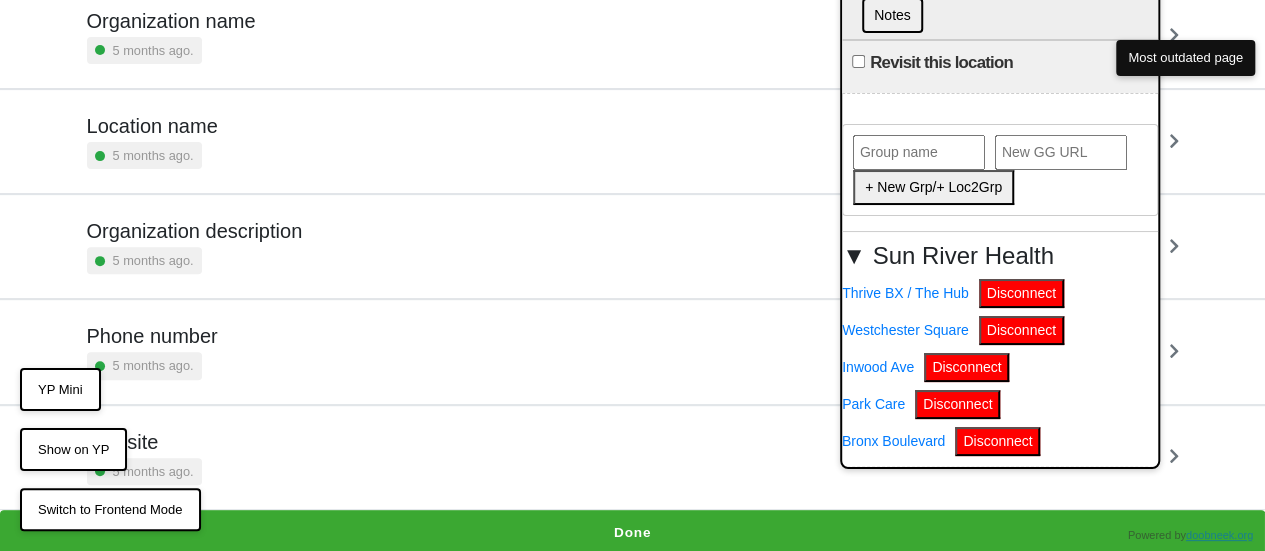 drag, startPoint x: 1053, startPoint y: 128, endPoint x: 968, endPoint y: -3, distance: 156.16017 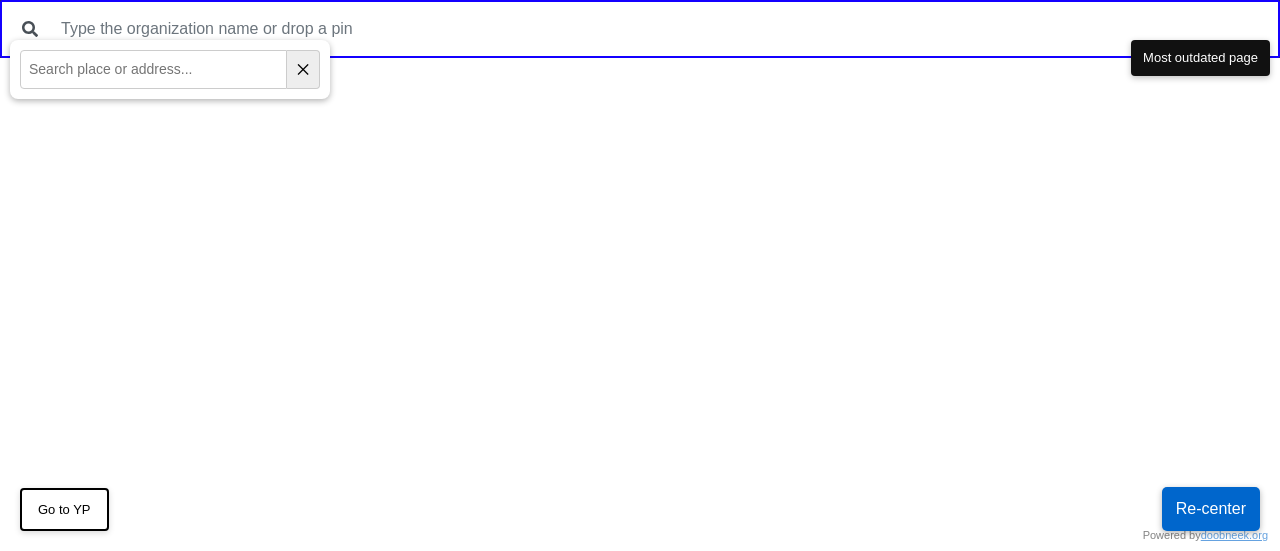 scroll, scrollTop: 0, scrollLeft: 0, axis: both 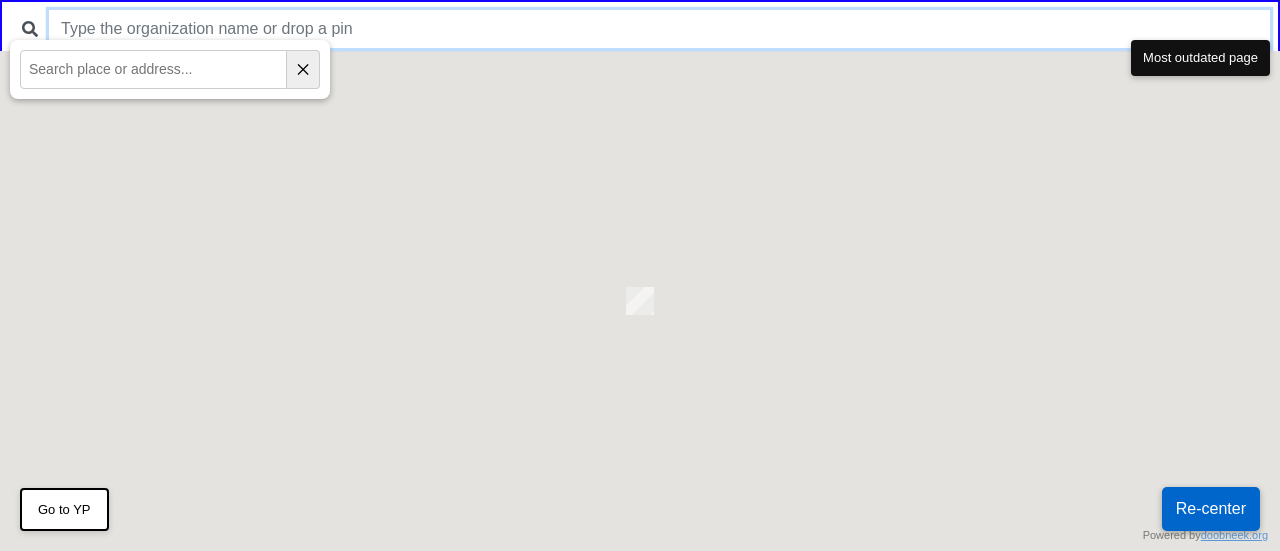 drag, startPoint x: 0, startPoint y: 0, endPoint x: 406, endPoint y: 32, distance: 407.25912 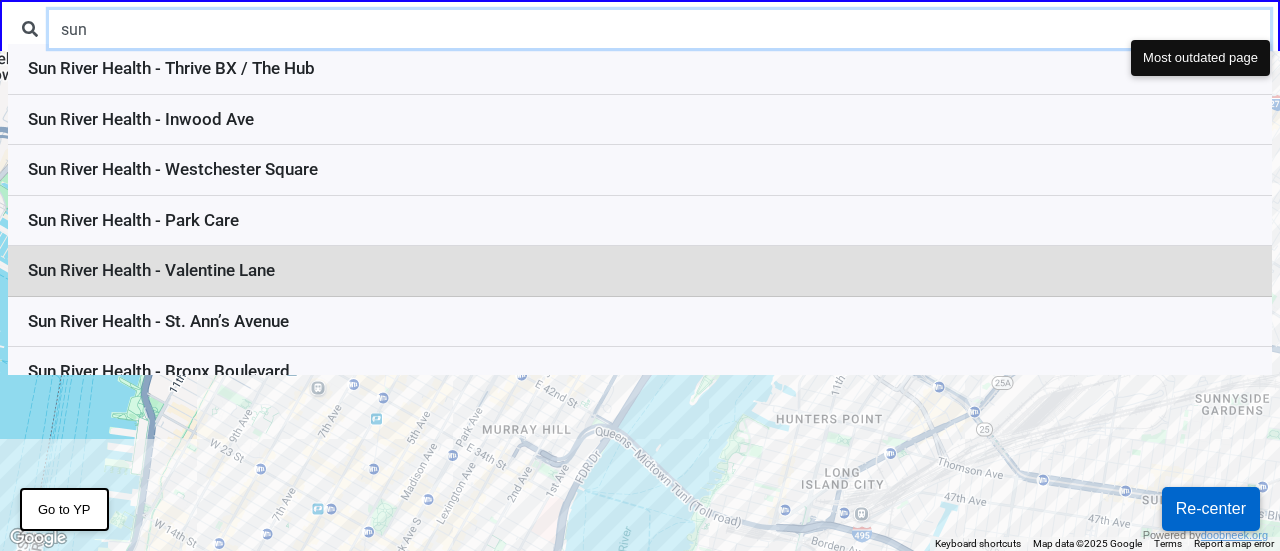 type on "sun" 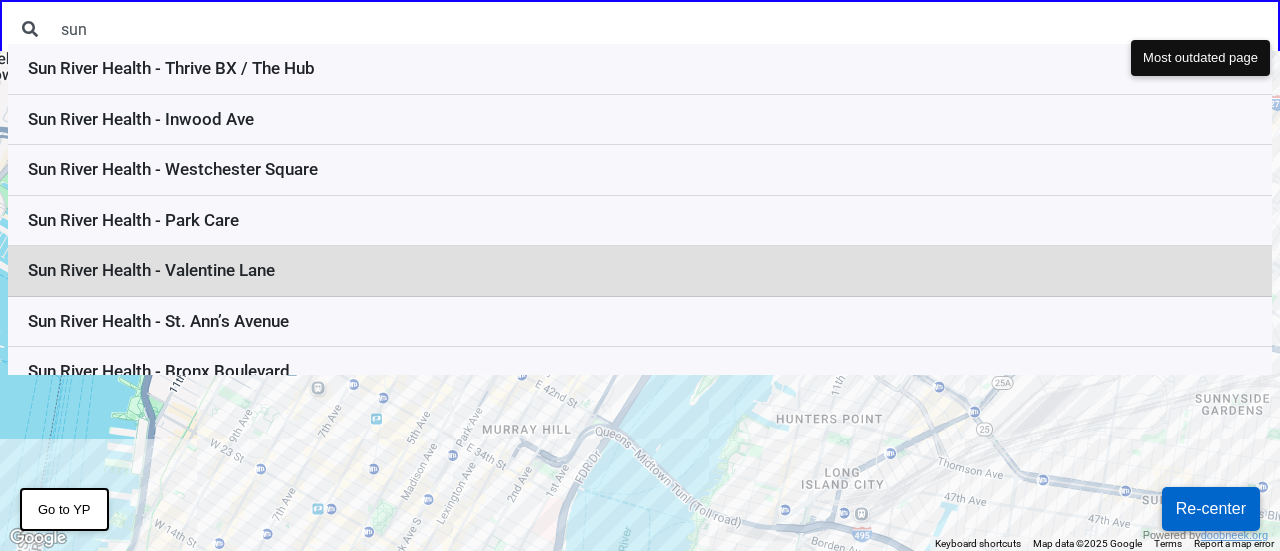 click on "Sun River Health - Valentine Lane" at bounding box center [640, 271] 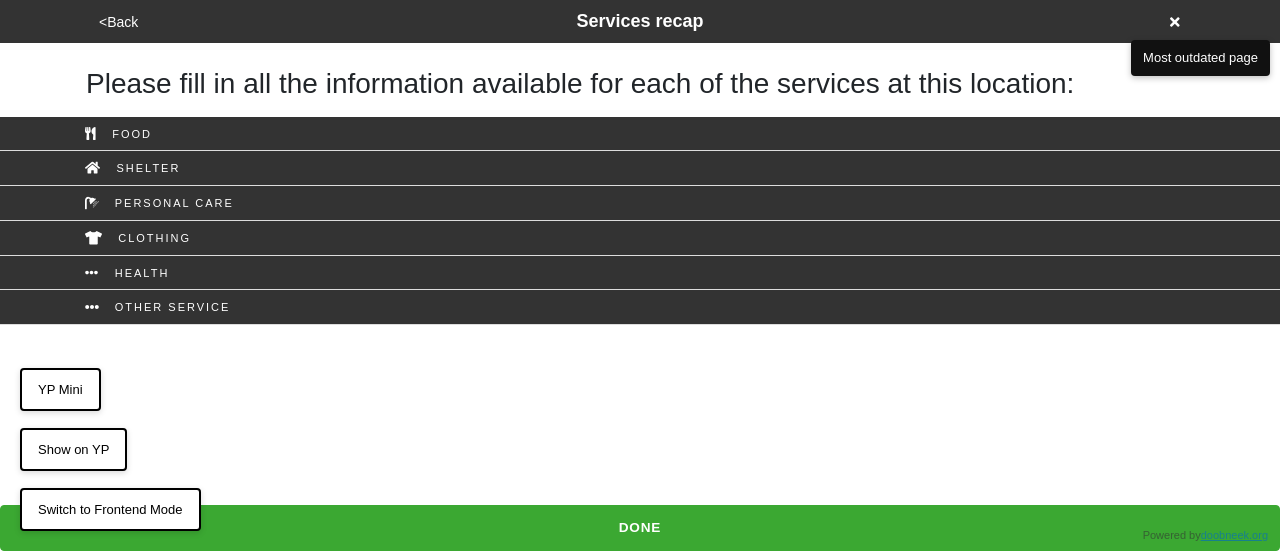 scroll, scrollTop: 0, scrollLeft: 0, axis: both 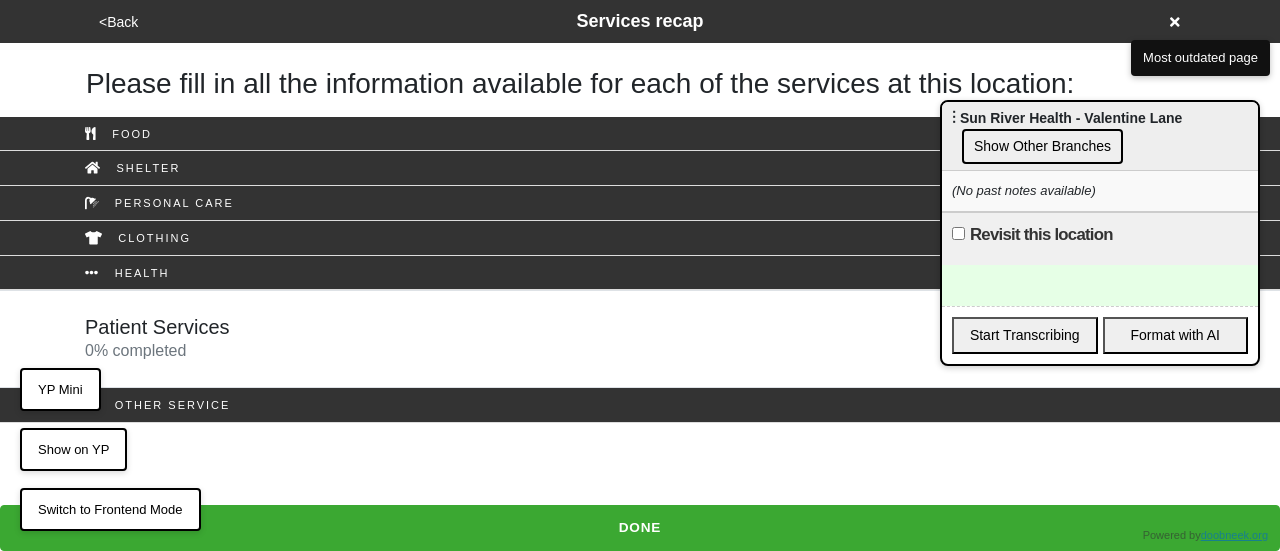 click on "Show Other Branches" at bounding box center [1042, 146] 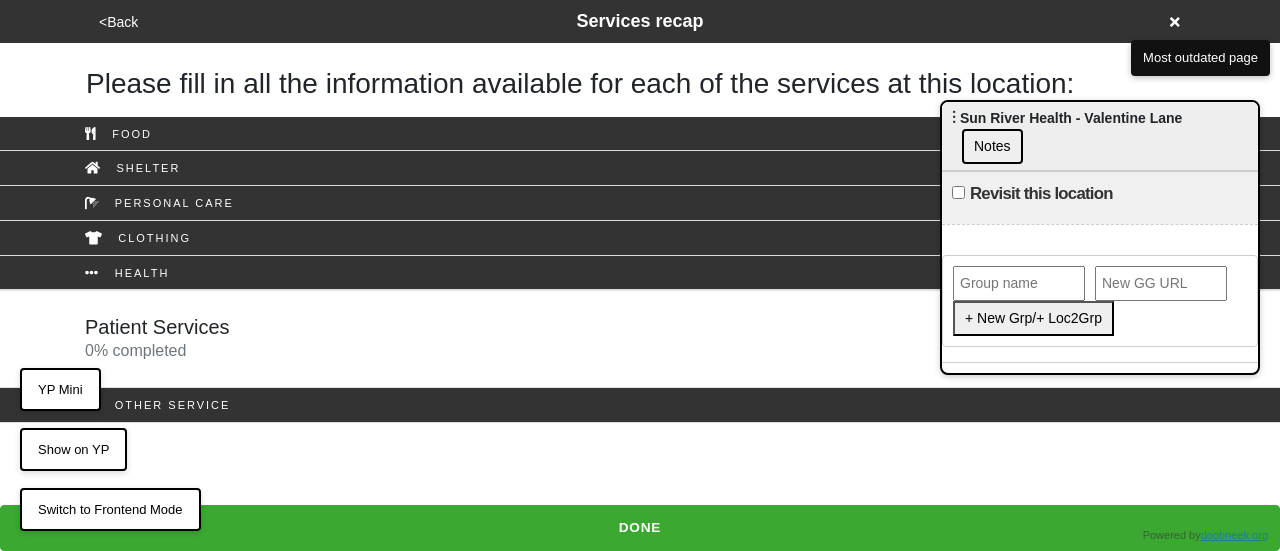 click at bounding box center [1019, 283] 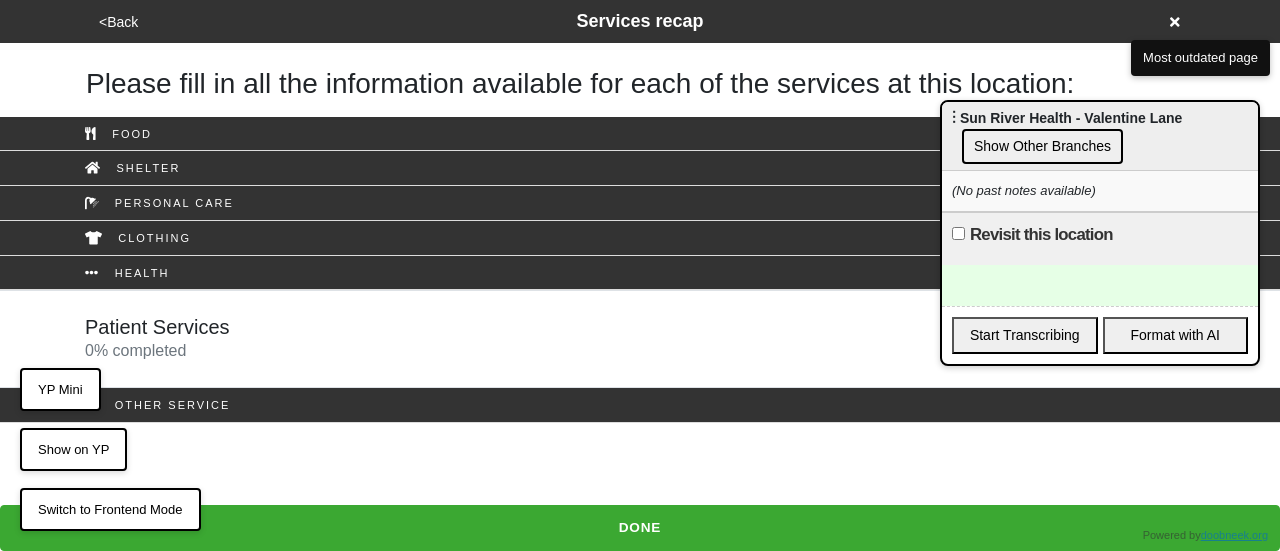 click on "Show Other Branches" at bounding box center (1042, 146) 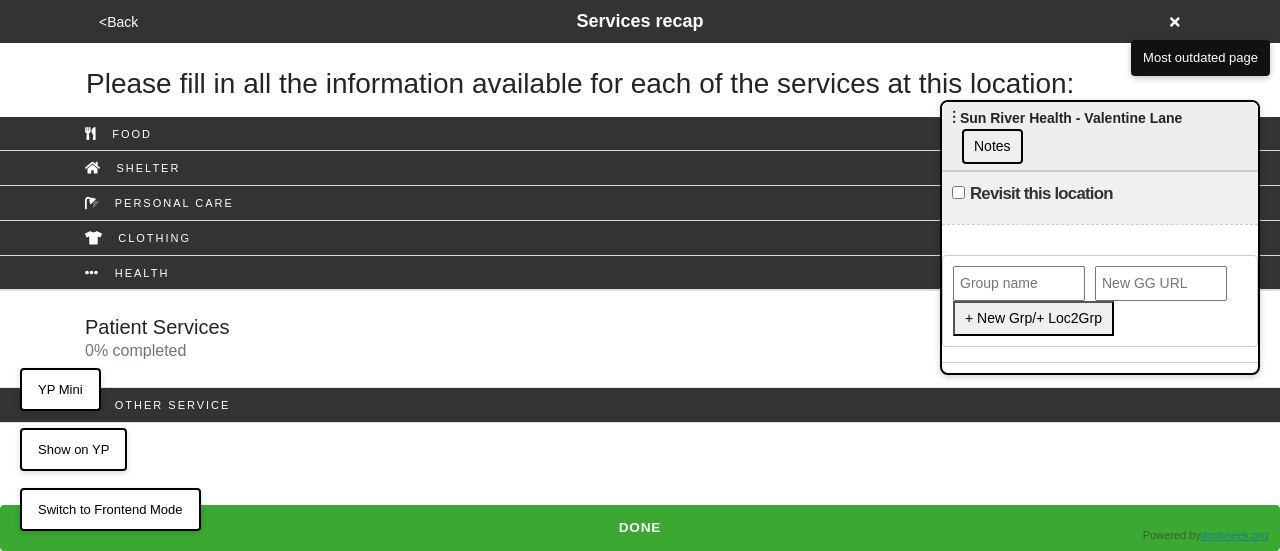 click at bounding box center (1019, 283) 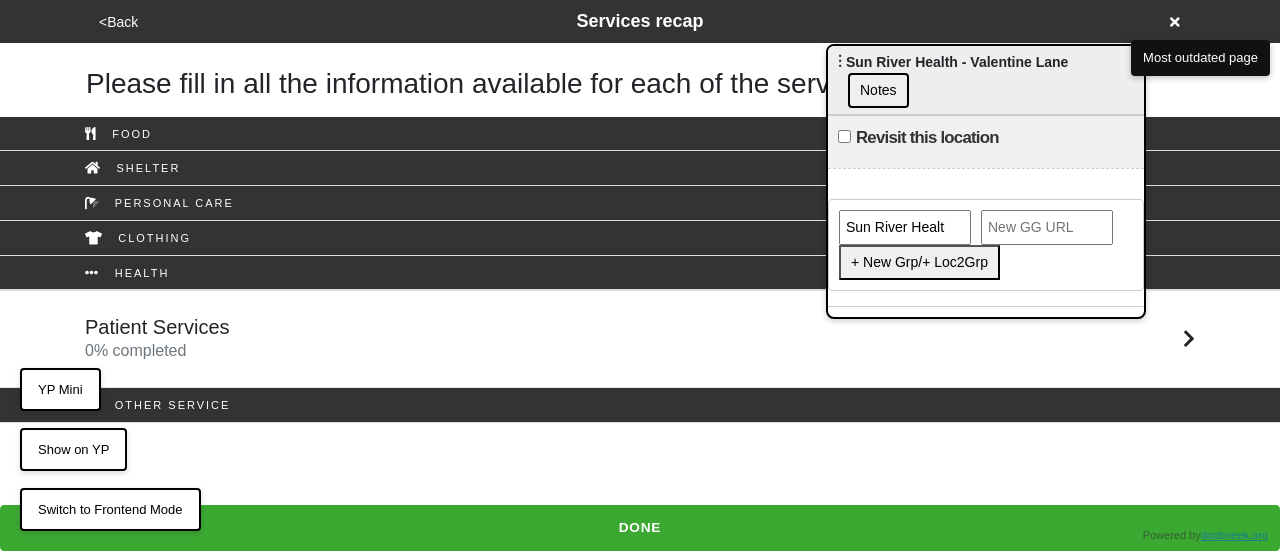 drag, startPoint x: 1060, startPoint y: 129, endPoint x: 945, endPoint y: 73, distance: 127.910126 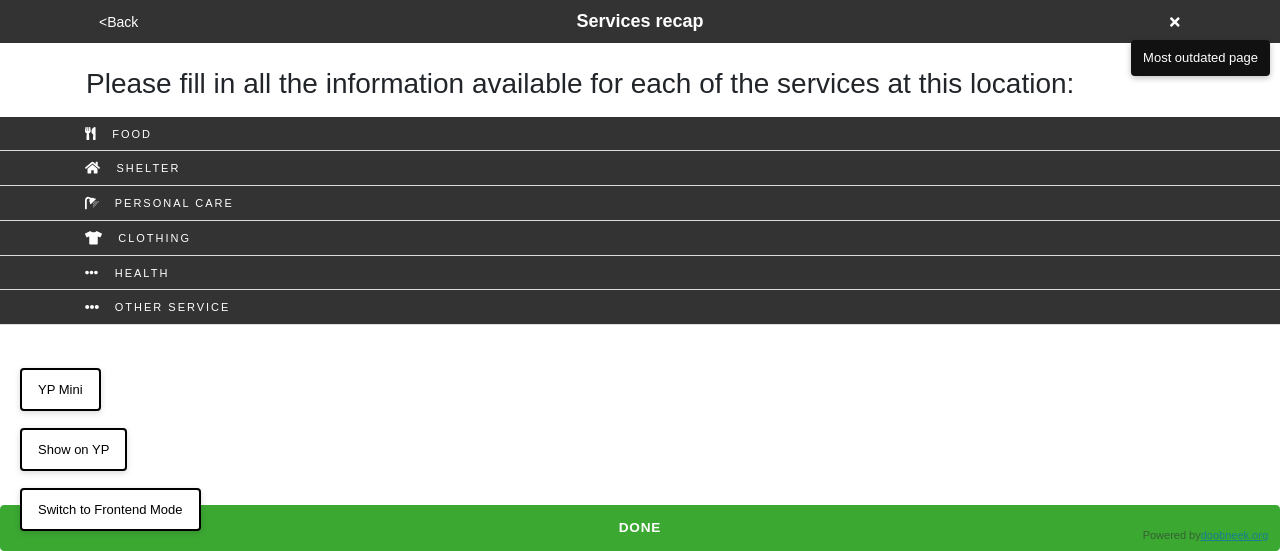 scroll, scrollTop: 0, scrollLeft: 0, axis: both 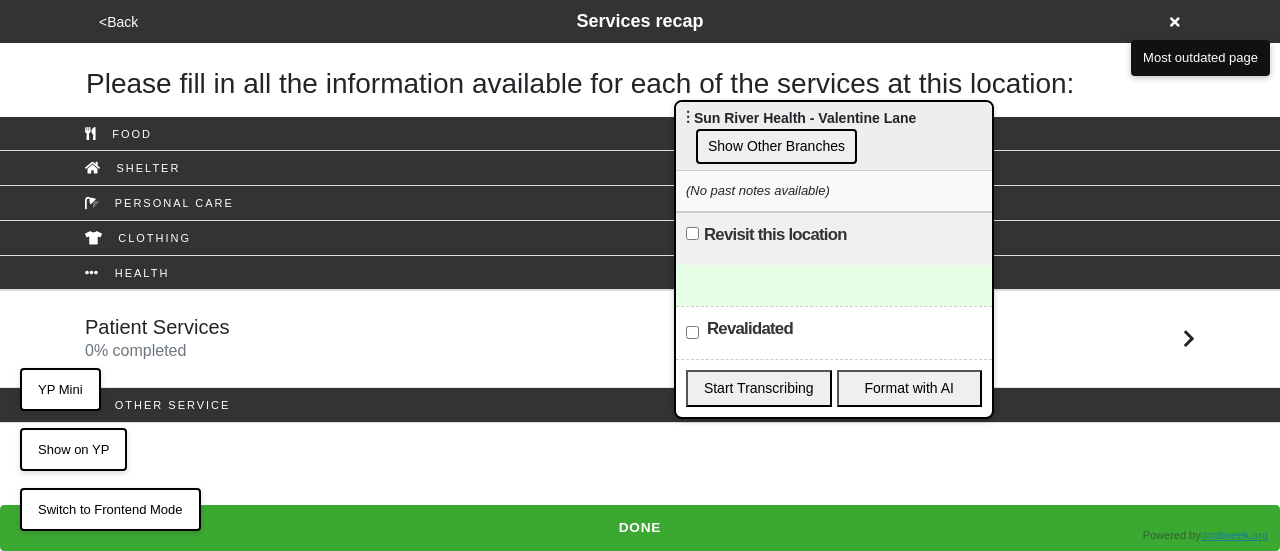click on "Show Other Branches" at bounding box center (776, 146) 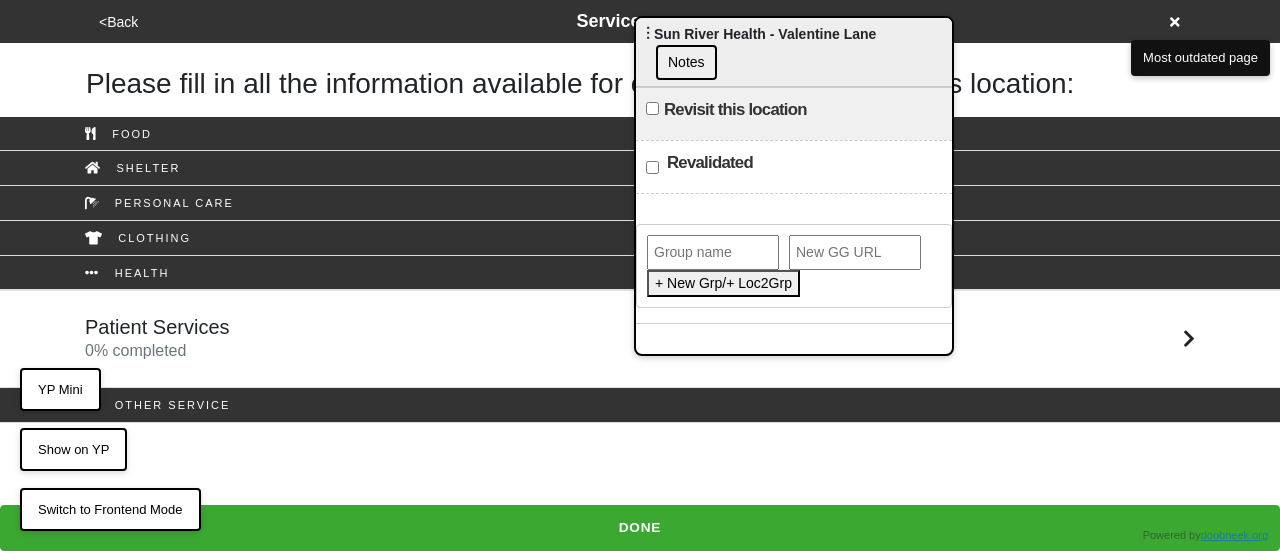drag, startPoint x: 832, startPoint y: 127, endPoint x: 792, endPoint y: 43, distance: 93.03763 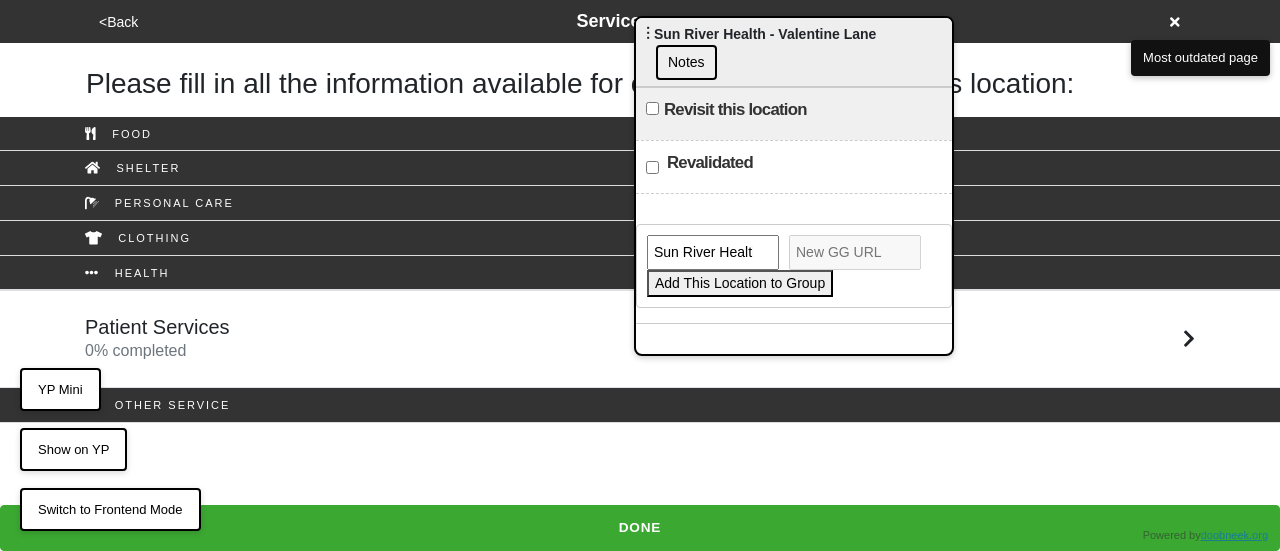 click on "Add This Location to Group" at bounding box center [740, 283] 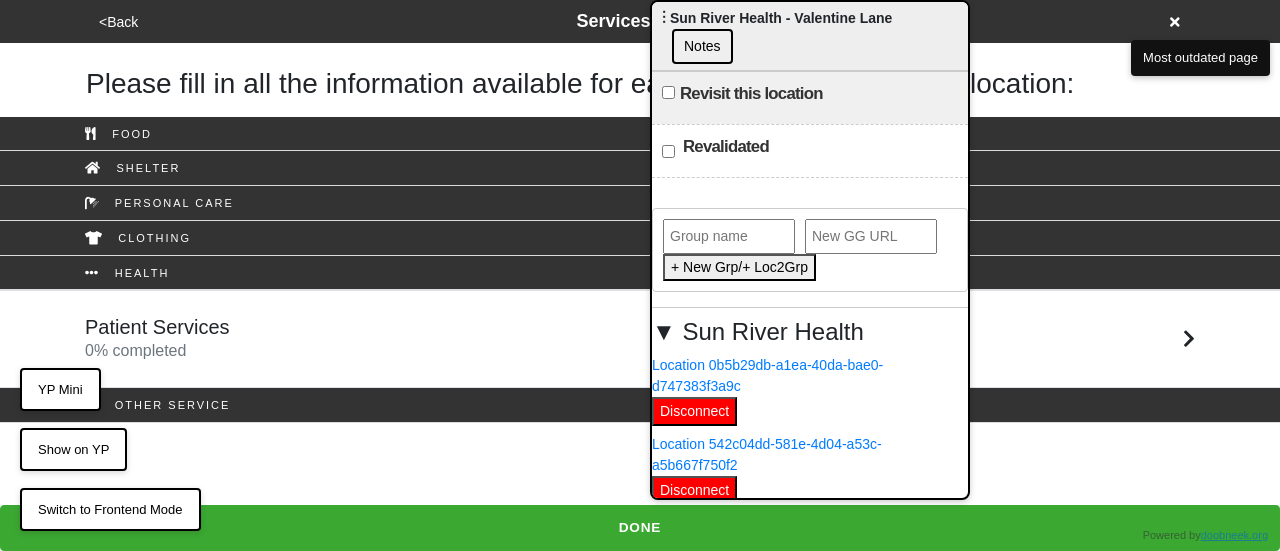 drag, startPoint x: 784, startPoint y: 47, endPoint x: 799, endPoint y: -73, distance: 120.93387 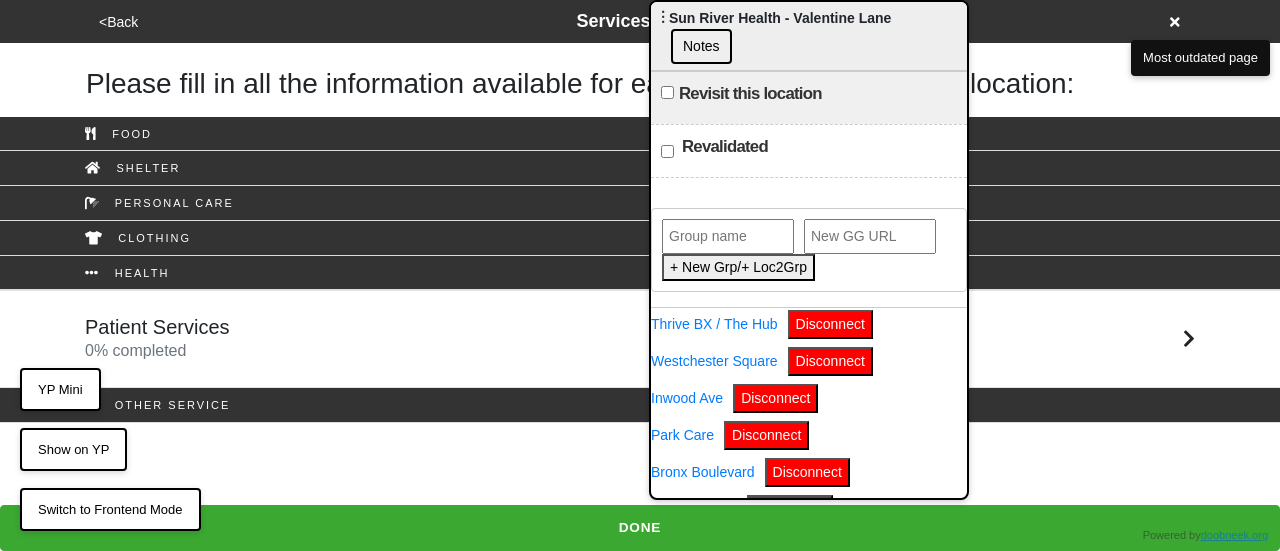 scroll, scrollTop: 44, scrollLeft: 0, axis: vertical 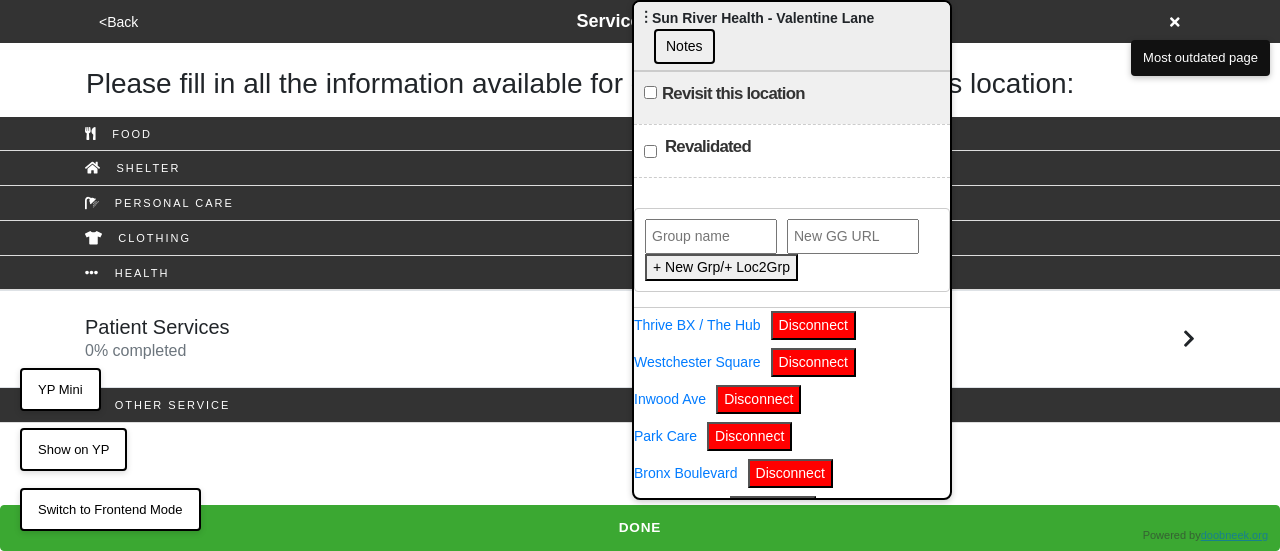 drag, startPoint x: 805, startPoint y: 32, endPoint x: 788, endPoint y: -31, distance: 65.25335 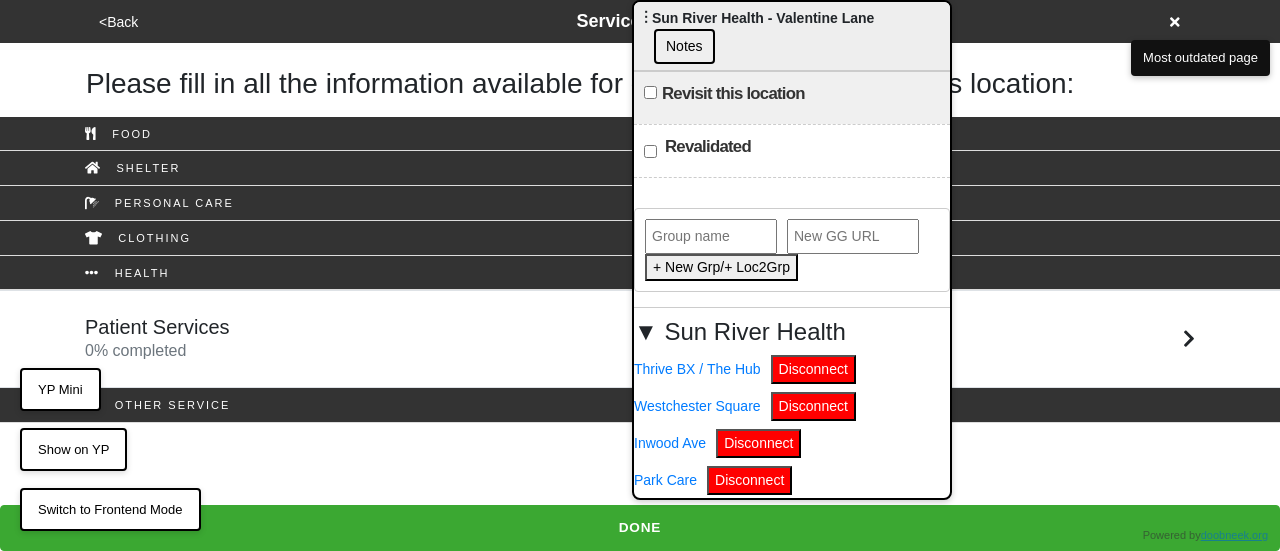 scroll, scrollTop: 44, scrollLeft: 0, axis: vertical 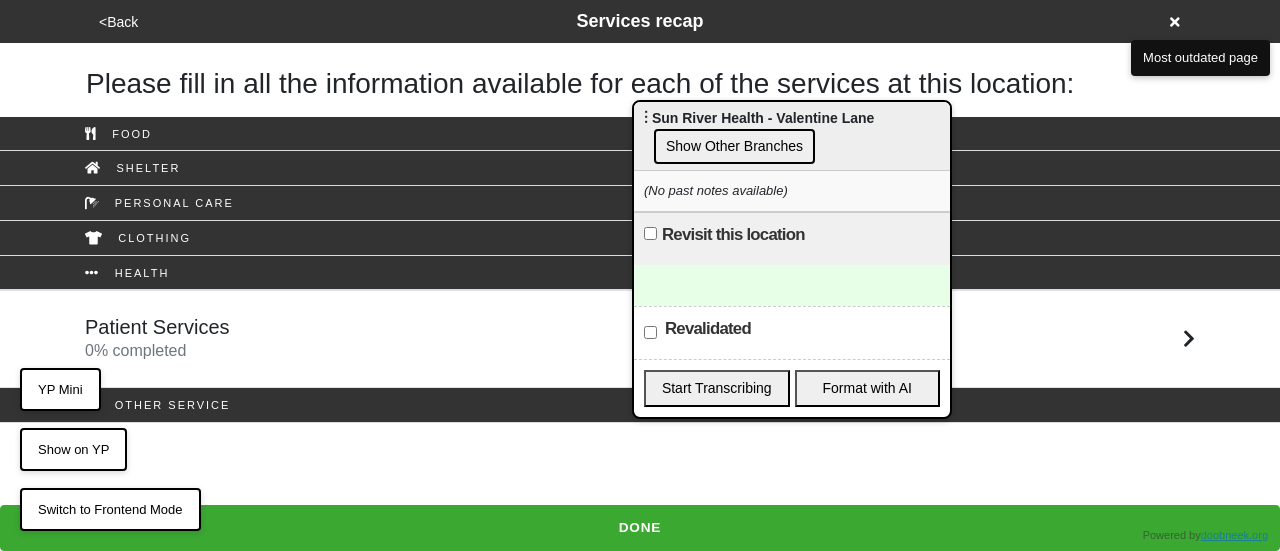 click on "Show Other Branches" at bounding box center (734, 146) 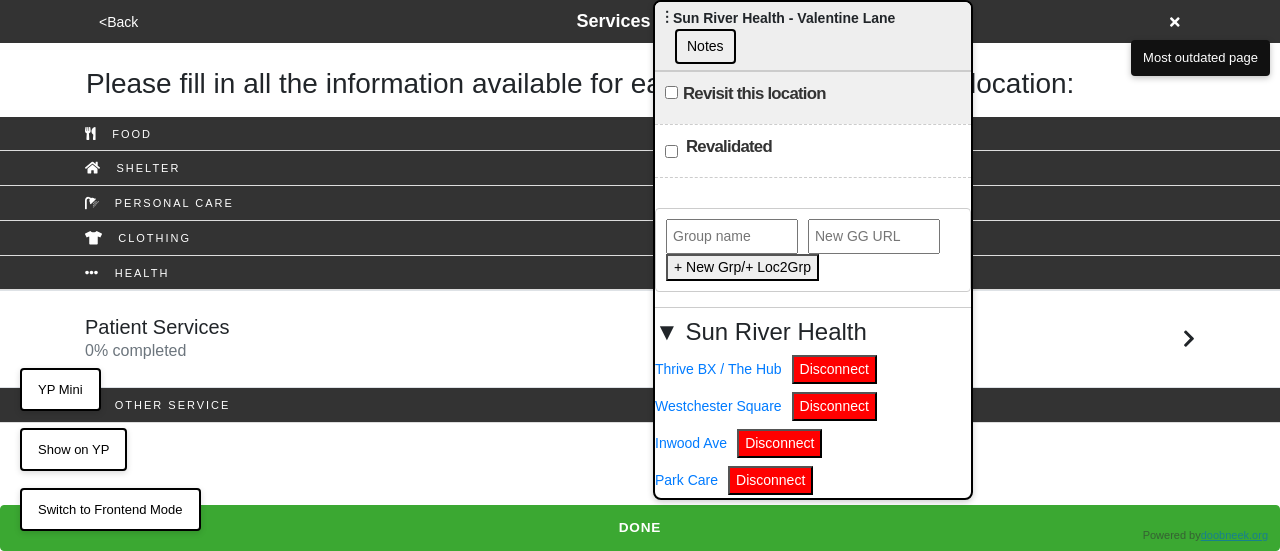 drag, startPoint x: 787, startPoint y: 113, endPoint x: 808, endPoint y: -11, distance: 125.765656 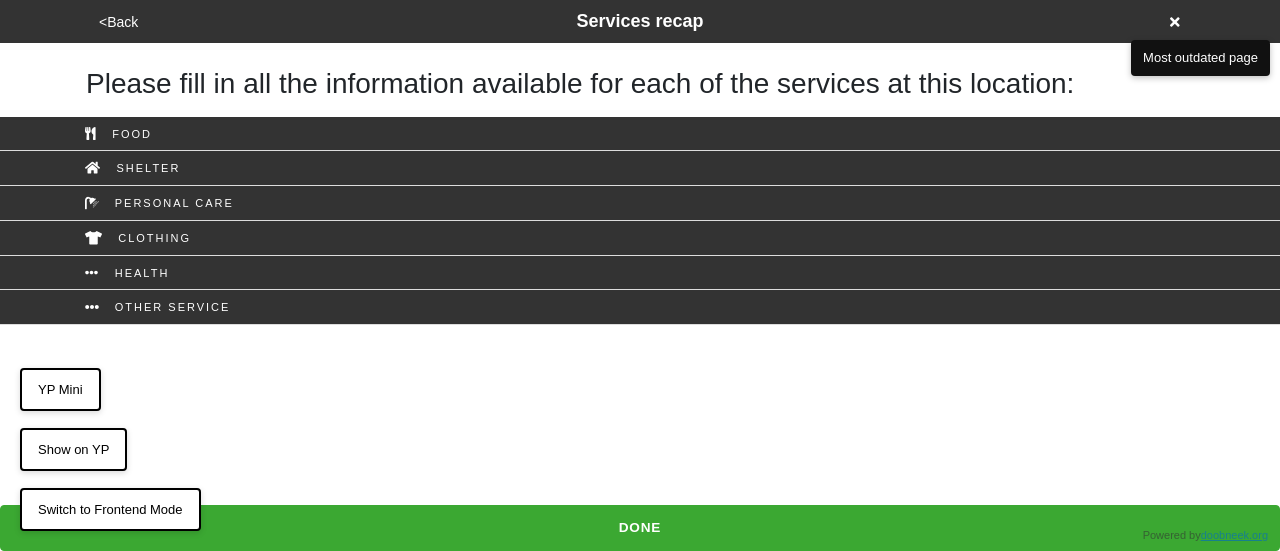 scroll, scrollTop: 0, scrollLeft: 0, axis: both 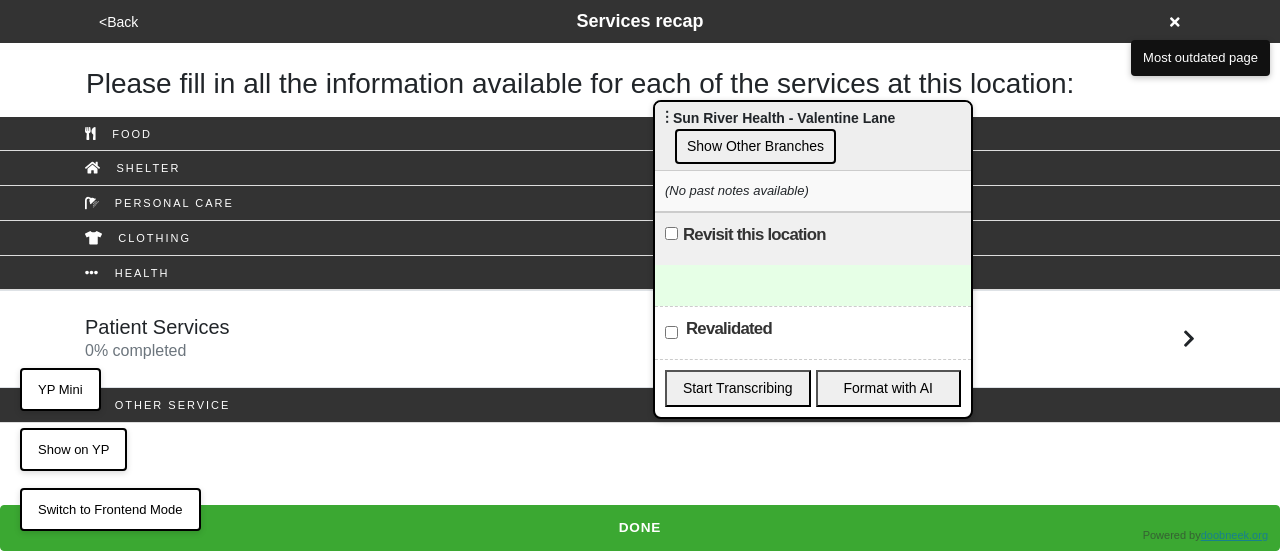 click on "Show Other Branches" at bounding box center (755, 146) 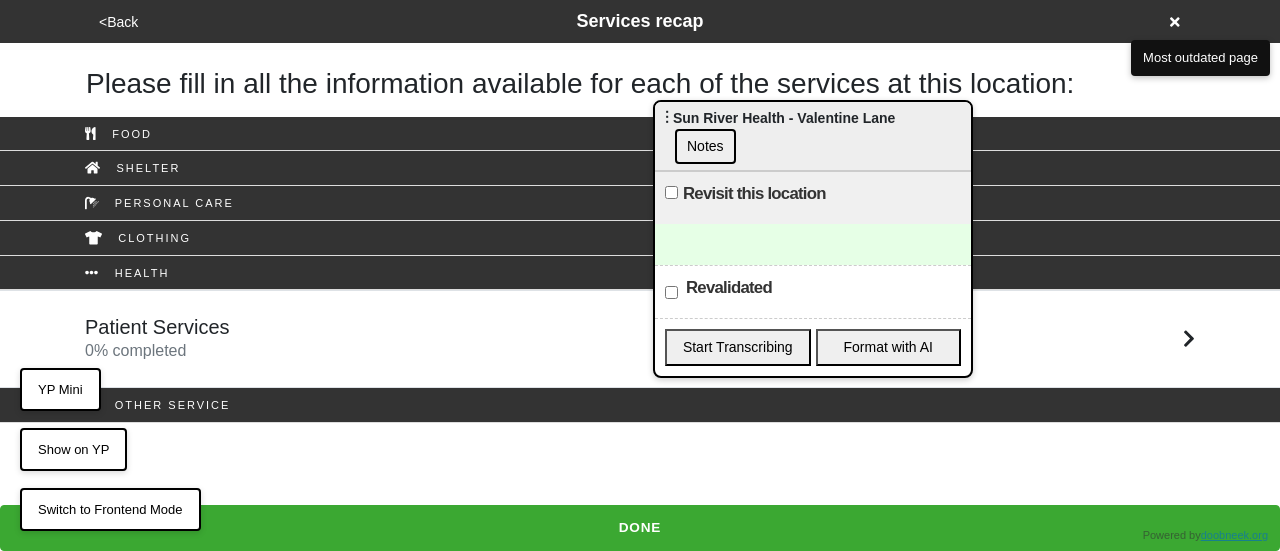 click on "Notes" at bounding box center [705, 146] 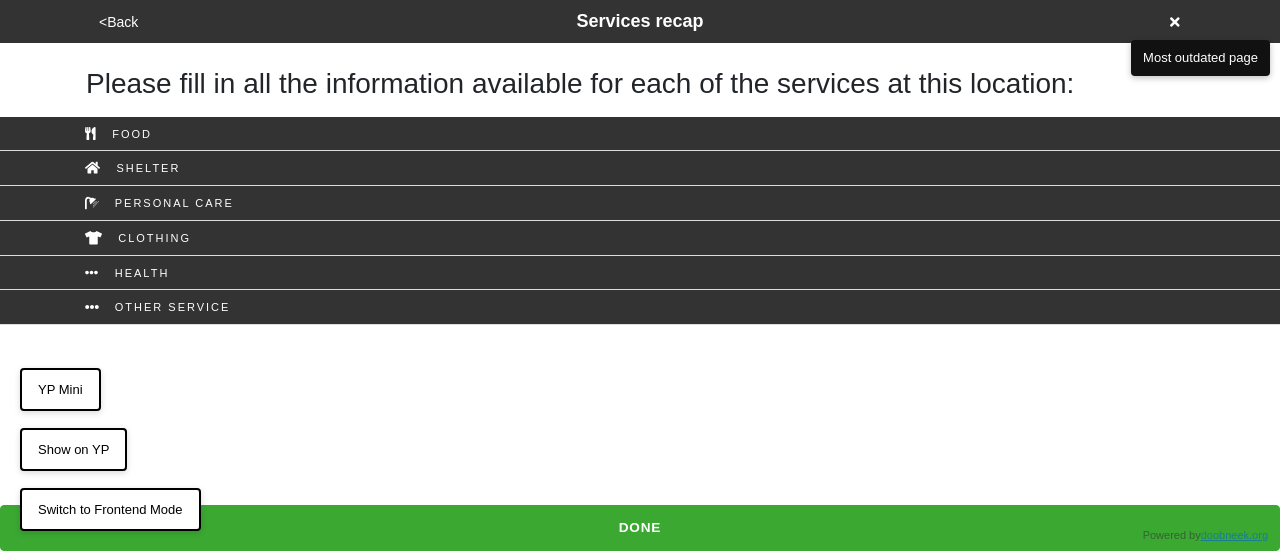 scroll, scrollTop: 0, scrollLeft: 0, axis: both 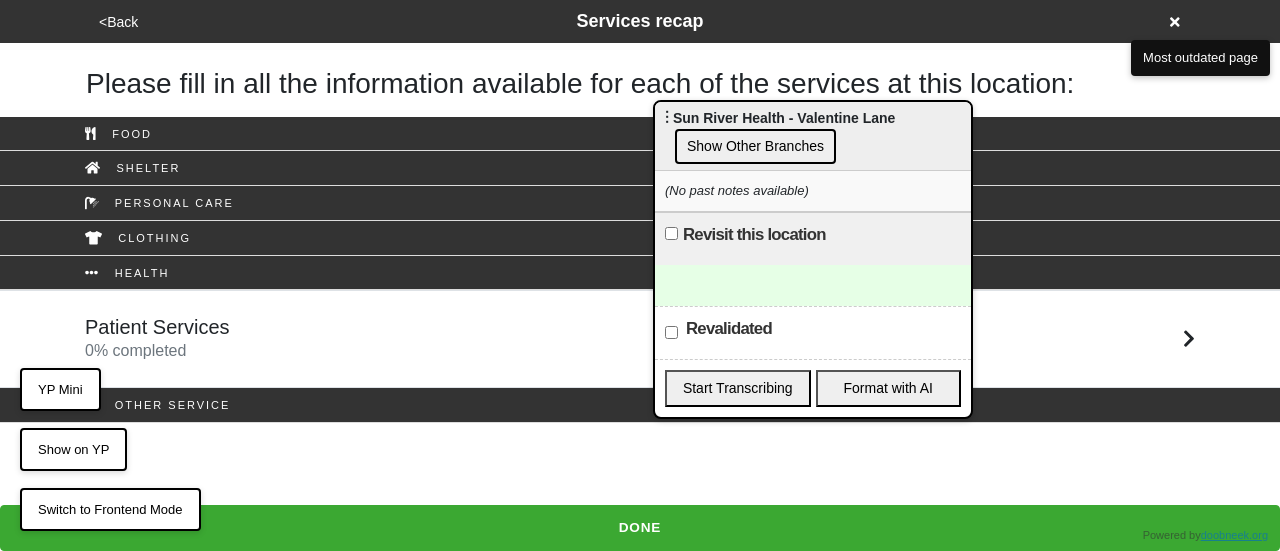 click on "Show Other Branches" at bounding box center (755, 146) 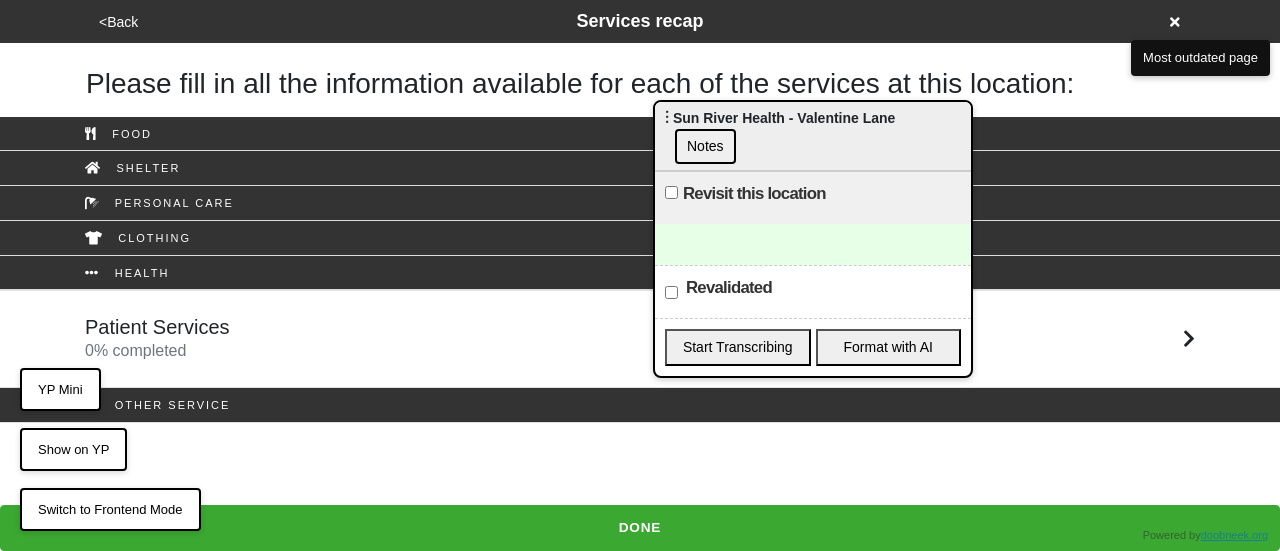 click on "Notes" at bounding box center [705, 146] 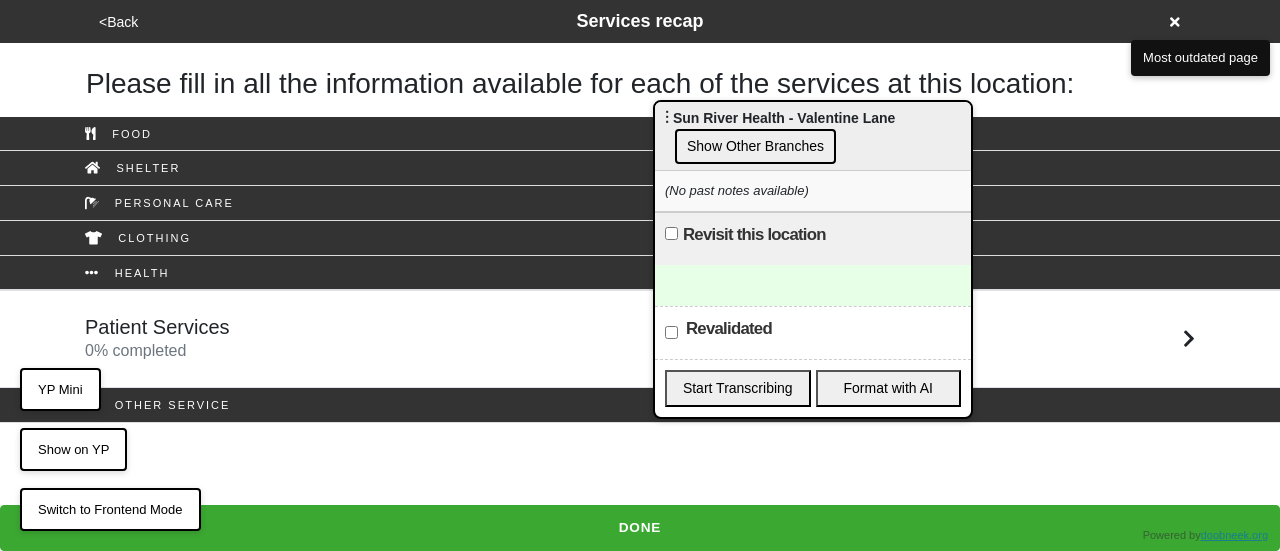 click on "Show Other Branches" at bounding box center [755, 146] 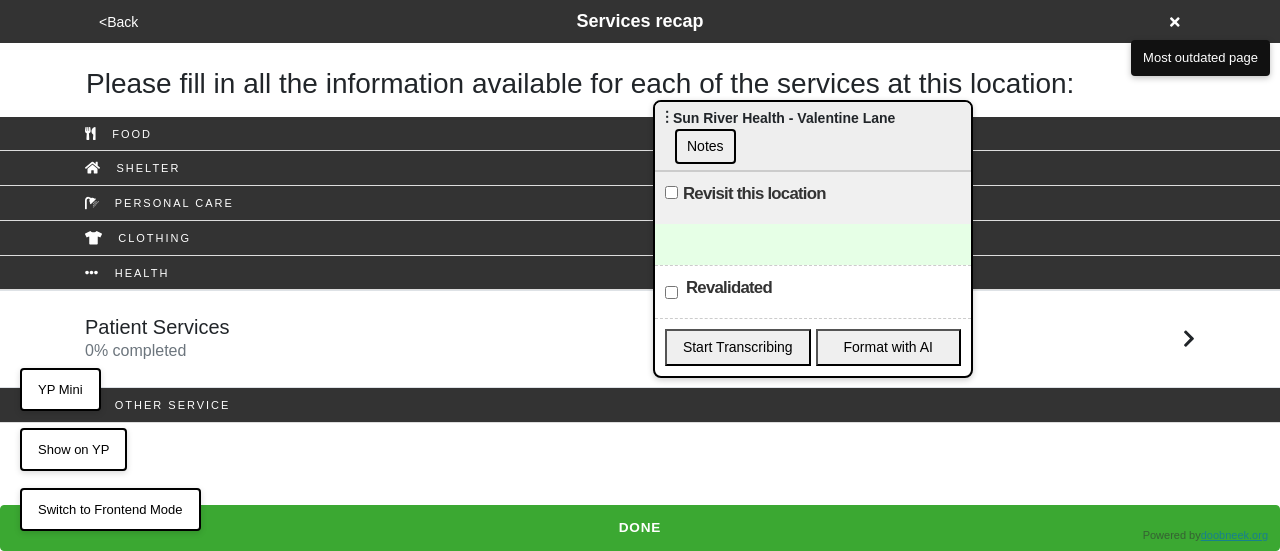 click at bounding box center [813, 244] 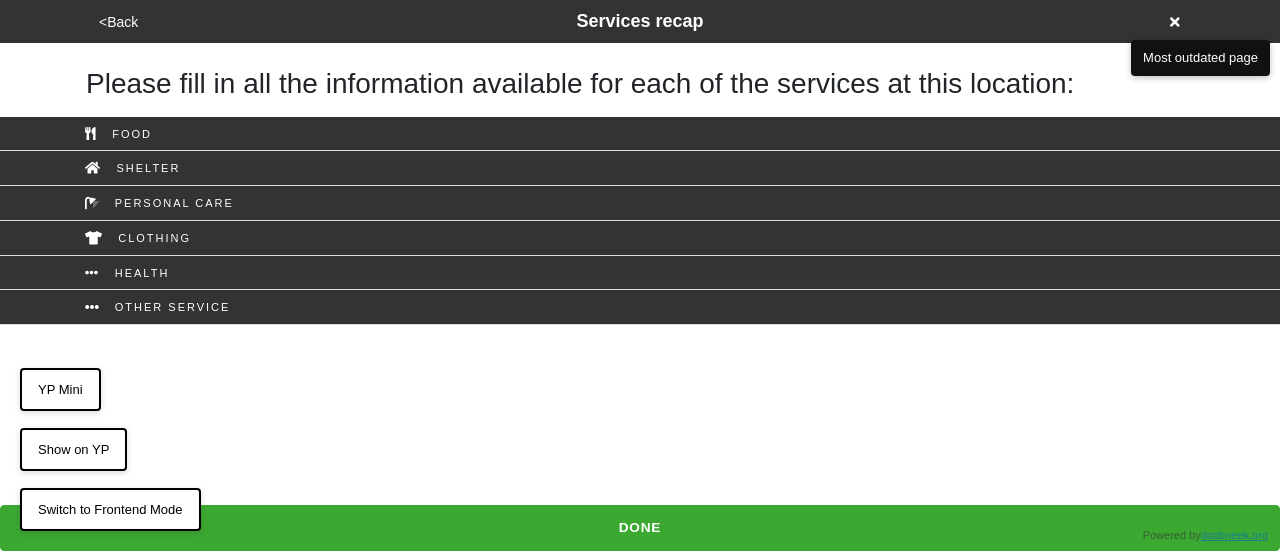 scroll, scrollTop: 0, scrollLeft: 0, axis: both 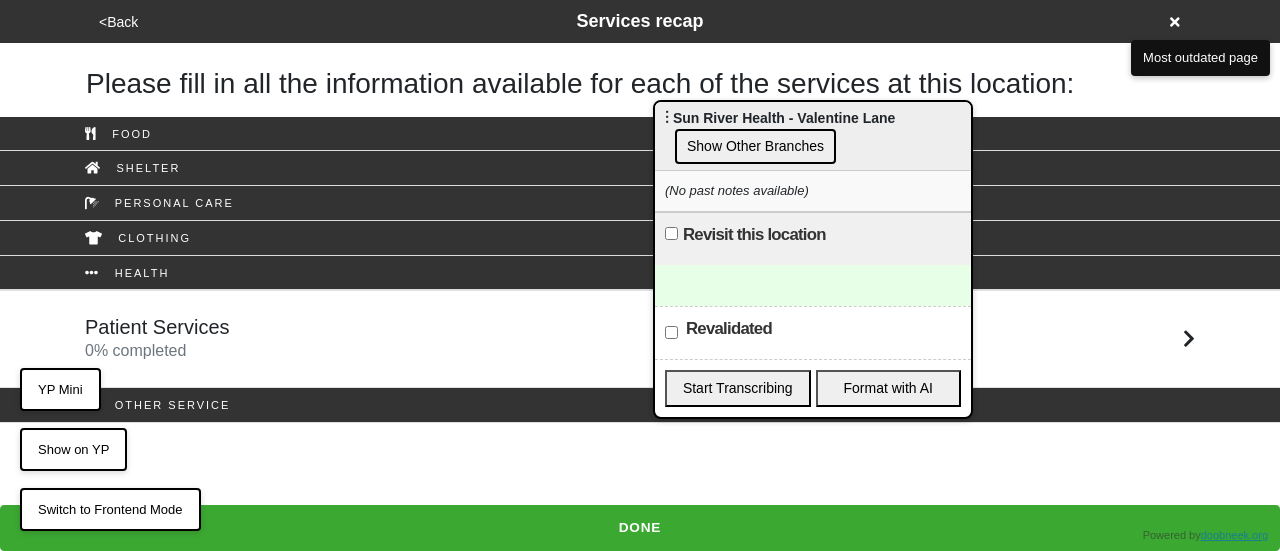 click on "Show Other Branches" at bounding box center (755, 146) 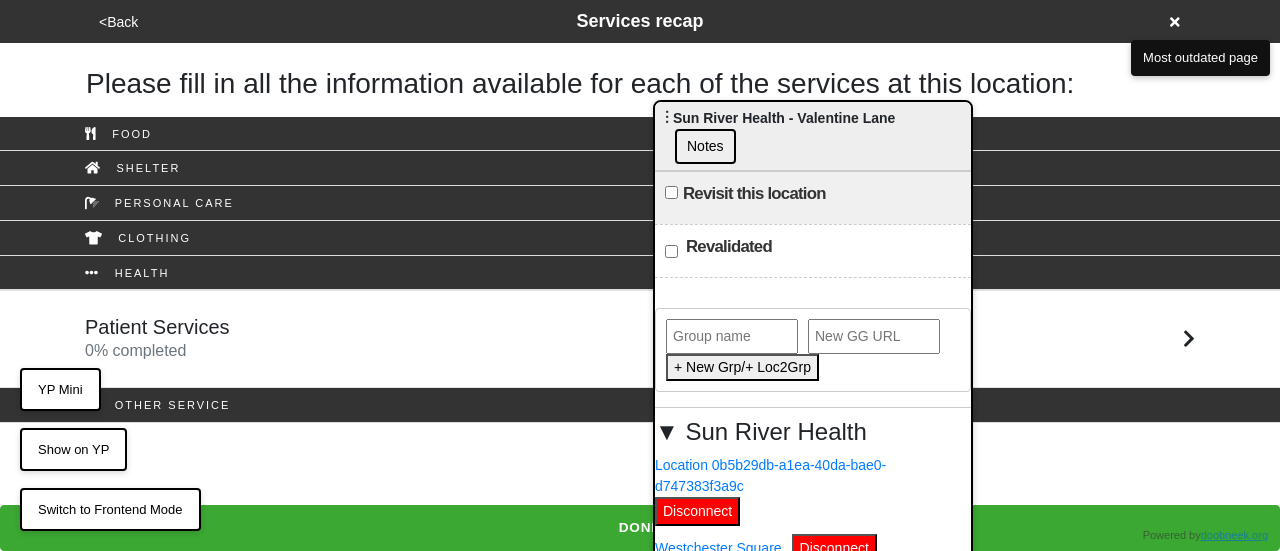 click on "⋮ Sun River Health - Valentine Lane Notes" at bounding box center [813, 136] 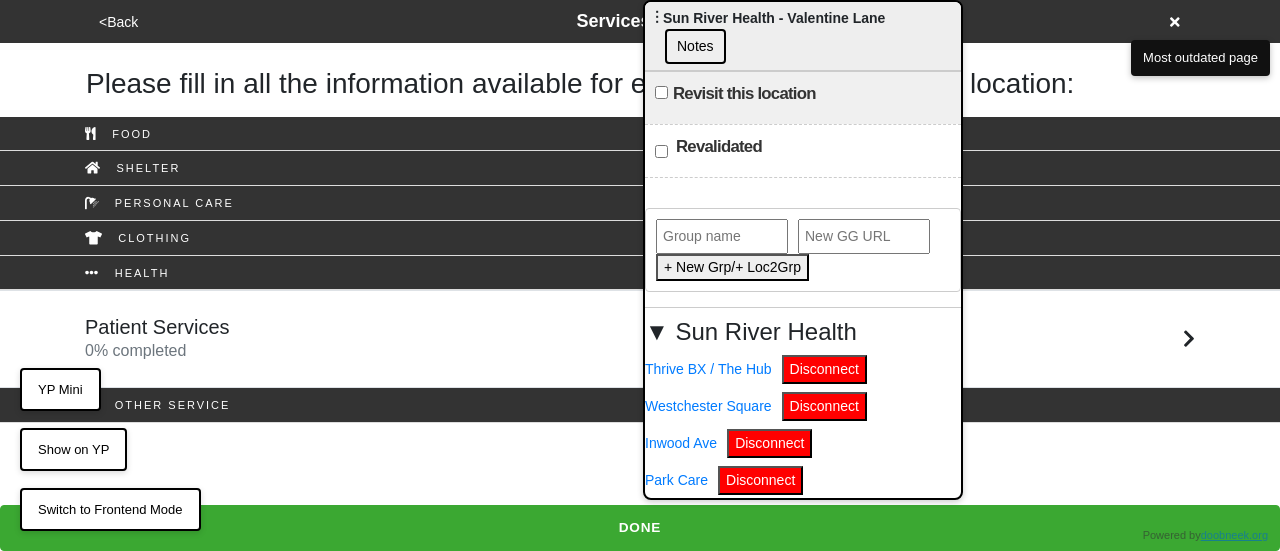 drag, startPoint x: 772, startPoint y: 135, endPoint x: 762, endPoint y: -4, distance: 139.35925 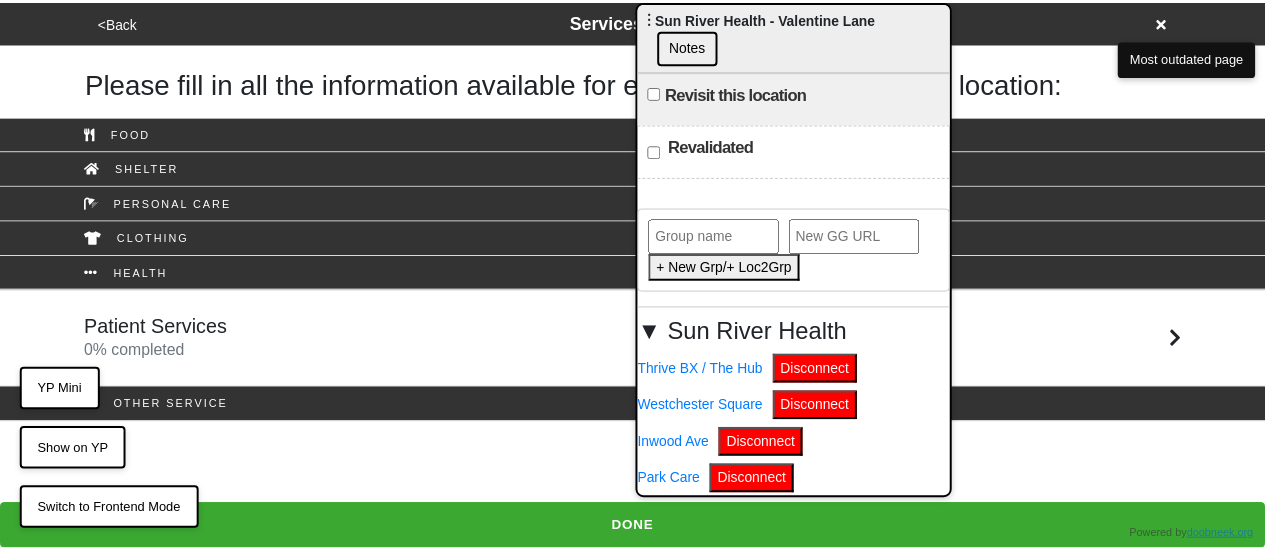 scroll, scrollTop: 44, scrollLeft: 0, axis: vertical 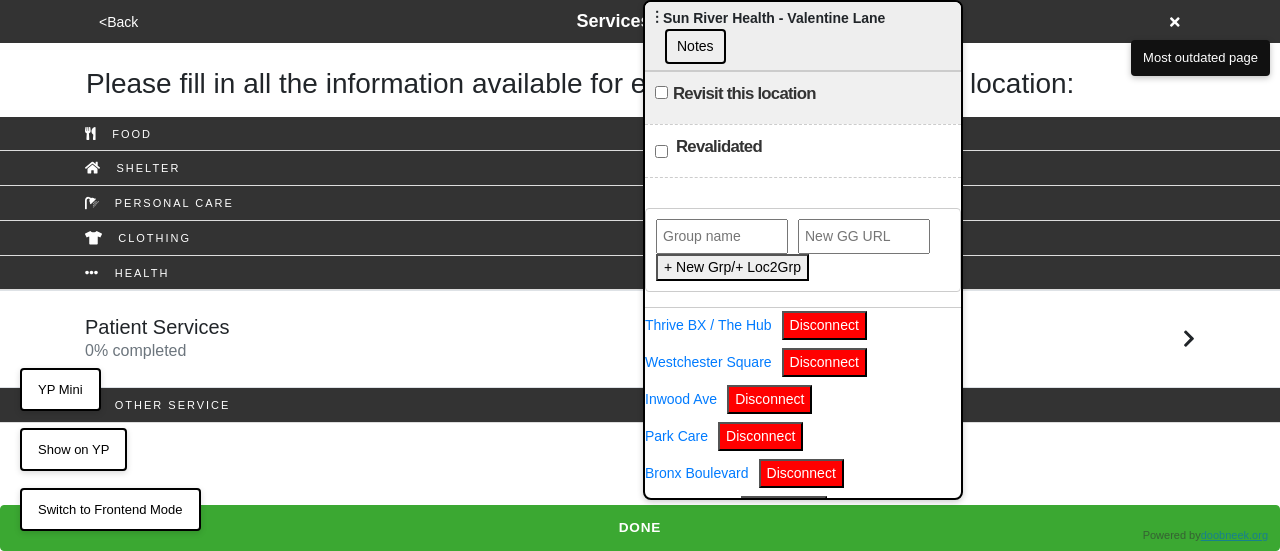 click 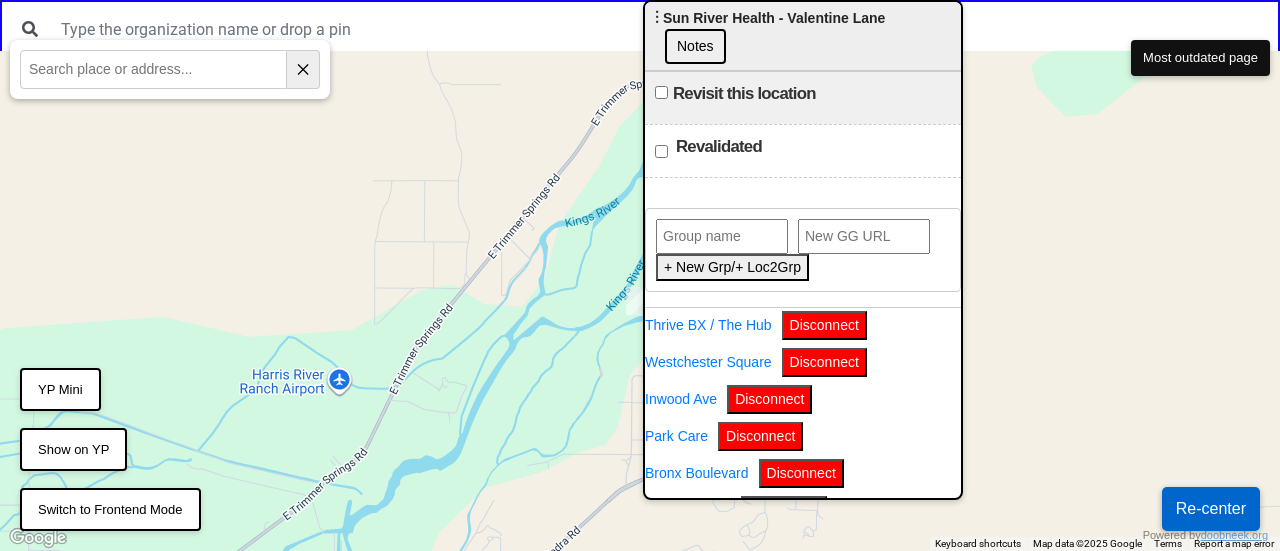 click at bounding box center [640, 301] 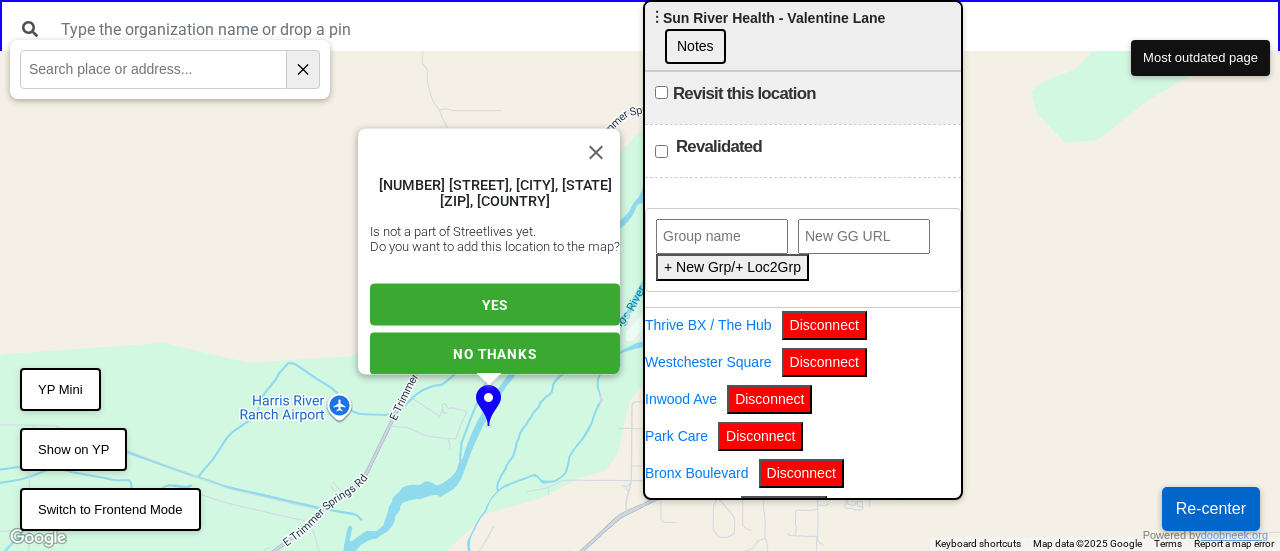 click on "YES" at bounding box center [495, 305] 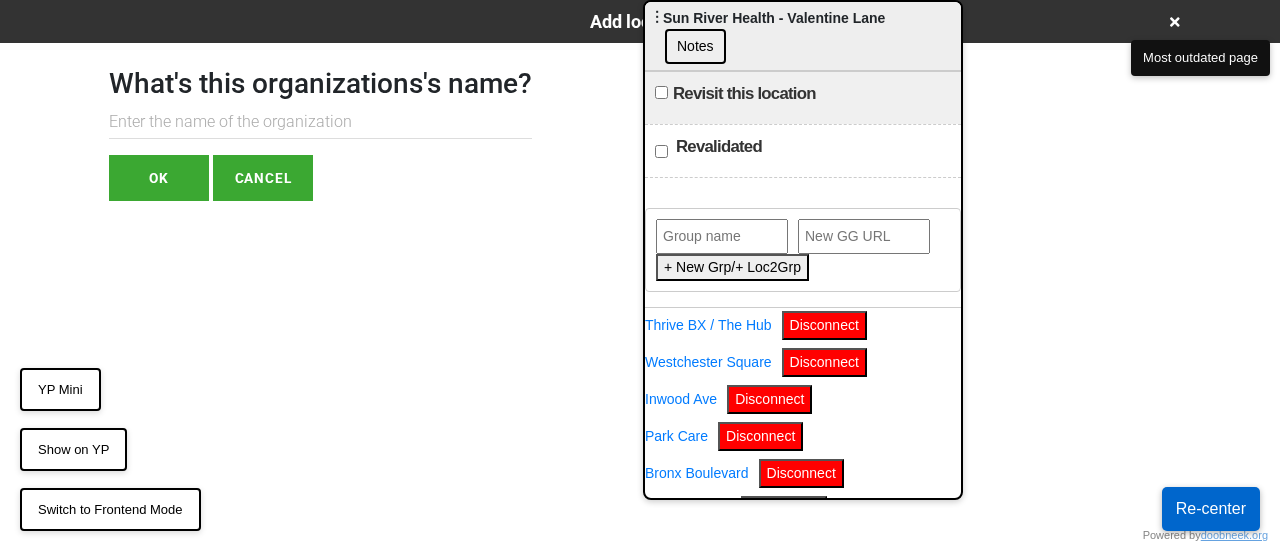 click at bounding box center (320, 122) 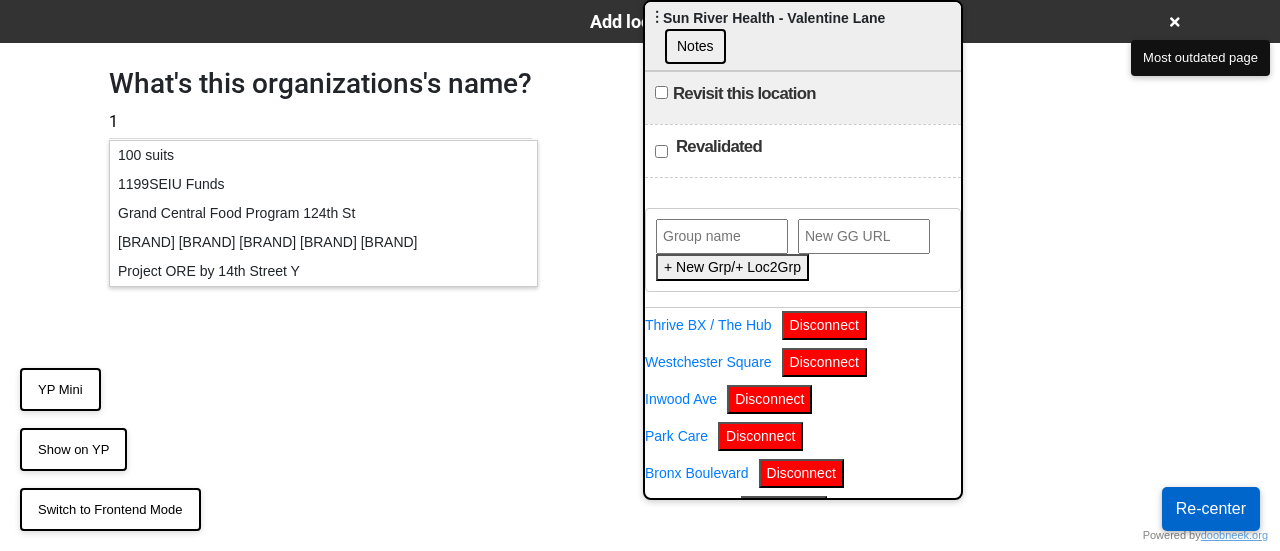 type on "1" 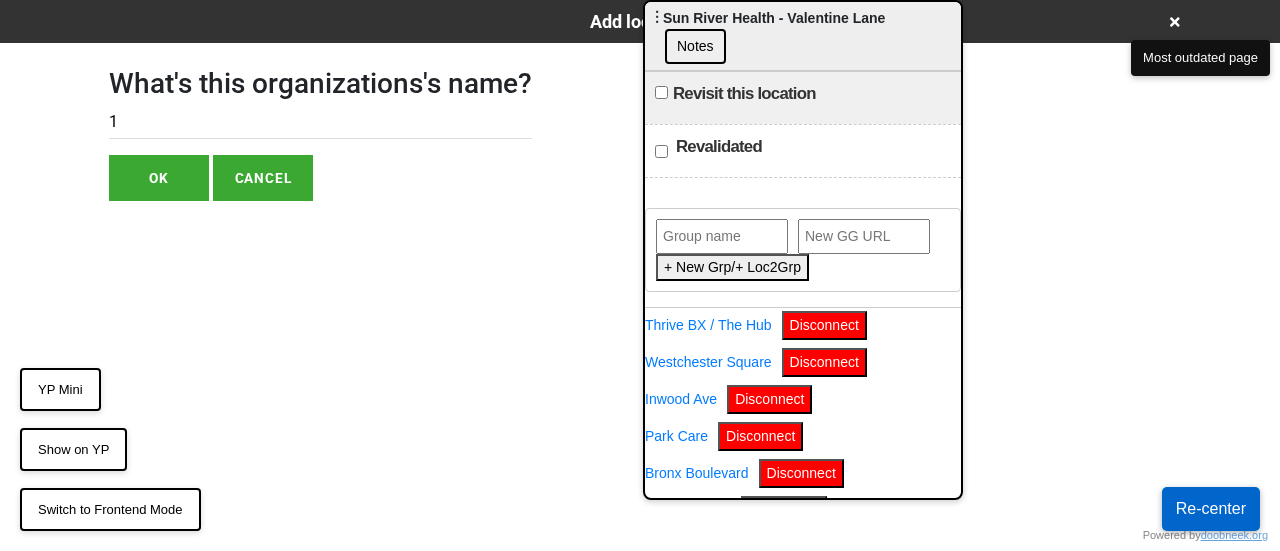 click on "OK" at bounding box center (159, 178) 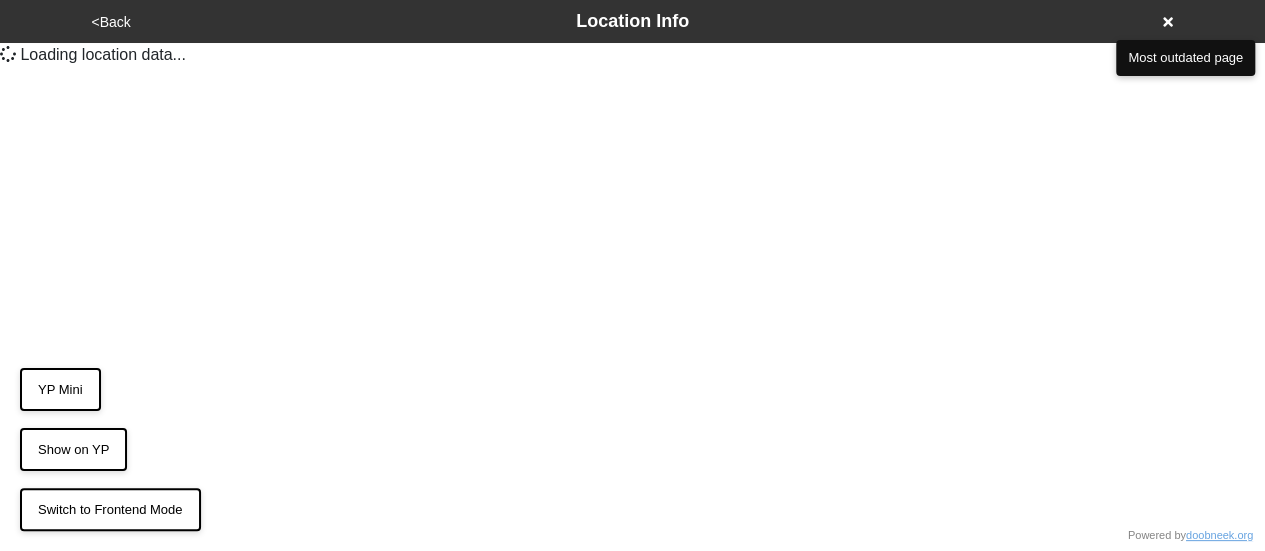 scroll, scrollTop: 0, scrollLeft: 0, axis: both 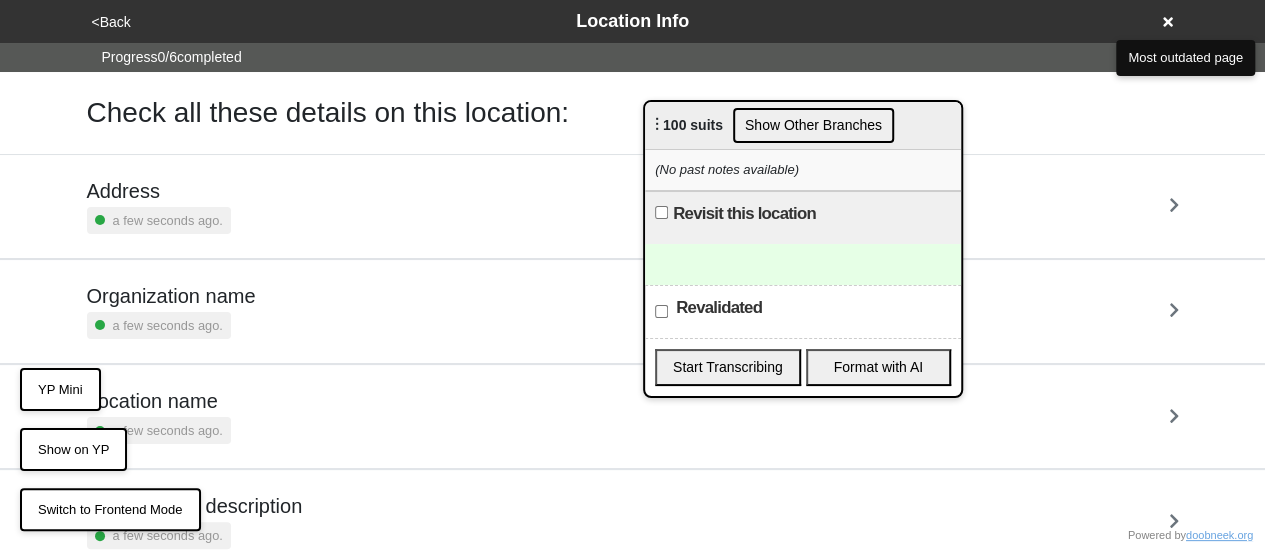 click 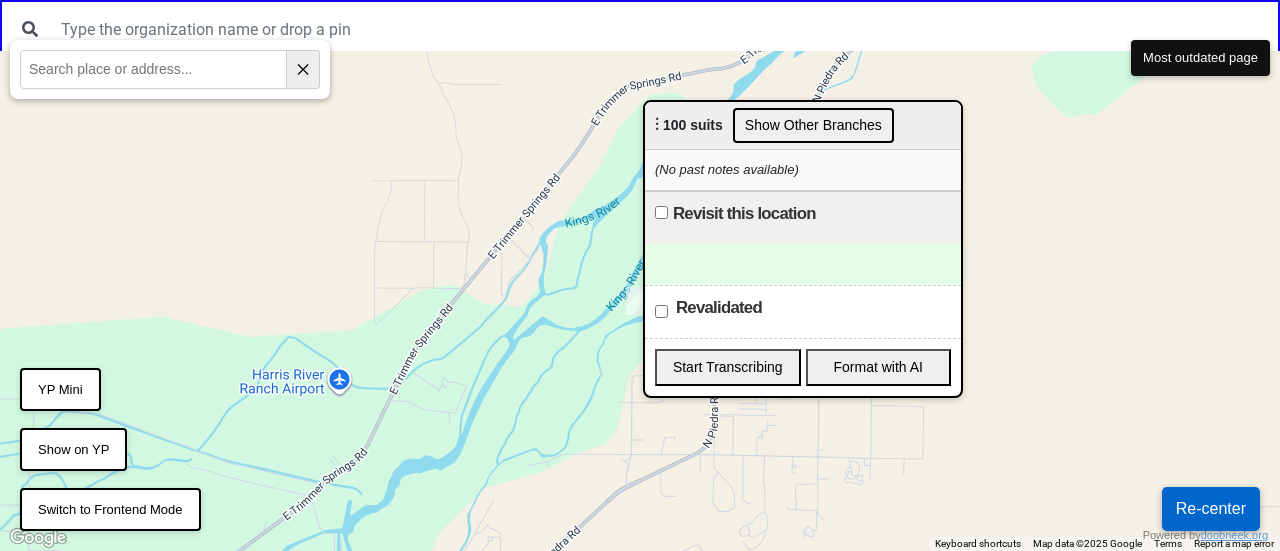 click on "Show Other Branches" at bounding box center [813, 125] 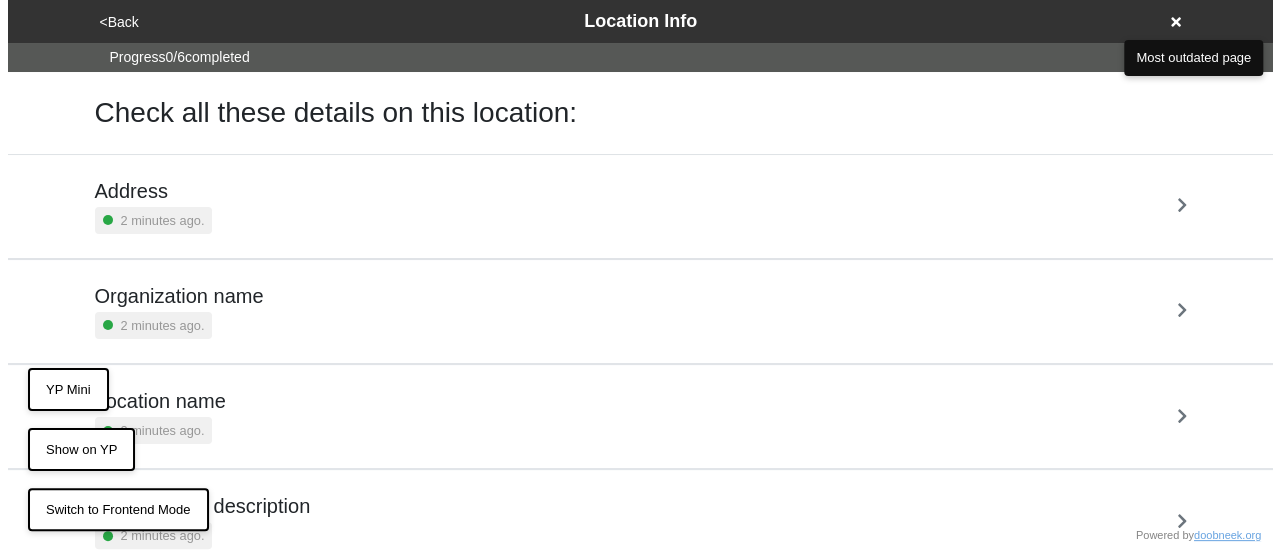scroll, scrollTop: 0, scrollLeft: 0, axis: both 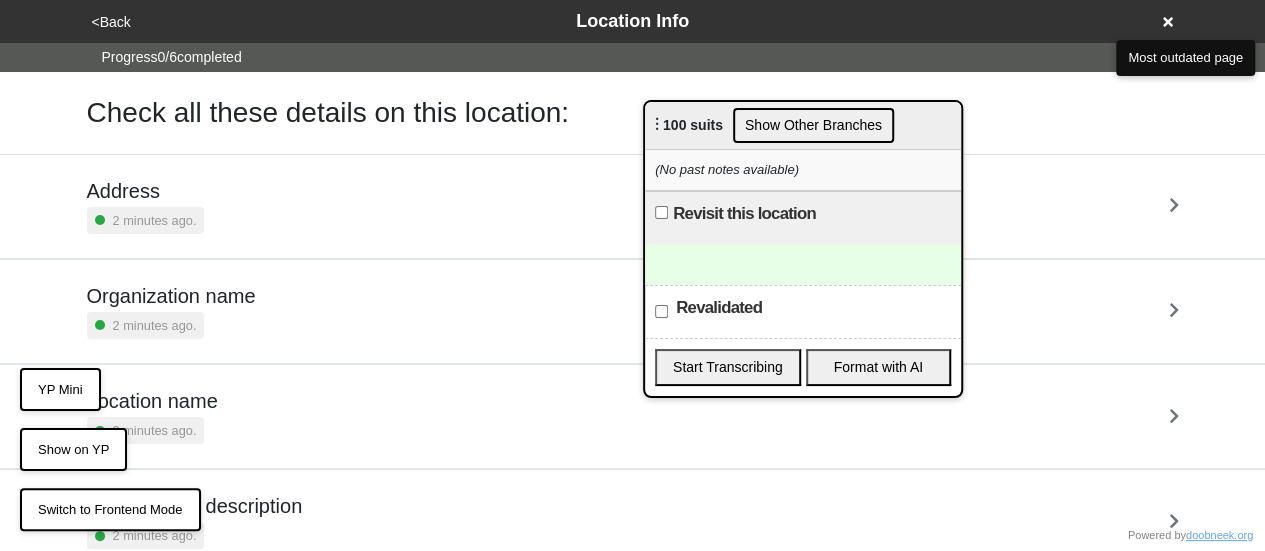 click 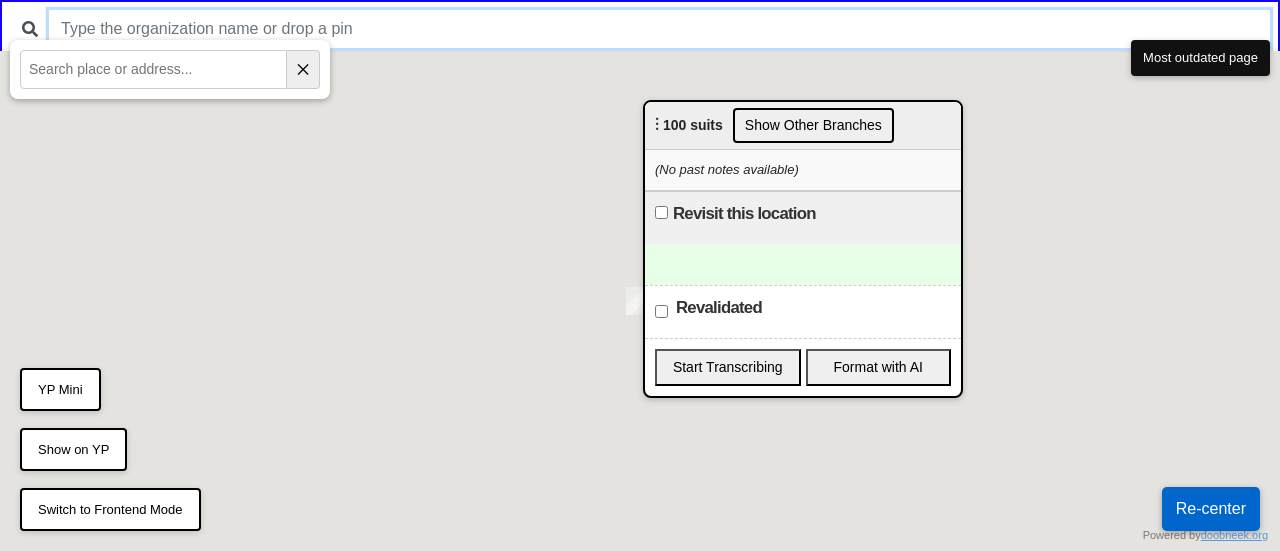 click at bounding box center (659, 29) 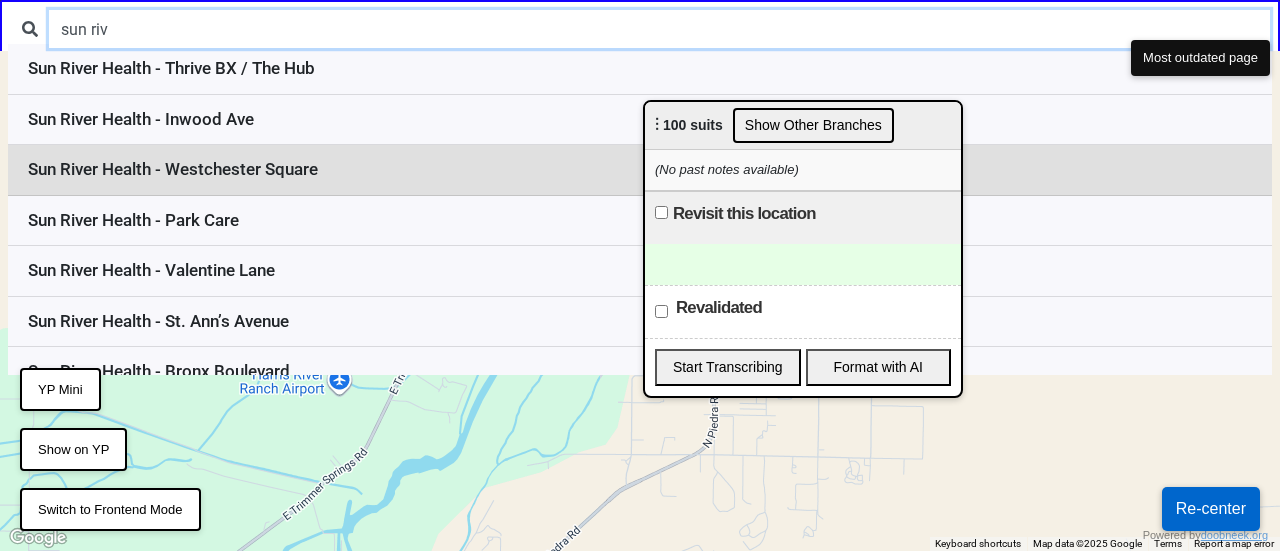 scroll, scrollTop: 421, scrollLeft: 0, axis: vertical 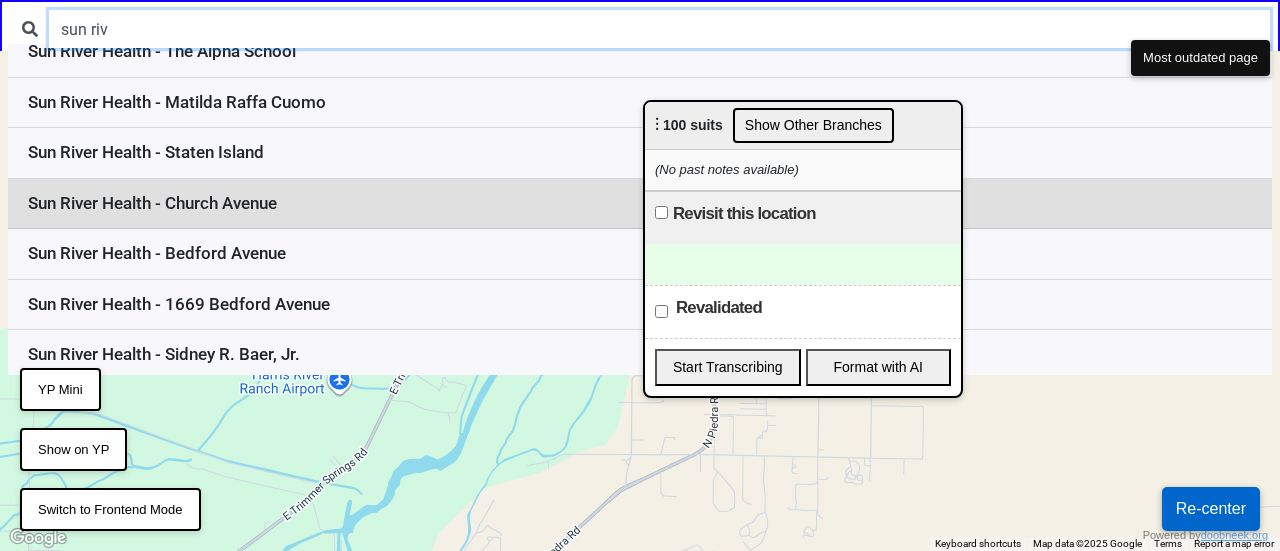 type on "sun riv" 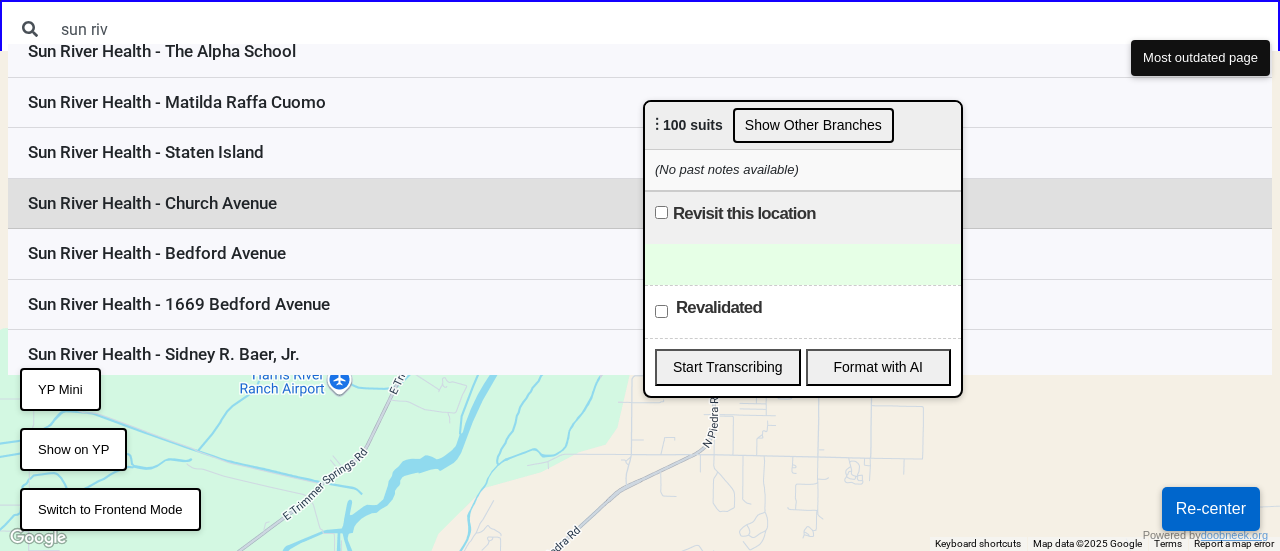 click on "Sun River Health - Church Avenue" at bounding box center (640, 204) 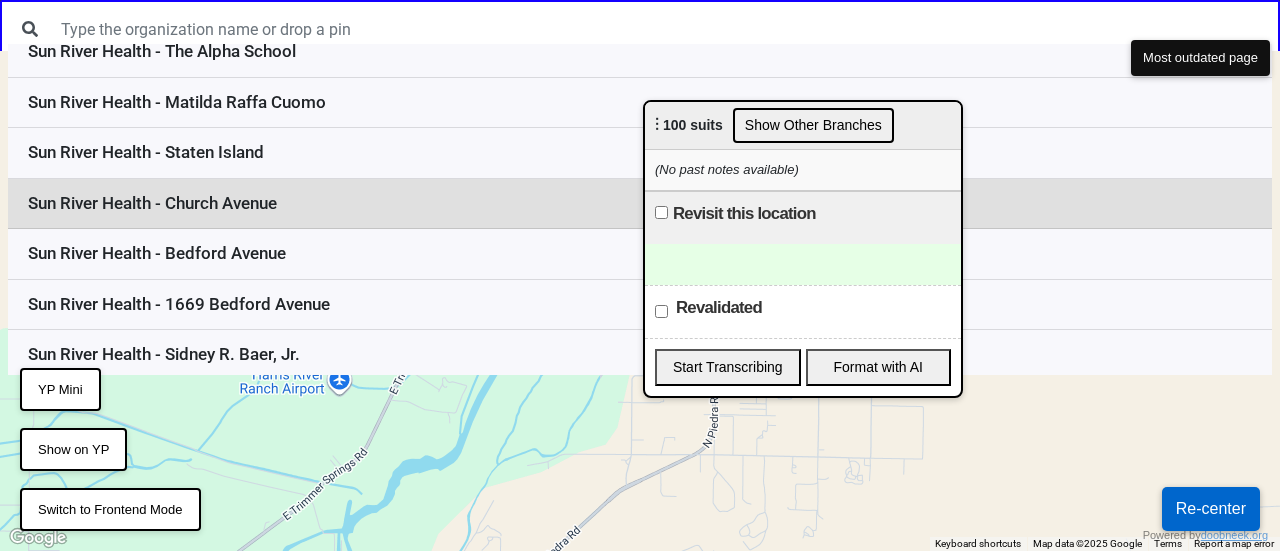 scroll, scrollTop: 0, scrollLeft: 0, axis: both 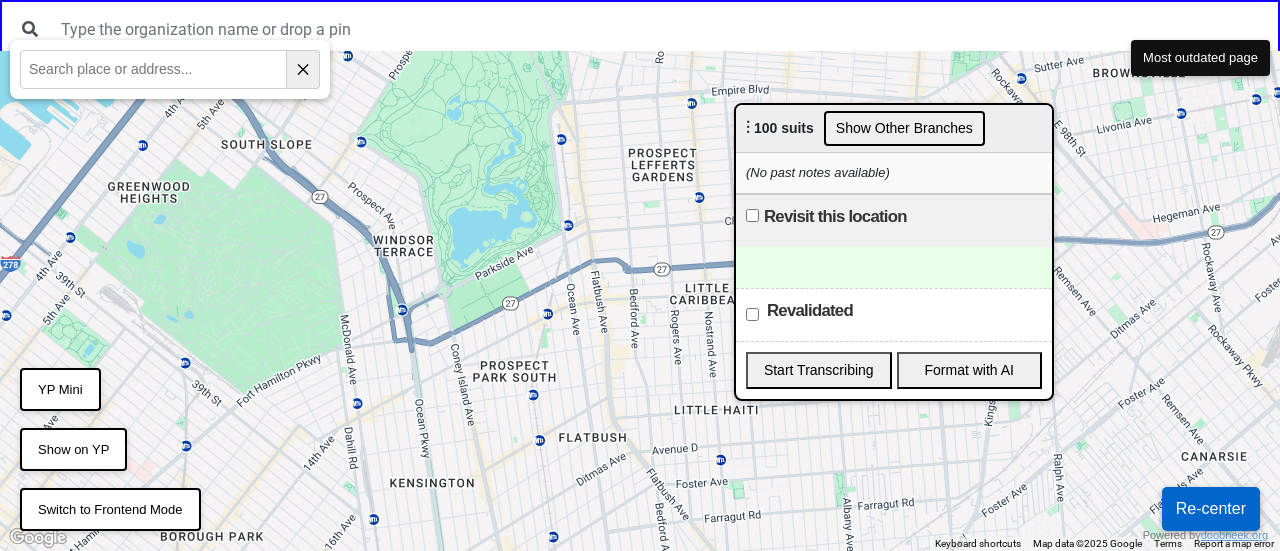 drag, startPoint x: 693, startPoint y: 138, endPoint x: 858, endPoint y: 129, distance: 165.24527 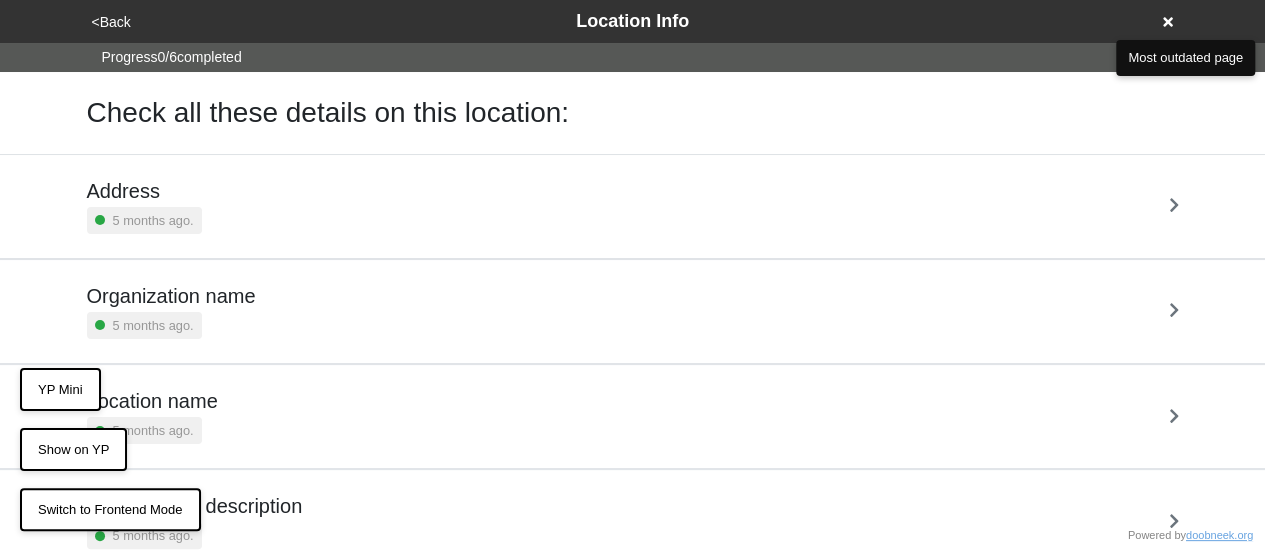 scroll, scrollTop: 0, scrollLeft: 0, axis: both 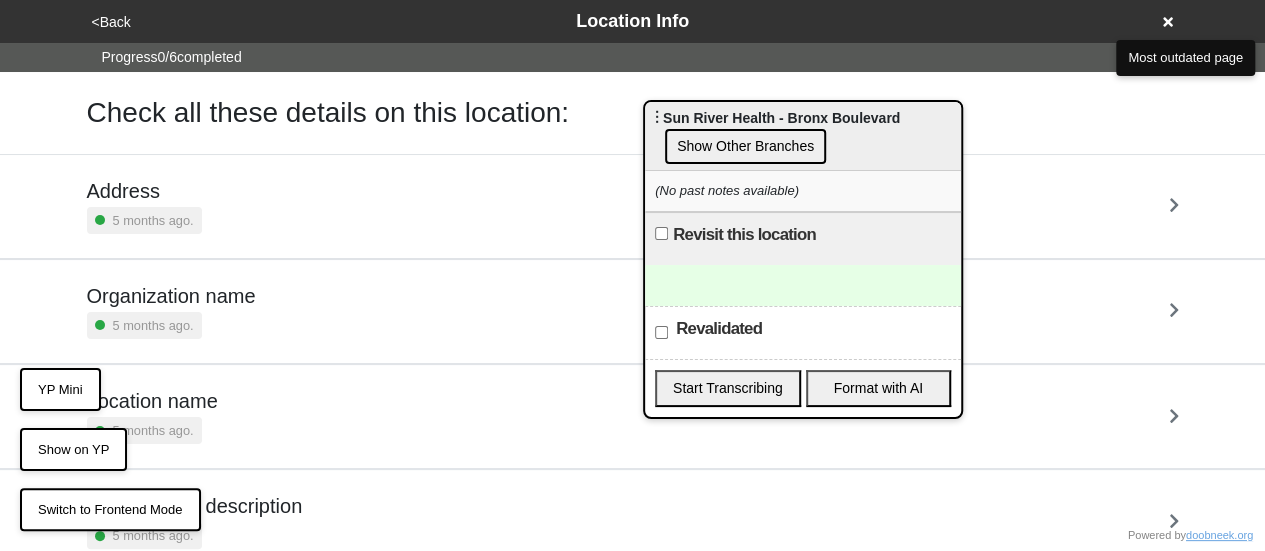 click on "Show Other Branches" at bounding box center [745, 146] 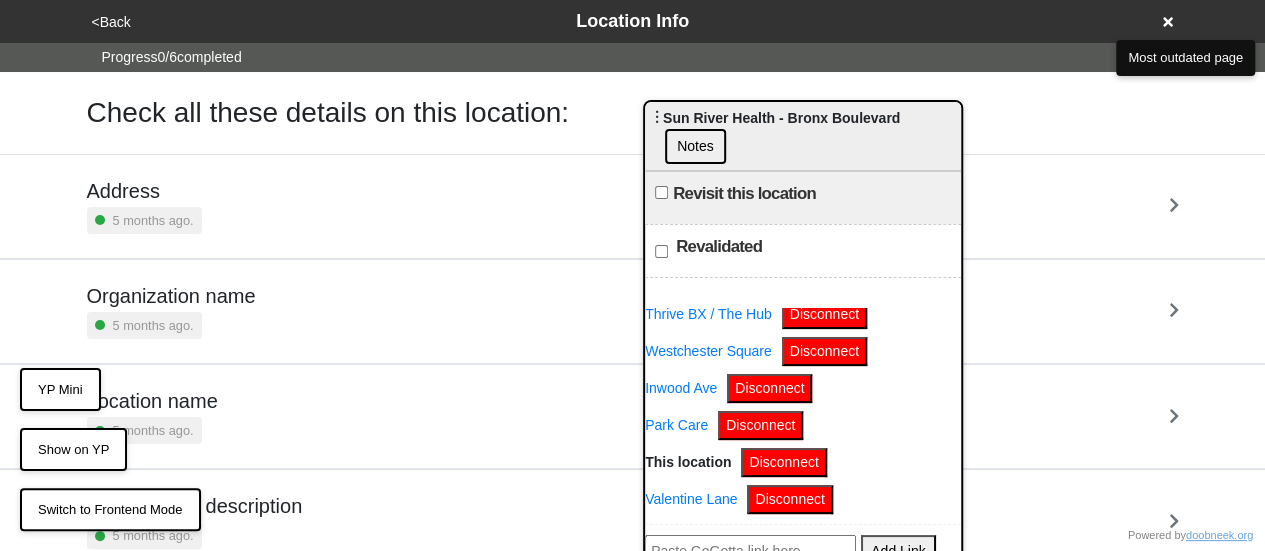 scroll, scrollTop: 152, scrollLeft: 0, axis: vertical 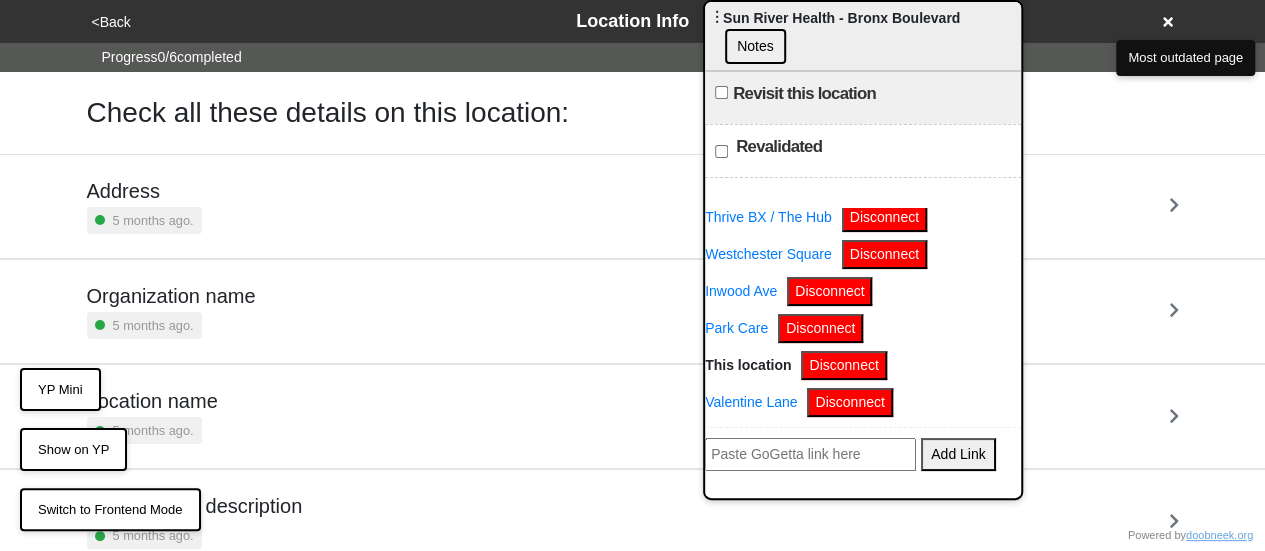 drag, startPoint x: 810, startPoint y: 127, endPoint x: 870, endPoint y: 8, distance: 133.2704 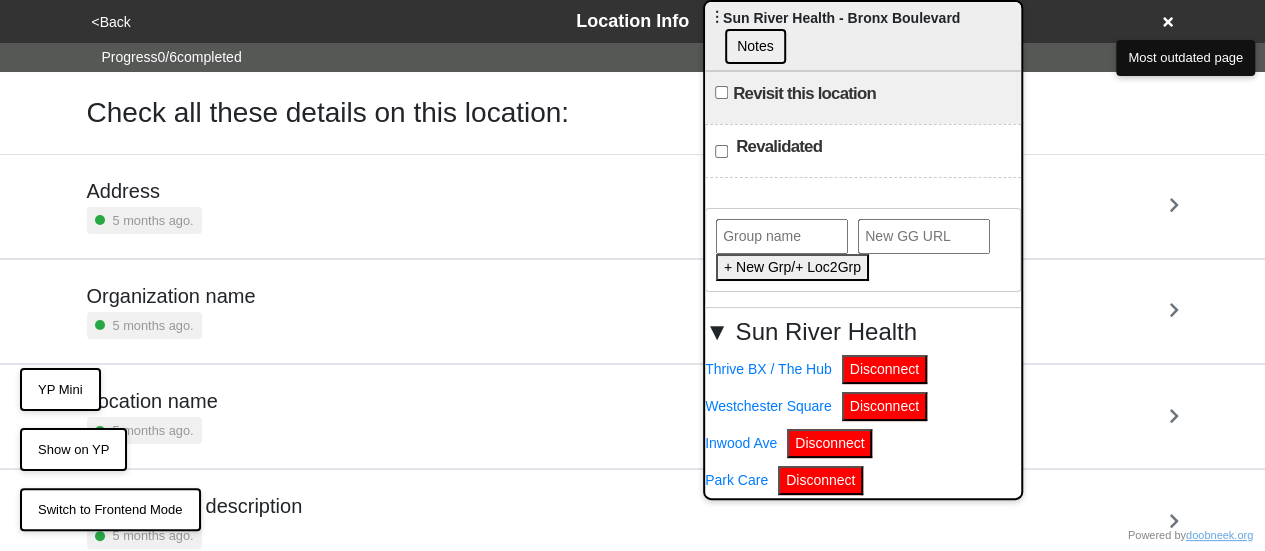 scroll, scrollTop: 152, scrollLeft: 0, axis: vertical 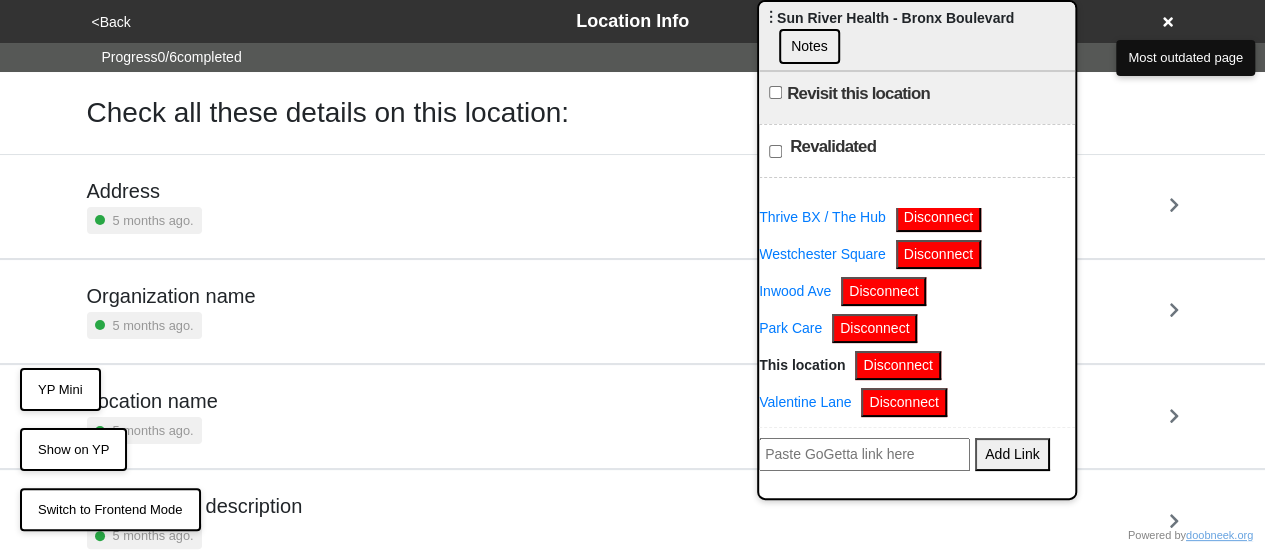 drag, startPoint x: 822, startPoint y: 17, endPoint x: 1041, endPoint y: -44, distance: 227.33676 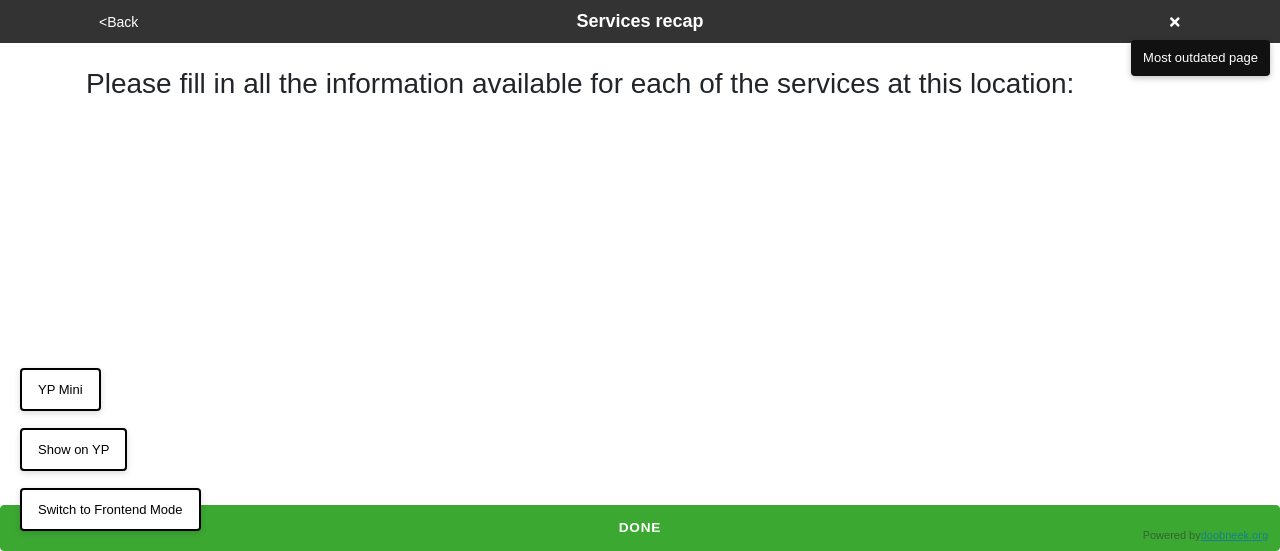 scroll, scrollTop: 0, scrollLeft: 0, axis: both 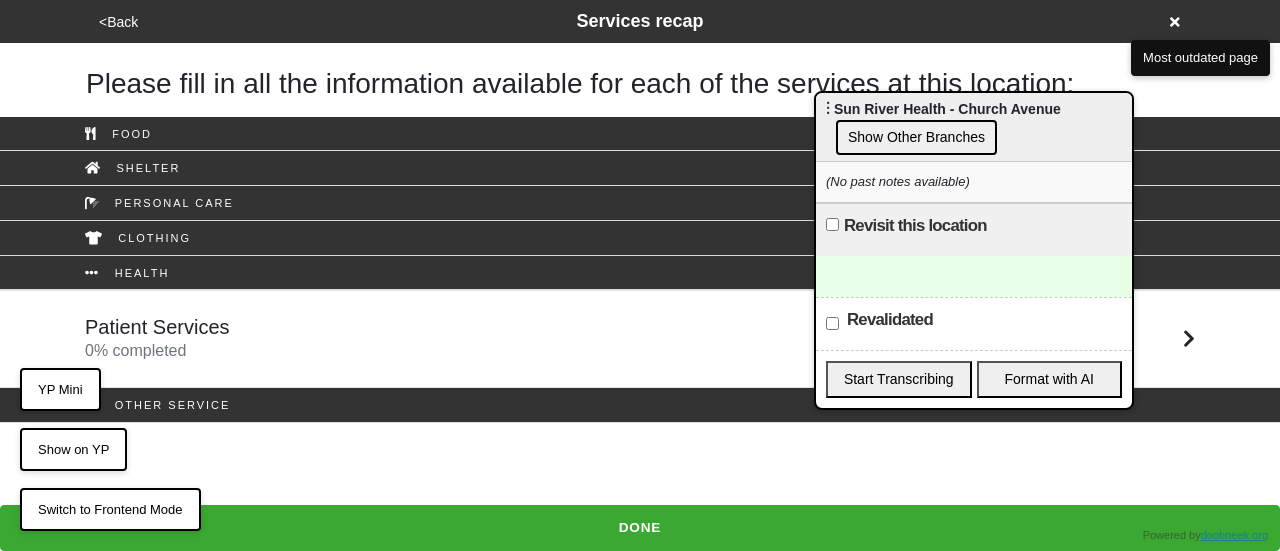 click on "Show Other Branches" at bounding box center [916, 137] 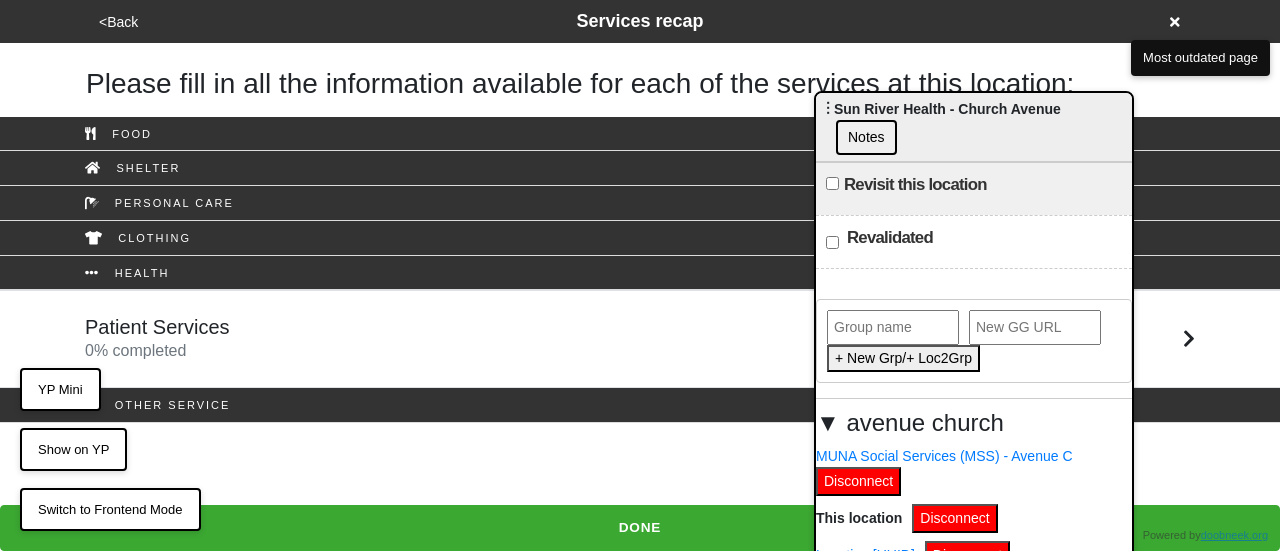 click on "<Back Services recap" at bounding box center (640, 21) 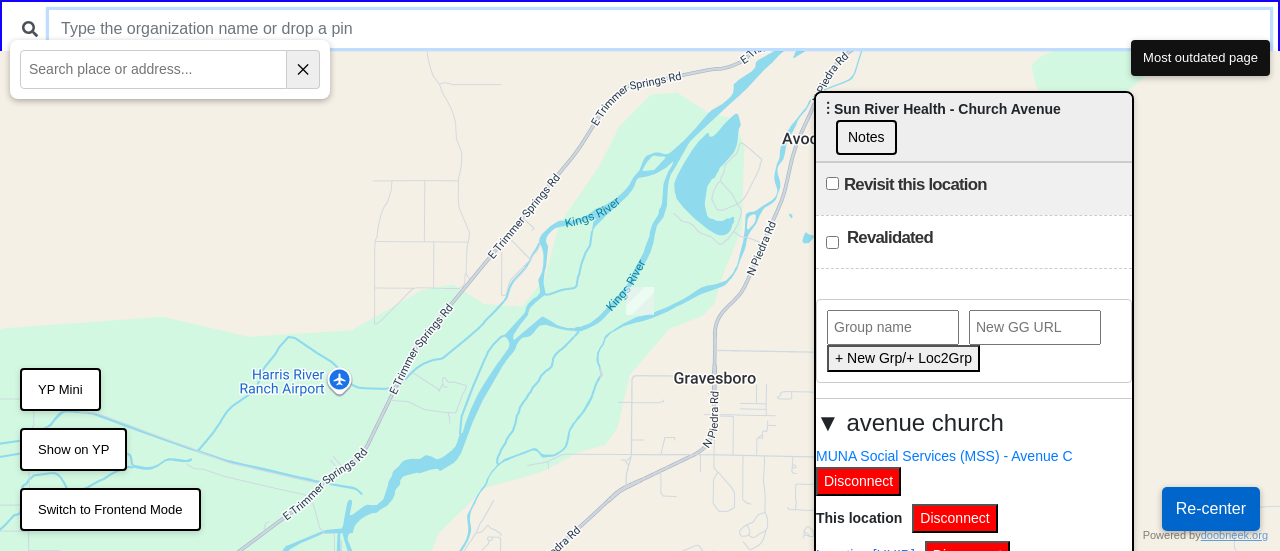 click at bounding box center [659, 29] 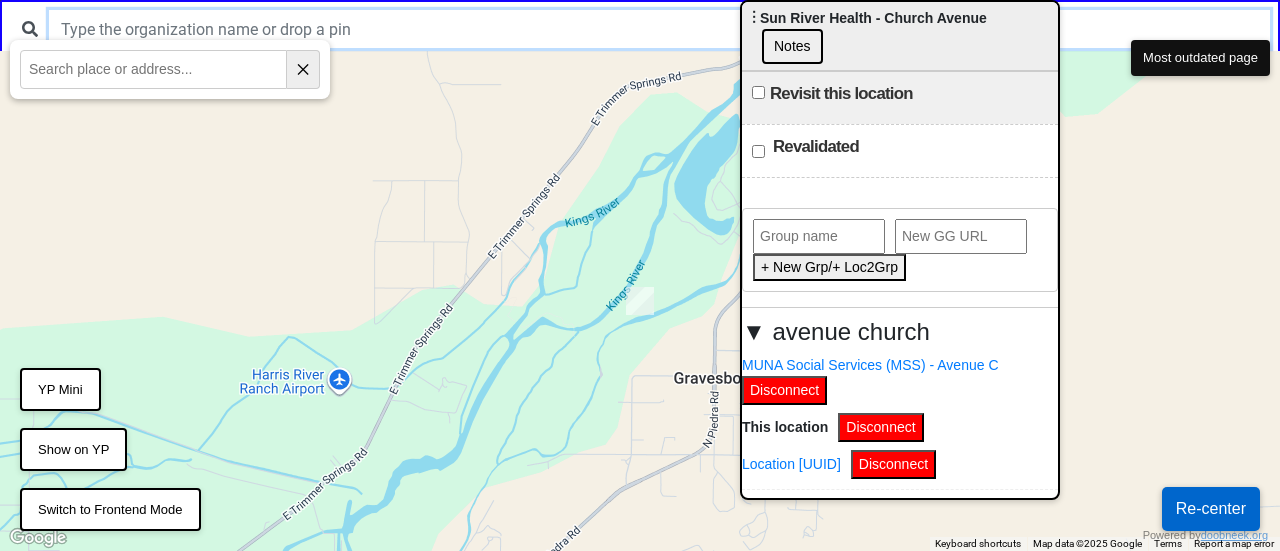 drag, startPoint x: 954, startPoint y: 126, endPoint x: 841, endPoint y: 61, distance: 130.36104 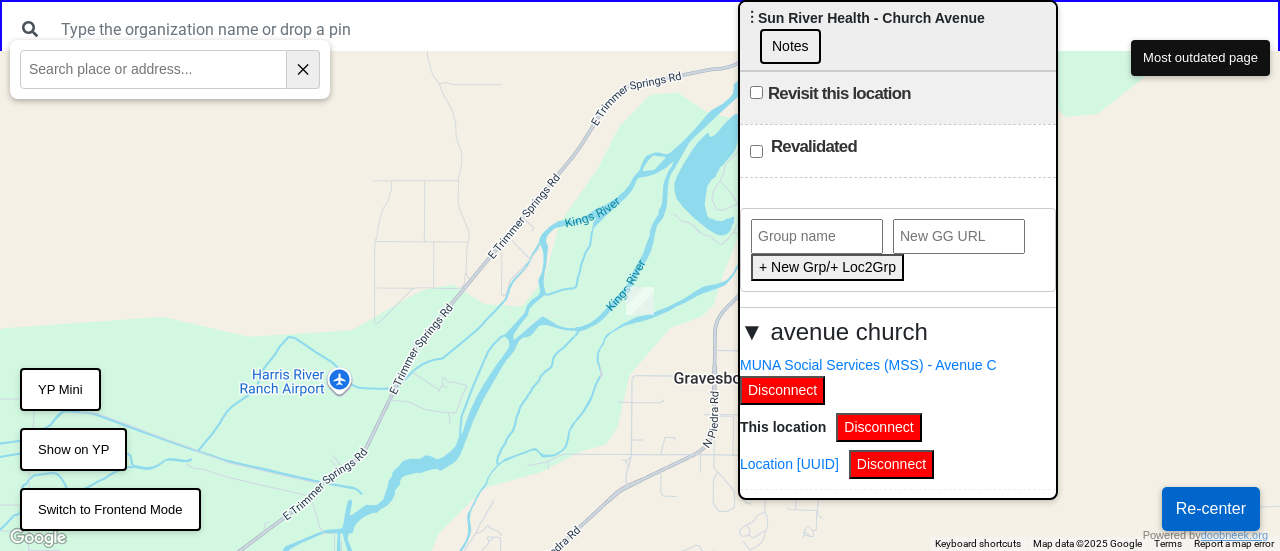 click on "Disconnect" at bounding box center [782, 390] 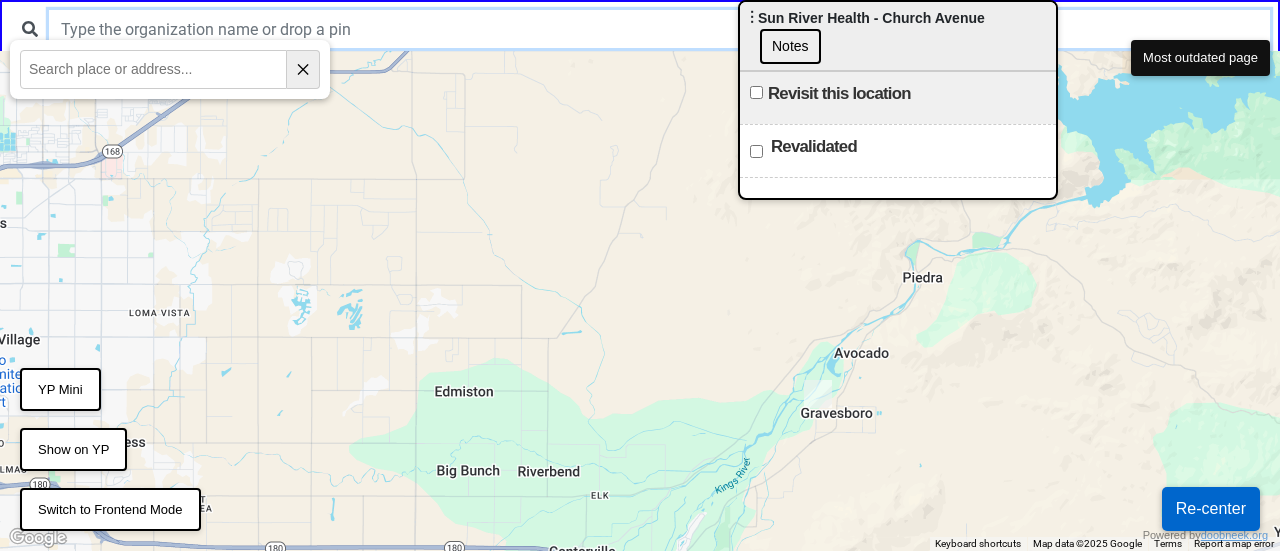 click at bounding box center (659, 29) 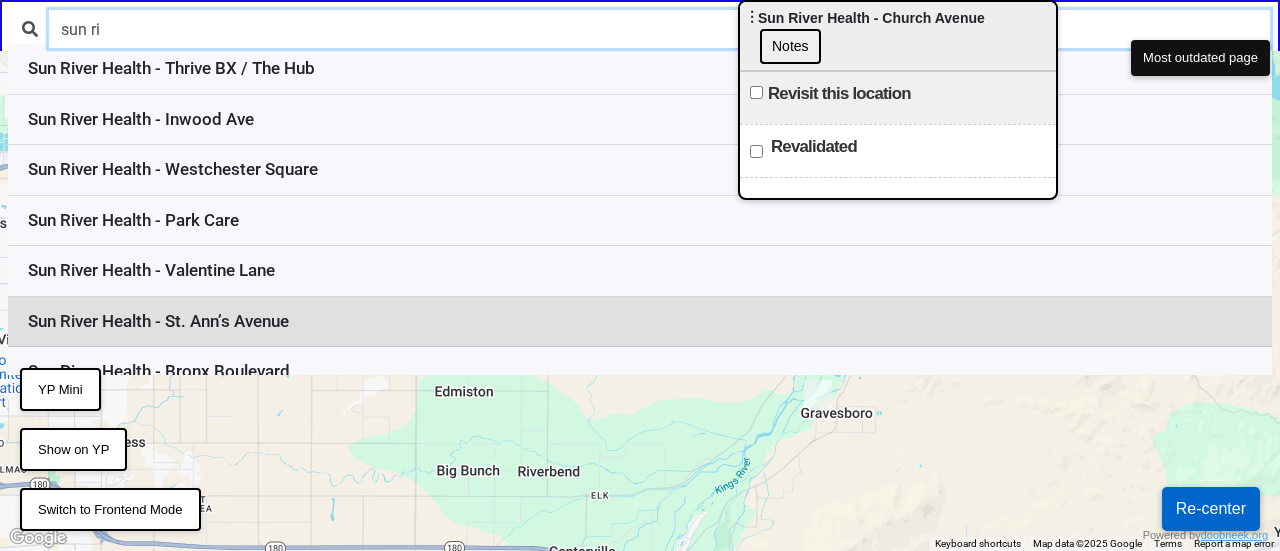 type on "sun ri" 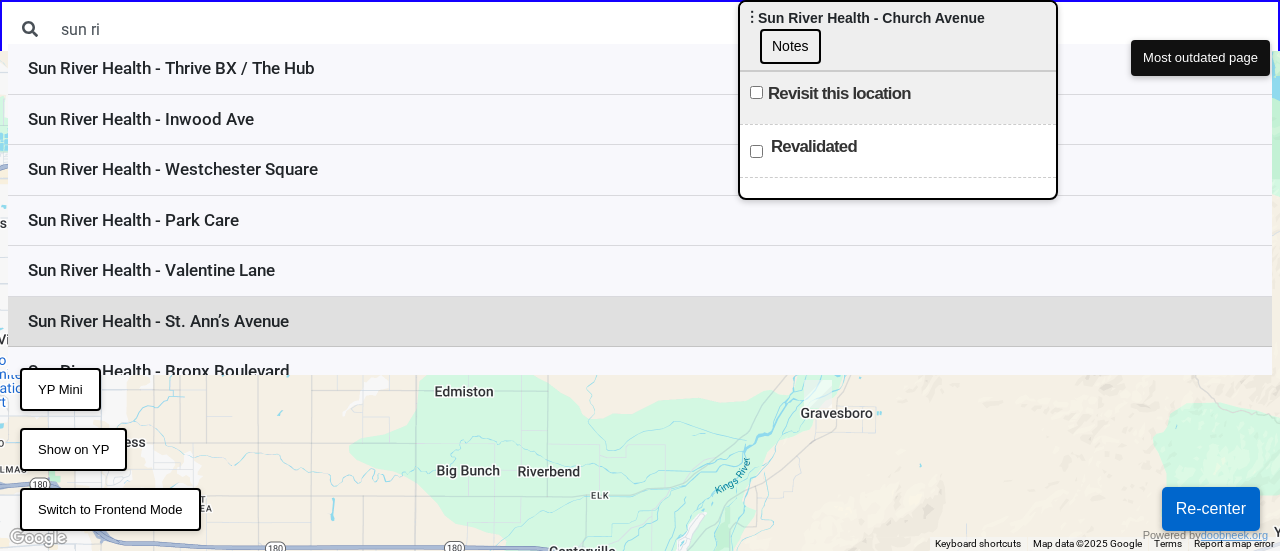 click on "Sun River Health - St. Ann’s Avenue" at bounding box center (640, 322) 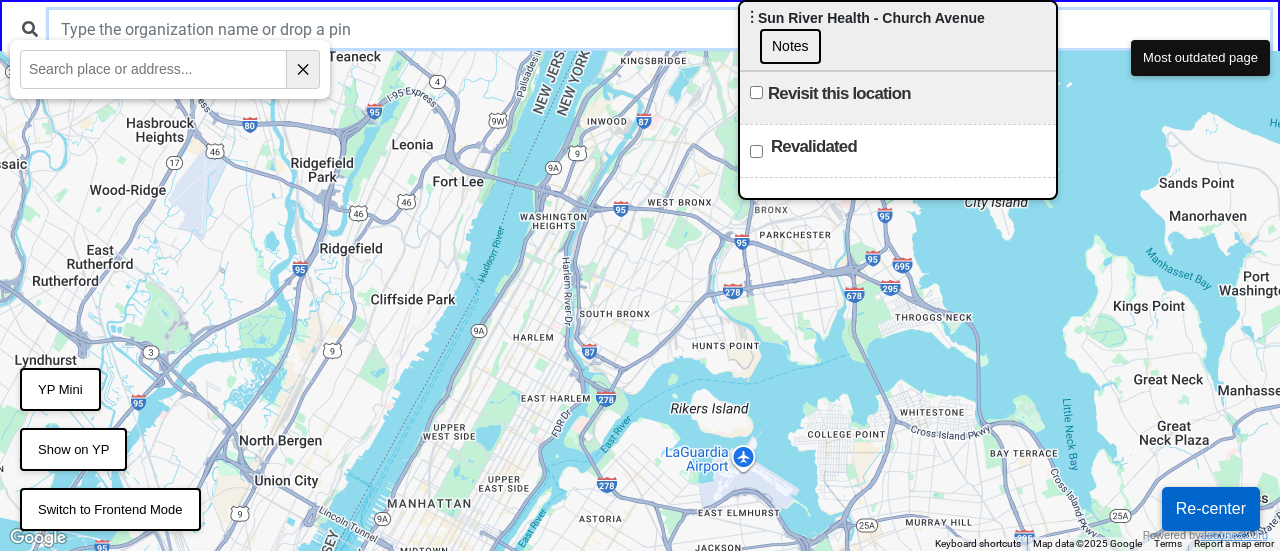 click at bounding box center (659, 29) 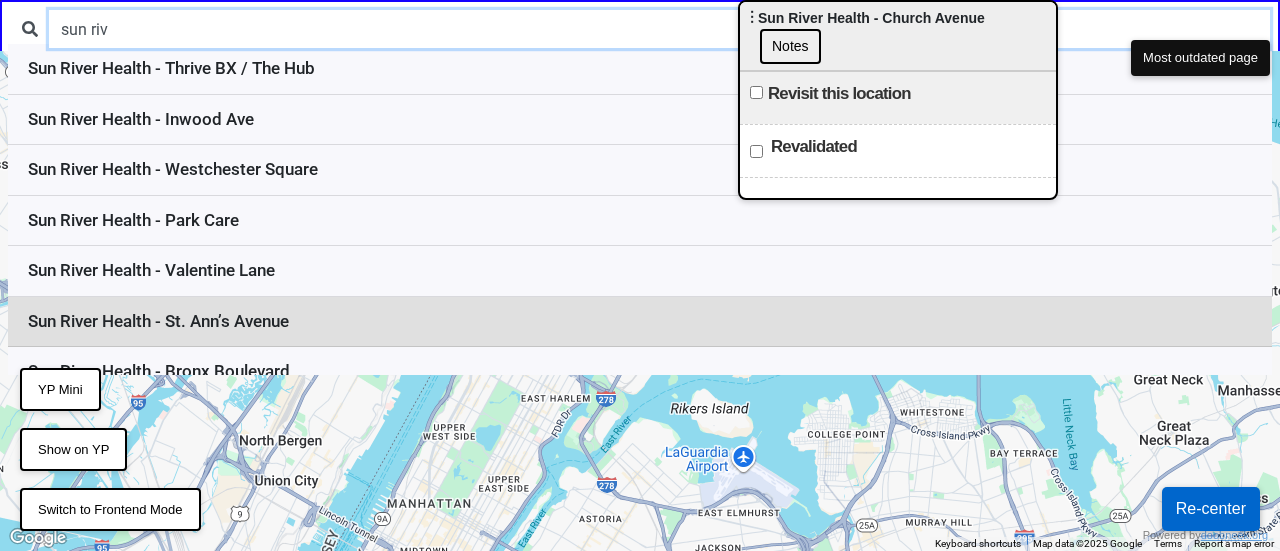 scroll, scrollTop: 421, scrollLeft: 0, axis: vertical 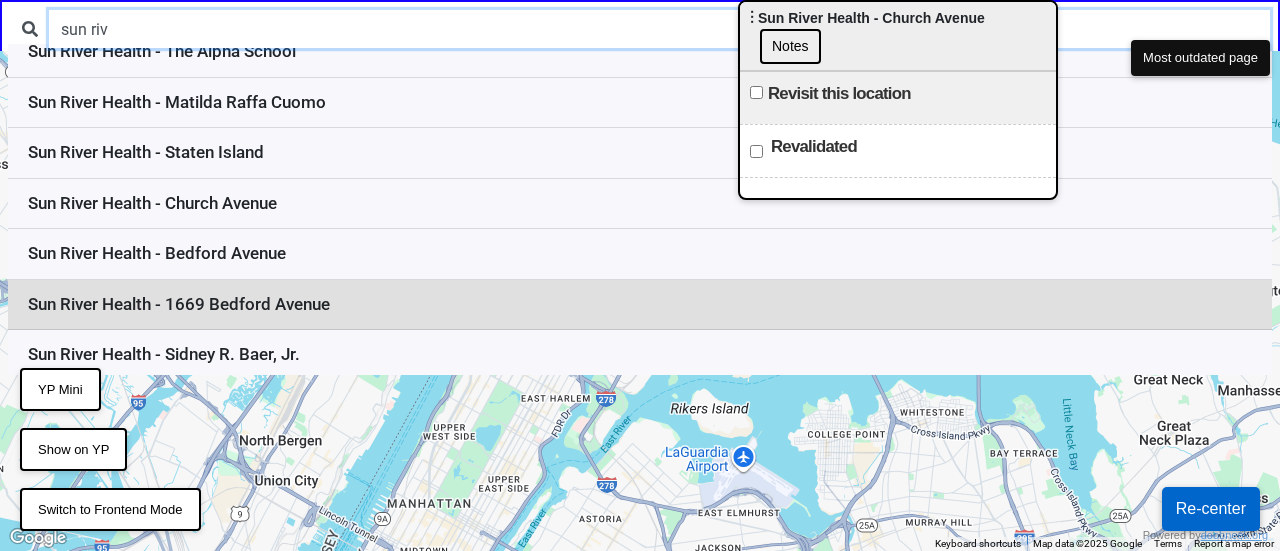 type on "sun riv" 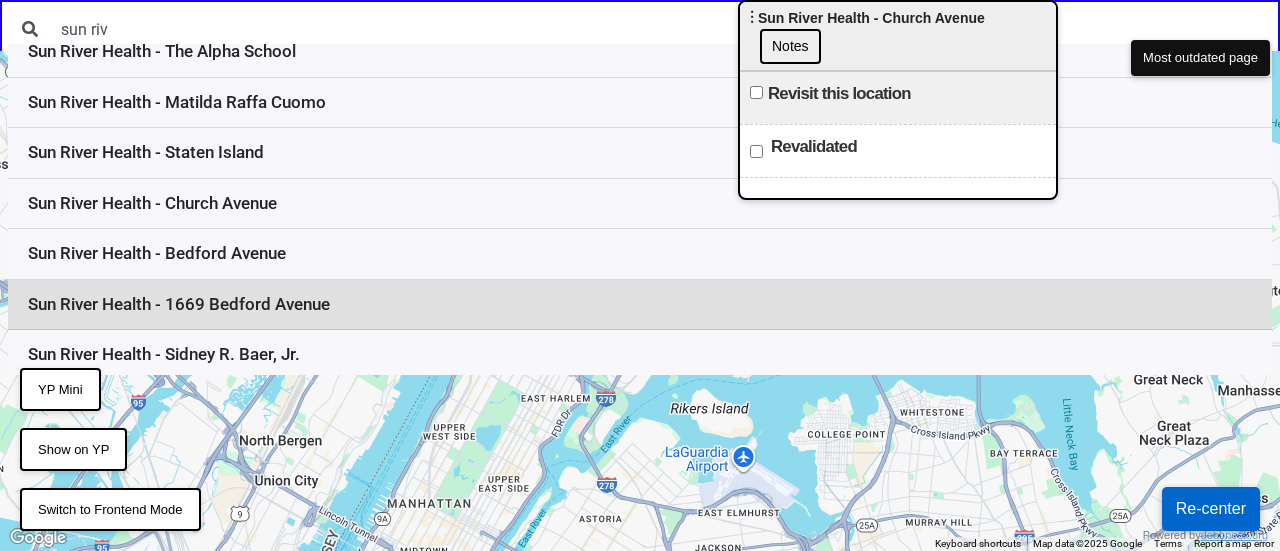 click on "Sun River Health - 1669 Bedford Avenue" at bounding box center [640, 305] 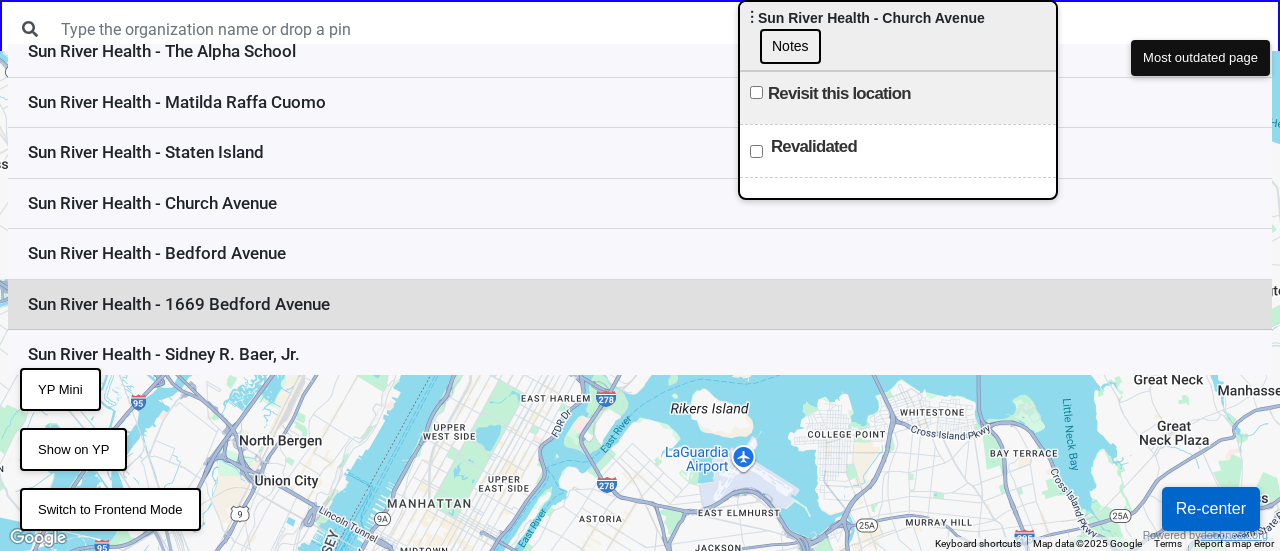 scroll, scrollTop: 0, scrollLeft: 0, axis: both 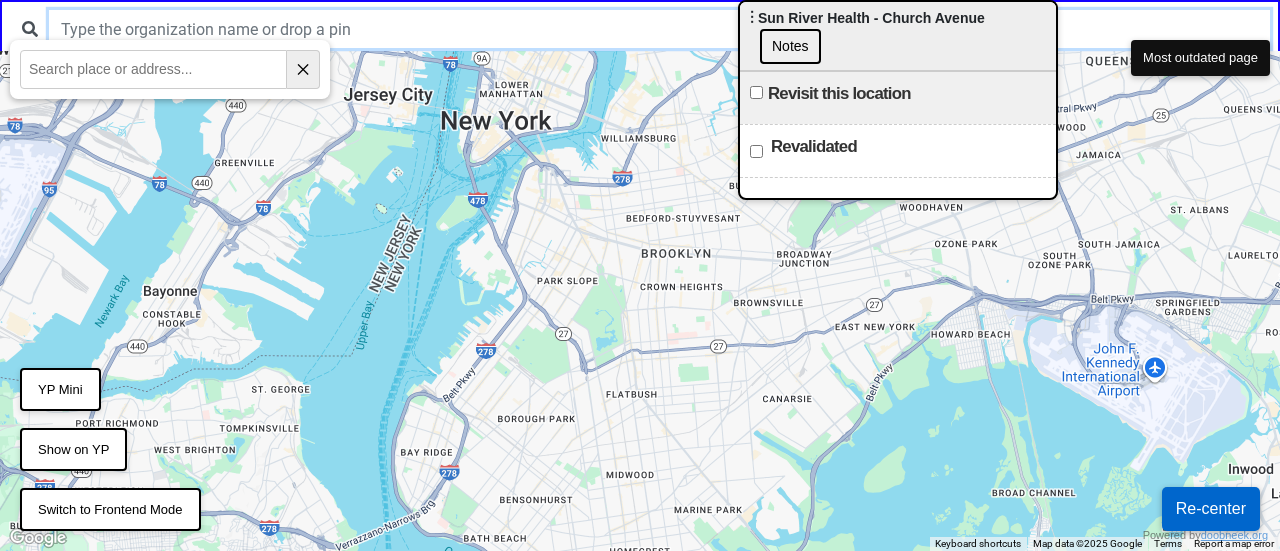 click at bounding box center [659, 29] 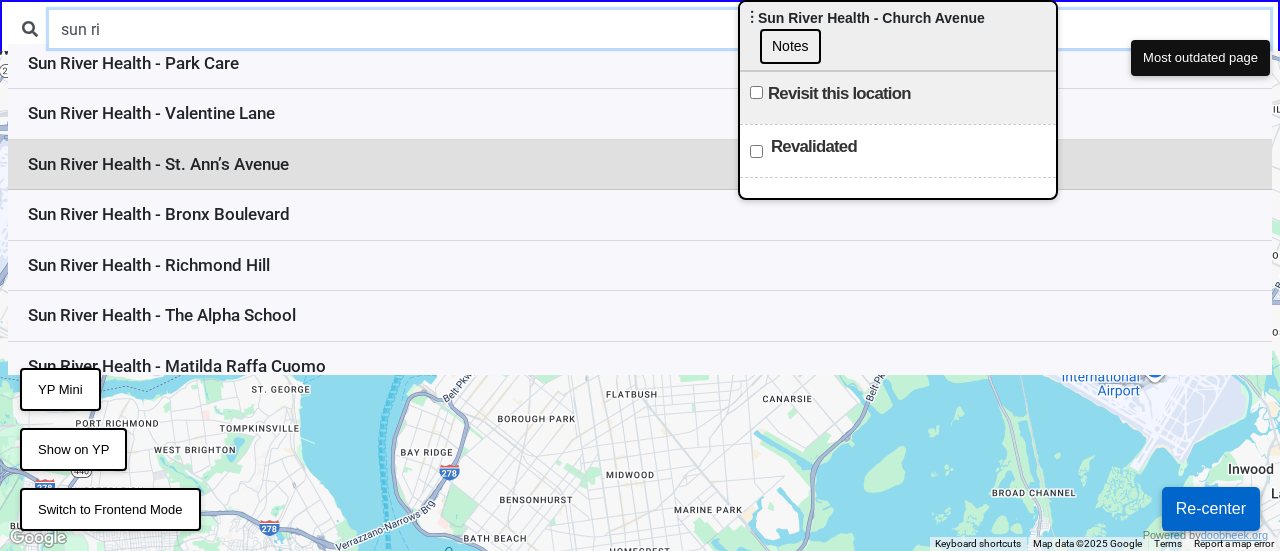 scroll, scrollTop: 170, scrollLeft: 0, axis: vertical 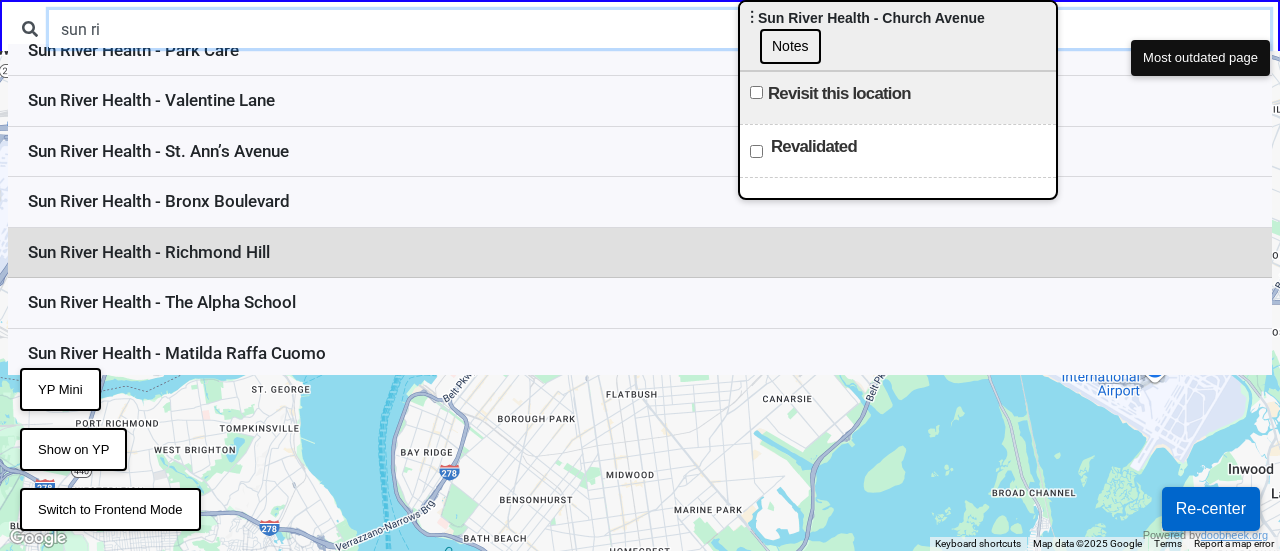 type on "sun ri" 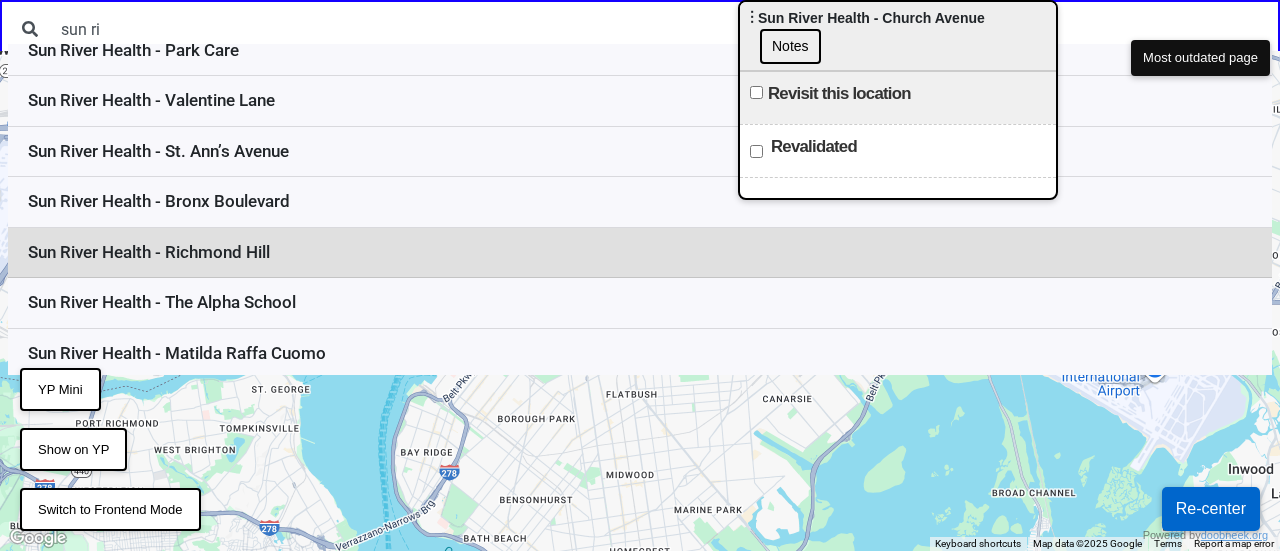click on "Sun River Health - Richmond Hill" at bounding box center (640, 253) 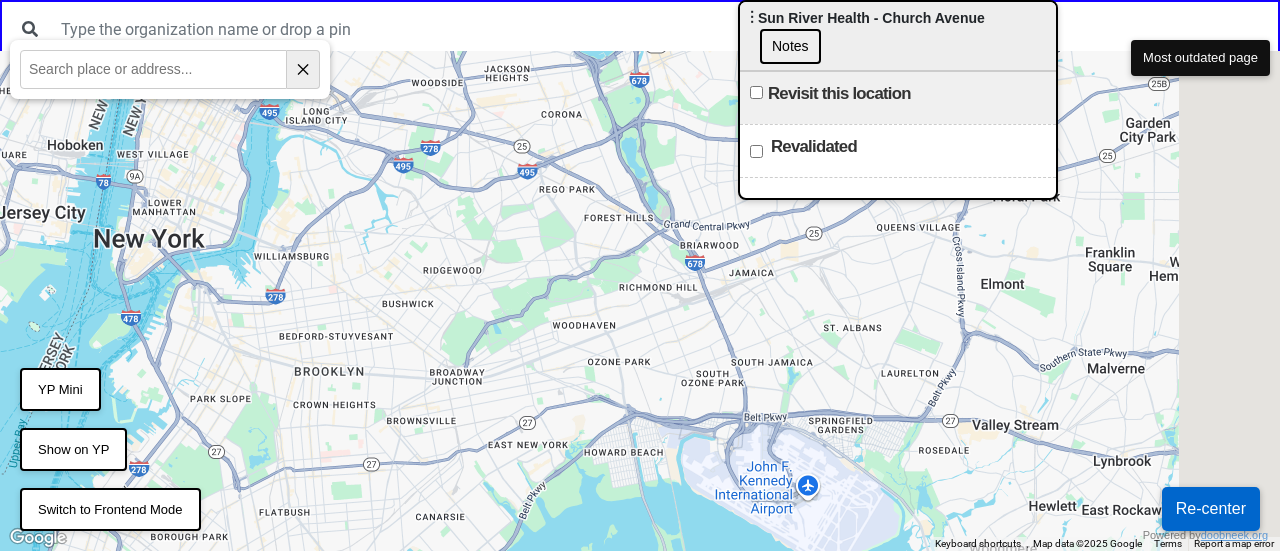 scroll, scrollTop: 0, scrollLeft: 0, axis: both 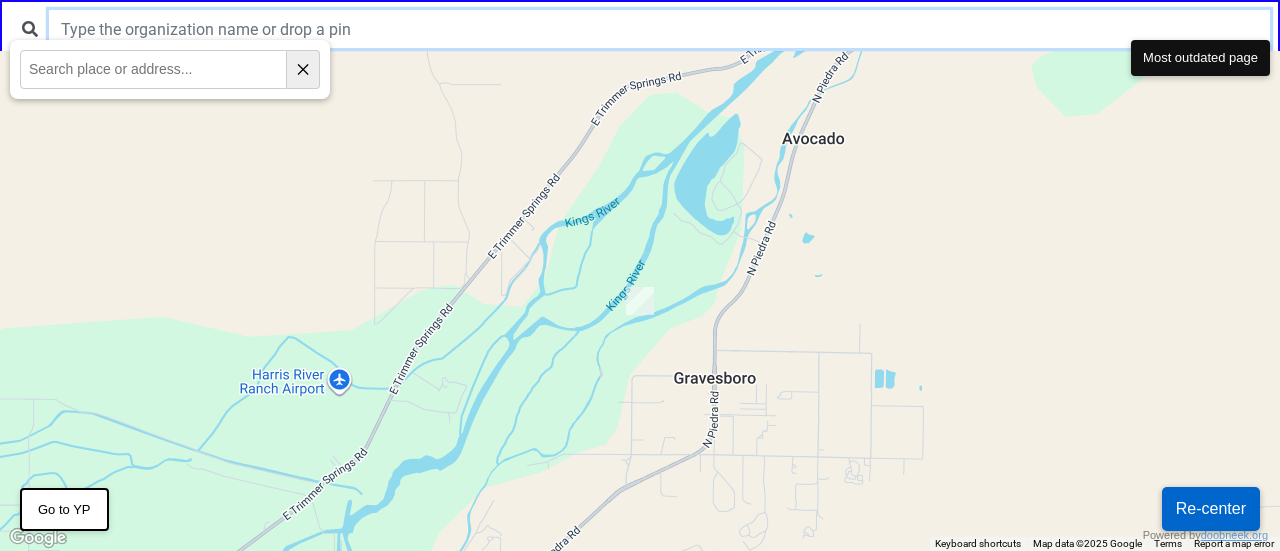 click at bounding box center [659, 29] 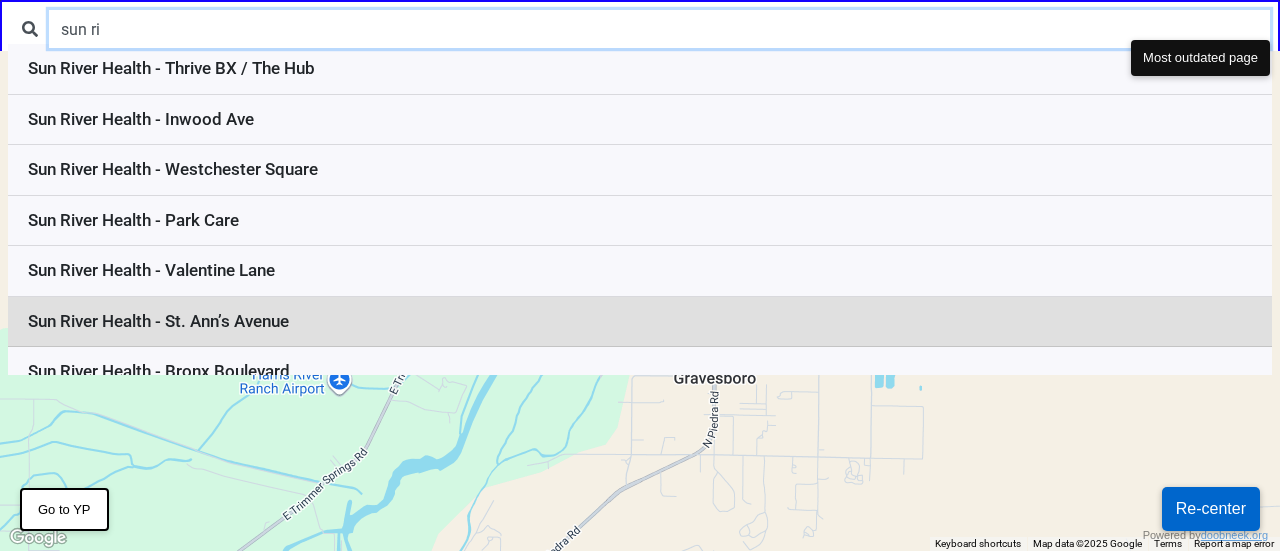 scroll, scrollTop: 421, scrollLeft: 0, axis: vertical 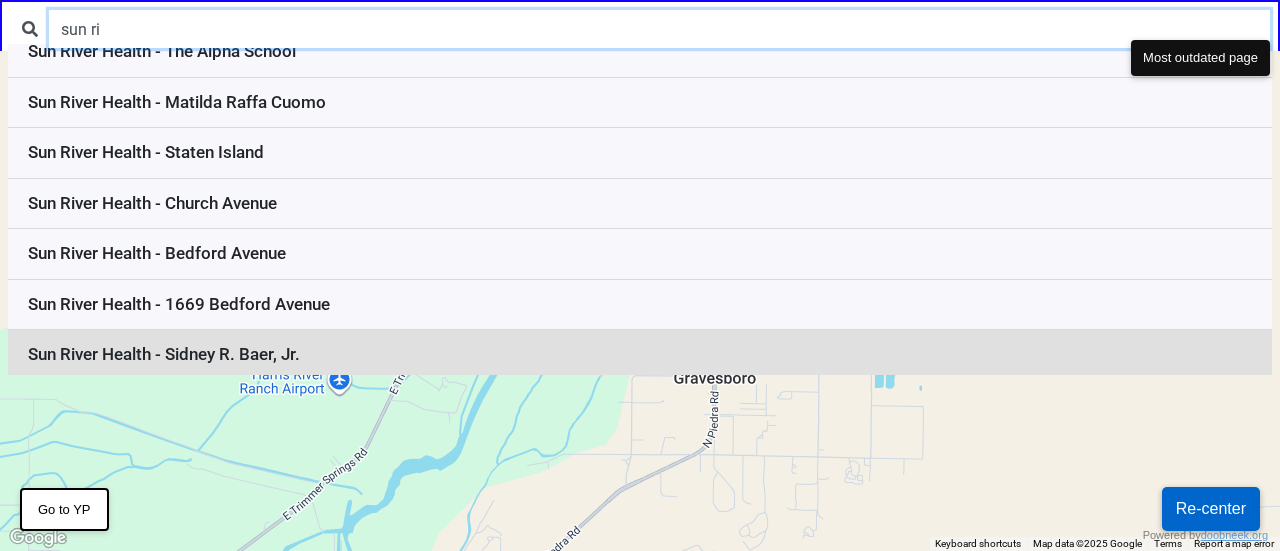 type on "sun ri" 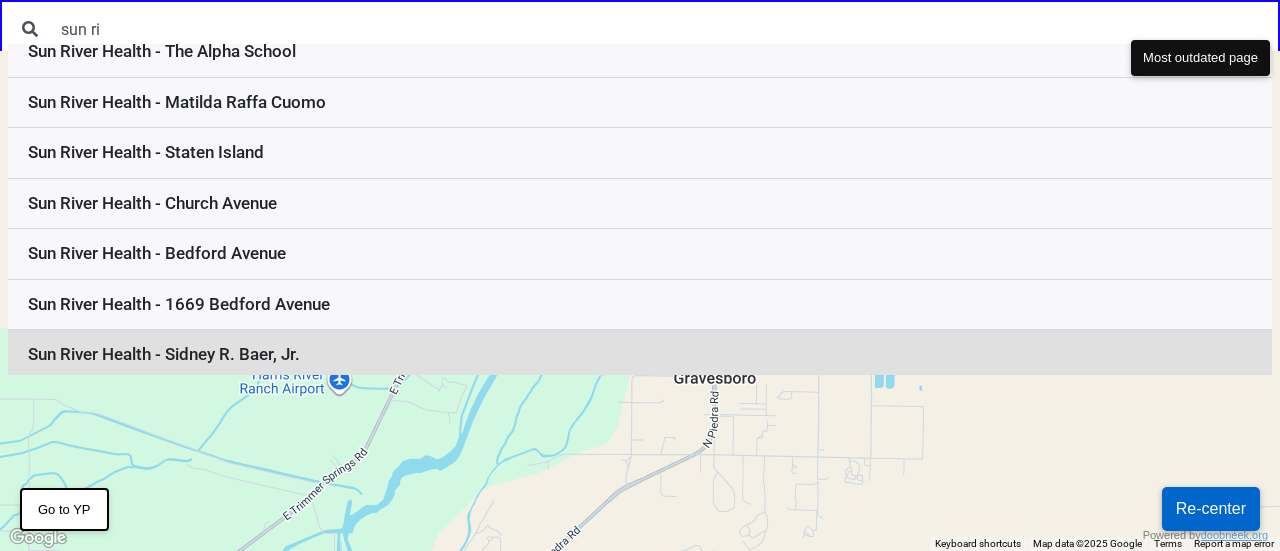 click on "Sun River Health - Sidney R. Baer, Jr." at bounding box center [640, 355] 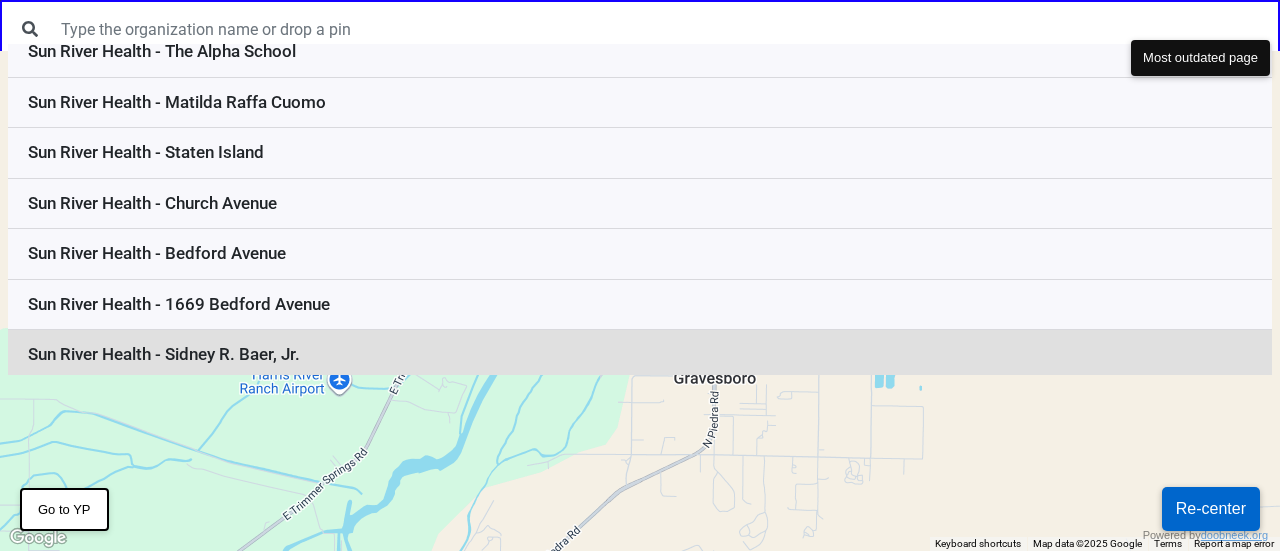 scroll, scrollTop: 0, scrollLeft: 0, axis: both 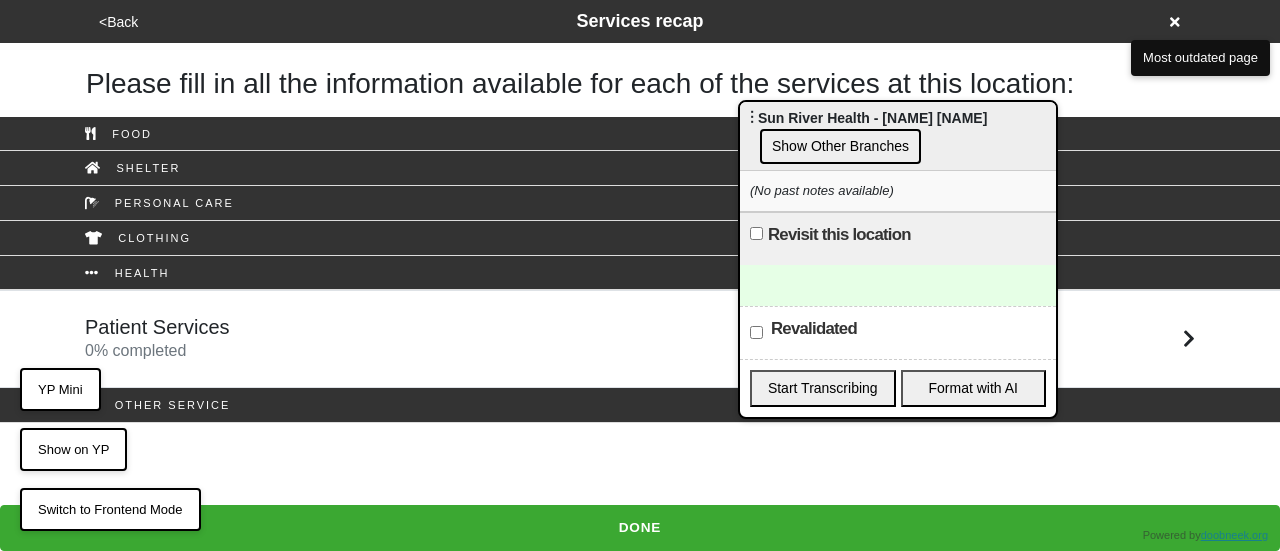 drag, startPoint x: 358, startPoint y: 4, endPoint x: 862, endPoint y: 161, distance: 527.88727 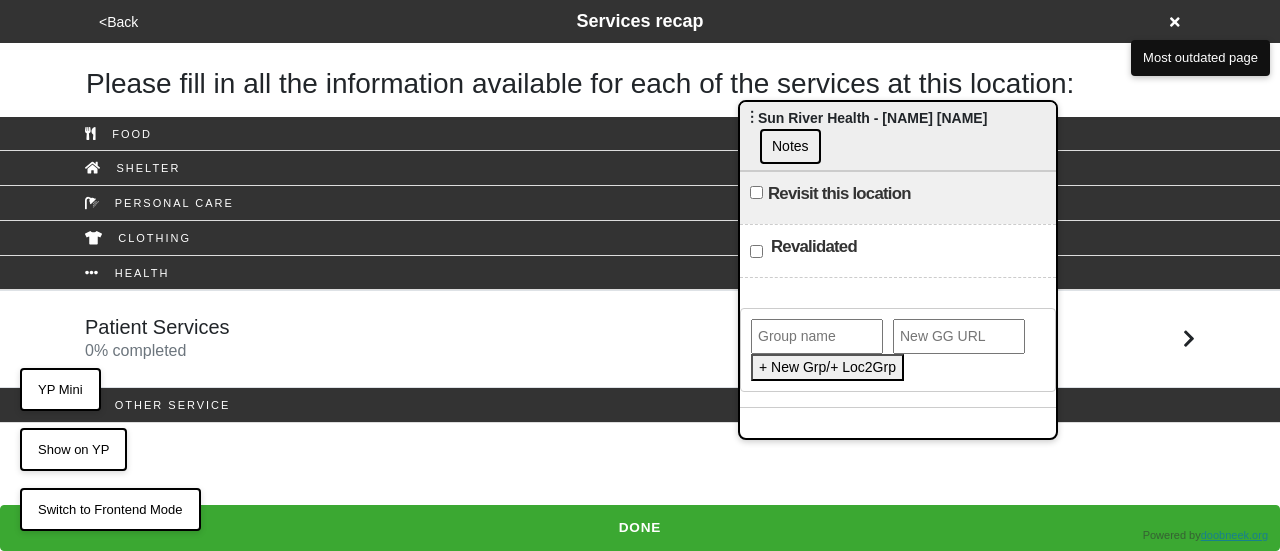 click at bounding box center [817, 336] 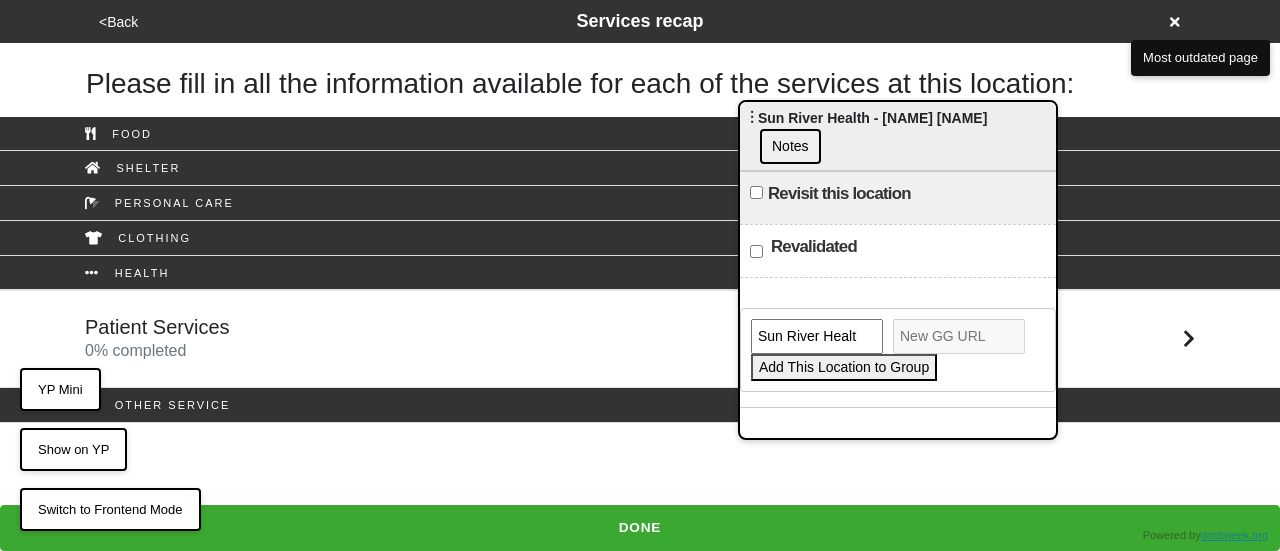 click on "Add This Location to Group" at bounding box center (844, 367) 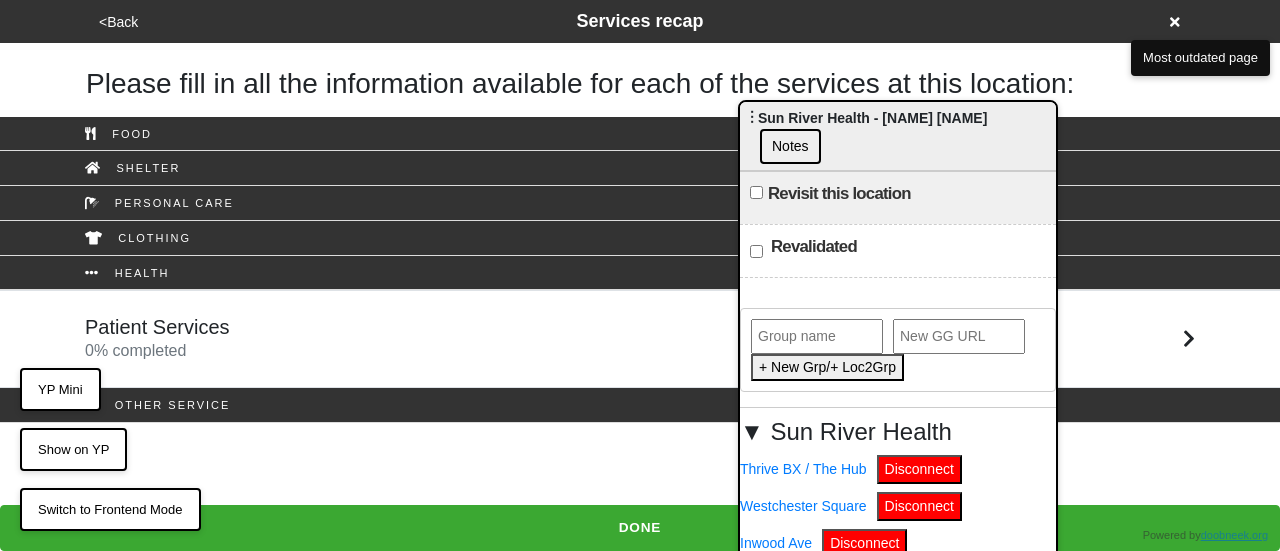 click 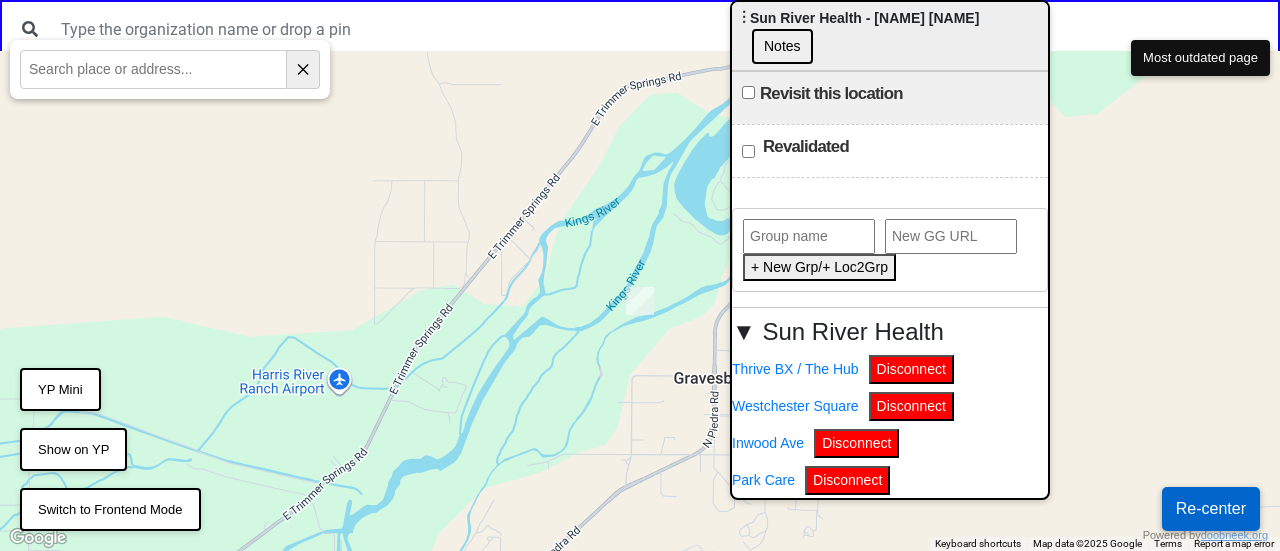 drag, startPoint x: 882, startPoint y: 132, endPoint x: 872, endPoint y: 23, distance: 109.457756 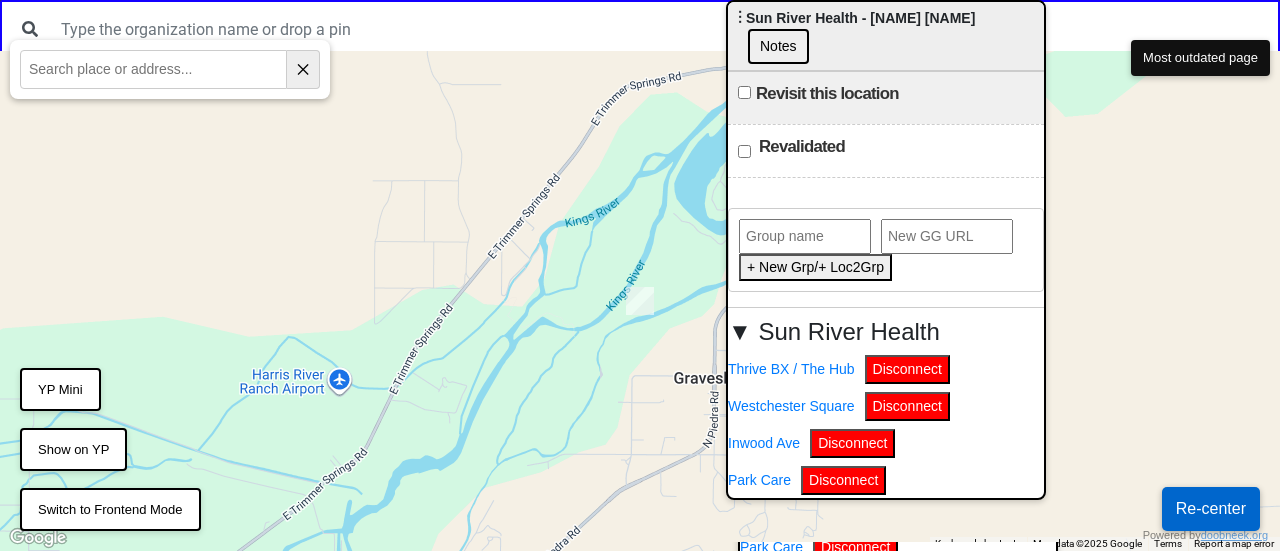 scroll, scrollTop: 188, scrollLeft: 0, axis: vertical 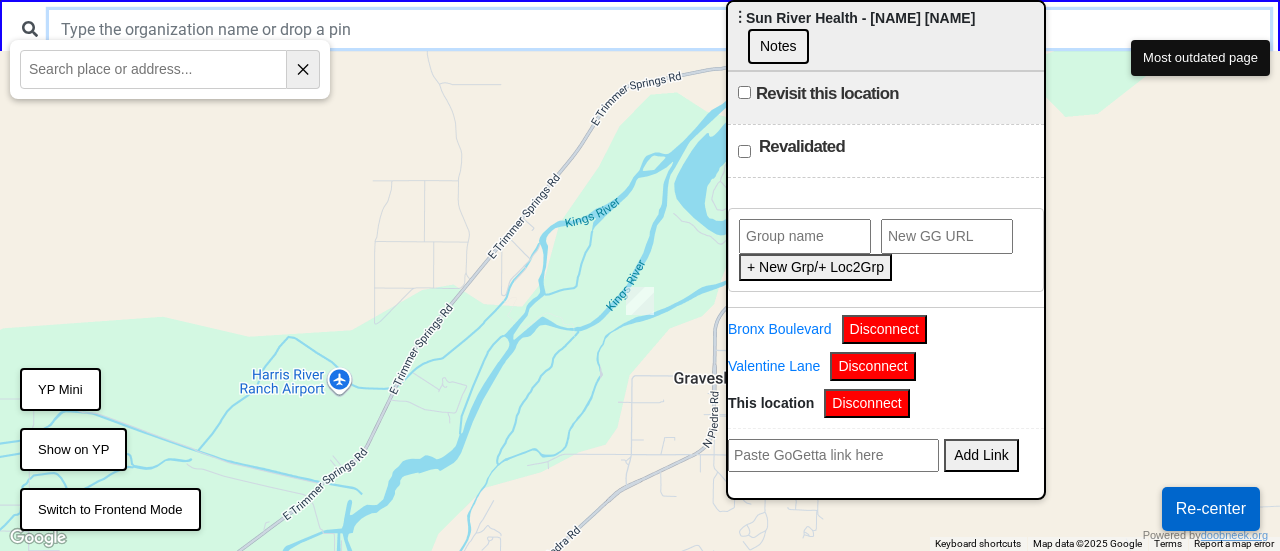 click at bounding box center (659, 29) 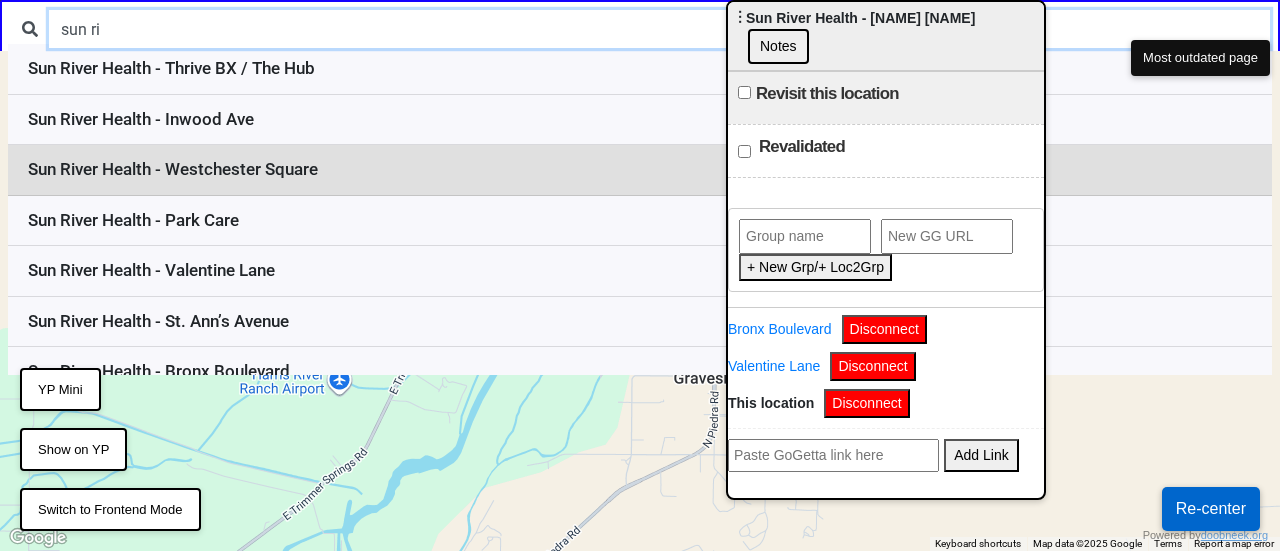 scroll, scrollTop: 421, scrollLeft: 0, axis: vertical 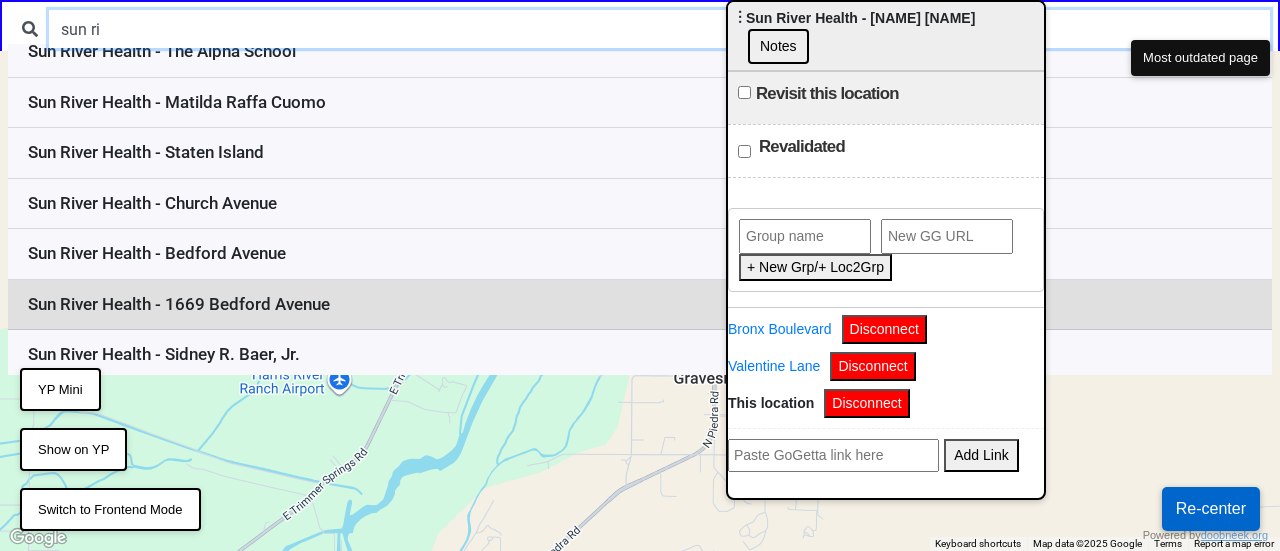 type on "sun ri" 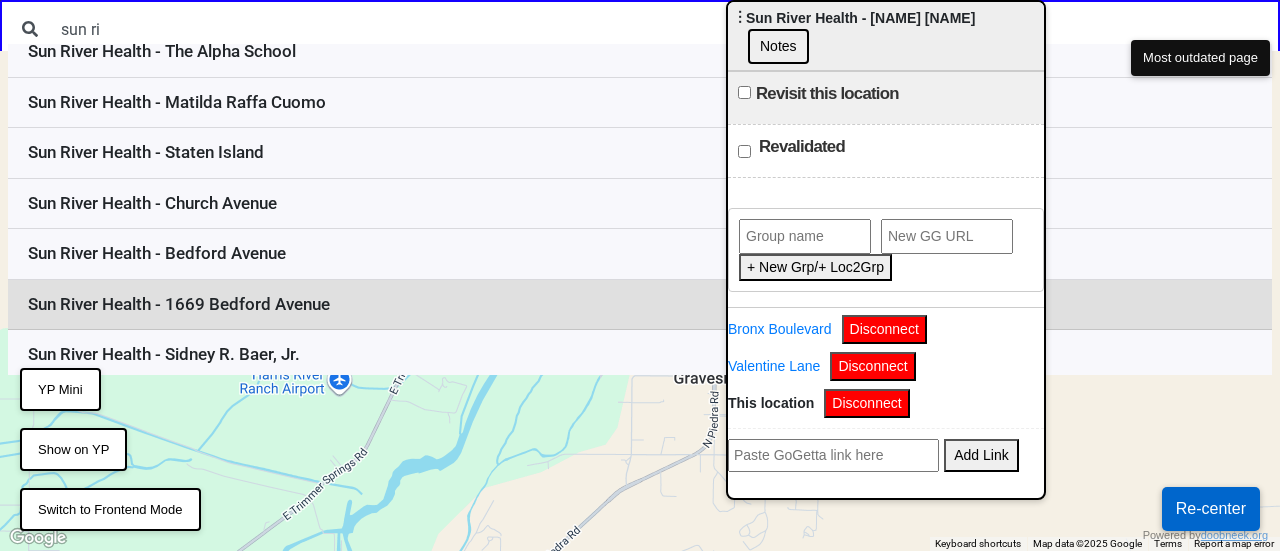 click on "Sun River Health - 1669 Bedford Avenue" at bounding box center (640, 305) 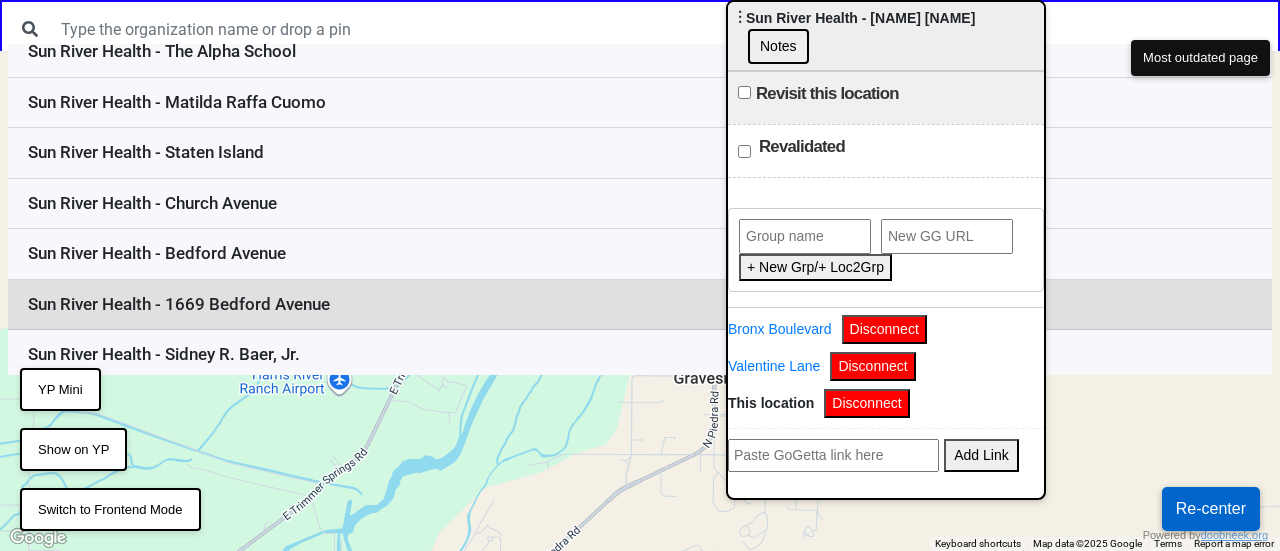 scroll, scrollTop: 0, scrollLeft: 0, axis: both 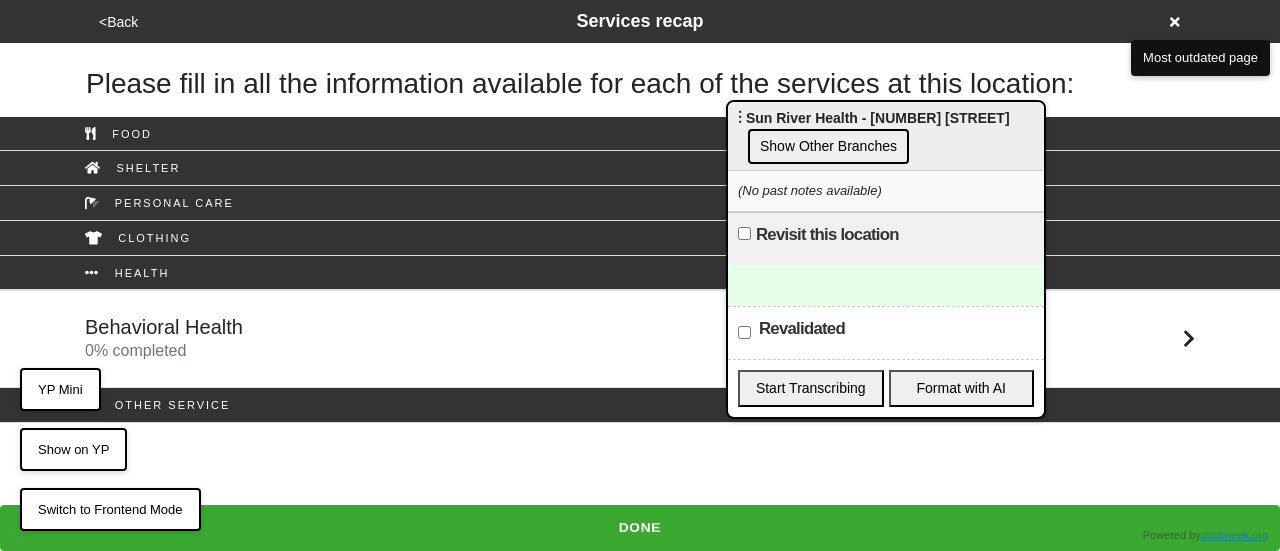 click on "Show Other Branches" at bounding box center [828, 146] 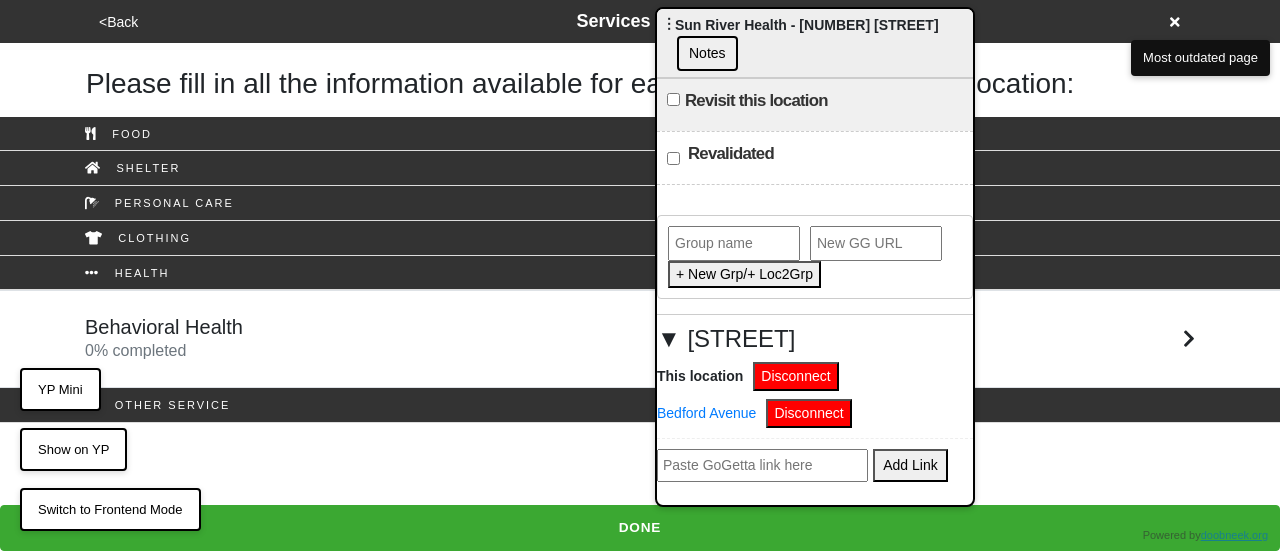 drag, startPoint x: 909, startPoint y: 117, endPoint x: 838, endPoint y: 24, distance: 117.00427 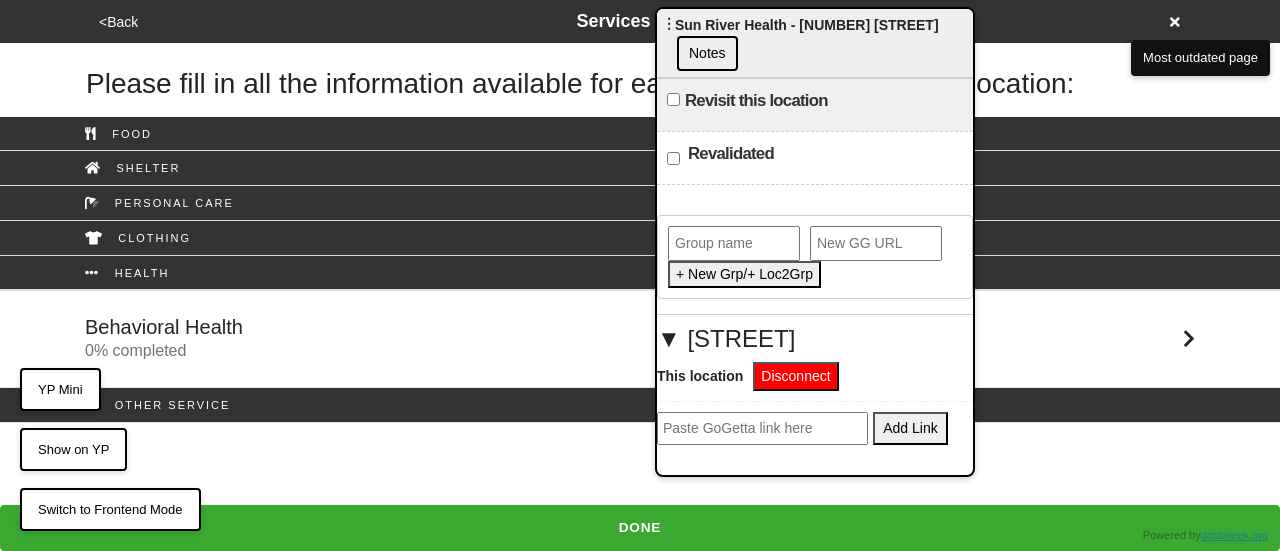 click on "Disconnect" at bounding box center [795, 376] 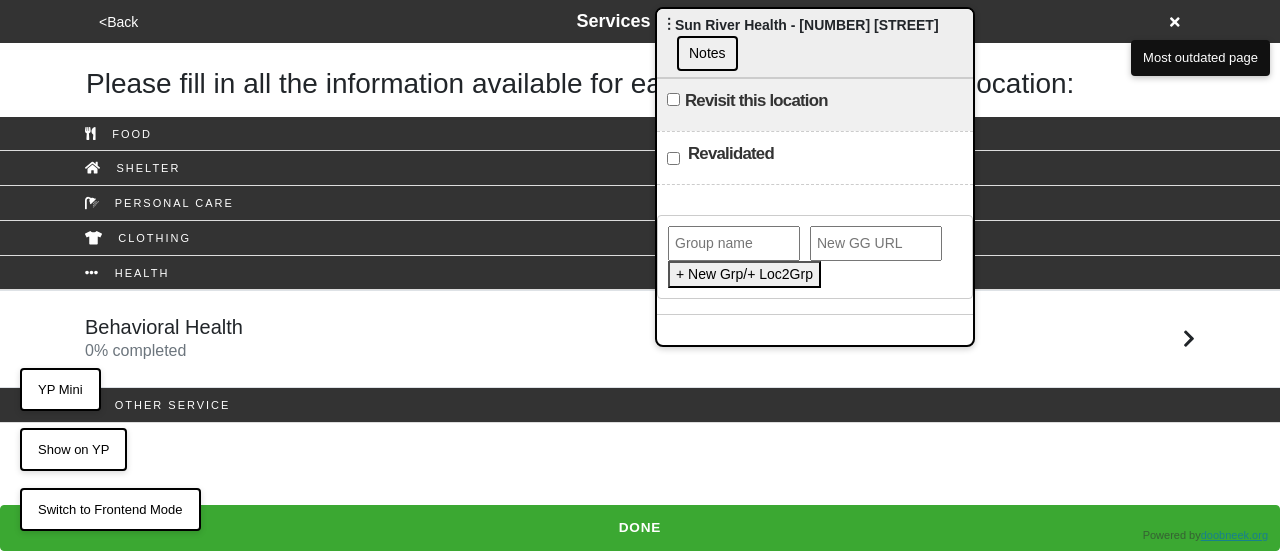 click at bounding box center [734, 243] 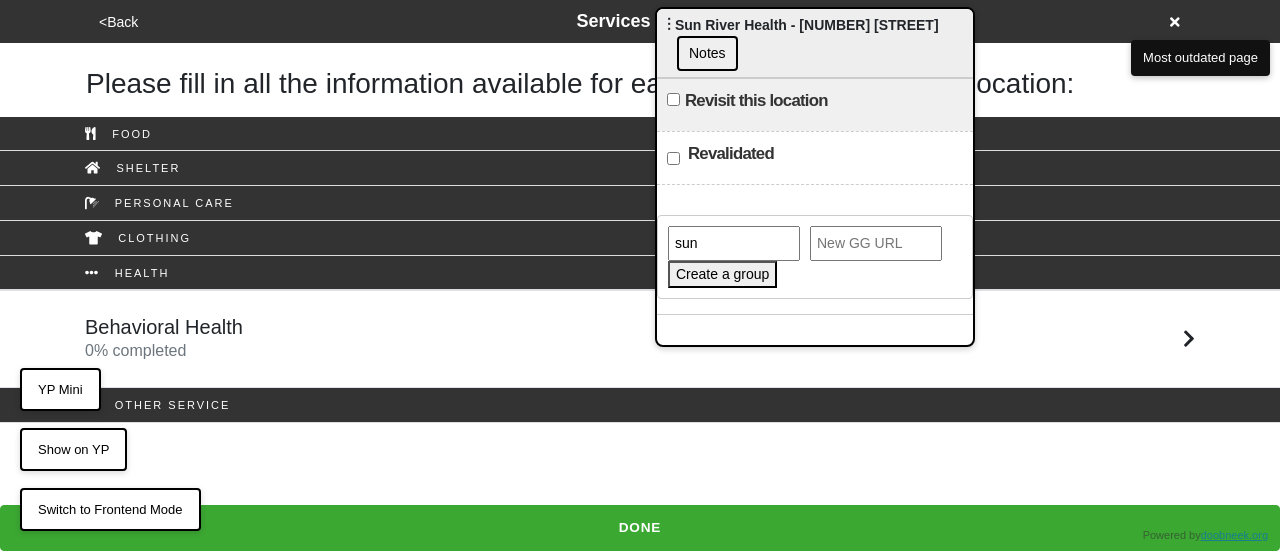 type on "Sun River Health" 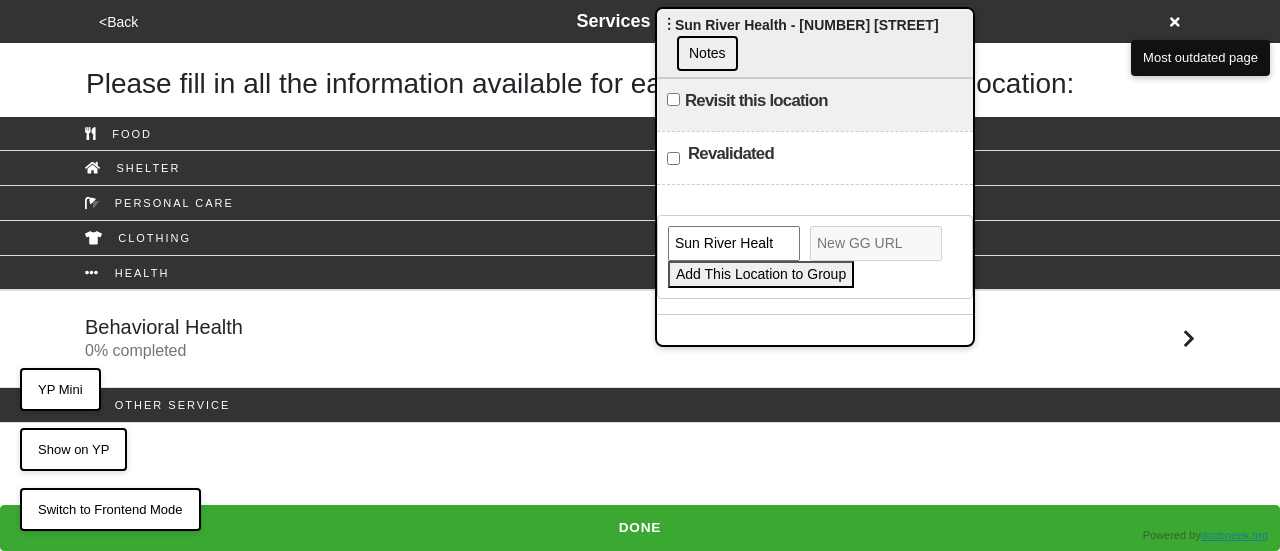 click on "Add This Location to Group" at bounding box center [761, 274] 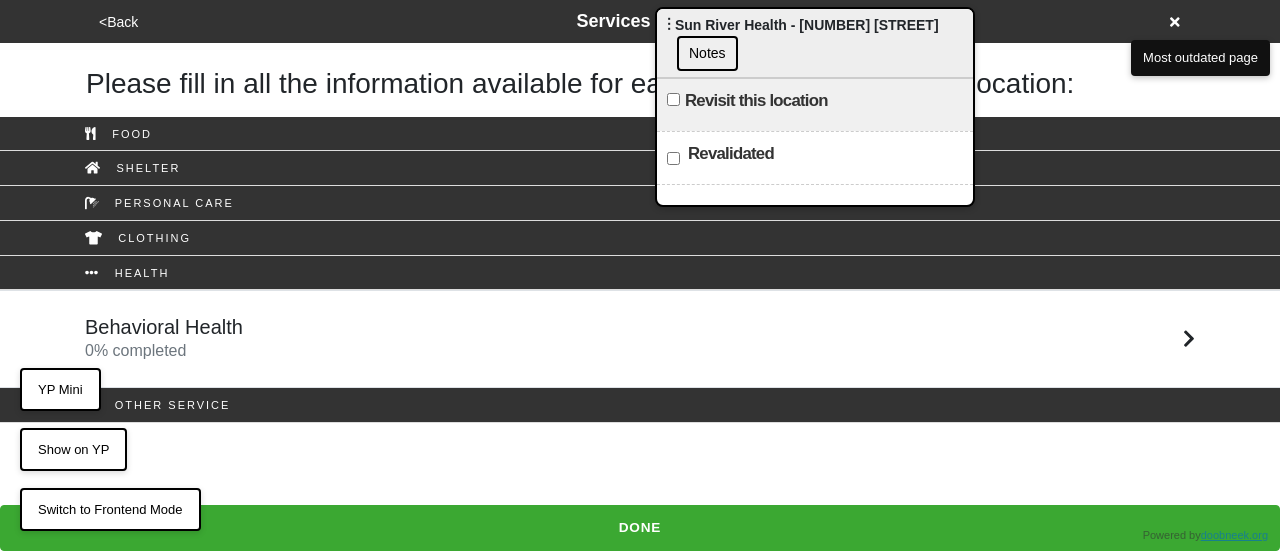 click 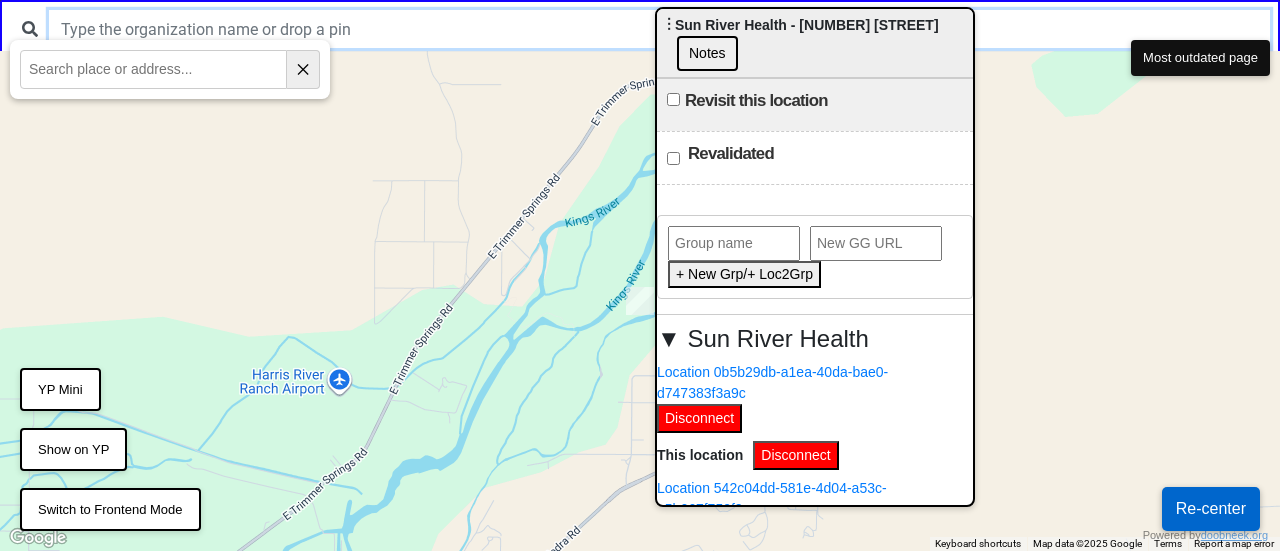 click at bounding box center (659, 29) 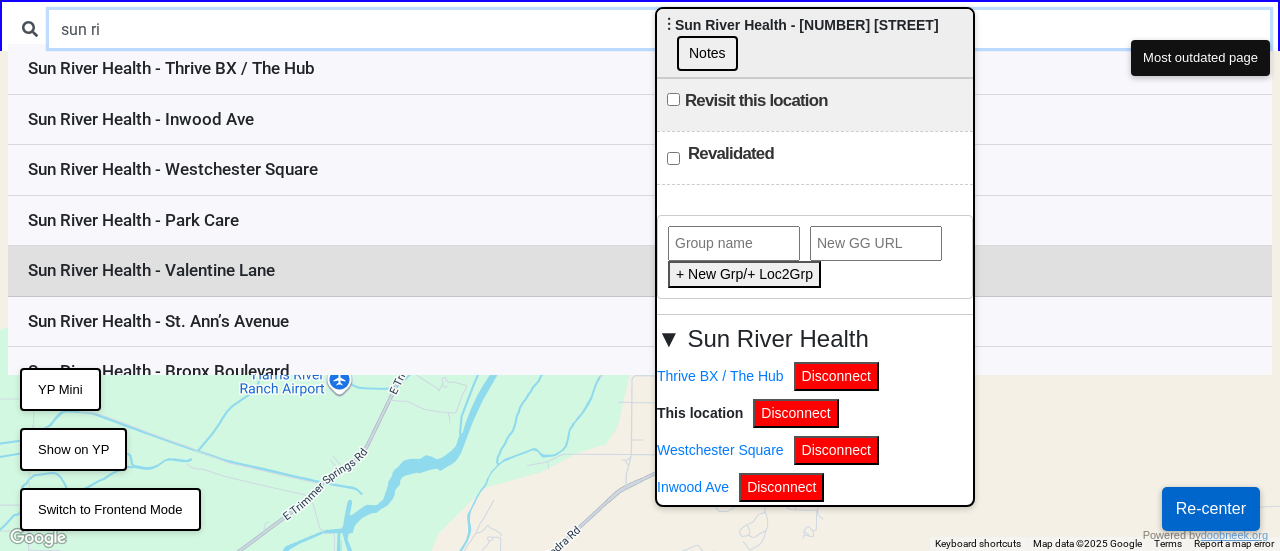 scroll, scrollTop: 421, scrollLeft: 0, axis: vertical 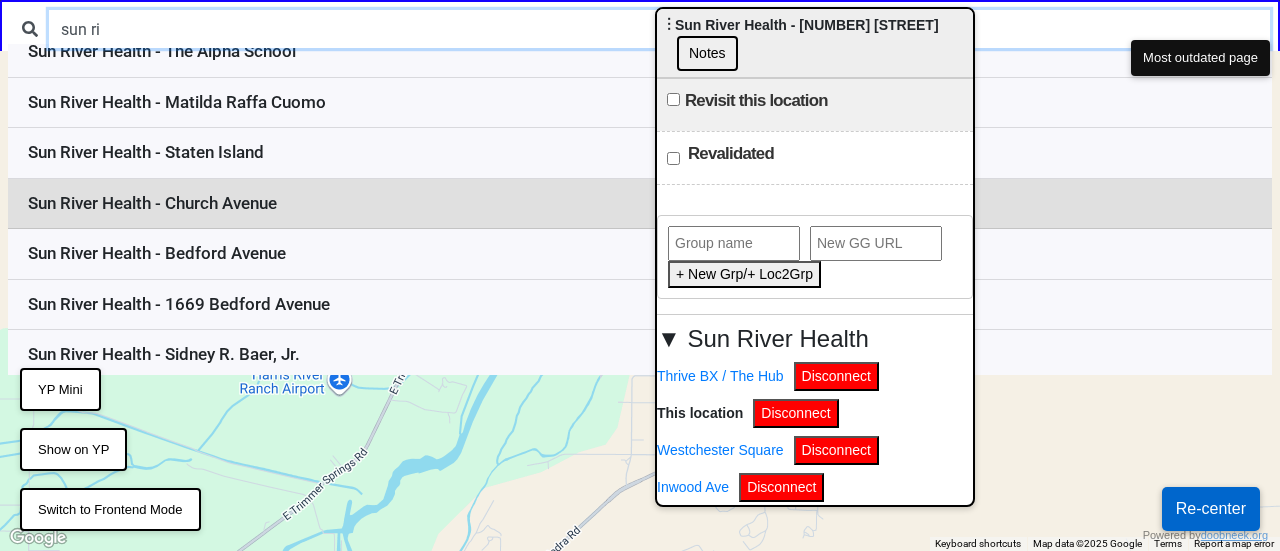 type on "sun ri" 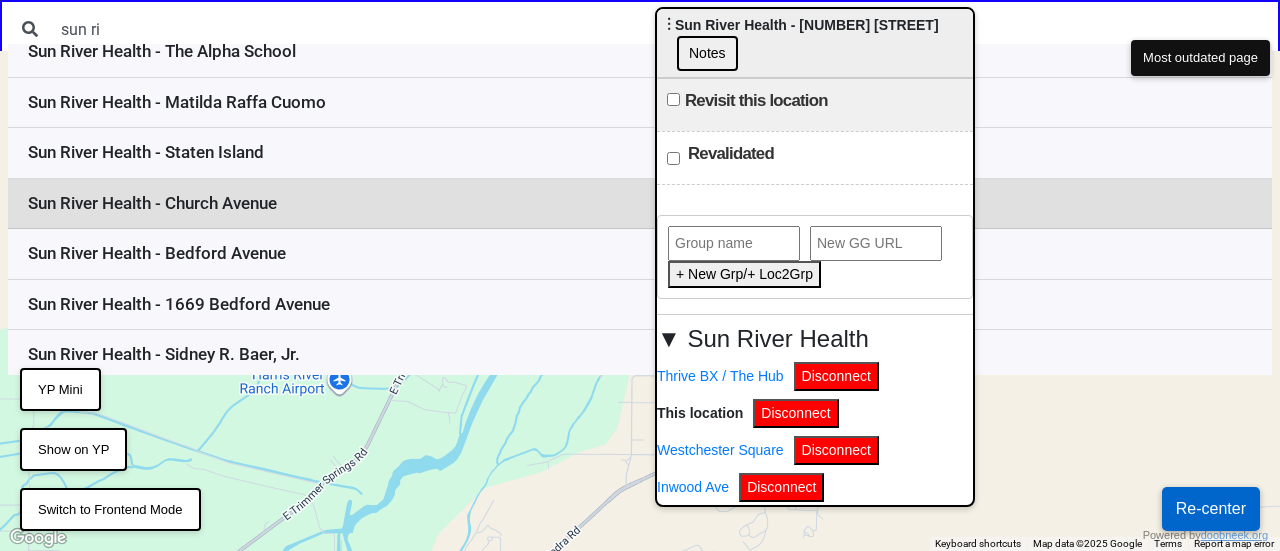 click on "Sun River Health - Church Avenue" at bounding box center (640, 204) 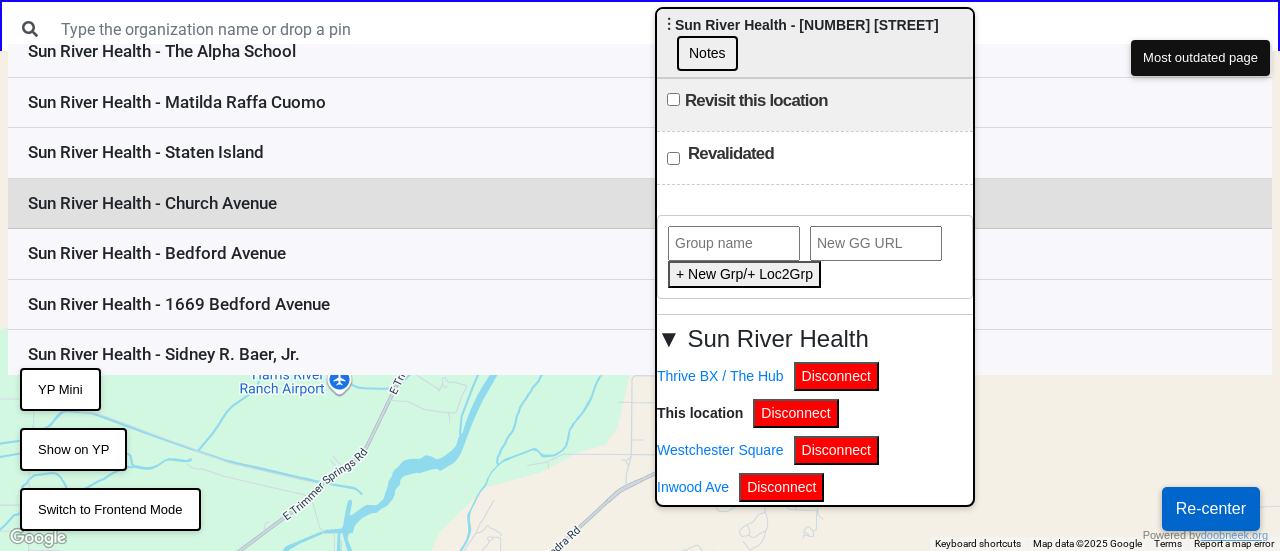 scroll, scrollTop: 0, scrollLeft: 0, axis: both 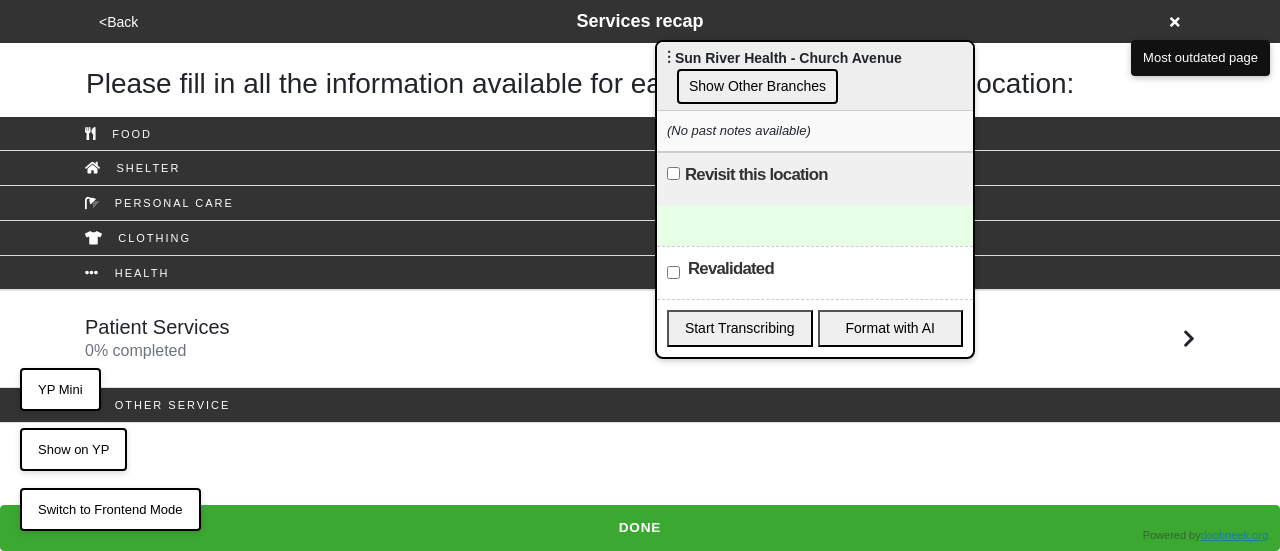 click on "Show Other Branches" at bounding box center [757, 86] 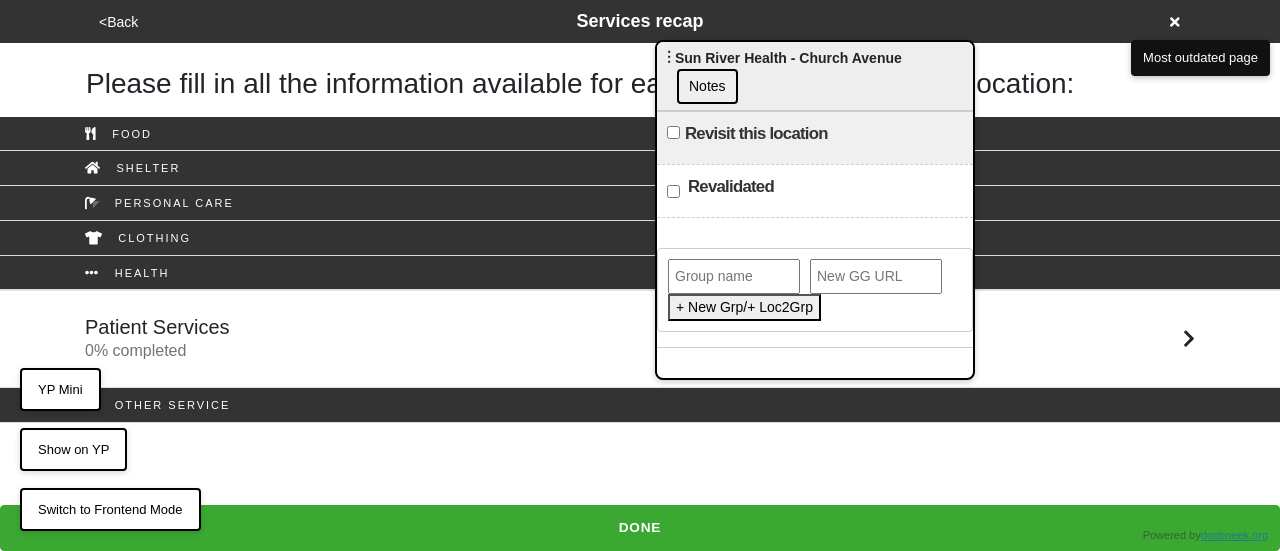 click at bounding box center [734, 276] 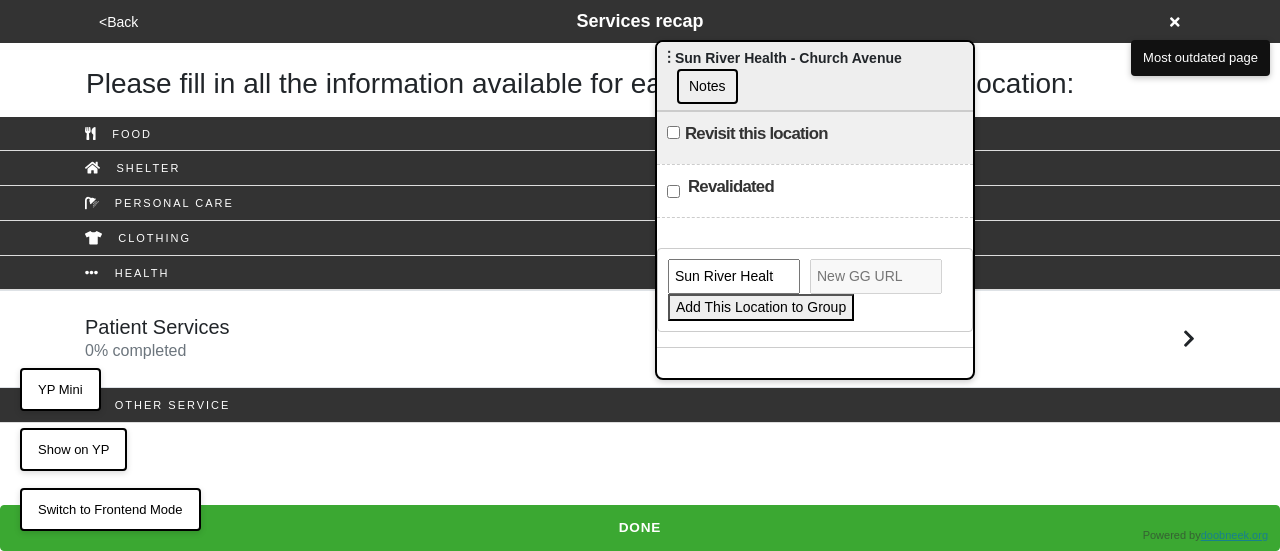 click on "Add This Location to Group" at bounding box center (761, 307) 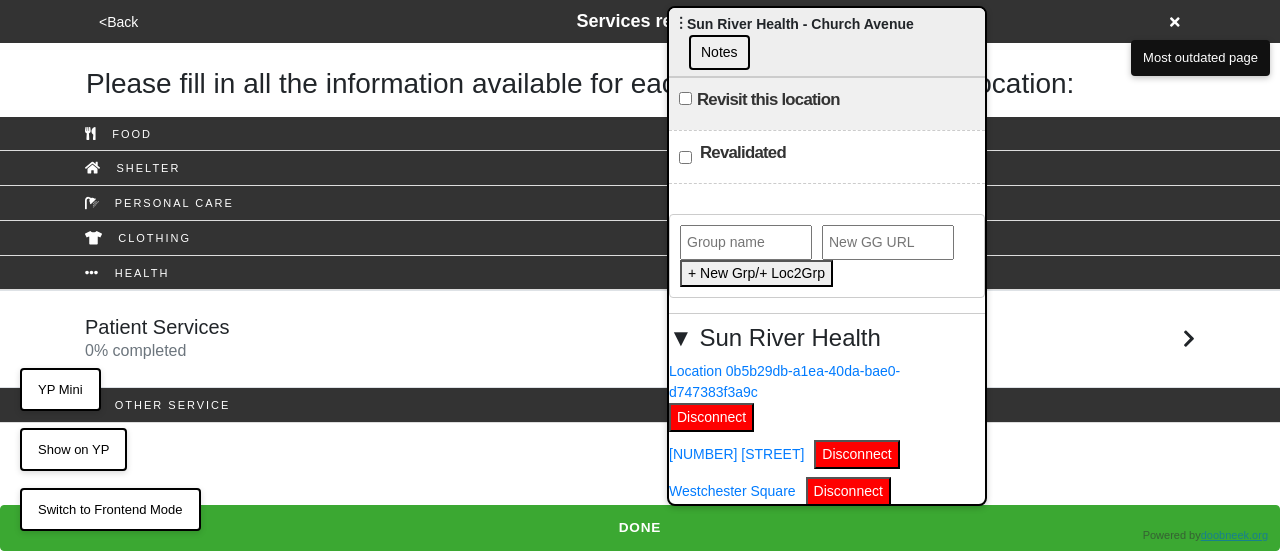 drag, startPoint x: 796, startPoint y: 85, endPoint x: 808, endPoint y: 41, distance: 45.607018 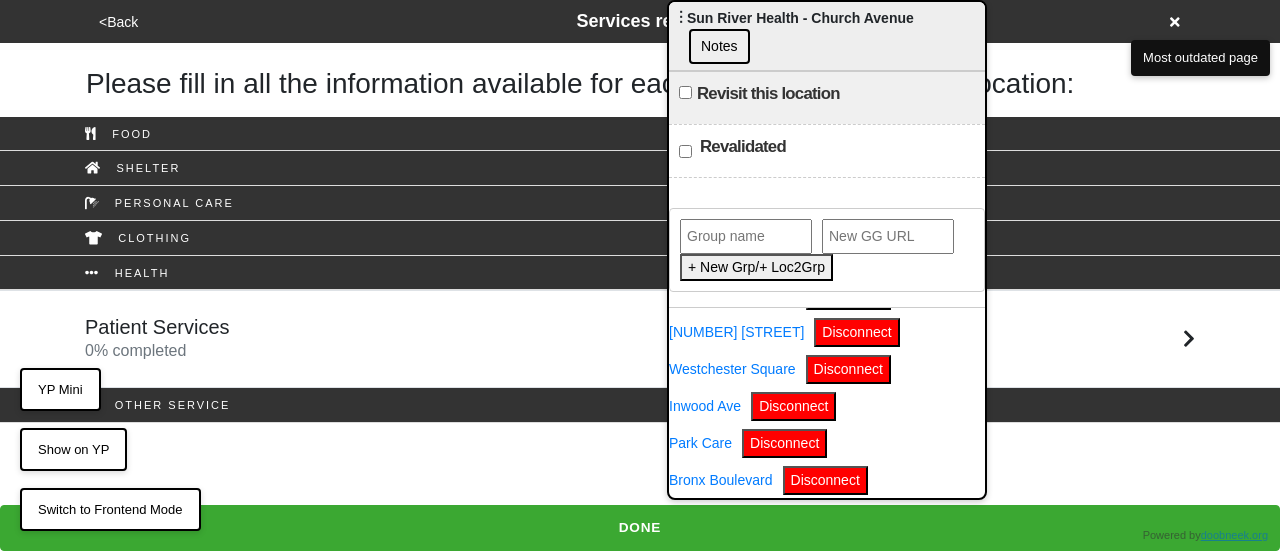 scroll, scrollTop: 0, scrollLeft: 0, axis: both 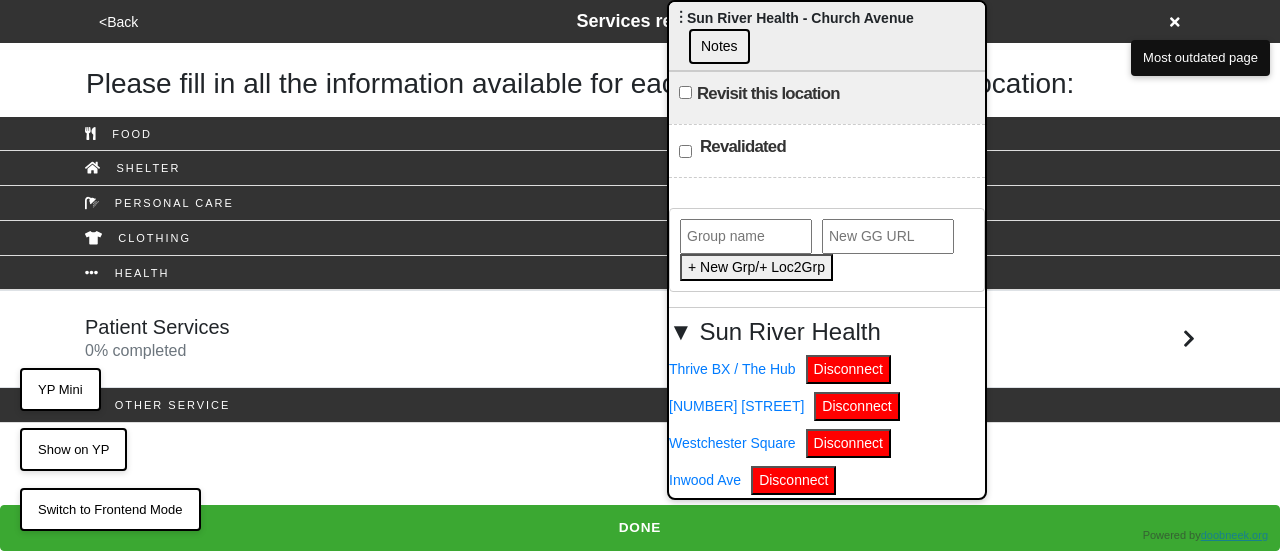 click 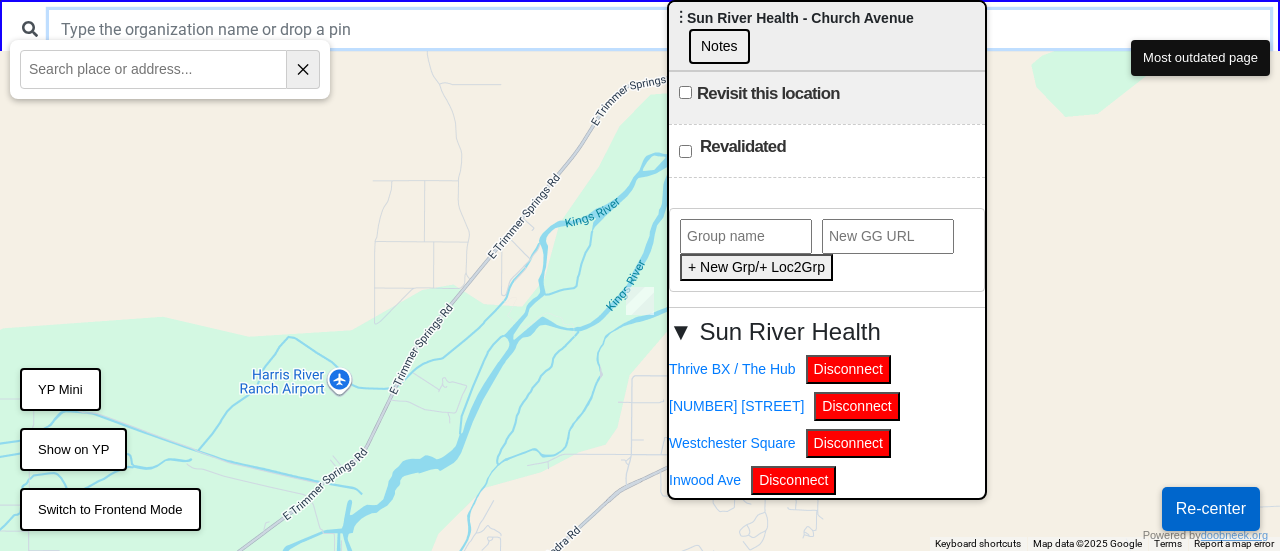 click at bounding box center [659, 29] 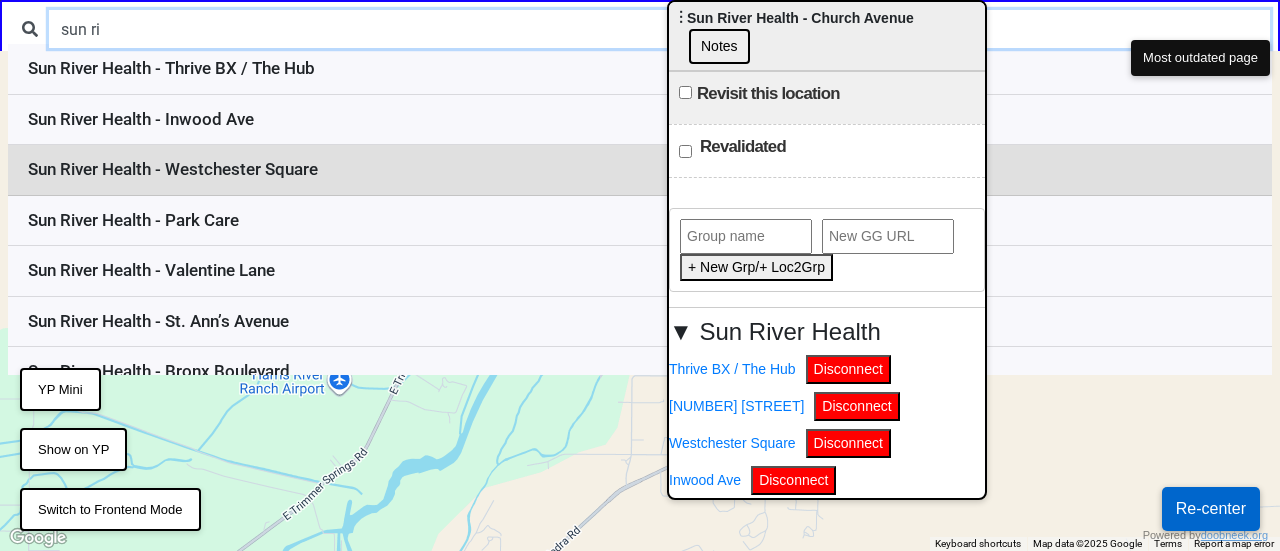 scroll, scrollTop: 200, scrollLeft: 0, axis: vertical 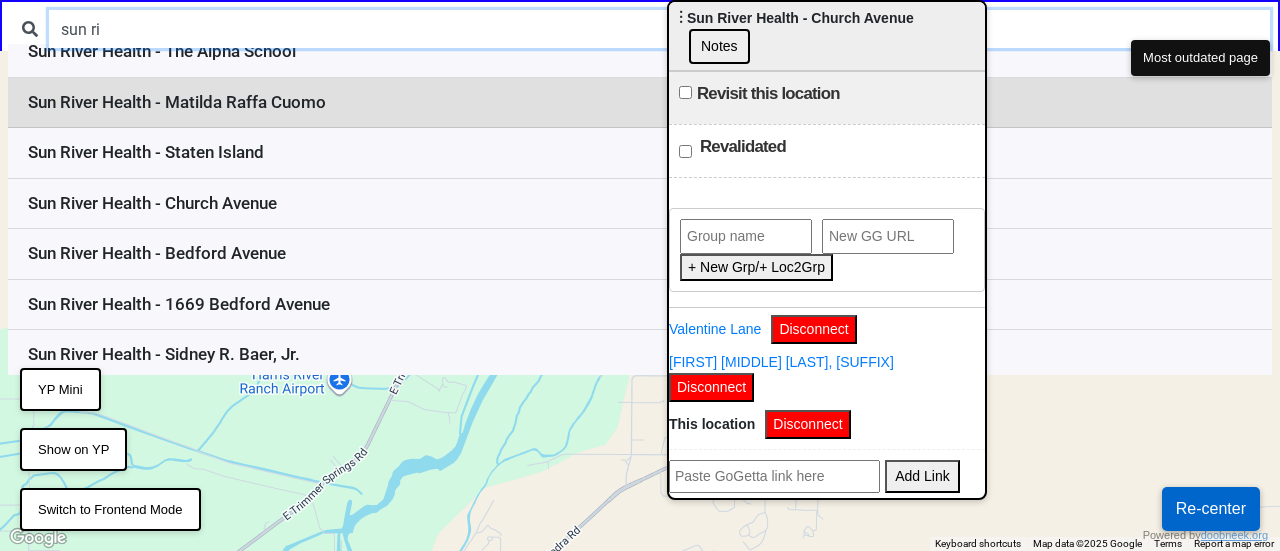 type on "sun ri" 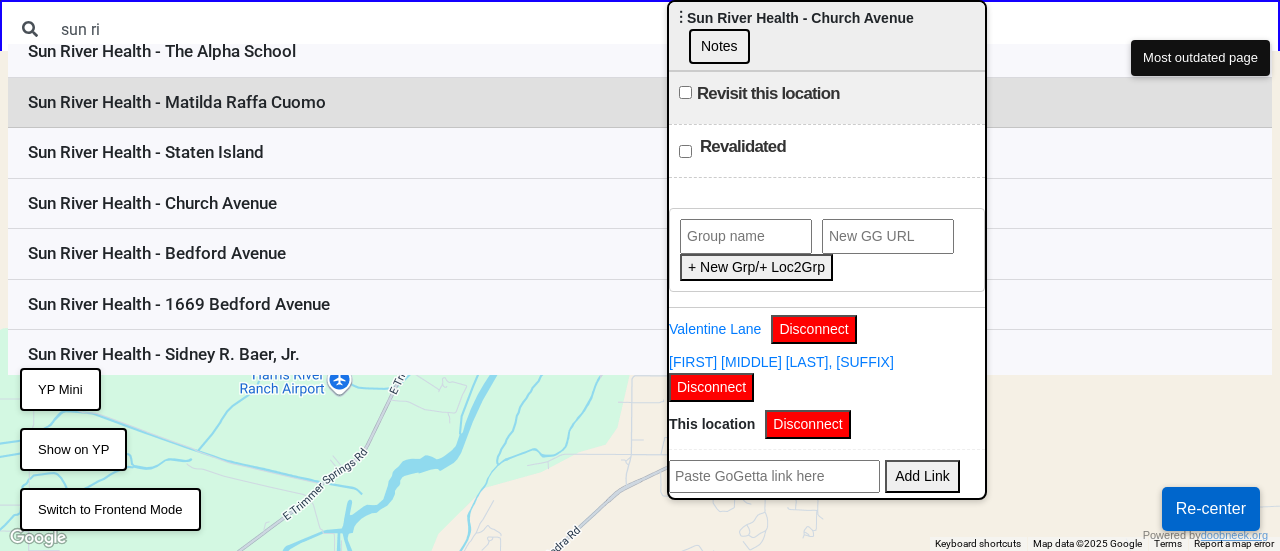click on "Sun River Health - Matilda Raffa Cuomo" at bounding box center [640, 103] 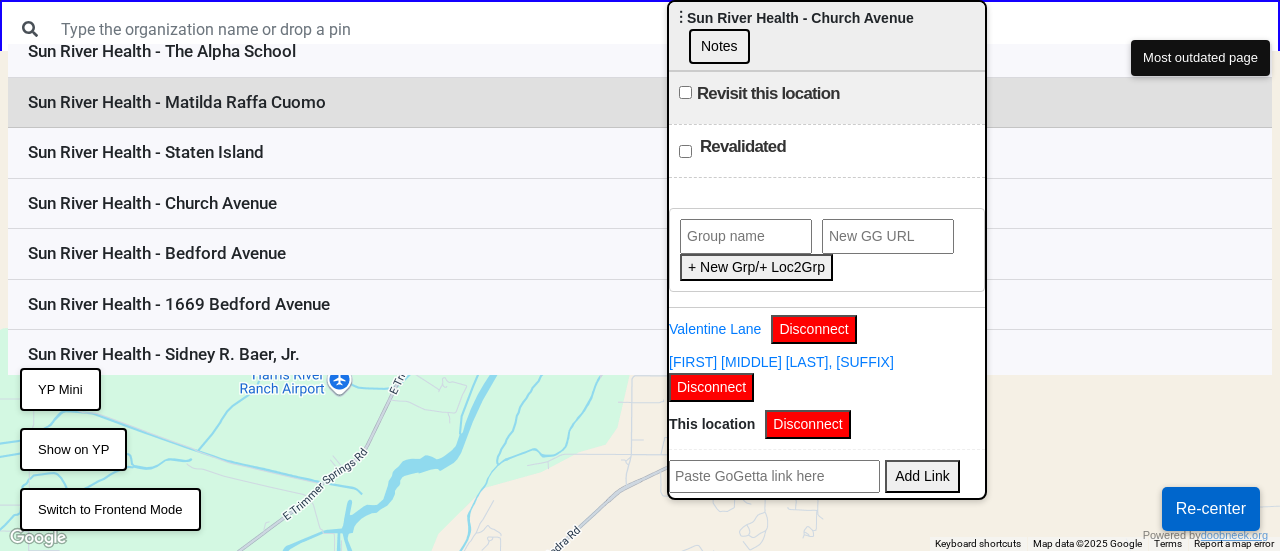 scroll, scrollTop: 0, scrollLeft: 0, axis: both 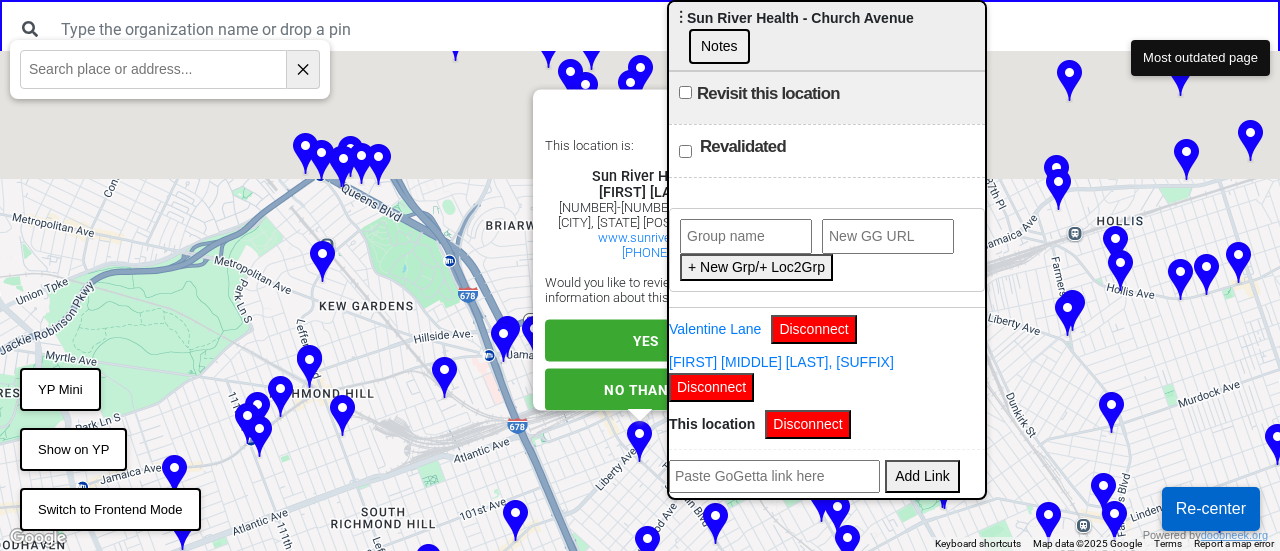 click on "YES" at bounding box center [646, 341] 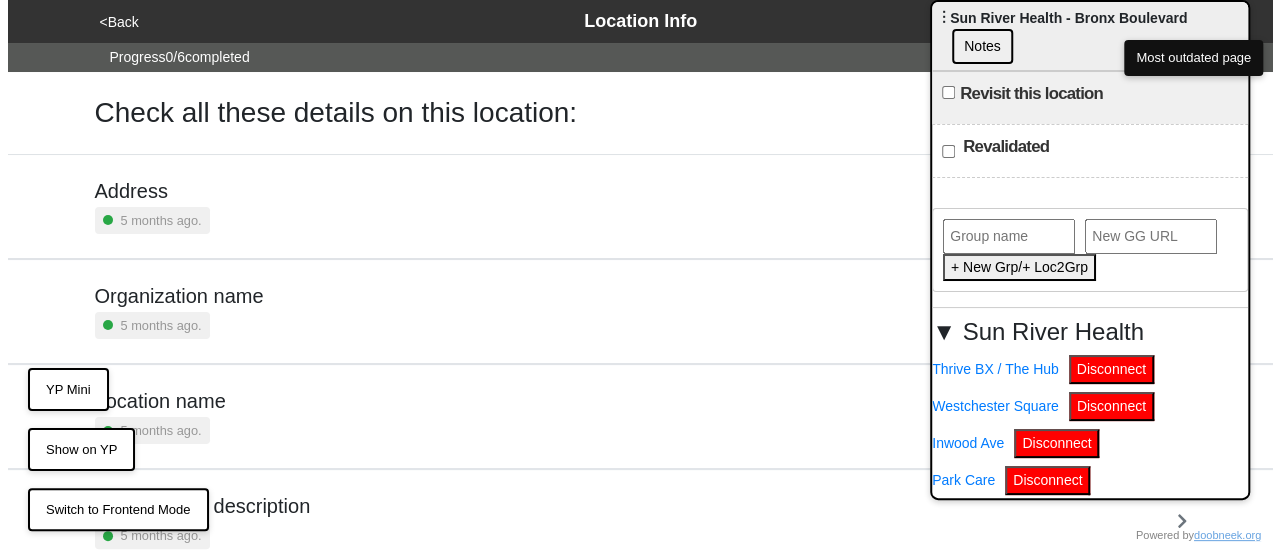 scroll, scrollTop: 0, scrollLeft: 0, axis: both 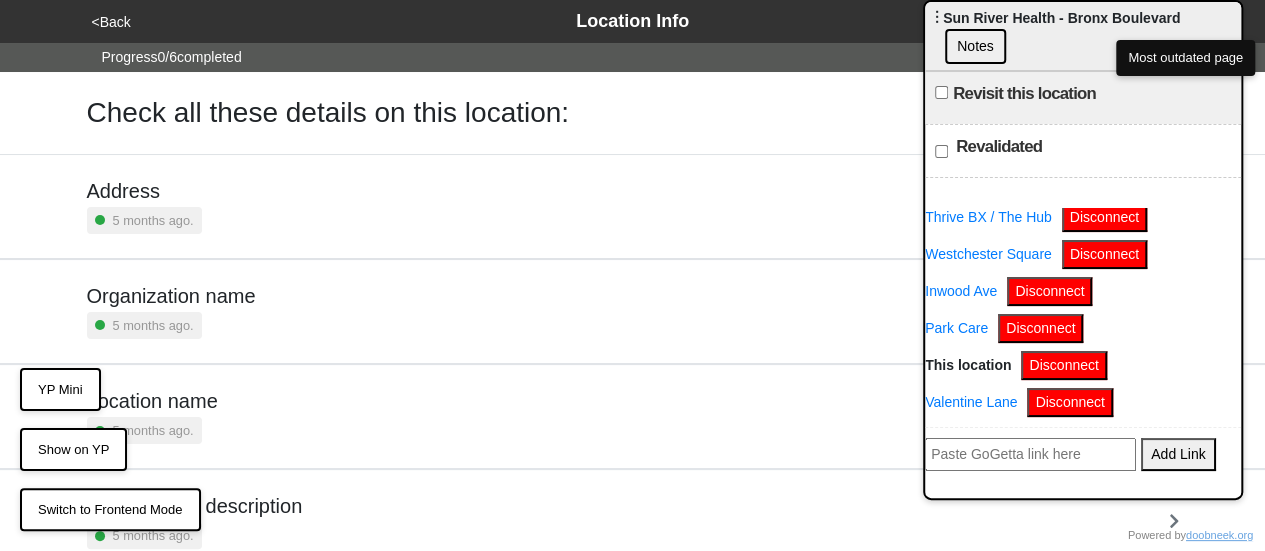 drag, startPoint x: 1059, startPoint y: 11, endPoint x: 1146, endPoint y: 100, distance: 124.45883 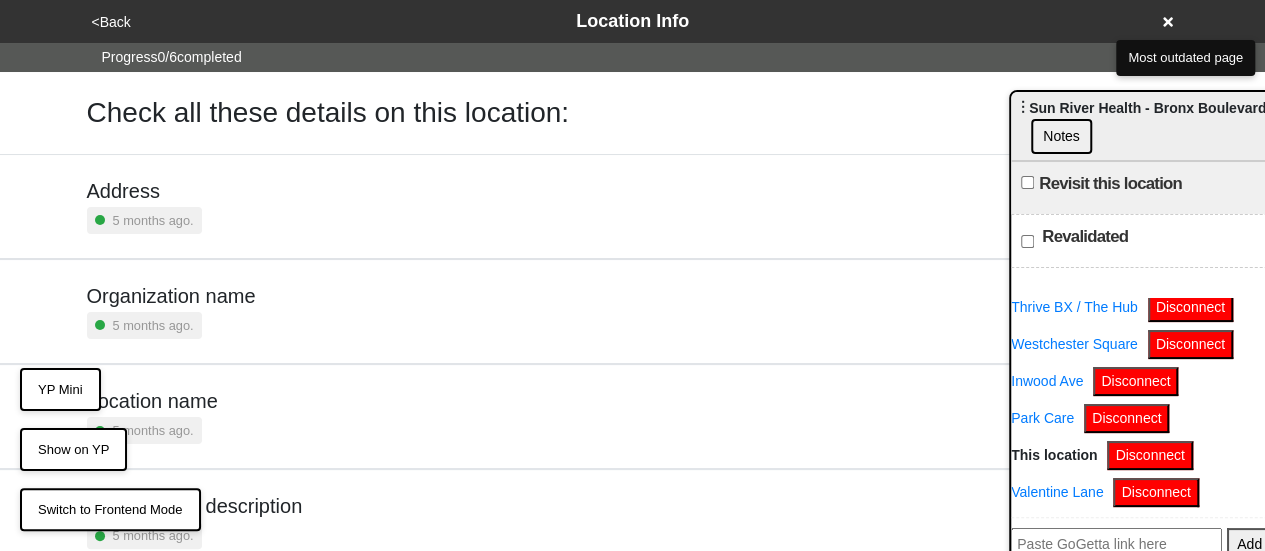 click 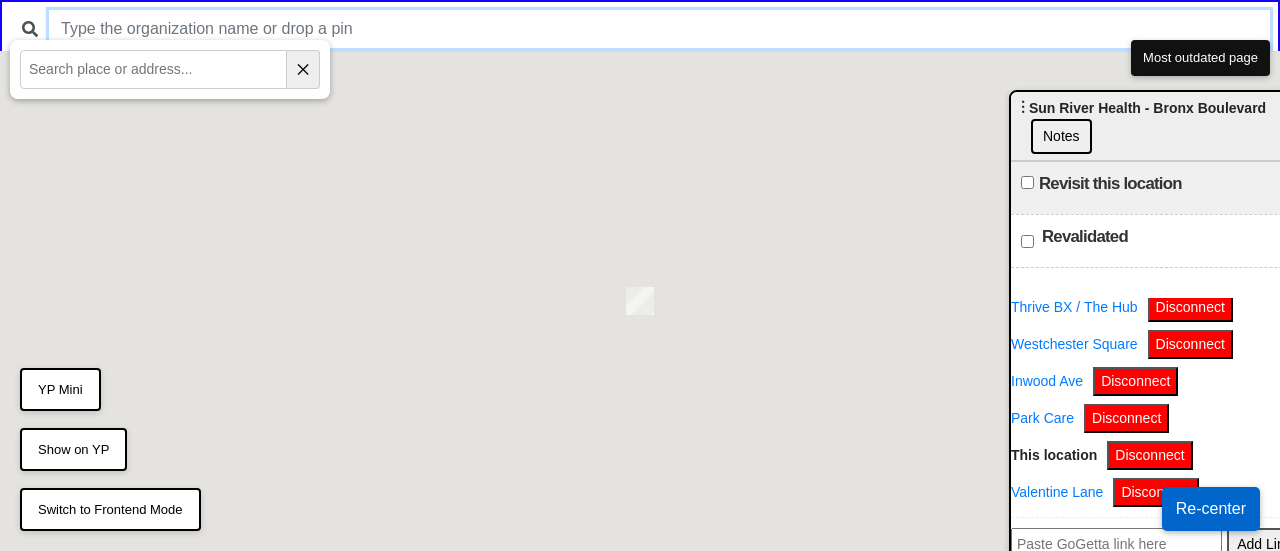 click at bounding box center (659, 29) 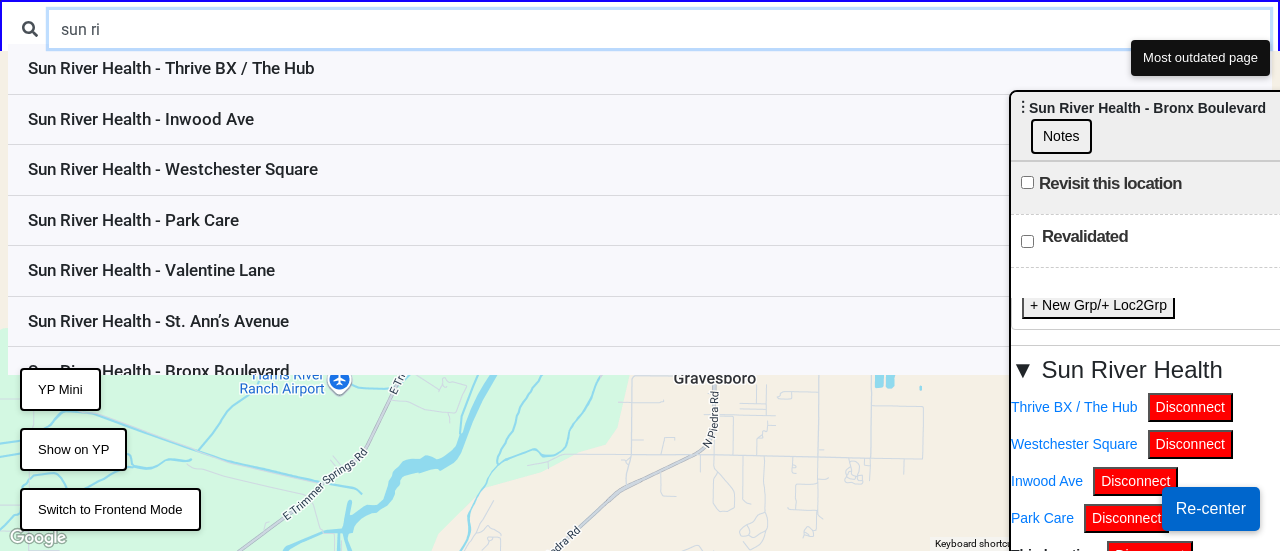 scroll, scrollTop: 0, scrollLeft: 0, axis: both 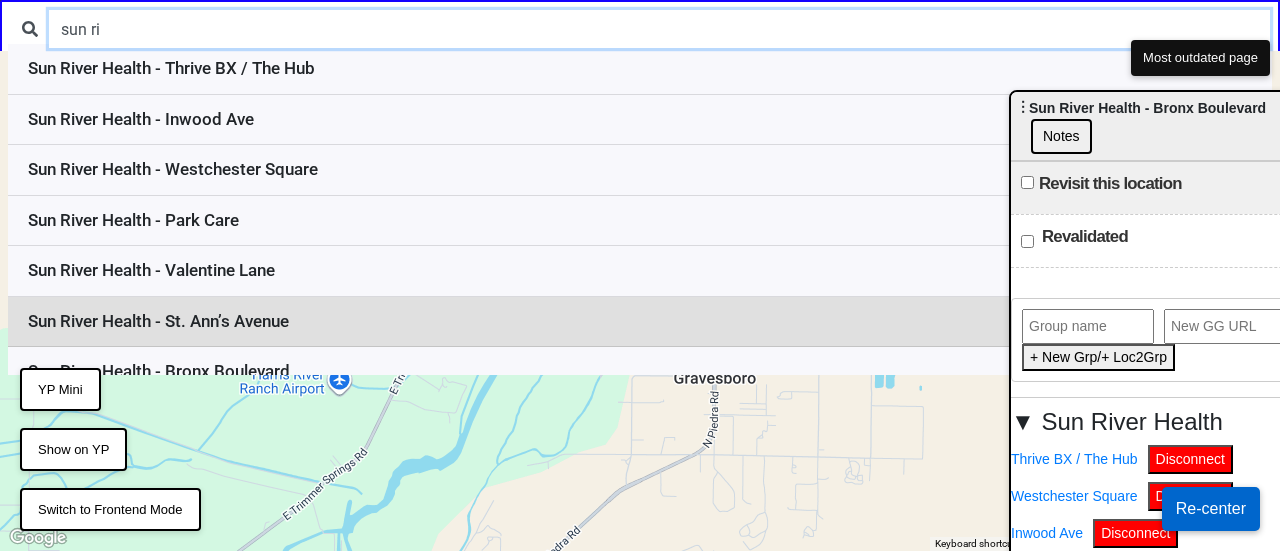 type on "sun ri" 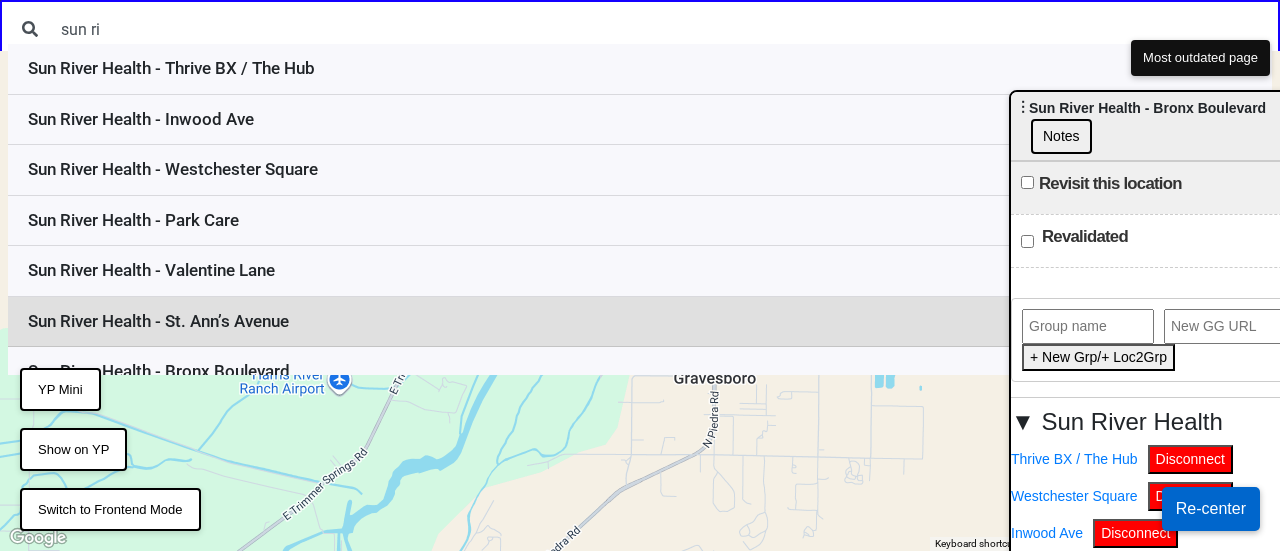 click on "Sun River Health - St. Ann’s Avenue" at bounding box center [640, 322] 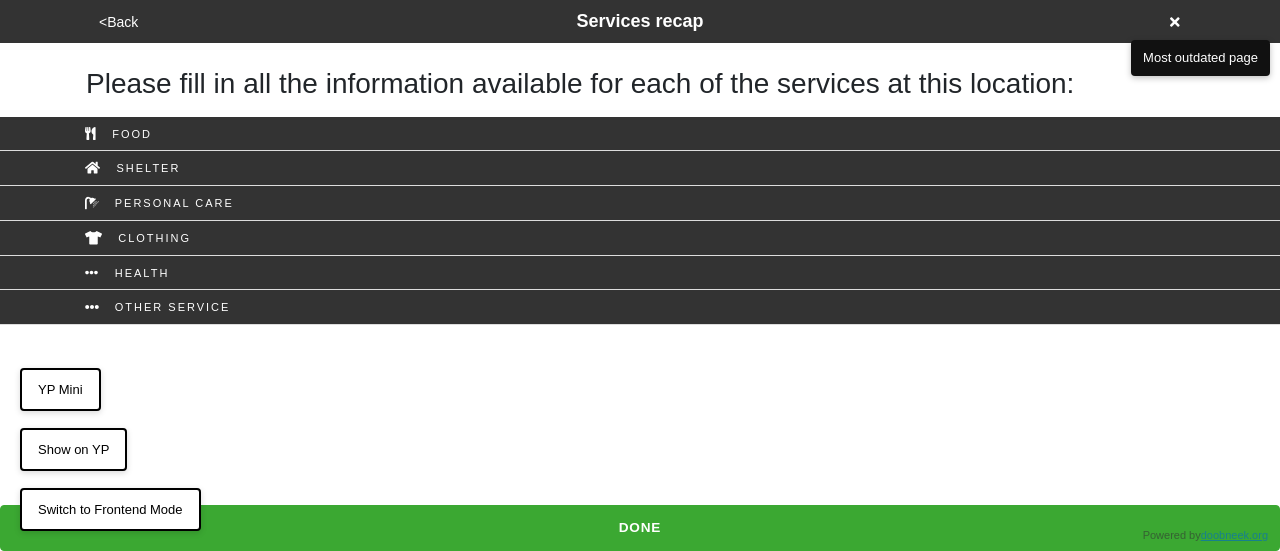scroll, scrollTop: 0, scrollLeft: 0, axis: both 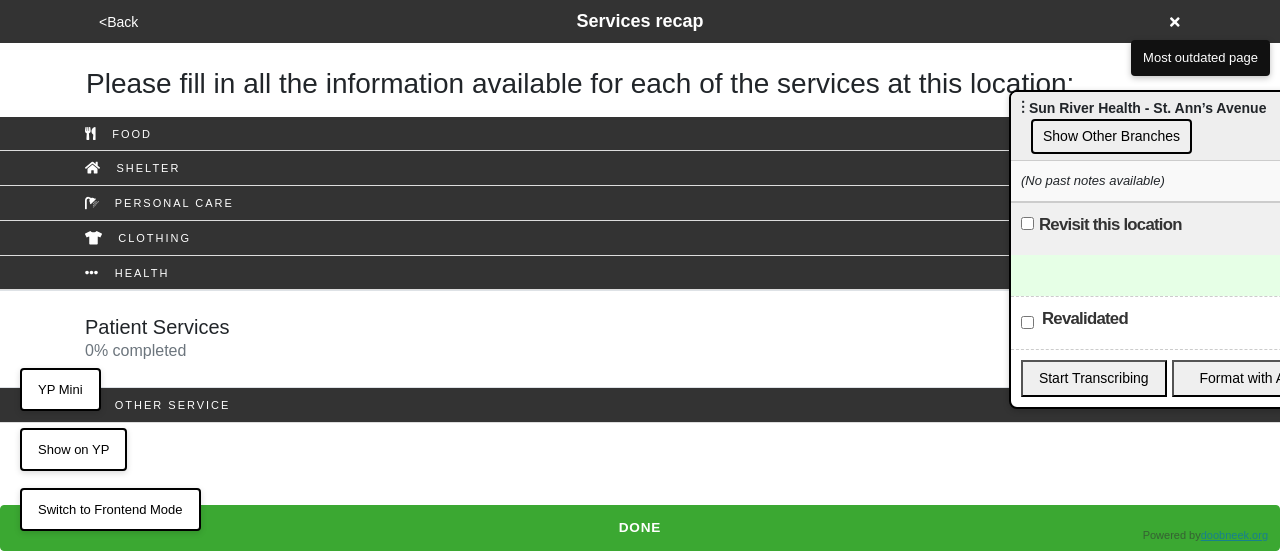 click on "Show Other Branches" at bounding box center [1111, 136] 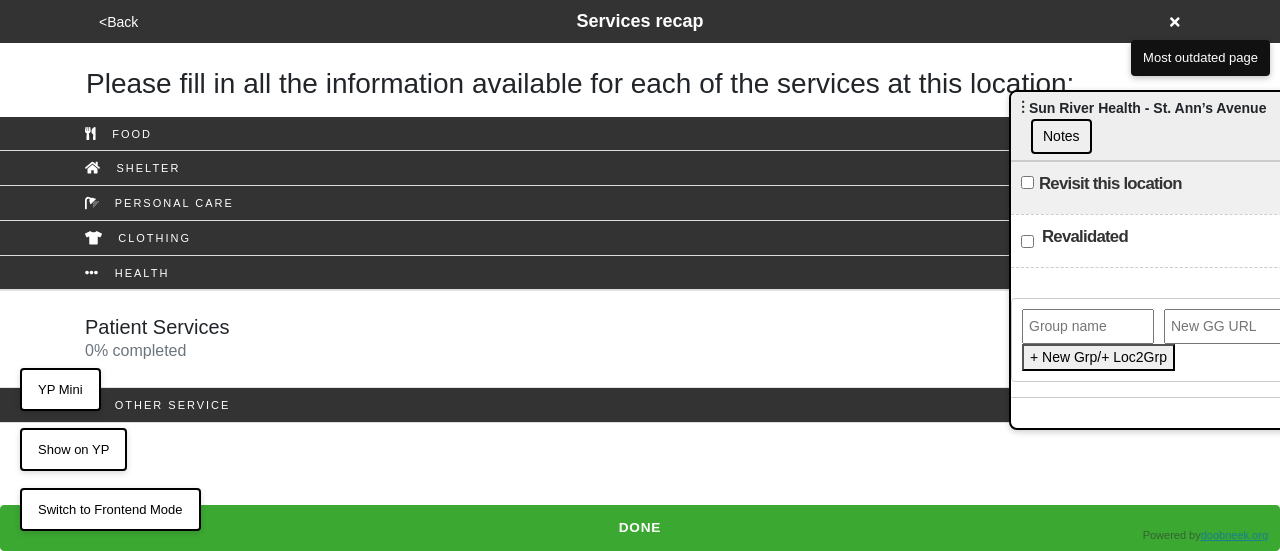 click at bounding box center [1088, 326] 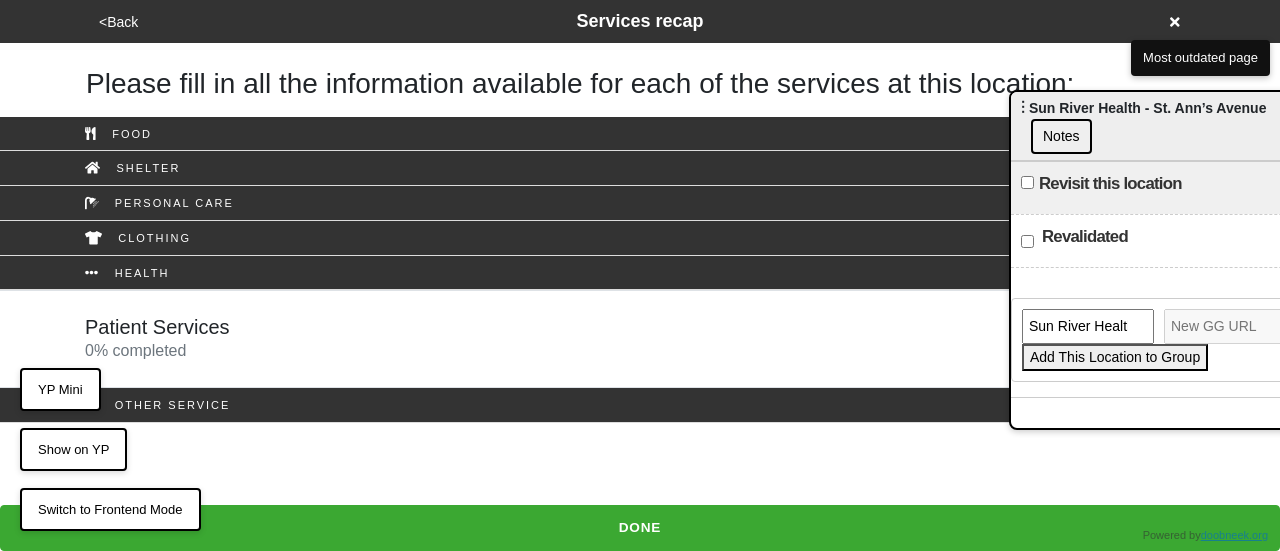 click on "Add This Location to Group" at bounding box center [1115, 357] 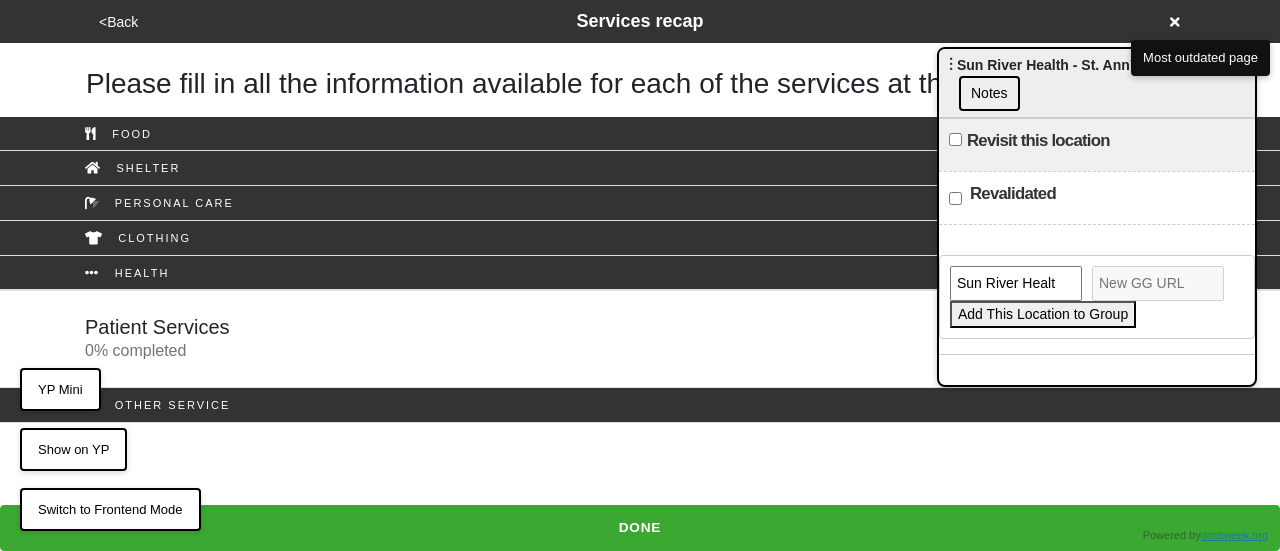 drag, startPoint x: 1146, startPoint y: 118, endPoint x: 1074, endPoint y: 75, distance: 83.86298 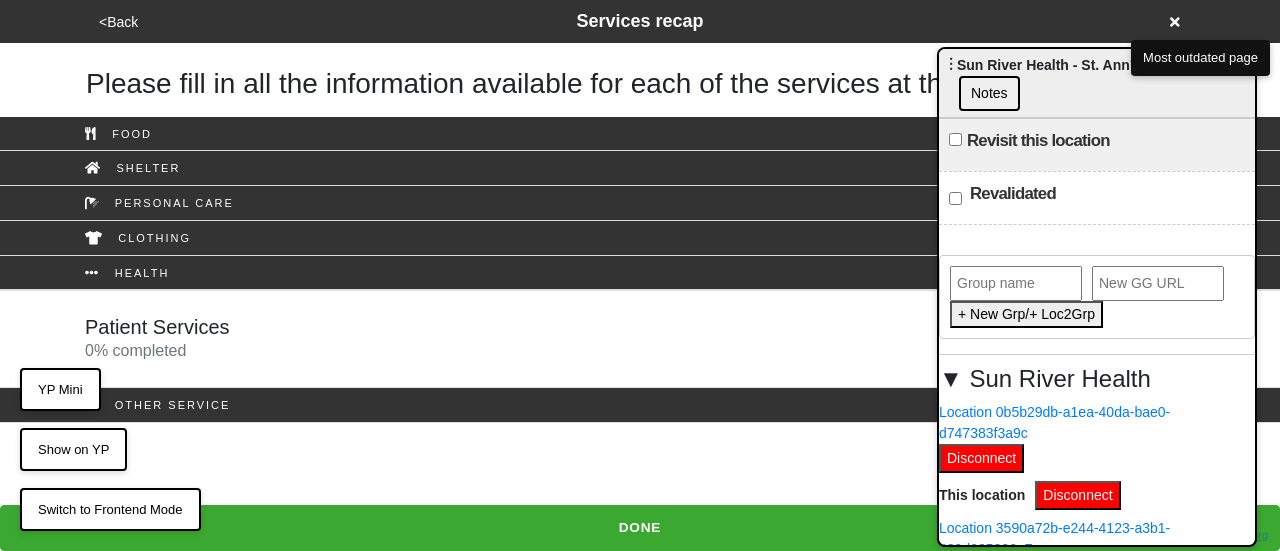 click 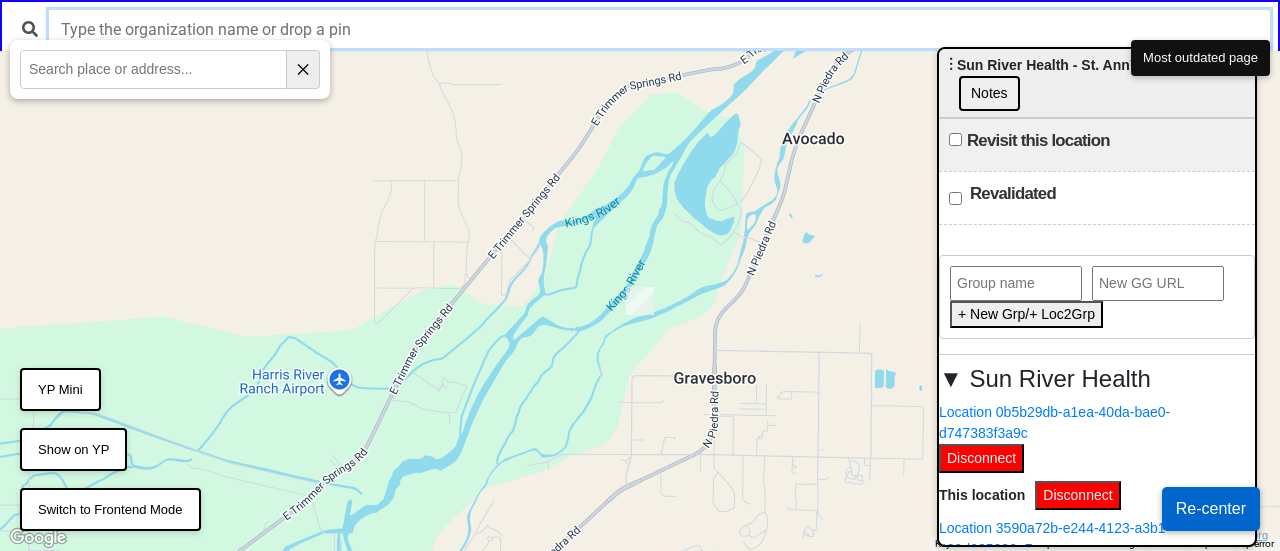 click at bounding box center [659, 29] 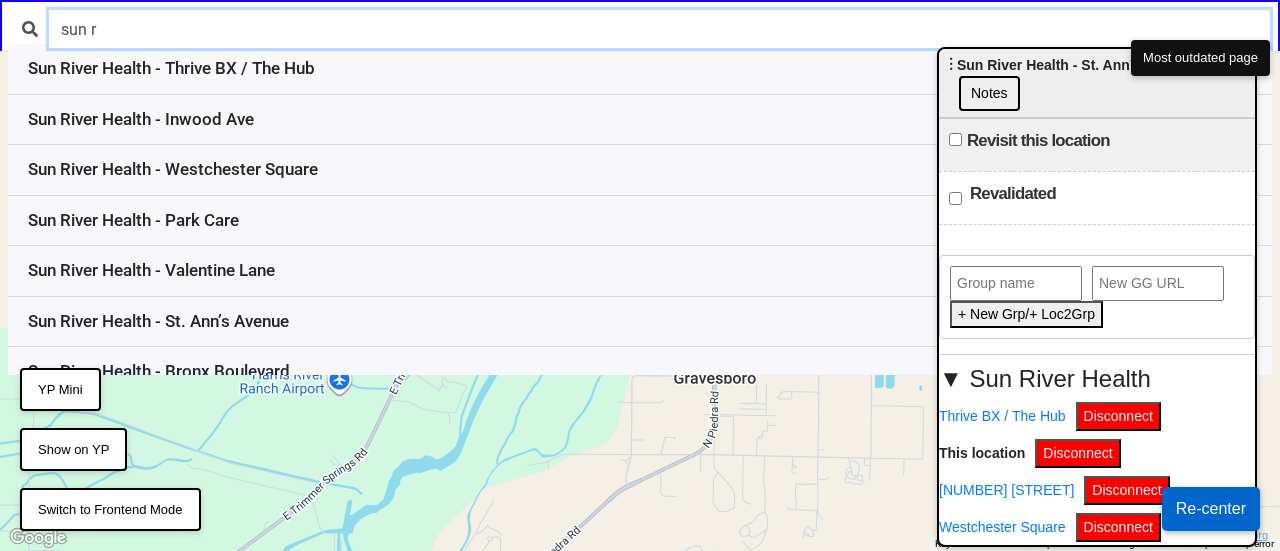 scroll, scrollTop: 421, scrollLeft: 0, axis: vertical 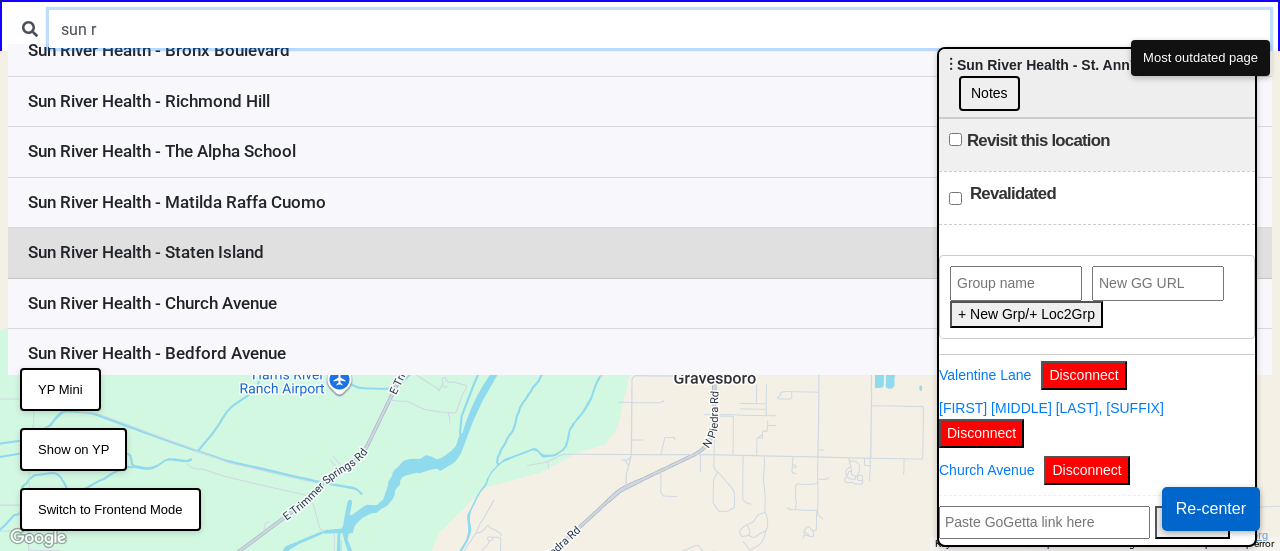 type on "sun r" 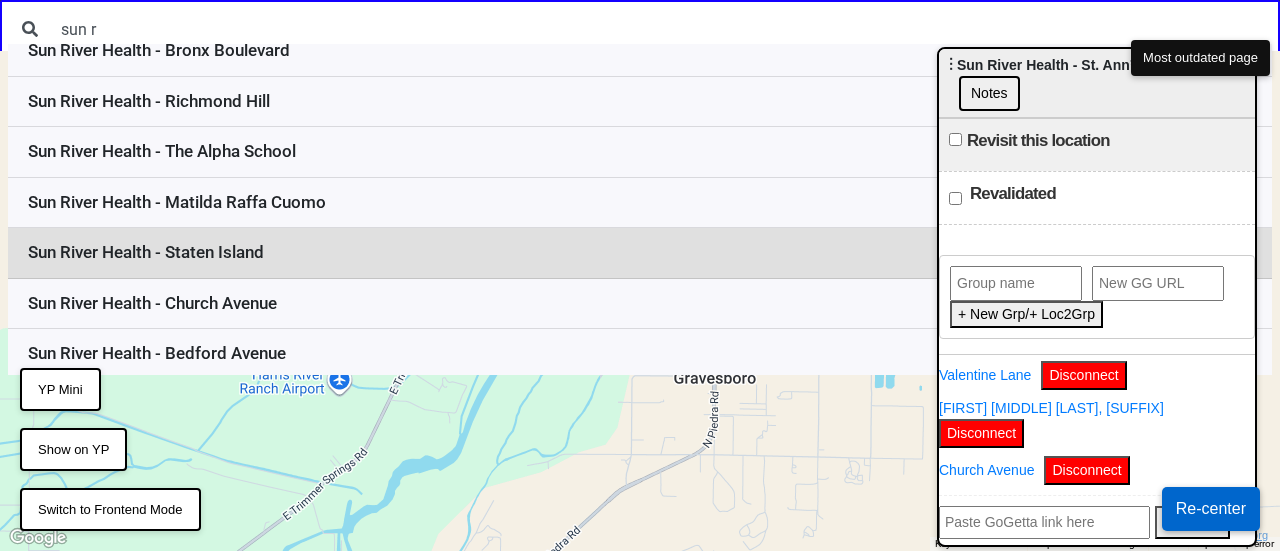 click on "Sun River Health  - Staten Island" at bounding box center [640, 253] 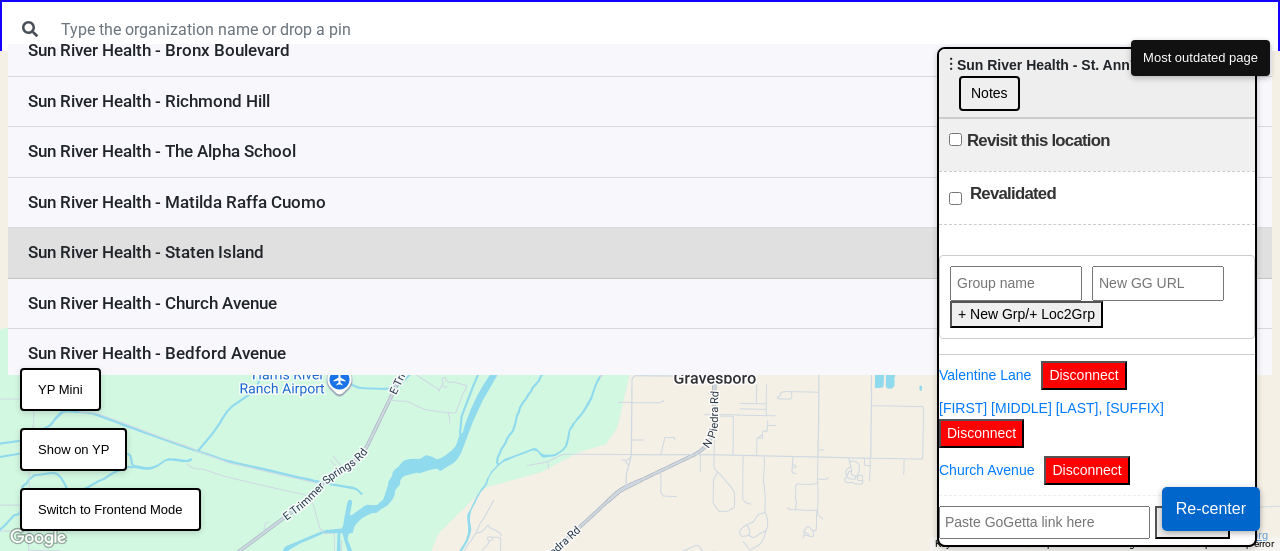 scroll, scrollTop: 0, scrollLeft: 0, axis: both 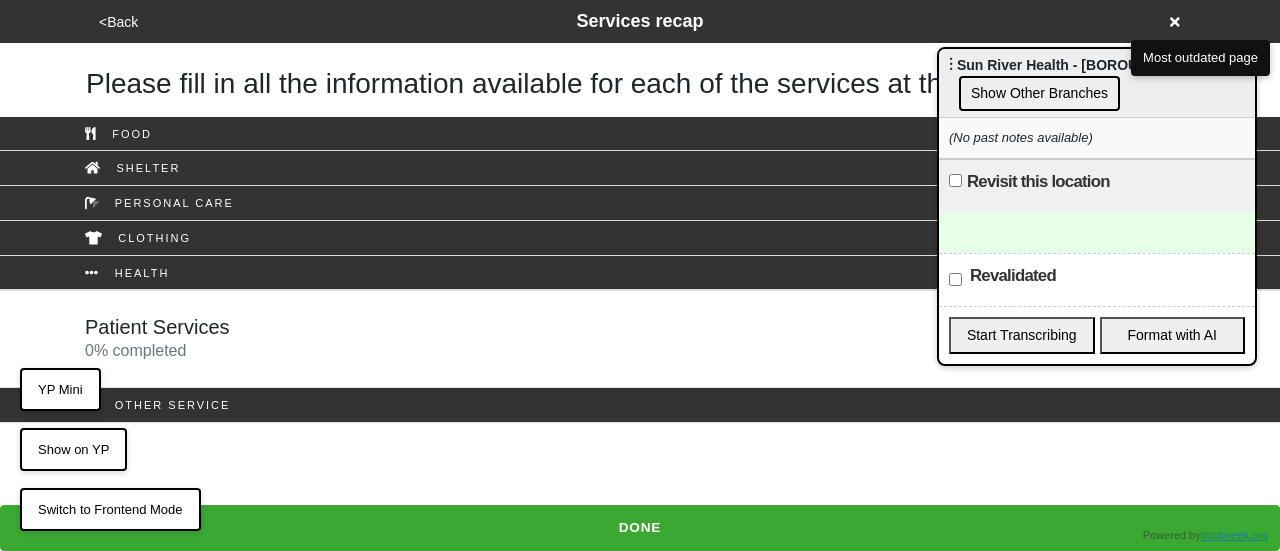 click on "Show Other Branches" at bounding box center [1039, 93] 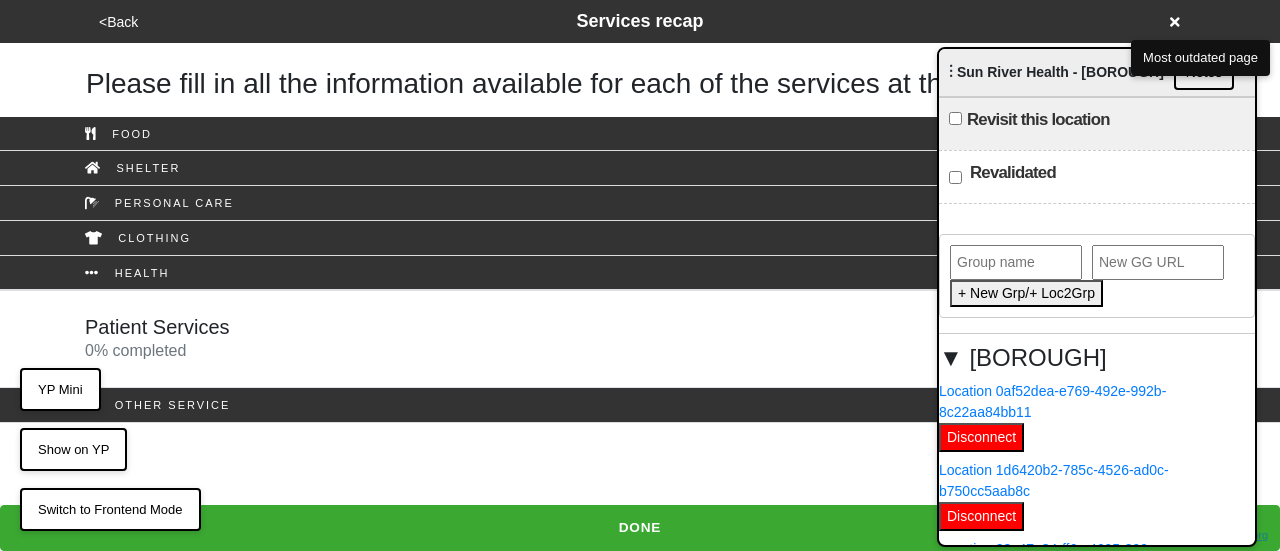 click at bounding box center (1016, 262) 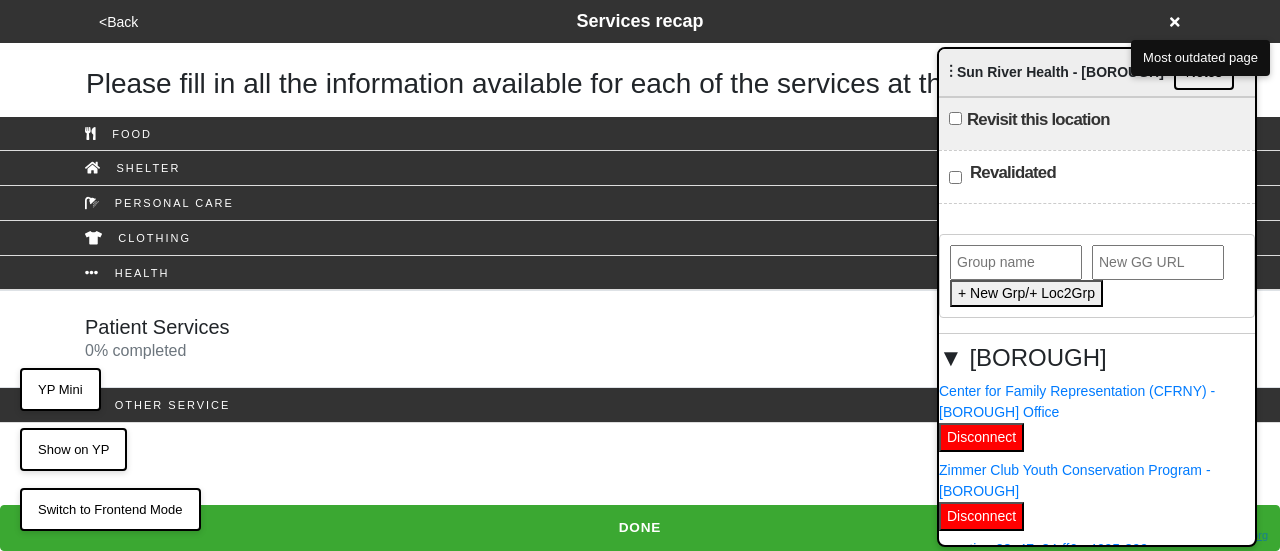 type on "Sun River Health" 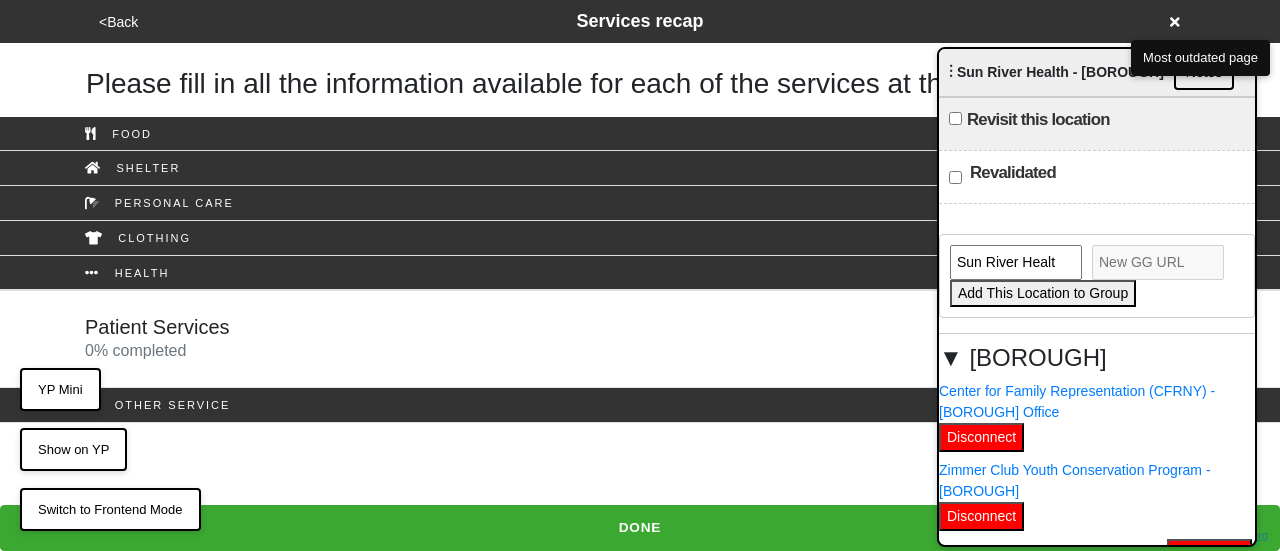click on "Add This Location to Group" at bounding box center [1043, 293] 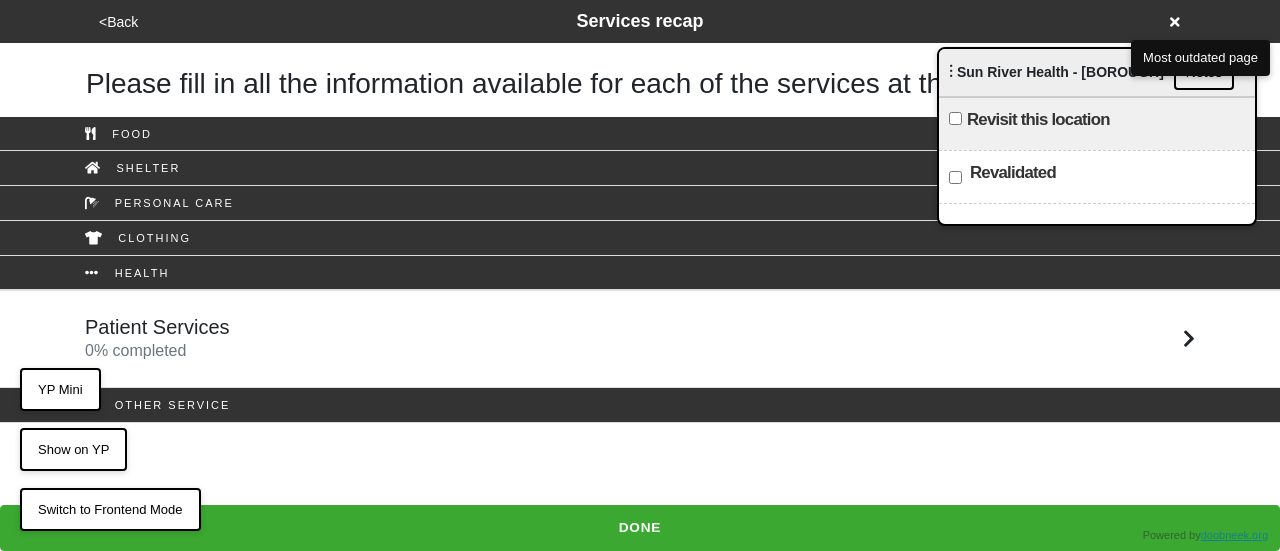 click 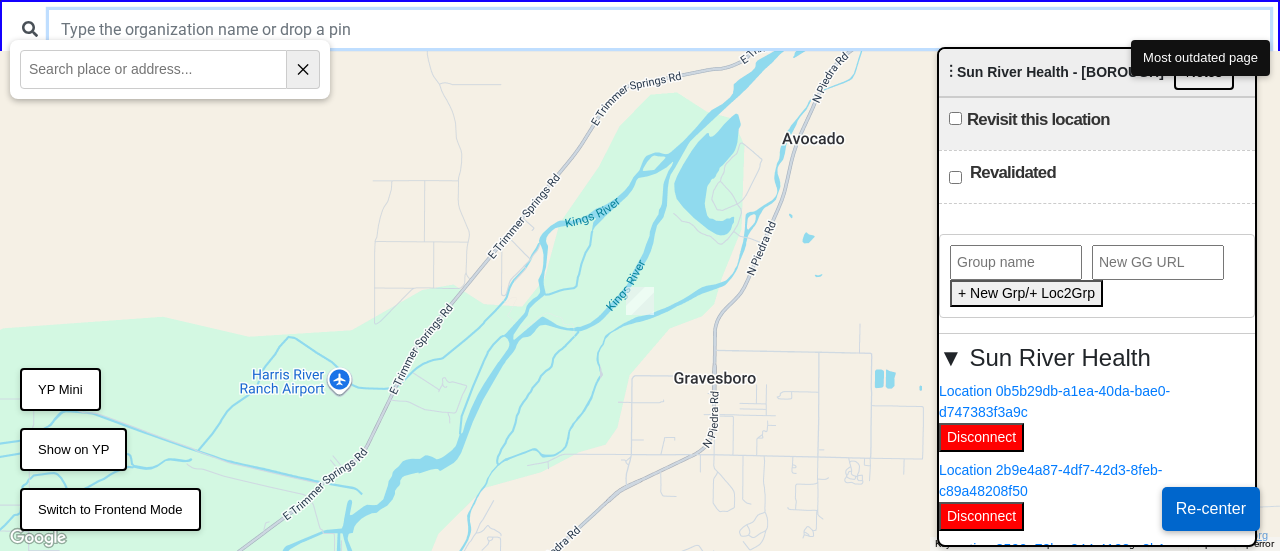 click at bounding box center [659, 29] 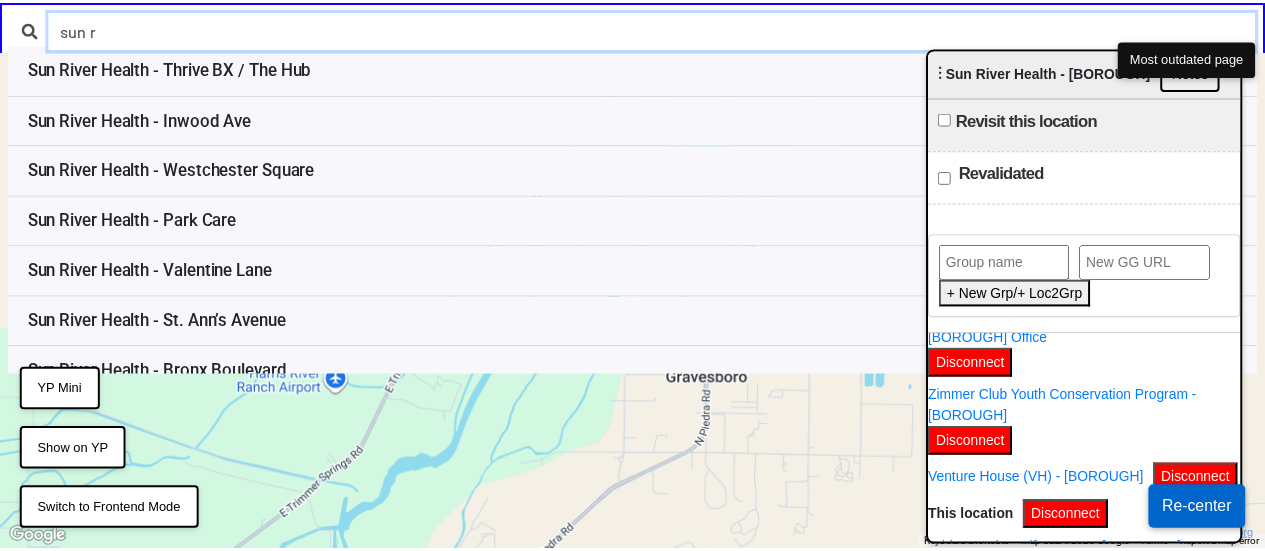 scroll, scrollTop: 600, scrollLeft: 0, axis: vertical 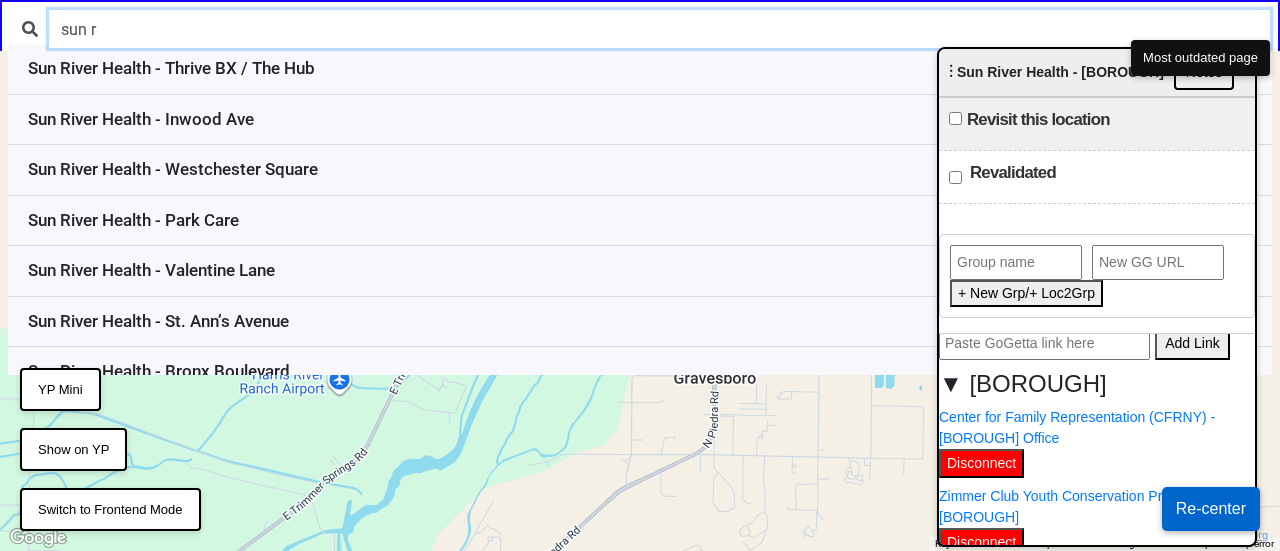 type on "sun r" 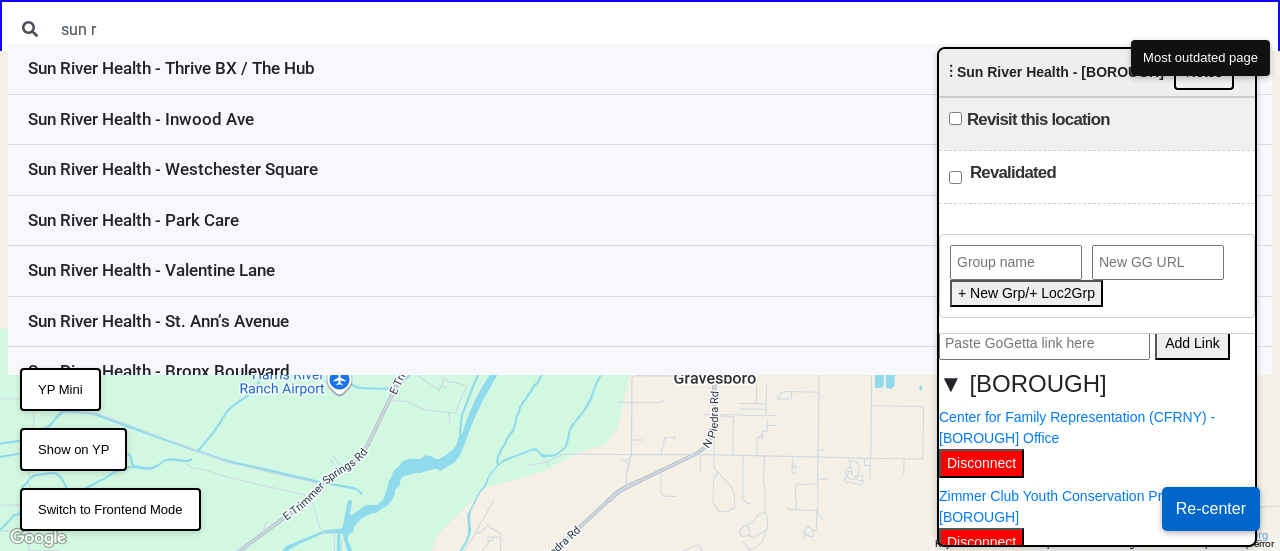 click on "Disconnect" at bounding box center [981, 463] 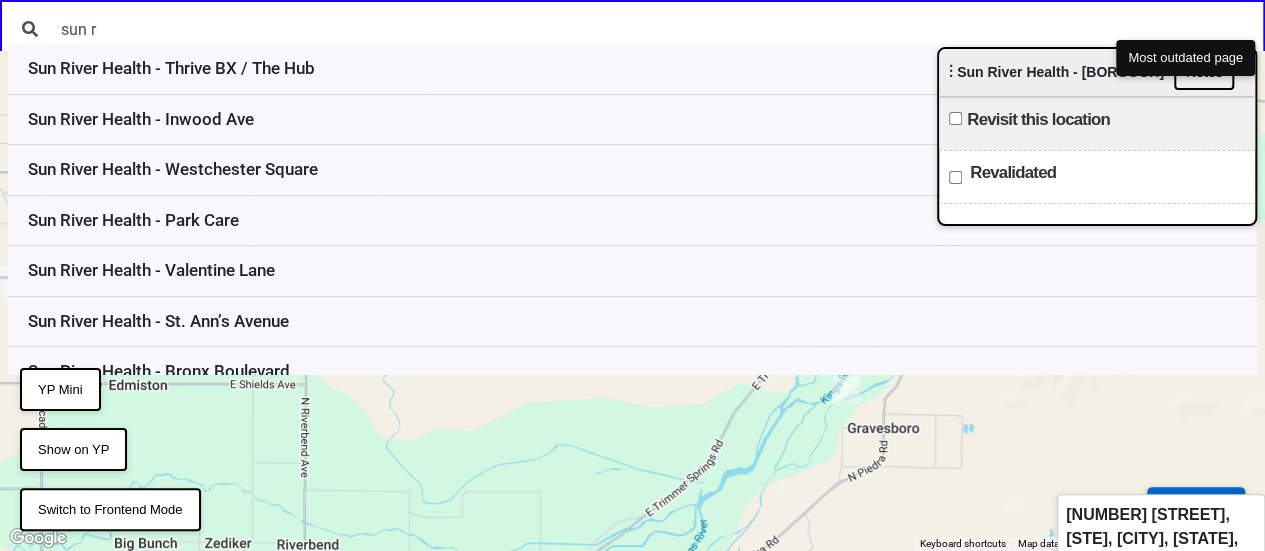 click on "Notes" at bounding box center (1204, 72) 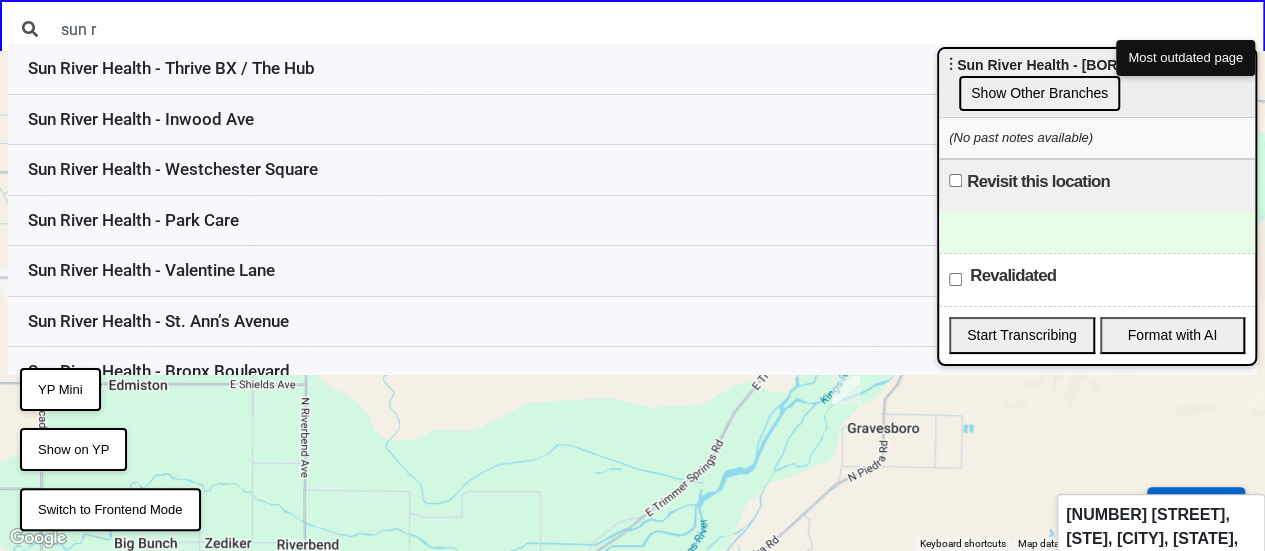 click on "Show Other Branches" at bounding box center [1039, 93] 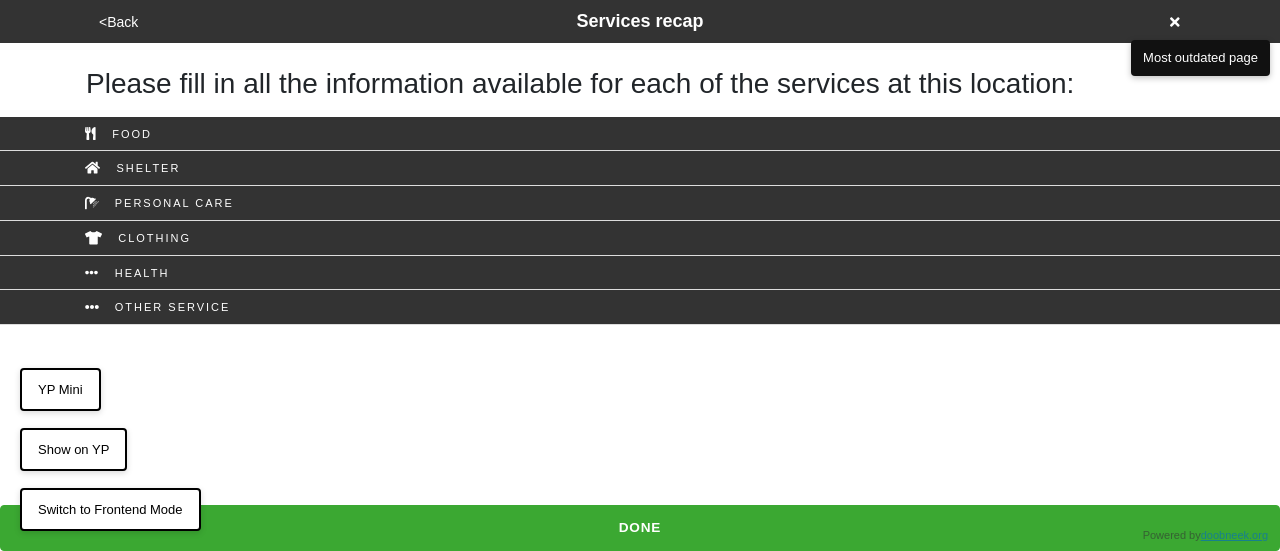 scroll, scrollTop: 0, scrollLeft: 0, axis: both 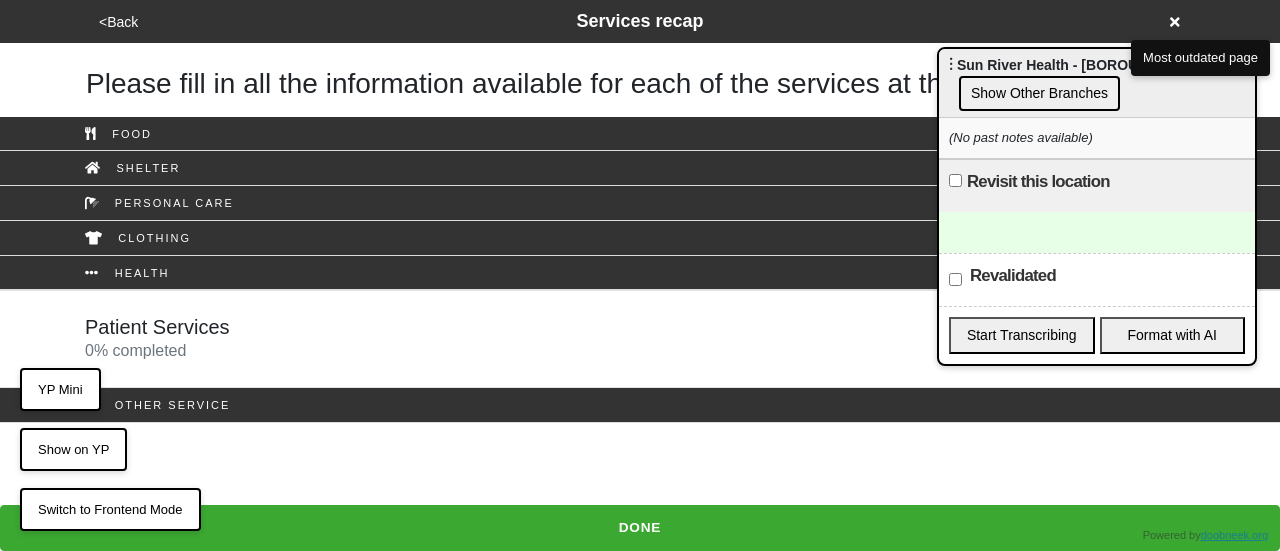 click on "Show Other Branches" at bounding box center (1039, 93) 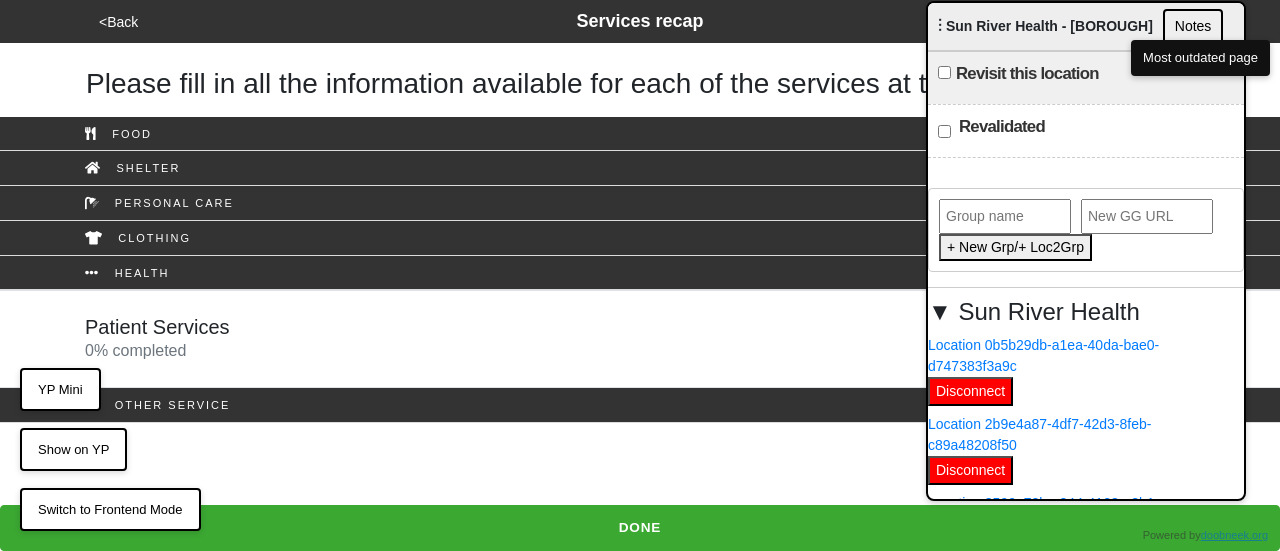 drag, startPoint x: 999, startPoint y: 85, endPoint x: 973, endPoint y: 7, distance: 82.219215 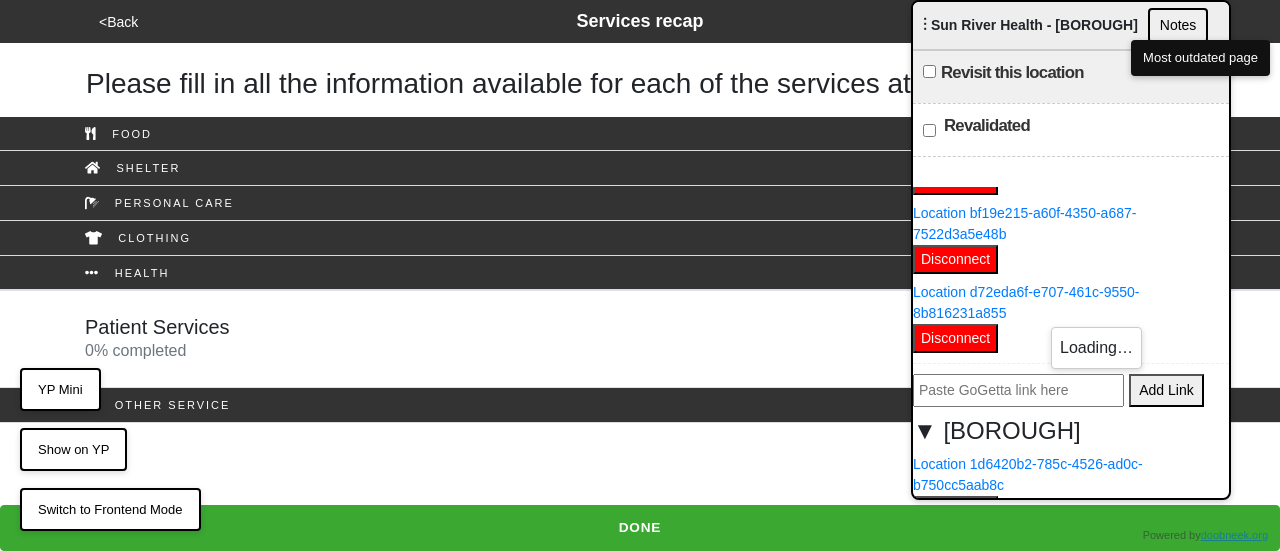 scroll, scrollTop: 1260, scrollLeft: 0, axis: vertical 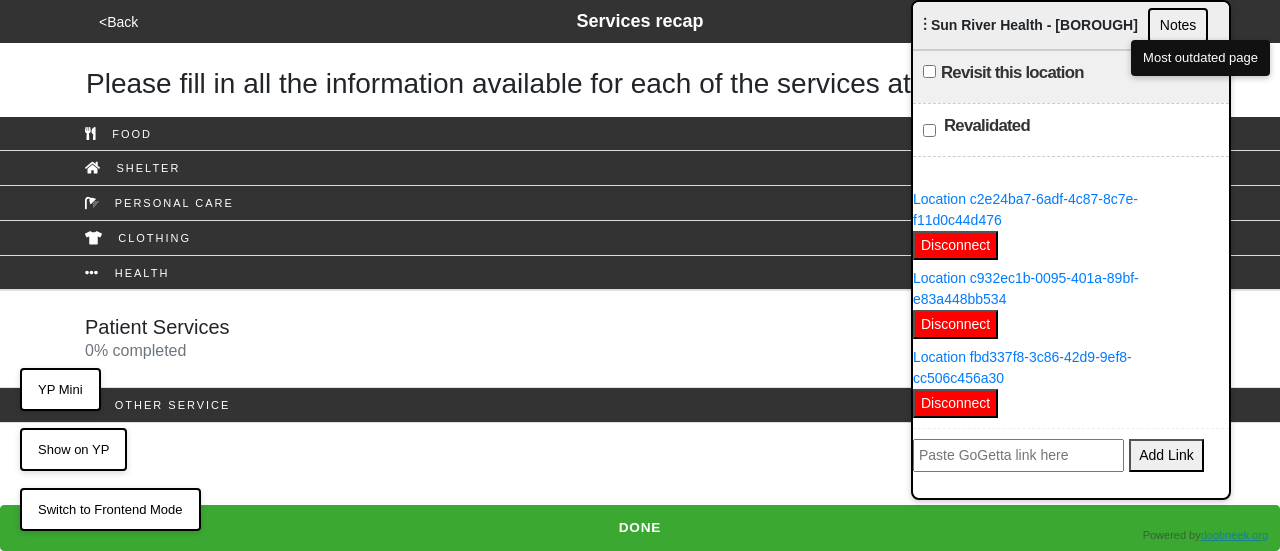 click on "Disconnect" at bounding box center (955, 403) 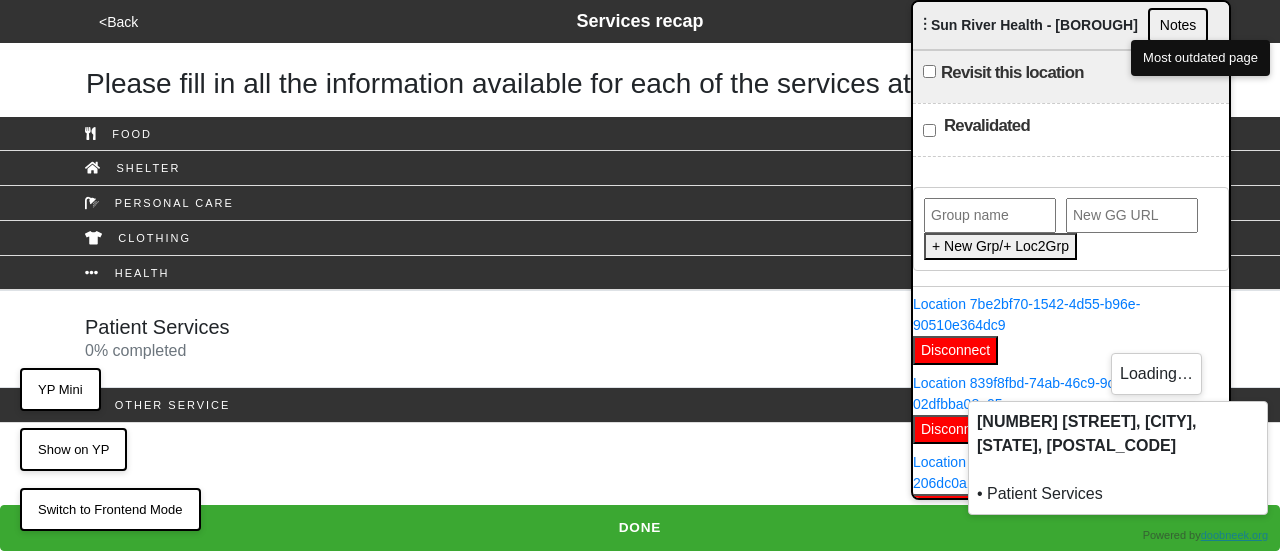 scroll, scrollTop: 700, scrollLeft: 0, axis: vertical 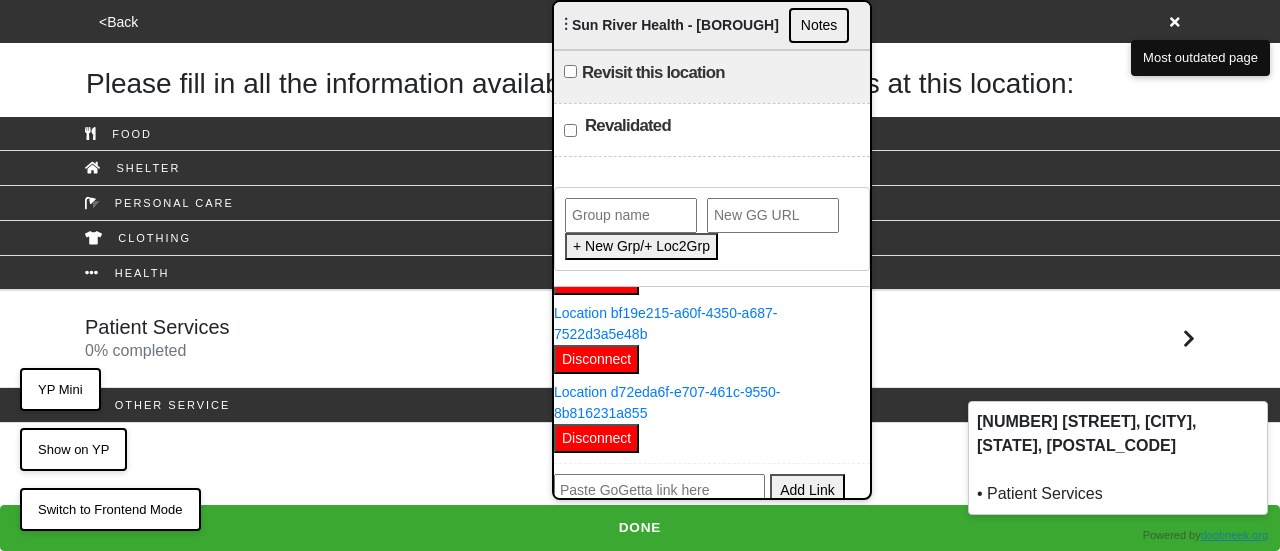 drag, startPoint x: 1002, startPoint y: 24, endPoint x: 590, endPoint y: -43, distance: 417.41226 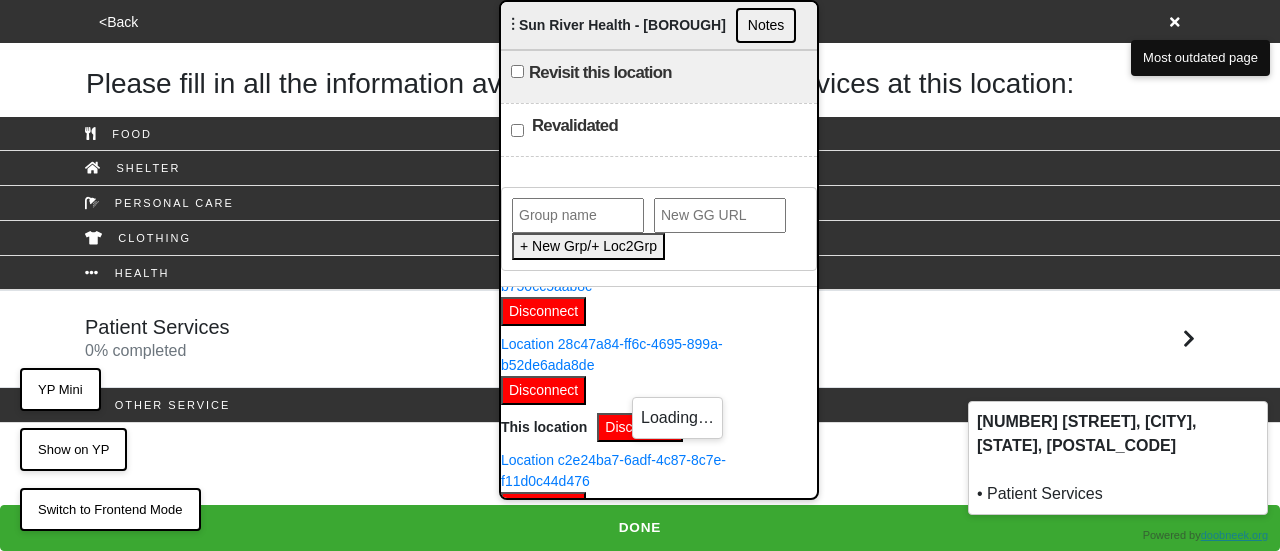 scroll, scrollTop: 860, scrollLeft: 0, axis: vertical 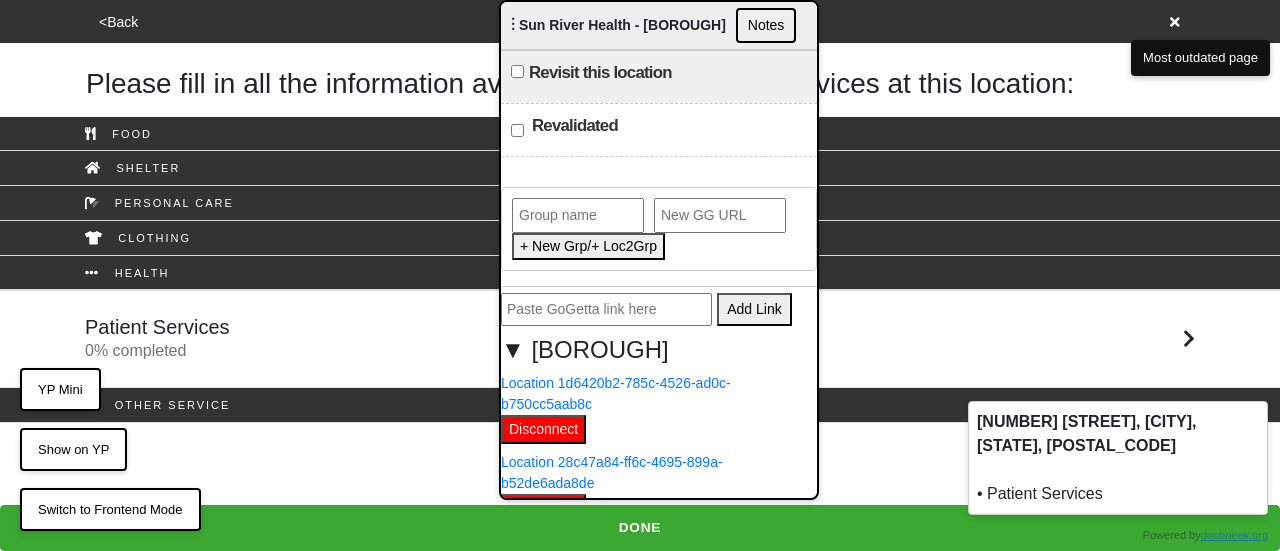 click on "Disconnect" at bounding box center [543, 429] 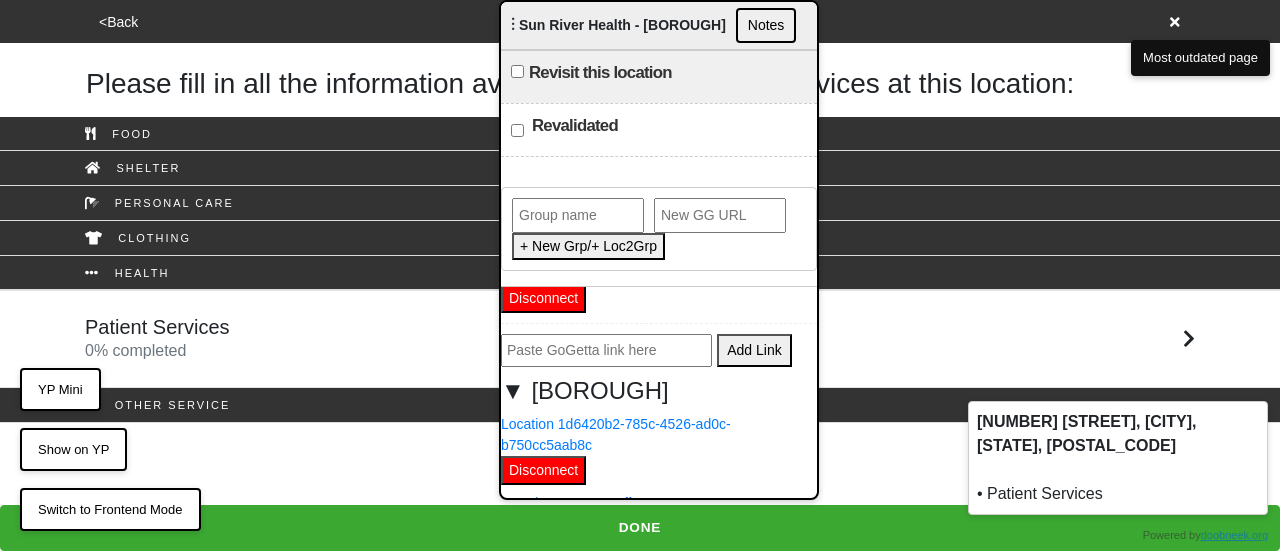 scroll, scrollTop: 756, scrollLeft: 0, axis: vertical 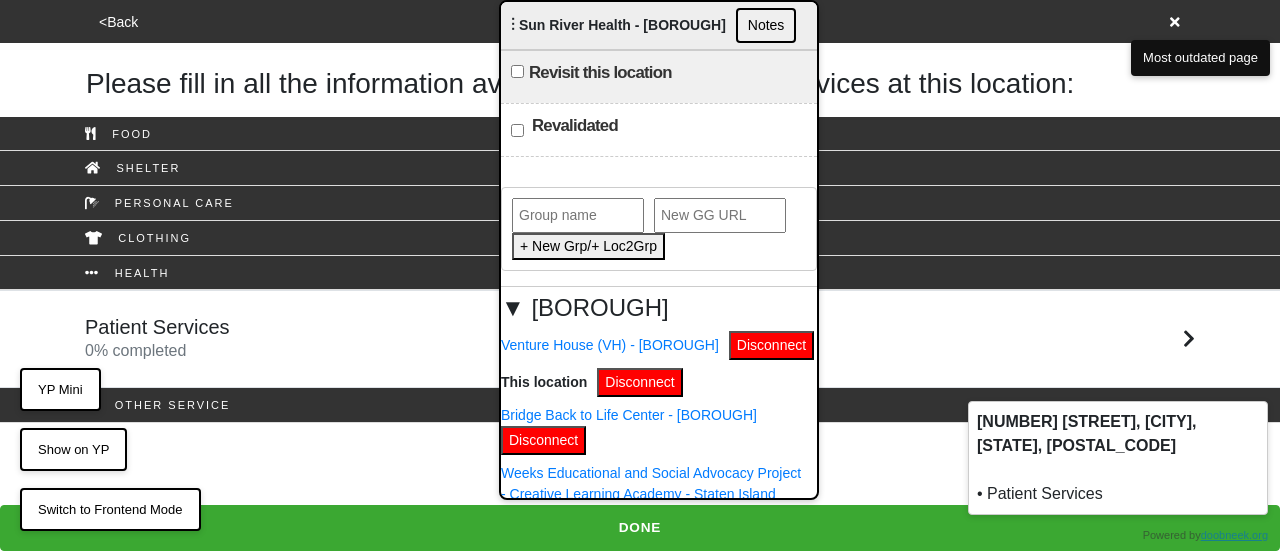 click on "Disconnect" at bounding box center [771, 345] 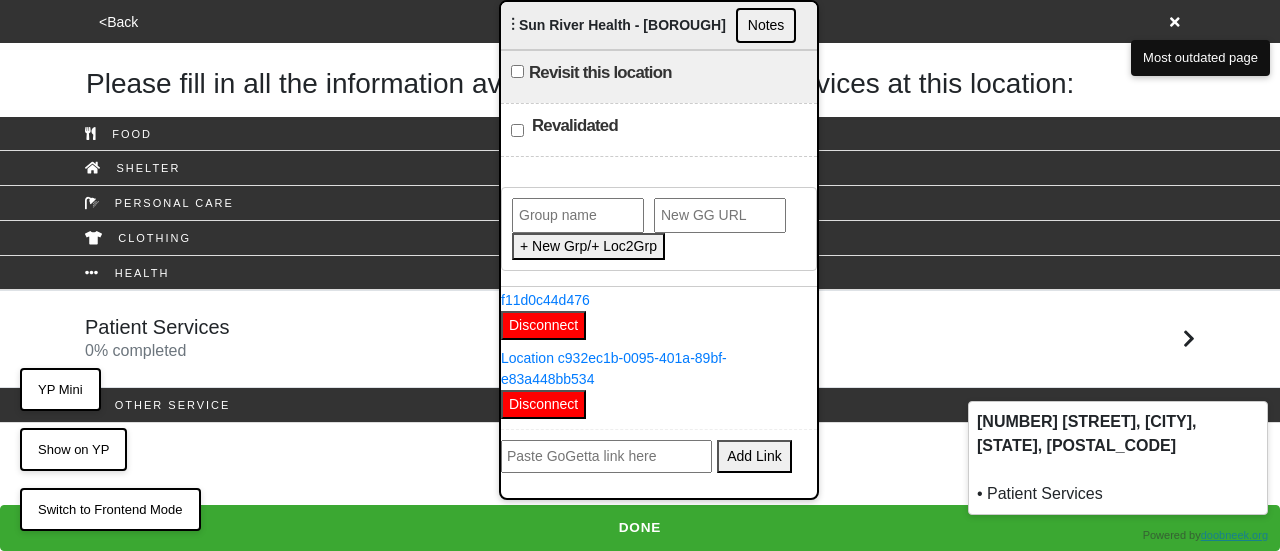 scroll, scrollTop: 1023, scrollLeft: 0, axis: vertical 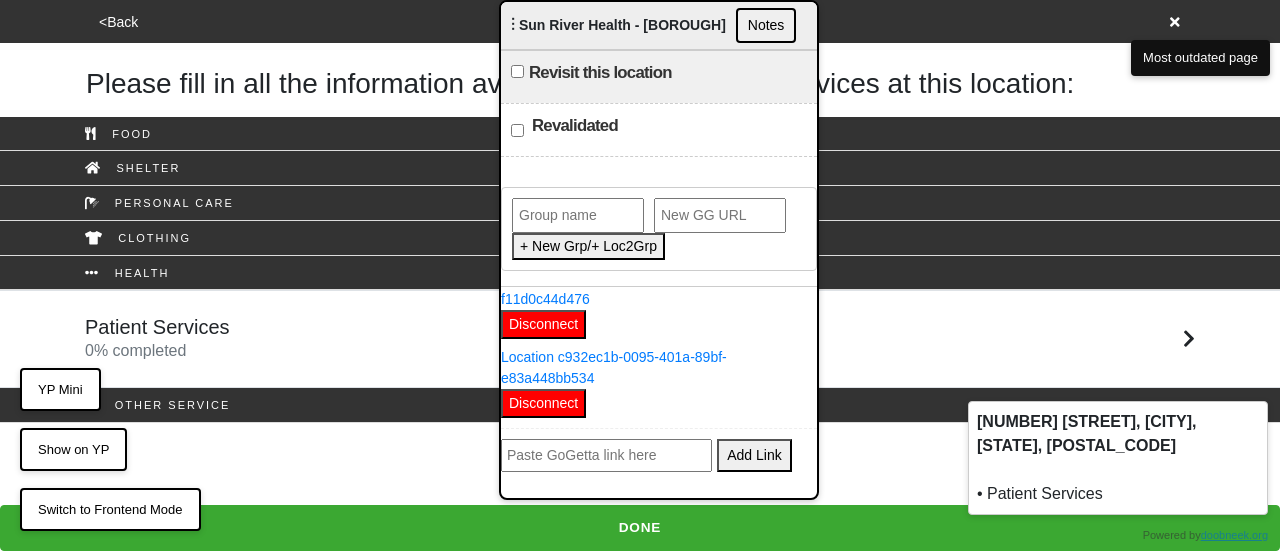 click on "Disconnect" at bounding box center (543, 403) 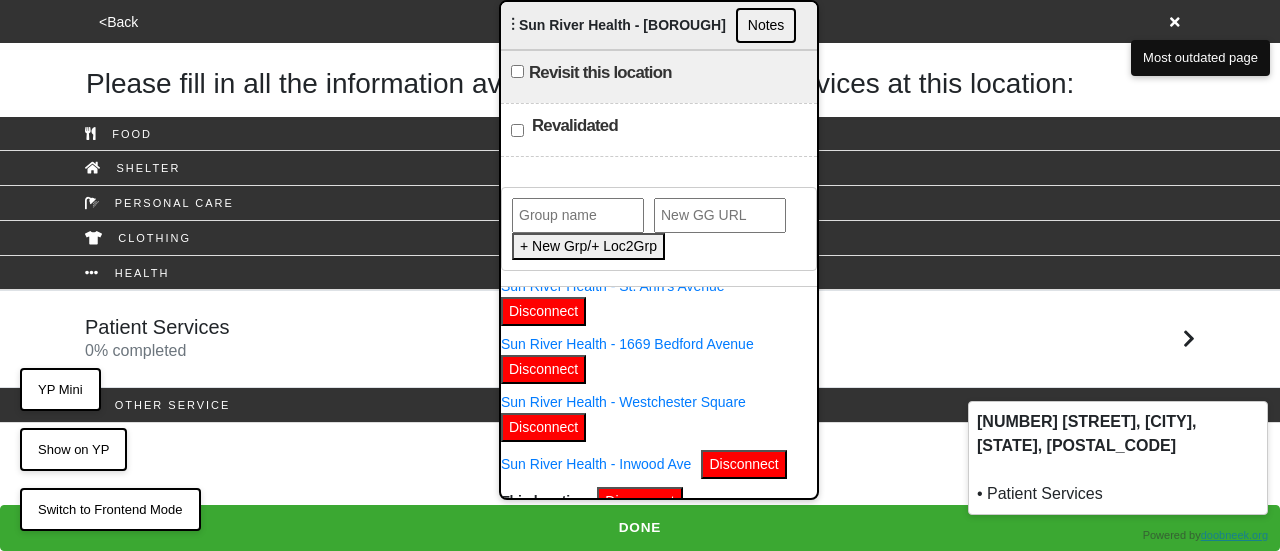 scroll, scrollTop: 671, scrollLeft: 0, axis: vertical 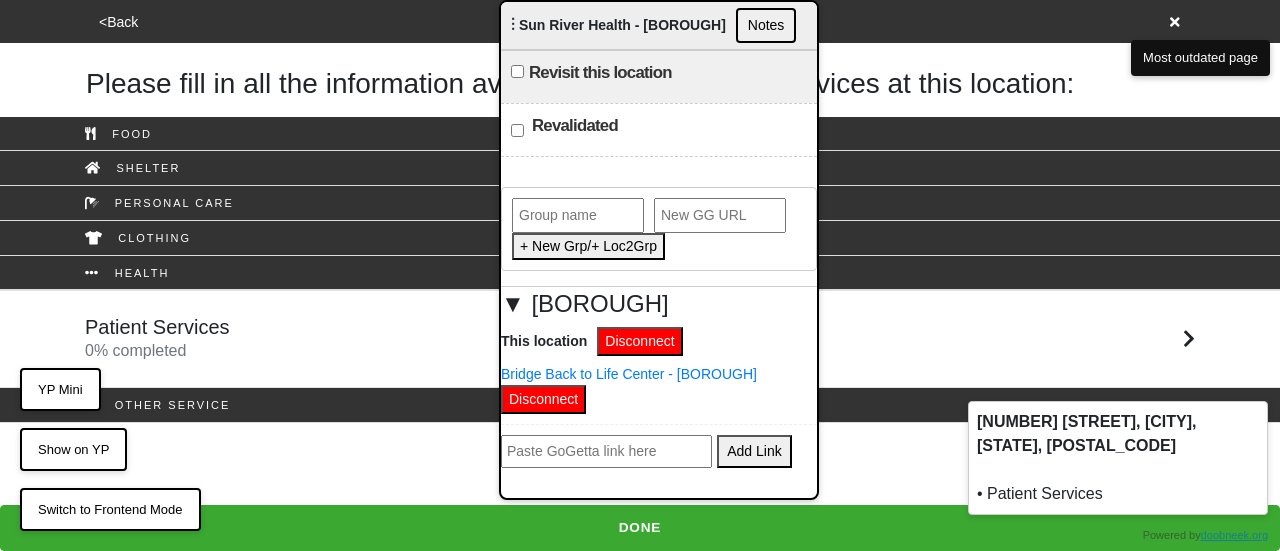 click on "Disconnect" at bounding box center [543, 399] 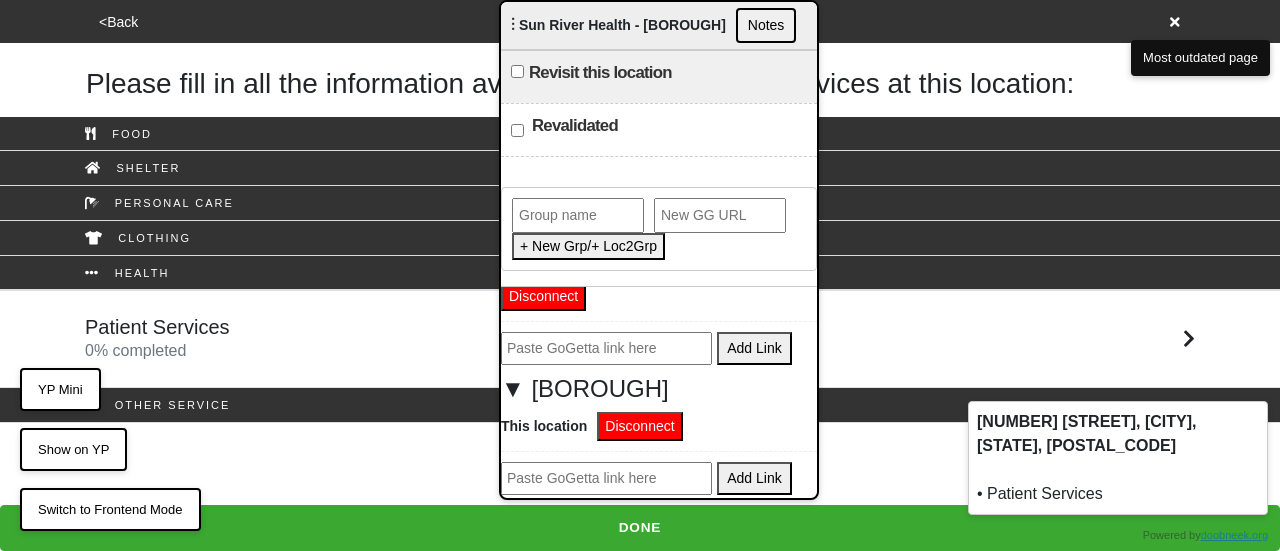 scroll, scrollTop: 865, scrollLeft: 0, axis: vertical 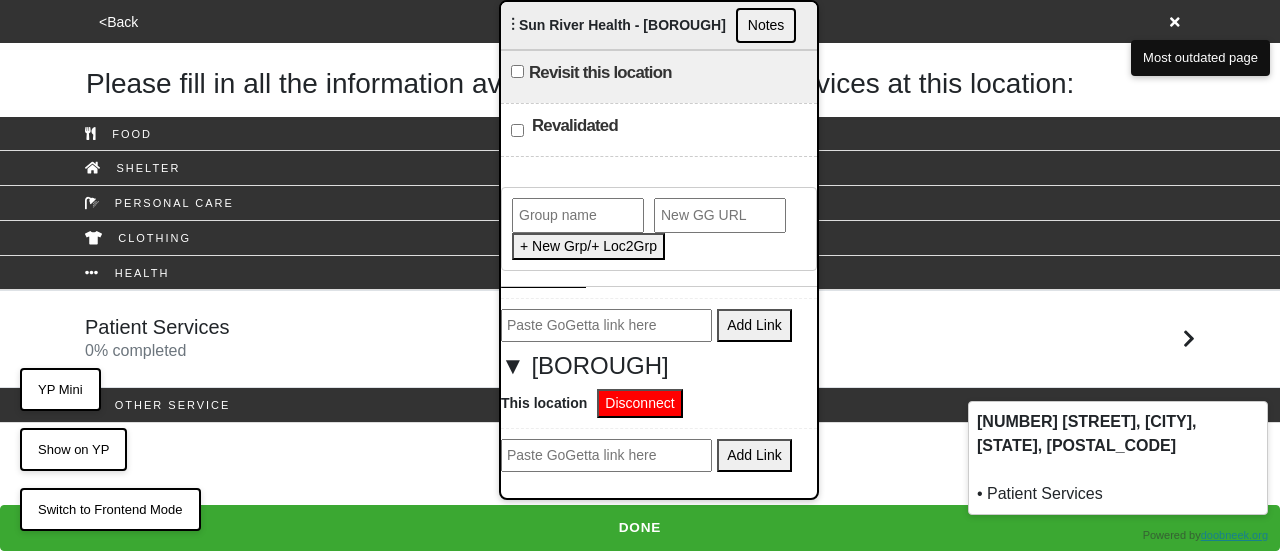 click on "Disconnect" at bounding box center (639, 403) 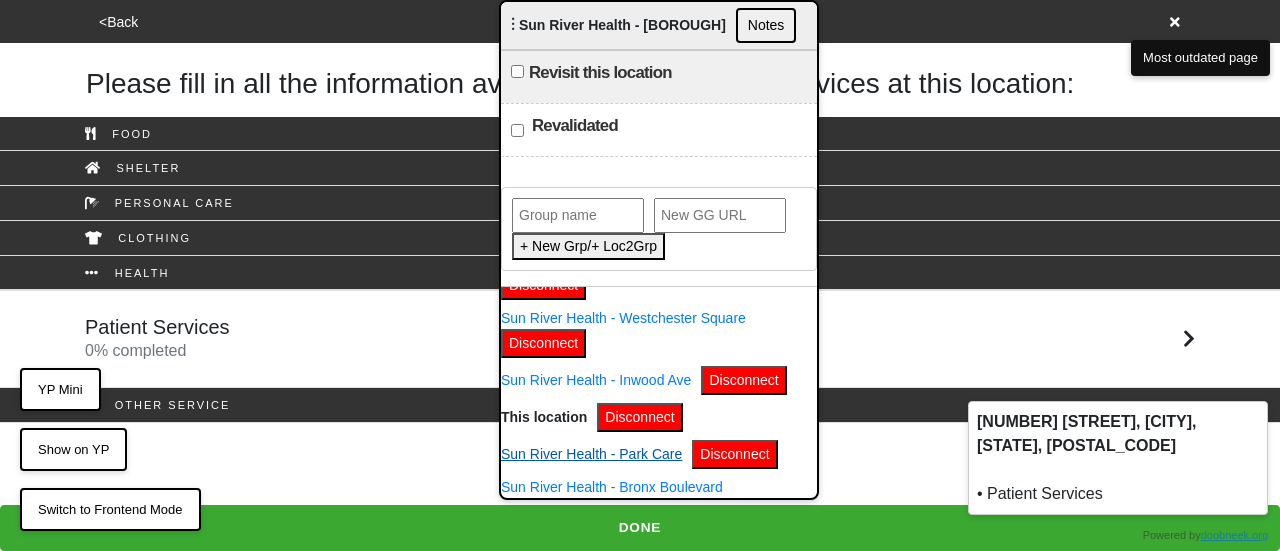 scroll, scrollTop: 300, scrollLeft: 0, axis: vertical 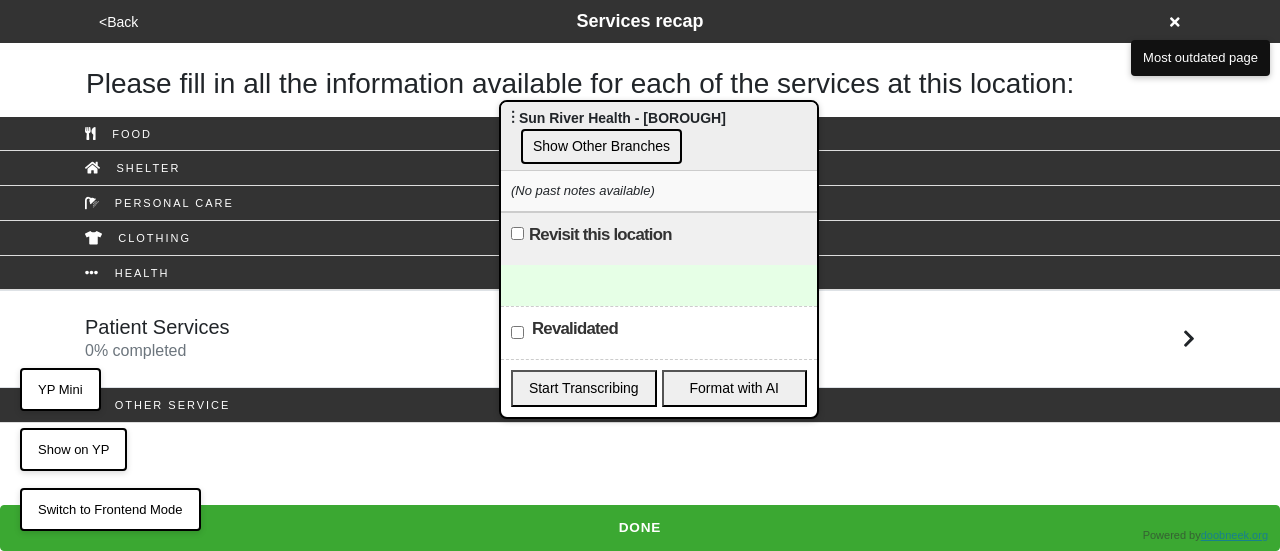 click on "Show Other Branches" at bounding box center (601, 146) 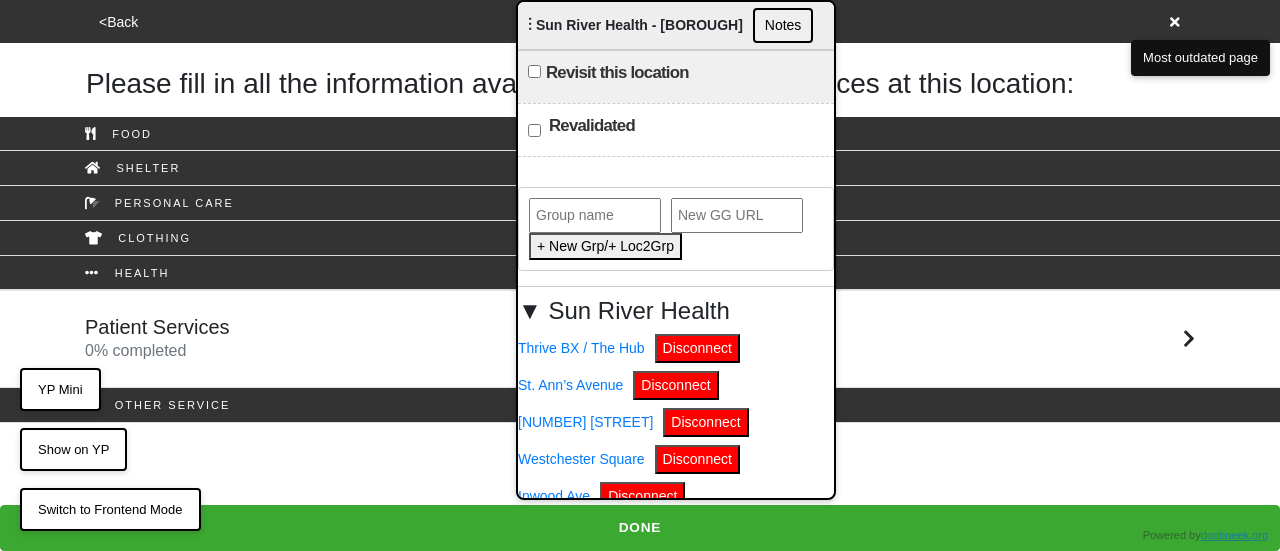 drag, startPoint x: 611, startPoint y: 145, endPoint x: 628, endPoint y: 17, distance: 129.12398 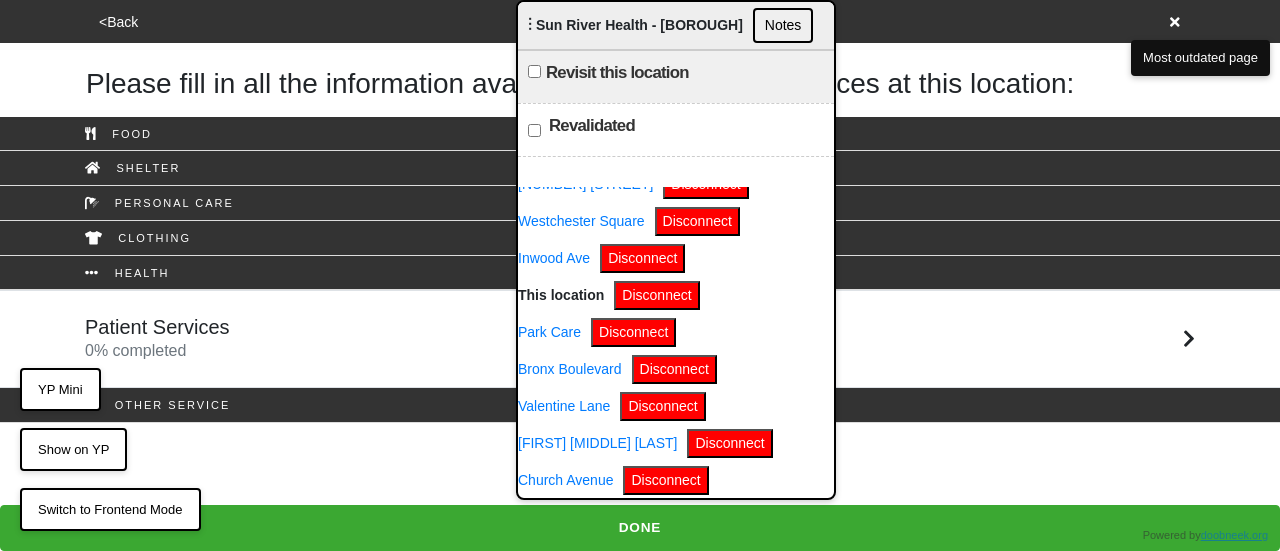 scroll, scrollTop: 316, scrollLeft: 0, axis: vertical 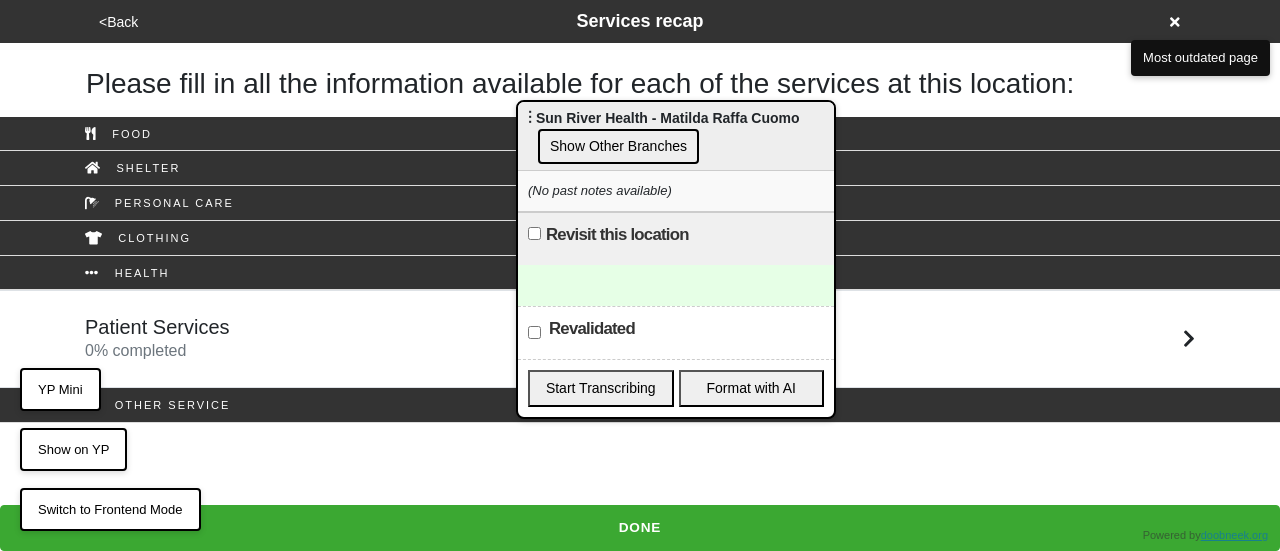 click on "Show Other Branches" at bounding box center (618, 146) 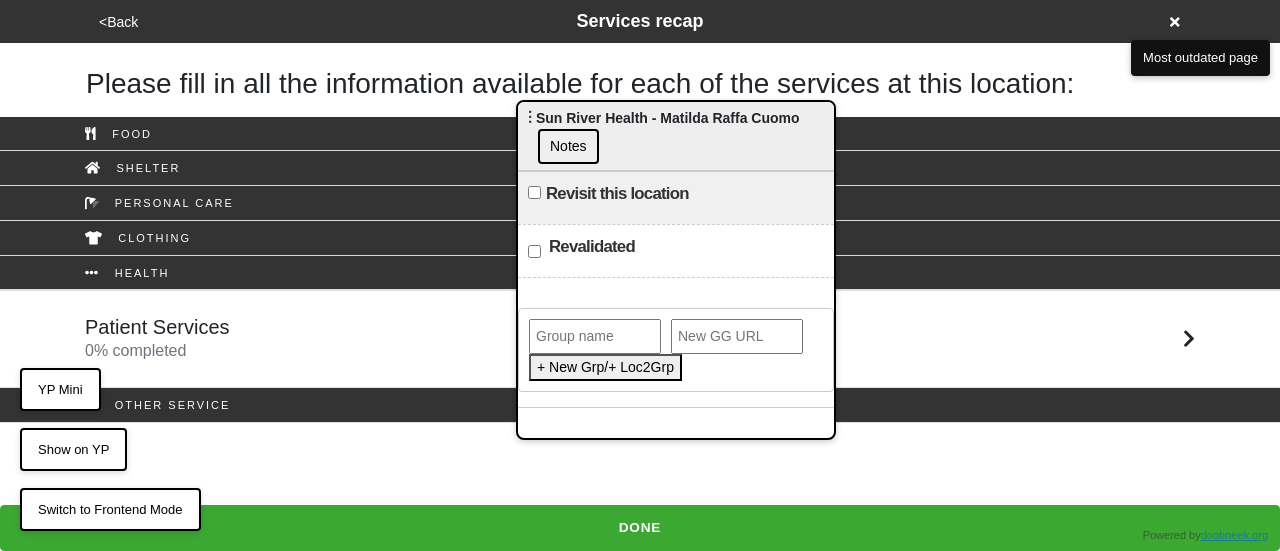click at bounding box center (595, 336) 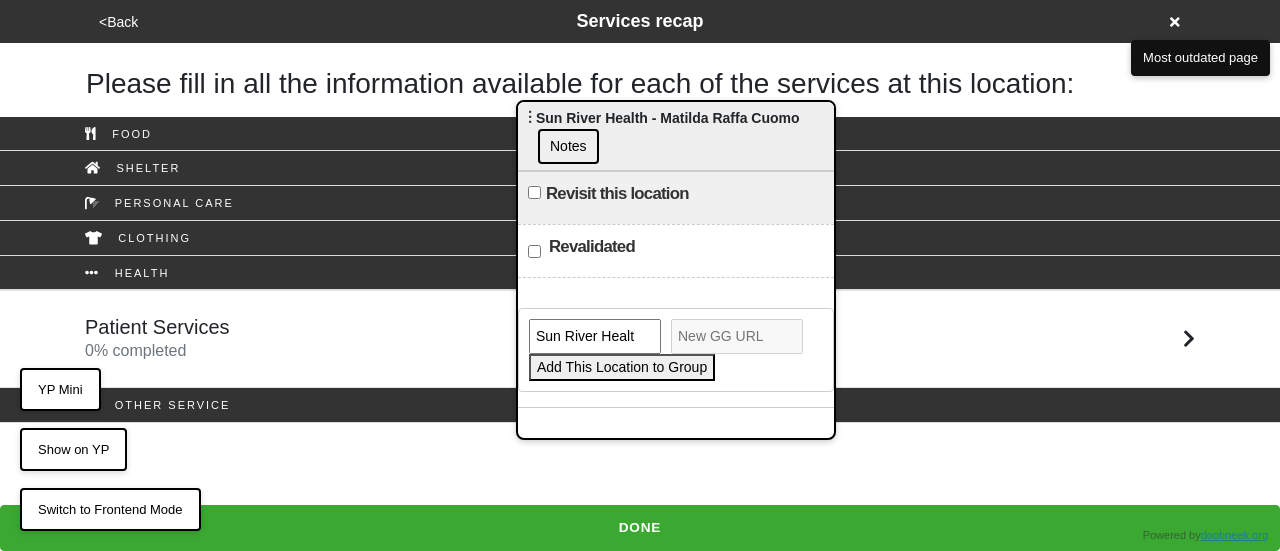 click on "Add This Location to Group" at bounding box center [622, 367] 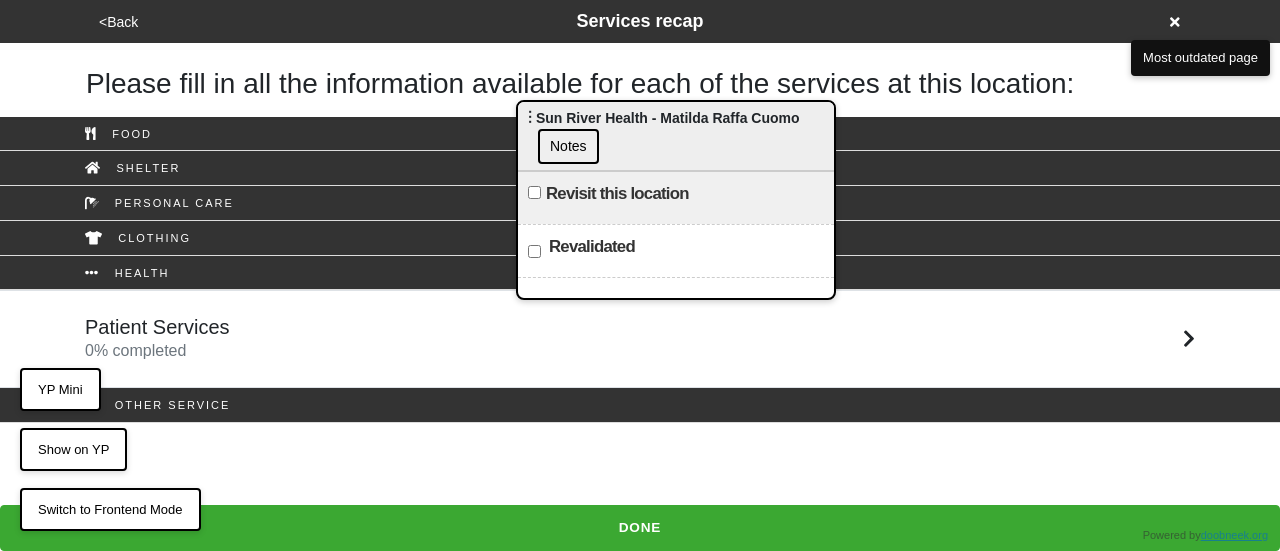 click on "Patient Services 0 % completed" at bounding box center (640, 339) 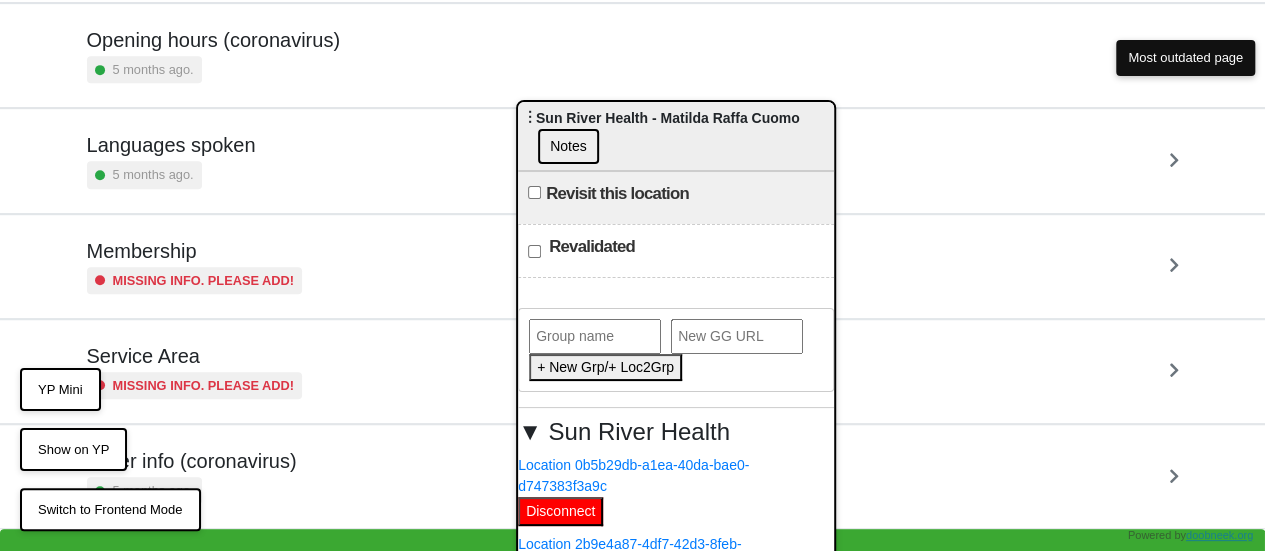 scroll, scrollTop: 484, scrollLeft: 0, axis: vertical 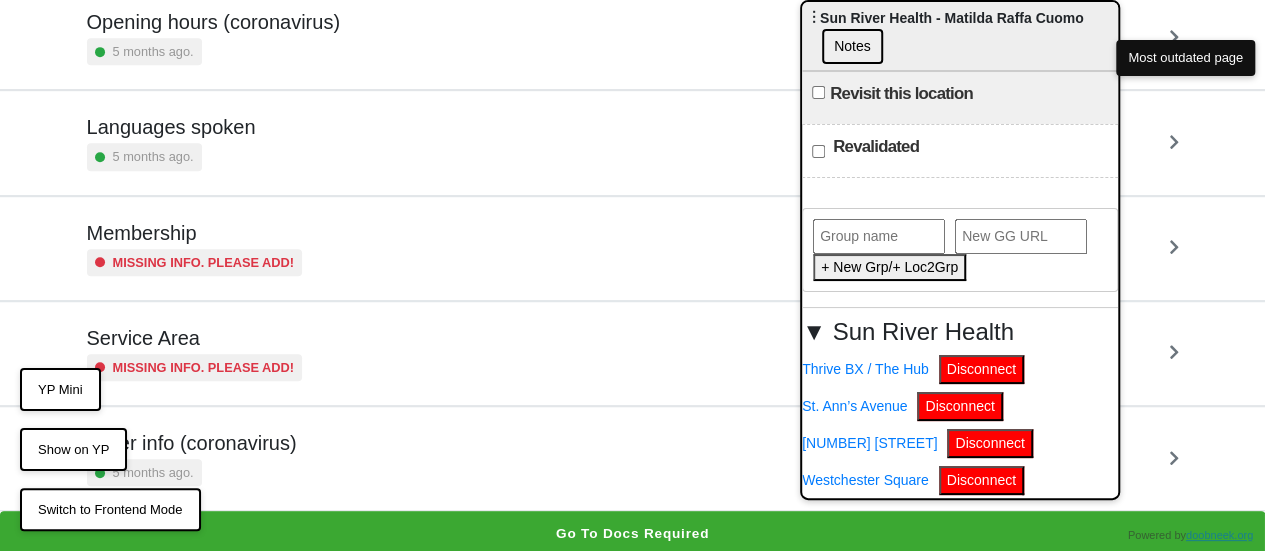 drag, startPoint x: 616, startPoint y: 121, endPoint x: 898, endPoint y: 4, distance: 305.30804 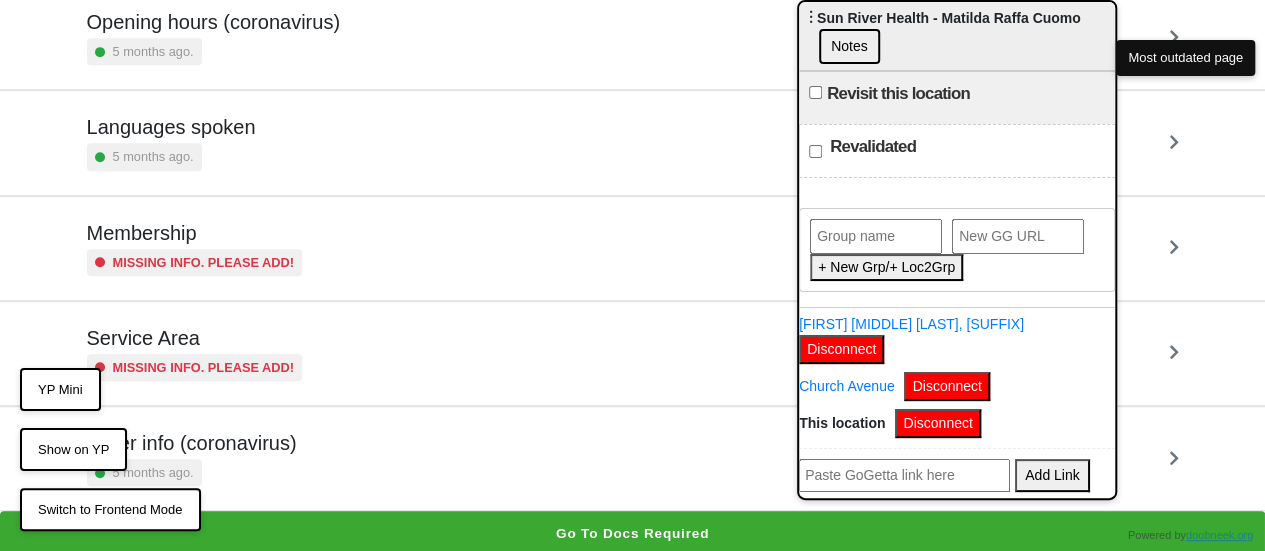 scroll, scrollTop: 0, scrollLeft: 0, axis: both 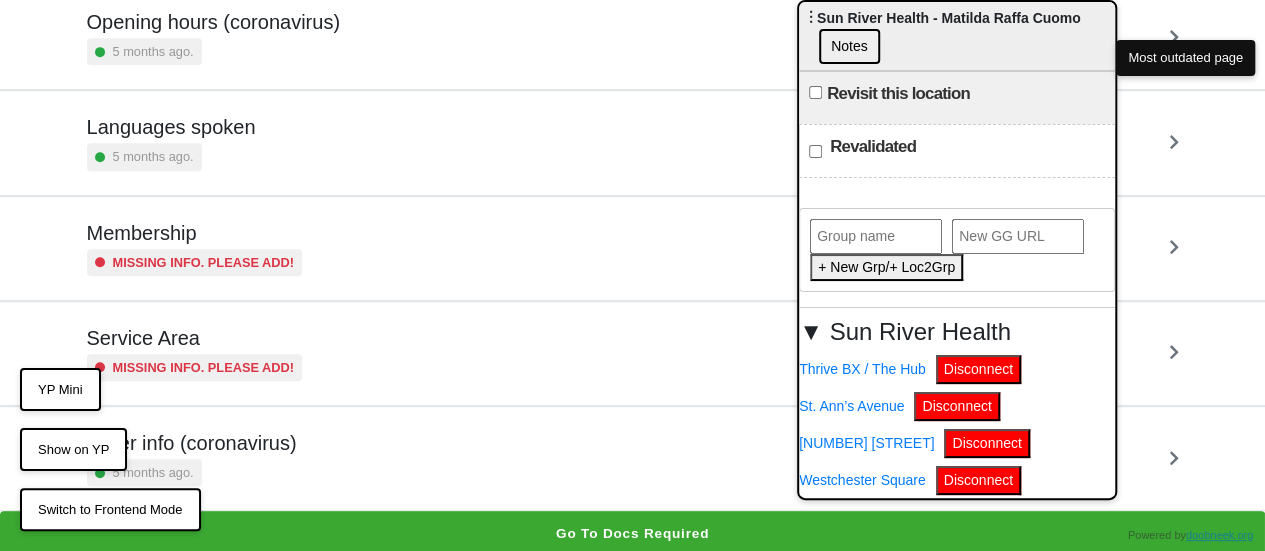 drag, startPoint x: 892, startPoint y: 30, endPoint x: 892, endPoint y: -72, distance: 102 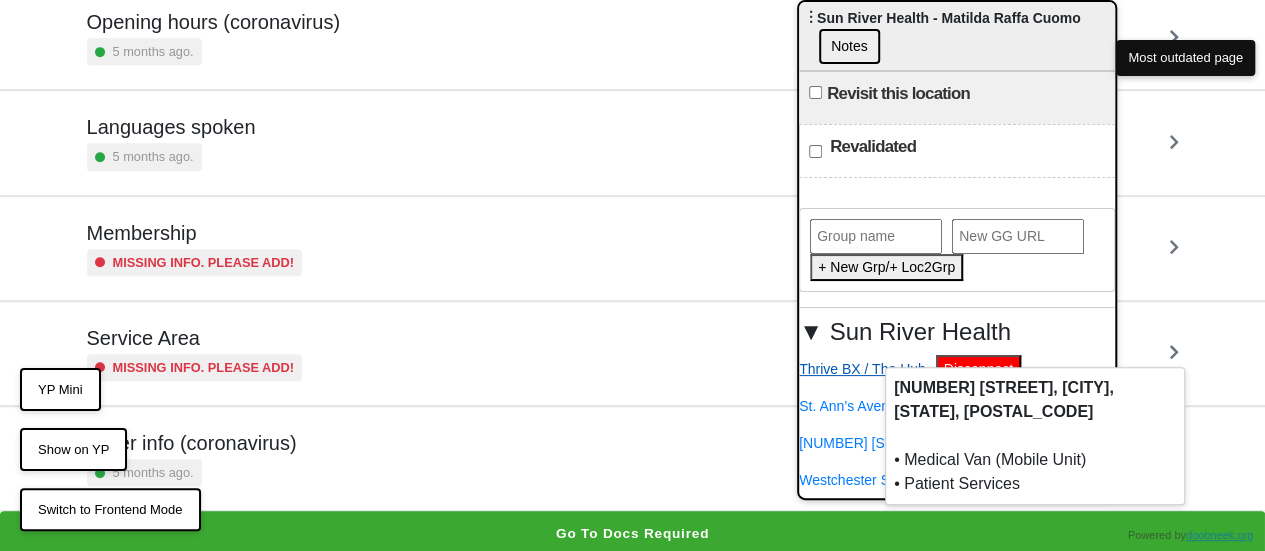 scroll, scrollTop: 374, scrollLeft: 0, axis: vertical 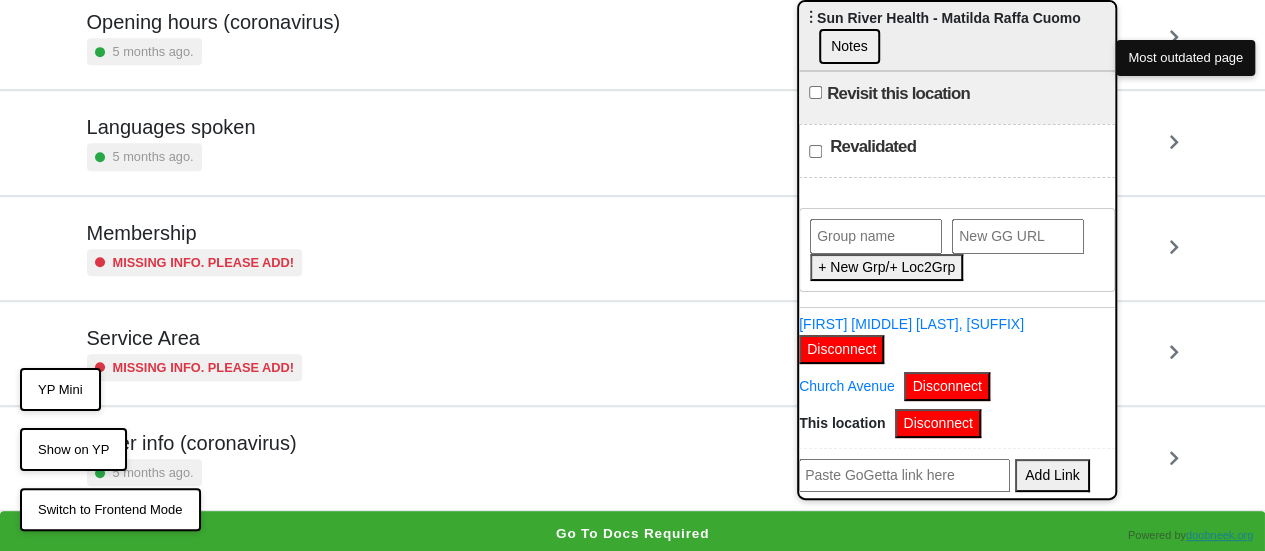 click on "Show on YP" at bounding box center (73, 450) 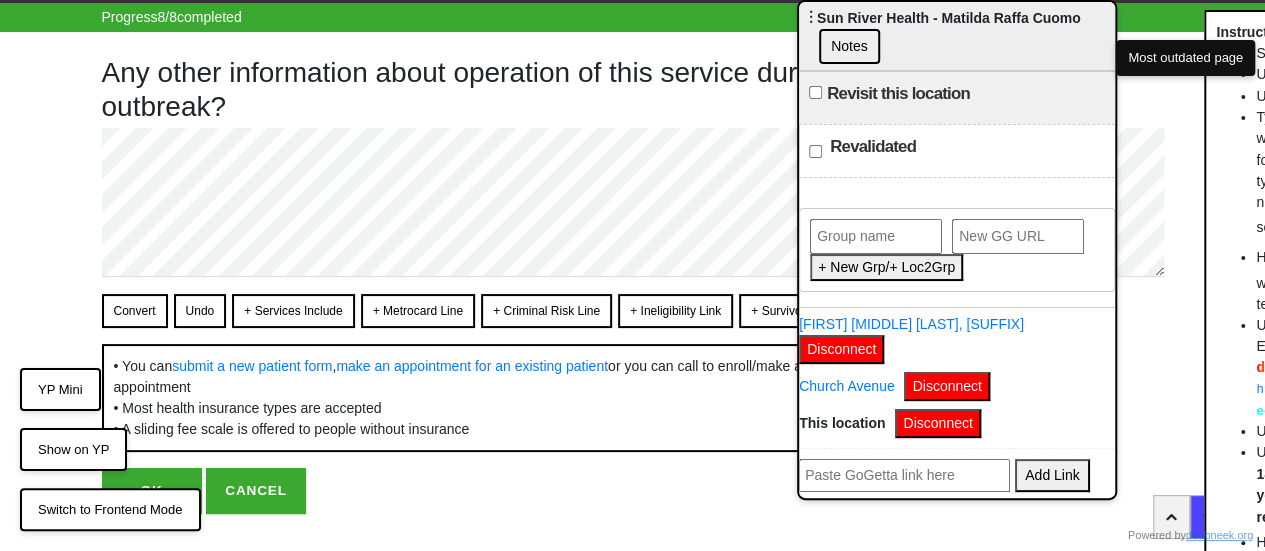 scroll, scrollTop: 80, scrollLeft: 0, axis: vertical 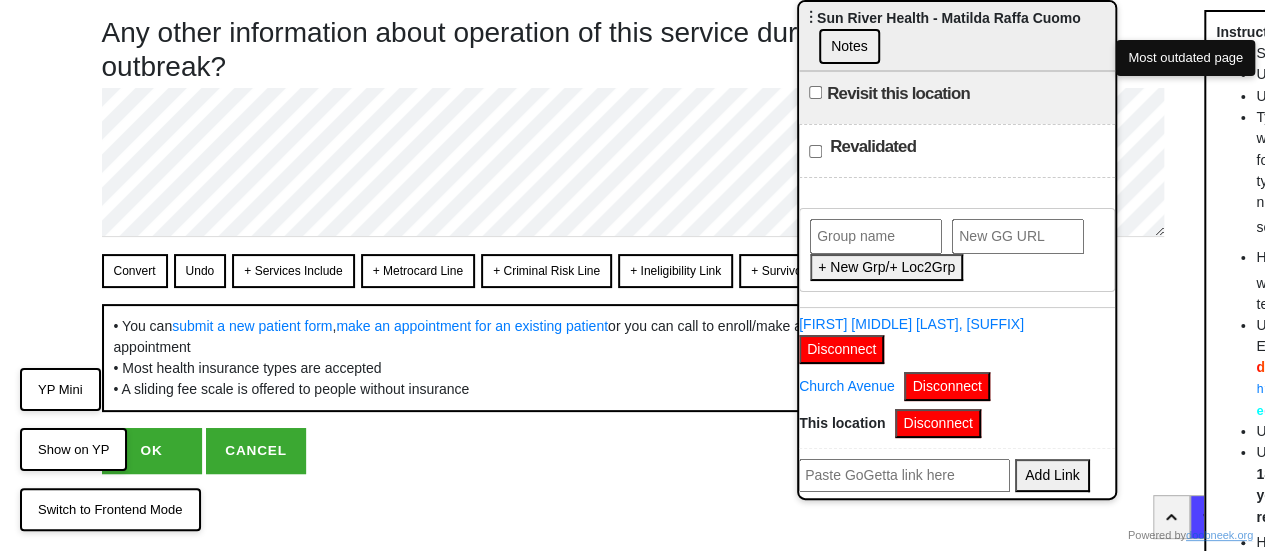 click on "OK" at bounding box center (152, 451) 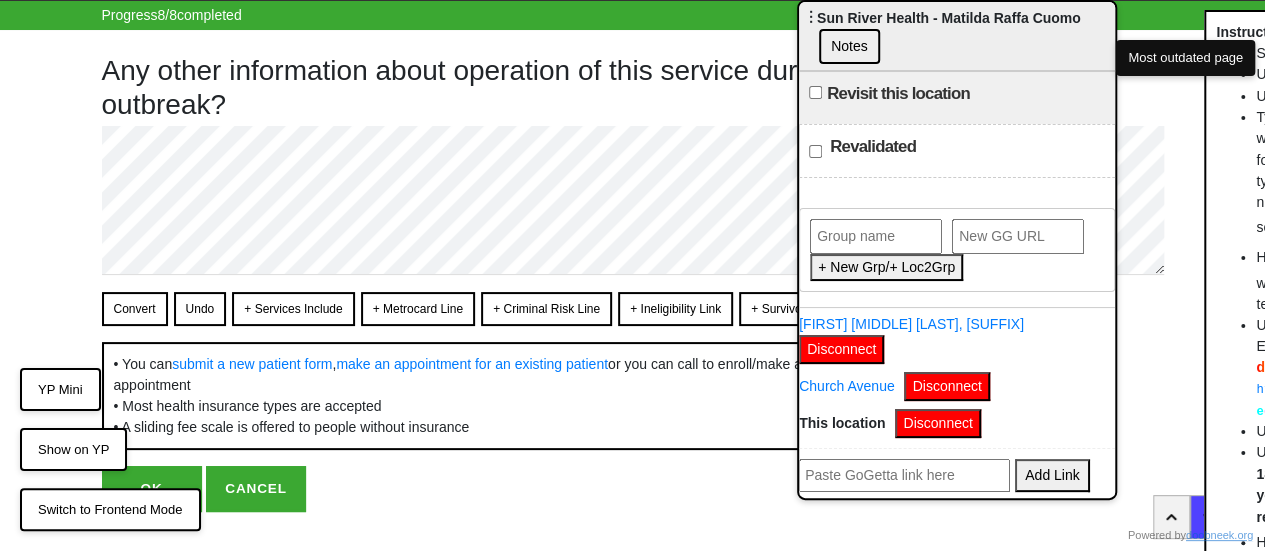 scroll, scrollTop: 80, scrollLeft: 0, axis: vertical 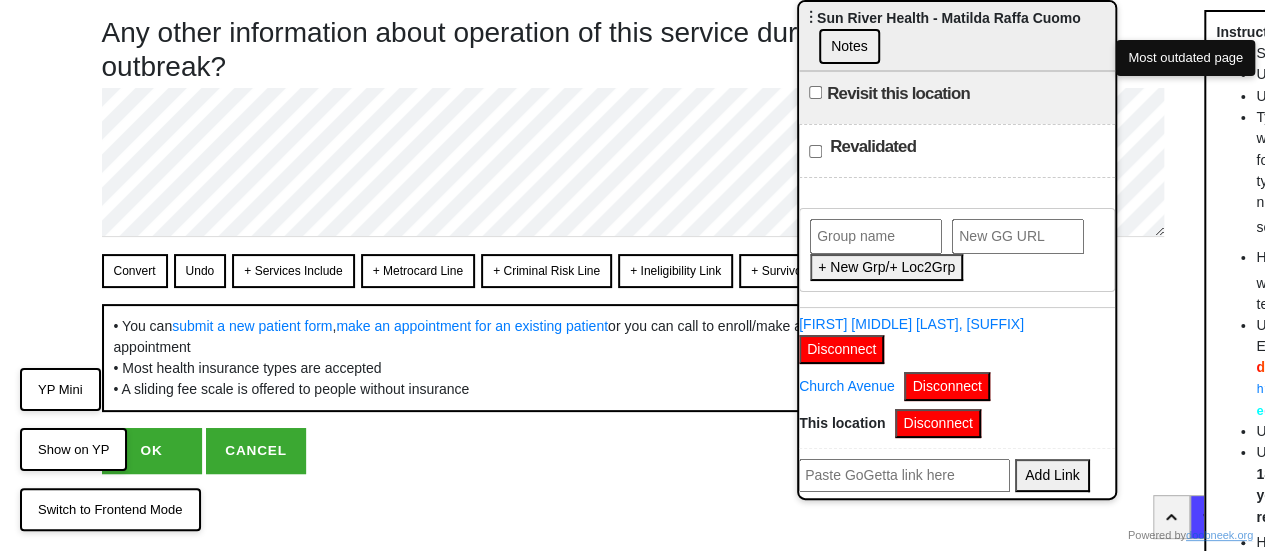 click on "OK" at bounding box center [152, 451] 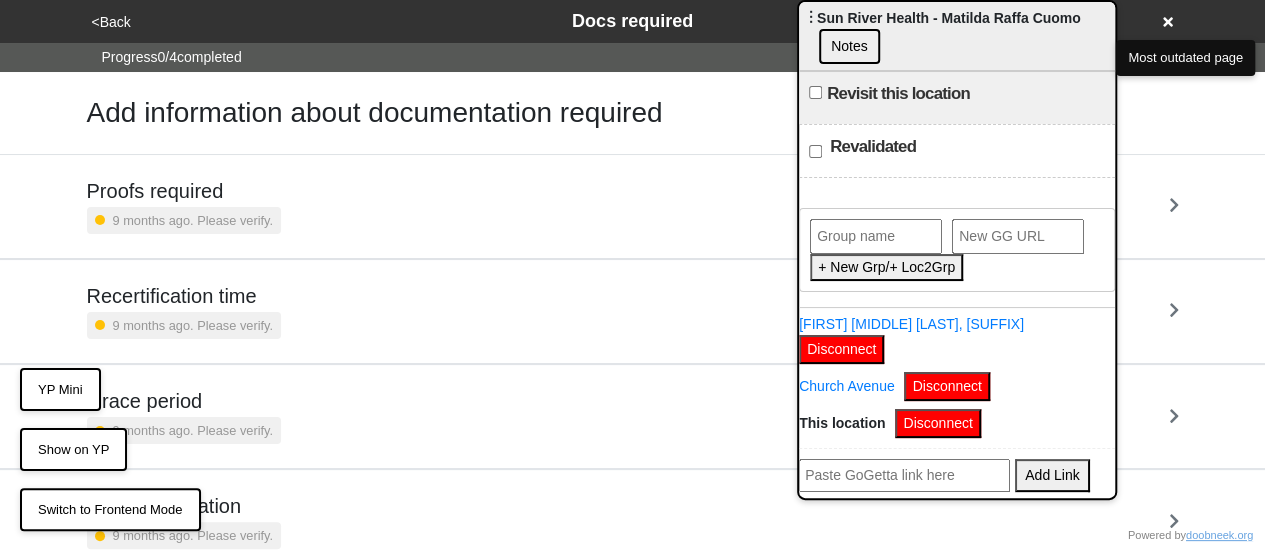 click on "Show on YP" at bounding box center (73, 450) 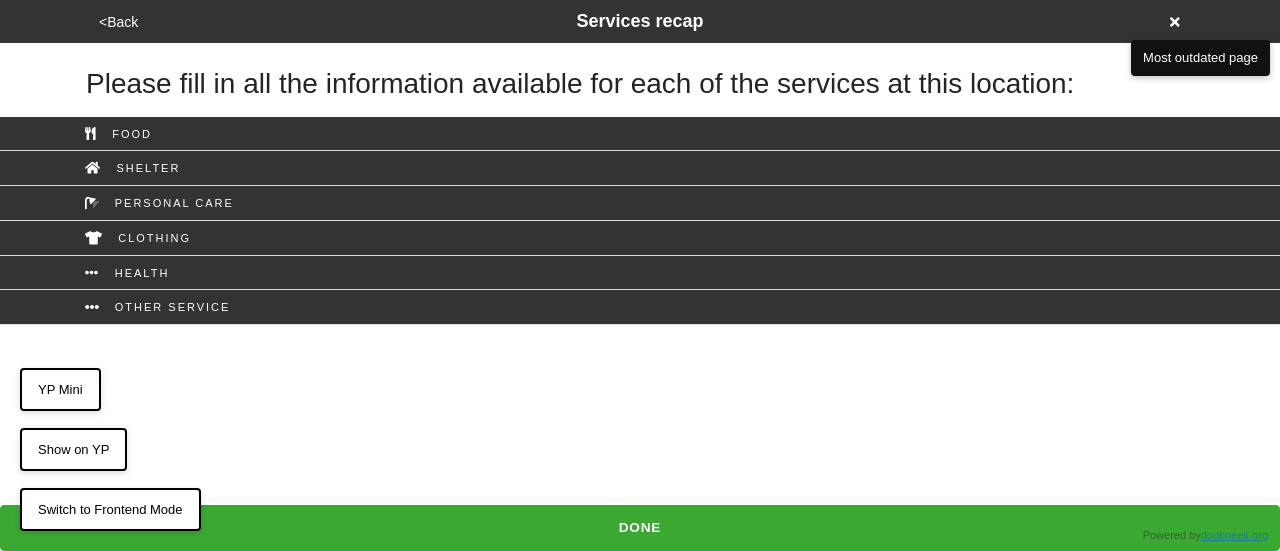 scroll, scrollTop: 0, scrollLeft: 0, axis: both 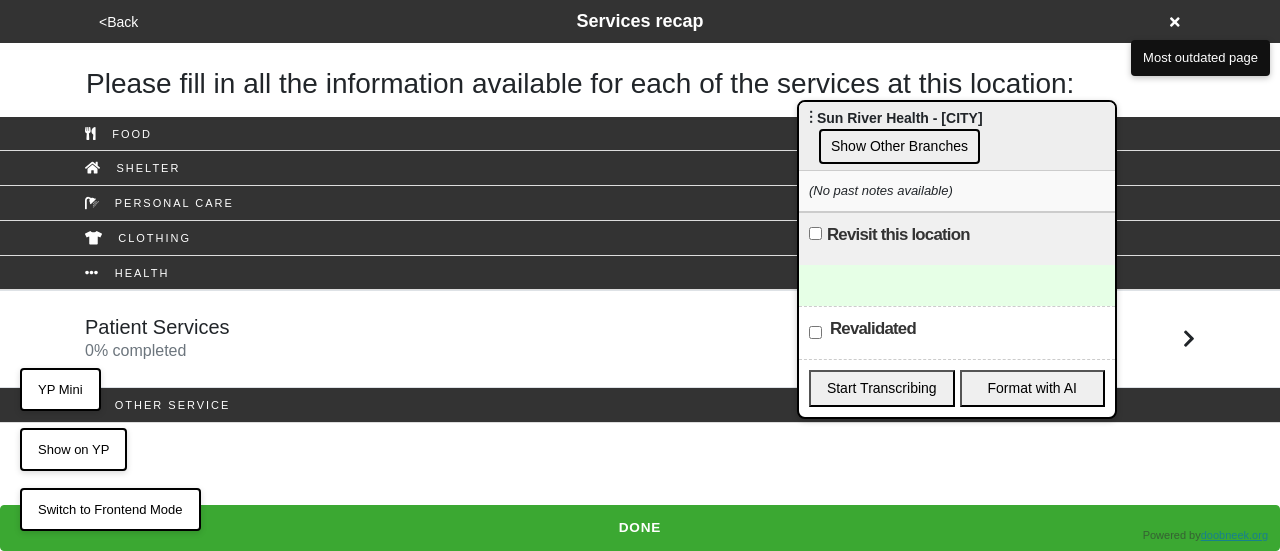 click on "Show Other Branches" at bounding box center (899, 146) 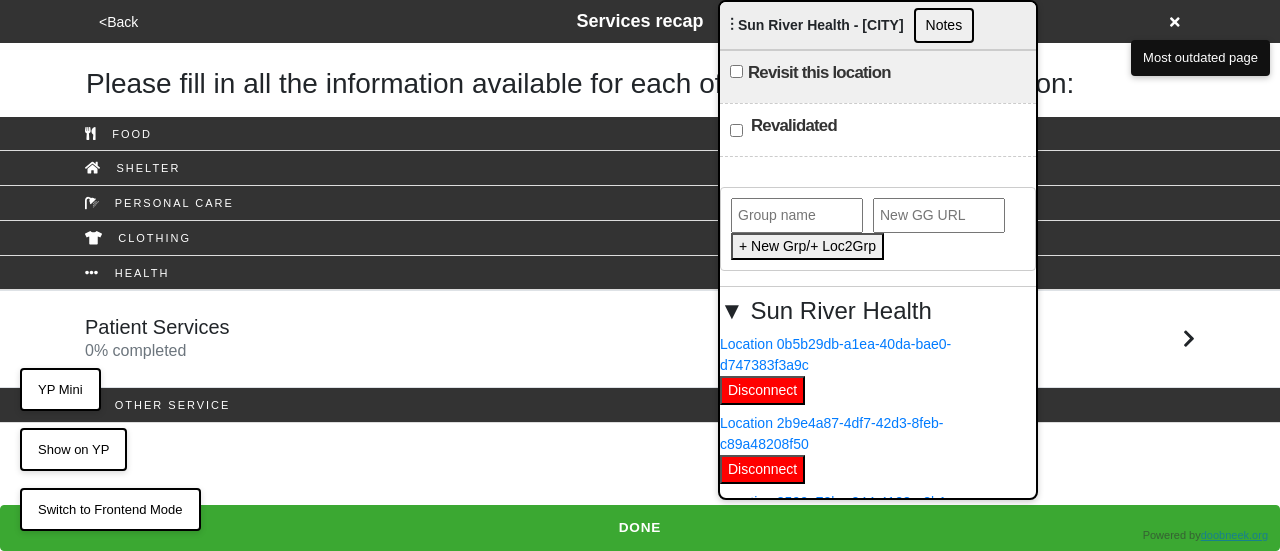drag, startPoint x: 879, startPoint y: 123, endPoint x: 808, endPoint y: 1, distance: 141.15594 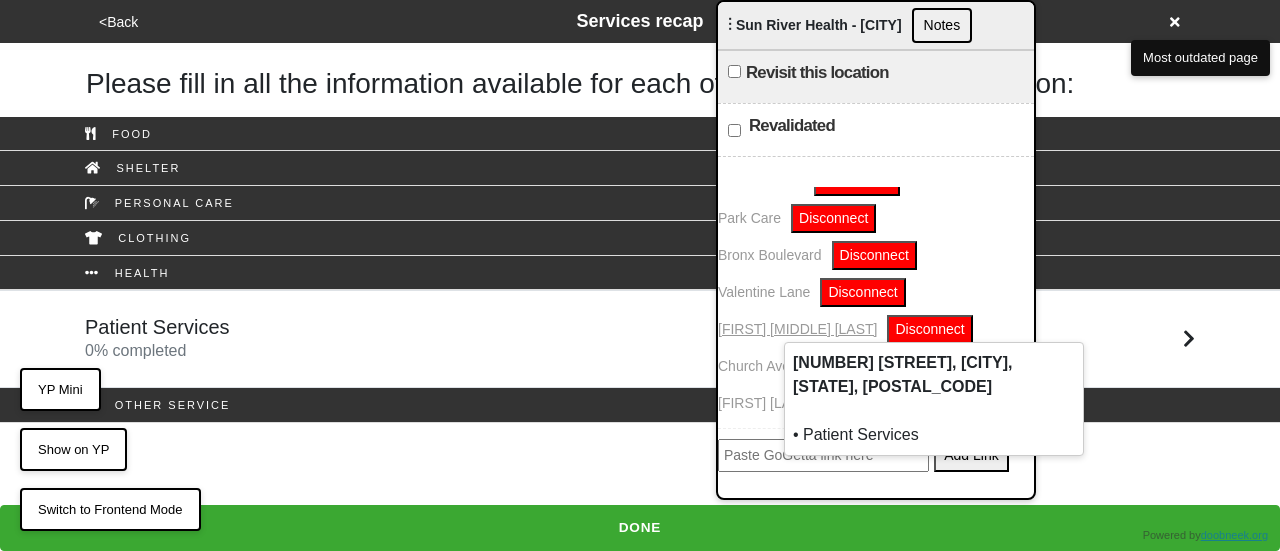 scroll, scrollTop: 0, scrollLeft: 0, axis: both 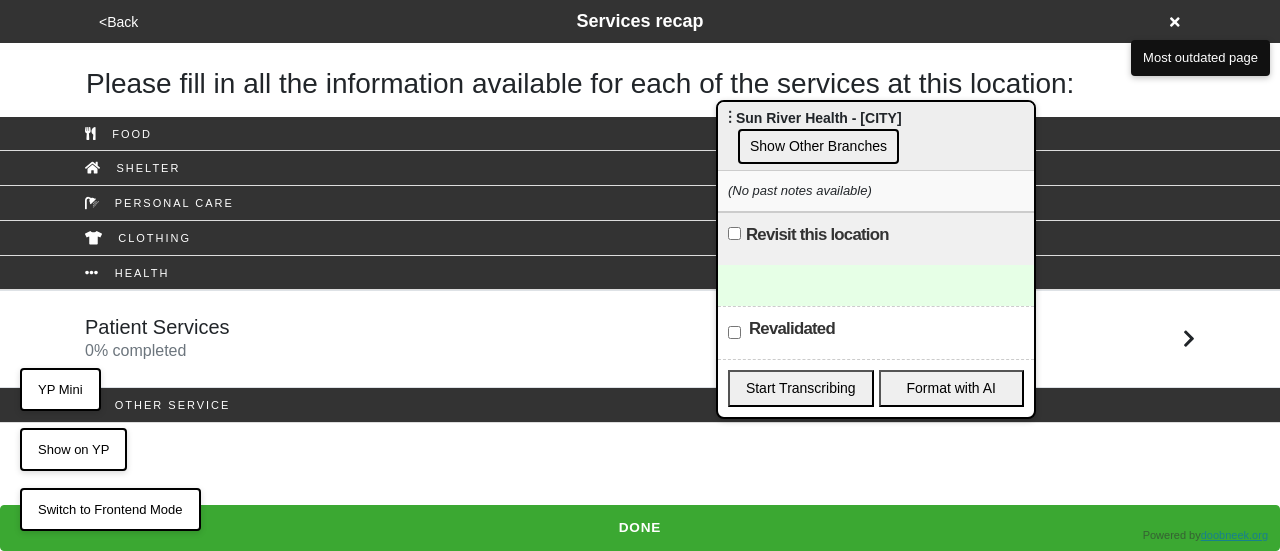 click on "Show Other Branches" at bounding box center (818, 146) 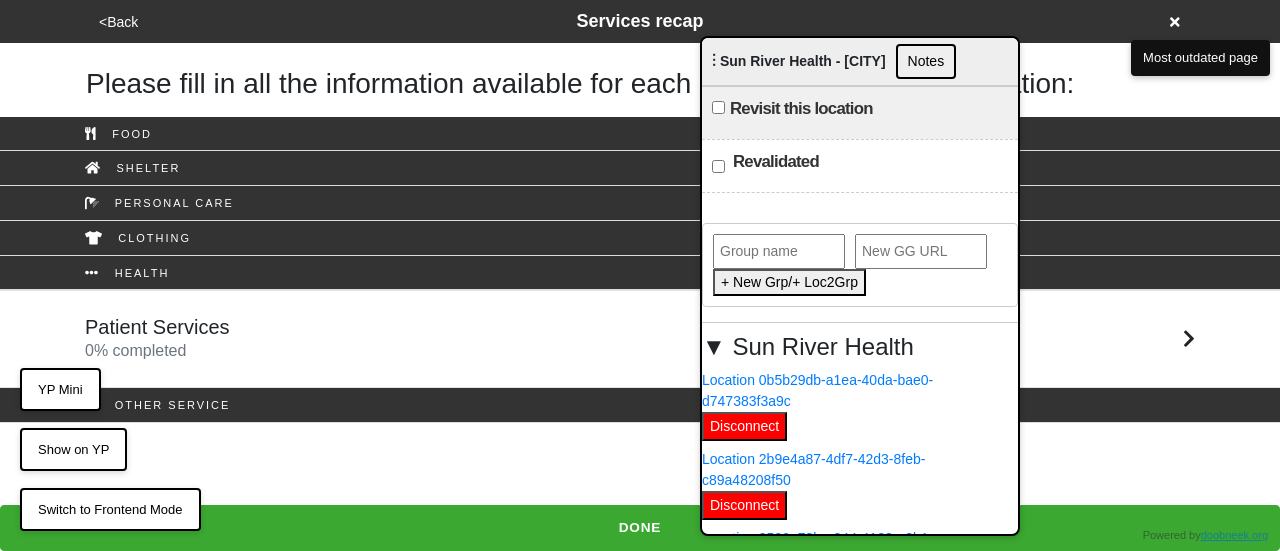 drag, startPoint x: 832, startPoint y: 131, endPoint x: 777, endPoint y: -24, distance: 164.46884 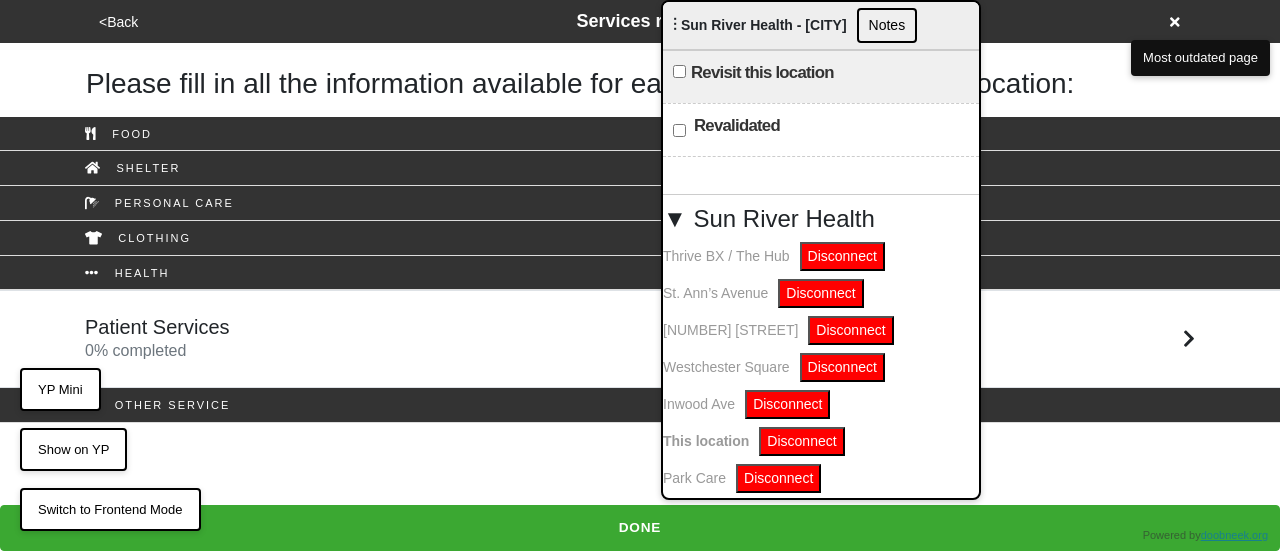 scroll, scrollTop: 352, scrollLeft: 0, axis: vertical 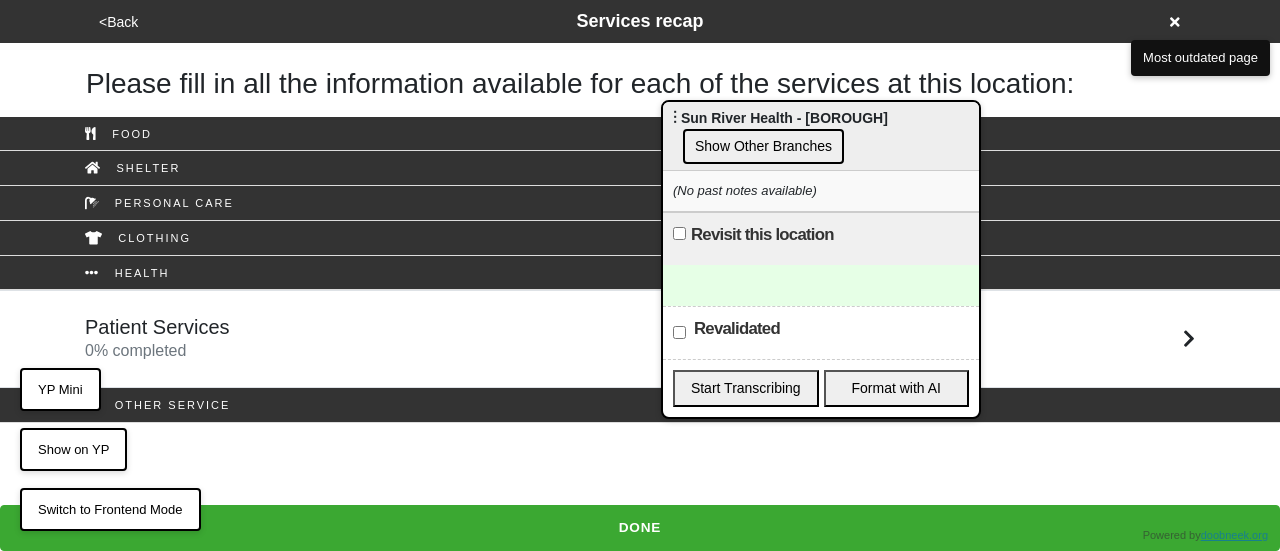 click on "Show Other Branches" at bounding box center [763, 146] 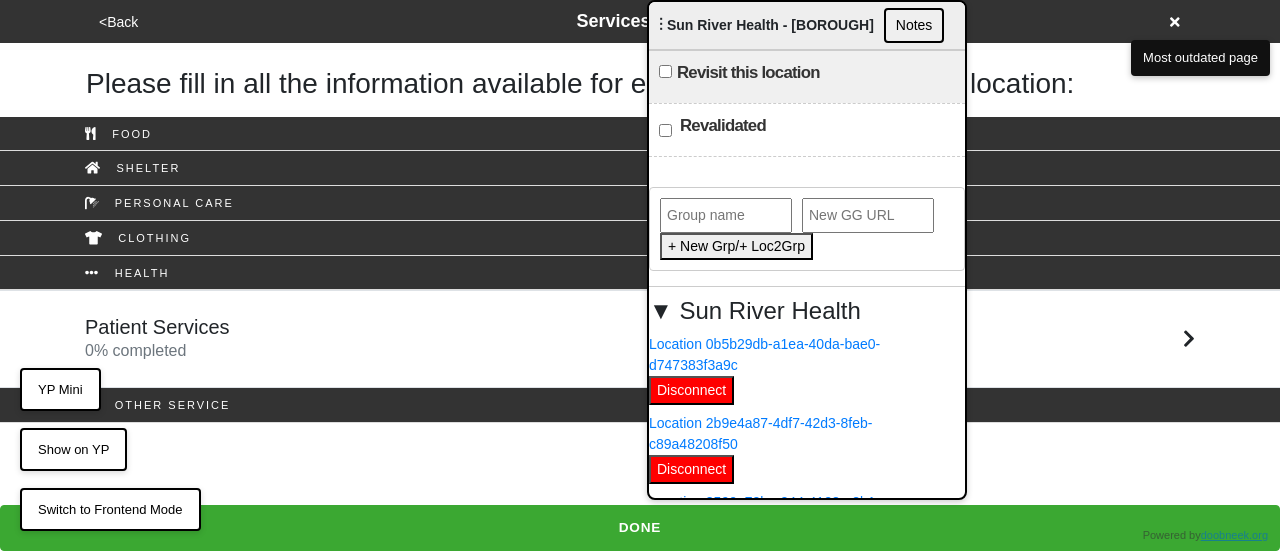 drag, startPoint x: 784, startPoint y: 129, endPoint x: 773, endPoint y: 1, distance: 128.47179 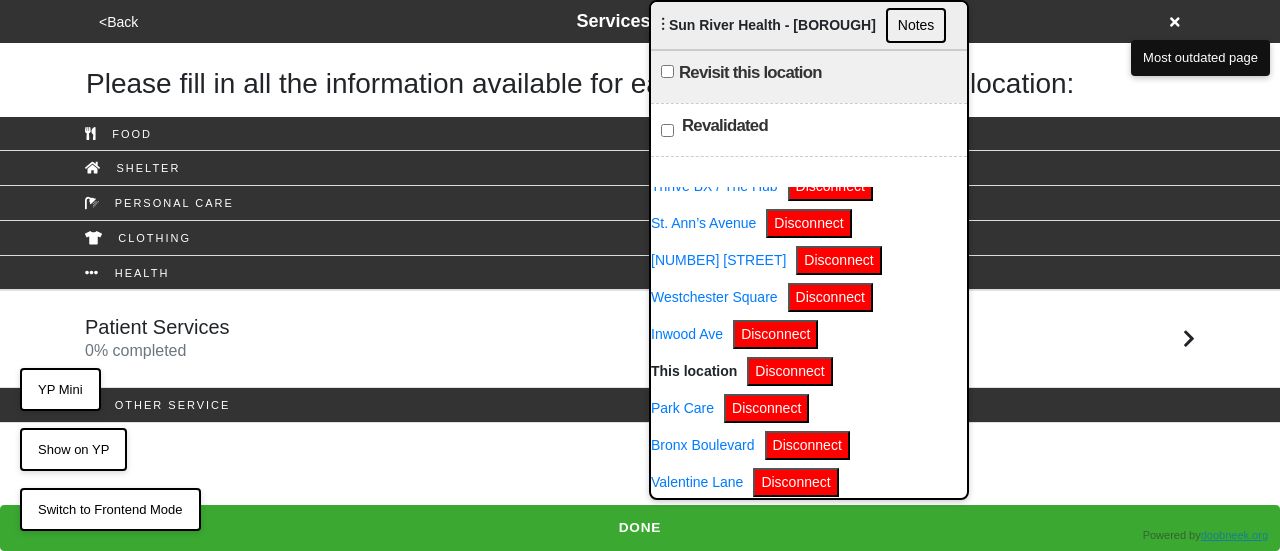 scroll, scrollTop: 0, scrollLeft: 0, axis: both 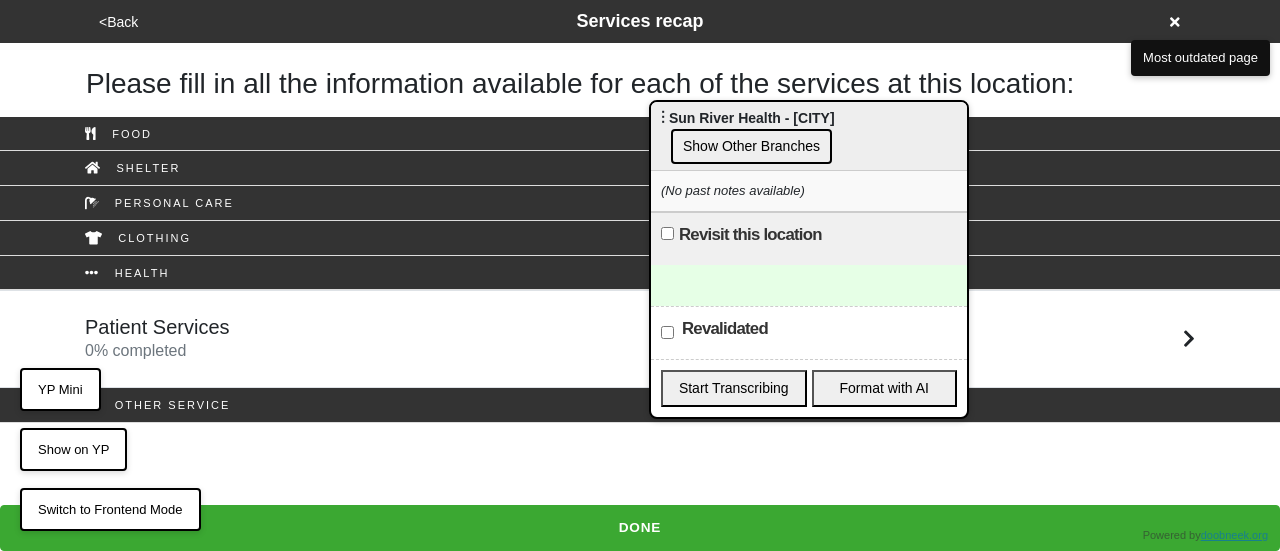 click on "Show Other Branches" at bounding box center [751, 146] 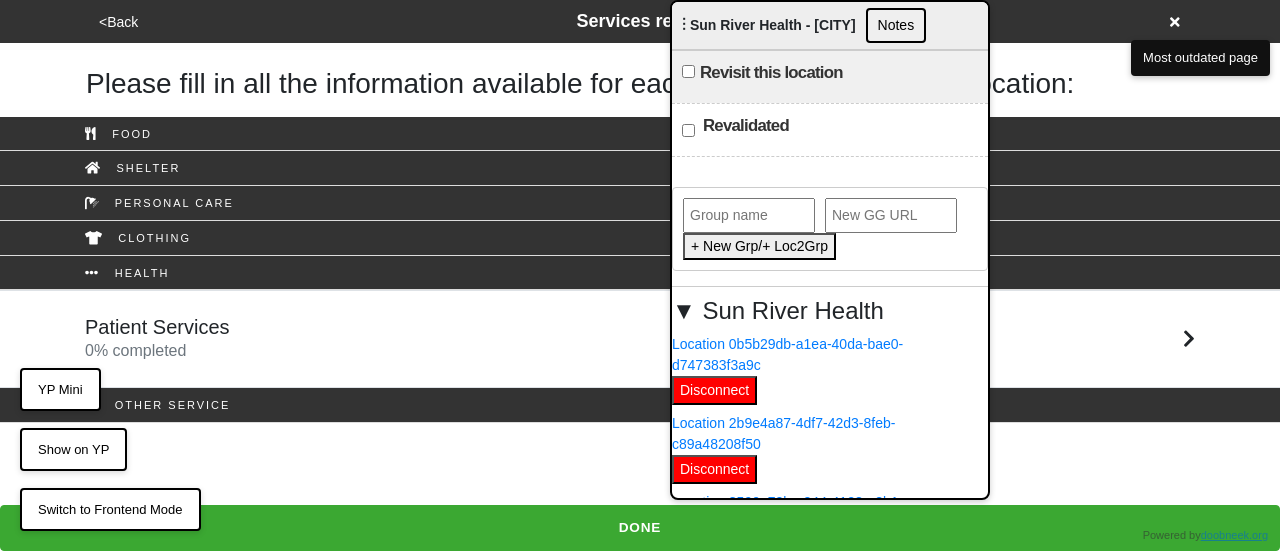 drag, startPoint x: 761, startPoint y: 132, endPoint x: 782, endPoint y: -16, distance: 149.48244 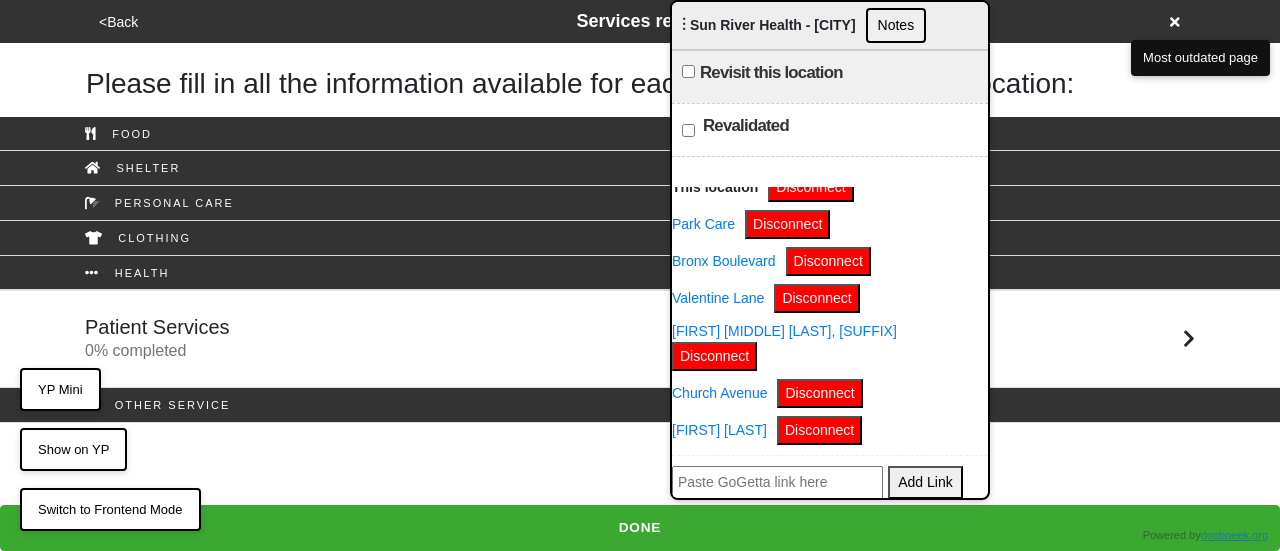 scroll, scrollTop: 352, scrollLeft: 0, axis: vertical 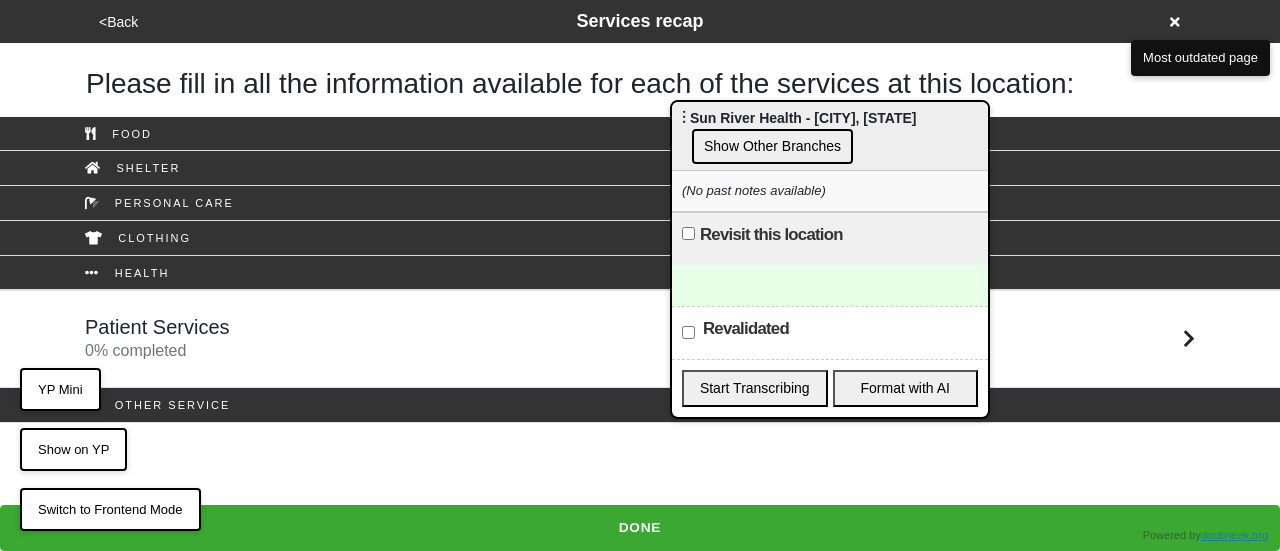 click on "Show Other Branches" at bounding box center [772, 146] 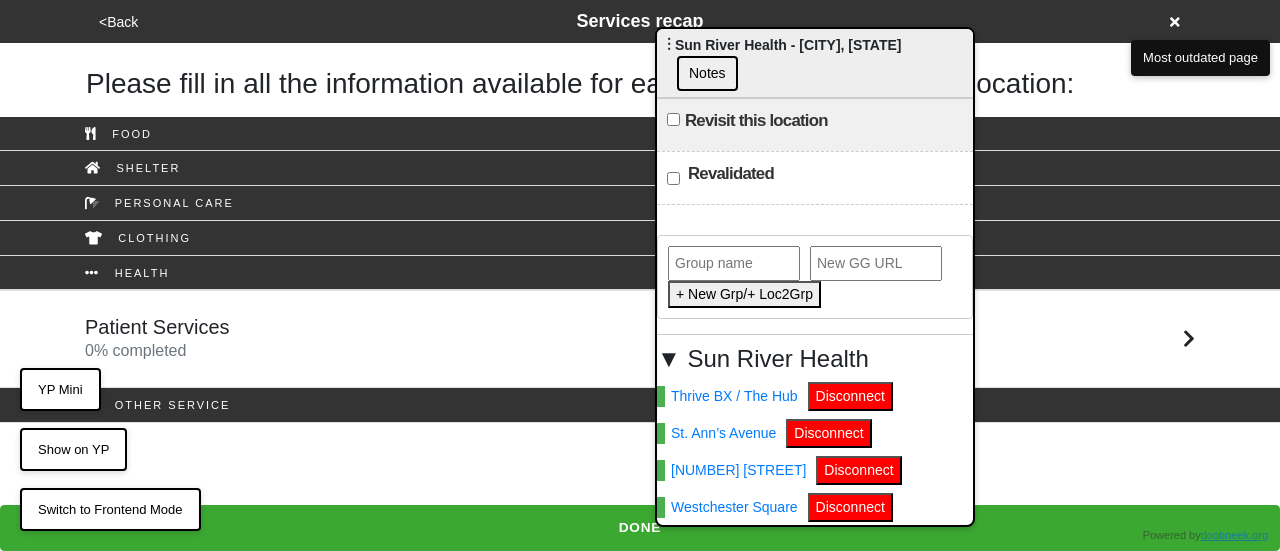 drag, startPoint x: 773, startPoint y: 136, endPoint x: 753, endPoint y: 21, distance: 116.72617 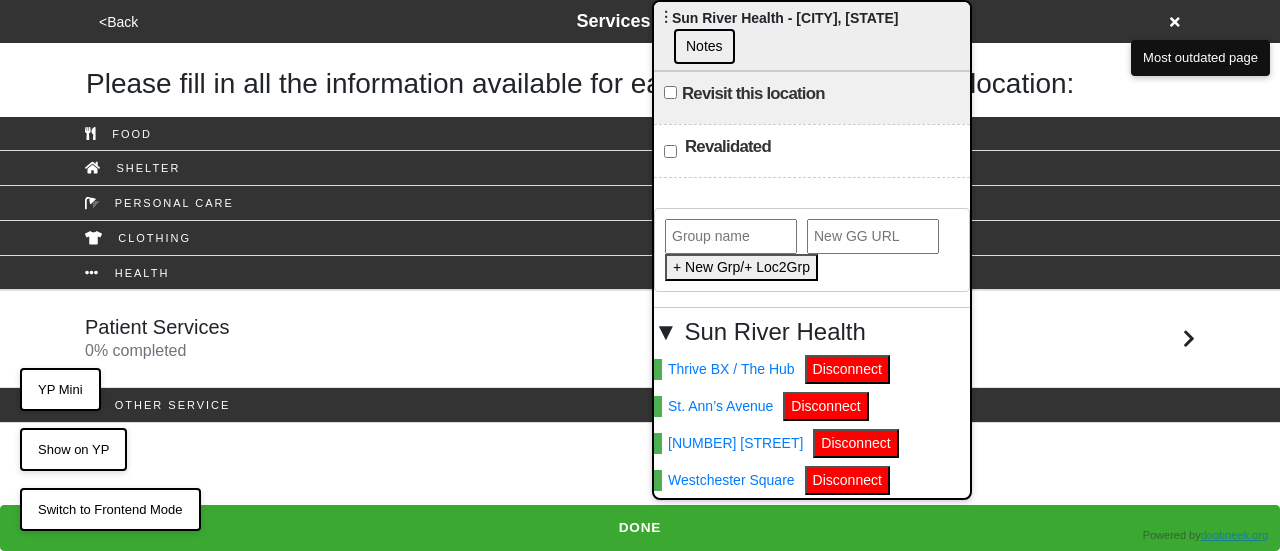 scroll, scrollTop: 352, scrollLeft: 0, axis: vertical 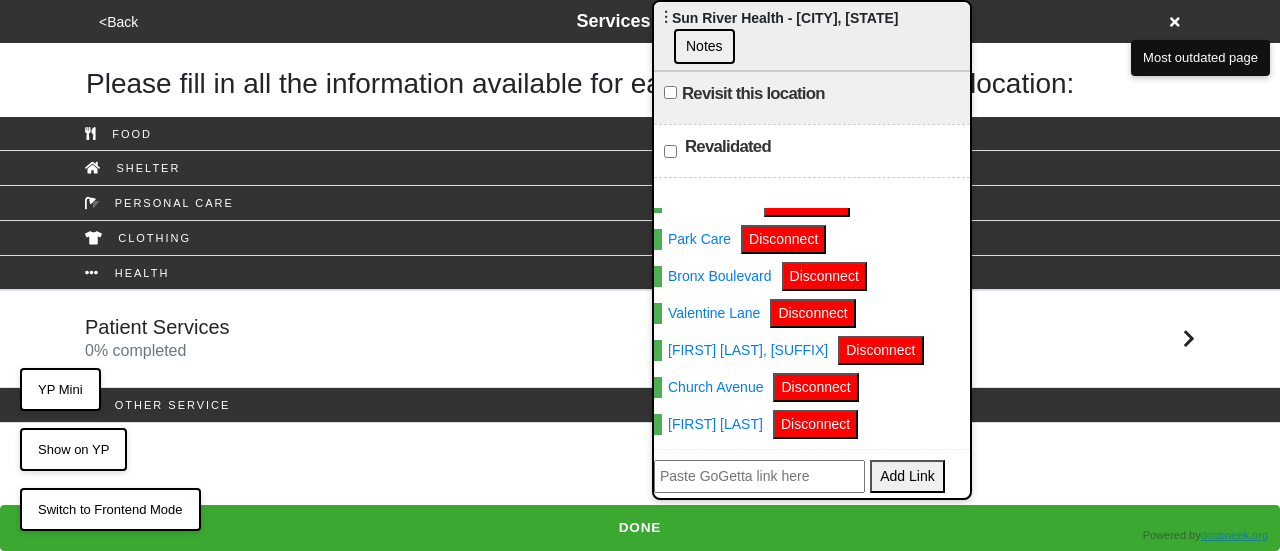 click on "Notes" at bounding box center (704, 46) 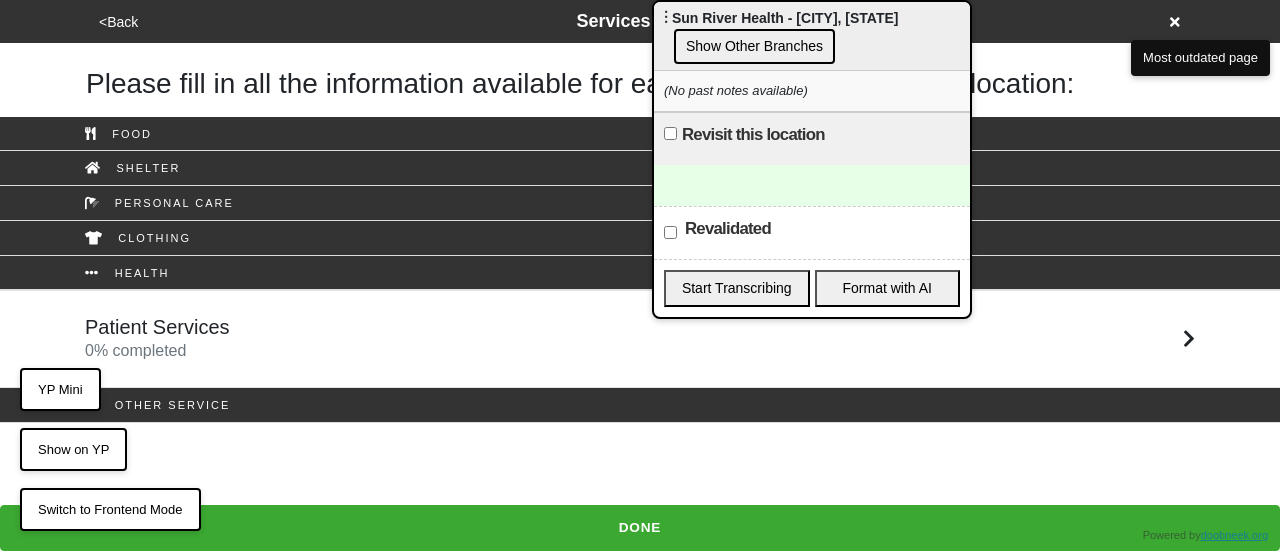 click on "Show Other Branches" at bounding box center [754, 46] 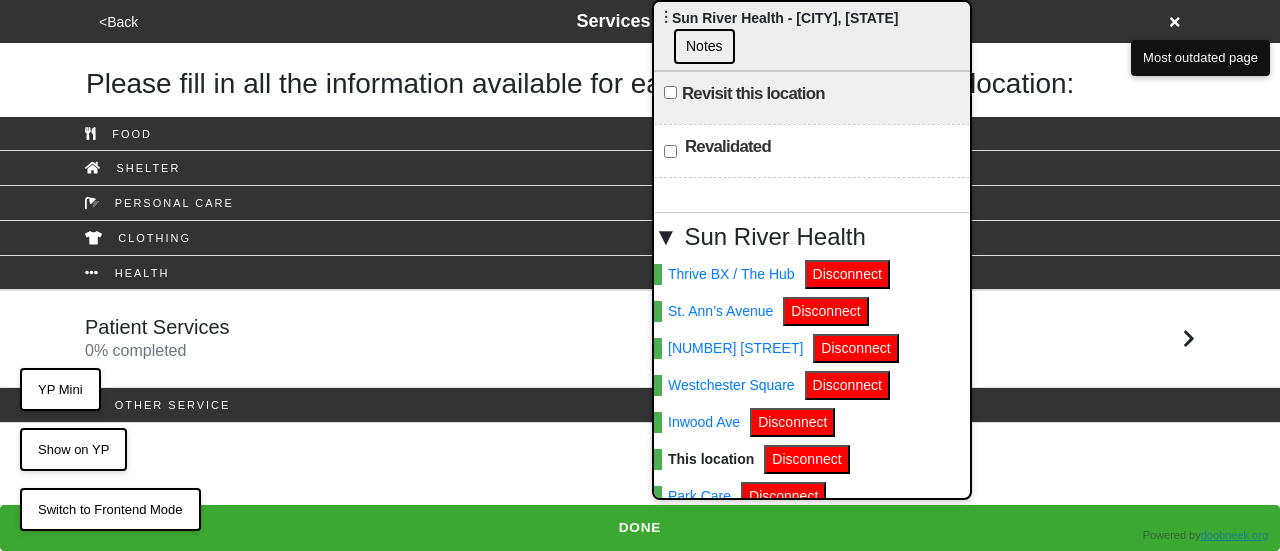 scroll, scrollTop: 0, scrollLeft: 0, axis: both 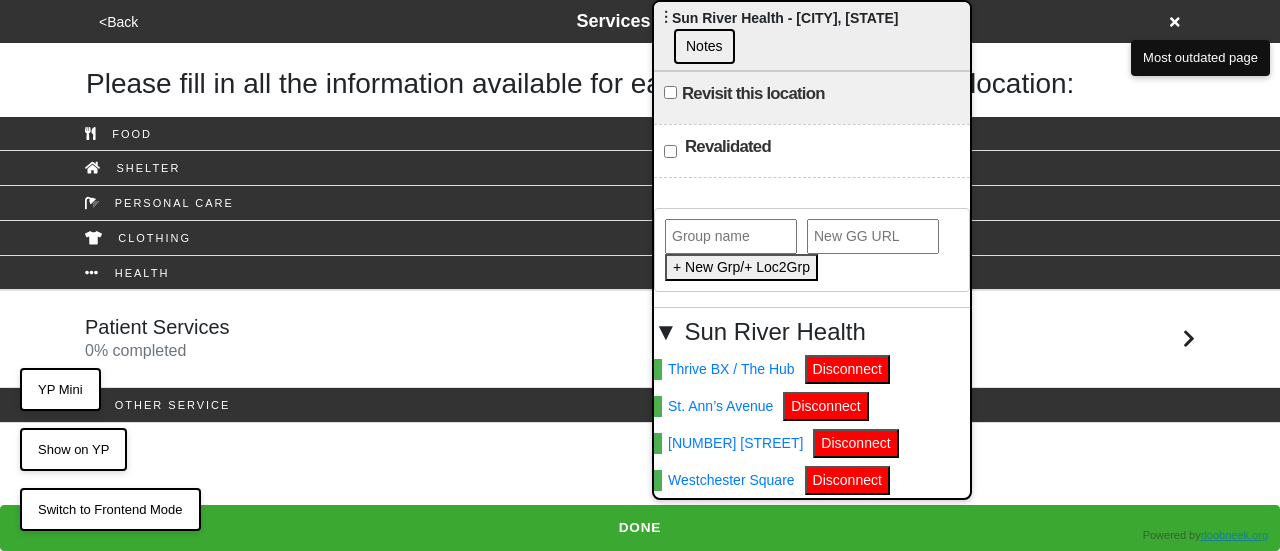 click 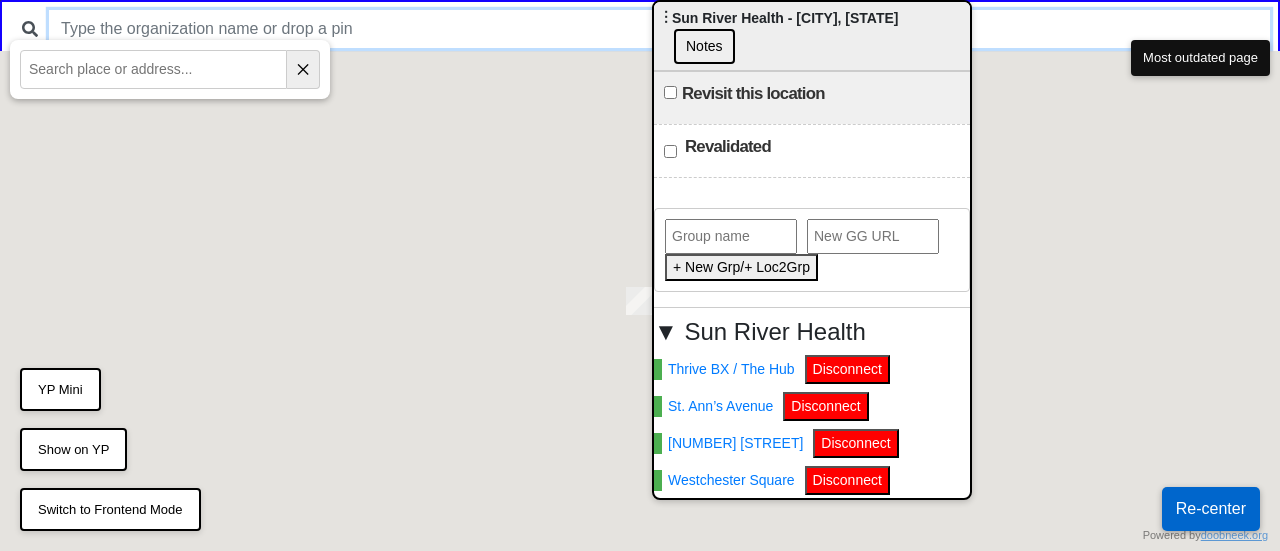 click at bounding box center [659, 29] 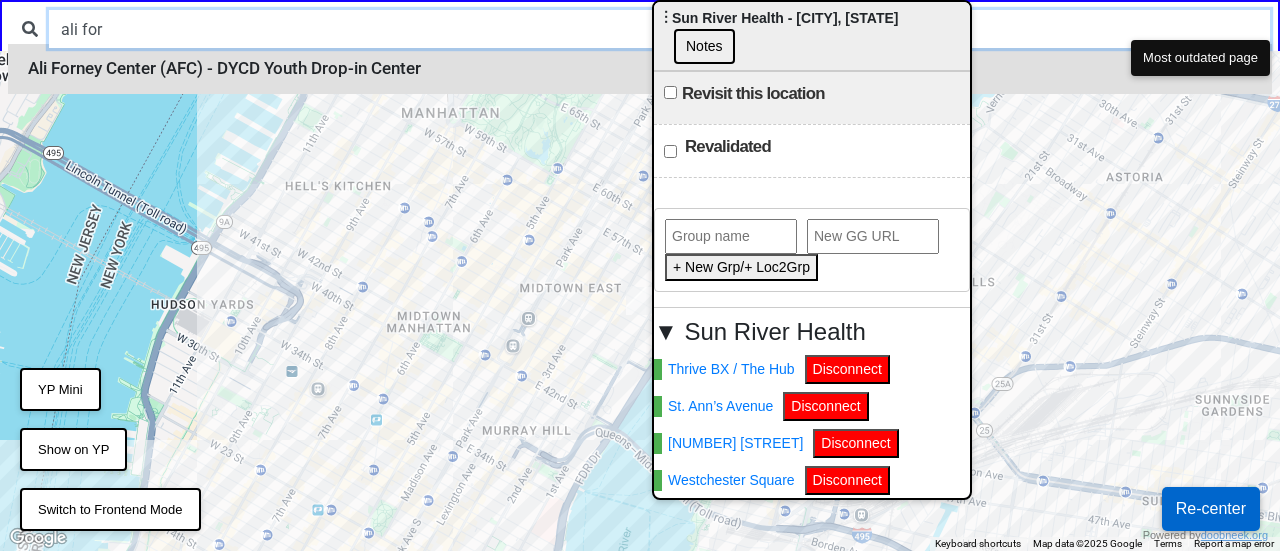 type on "ali for" 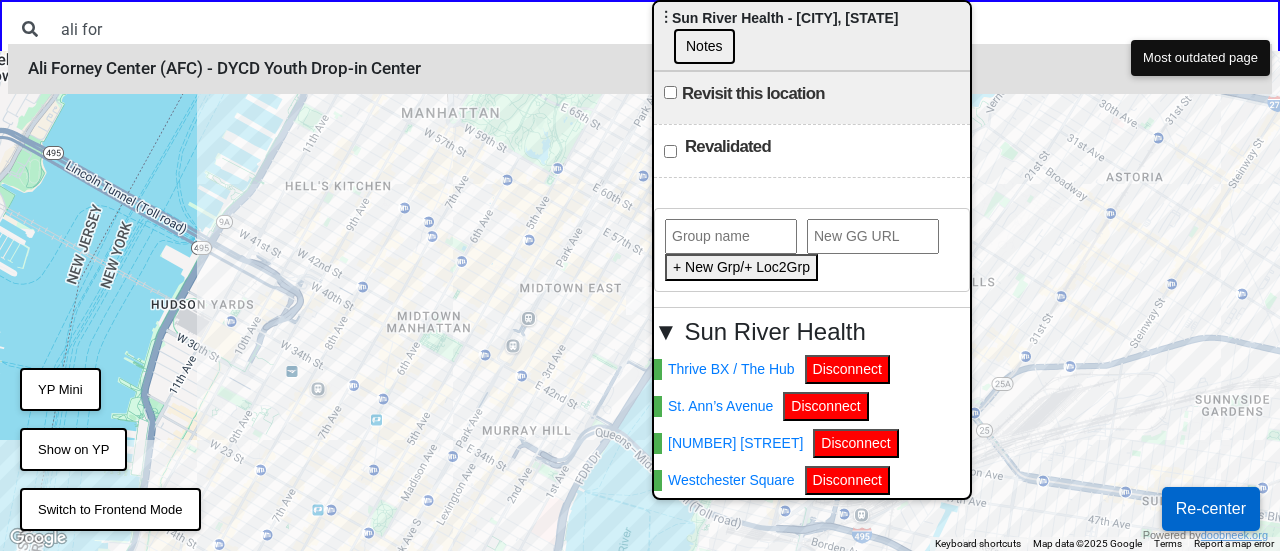 click on "Ali Forney Center (AFC) - DYCD Youth Drop-in Center" at bounding box center [640, 69] 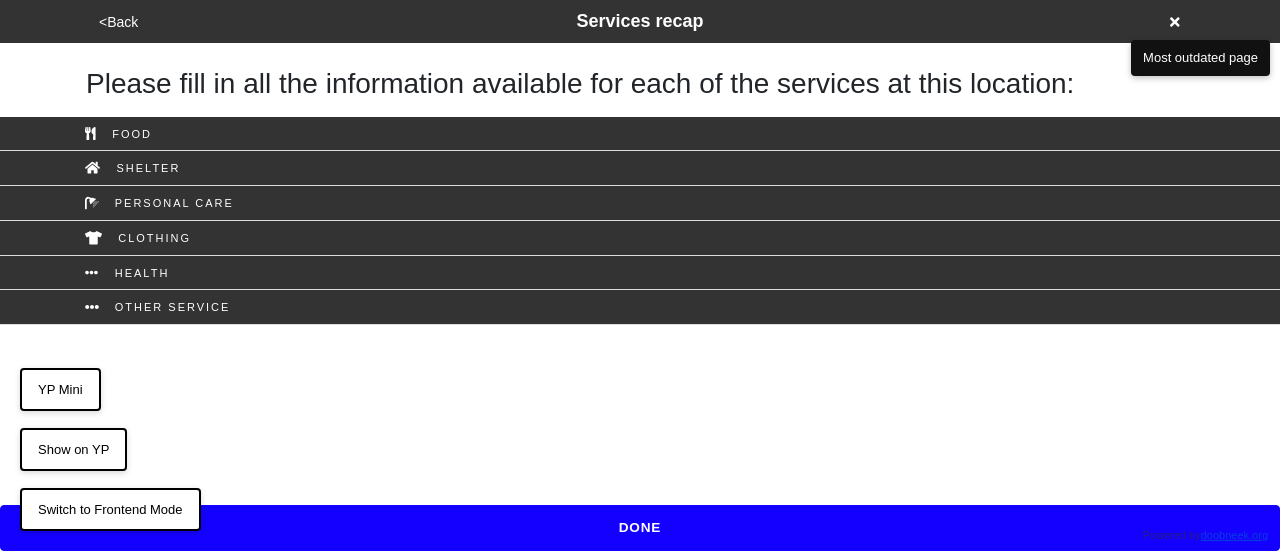 scroll, scrollTop: 0, scrollLeft: 0, axis: both 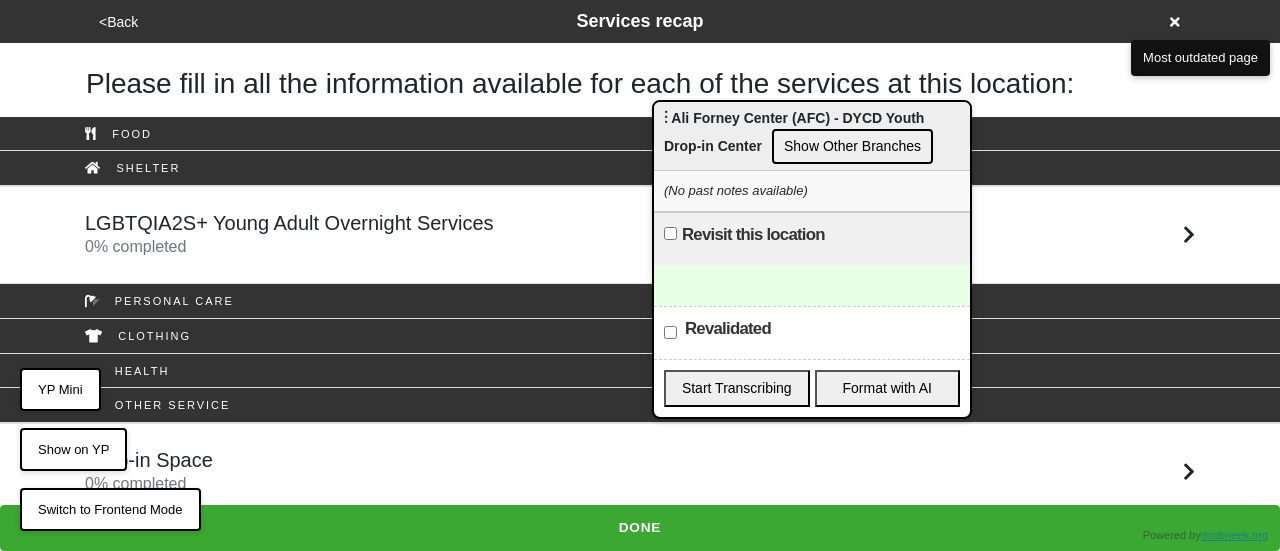 click on "Show Other Branches" at bounding box center (852, 146) 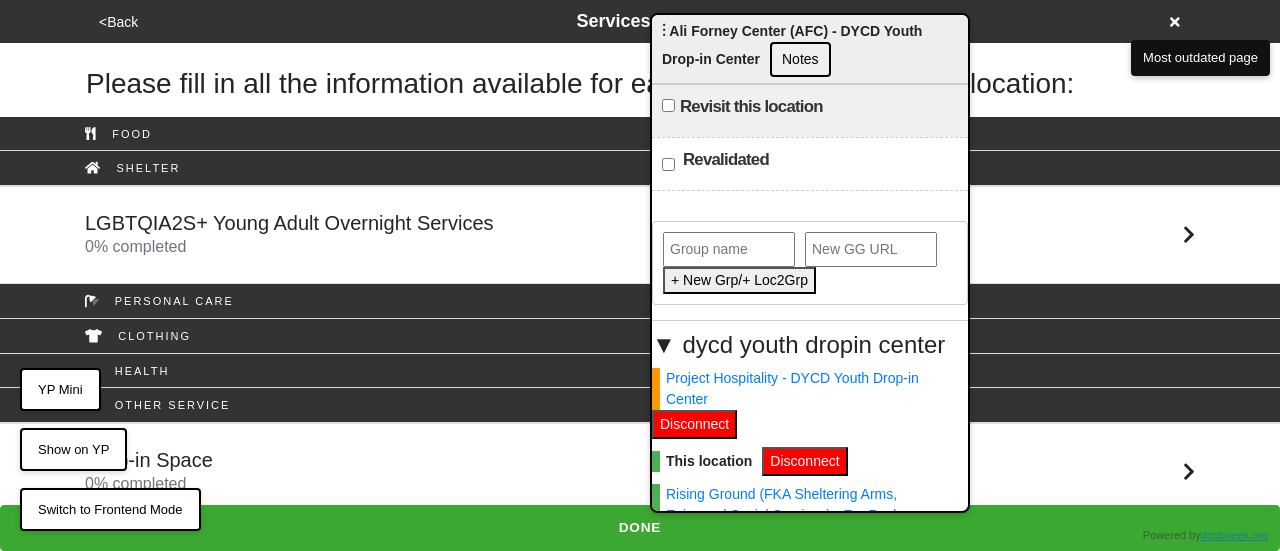 drag, startPoint x: 858, startPoint y: 124, endPoint x: 892, endPoint y: 74, distance: 60.464867 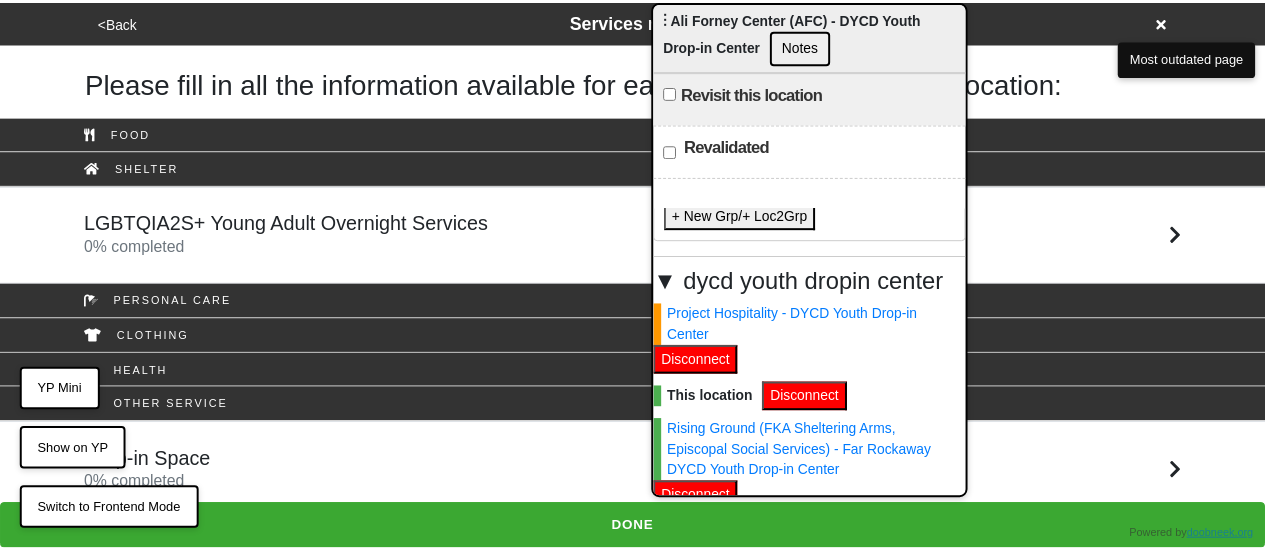 scroll, scrollTop: 0, scrollLeft: 0, axis: both 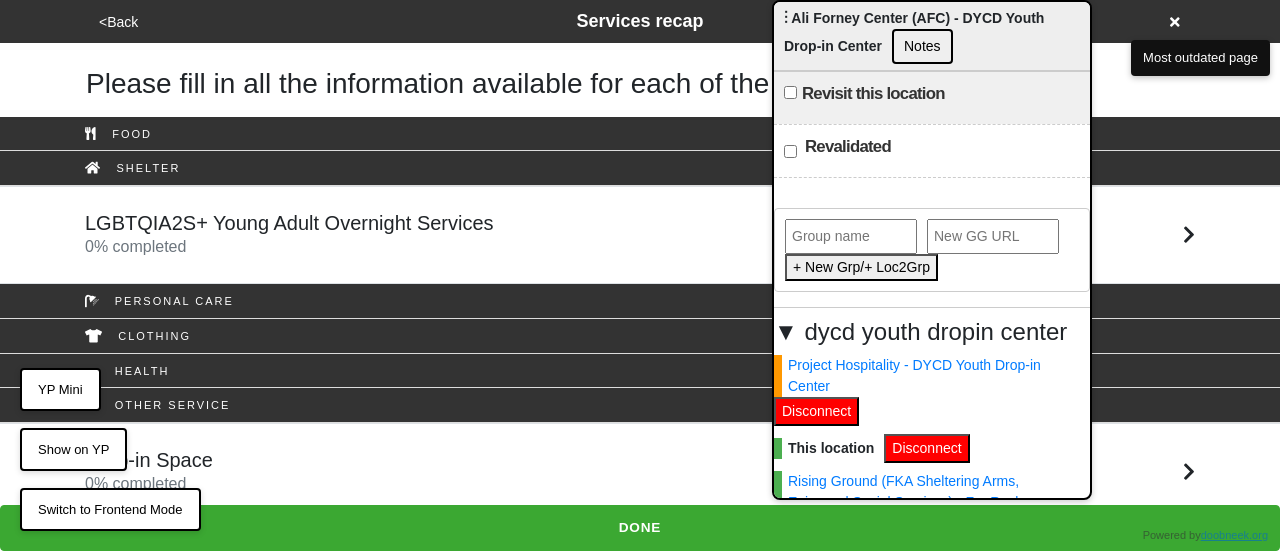 drag, startPoint x: 900, startPoint y: 5, endPoint x: 984, endPoint y: 1, distance: 84.095184 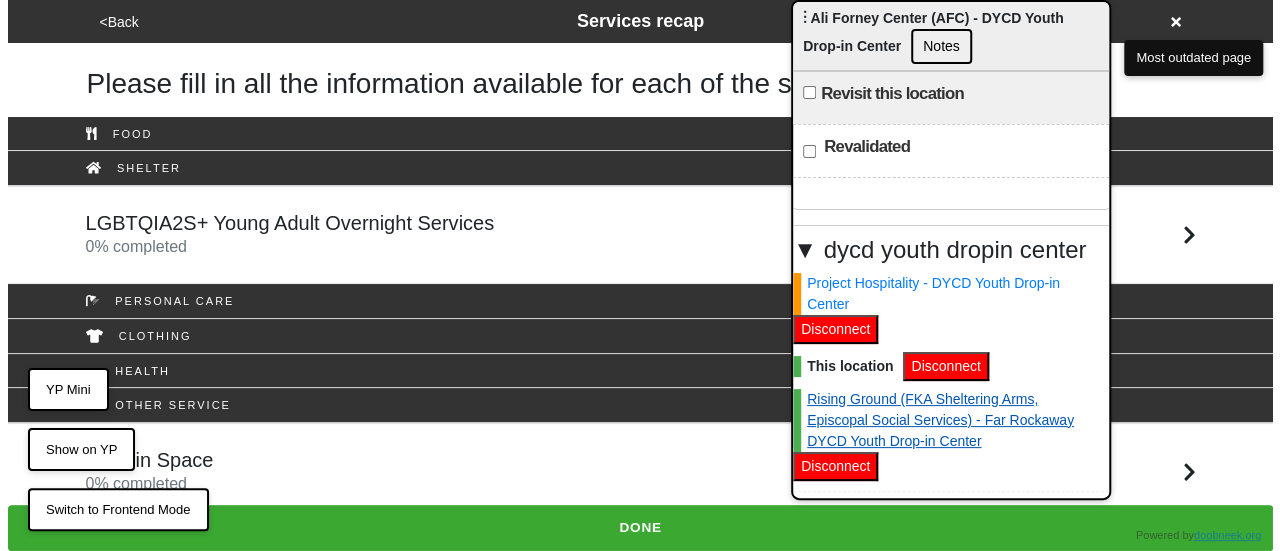 scroll, scrollTop: 146, scrollLeft: 0, axis: vertical 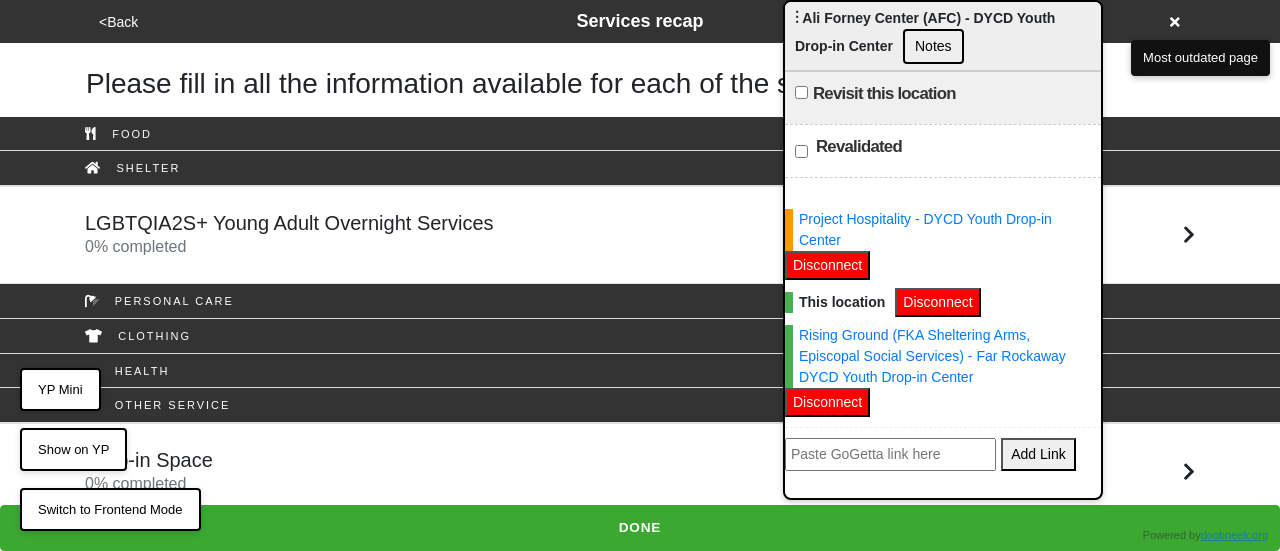 click at bounding box center [890, 454] 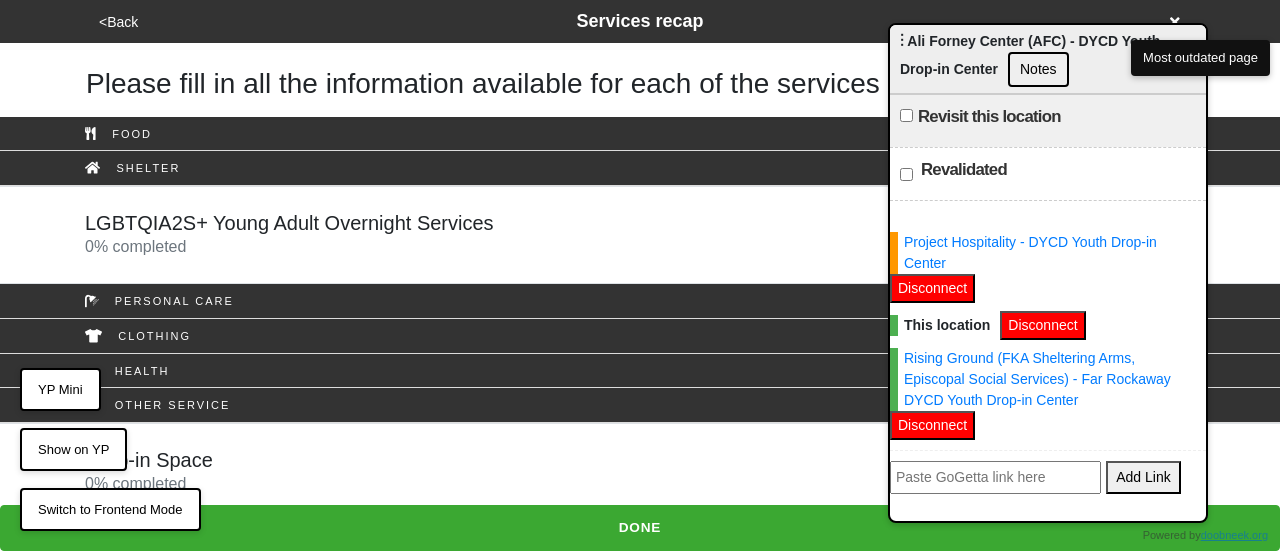 drag, startPoint x: 919, startPoint y: 22, endPoint x: 990, endPoint y: 13, distance: 71.568146 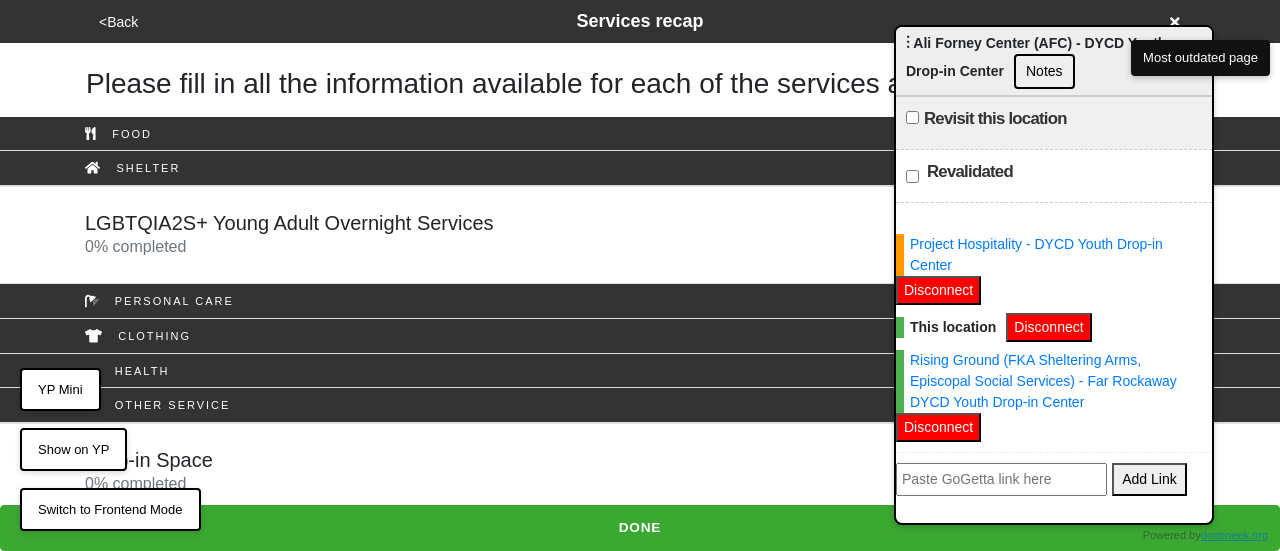 scroll, scrollTop: 0, scrollLeft: 0, axis: both 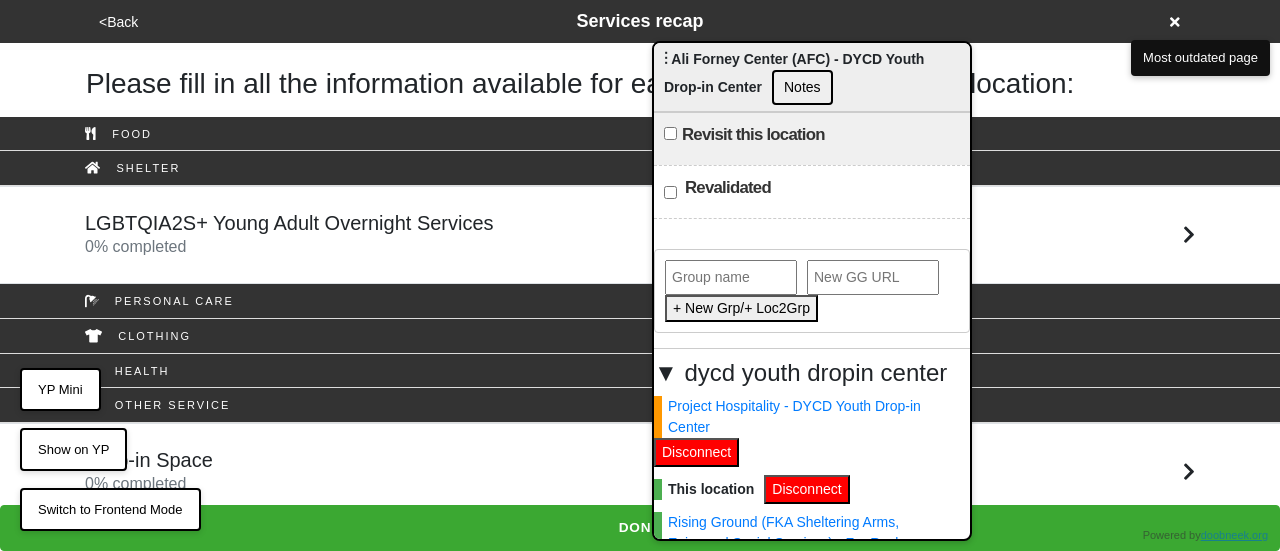 drag, startPoint x: 904, startPoint y: 61, endPoint x: 750, endPoint y: 62, distance: 154.00325 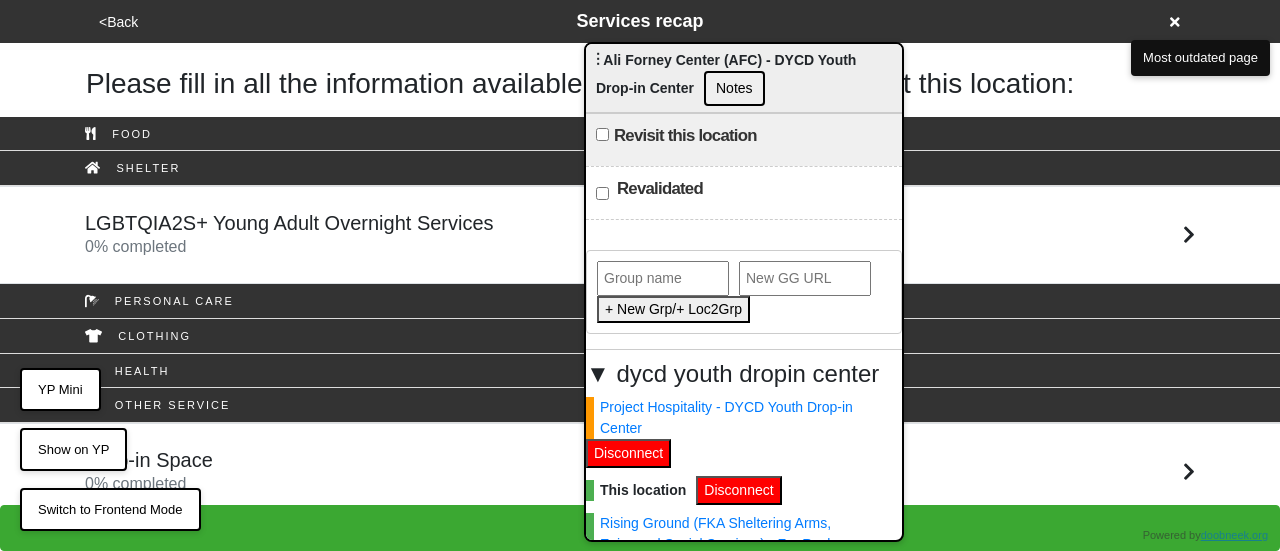 click on "<Back Services recap" at bounding box center (640, 21) 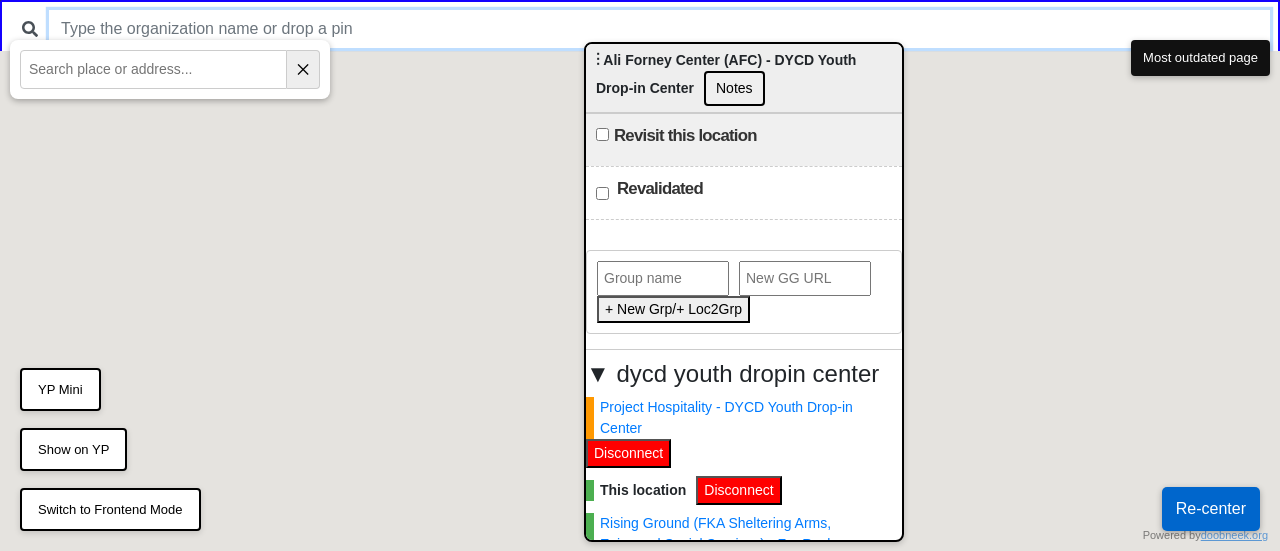 click at bounding box center (659, 29) 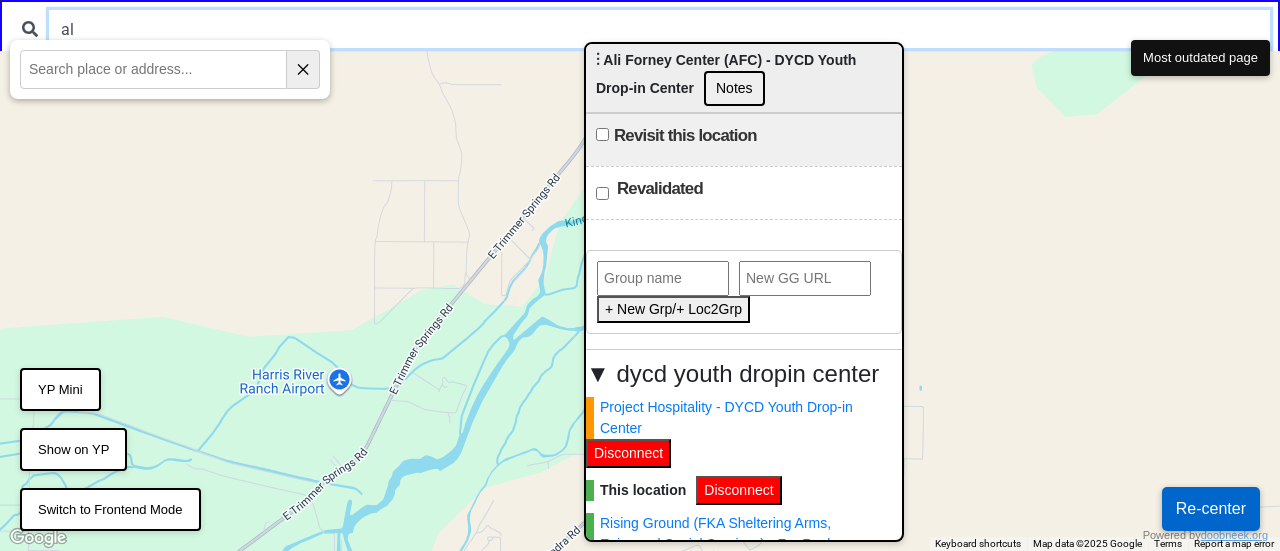 type on "a" 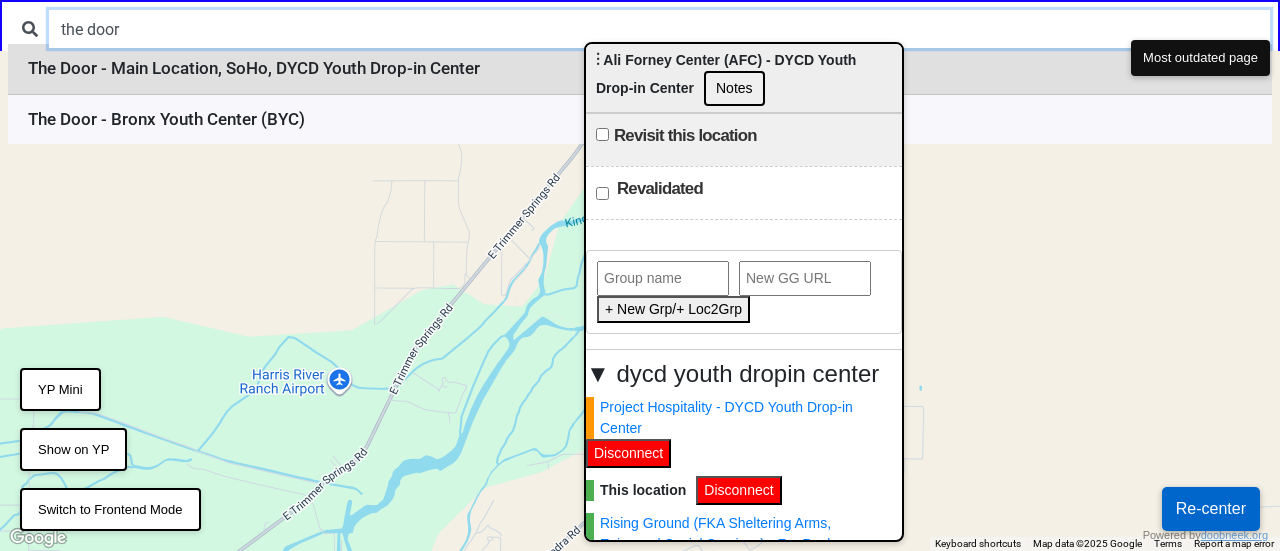 type on "the door" 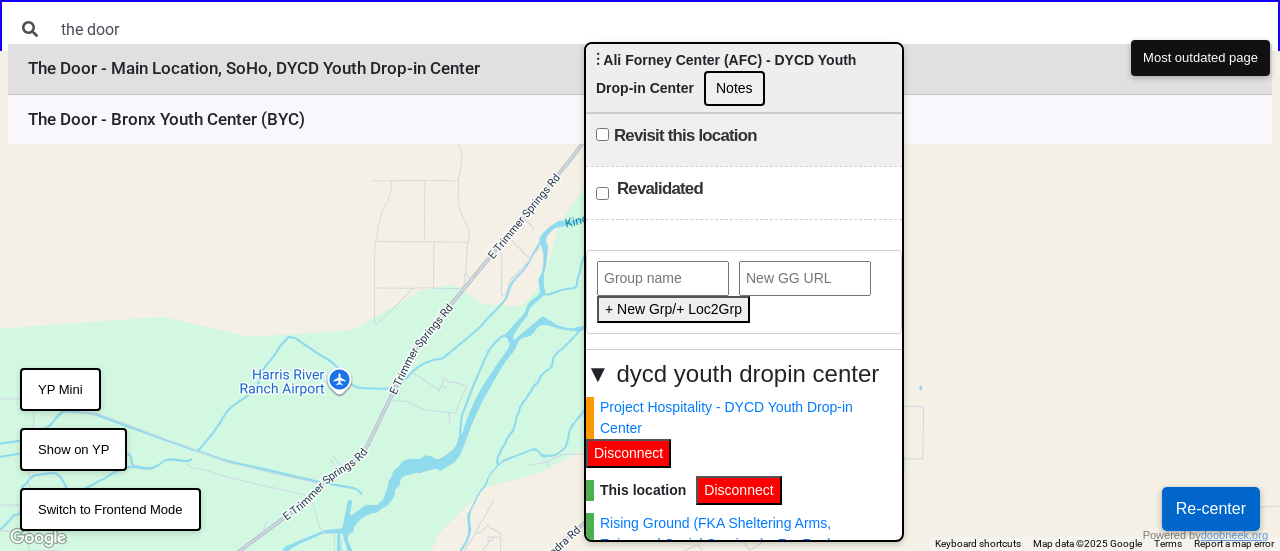 click on "The Door - Main Location, SoHo, DYCD Youth Drop-in Center" at bounding box center (640, 69) 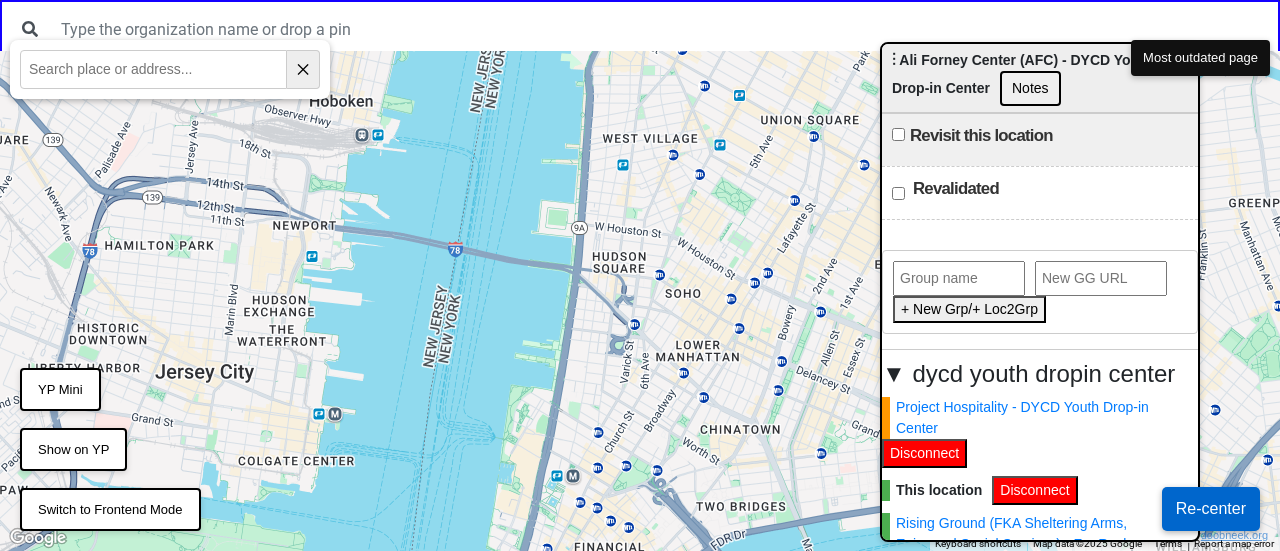 drag, startPoint x: 640, startPoint y: 81, endPoint x: 1048, endPoint y: 86, distance: 408.03064 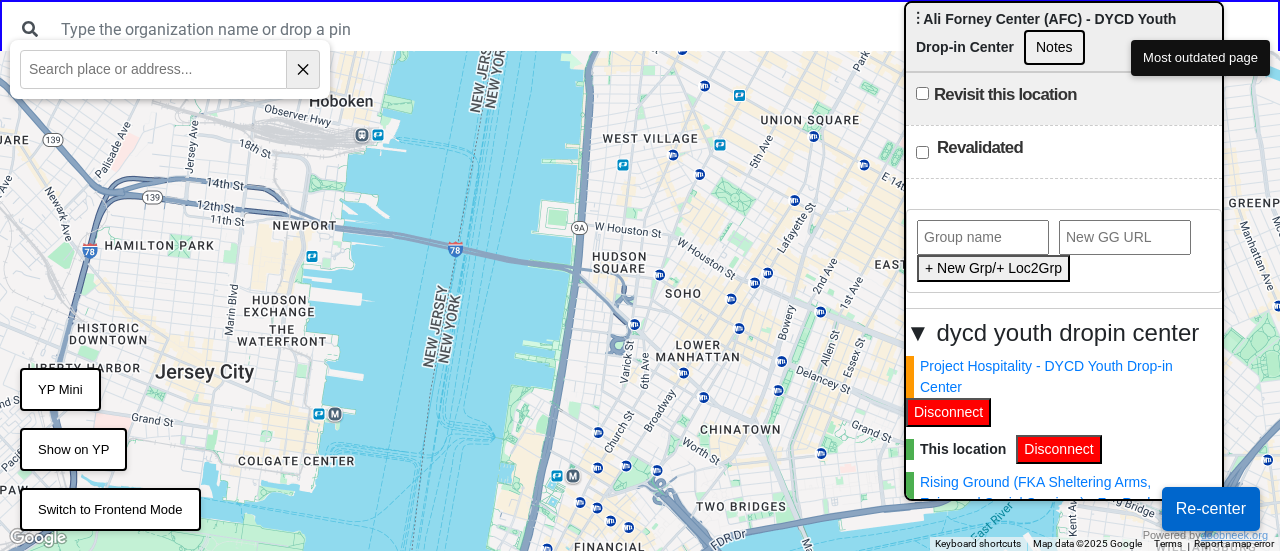 click on "⋮ Ali Forney Center (AFC) - DYCD Youth Drop-in Center Notes" at bounding box center [1064, 37] 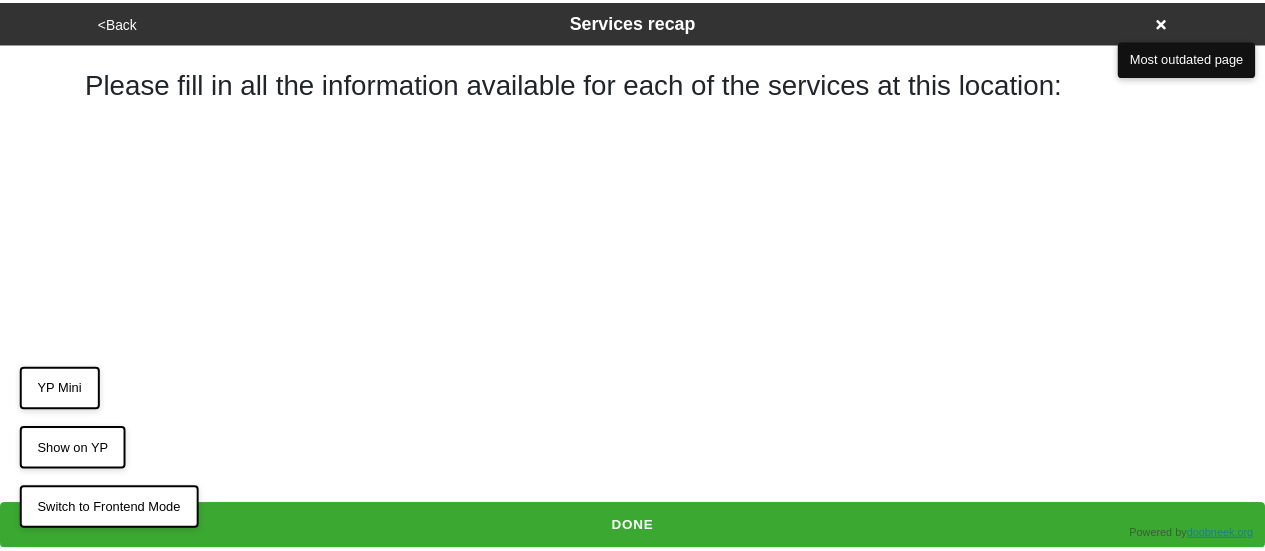scroll, scrollTop: 0, scrollLeft: 0, axis: both 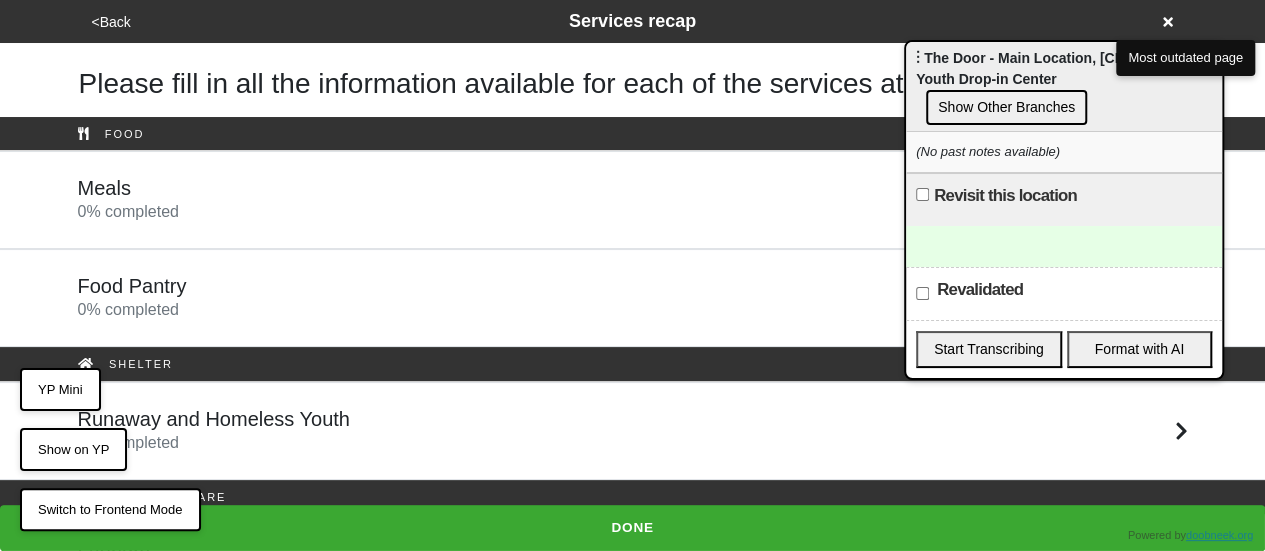click on "Show Other Branches" at bounding box center (1006, 107) 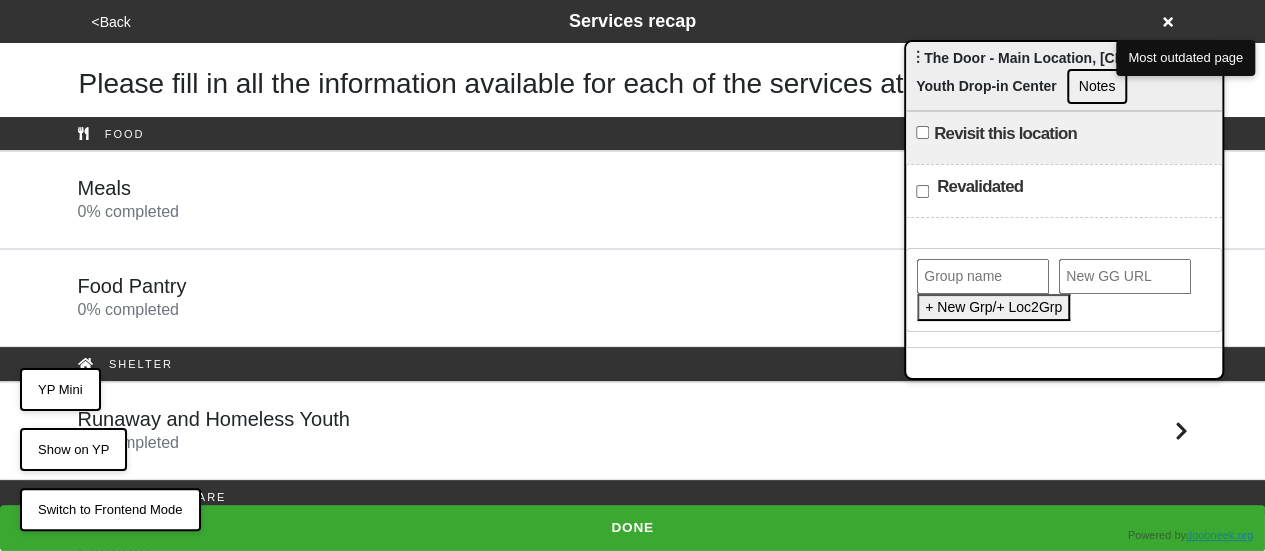 click at bounding box center (983, 276) 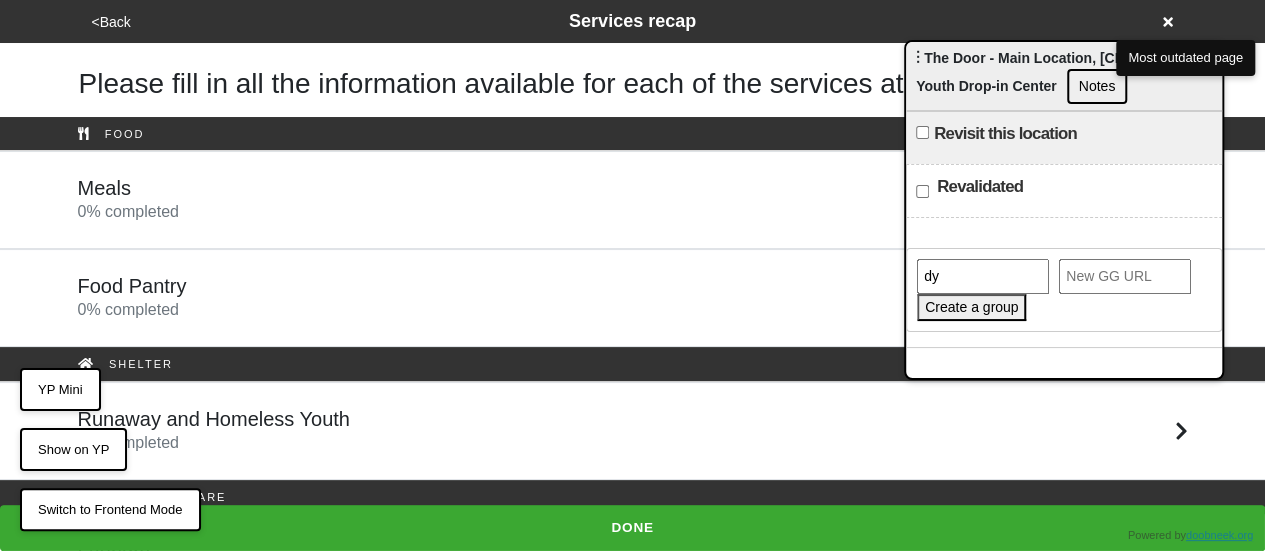 type on "dycd youth dropin center" 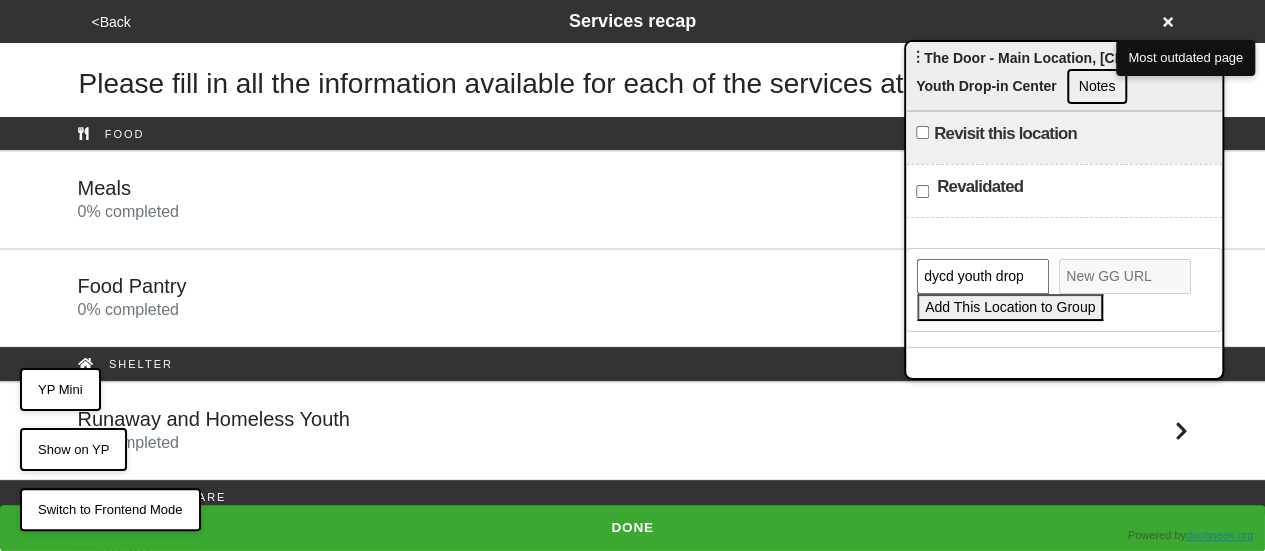 click on "Add This Location to Group" at bounding box center (1010, 307) 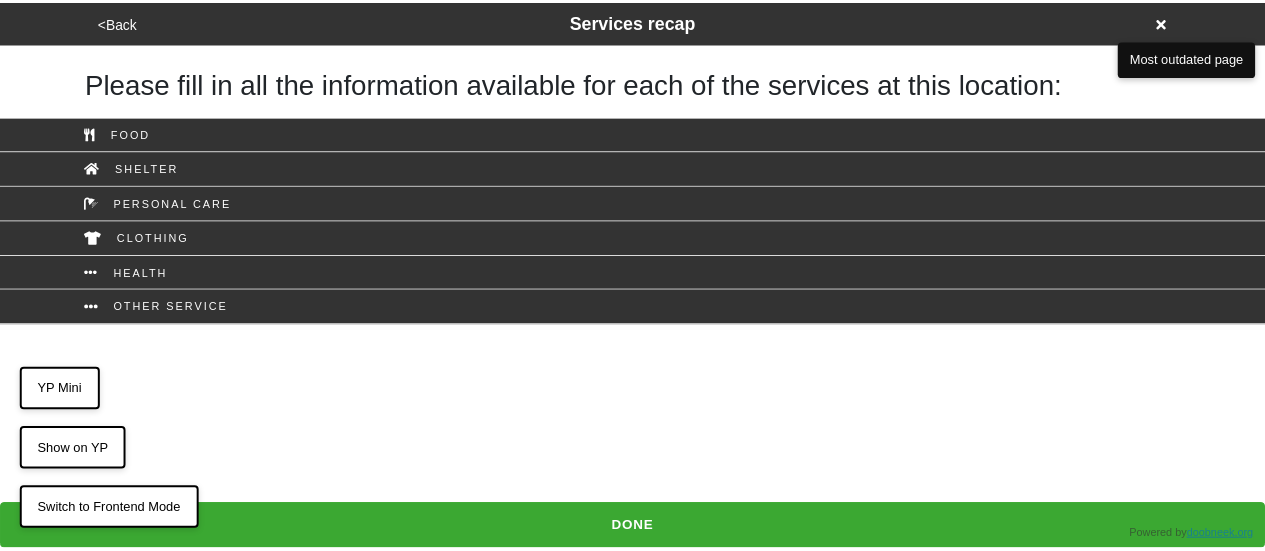 scroll, scrollTop: 0, scrollLeft: 0, axis: both 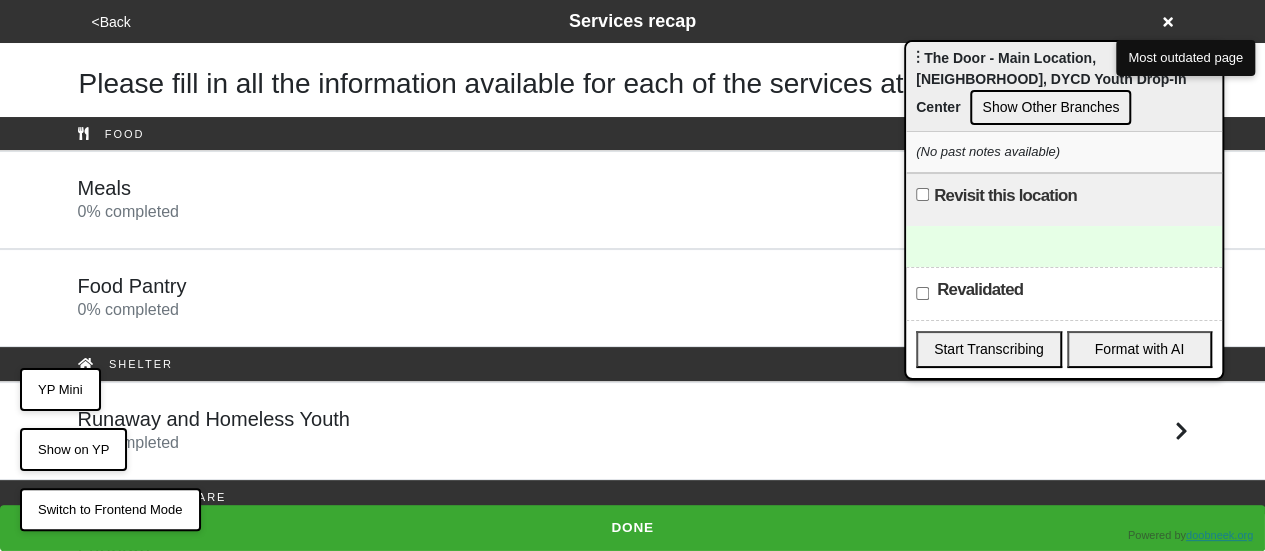 click on "Show Other Branches" at bounding box center [1050, 107] 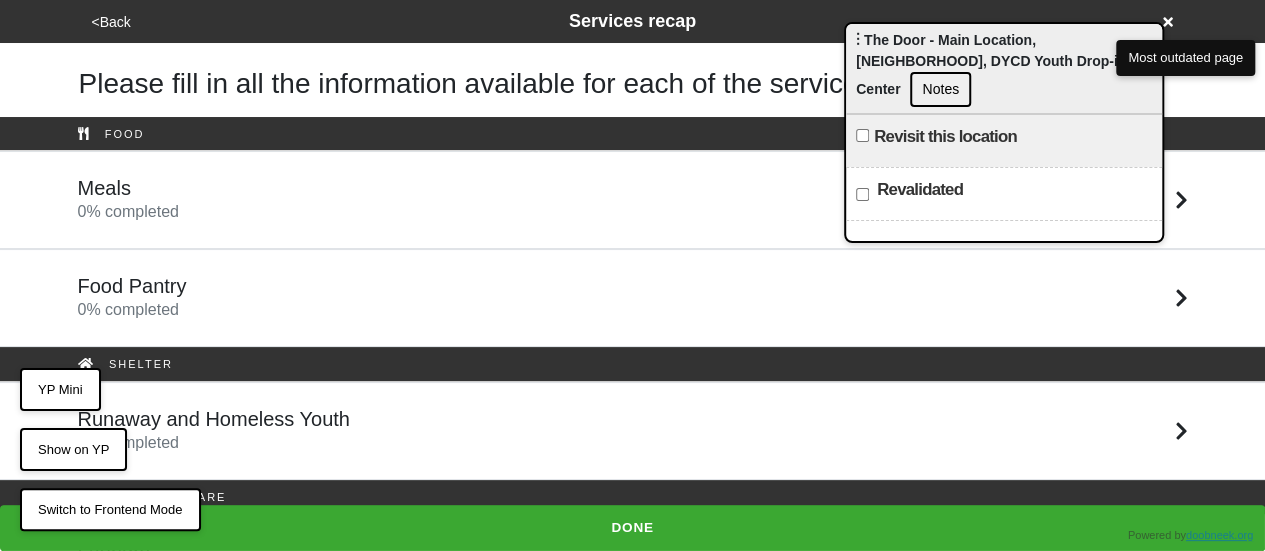 drag, startPoint x: 966, startPoint y: 73, endPoint x: 809, endPoint y: 45, distance: 159.47726 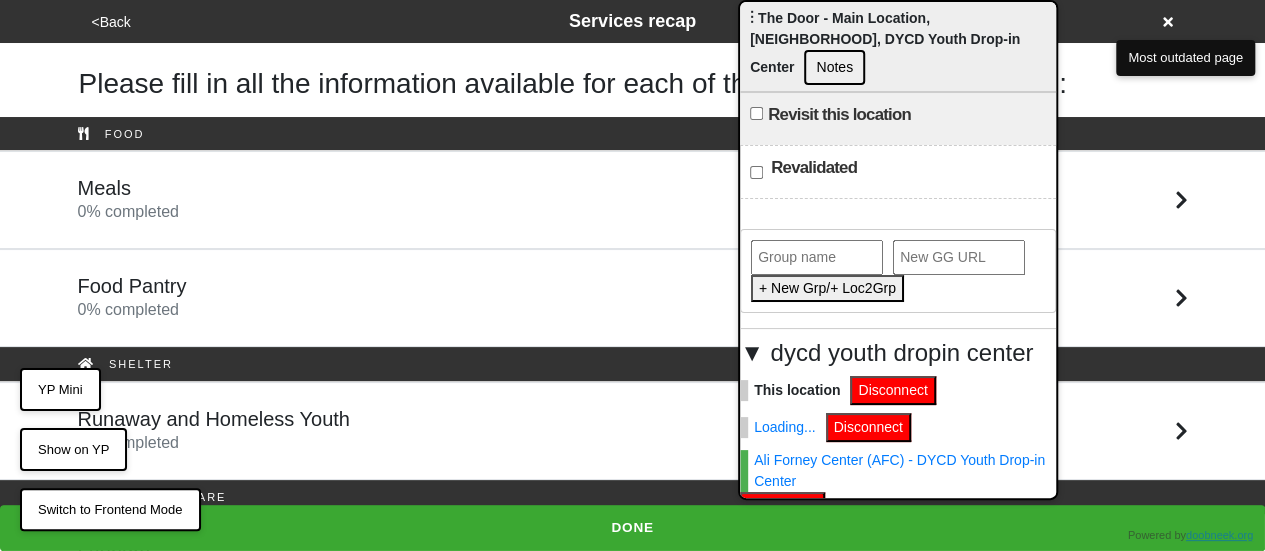 drag, startPoint x: 856, startPoint y: 55, endPoint x: 834, endPoint y: 9, distance: 50.990196 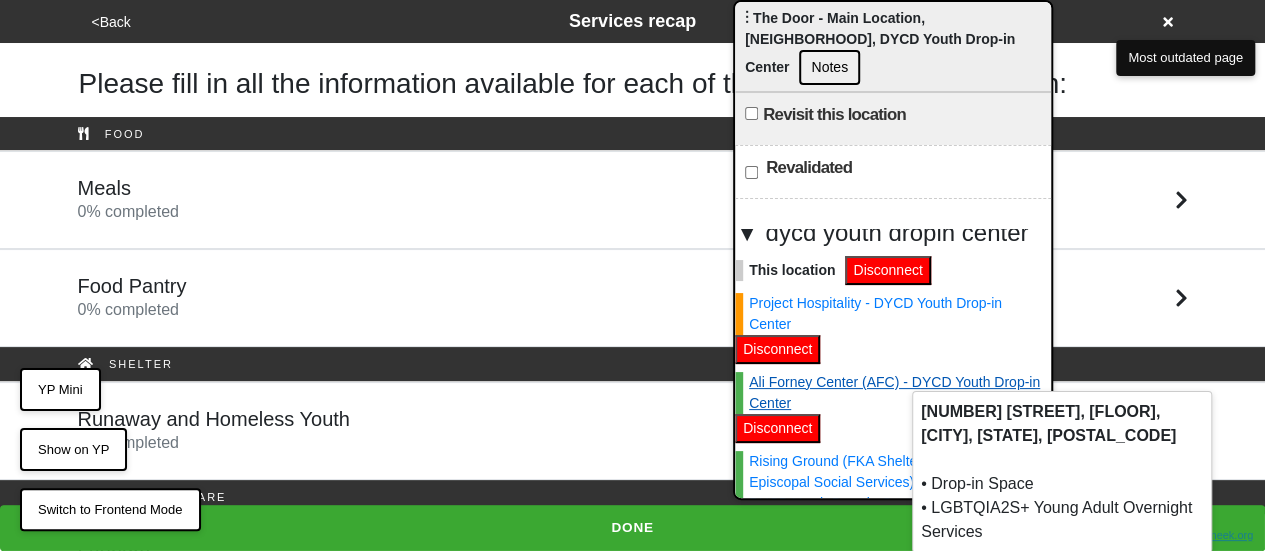 scroll, scrollTop: 0, scrollLeft: 0, axis: both 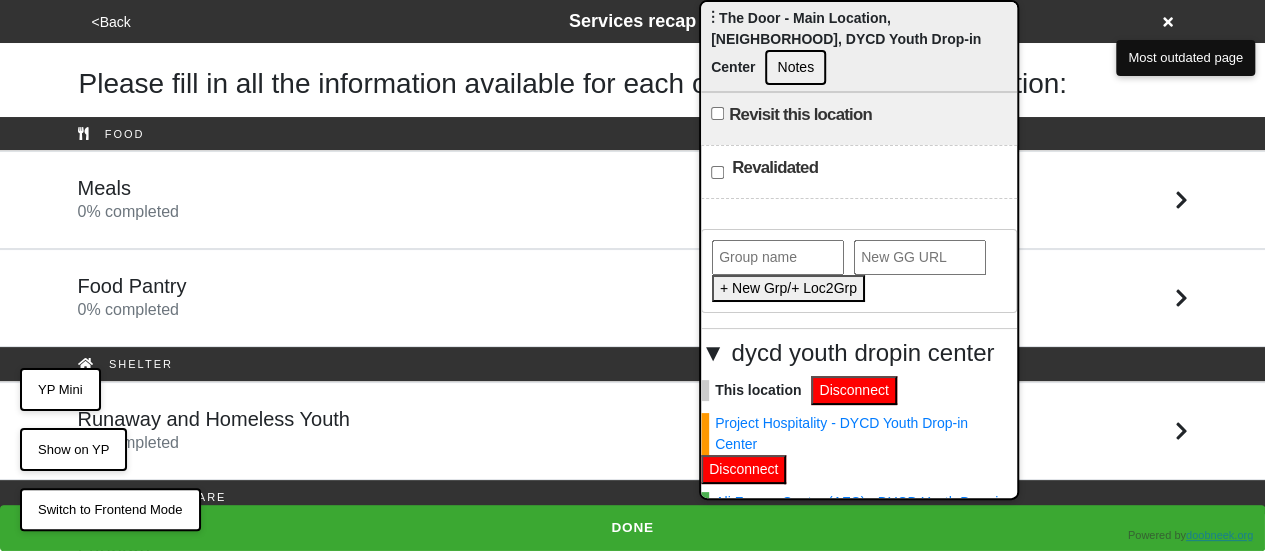 drag, startPoint x: 833, startPoint y: 27, endPoint x: 799, endPoint y: 17, distance: 35.44009 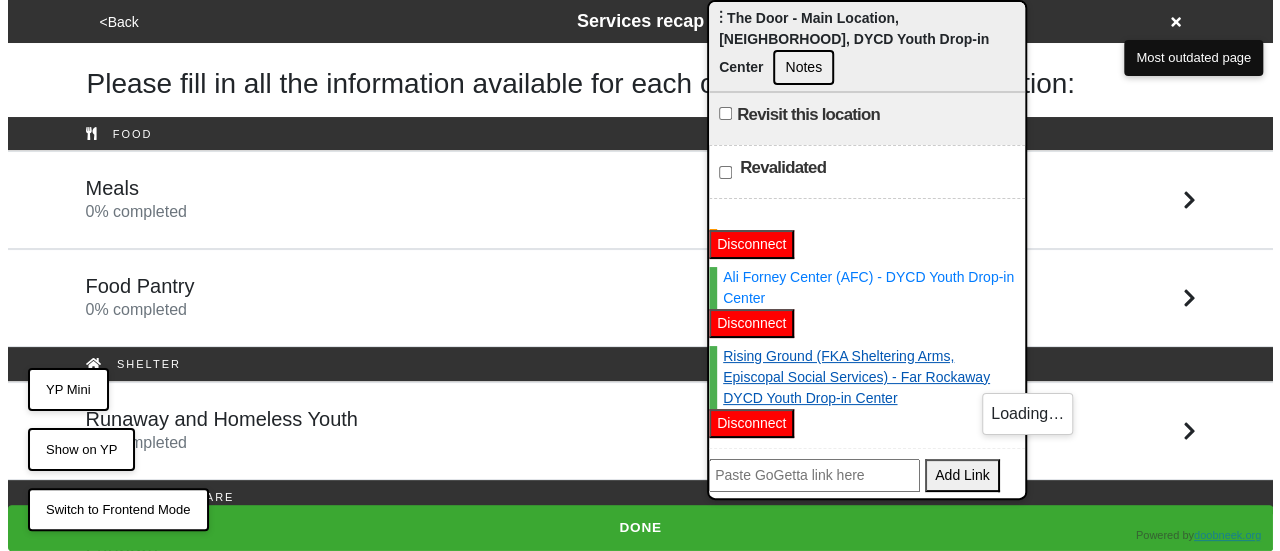 scroll, scrollTop: 125, scrollLeft: 0, axis: vertical 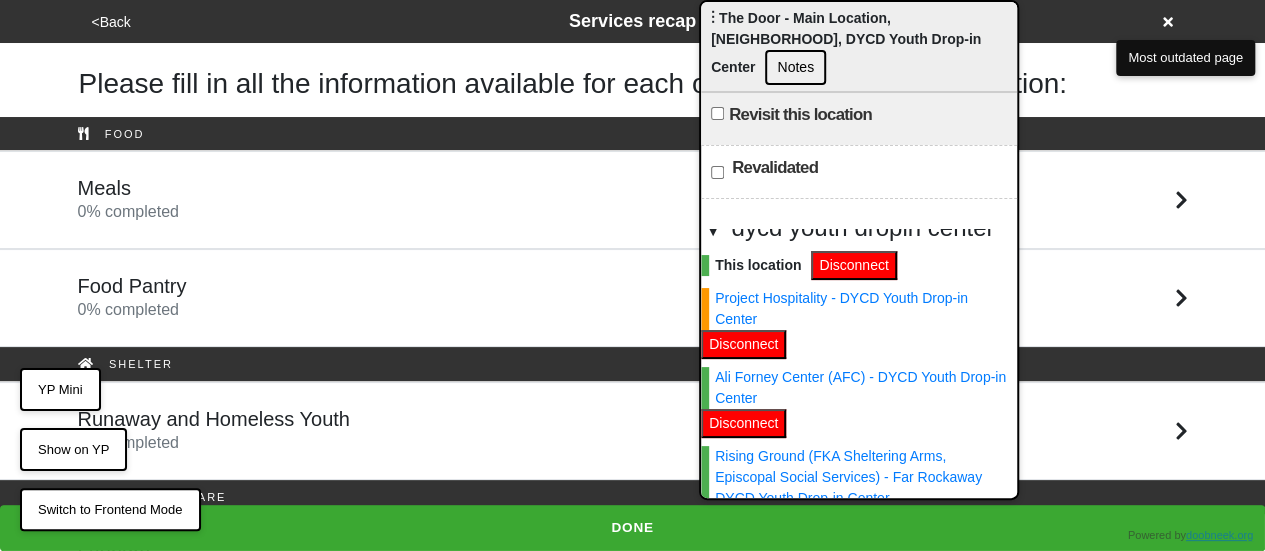 click 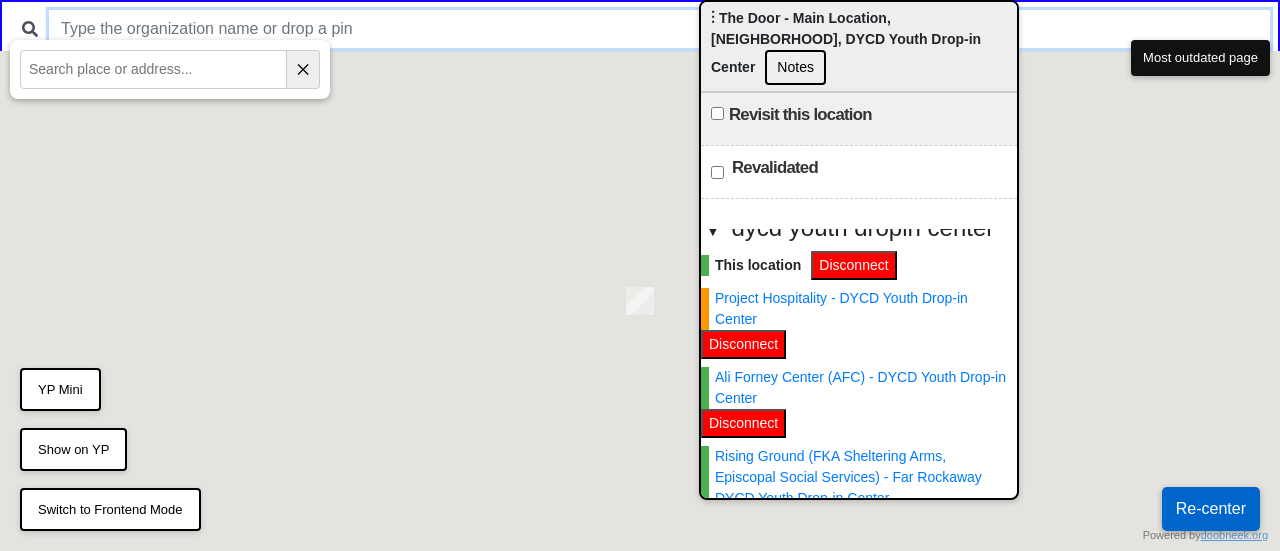 click at bounding box center [659, 29] 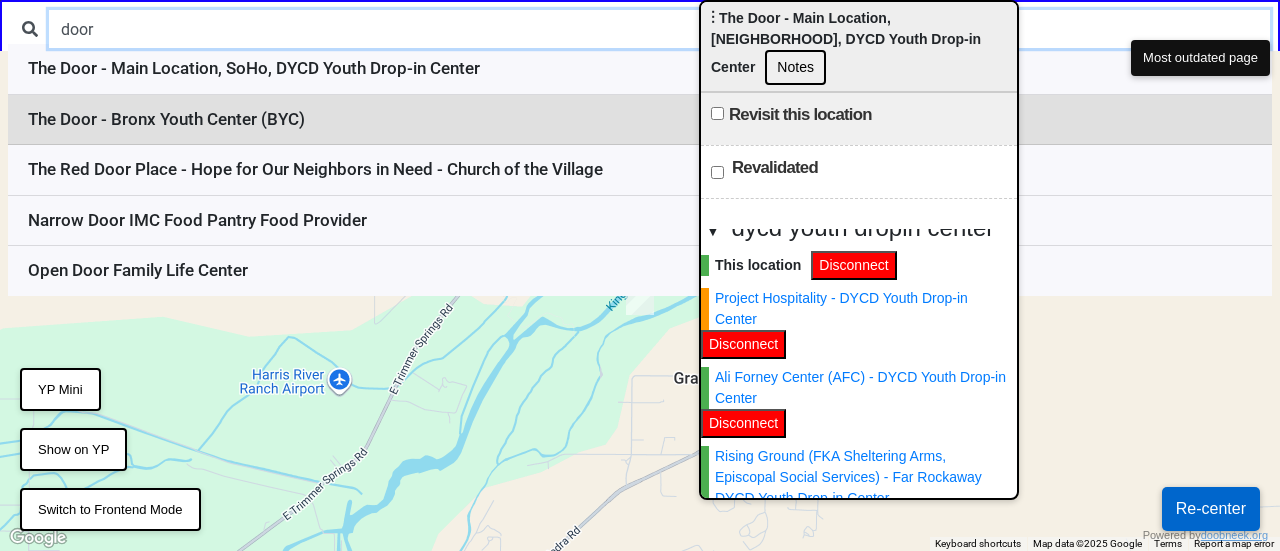 type on "door" 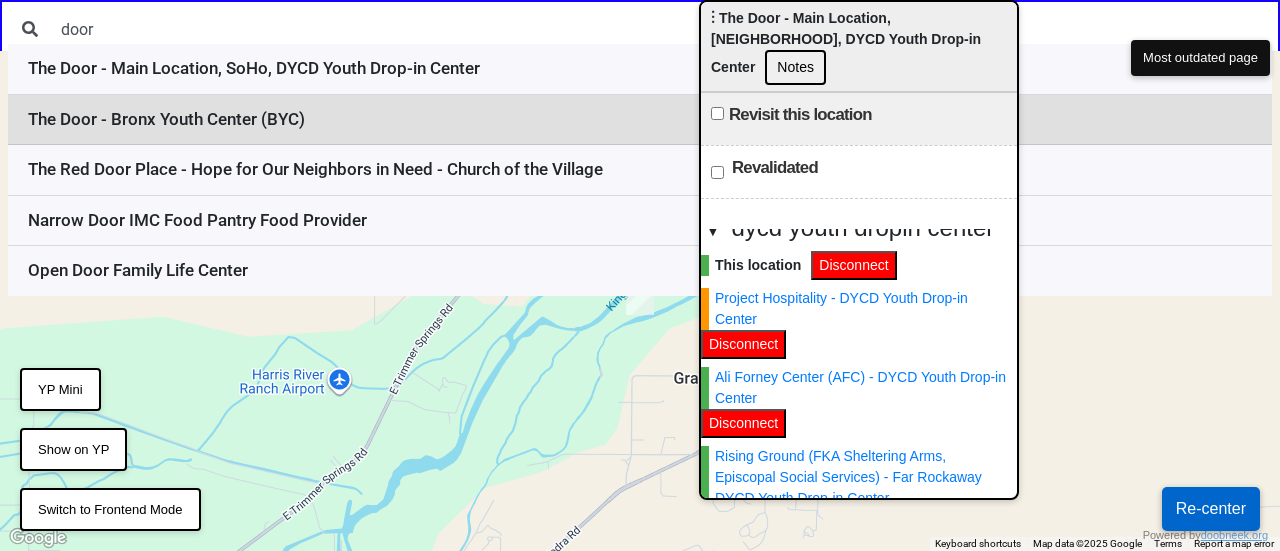 click on "The Door - Bronx Youth Center (BYC)" at bounding box center (640, 120) 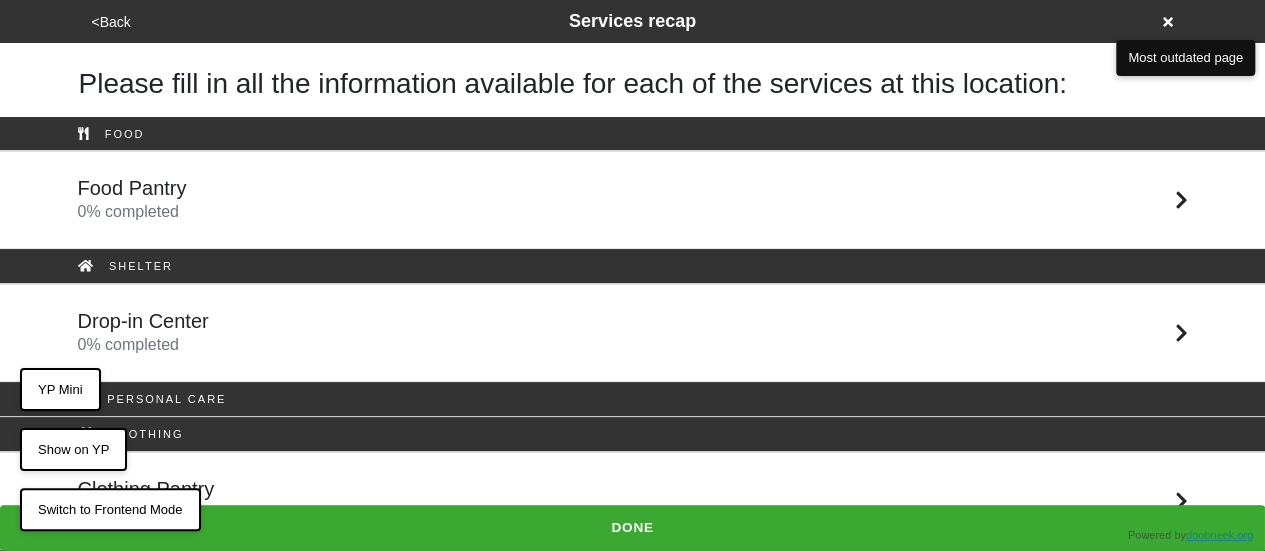 scroll, scrollTop: 648, scrollLeft: 0, axis: vertical 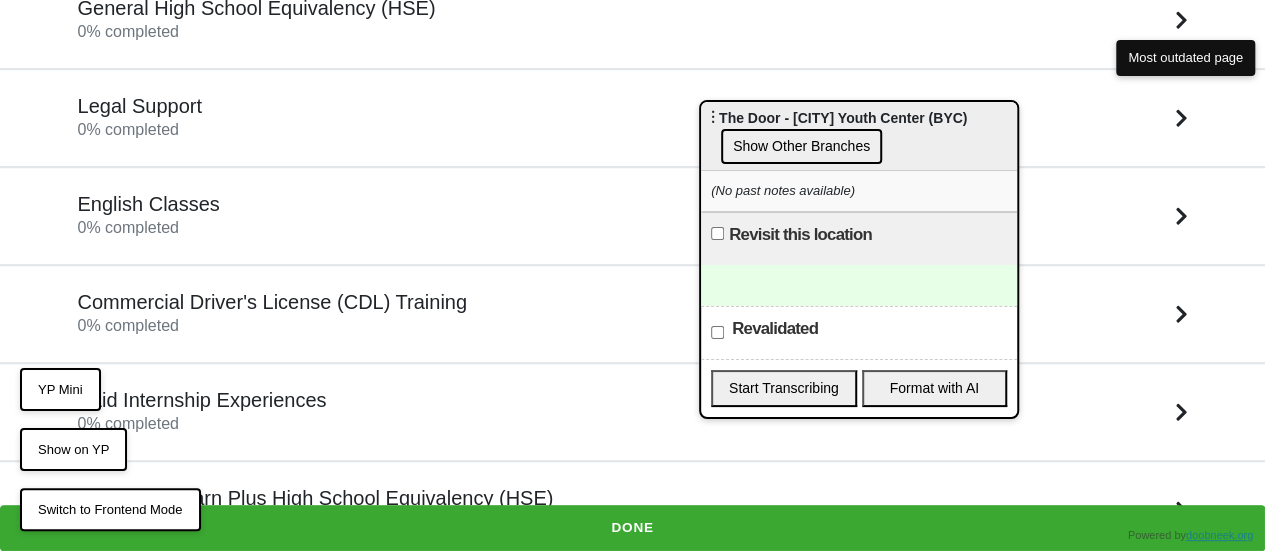 click on "Show Other Branches" at bounding box center (801, 146) 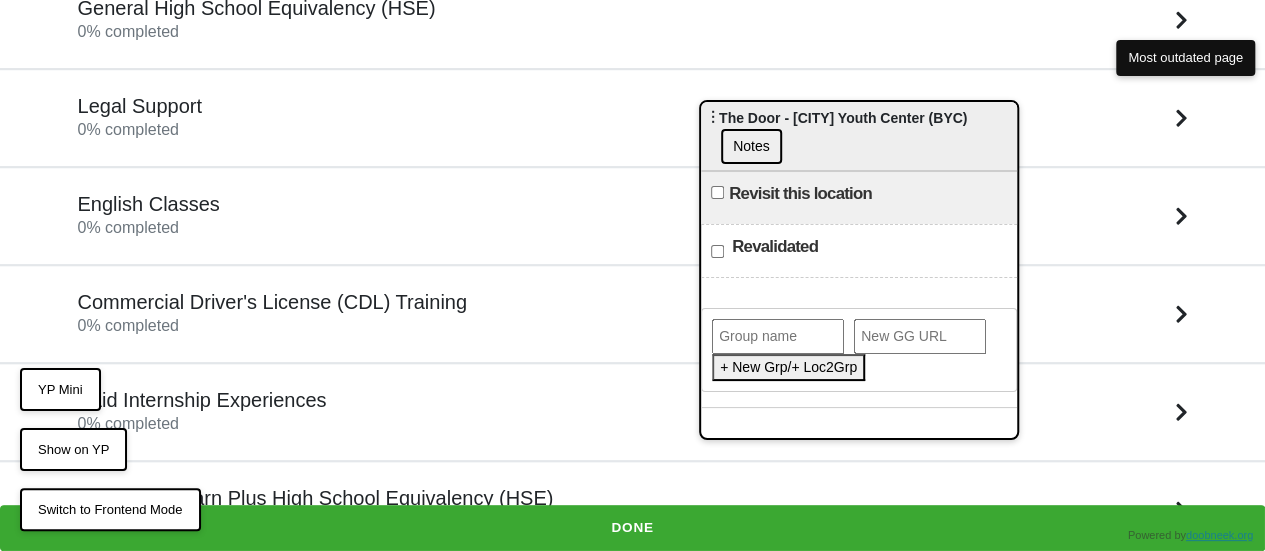 click at bounding box center (778, 336) 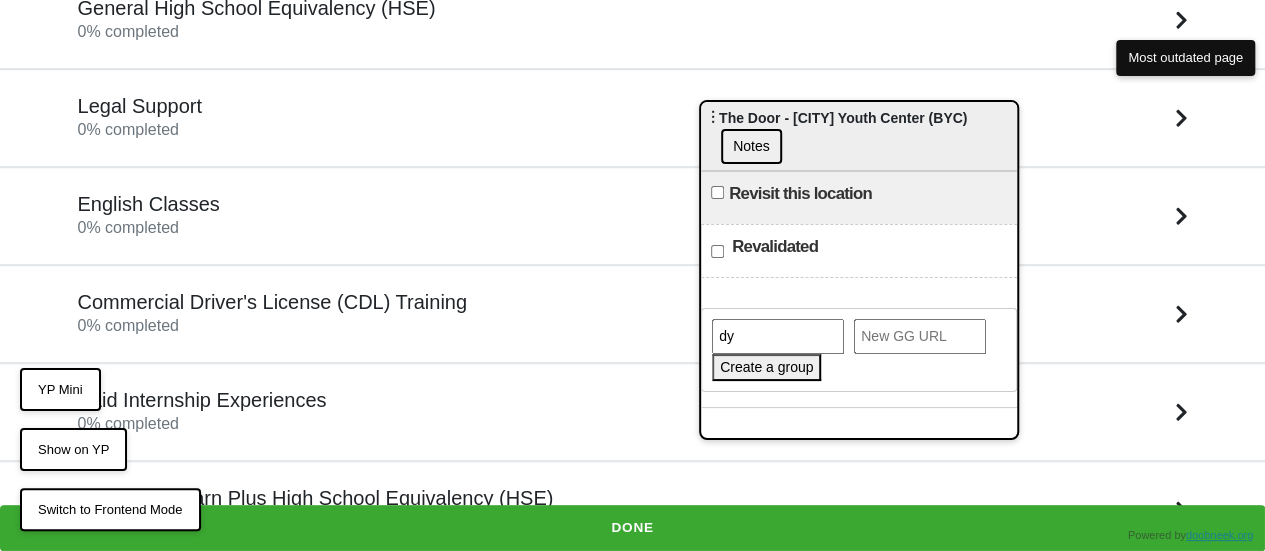 type on "dycd youth dropin center" 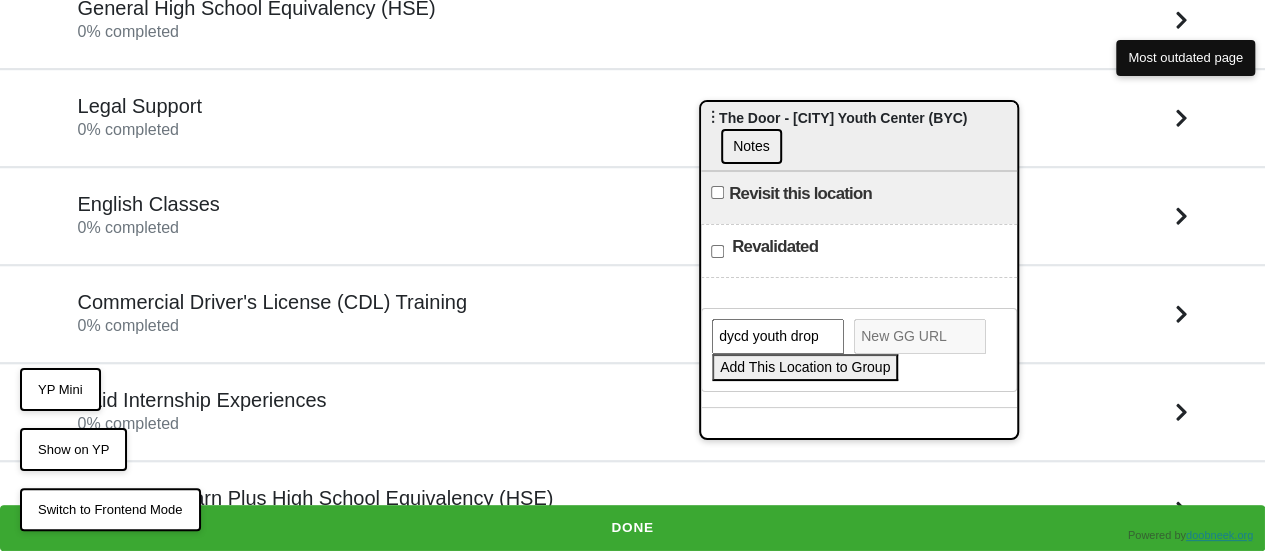 click on "Add This Location to Group" at bounding box center (805, 367) 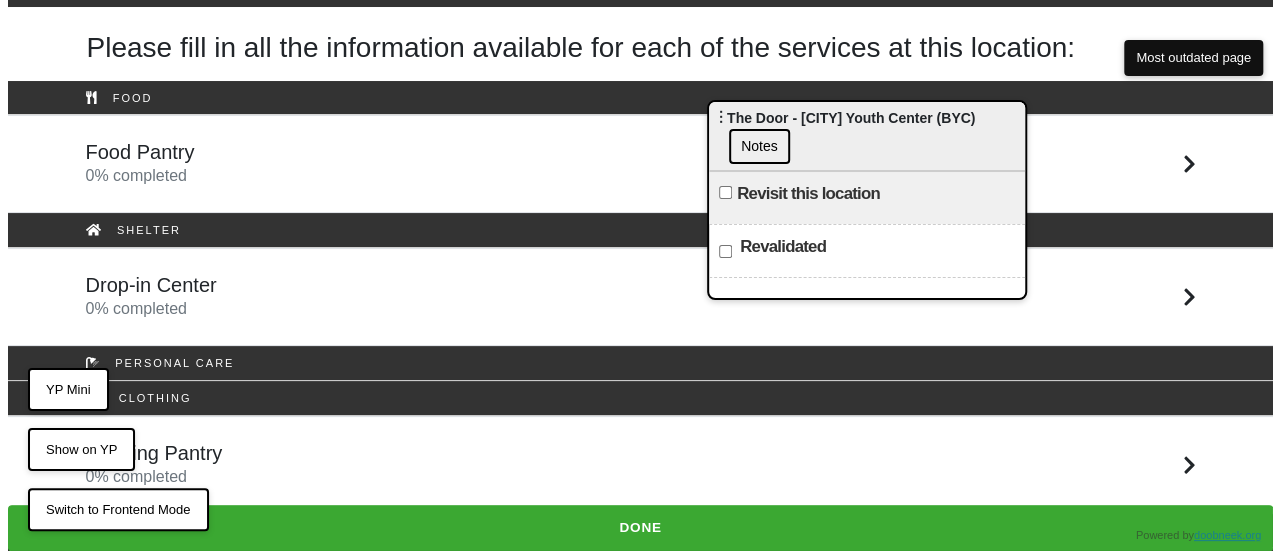 scroll, scrollTop: 0, scrollLeft: 0, axis: both 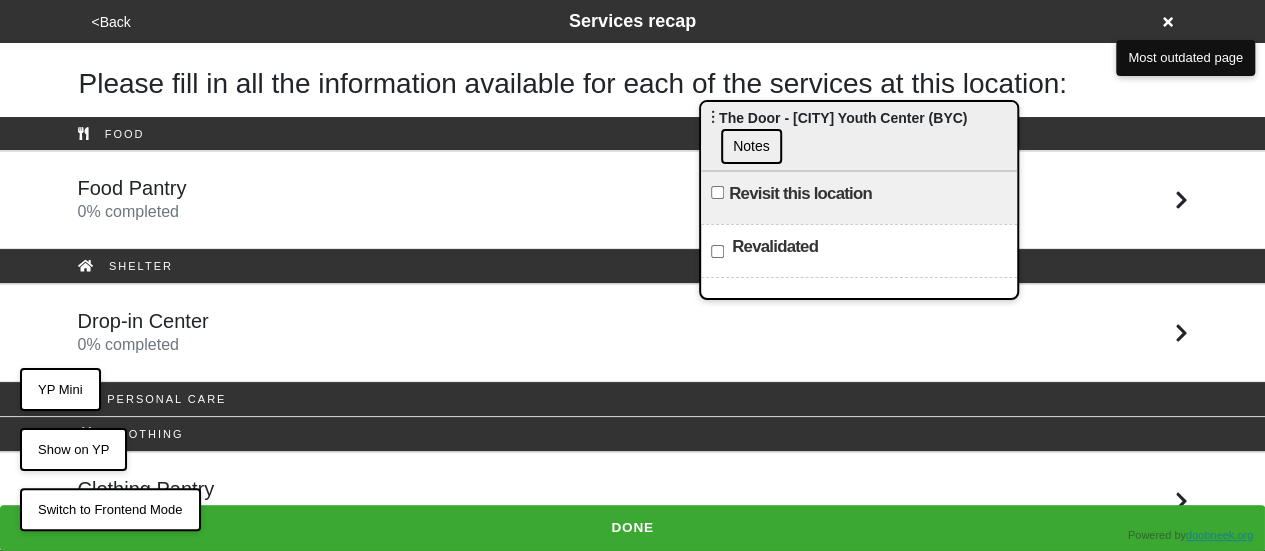 click on "<Back Services recap" at bounding box center [633, 21] 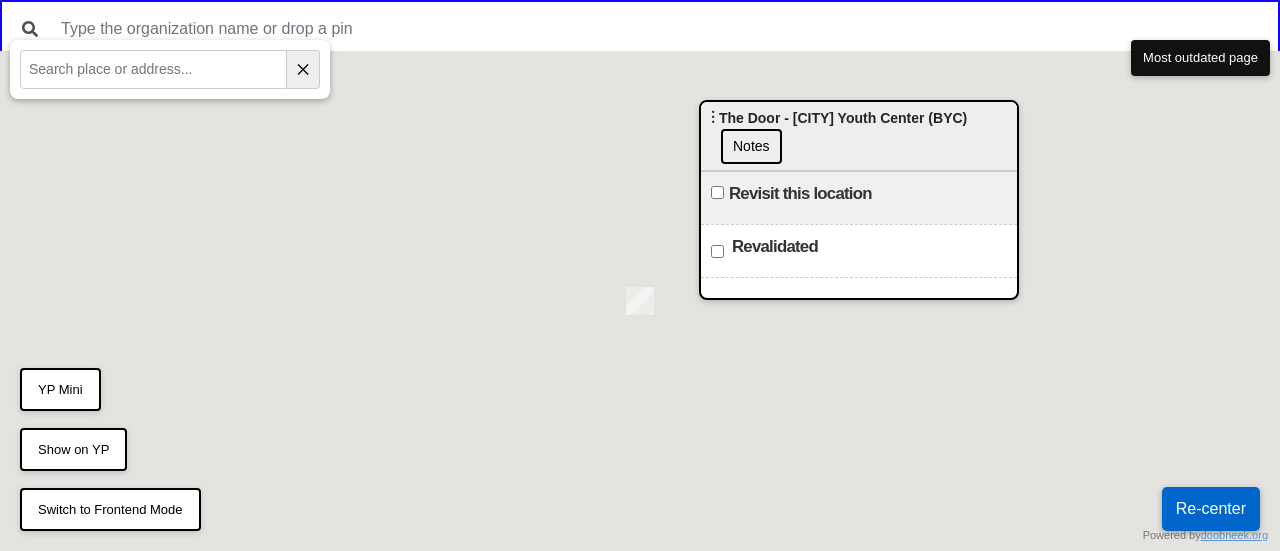 click at bounding box center (640, 29) 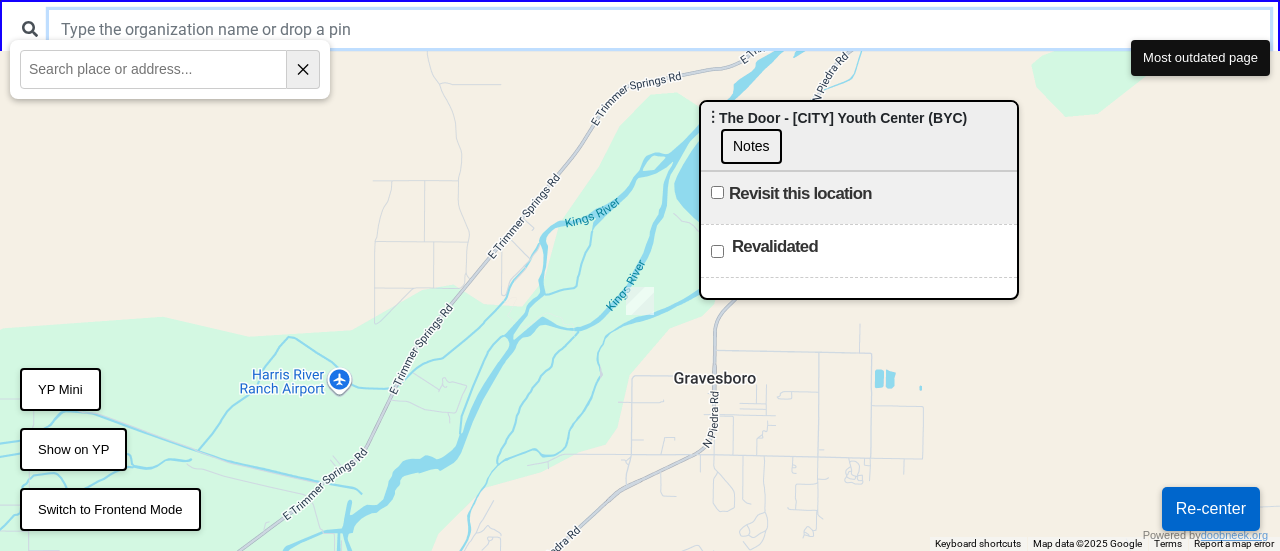click at bounding box center (659, 29) 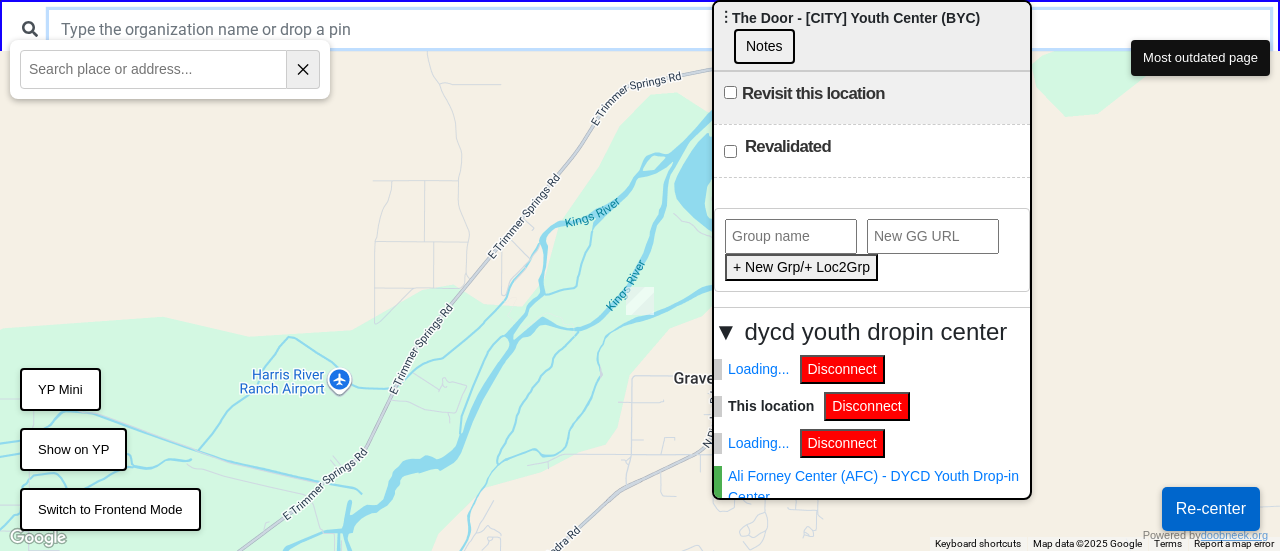 drag, startPoint x: 860, startPoint y: 138, endPoint x: 873, endPoint y: 30, distance: 108.779594 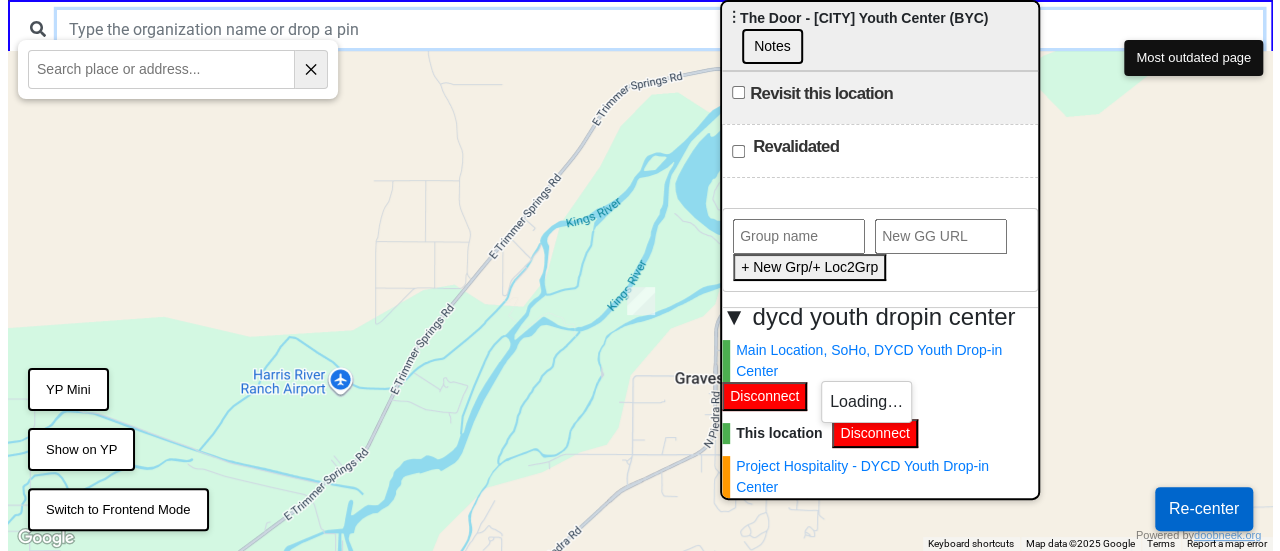 scroll, scrollTop: 0, scrollLeft: 0, axis: both 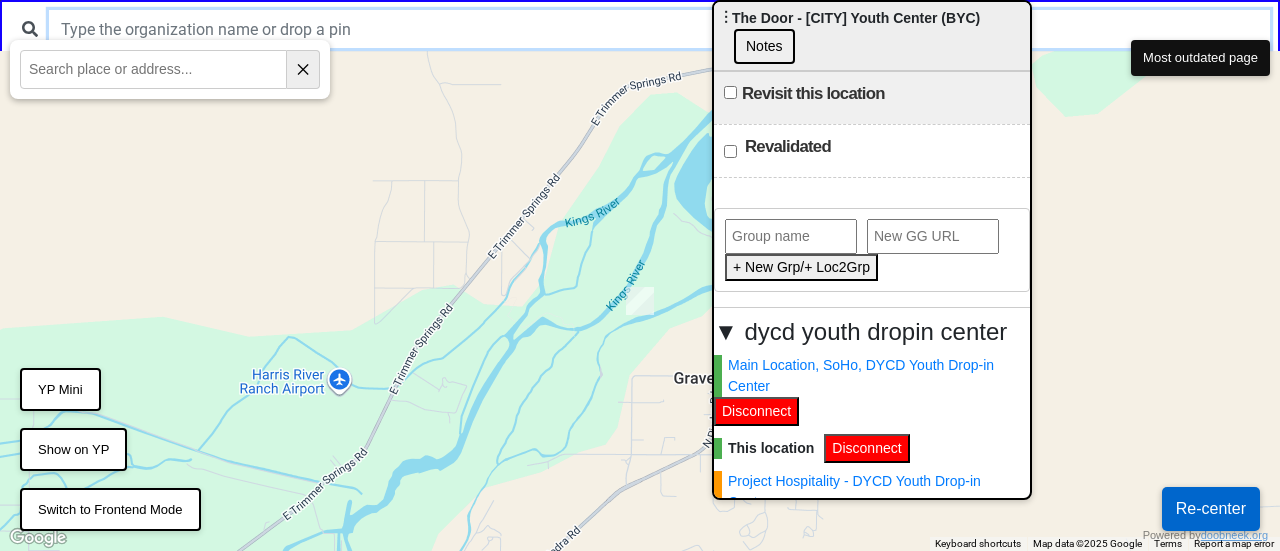 drag, startPoint x: 828, startPoint y: 27, endPoint x: 828, endPoint y: -10, distance: 37 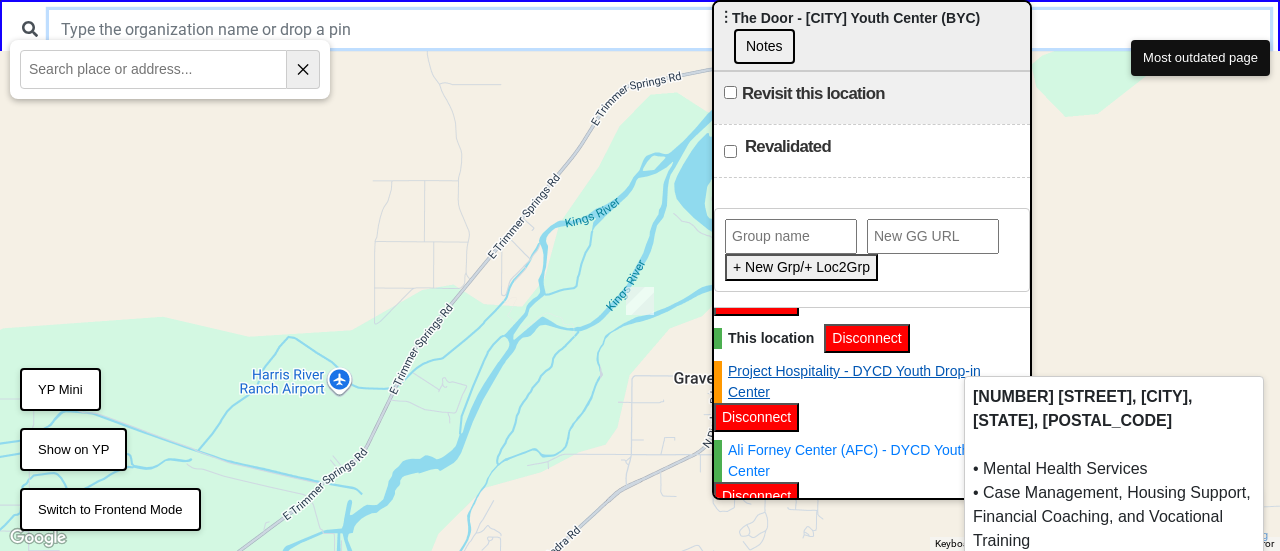 scroll, scrollTop: 104, scrollLeft: 0, axis: vertical 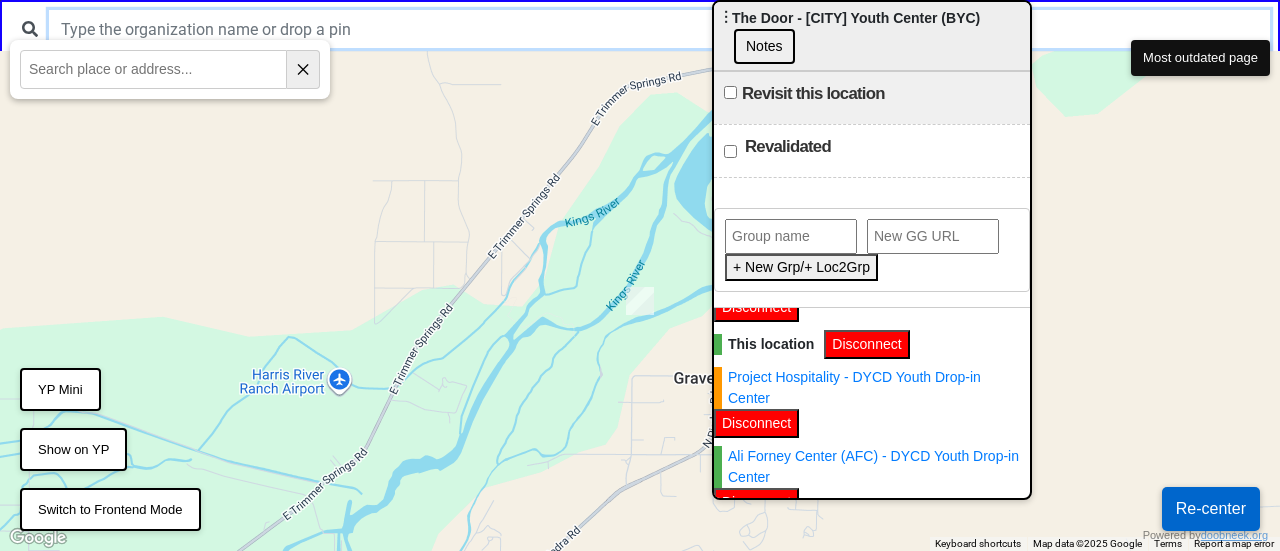 click at bounding box center (659, 29) 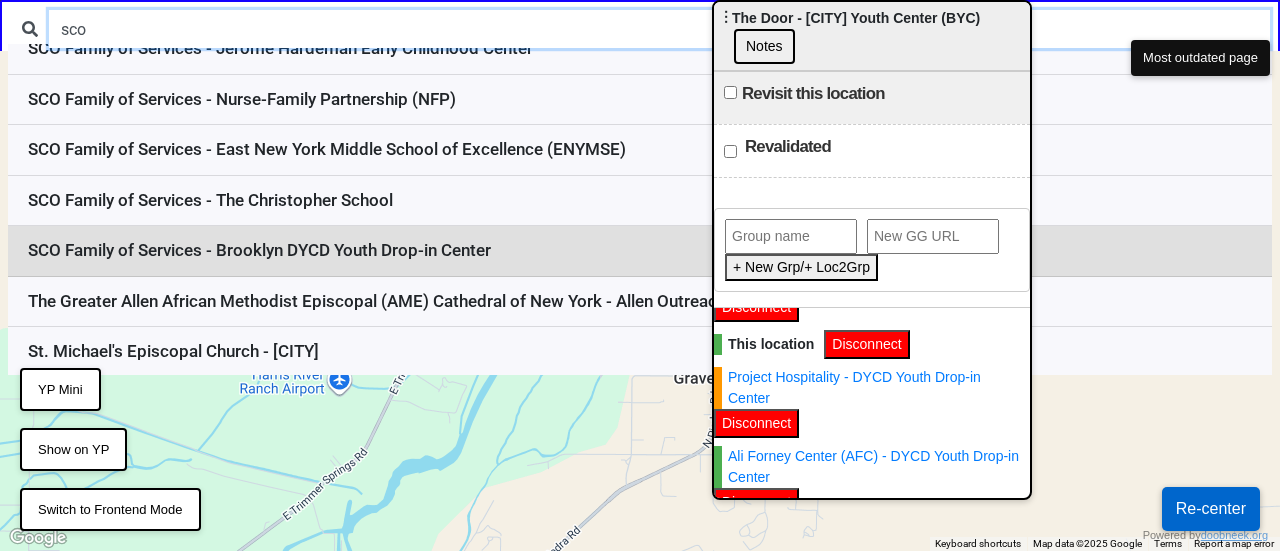 scroll, scrollTop: 400, scrollLeft: 0, axis: vertical 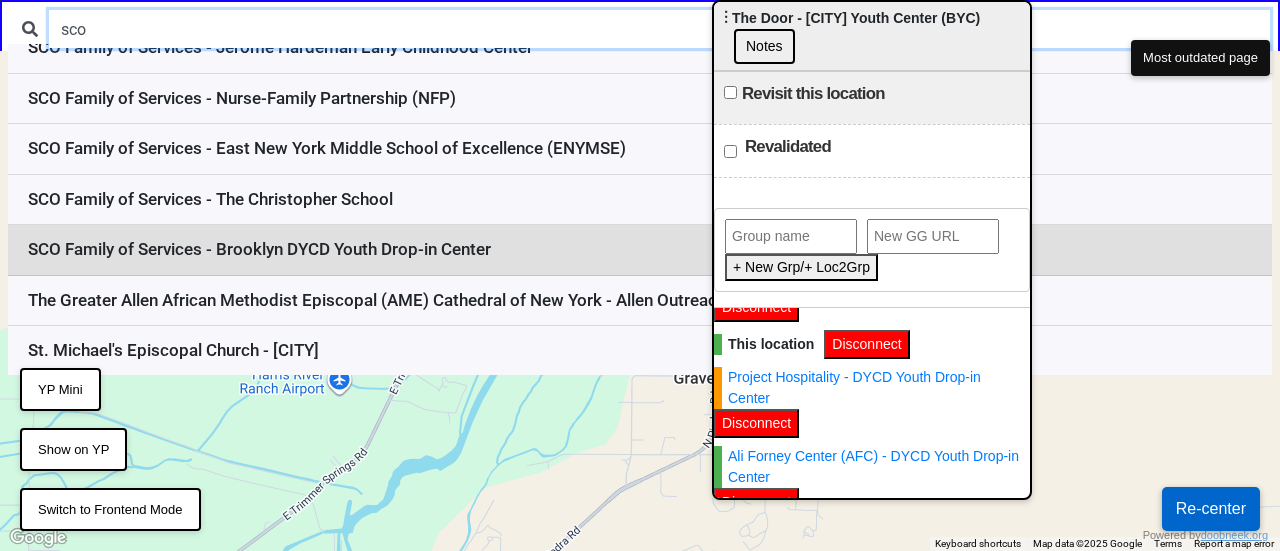 type on "sco" 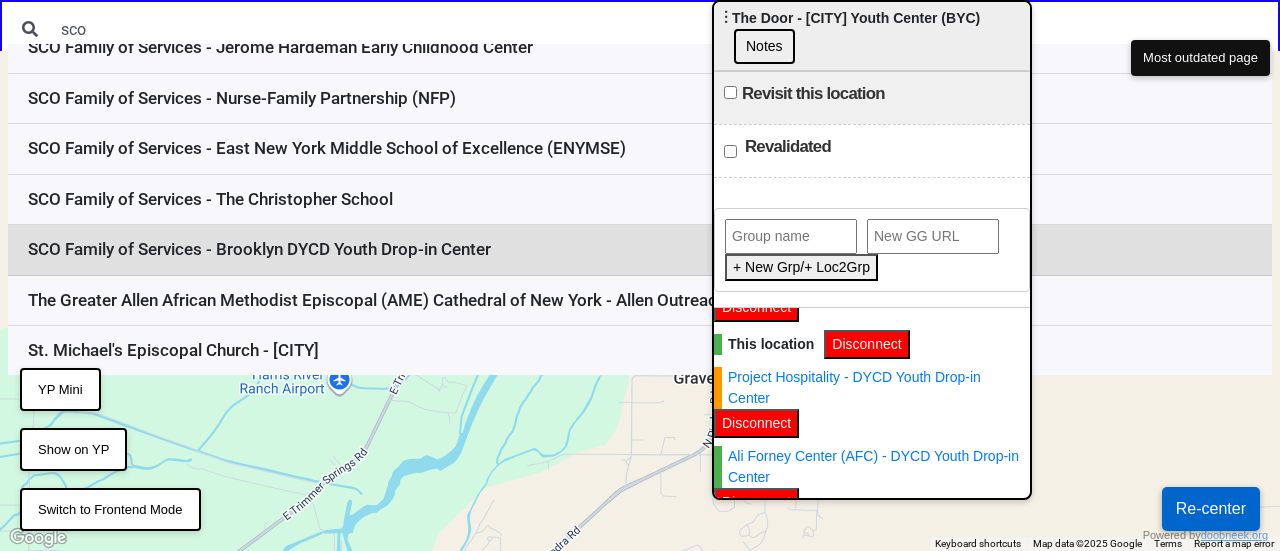 click on "SCO Family of Services  - Brooklyn DYCD Youth Drop-in Center" at bounding box center (640, 250) 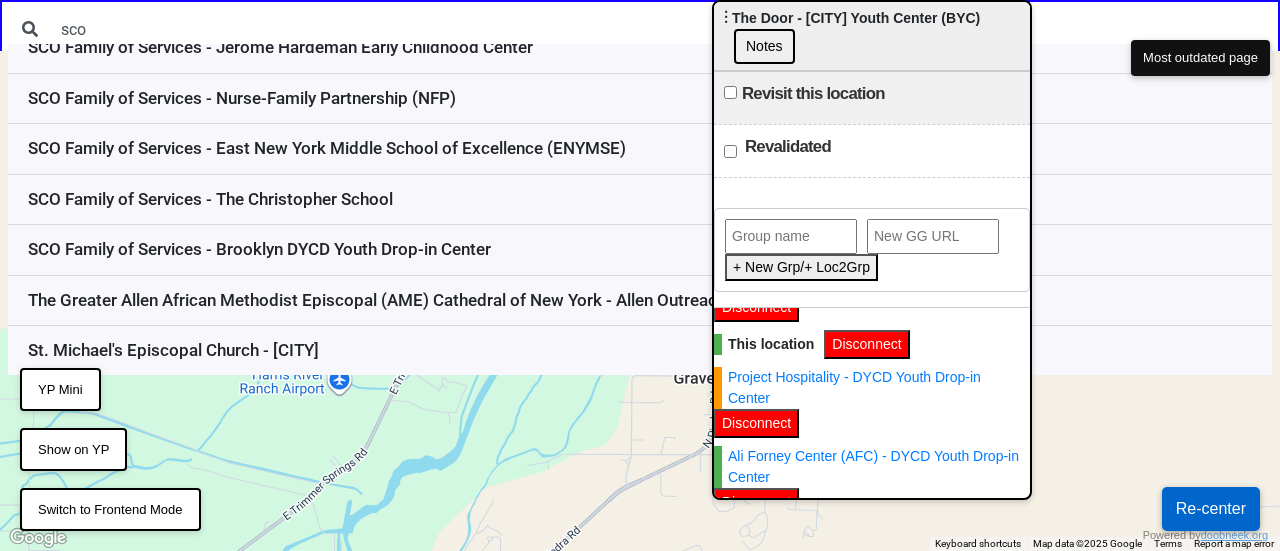 type 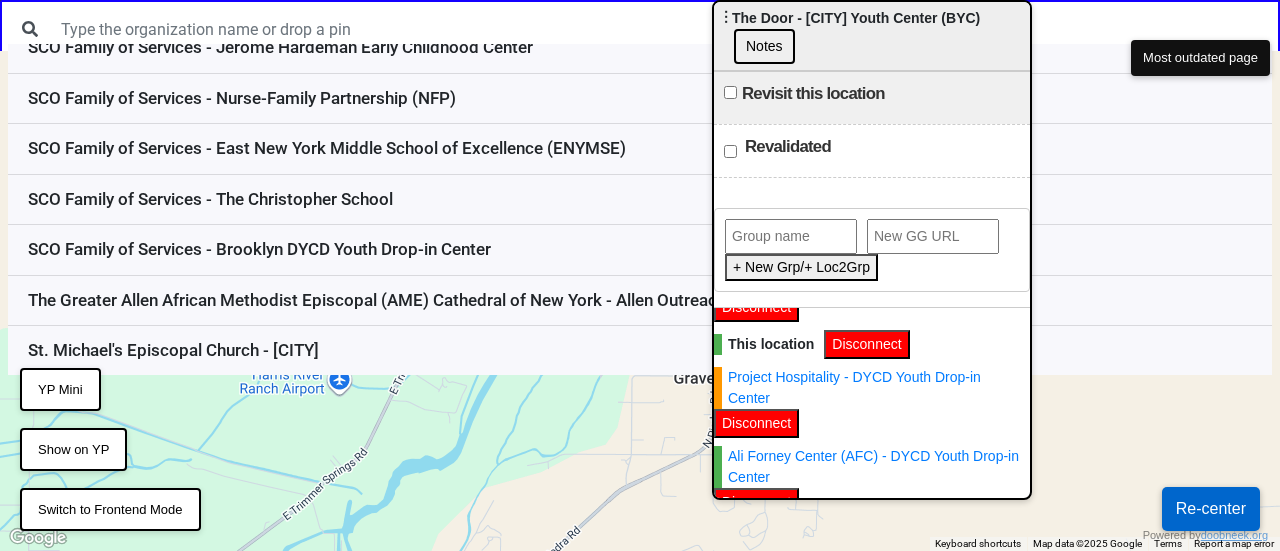 scroll, scrollTop: 0, scrollLeft: 0, axis: both 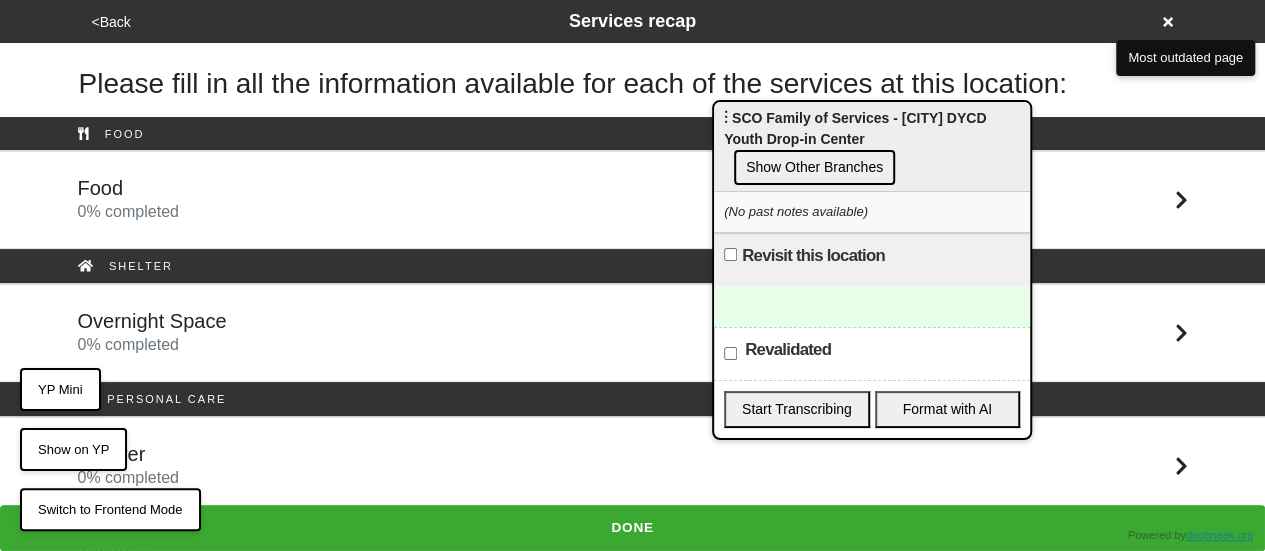 click on "Show Other Branches" at bounding box center [814, 167] 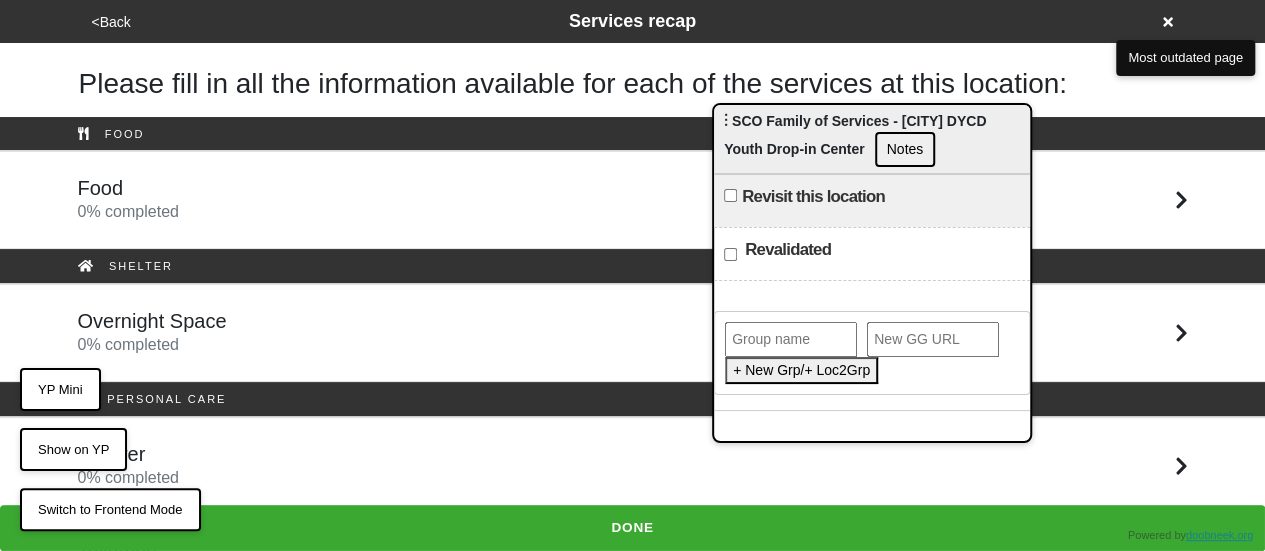 click at bounding box center (791, 339) 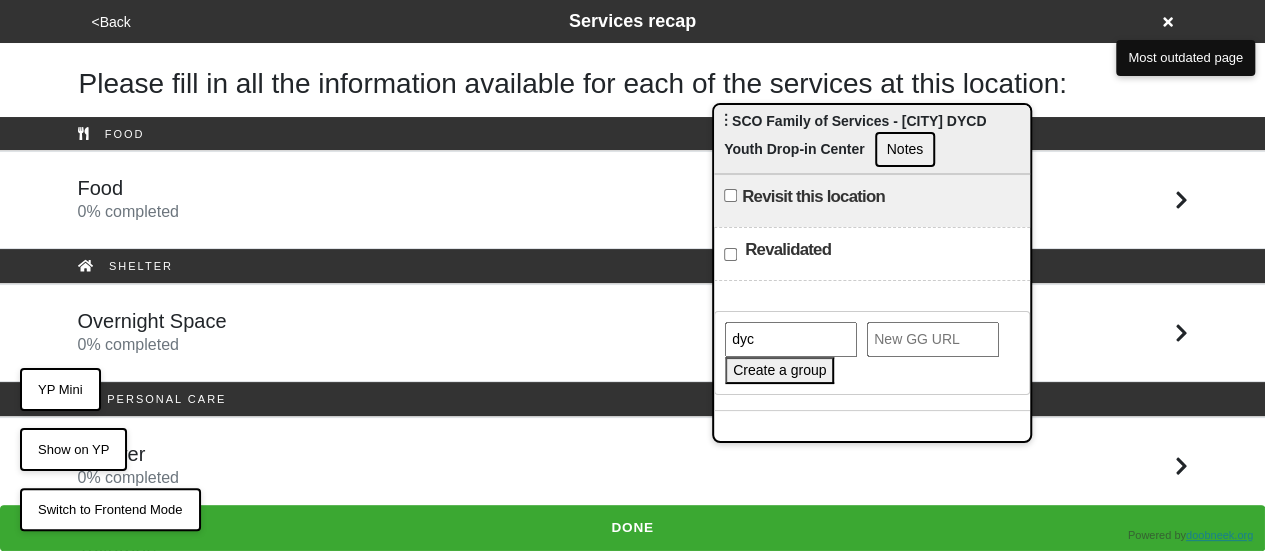 type on "dycd youth dropin center" 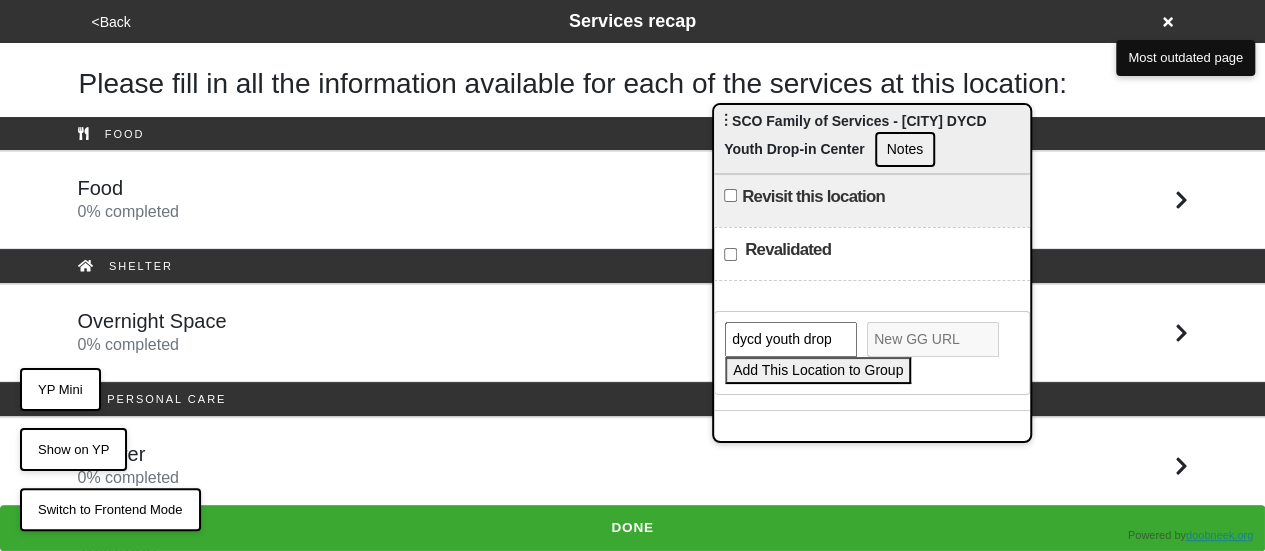 click on "Add This Location to Group" at bounding box center [818, 370] 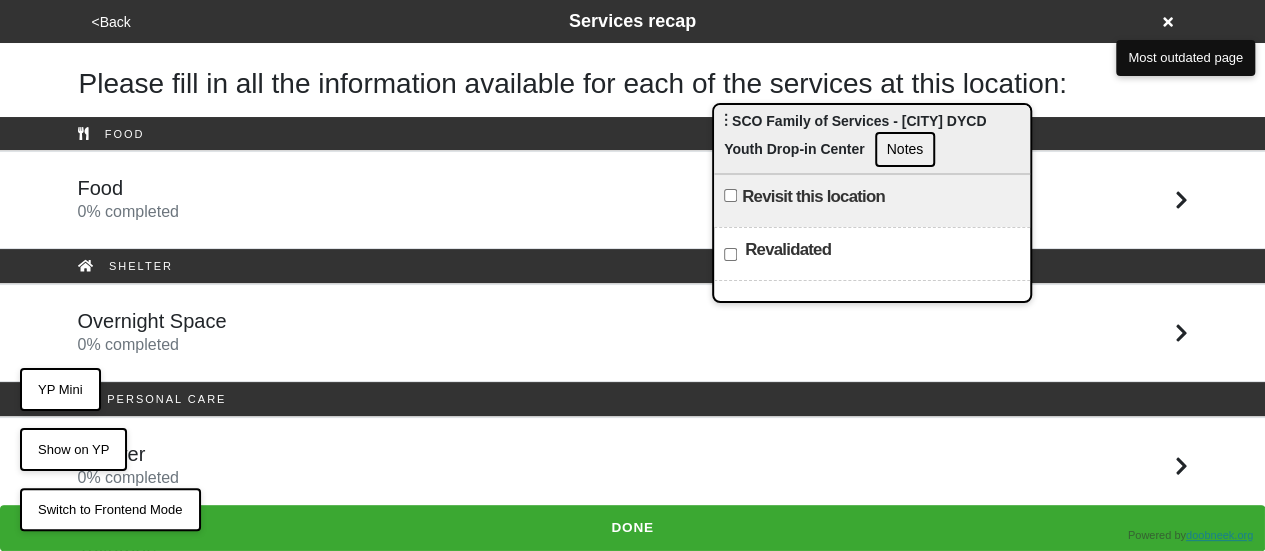 click 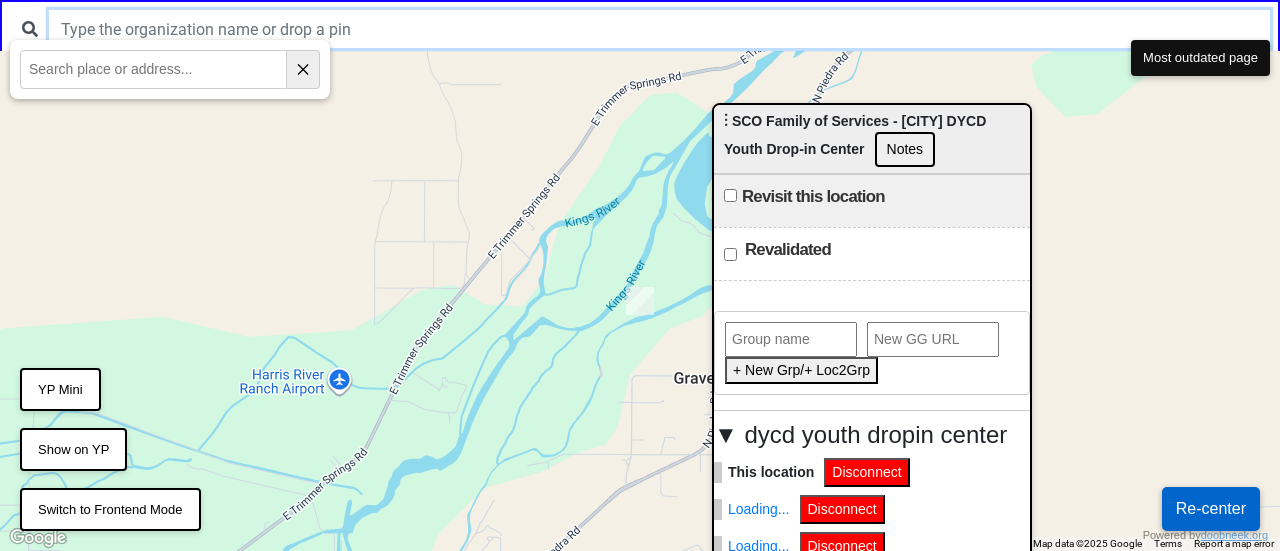 click at bounding box center (659, 29) 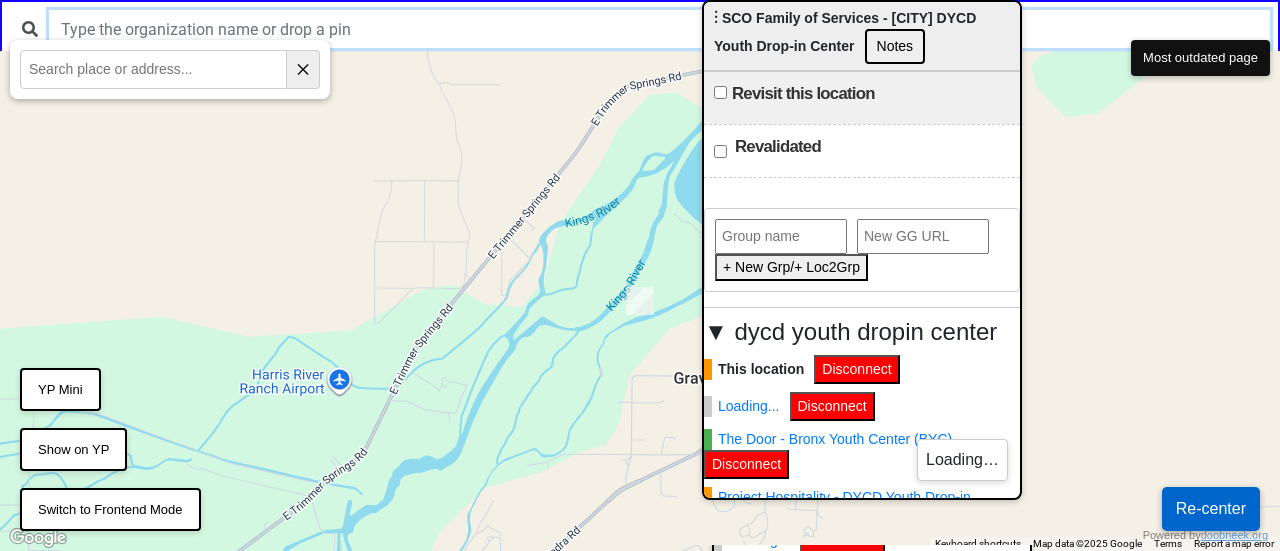 scroll, scrollTop: 0, scrollLeft: 0, axis: both 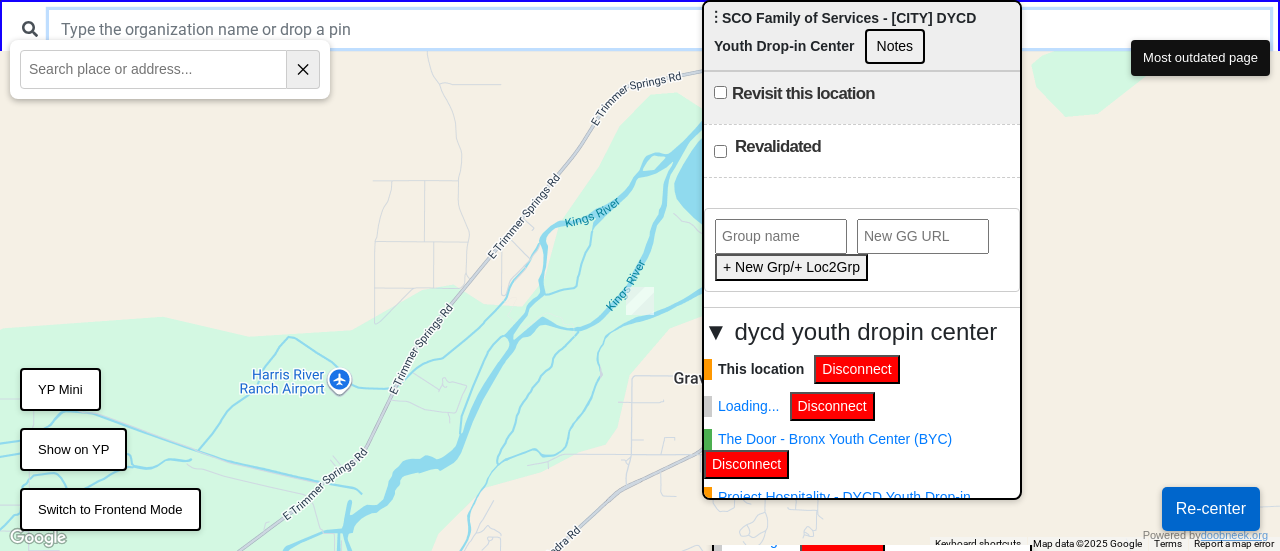 click at bounding box center (659, 29) 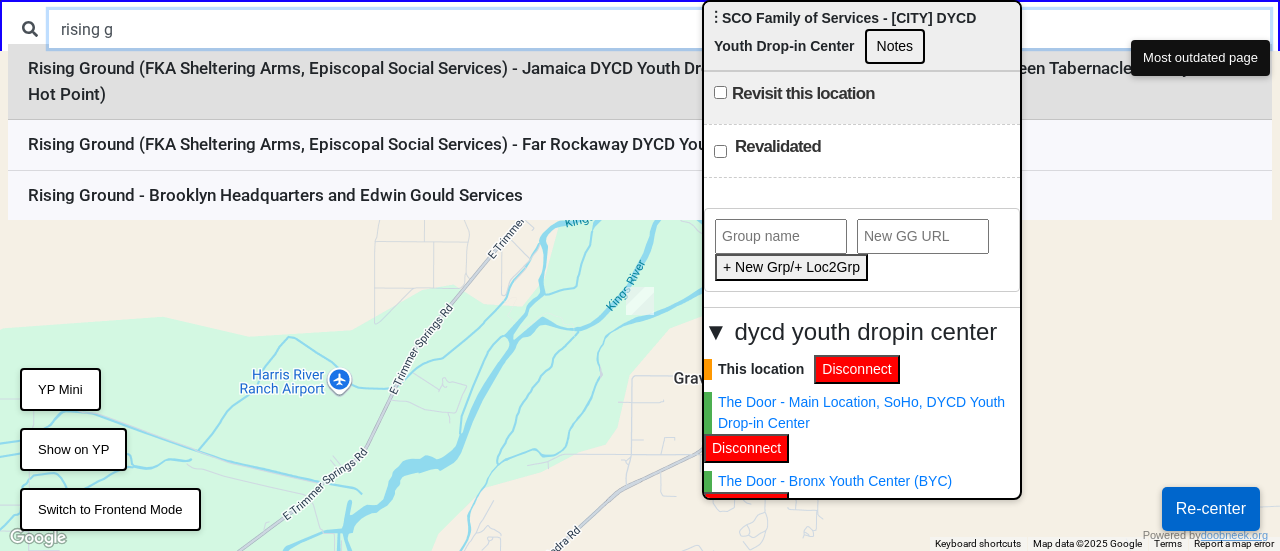 type on "rising g" 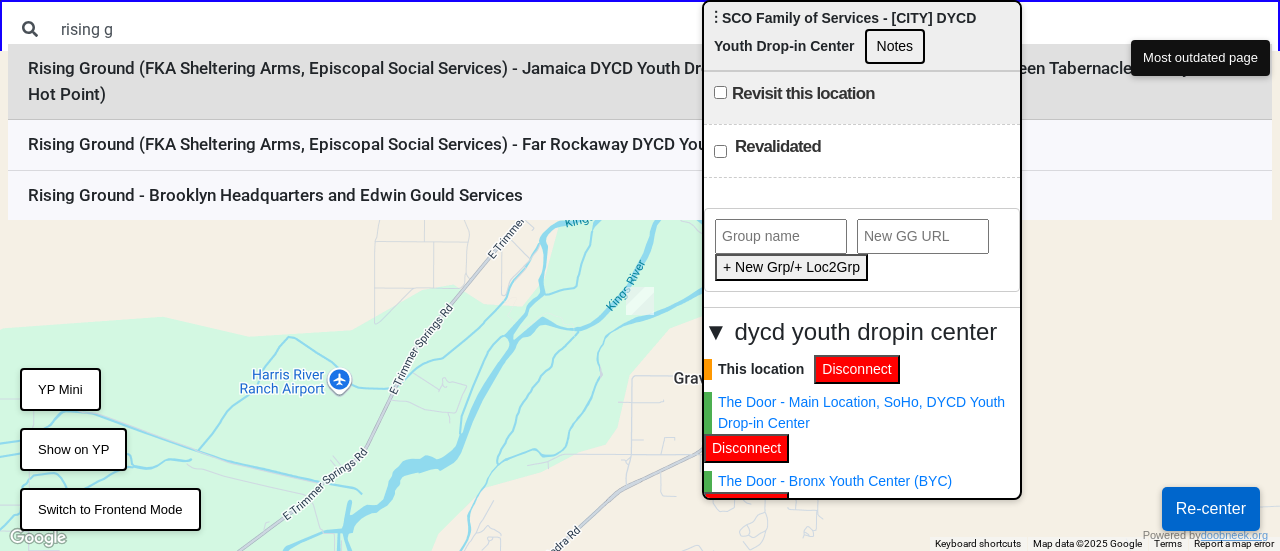 click on "Rising Ground (FKA Sheltering Arms, Episcopal Social Services) - Jamaica DYCD Youth Drop-in Center - Safe Space (grey door between  Tabernacle of Prayer and Hot Point)" at bounding box center [640, 82] 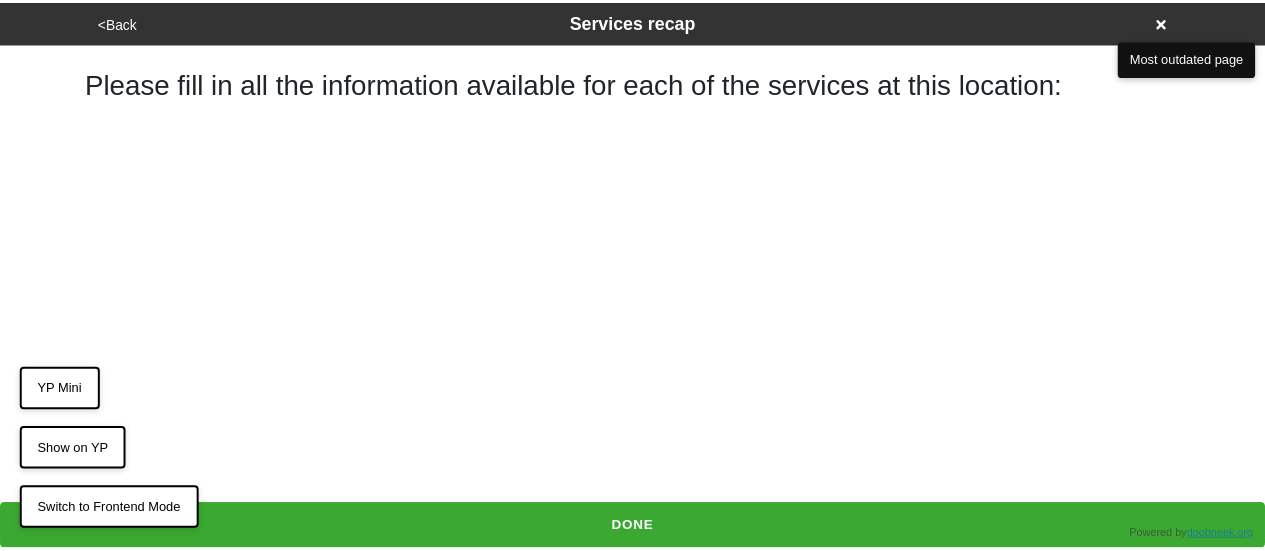 scroll, scrollTop: 0, scrollLeft: 0, axis: both 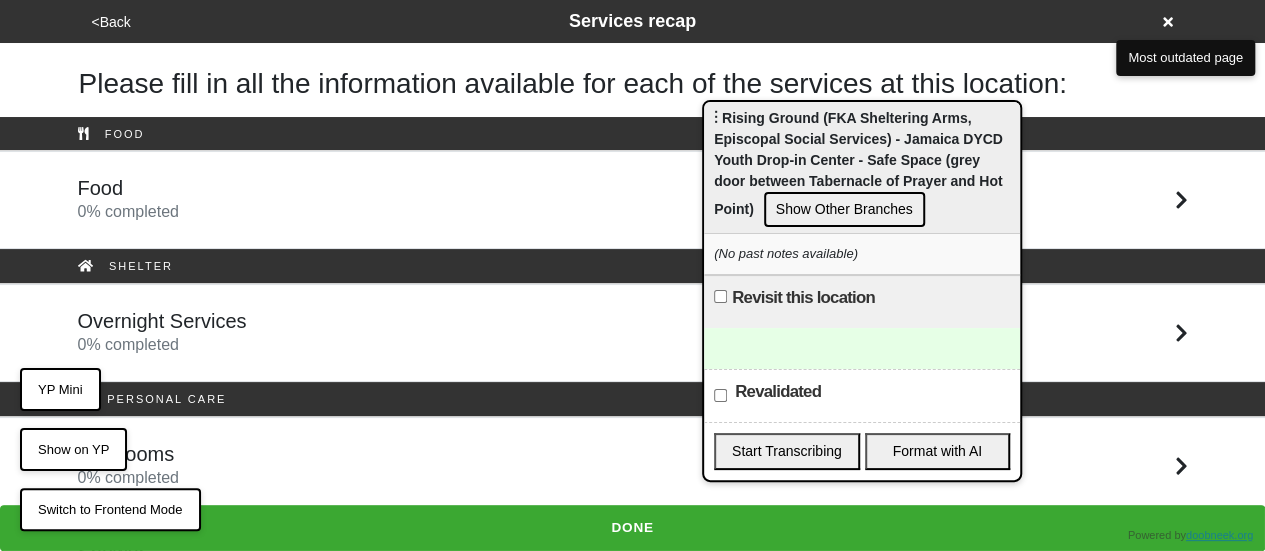 click on "Show Other Branches" at bounding box center (844, 209) 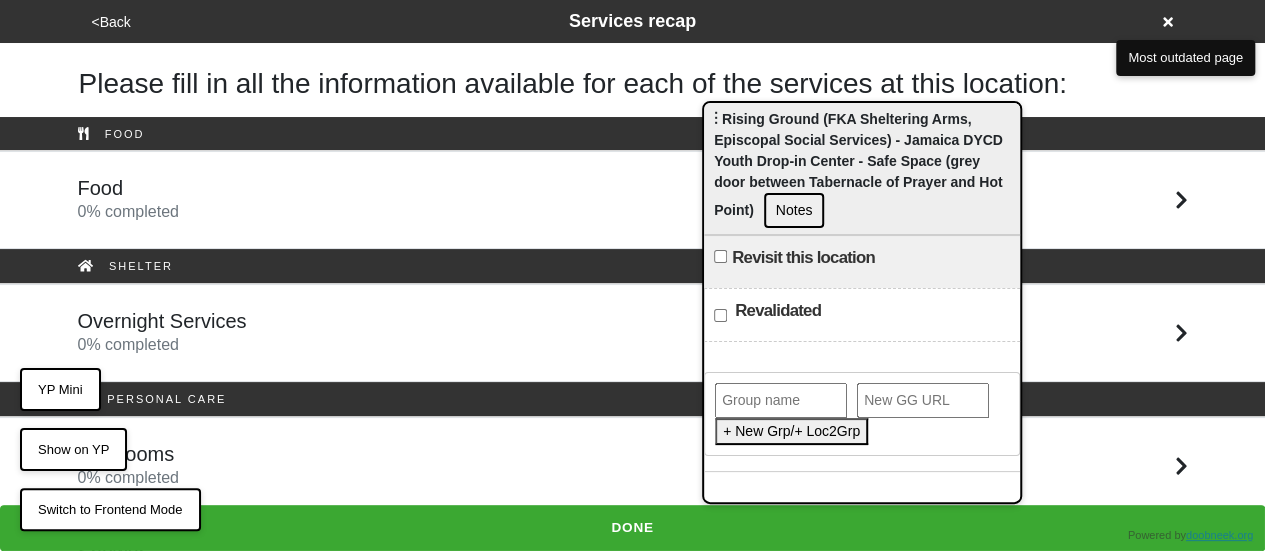 click at bounding box center [781, 400] 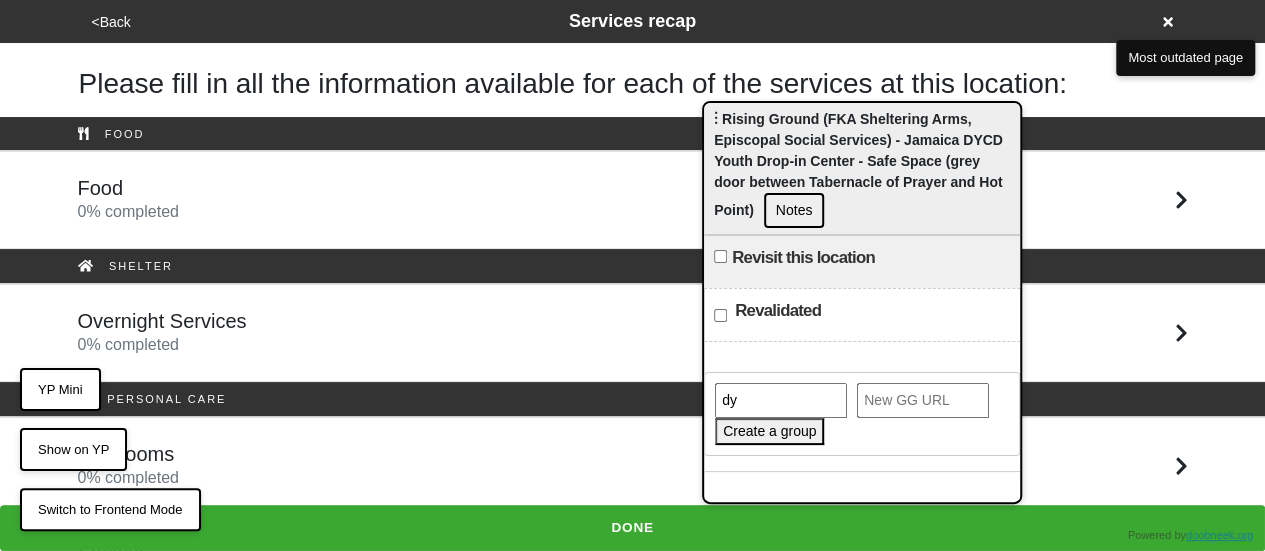 type on "dycd youth dropin center" 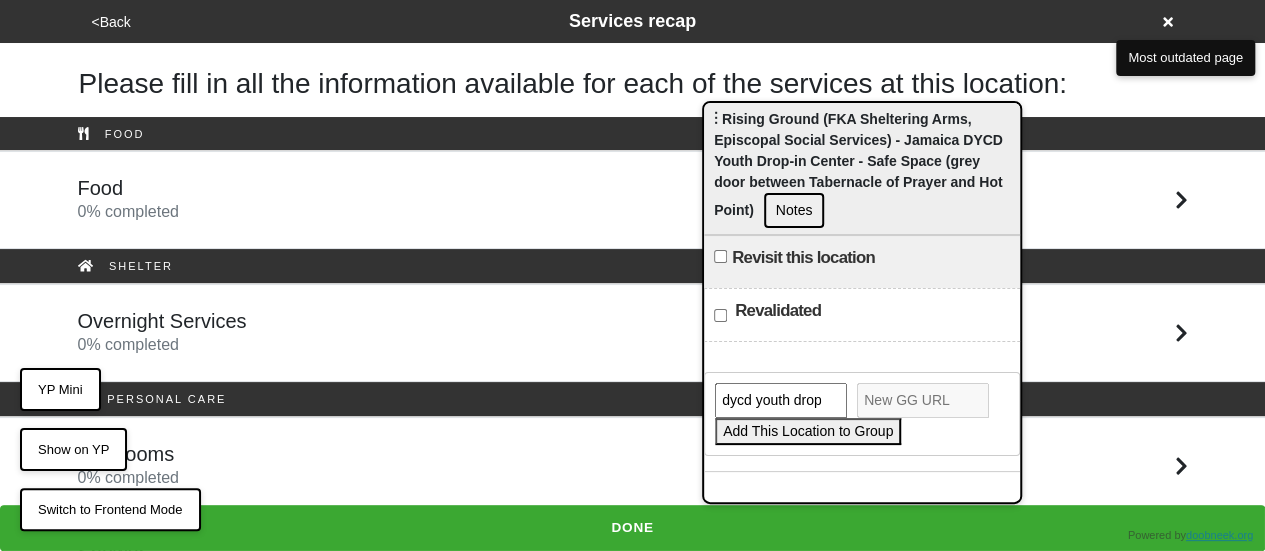 click on "Add This Location to Group" at bounding box center (808, 431) 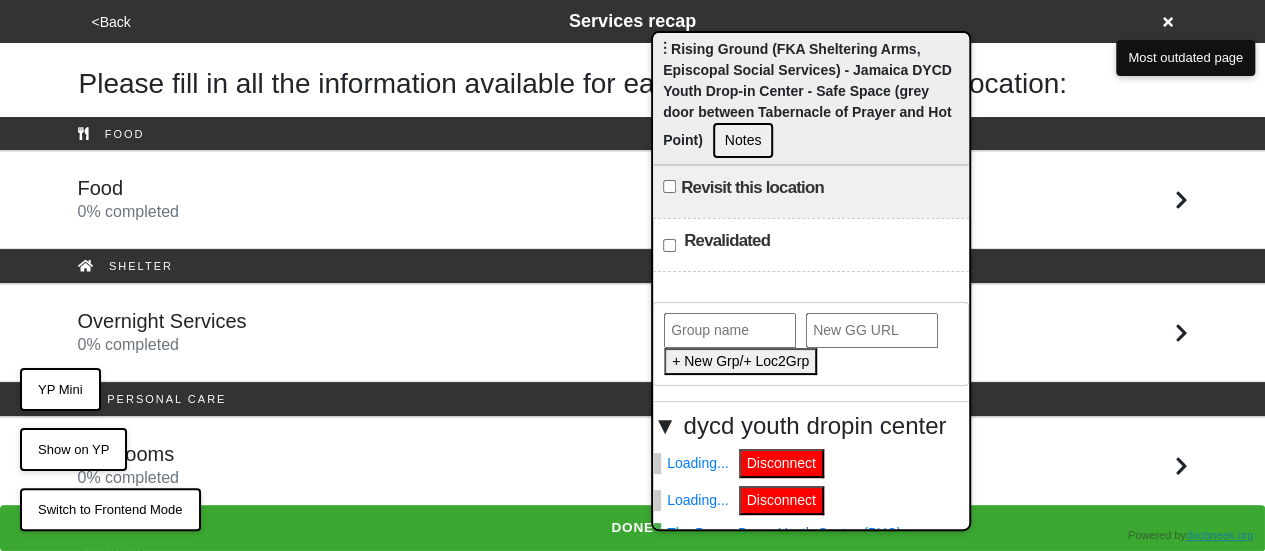 drag, startPoint x: 888, startPoint y: 154, endPoint x: 837, endPoint y: 83, distance: 87.41853 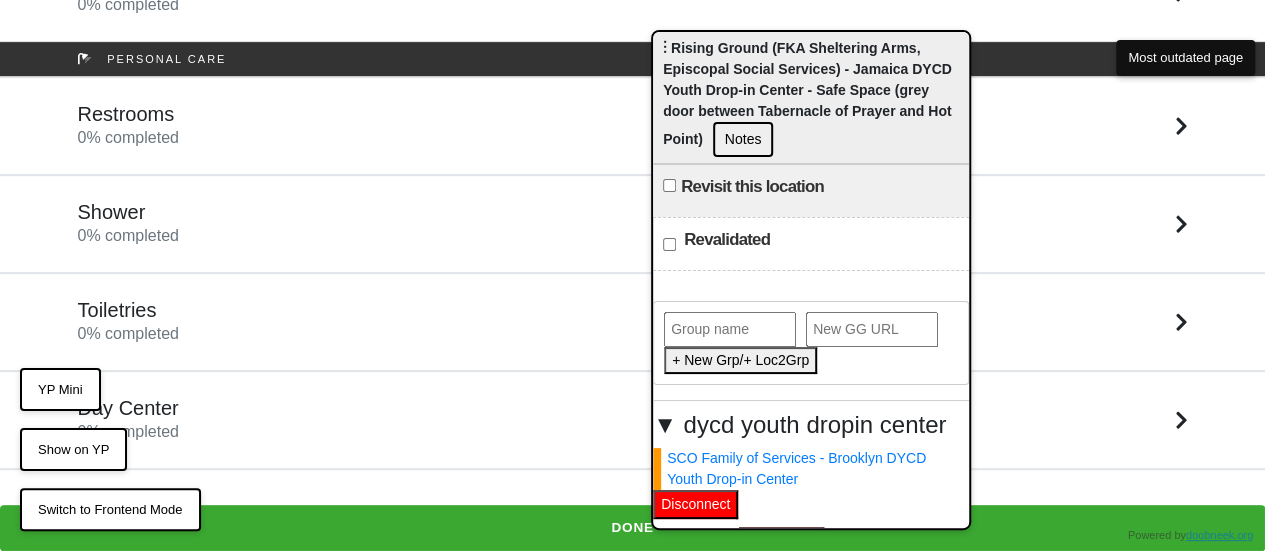scroll, scrollTop: 400, scrollLeft: 0, axis: vertical 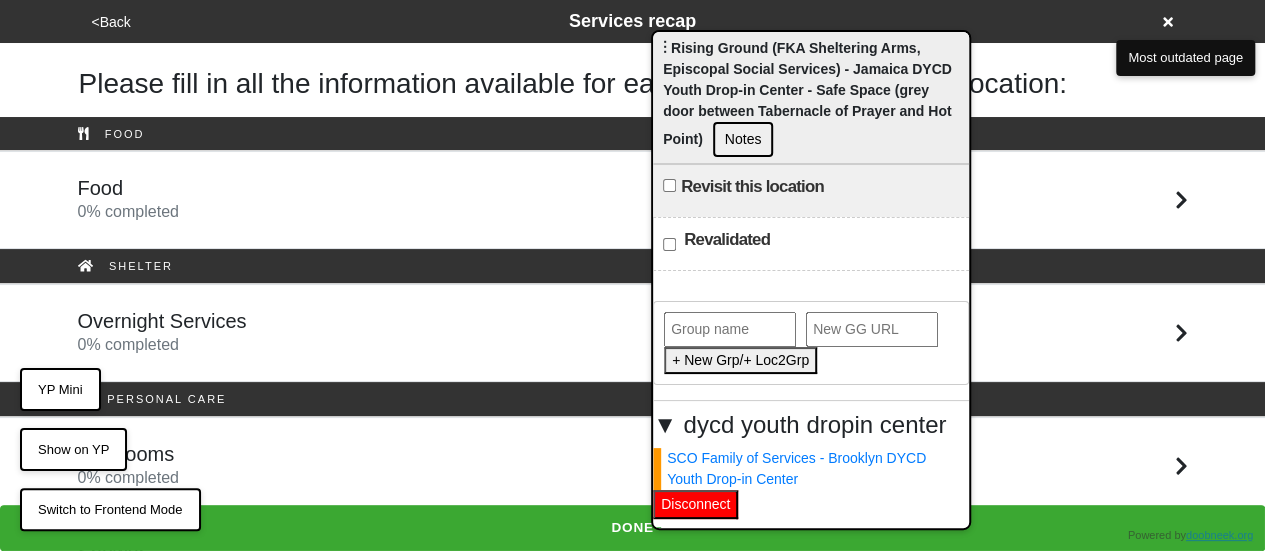 click on "<Back Services recap" at bounding box center [633, 21] 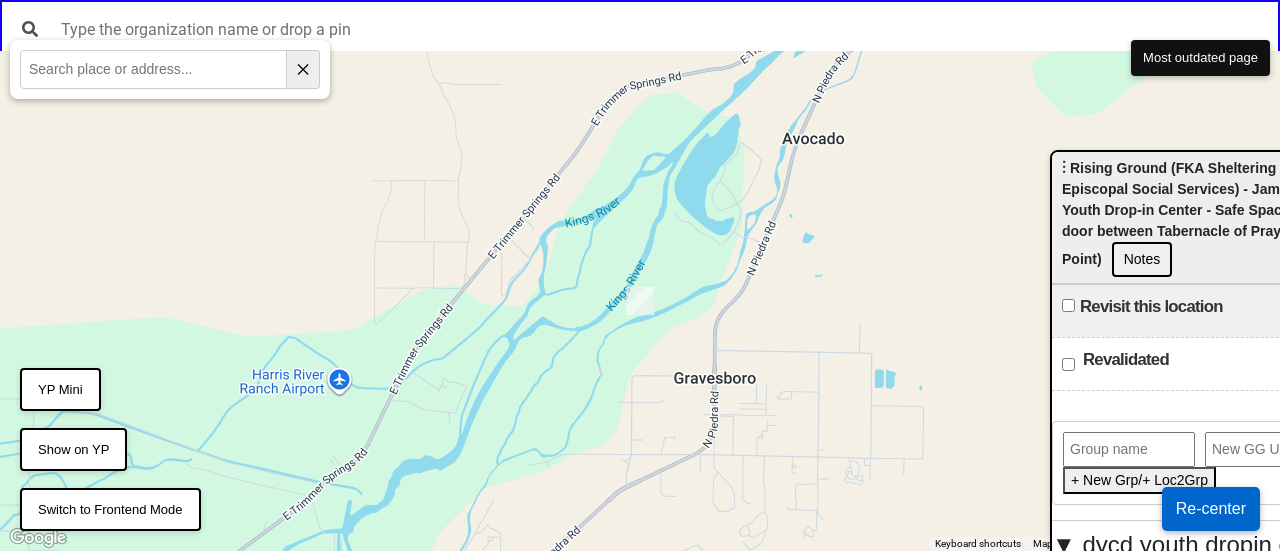 drag, startPoint x: 707, startPoint y: 65, endPoint x: 966, endPoint y: 97, distance: 260.96936 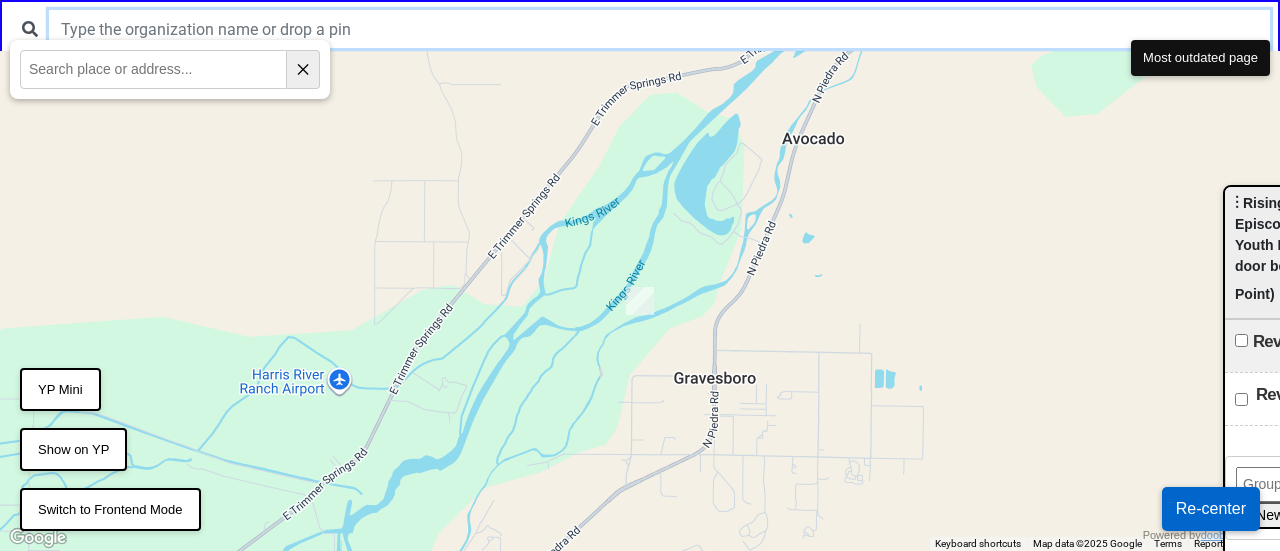 click at bounding box center (659, 29) 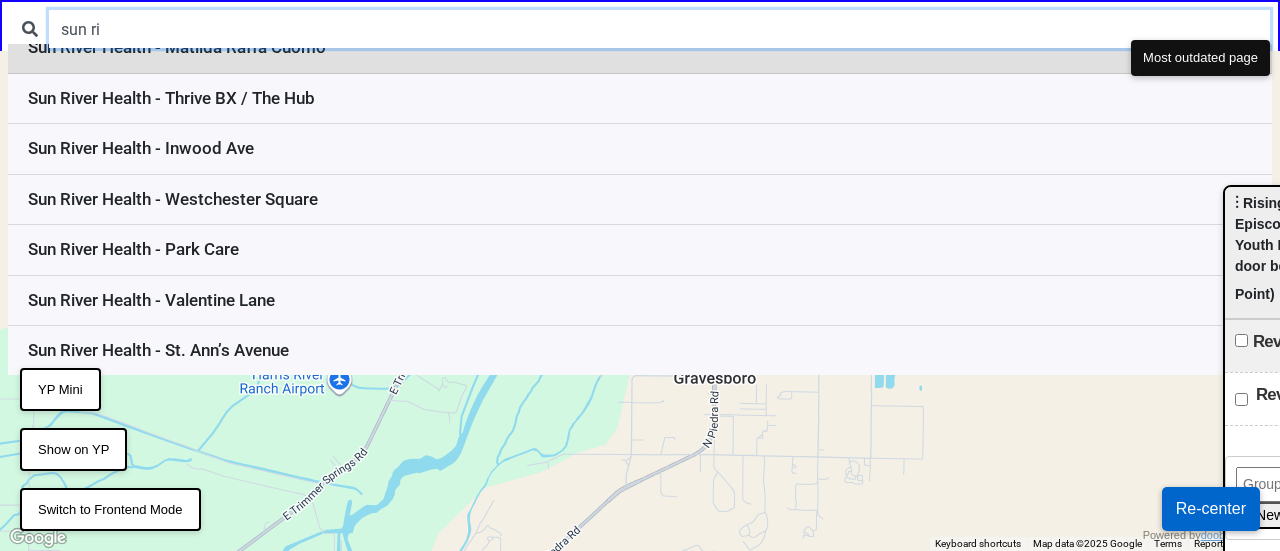 scroll, scrollTop: 0, scrollLeft: 0, axis: both 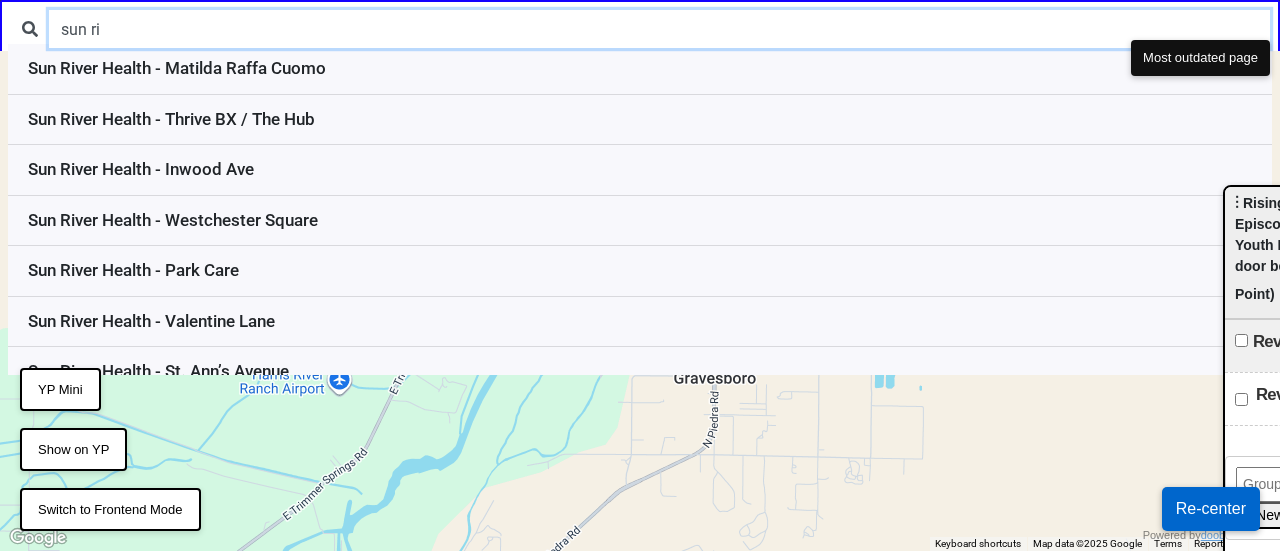 type on "sun ri" 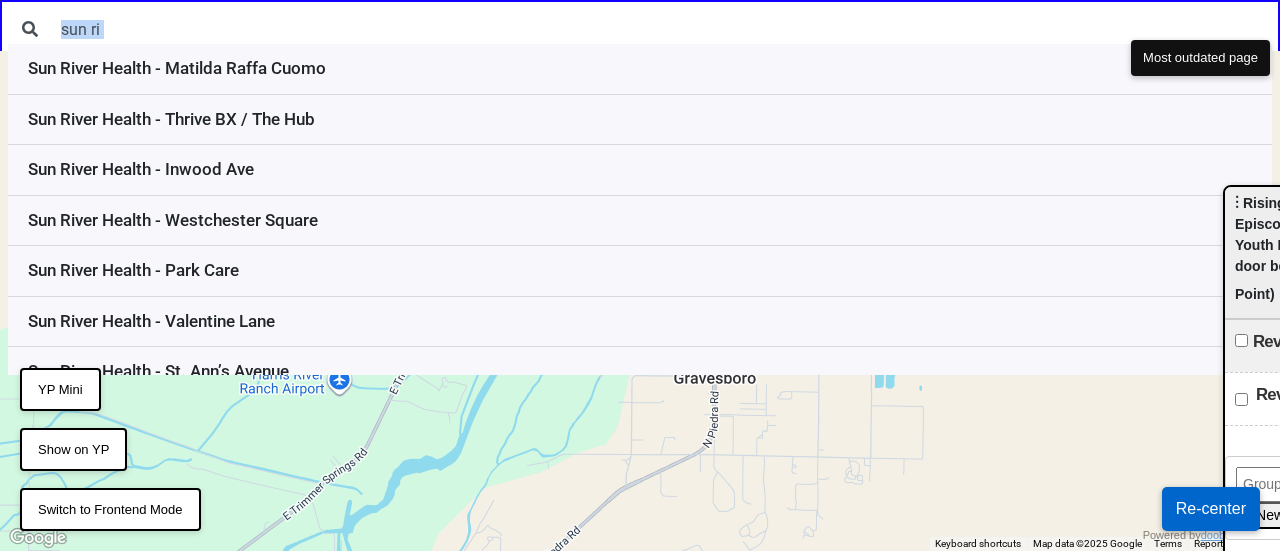 drag, startPoint x: 40, startPoint y: 29, endPoint x: 7, endPoint y: 50, distance: 39.115215 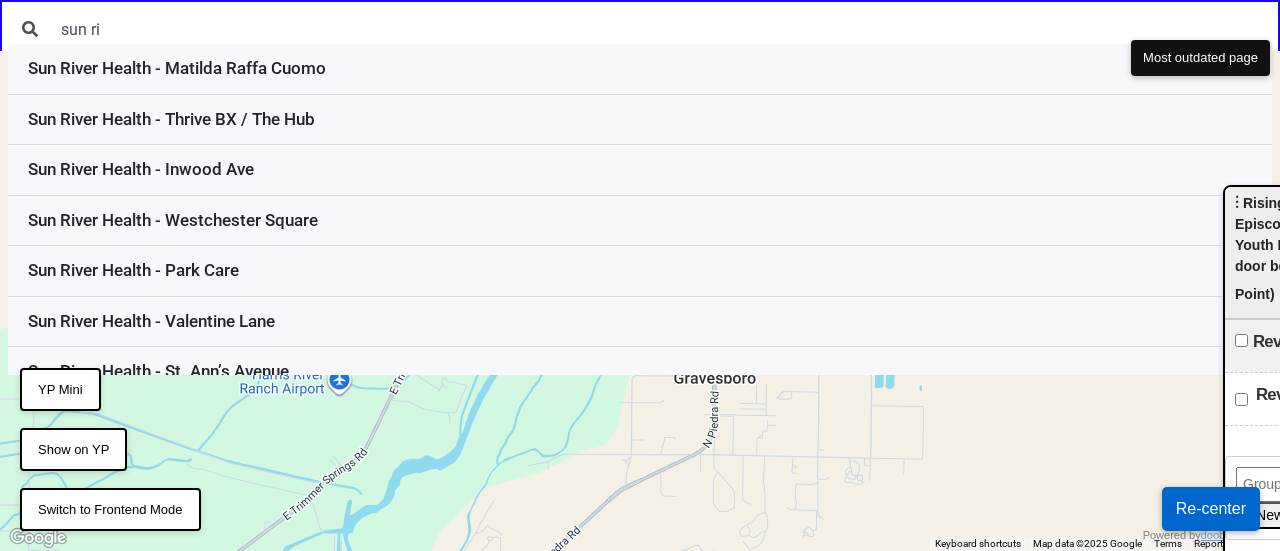 click on "sun ri" at bounding box center (640, 29) 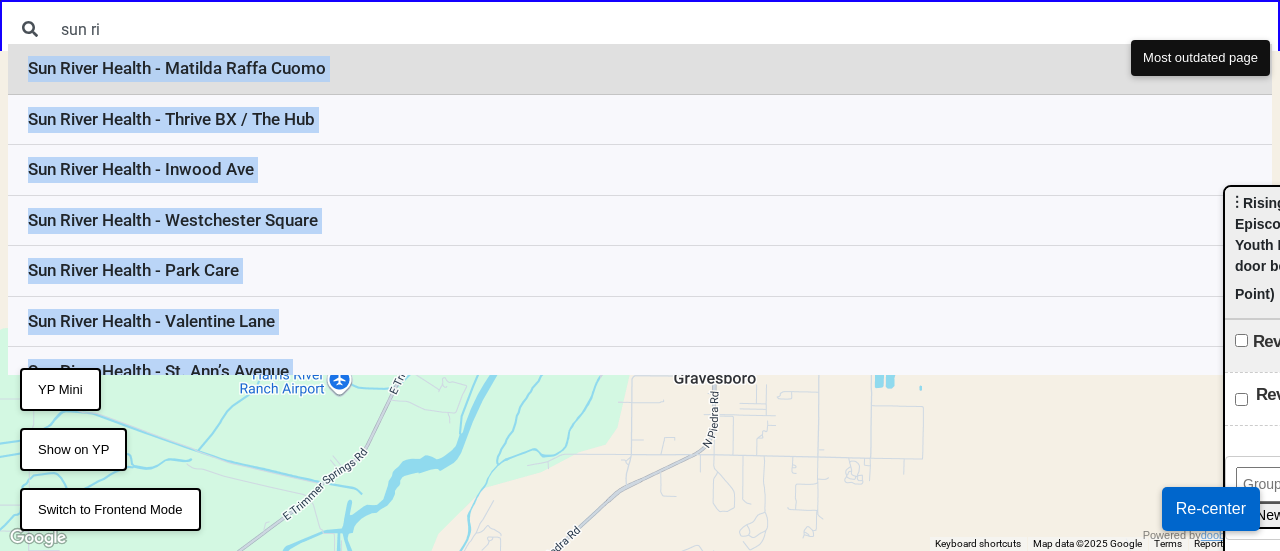 drag, startPoint x: 44, startPoint y: 29, endPoint x: 28, endPoint y: 74, distance: 47.759815 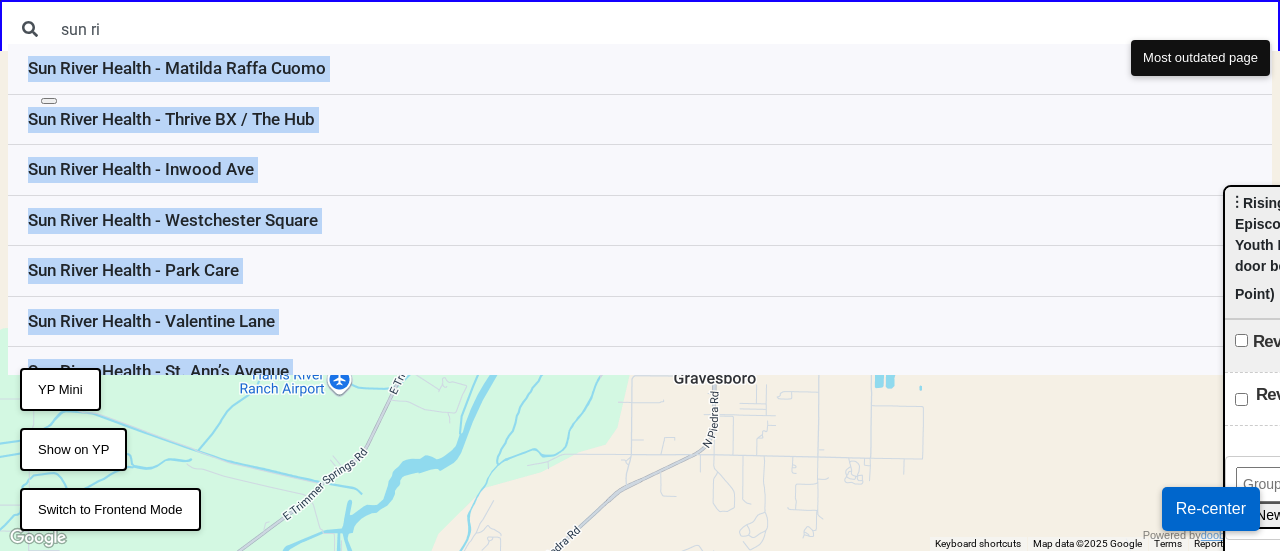 scroll, scrollTop: 421, scrollLeft: 0, axis: vertical 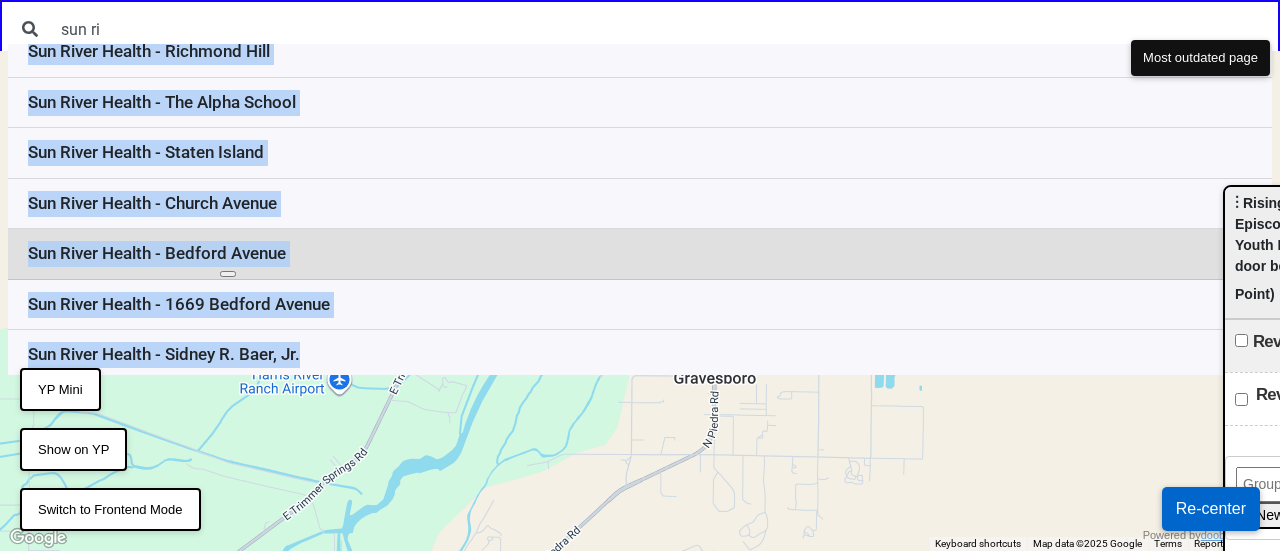 copy on "Sun River Health - Matilda Raffa Cuomo Sun River Health - Thrive BX / The Hub Sun River Health - Inwood Ave Sun River Health - Westchester Square Sun River Health - Park Care Sun River Health - Valentine Lane Sun River Health - St. Ann’s Avenue Sun River Health - Bronx Boulevard Sun River Health - Richmond Hill Sun River Health - The Alpha School Sun River Health  - Staten Island Sun River Health - Church Avenue Sun River Health - Bedford Avenue Sun River Health - 1669 Bedford Avenue Sun River Health - Sidney R. Baer, Jr." 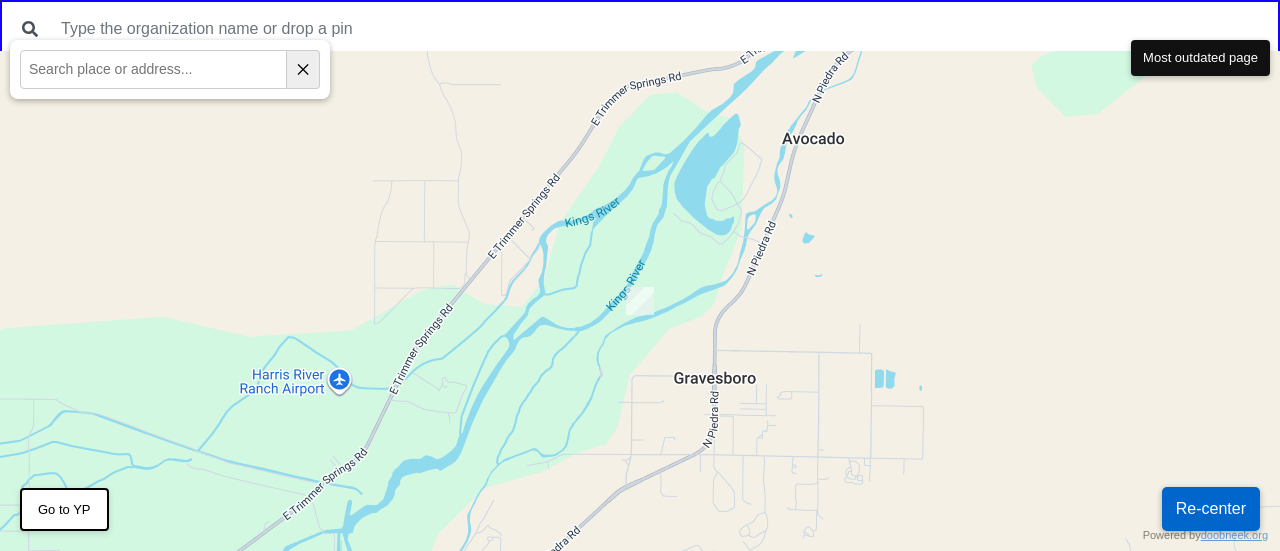 scroll, scrollTop: 0, scrollLeft: 0, axis: both 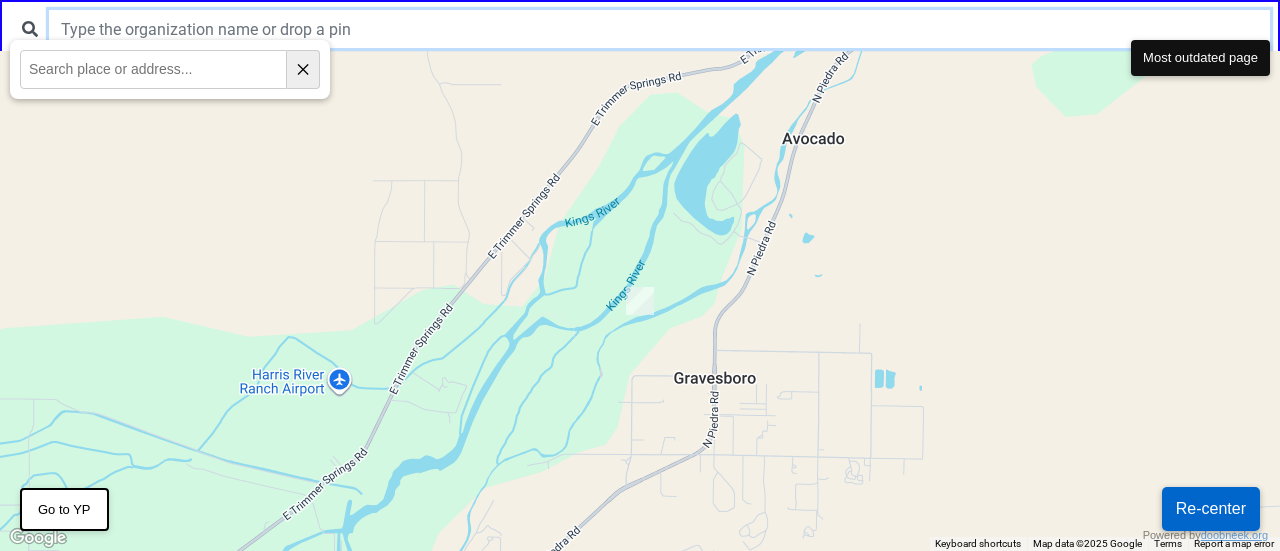 click at bounding box center [659, 29] 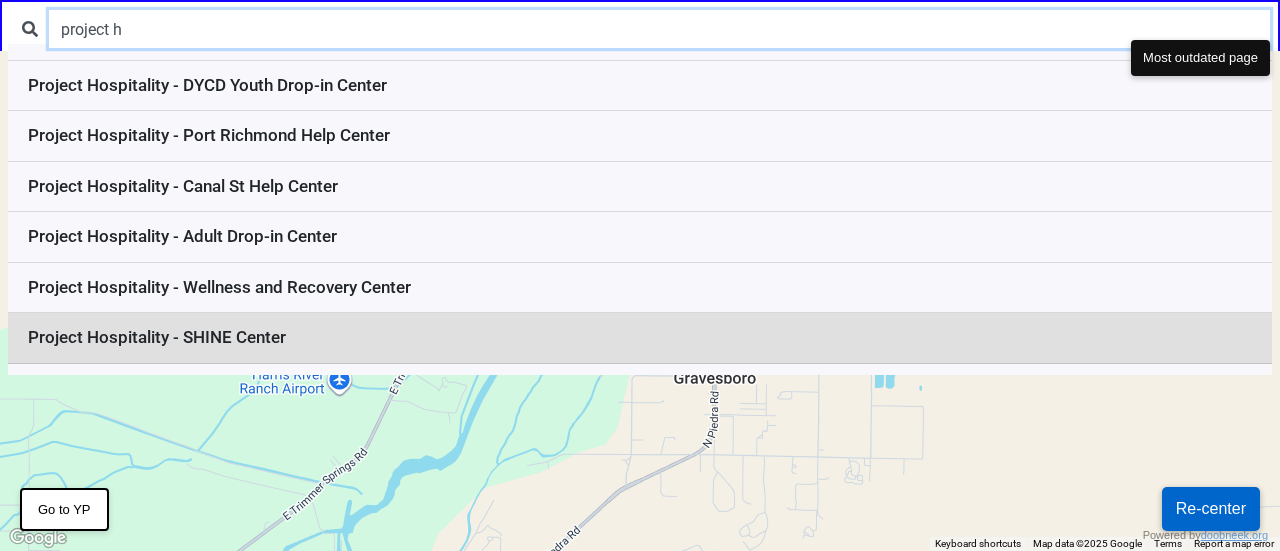 scroll, scrollTop: 0, scrollLeft: 0, axis: both 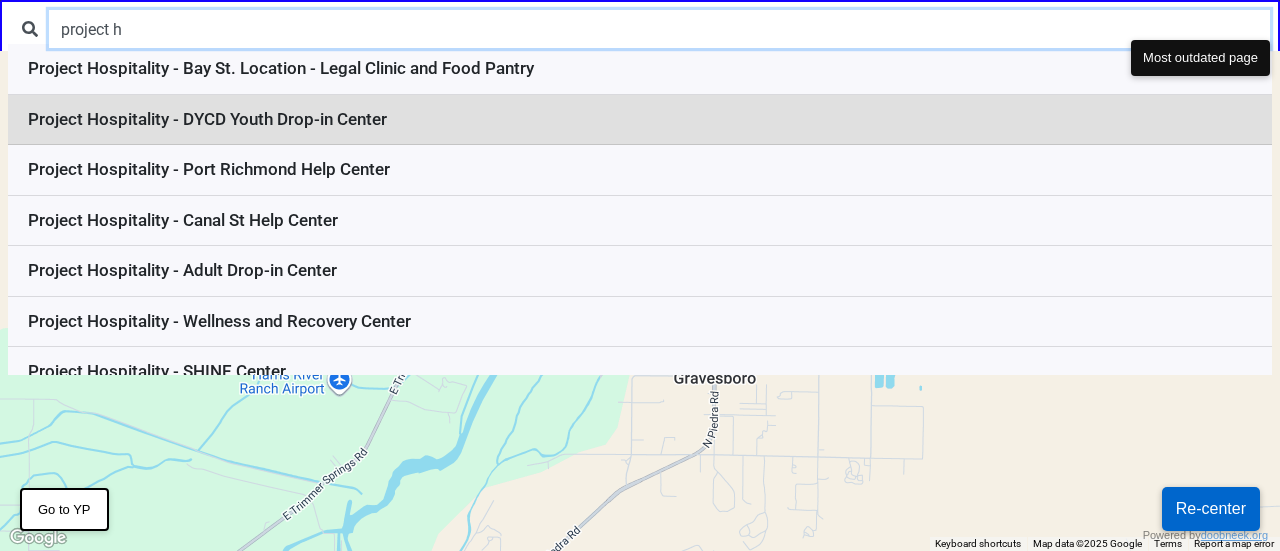 type on "project h" 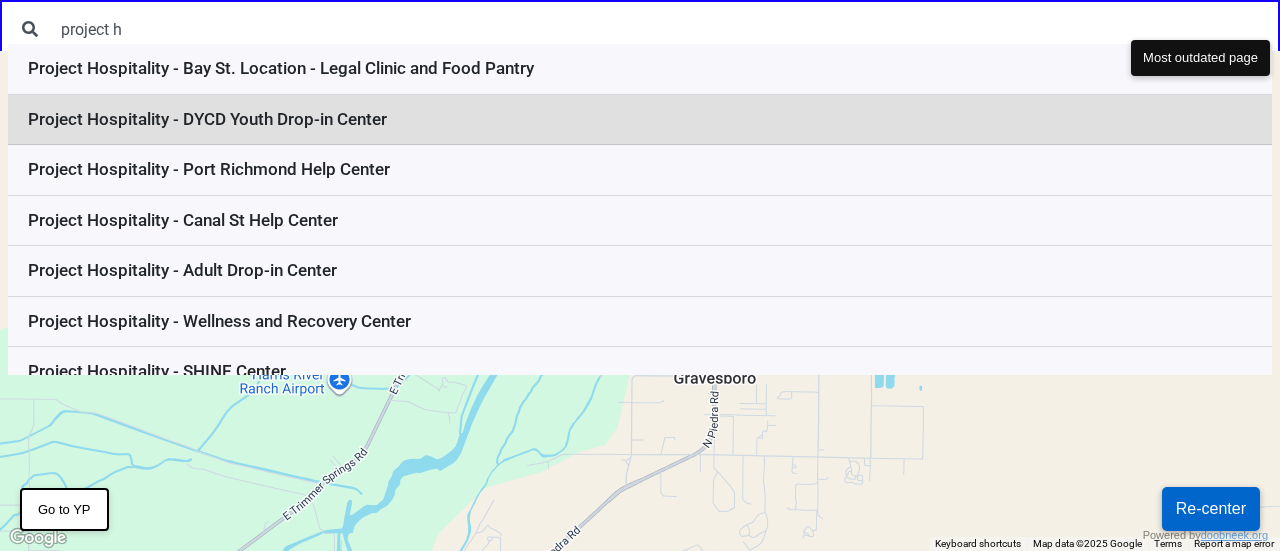 click on "Project Hospitality  -  DYCD Youth Drop-in Center" at bounding box center [640, 120] 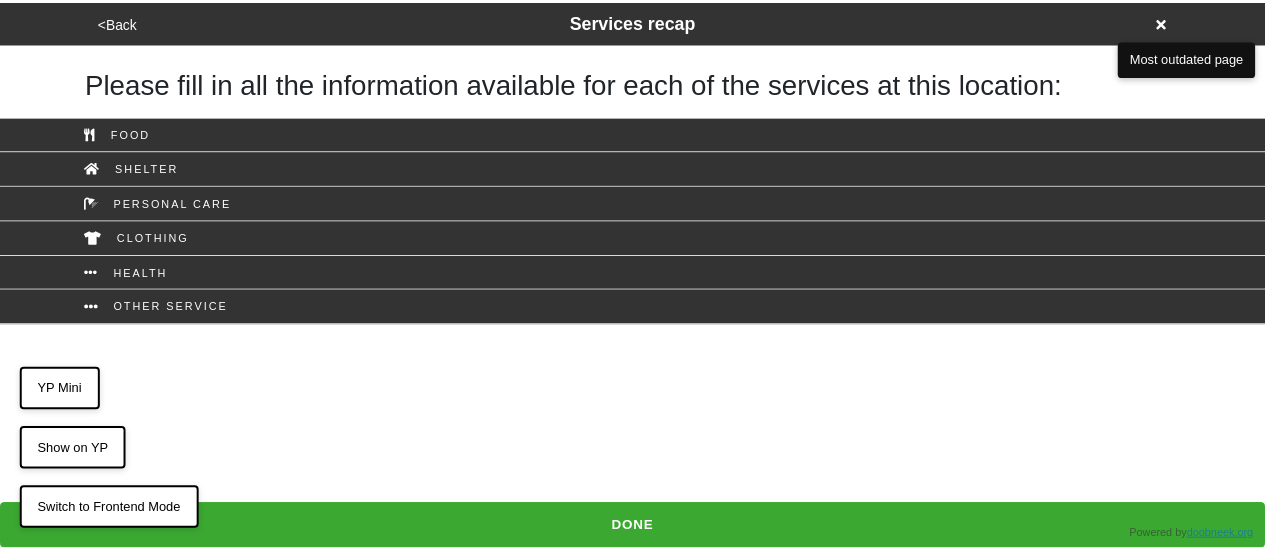 scroll, scrollTop: 0, scrollLeft: 0, axis: both 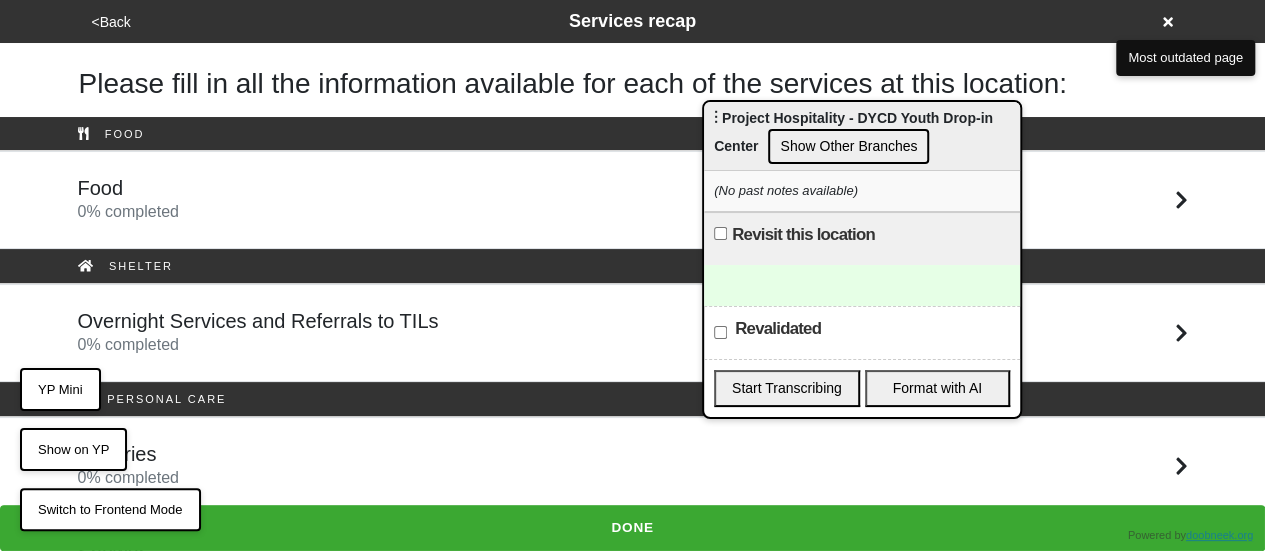 click on "Show Other Branches" at bounding box center [848, 146] 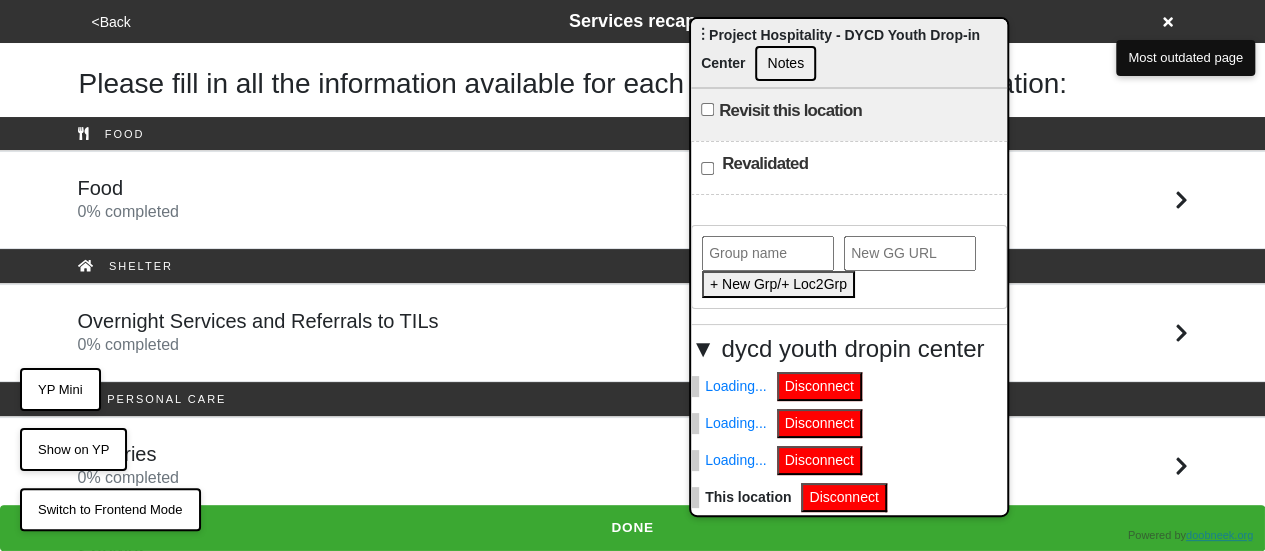 drag, startPoint x: 828, startPoint y: 116, endPoint x: 815, endPoint y: 25, distance: 91.92388 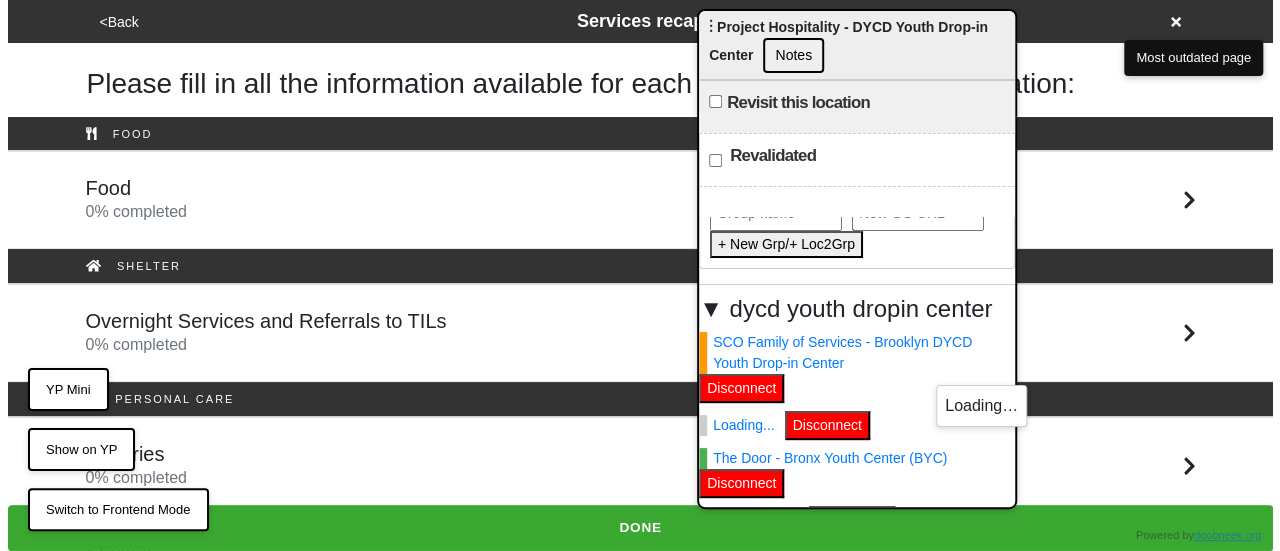 scroll, scrollTop: 0, scrollLeft: 0, axis: both 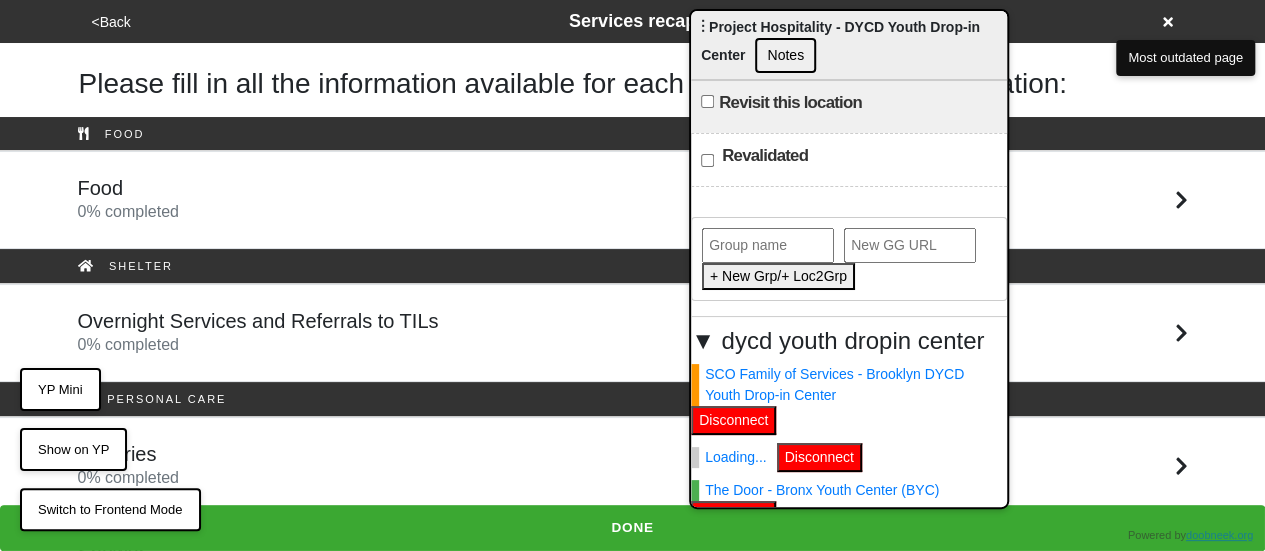 click on "▼ dycd youth dropin center" at bounding box center [849, 341] 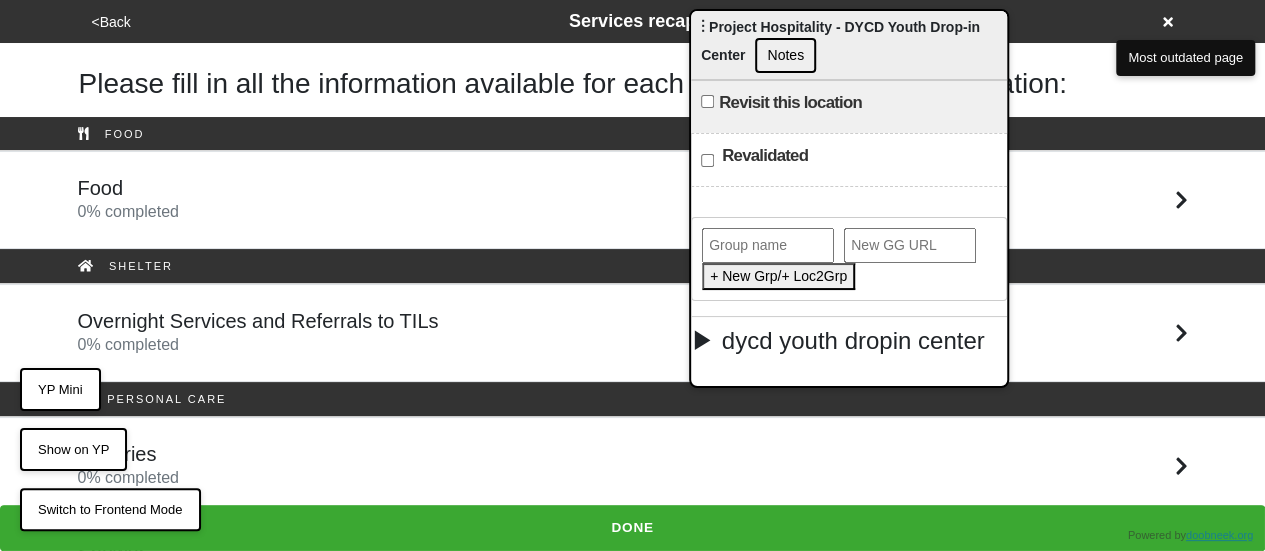 click 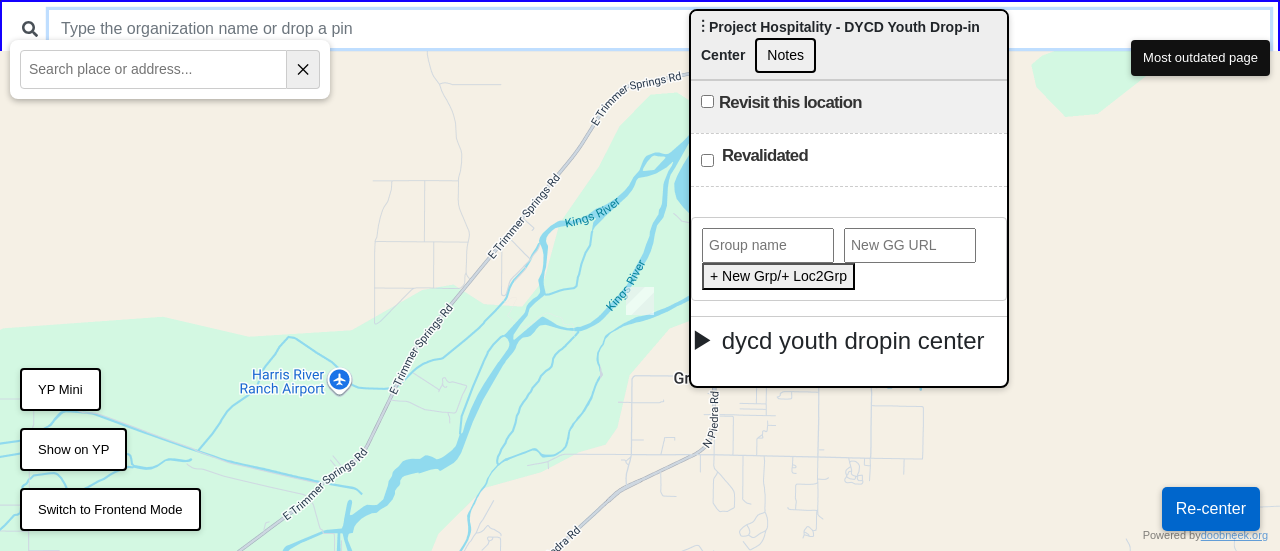 click at bounding box center (659, 29) 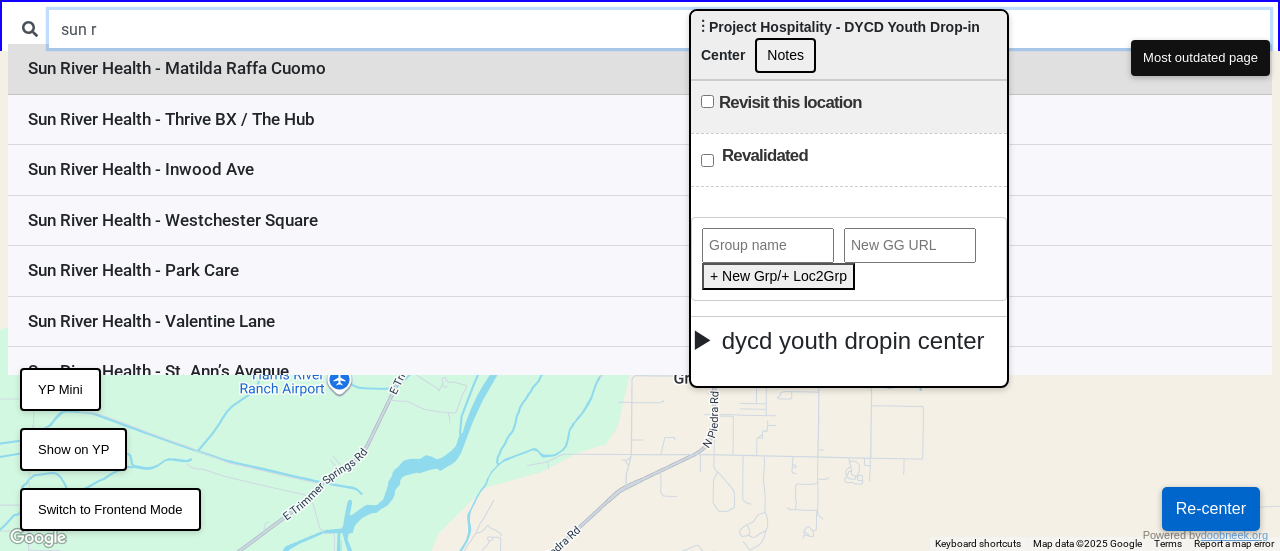 type on "sun r" 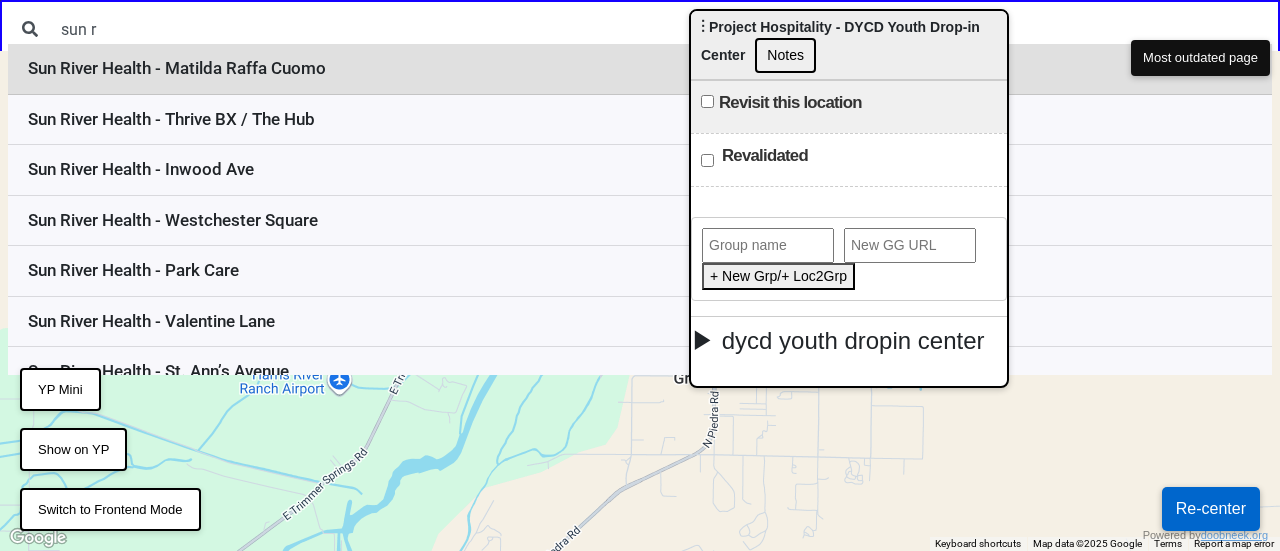 click on "Sun River Health - Matilda Raffa Cuomo" at bounding box center (640, 69) 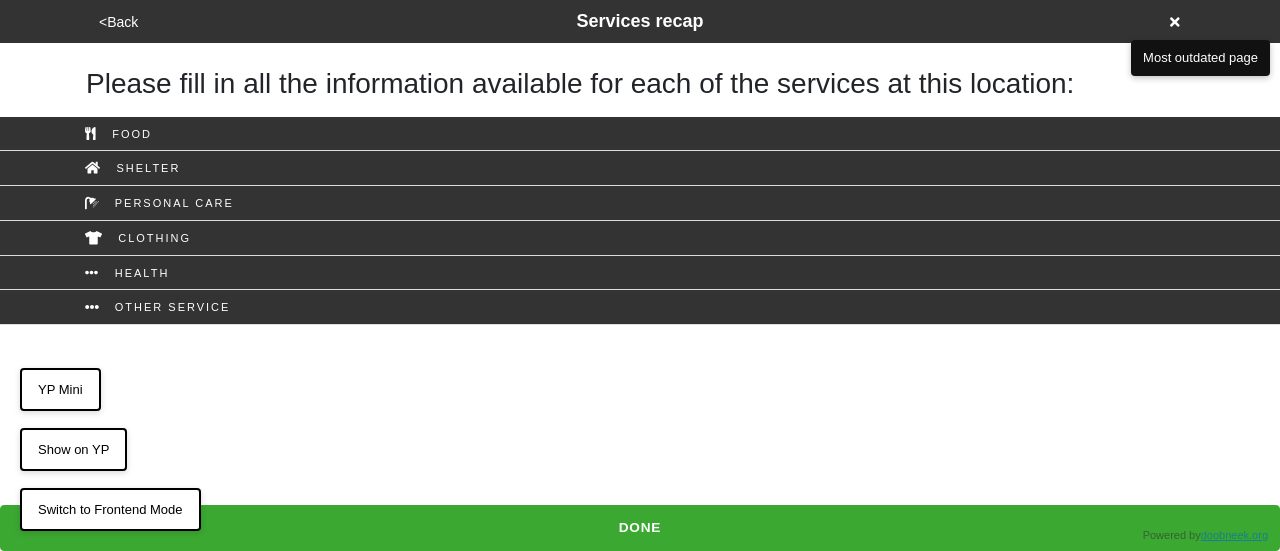 scroll, scrollTop: 0, scrollLeft: 0, axis: both 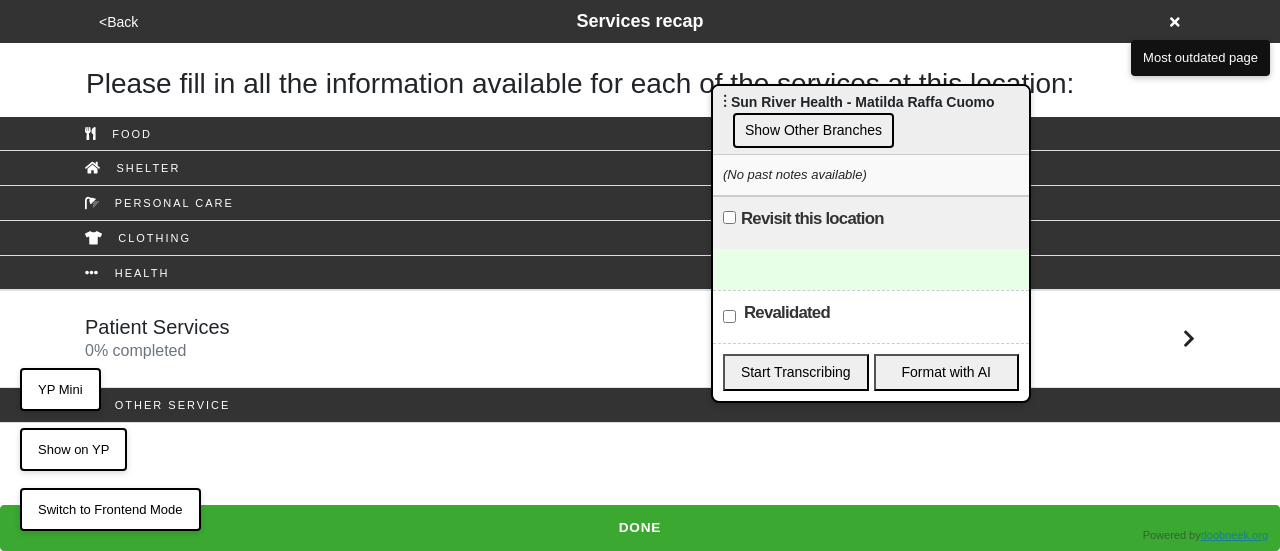 drag, startPoint x: 1248, startPoint y: 205, endPoint x: 580, endPoint y: 70, distance: 681.50494 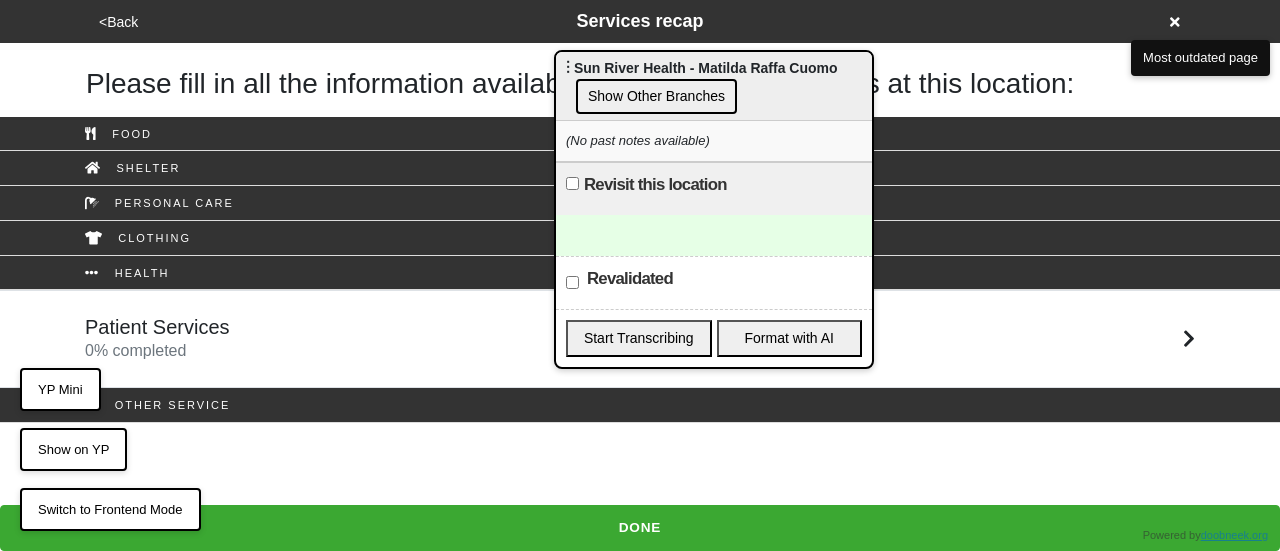 click on "Show Other Branches" at bounding box center [656, 96] 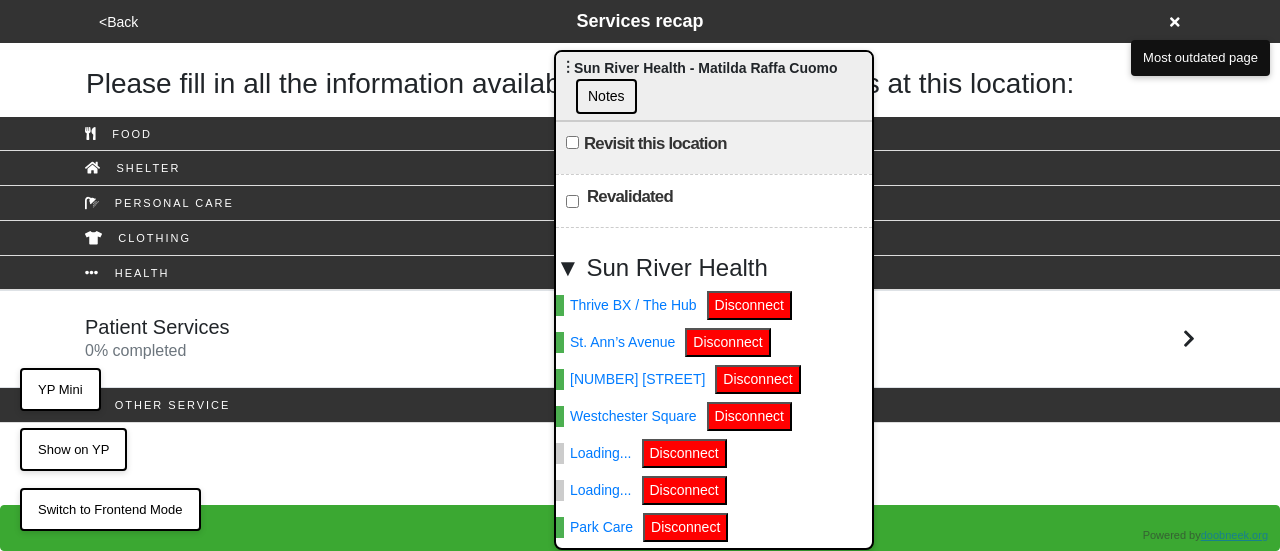 scroll, scrollTop: 0, scrollLeft: 0, axis: both 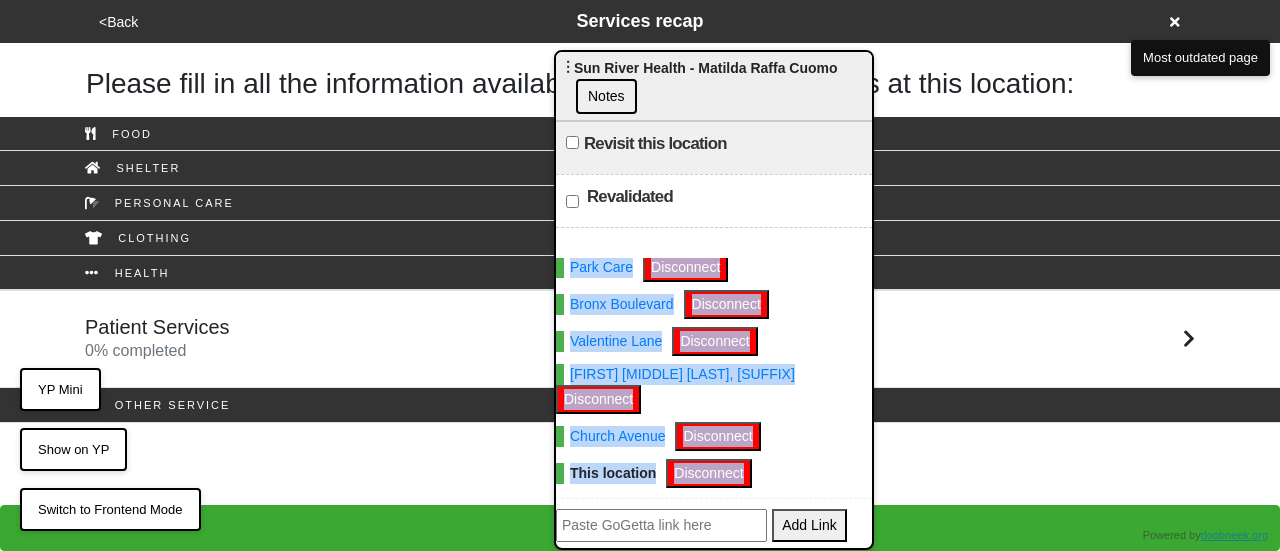 drag, startPoint x: 562, startPoint y: 362, endPoint x: 785, endPoint y: 462, distance: 244.39517 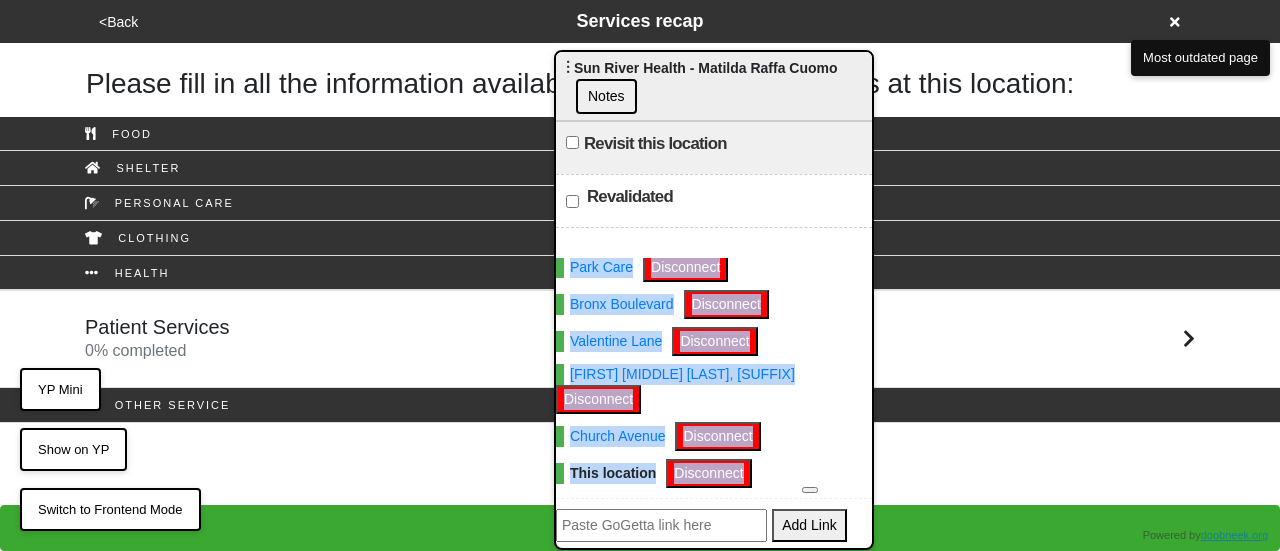 scroll, scrollTop: 74, scrollLeft: 0, axis: vertical 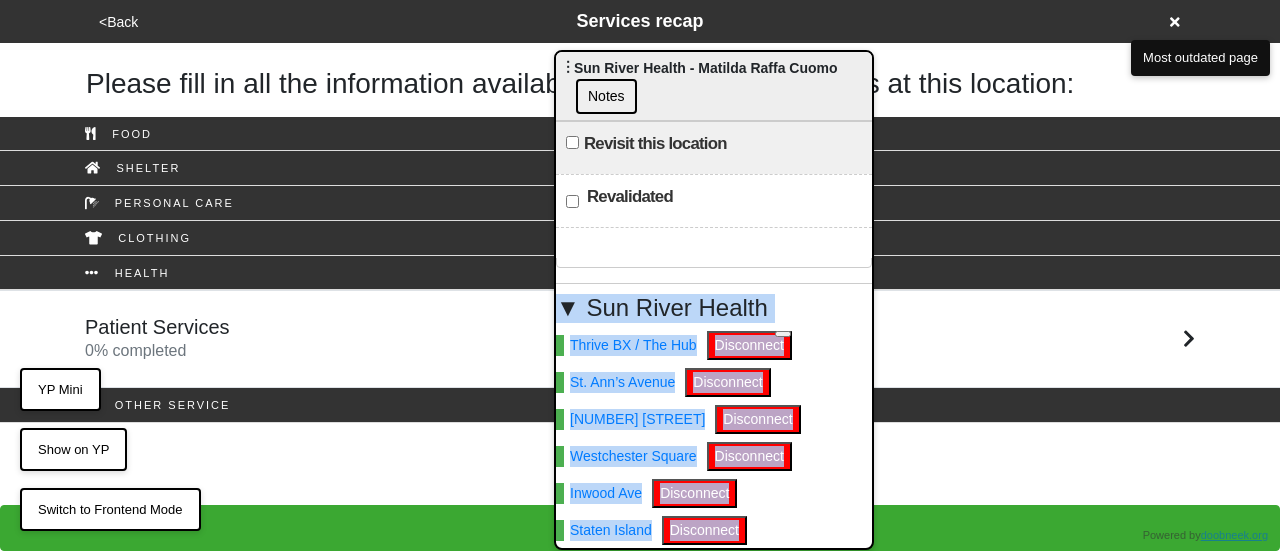 copy on "▼ Sun River Health Thrive BX / The Hub Disconnect St. Ann’s Avenue Disconnect [NUMBER] [STREET] Disconnect Westchester Square Disconnect Inwood Ave Disconnect Staten Island Disconnect Park Care Disconnect Bronx Boulevard Disconnect Valentine Lane Disconnect [FIRST] [MIDDLE] [LAST] Disconnect [STREET] Avenue Disconnect This location Disconnect" 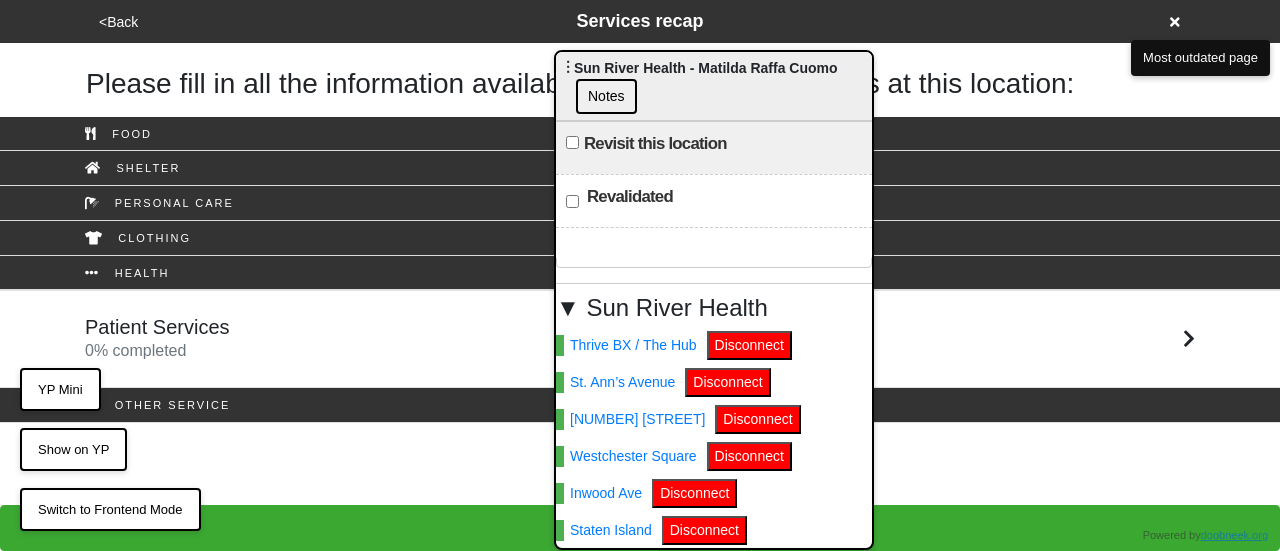 click on "Revalidated" at bounding box center (714, 200) 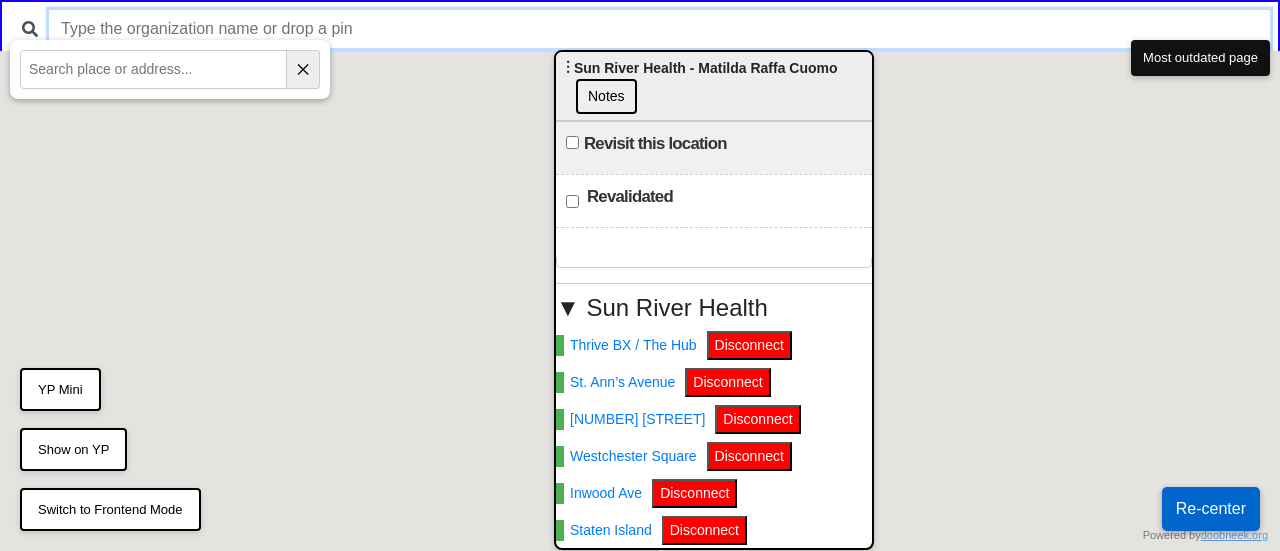 click at bounding box center [659, 29] 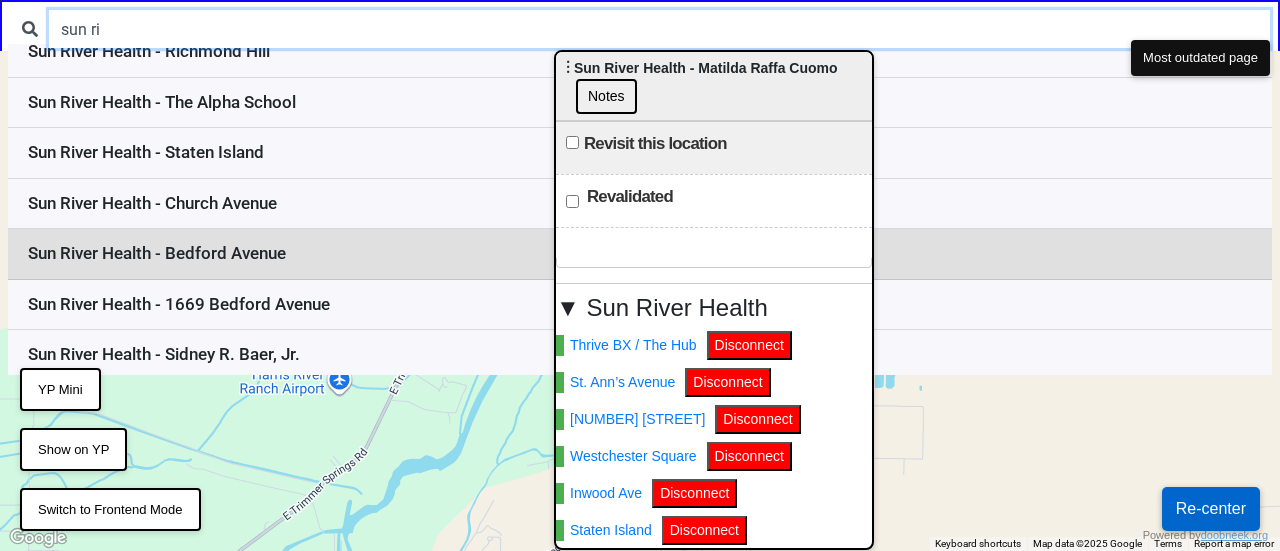 scroll, scrollTop: 121, scrollLeft: 0, axis: vertical 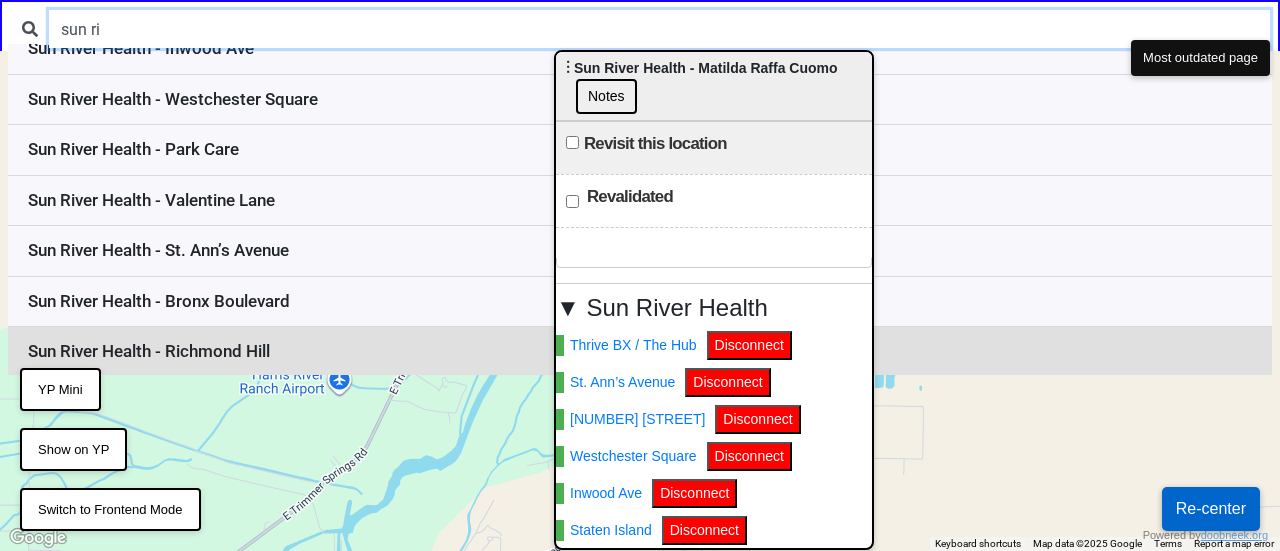 type on "sun ri" 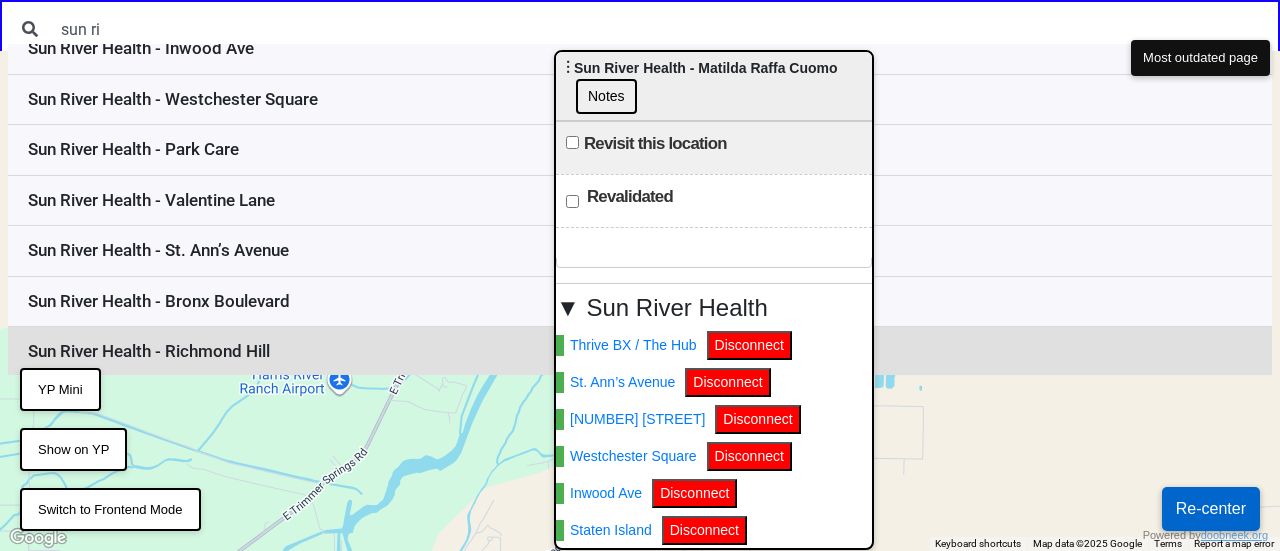 click on "Sun River Health - Richmond Hill" at bounding box center [640, 352] 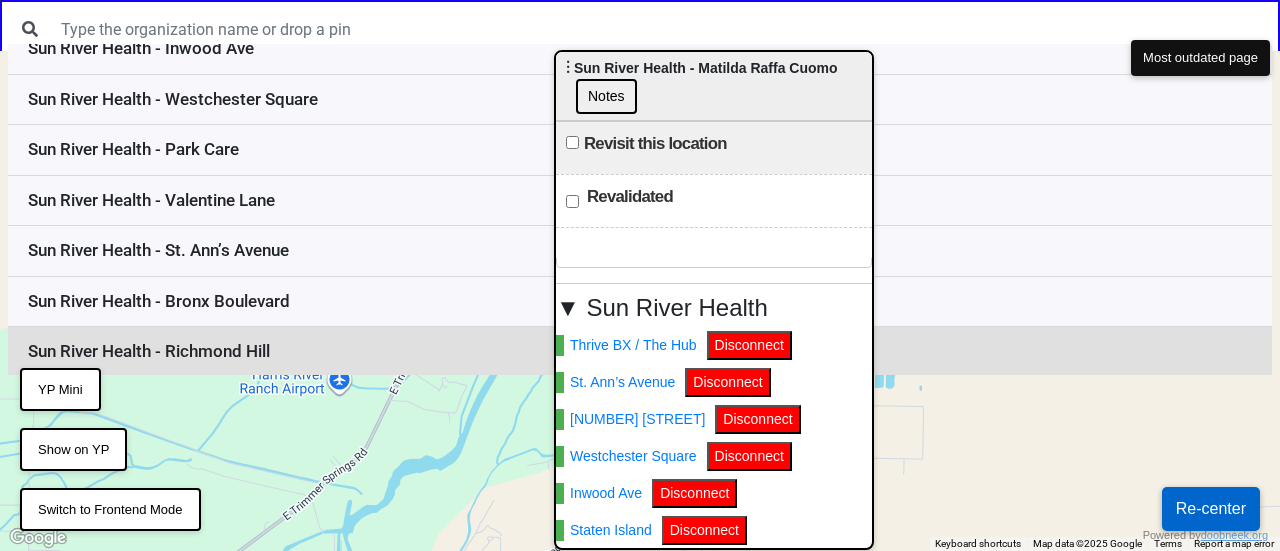 scroll, scrollTop: 0, scrollLeft: 0, axis: both 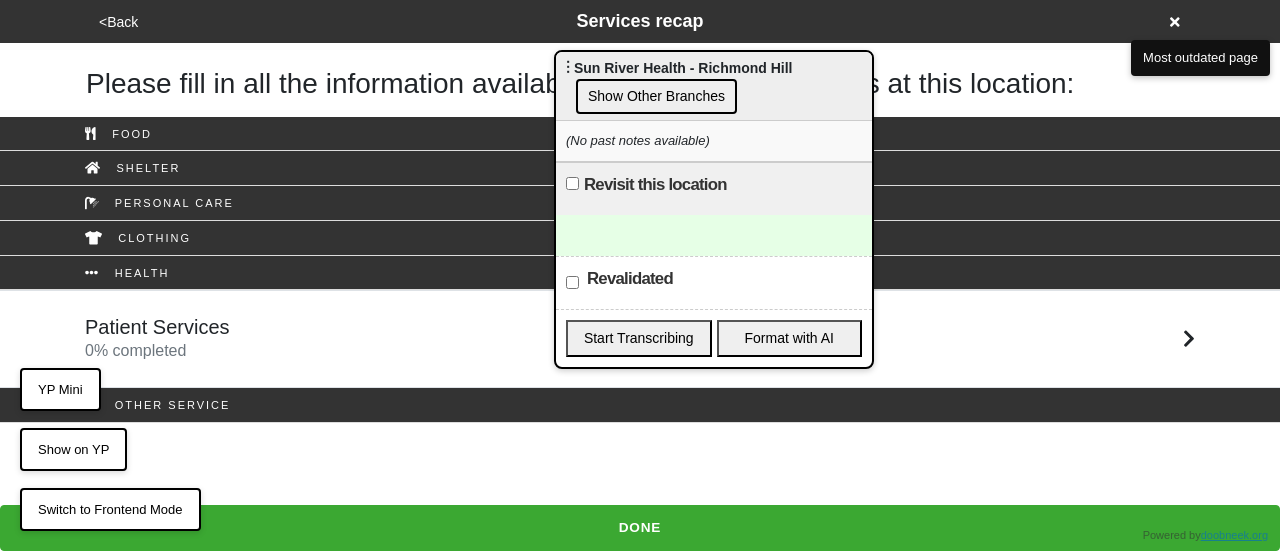 click on "Show Other Branches" at bounding box center (656, 96) 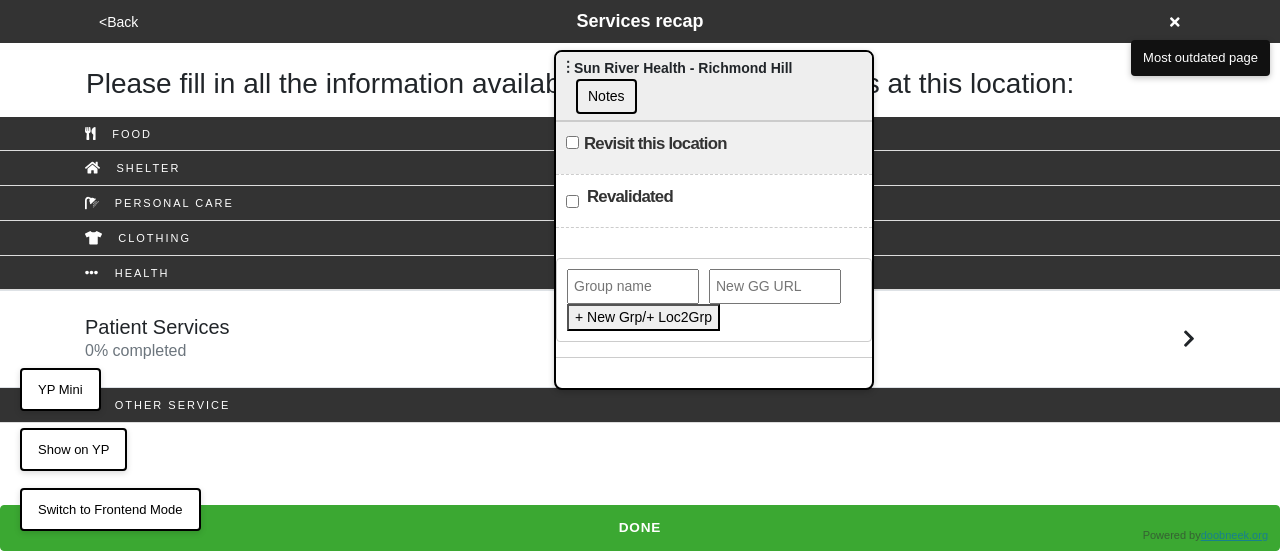 click at bounding box center (633, 286) 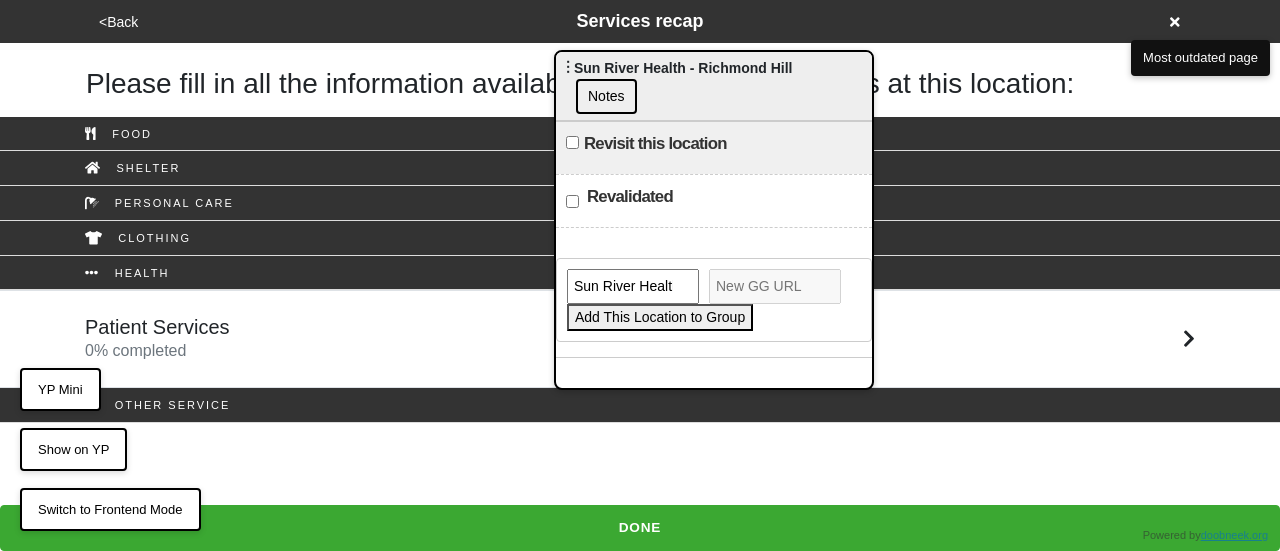 click on "Add This Location to Group" at bounding box center [660, 317] 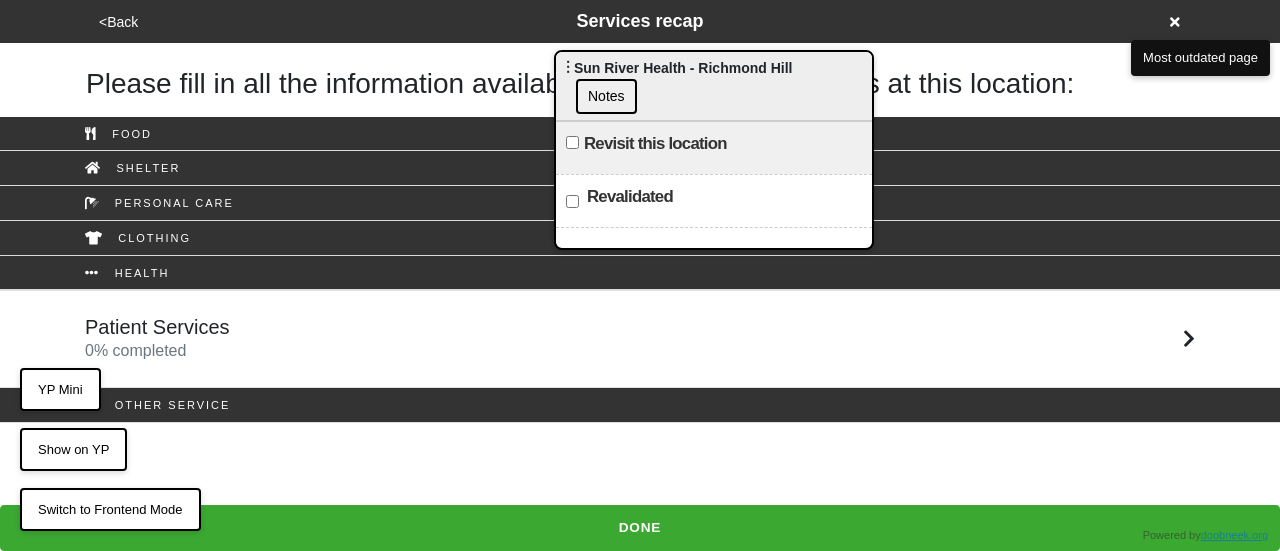 drag, startPoint x: 1172, startPoint y: 20, endPoint x: 751, endPoint y: 57, distance: 422.62277 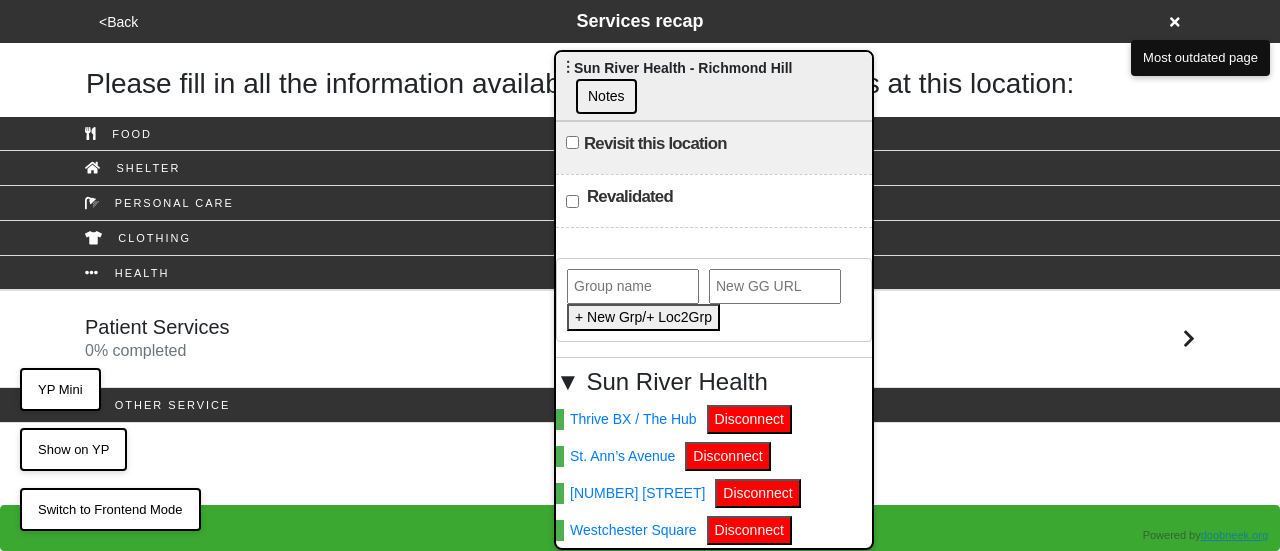click 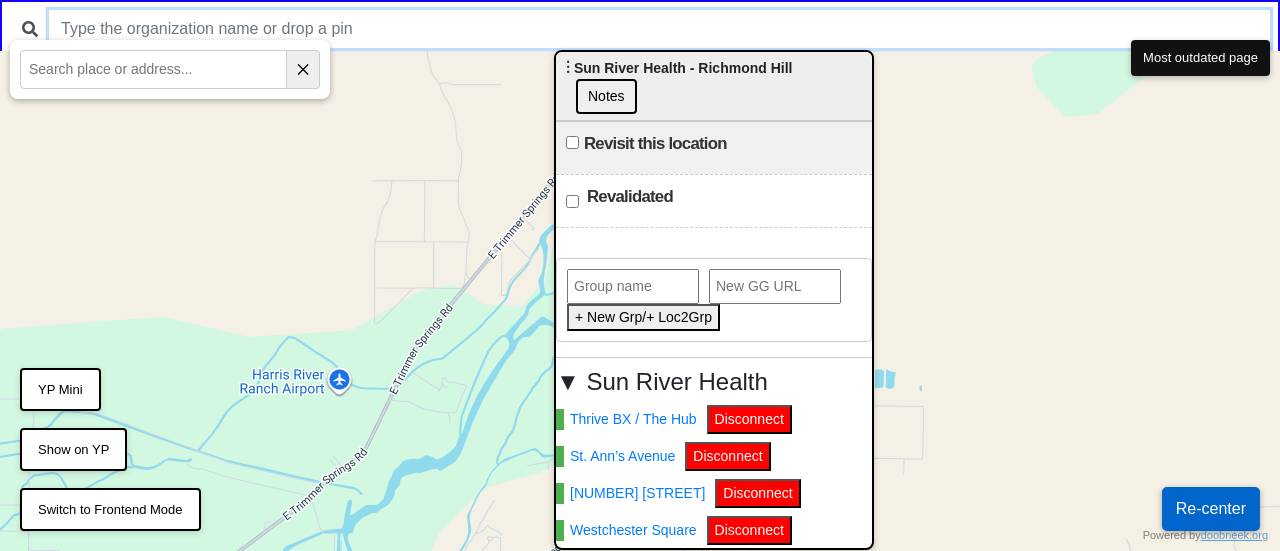 click at bounding box center [659, 29] 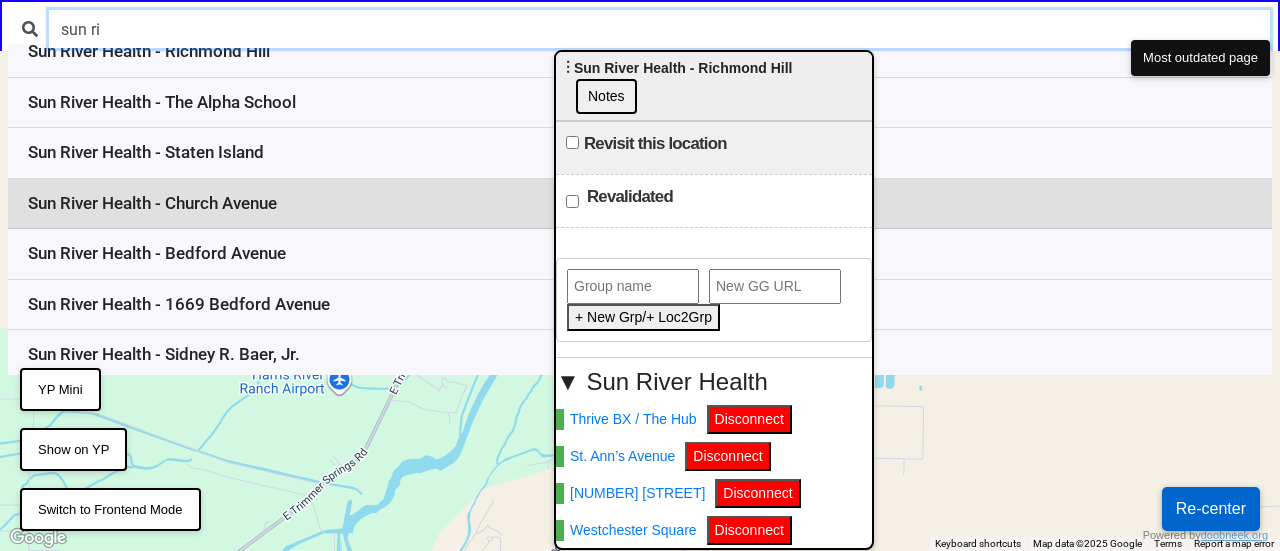 scroll, scrollTop: 321, scrollLeft: 0, axis: vertical 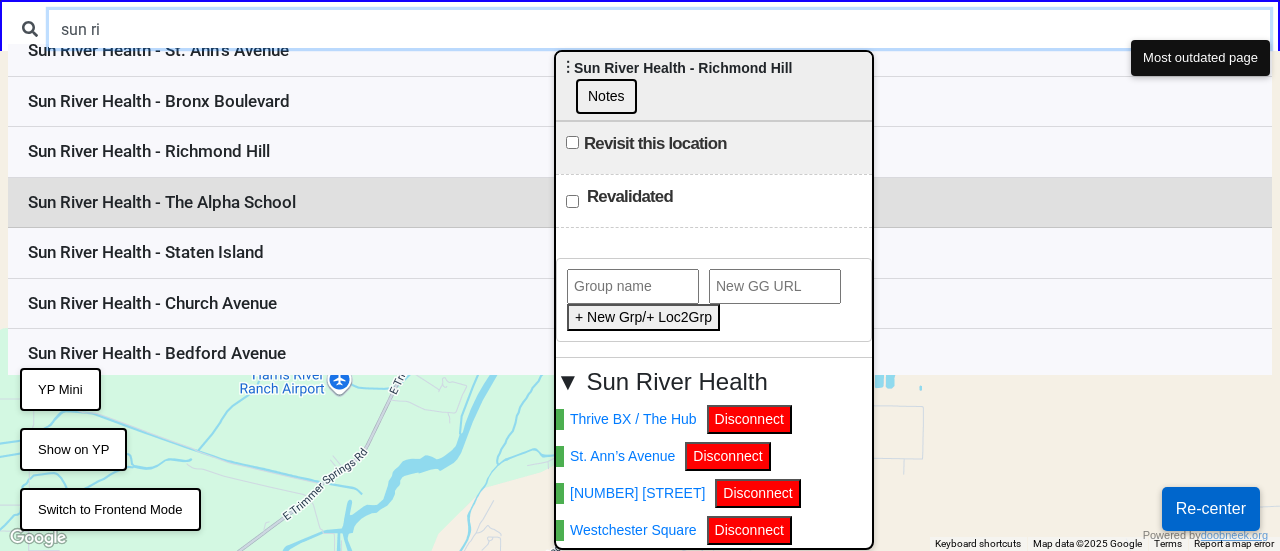 type on "sun ri" 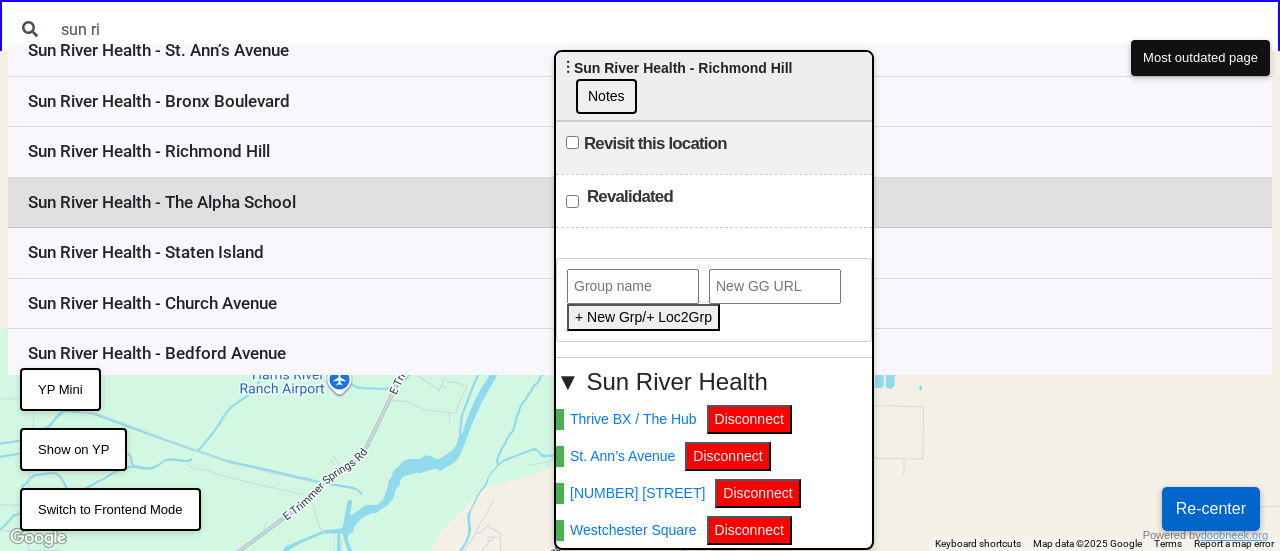 click on "Sun River Health - The Alpha School" at bounding box center [640, 203] 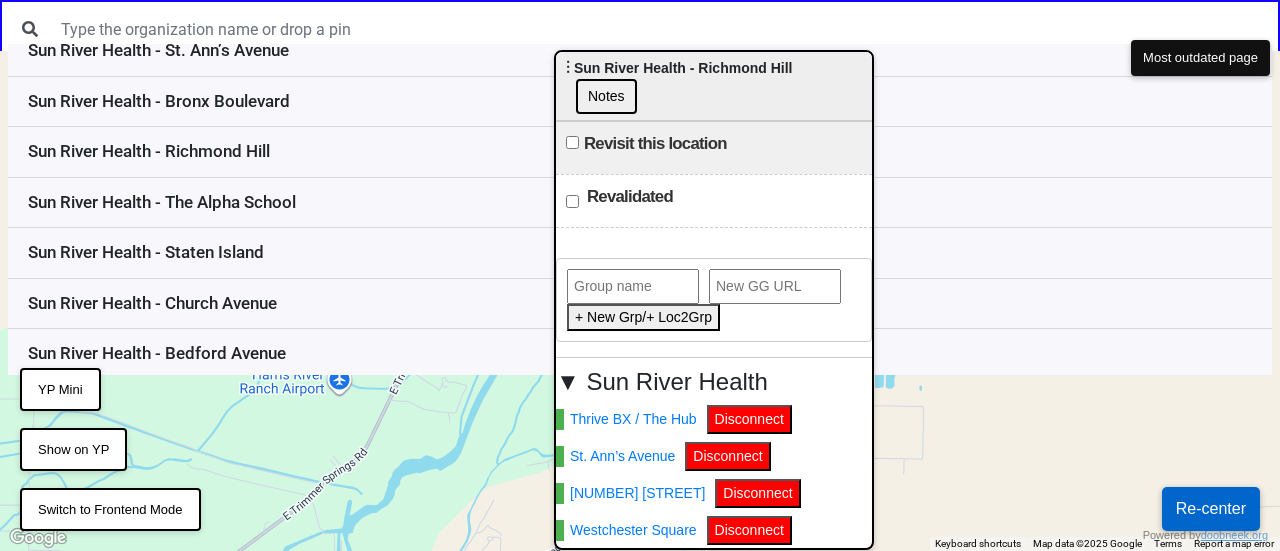 scroll, scrollTop: 0, scrollLeft: 0, axis: both 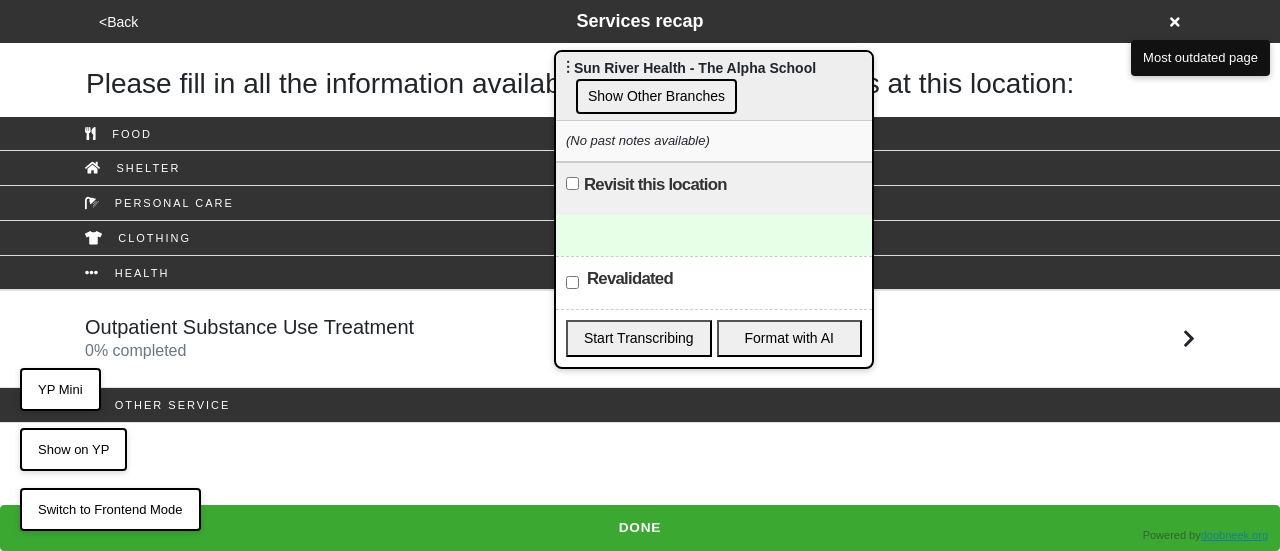 click on "Show Other Branches" at bounding box center [656, 96] 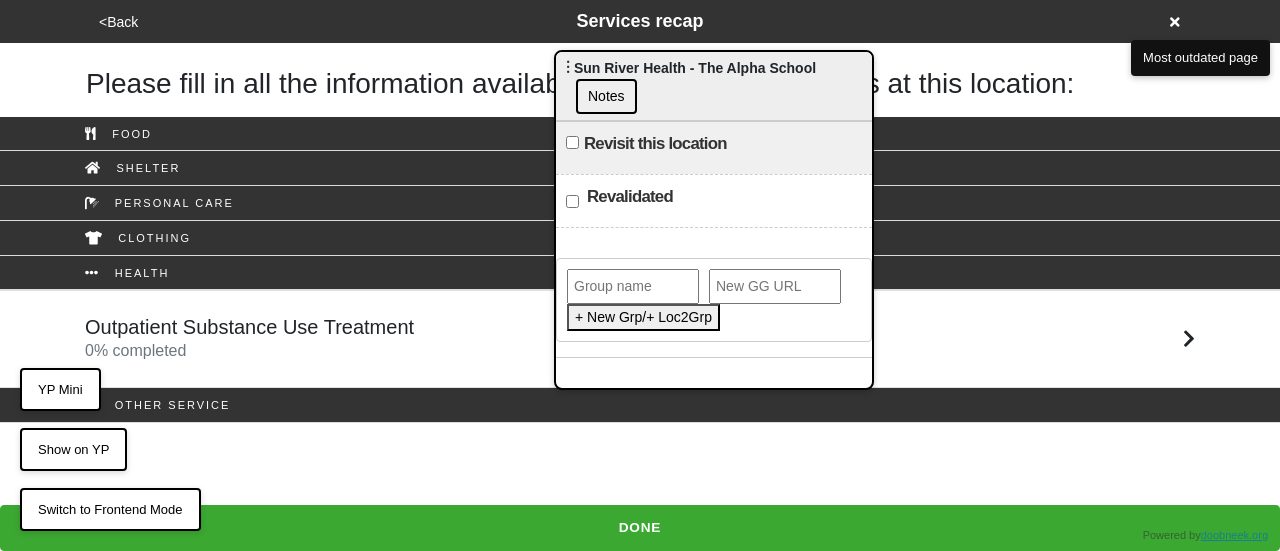 drag, startPoint x: 652, startPoint y: 299, endPoint x: 648, endPoint y: 285, distance: 14.56022 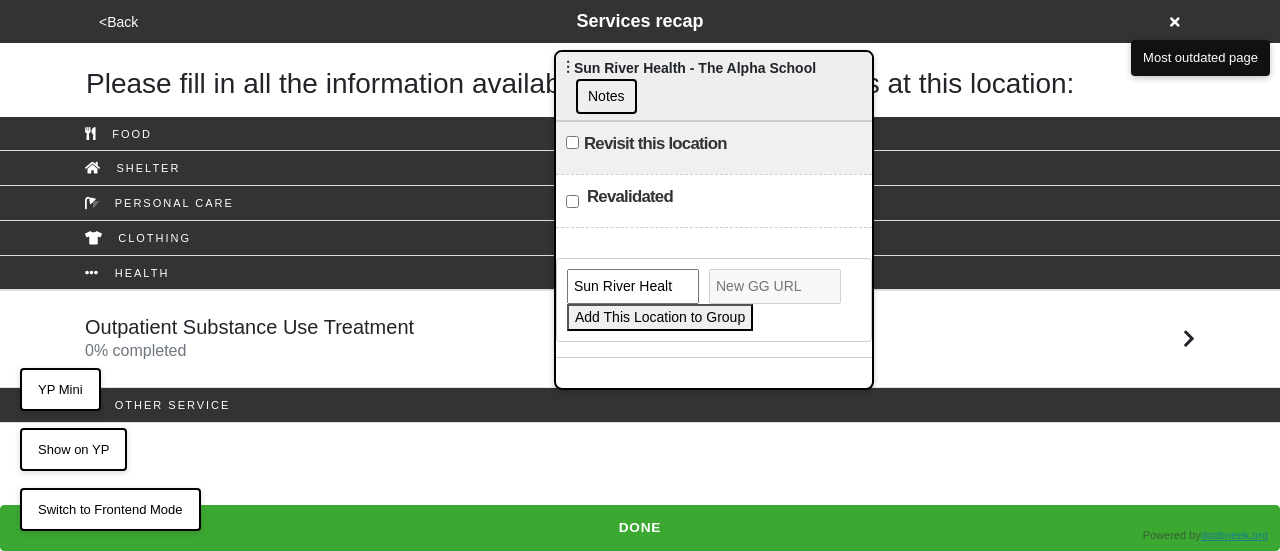 click on "Add This Location to Group" at bounding box center [660, 317] 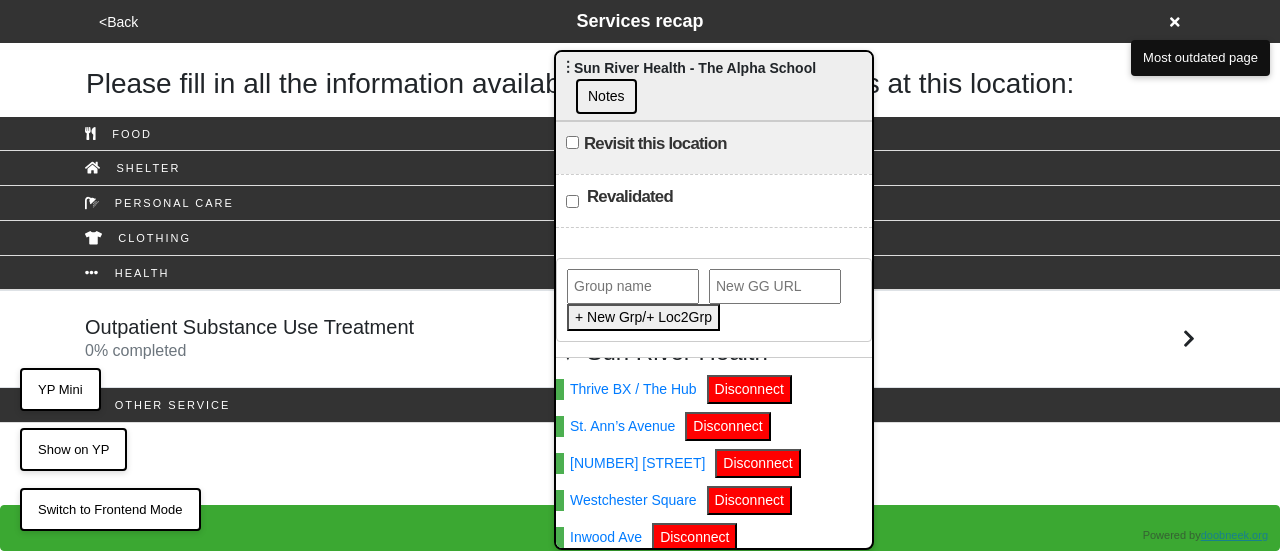 scroll, scrollTop: 0, scrollLeft: 0, axis: both 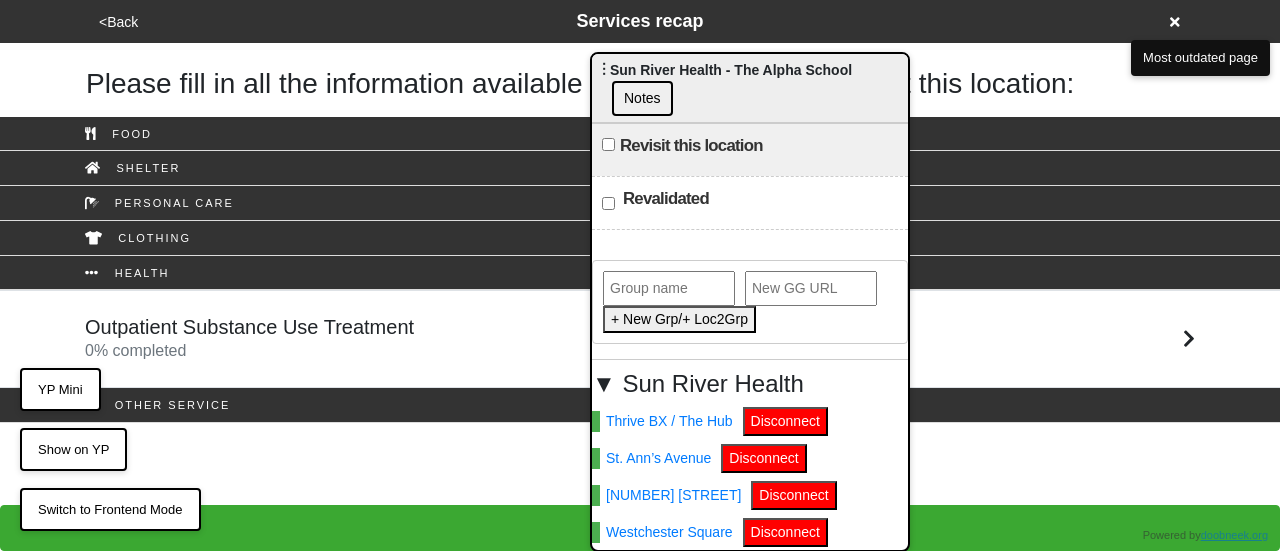 drag, startPoint x: 650, startPoint y: 69, endPoint x: 865, endPoint y: 49, distance: 215.92822 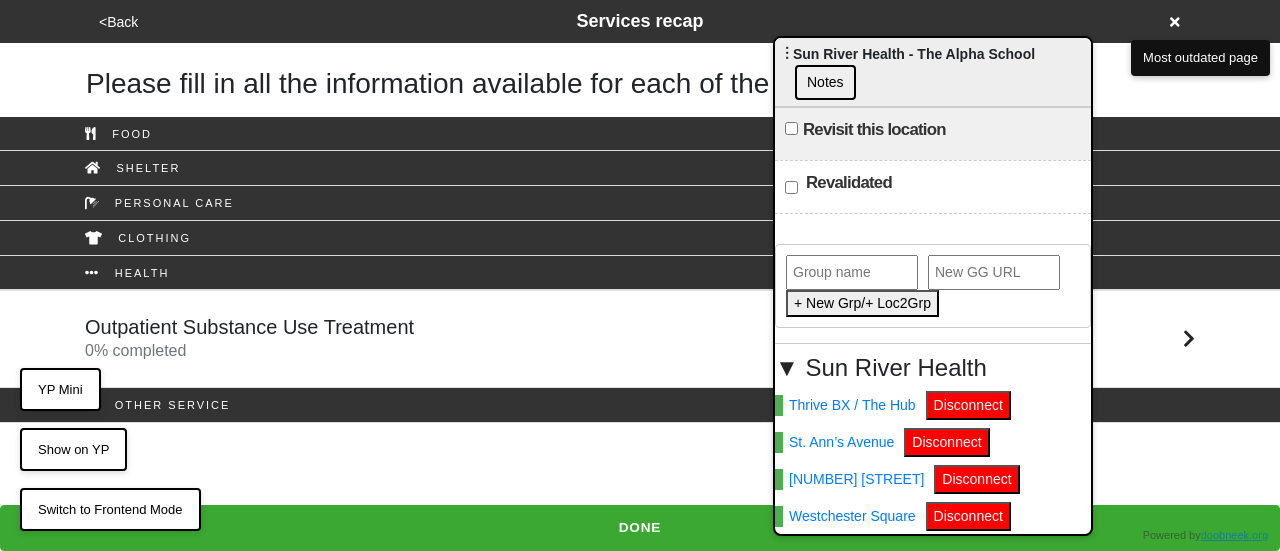 click 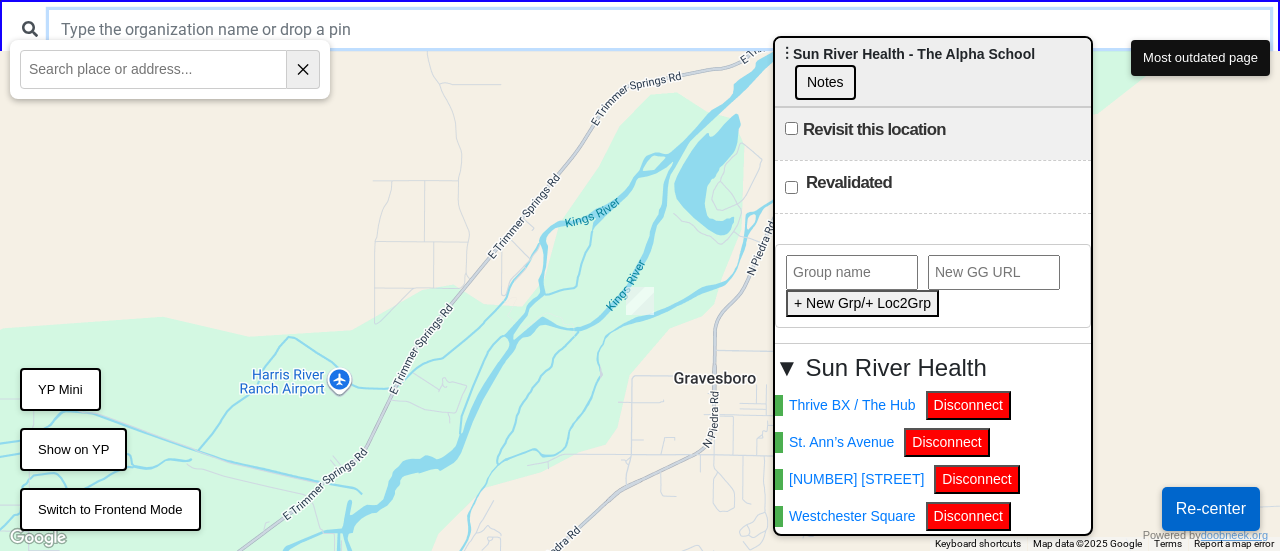 paste on "2351 Bedford Avenue" 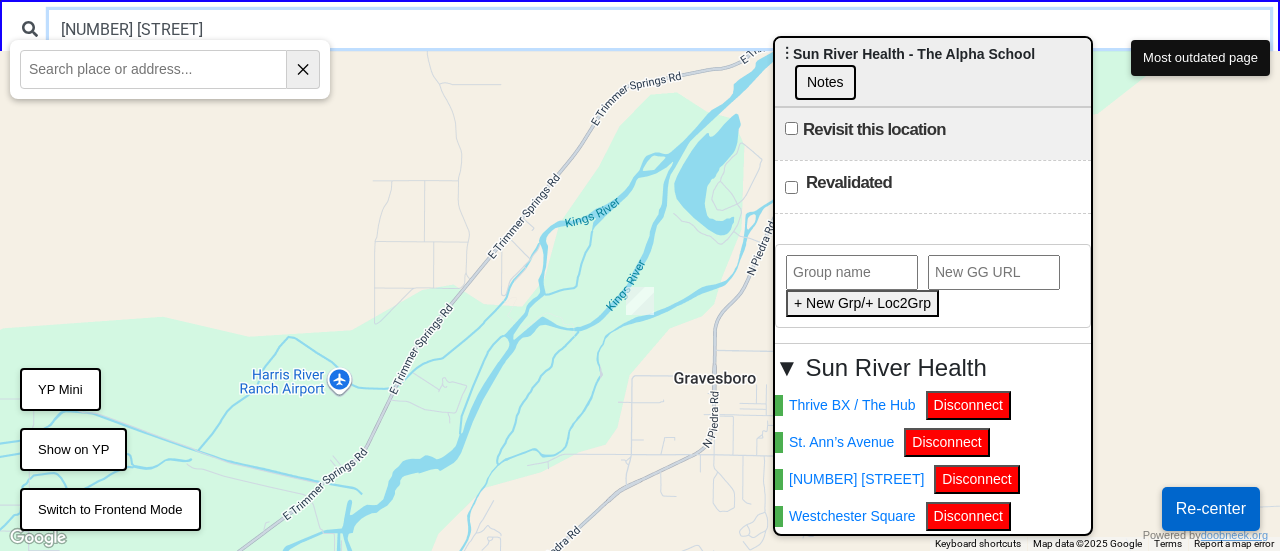 type on "2351 Bedford Avenue" 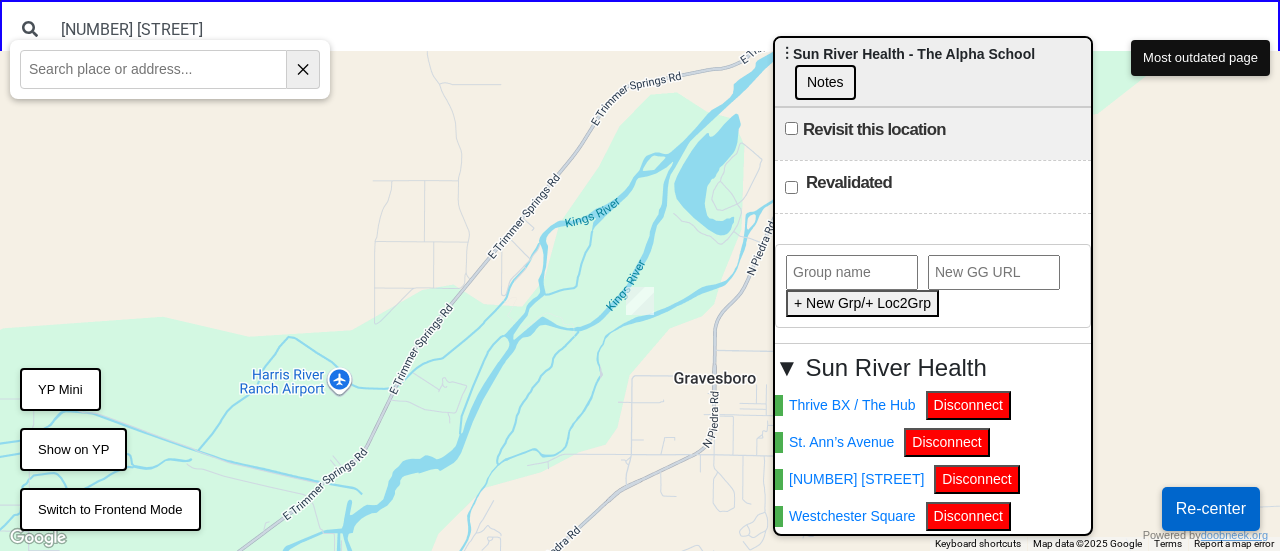 paste on "2351 Bedford Avenue" 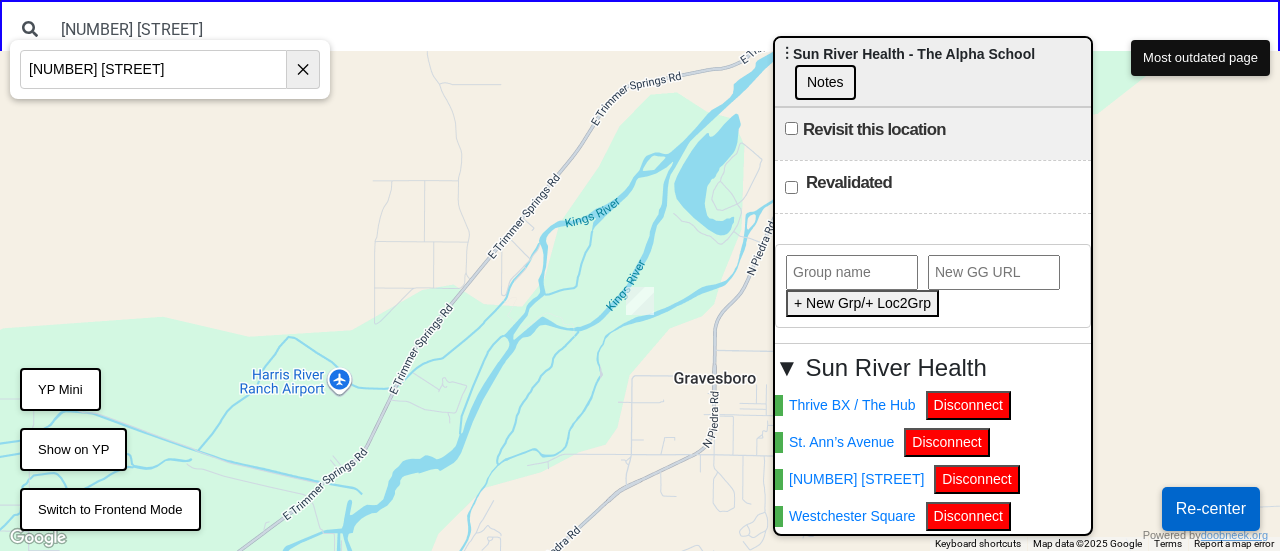 type on "2351 Bedford Avenue" 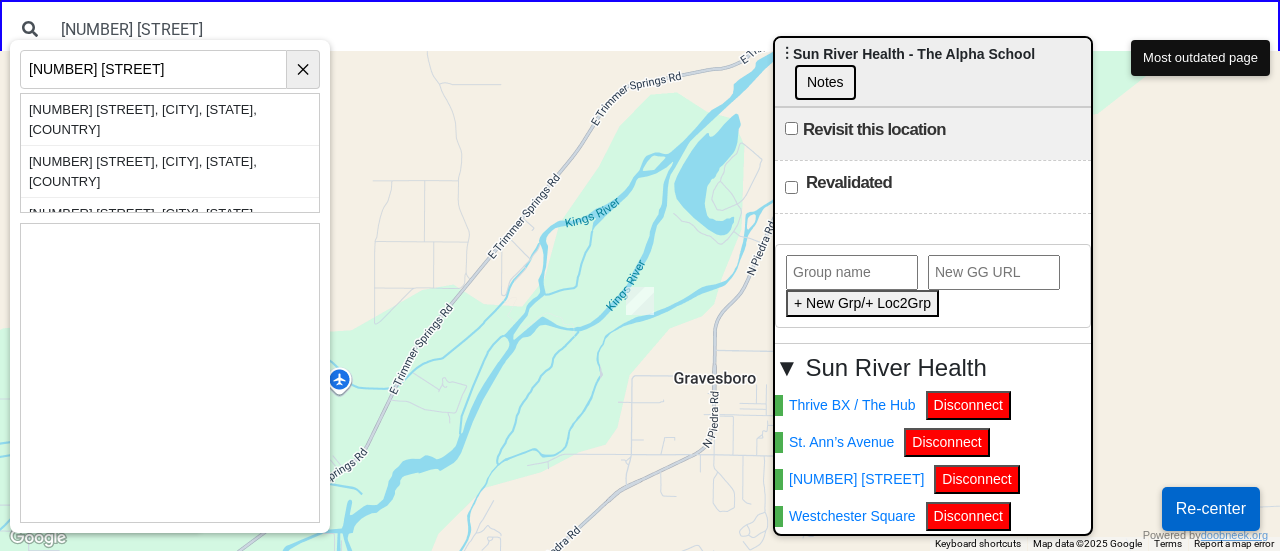 click on "2351 Bedford Avenue, Brooklyn, NY, USA" at bounding box center [170, 120] 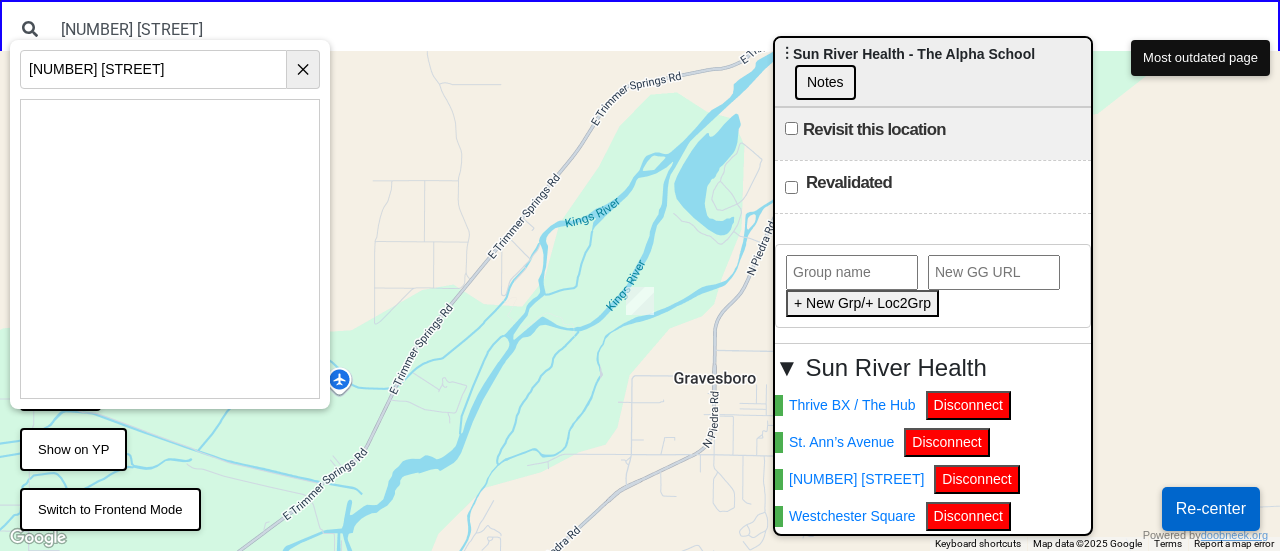 click on "Re-center" at bounding box center [1211, 509] 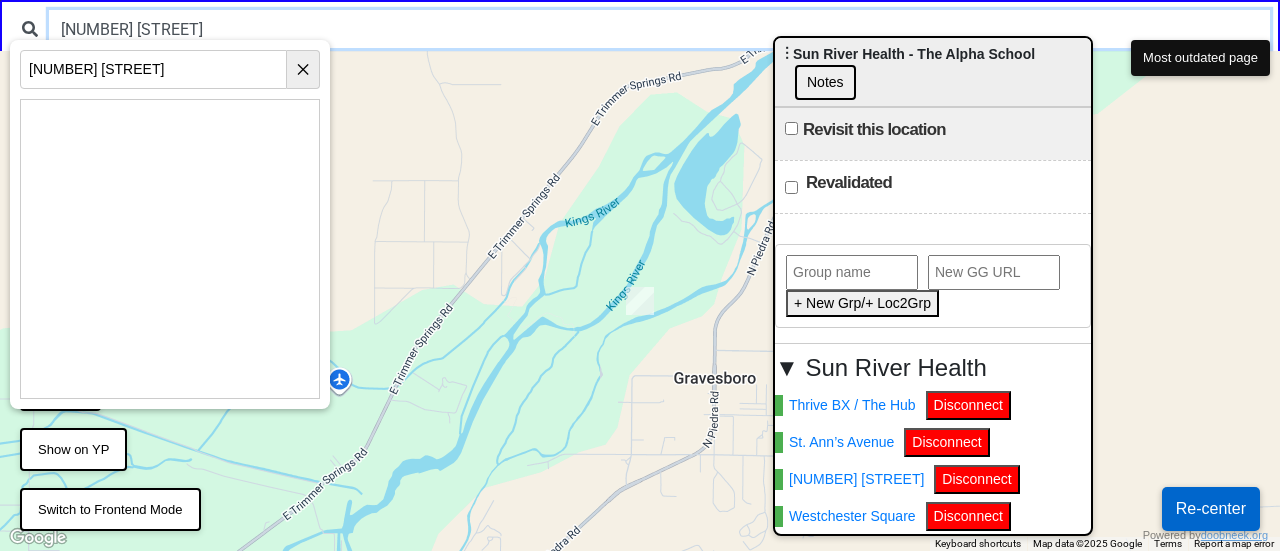 type 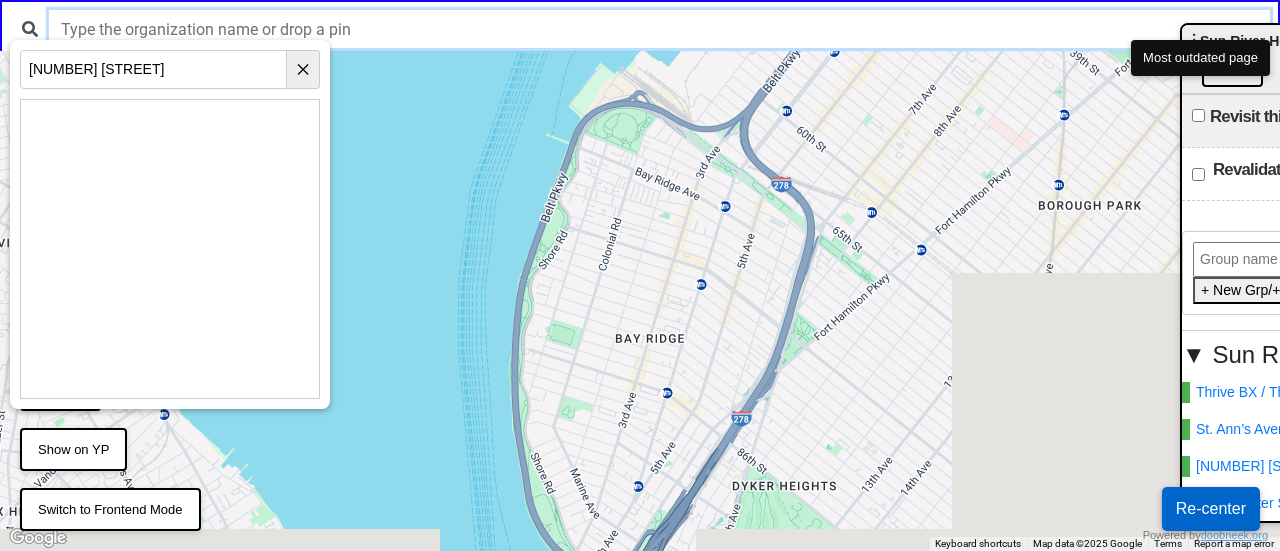 drag, startPoint x: 872, startPoint y: 61, endPoint x: 1279, endPoint y: 39, distance: 407.59415 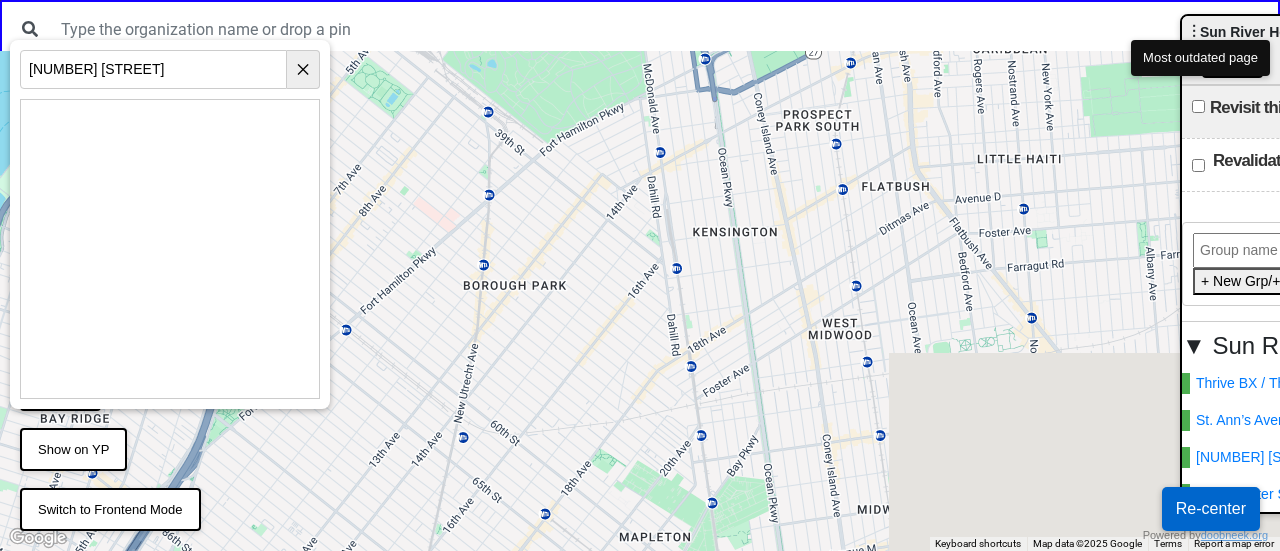 drag, startPoint x: 938, startPoint y: 219, endPoint x: 371, endPoint y: 307, distance: 573.78827 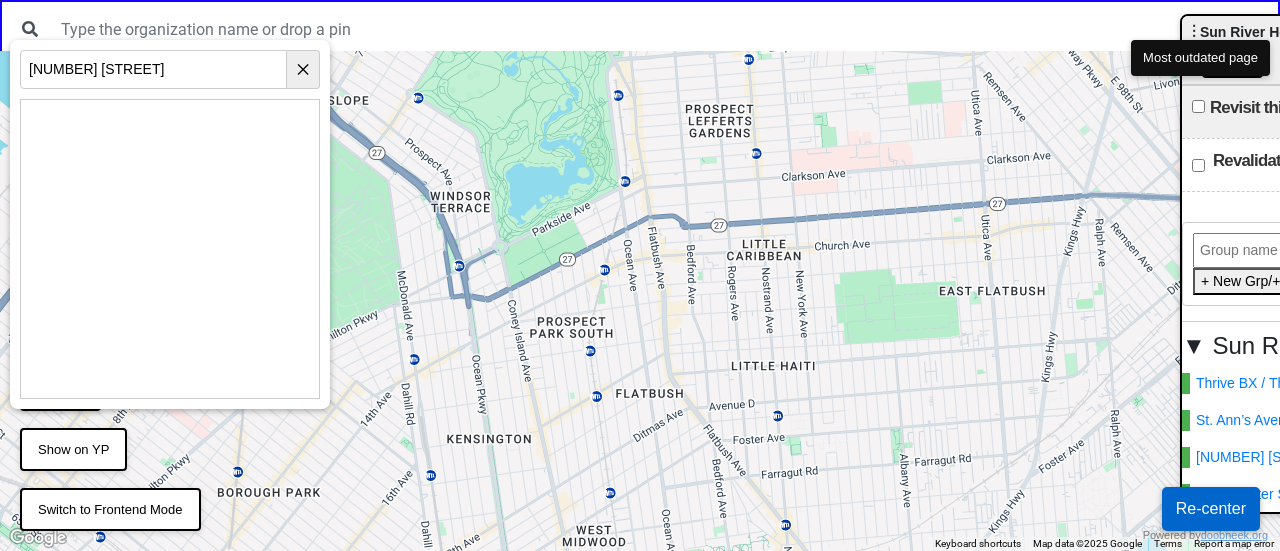 drag, startPoint x: 712, startPoint y: 215, endPoint x: 714, endPoint y: 447, distance: 232.00862 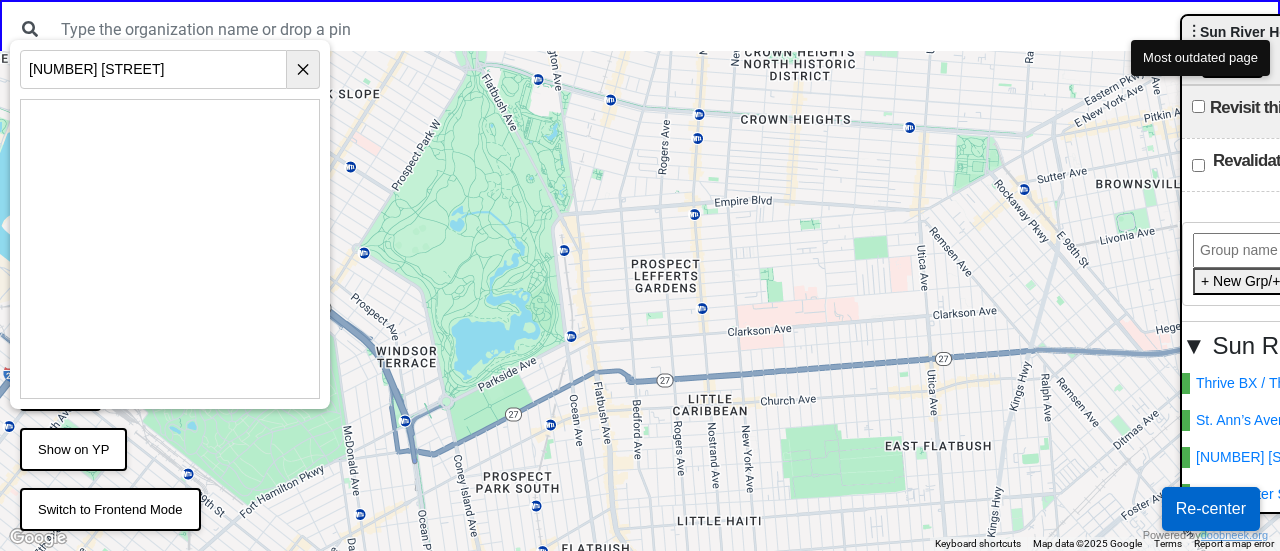 drag, startPoint x: 728, startPoint y: 396, endPoint x: 602, endPoint y: 226, distance: 211.60341 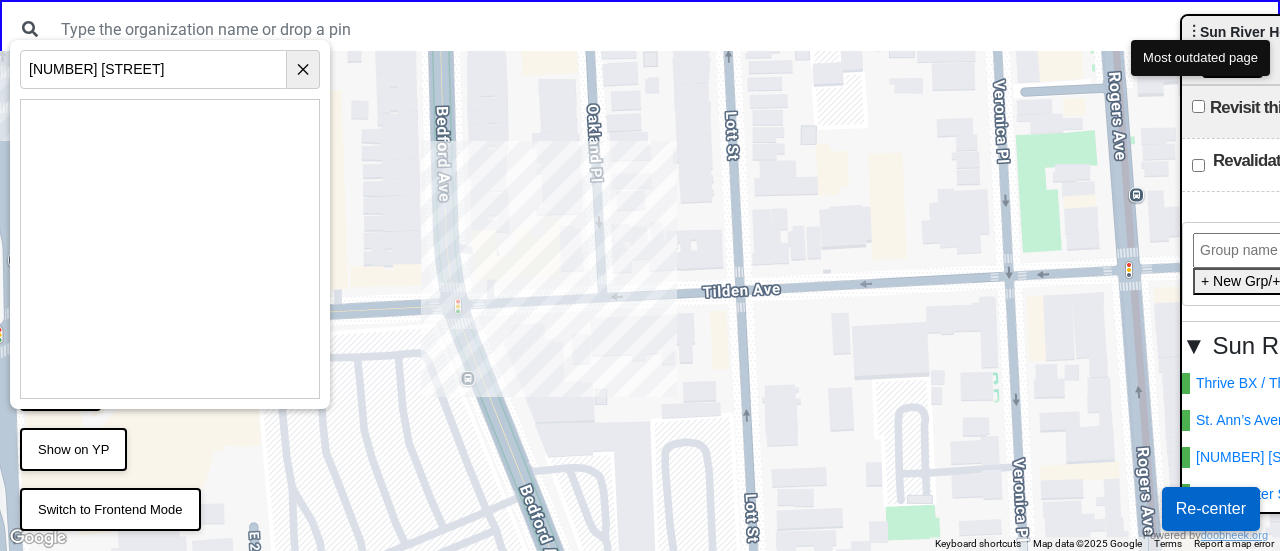 click at bounding box center (640, 301) 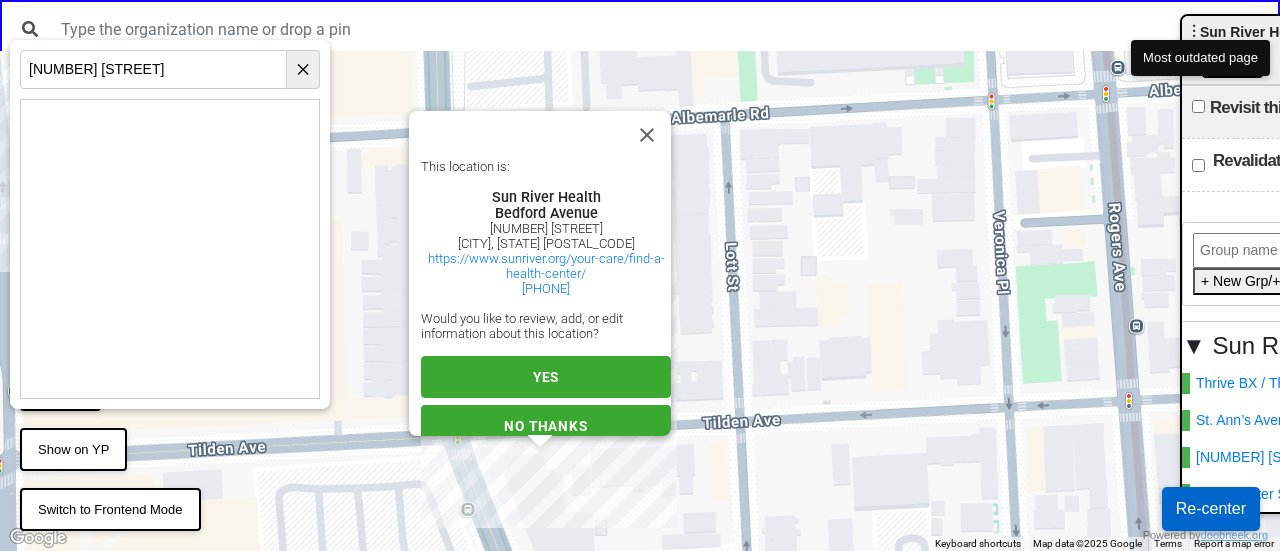 scroll, scrollTop: 33, scrollLeft: 0, axis: vertical 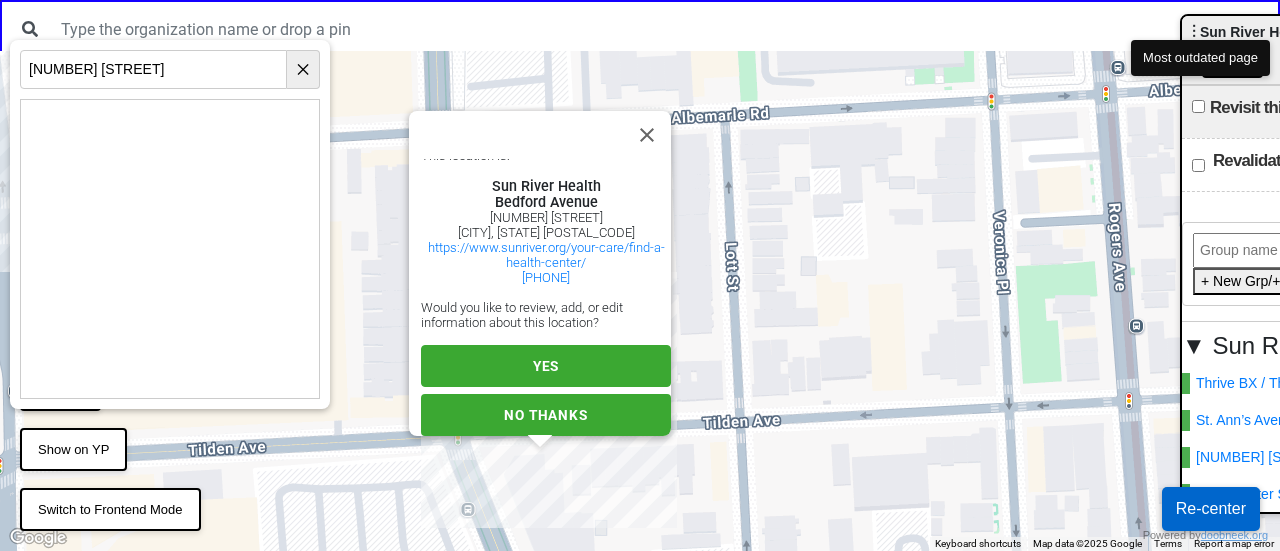 click on "YES" at bounding box center (546, 366) 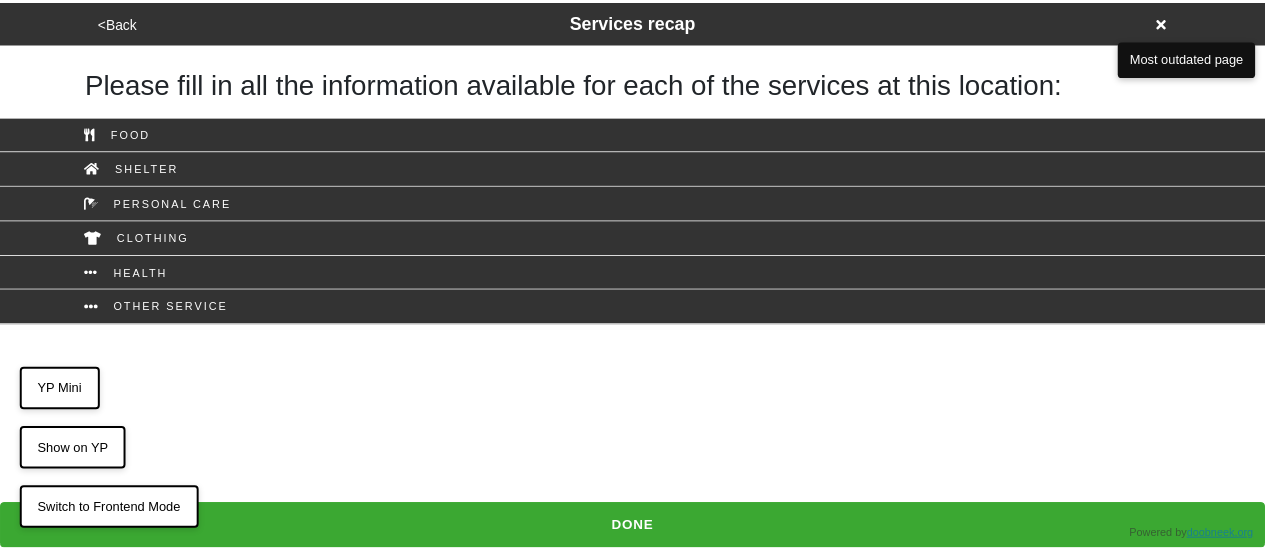 scroll, scrollTop: 0, scrollLeft: 0, axis: both 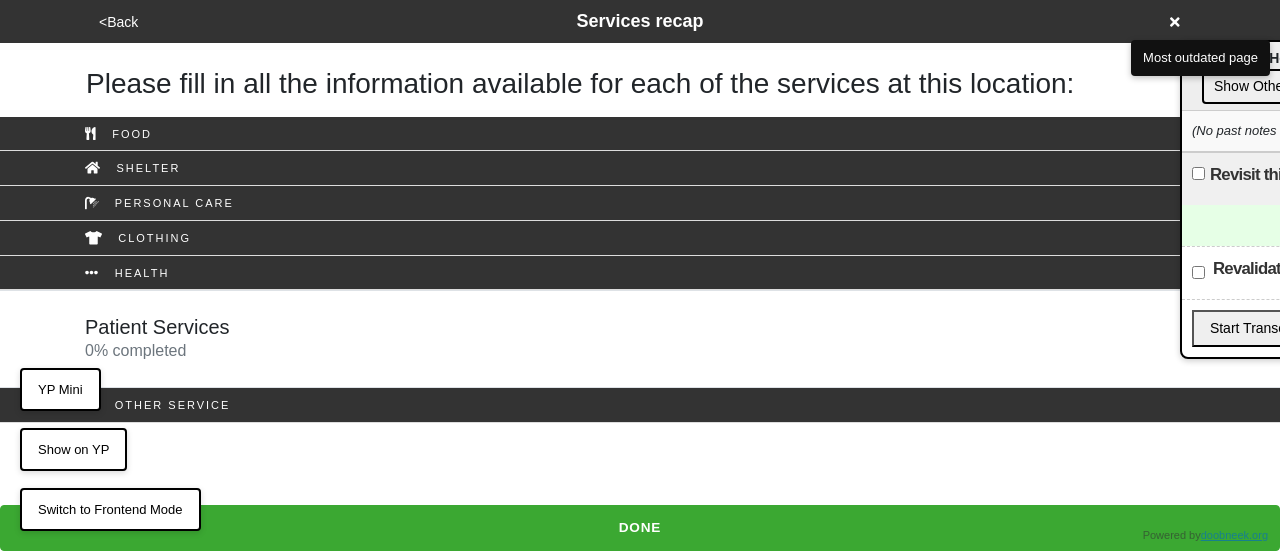 click on "Show Other Branches" at bounding box center [1282, 86] 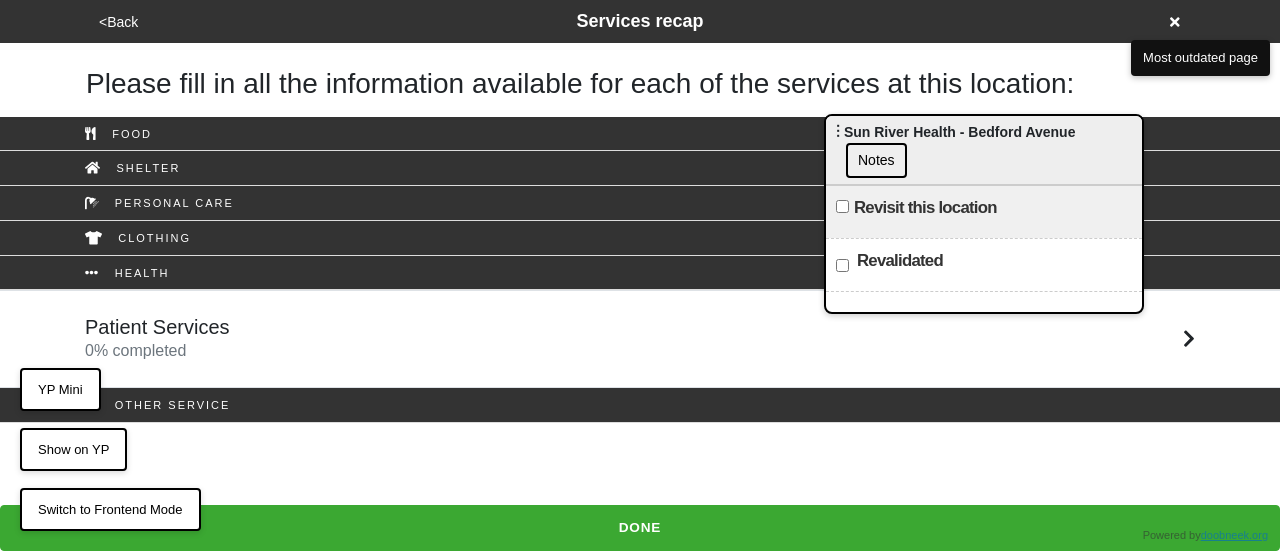 drag, startPoint x: 1278, startPoint y: 55, endPoint x: 752, endPoint y: 105, distance: 528.3711 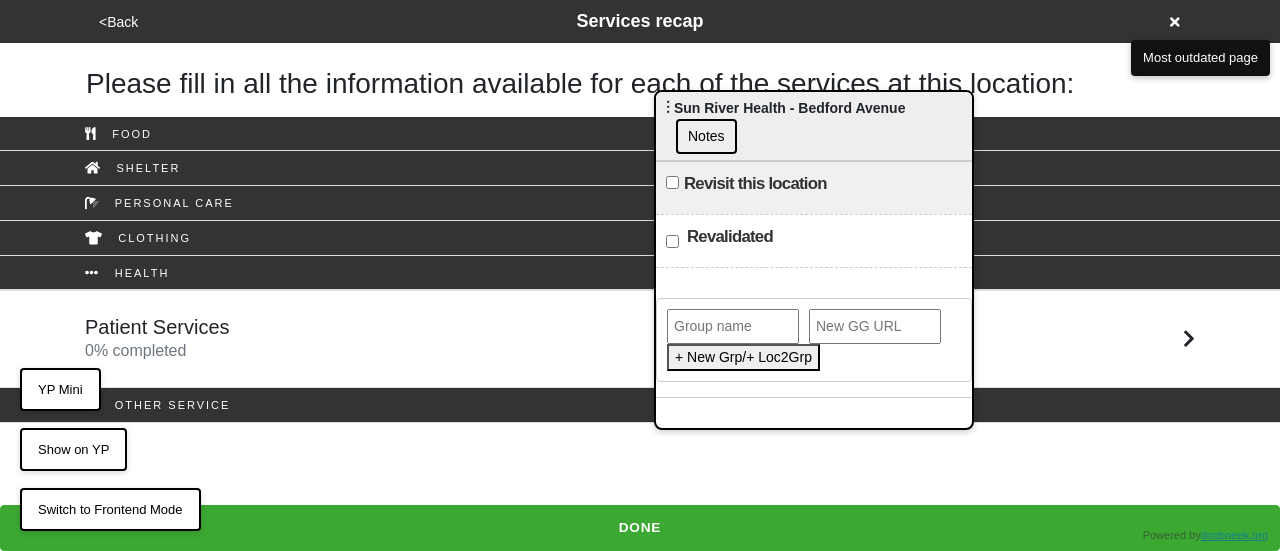 click at bounding box center [733, 326] 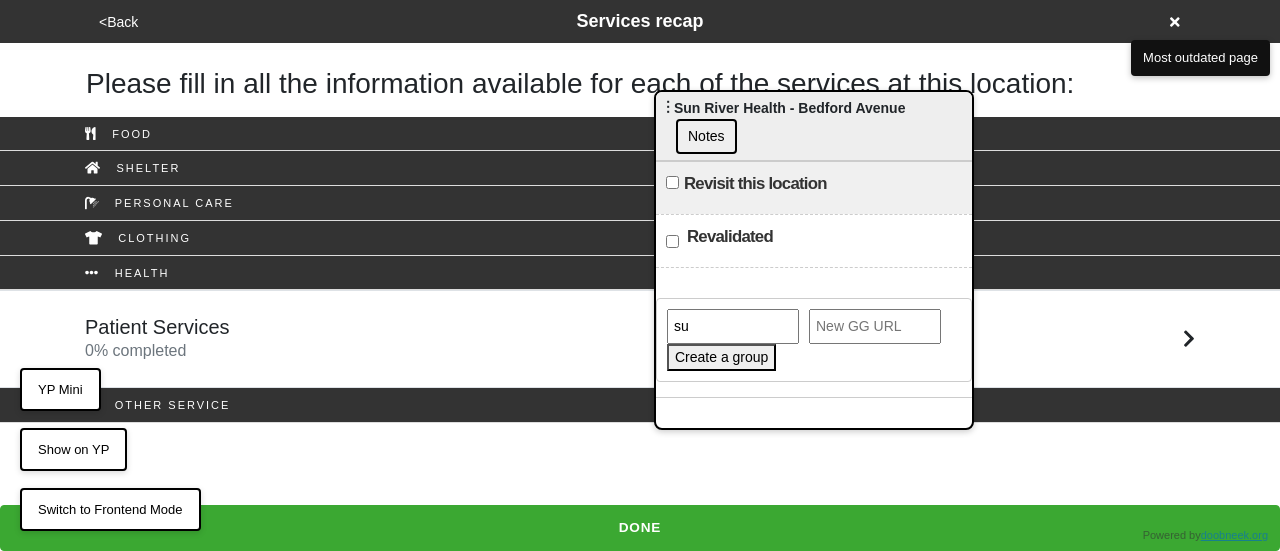 type on "Sun River Health" 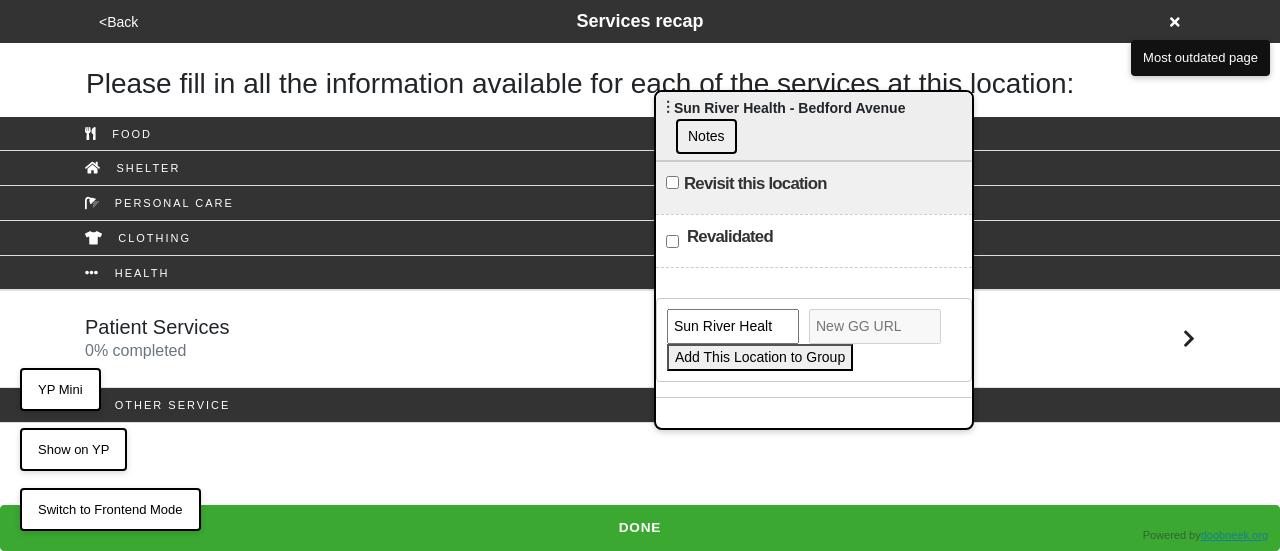 click on "Add This Location to Group" at bounding box center (760, 357) 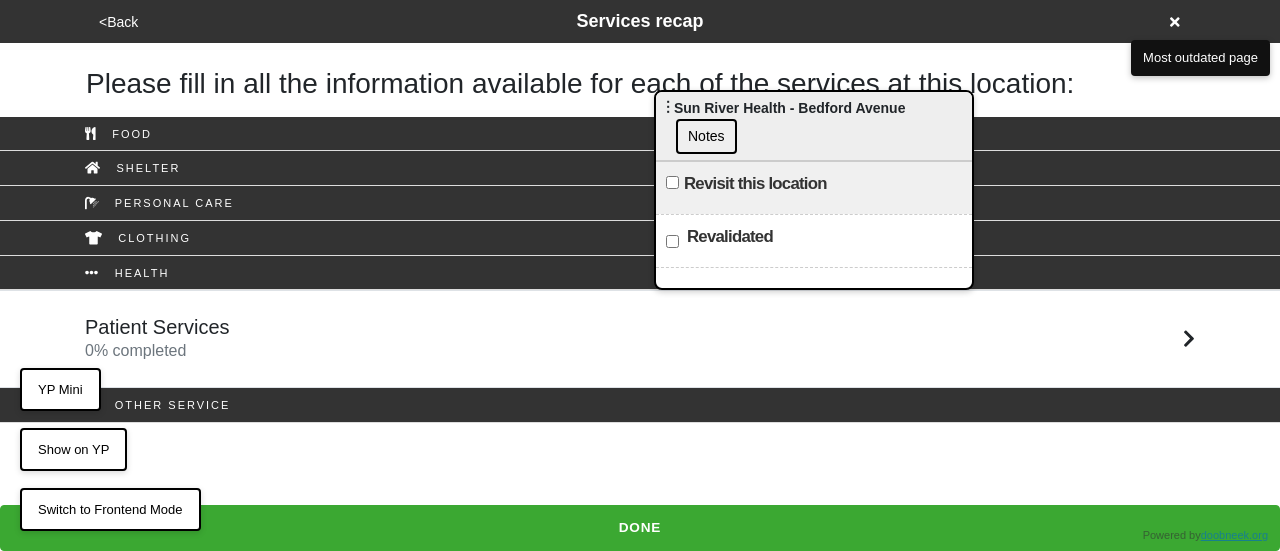 click on "Patient Services 0 % completed" at bounding box center (640, 339) 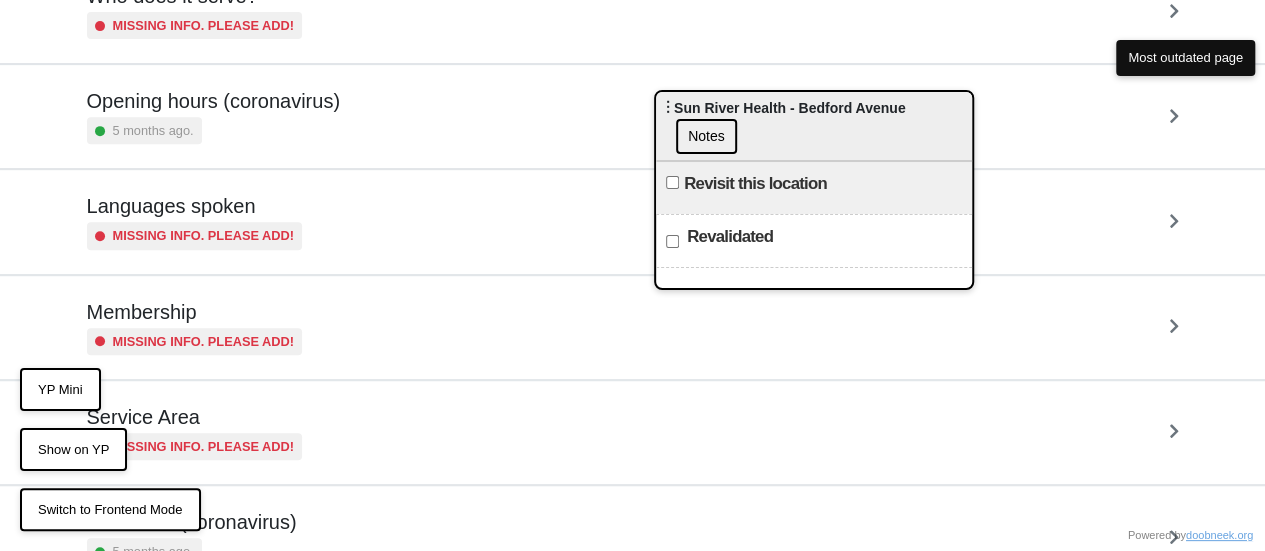 scroll, scrollTop: 484, scrollLeft: 0, axis: vertical 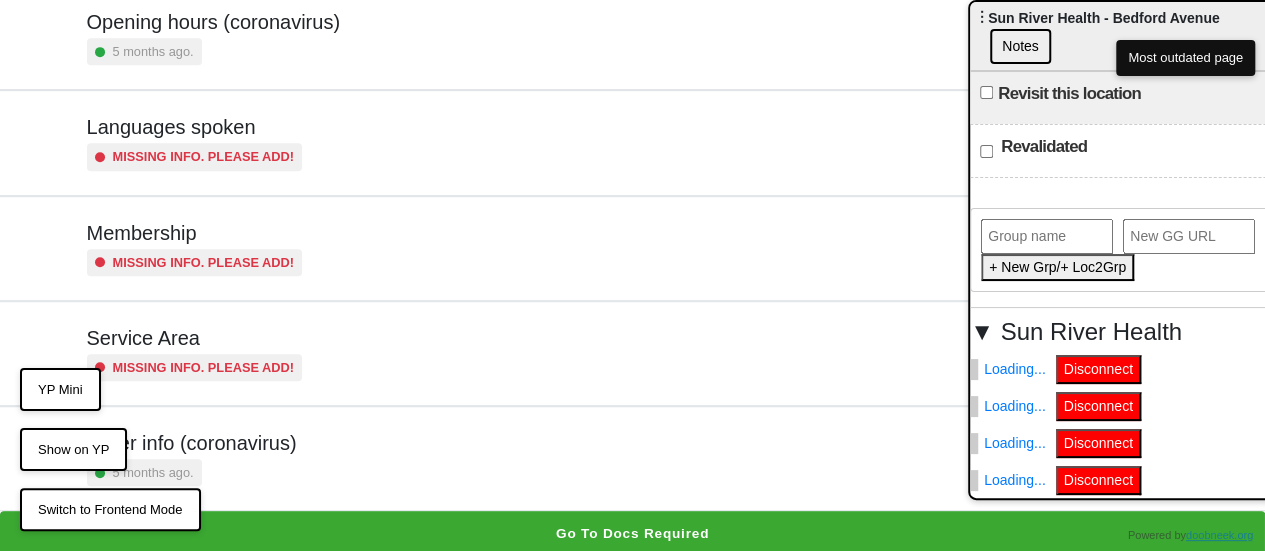 drag, startPoint x: 804, startPoint y: 109, endPoint x: 1184, endPoint y: 125, distance: 380.3367 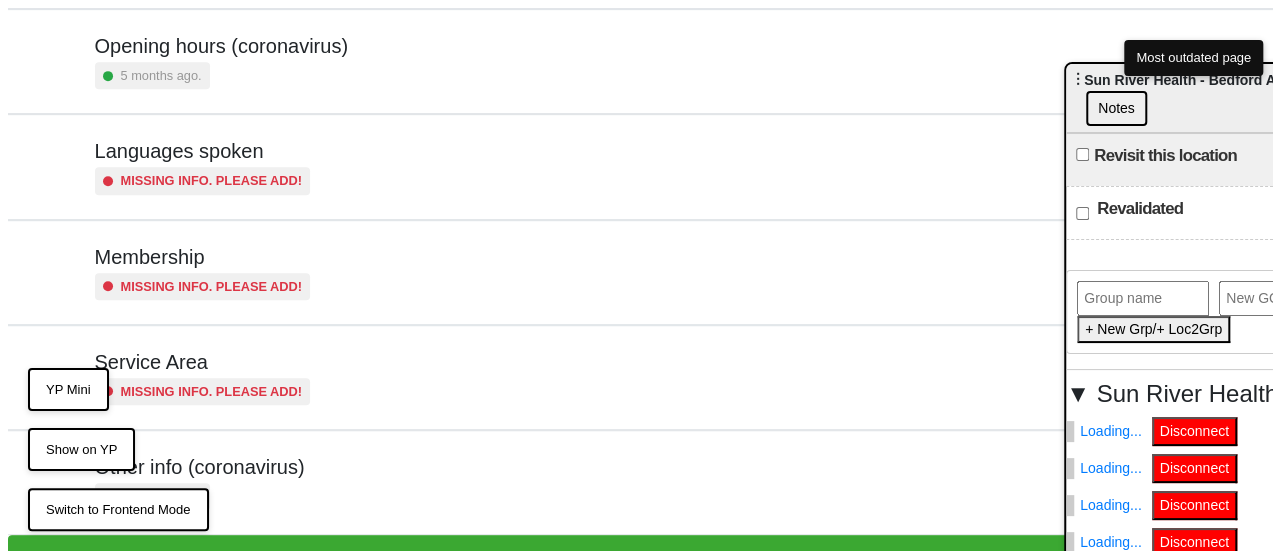 scroll, scrollTop: 0, scrollLeft: 0, axis: both 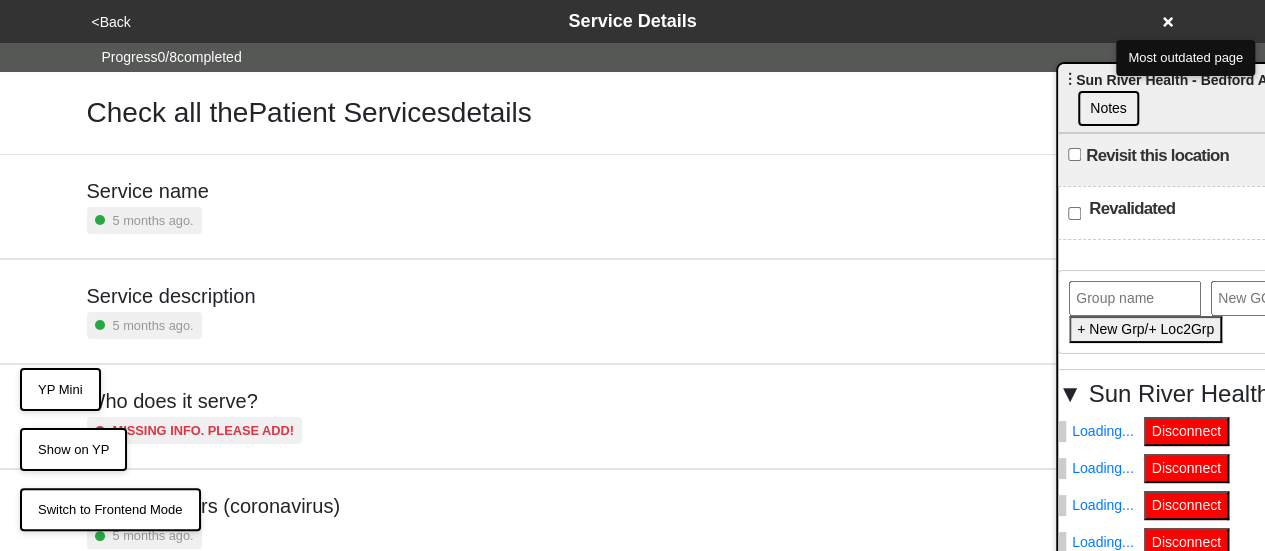 click 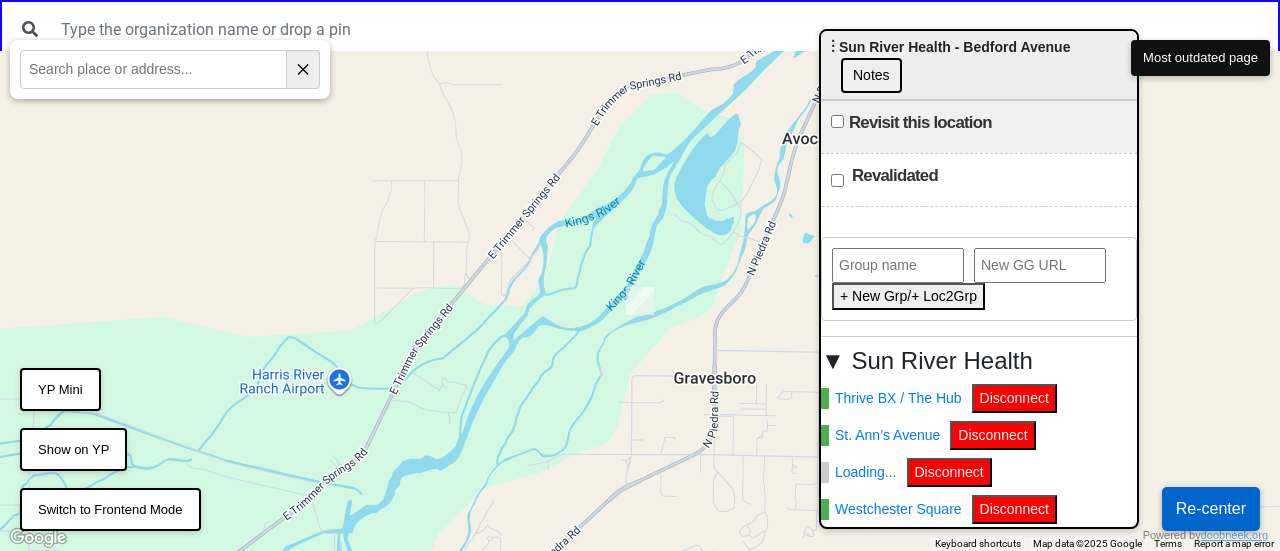 drag, startPoint x: 1116, startPoint y: 87, endPoint x: 837, endPoint y: 53, distance: 281.06406 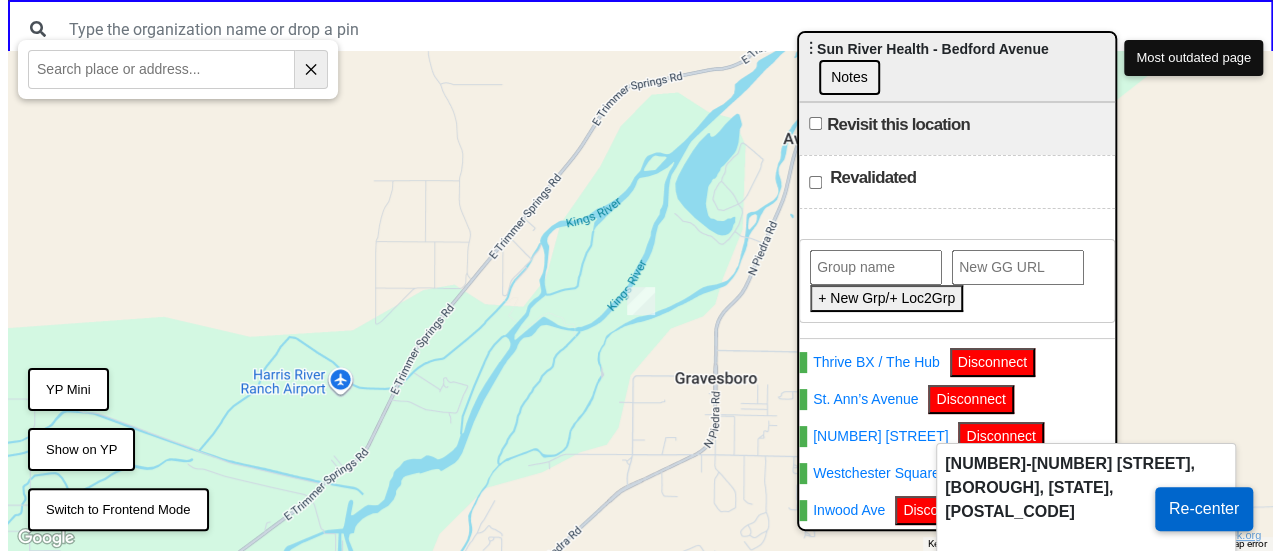 scroll, scrollTop: 0, scrollLeft: 0, axis: both 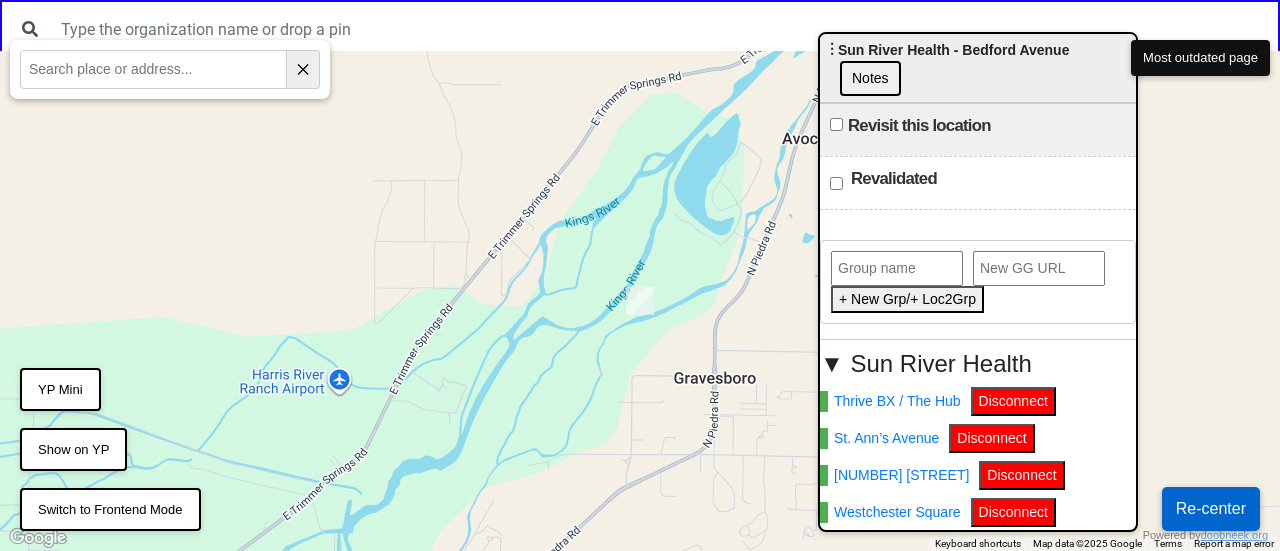 drag, startPoint x: 926, startPoint y: 55, endPoint x: 1074, endPoint y: 50, distance: 148.08444 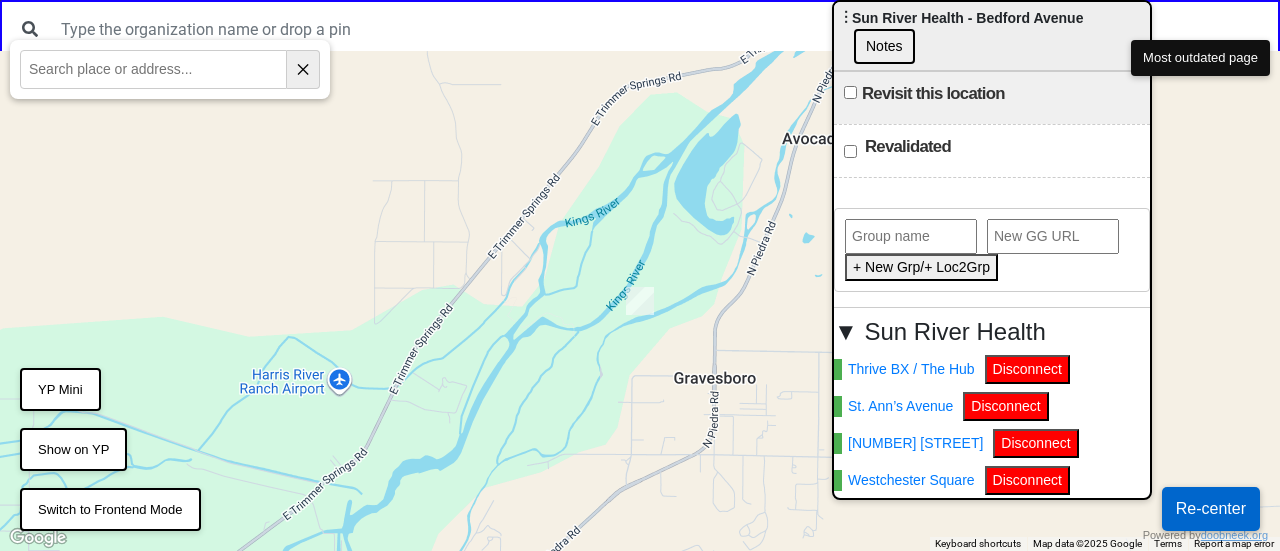 drag, startPoint x: 1050, startPoint y: 45, endPoint x: 878, endPoint y: 154, distance: 203.62956 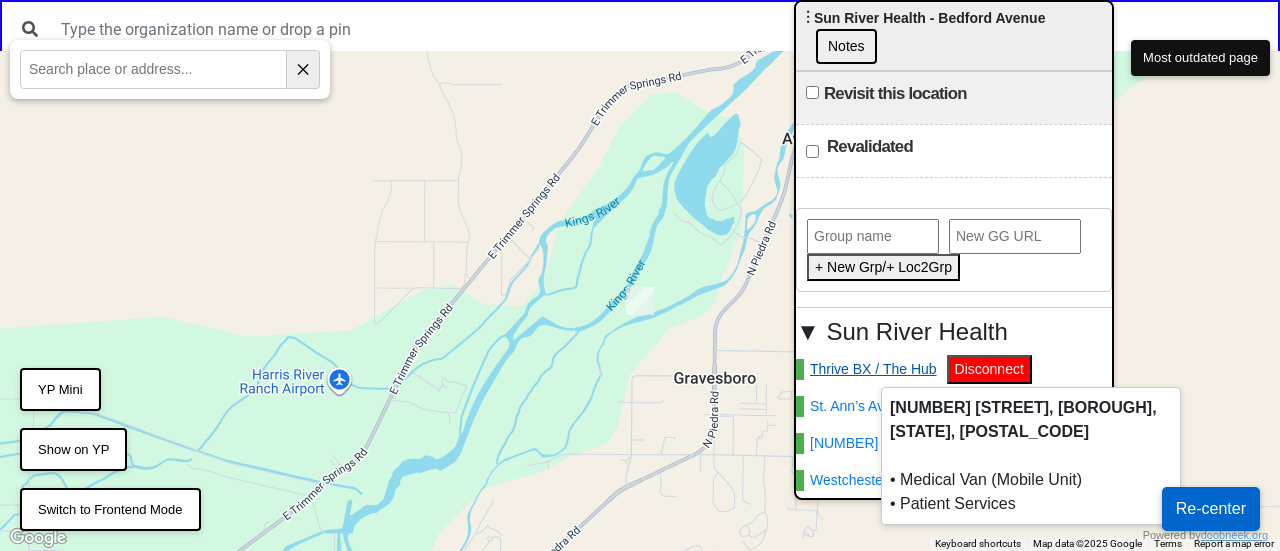 click on "Thrive BX / The Hub" at bounding box center (866, 369) 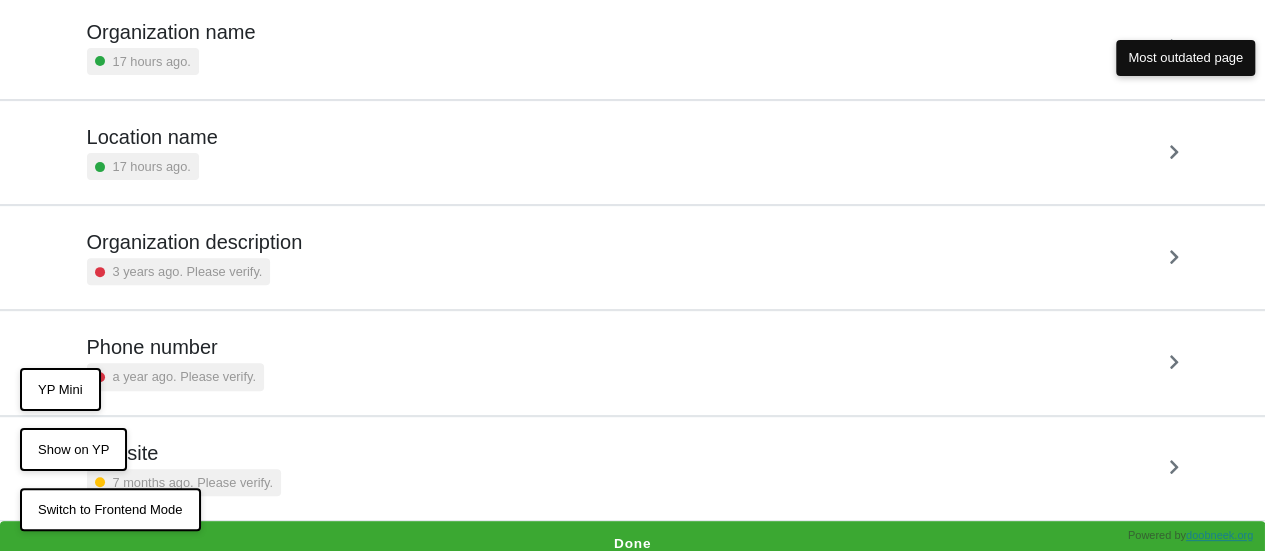 scroll, scrollTop: 275, scrollLeft: 0, axis: vertical 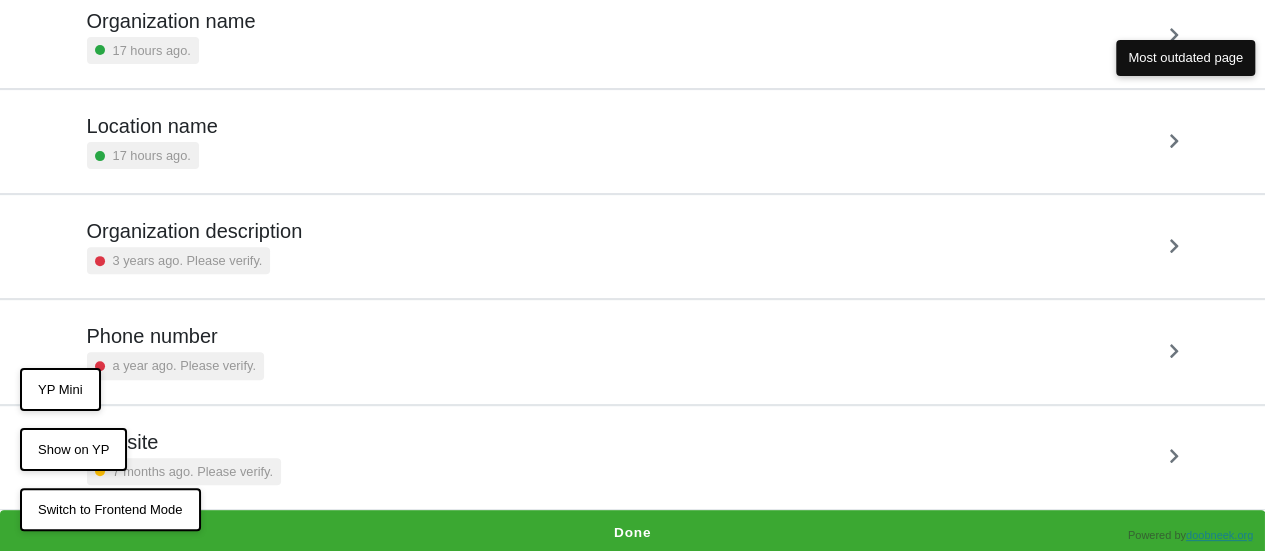 click on "Done" at bounding box center (632, 533) 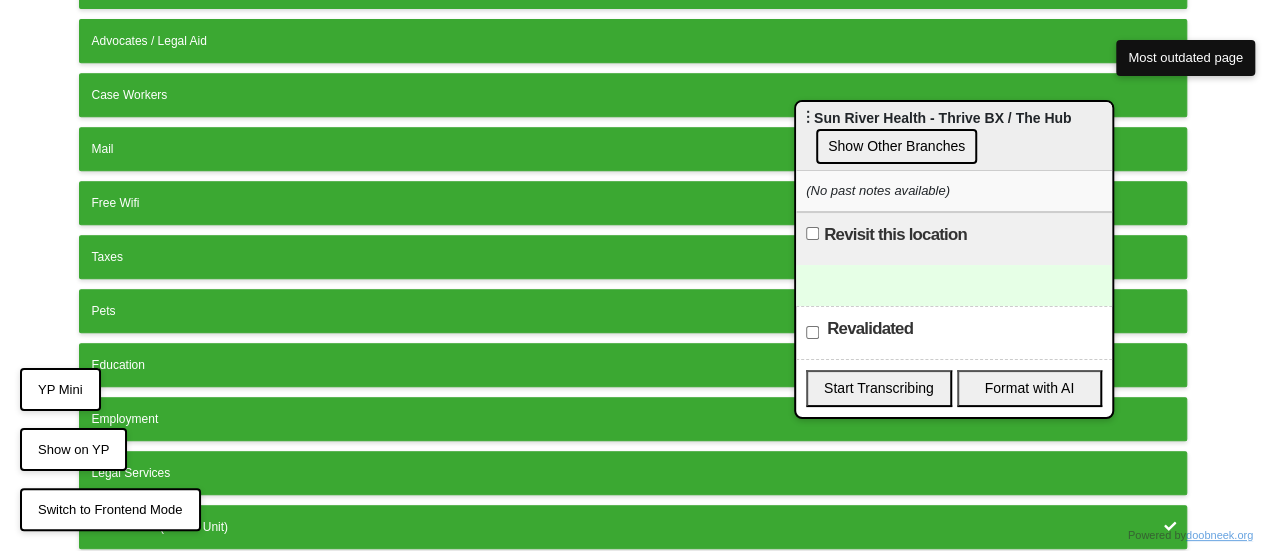 scroll, scrollTop: 608, scrollLeft: 0, axis: vertical 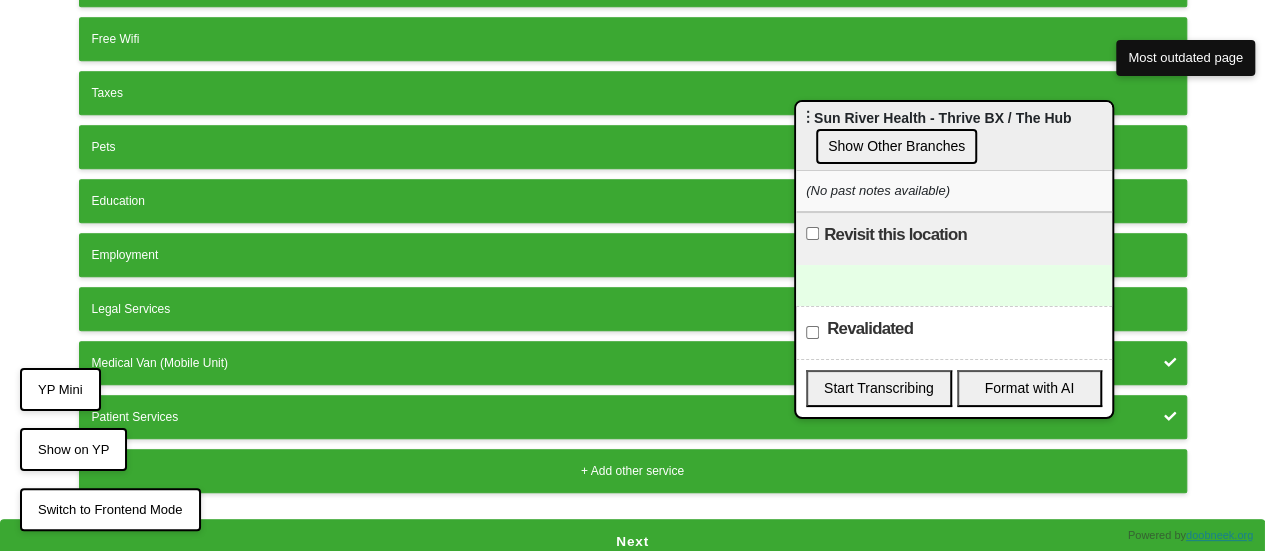 click on "Next" at bounding box center (632, 542) 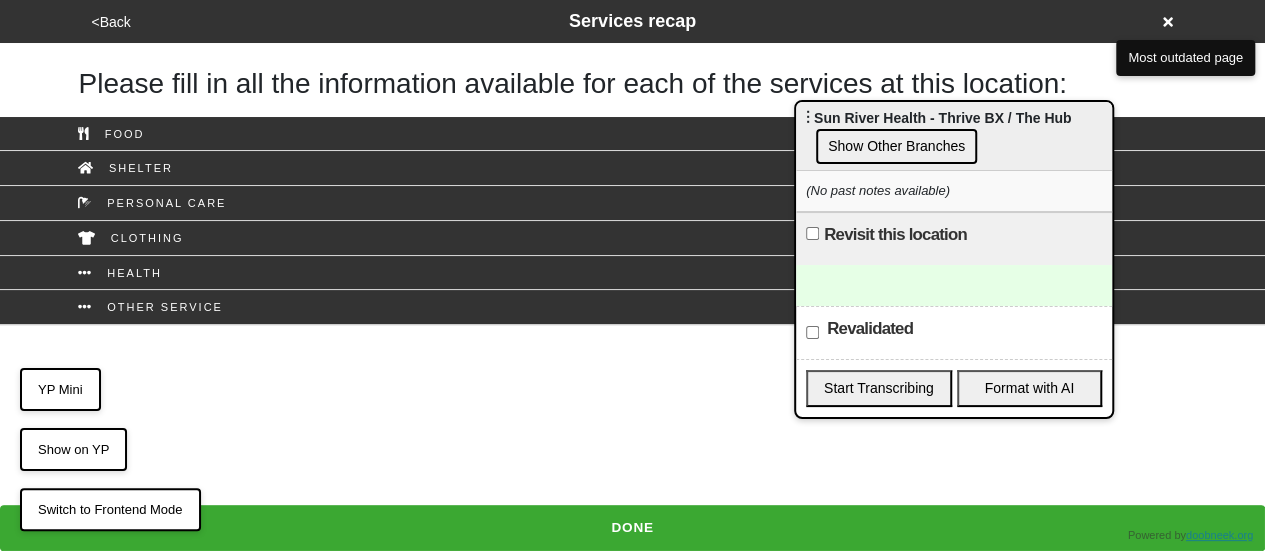 scroll, scrollTop: 0, scrollLeft: 0, axis: both 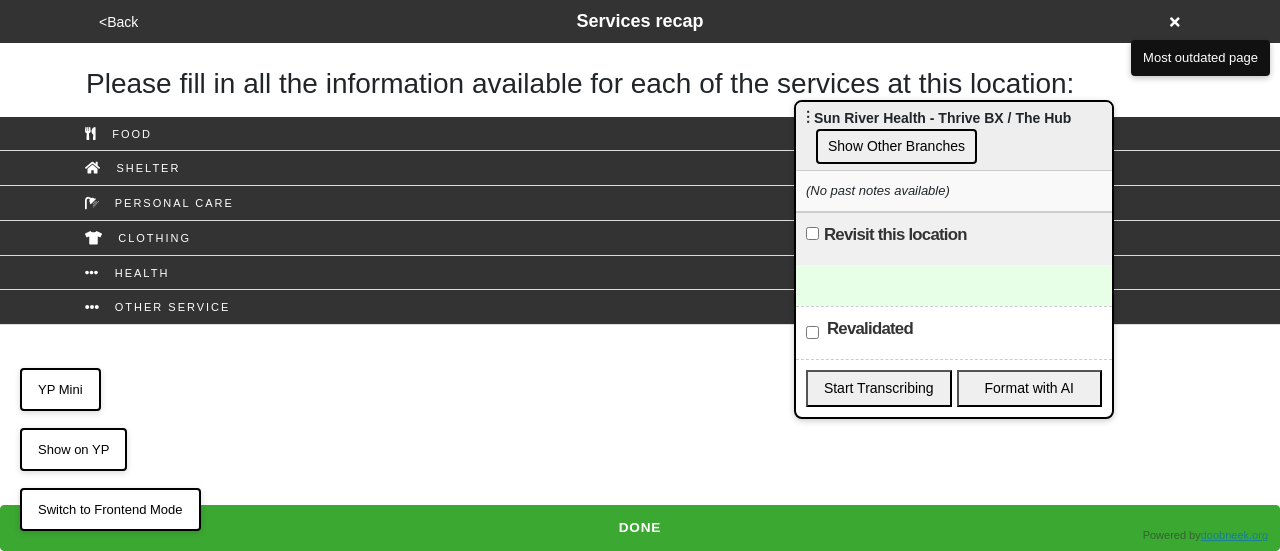 click on "YP Mini" at bounding box center (60, 390) 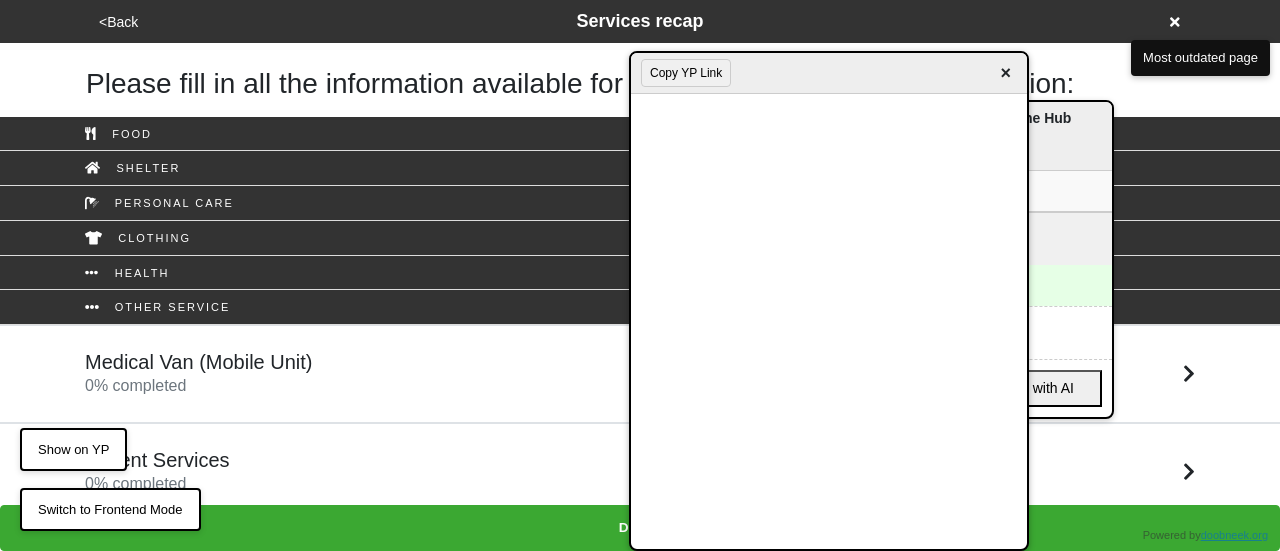 click on "×" at bounding box center [1005, 73] 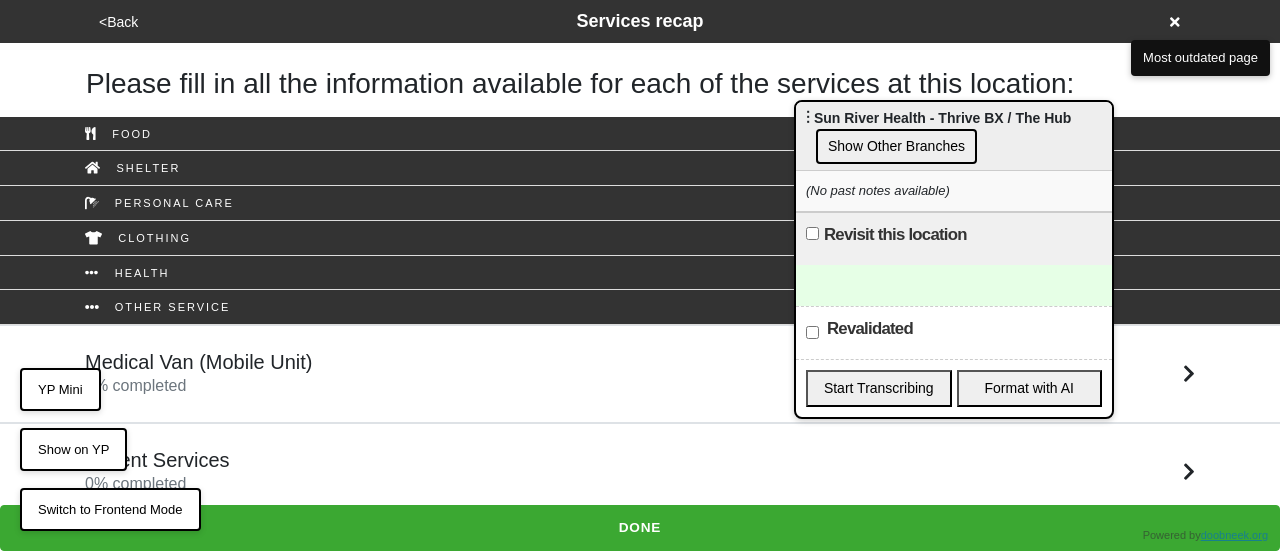 click on "Patient Services 0 % completed" at bounding box center [640, 472] 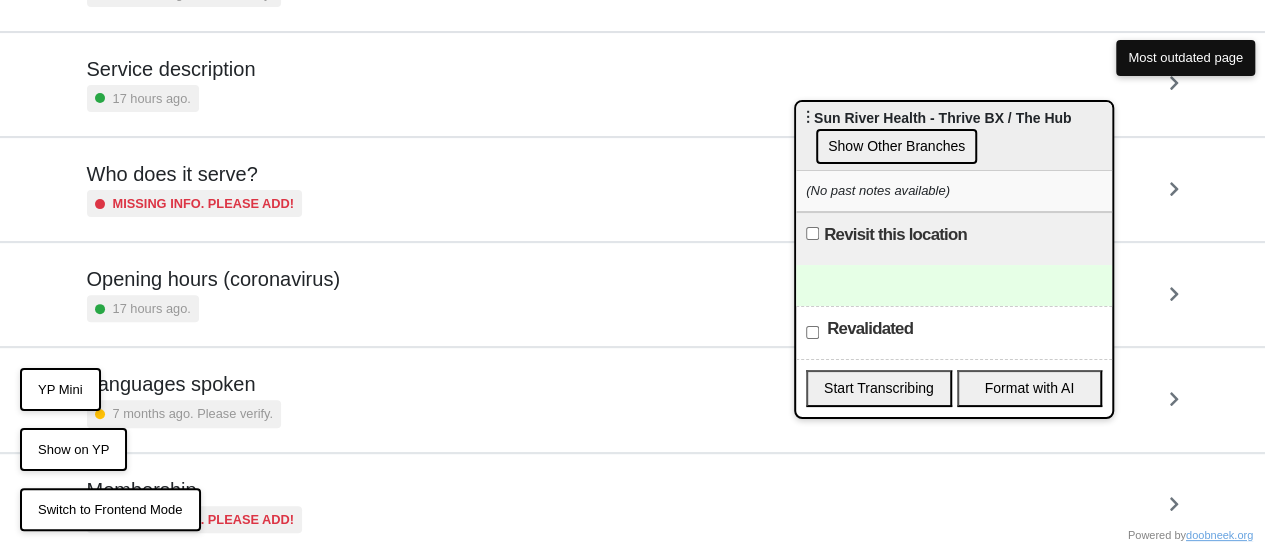 scroll, scrollTop: 100, scrollLeft: 0, axis: vertical 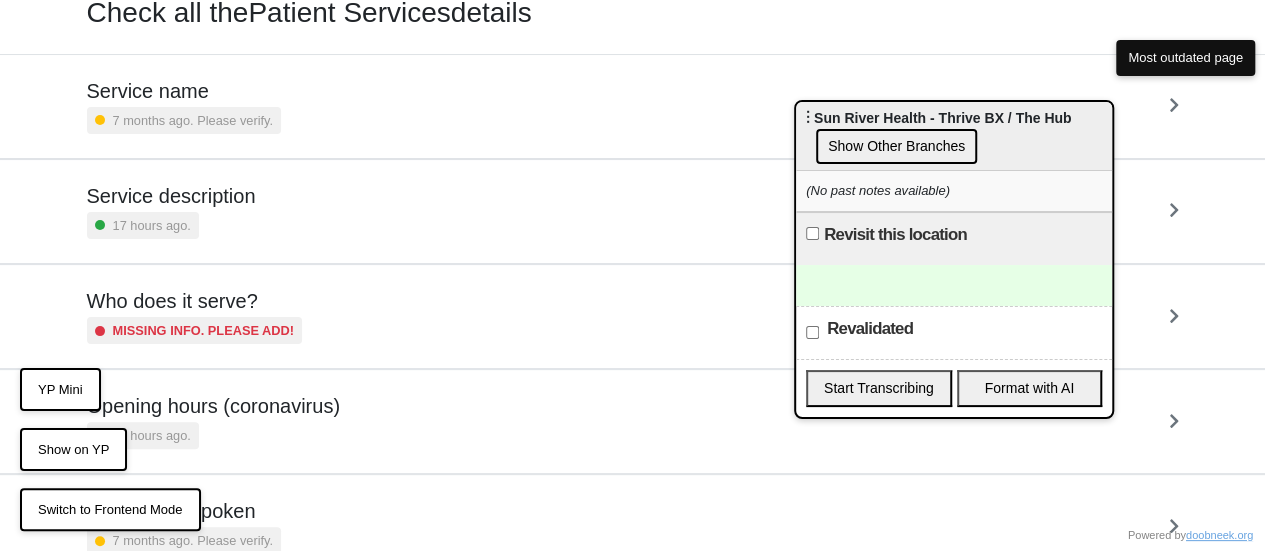 click on "Revalidated" at bounding box center [812, 332] 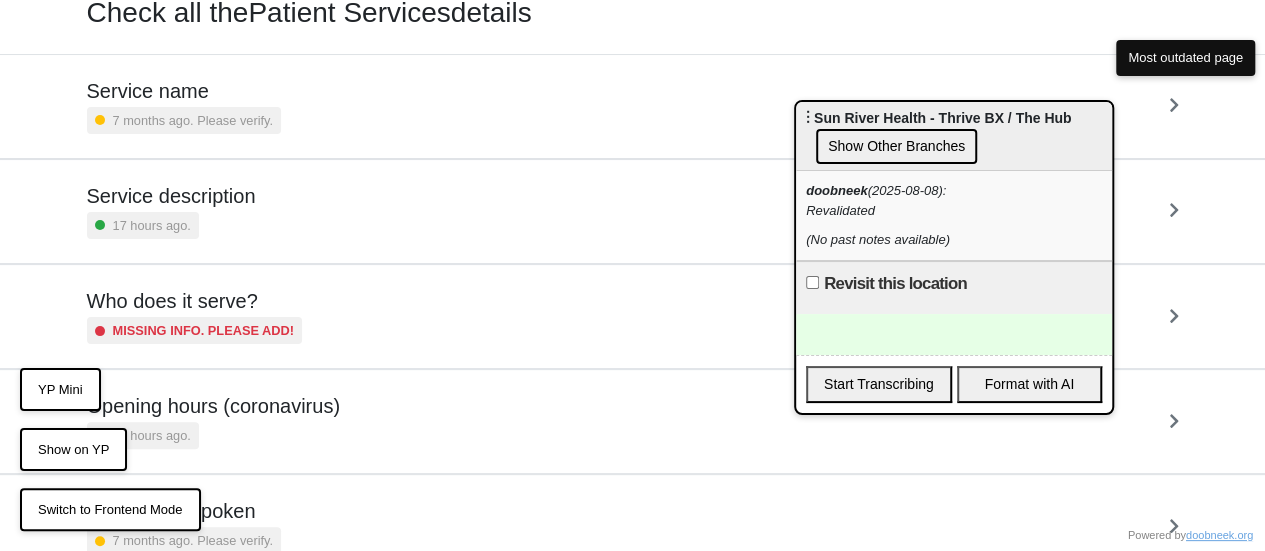 click on "Show Other Branches" at bounding box center (896, 146) 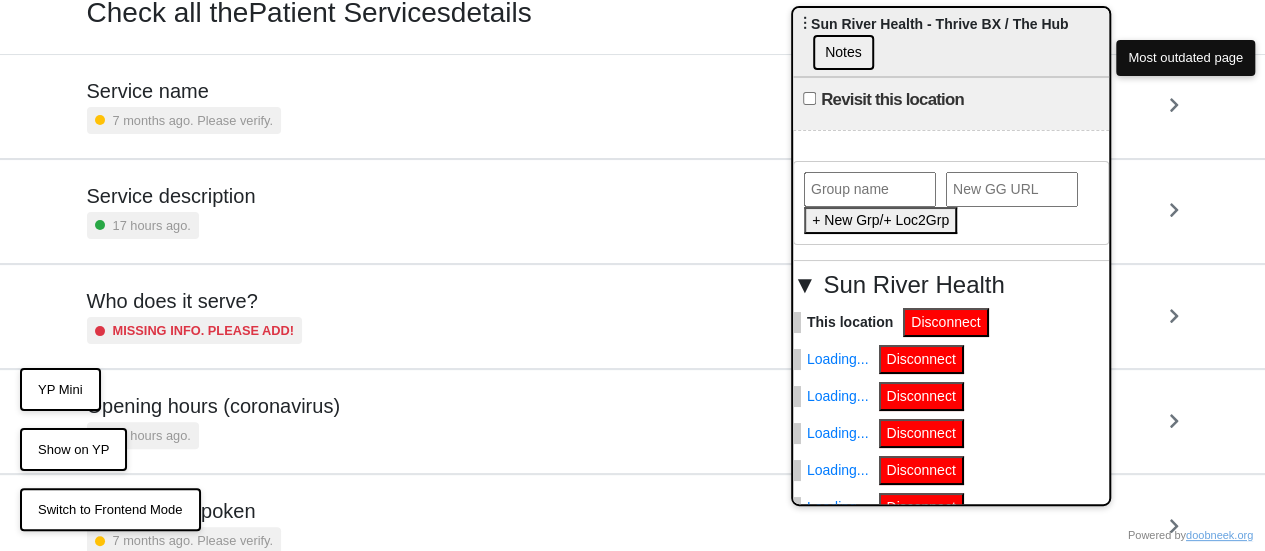 drag, startPoint x: 882, startPoint y: 108, endPoint x: 880, endPoint y: 39, distance: 69.02898 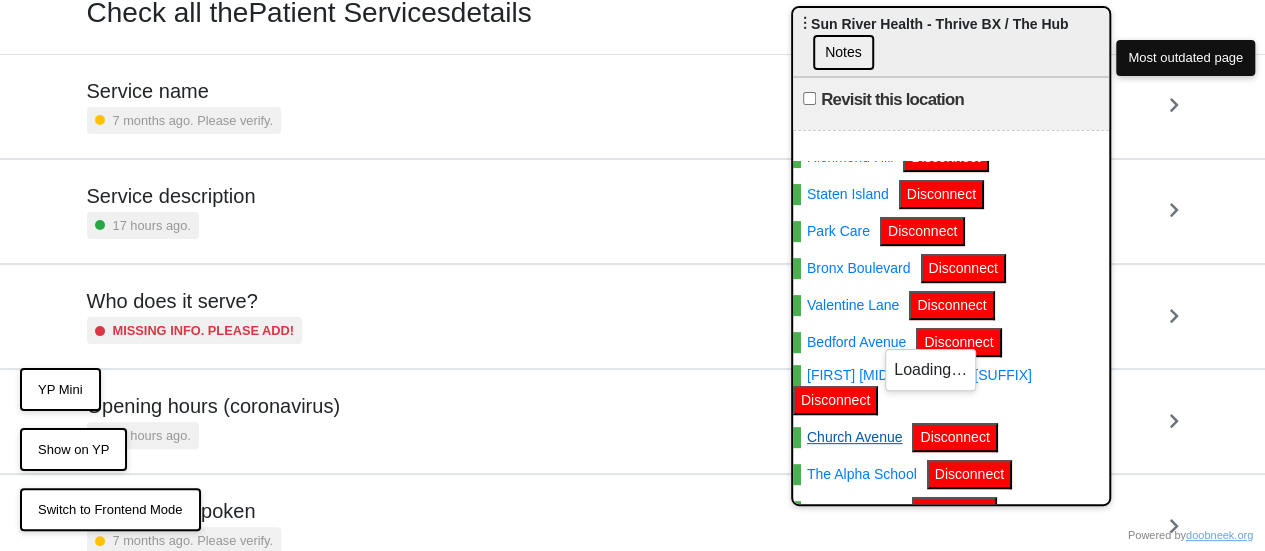 scroll, scrollTop: 232, scrollLeft: 0, axis: vertical 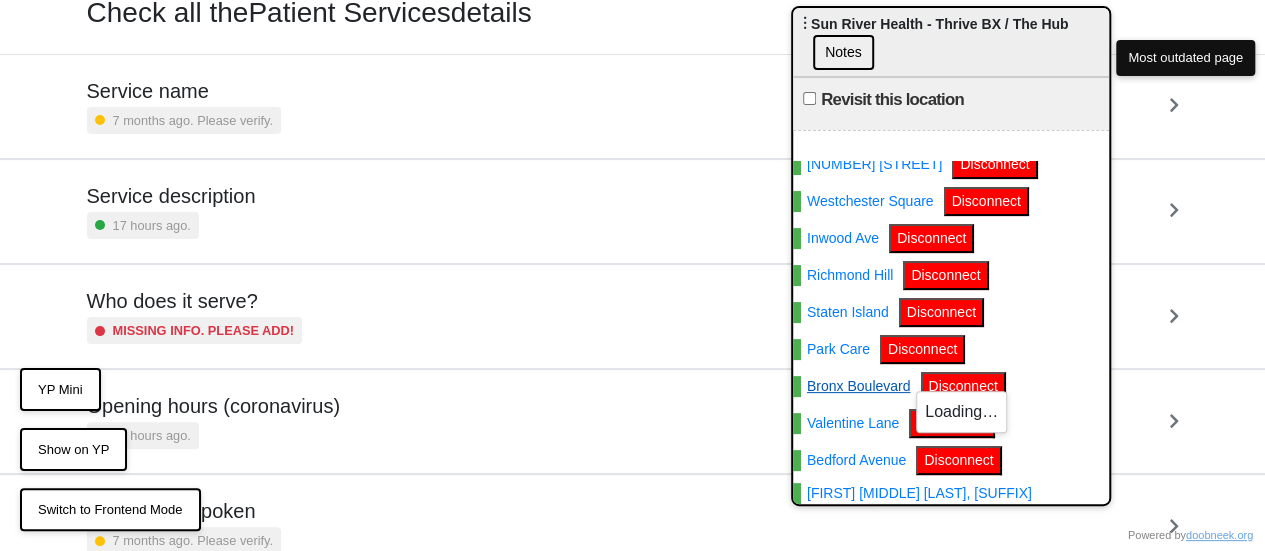 click on "Bronx Boulevard" at bounding box center [852, 386] 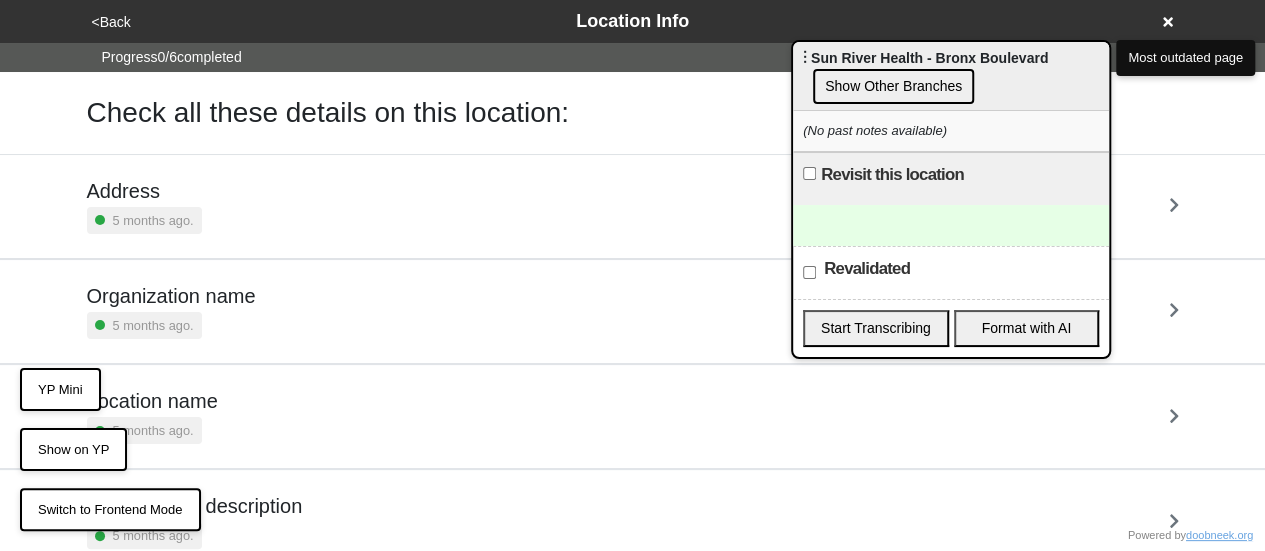scroll, scrollTop: 275, scrollLeft: 0, axis: vertical 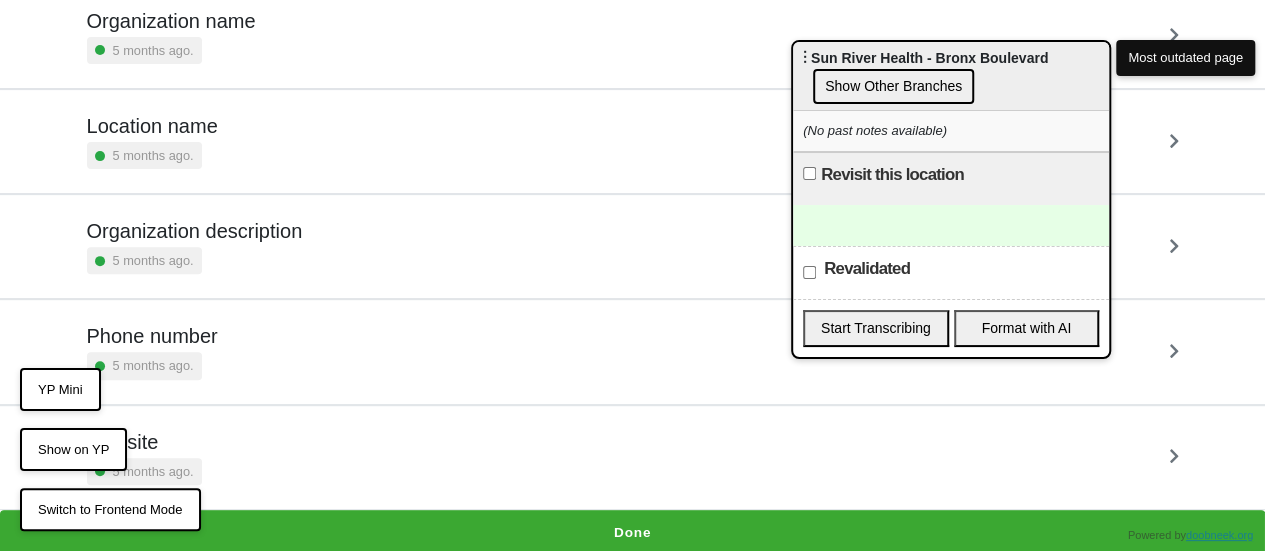 click on "Done" at bounding box center [632, 533] 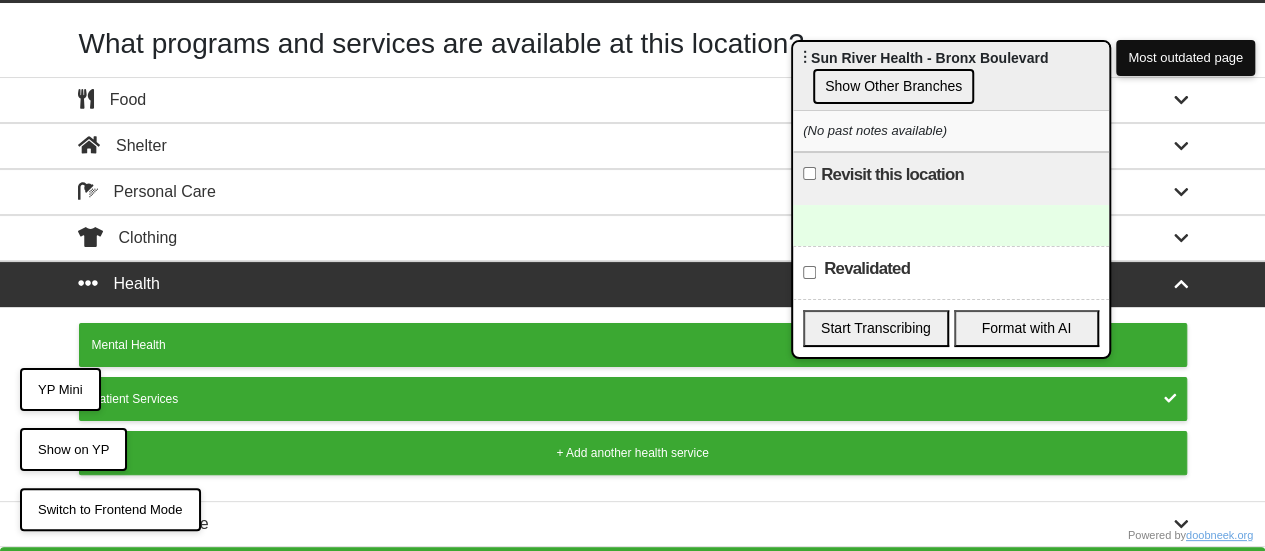 scroll, scrollTop: 75, scrollLeft: 0, axis: vertical 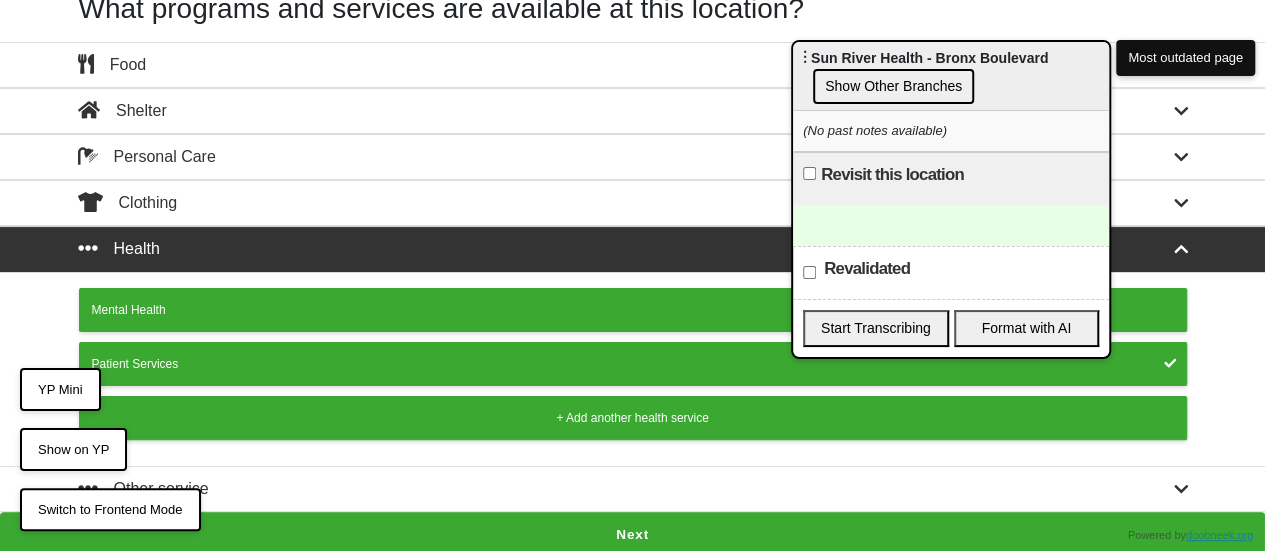 click on "Next" at bounding box center (632, 535) 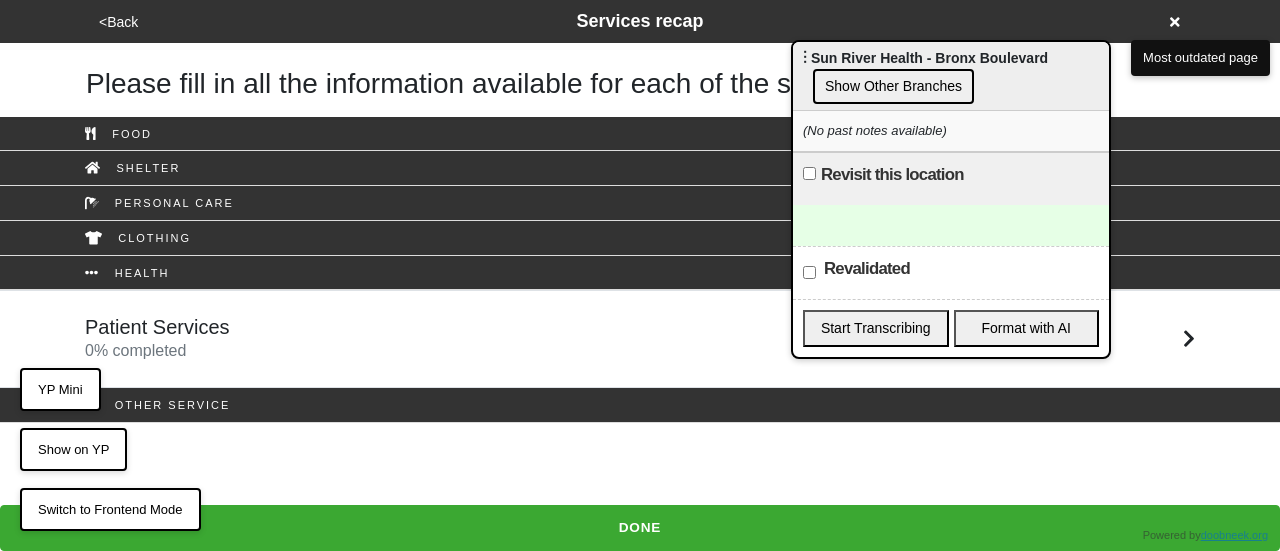 click on "Patient Services 0 % completed" at bounding box center (640, 339) 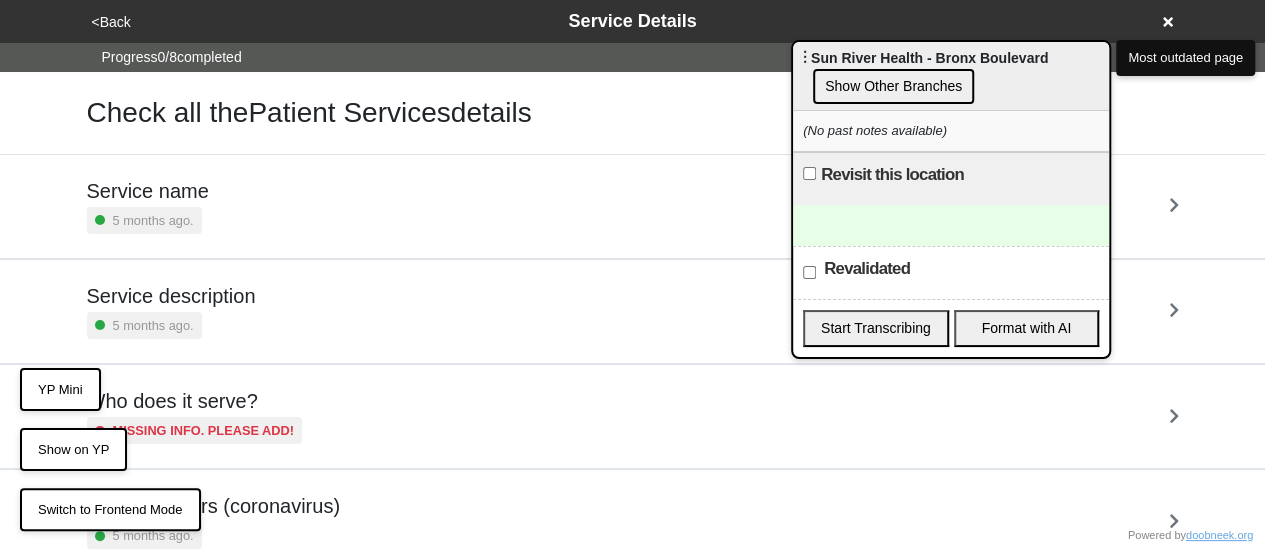 click on "Revalidated" at bounding box center [809, 272] 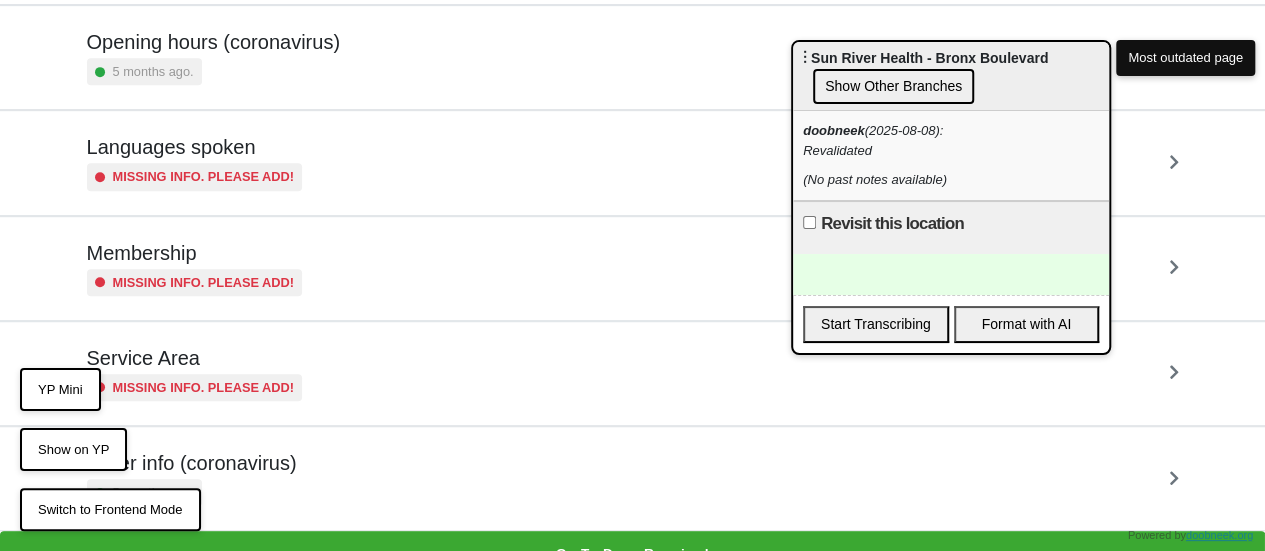 scroll, scrollTop: 484, scrollLeft: 0, axis: vertical 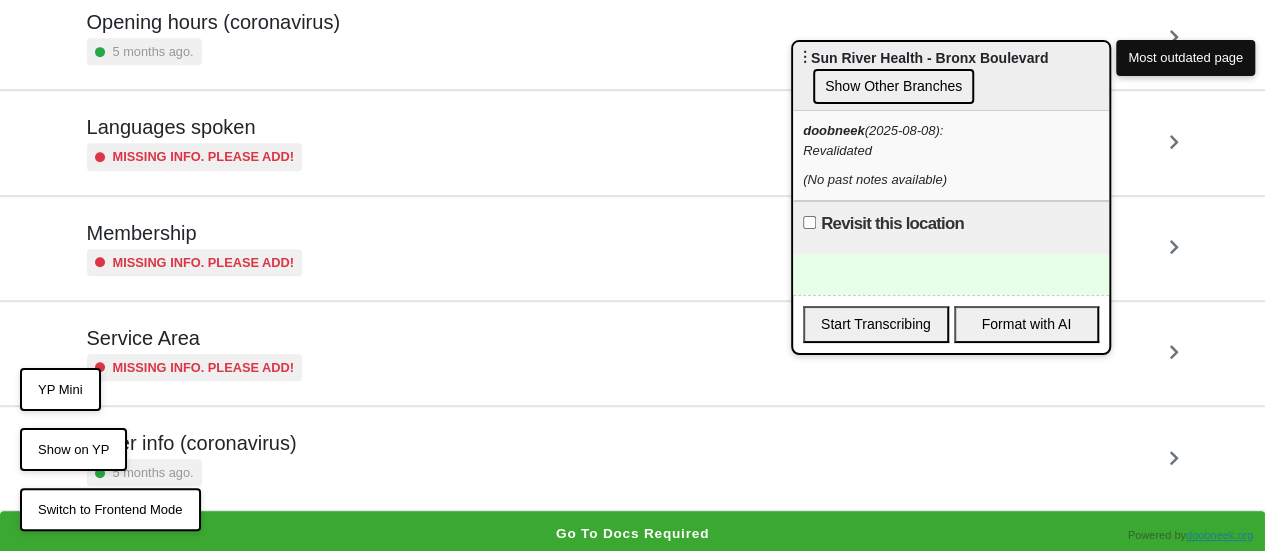 click on "Other info (coronavirus) 5 months ago." at bounding box center [633, 458] 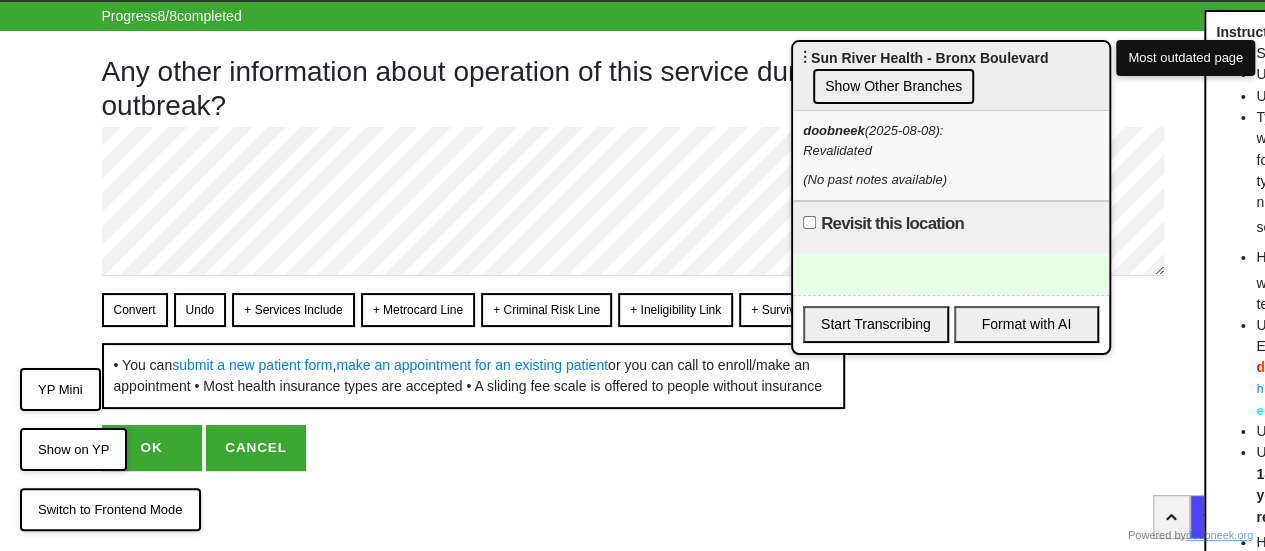 scroll, scrollTop: 0, scrollLeft: 0, axis: both 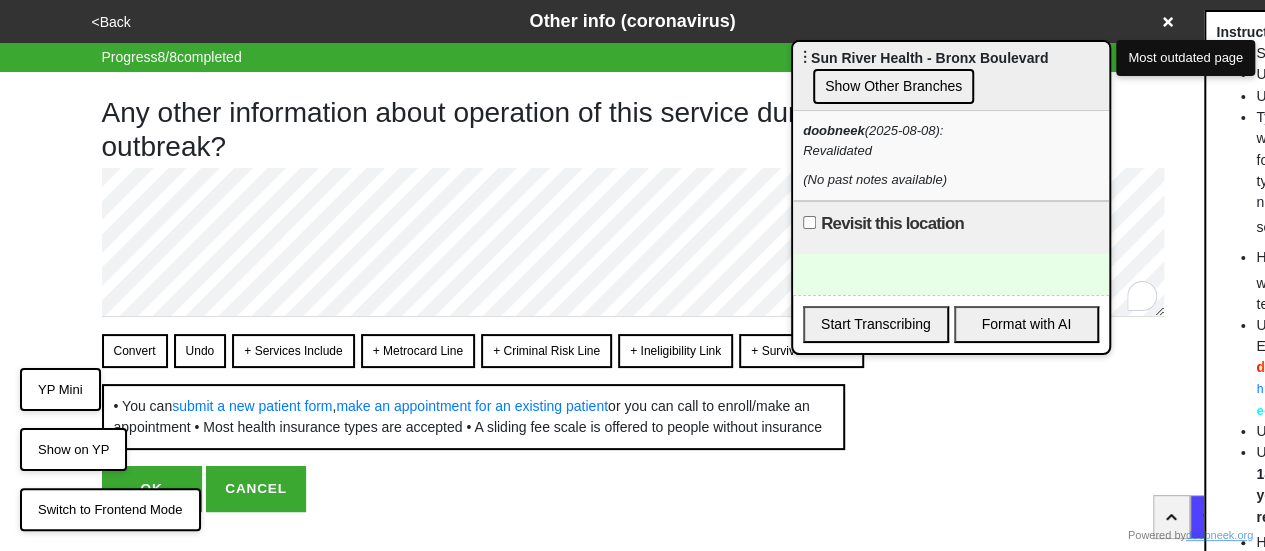 click on "Convert" at bounding box center (135, 351) 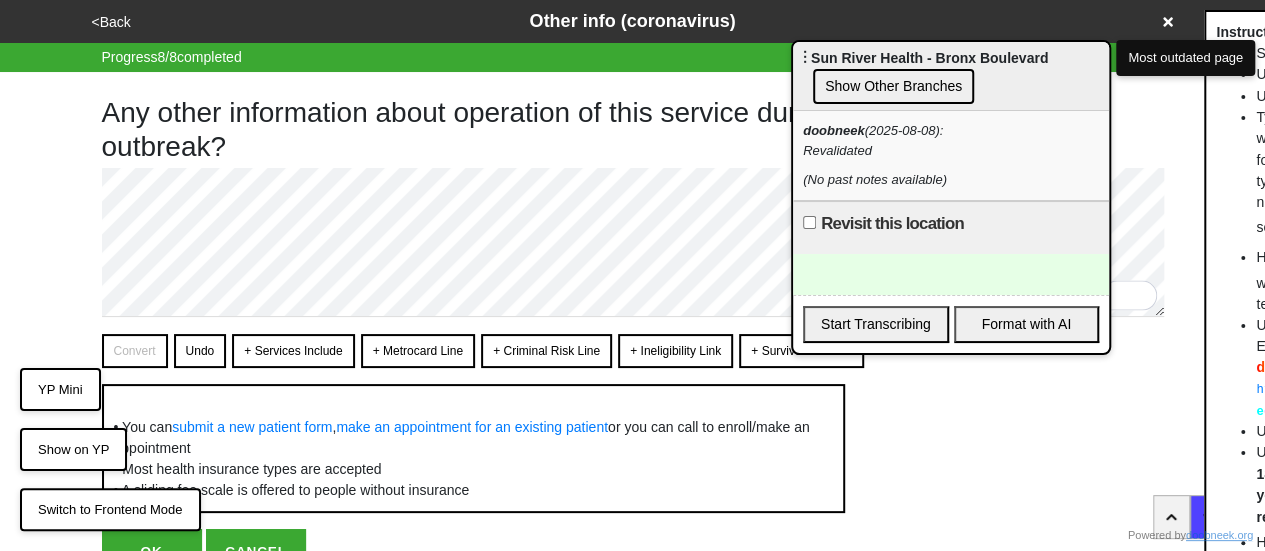 click on "+ Metrocard Line" at bounding box center [418, 351] 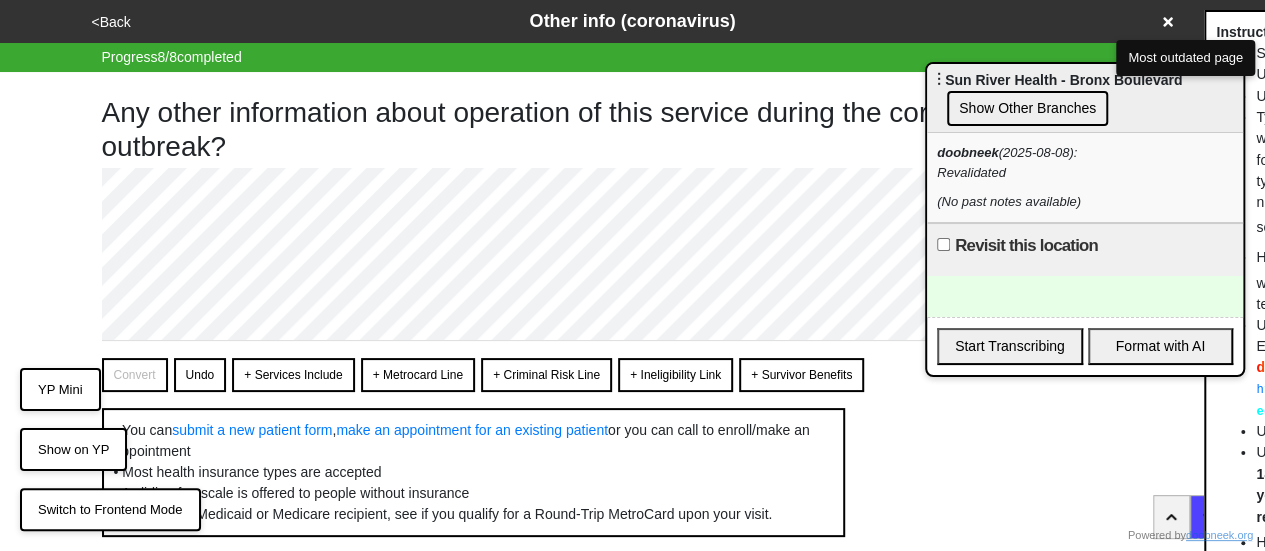 drag, startPoint x: 860, startPoint y: 55, endPoint x: 1096, endPoint y: 141, distance: 251.18121 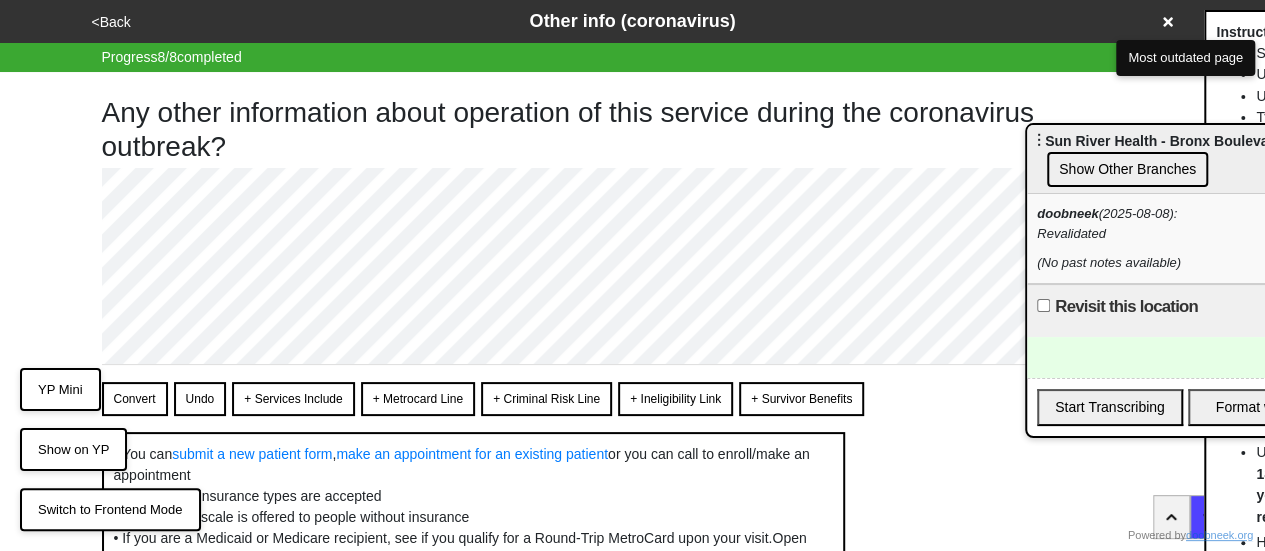 click on "Convert" at bounding box center (135, 399) 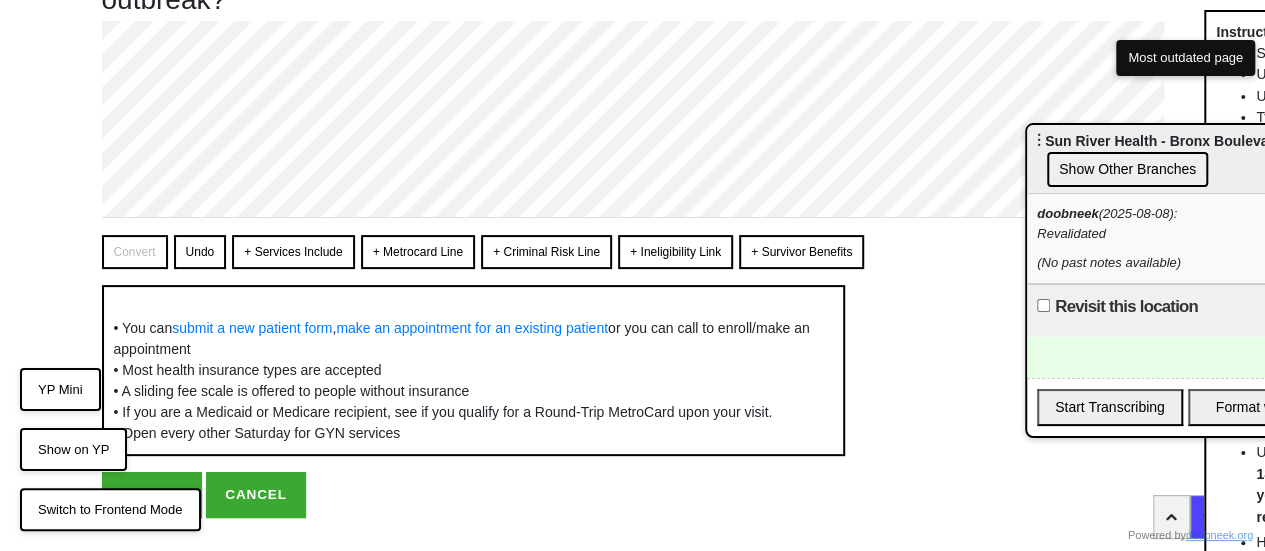 scroll, scrollTop: 212, scrollLeft: 0, axis: vertical 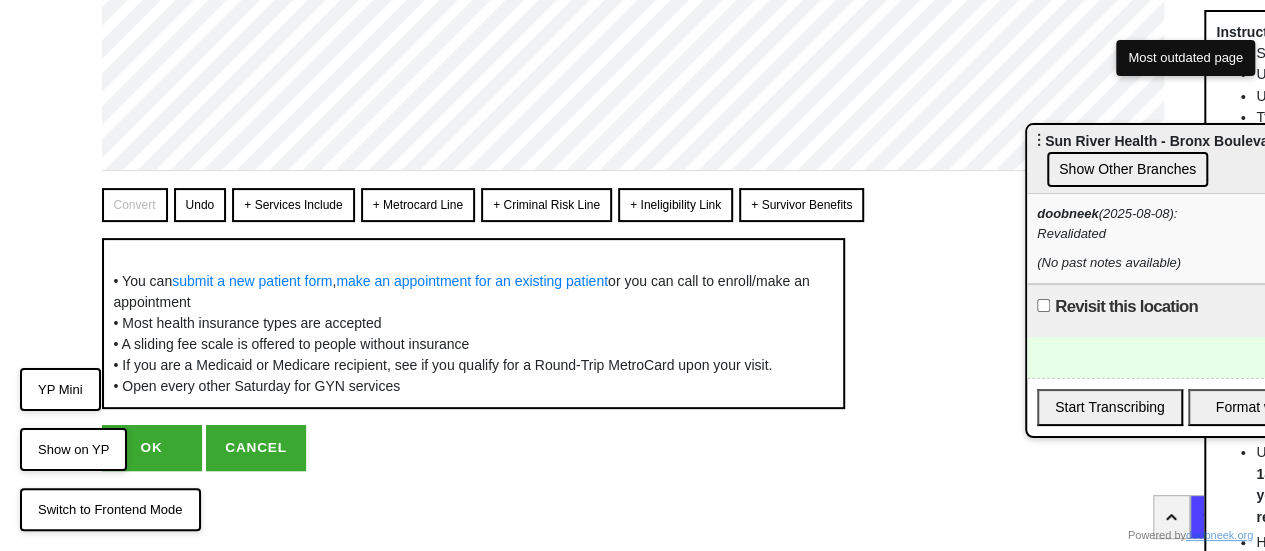 click on "OK" at bounding box center (152, 448) 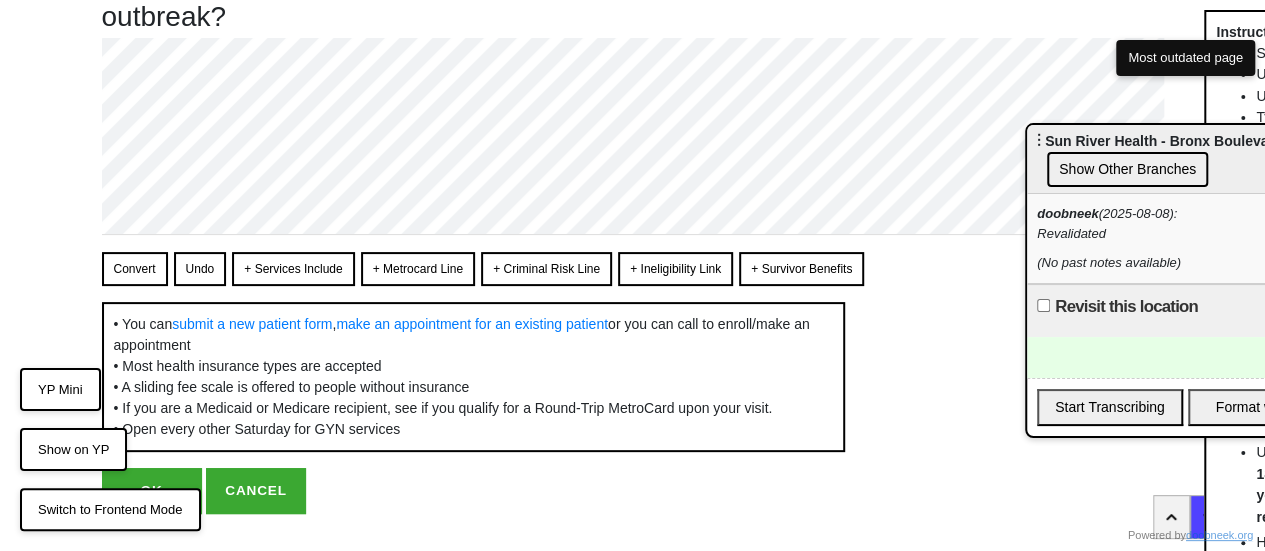 scroll, scrollTop: 191, scrollLeft: 0, axis: vertical 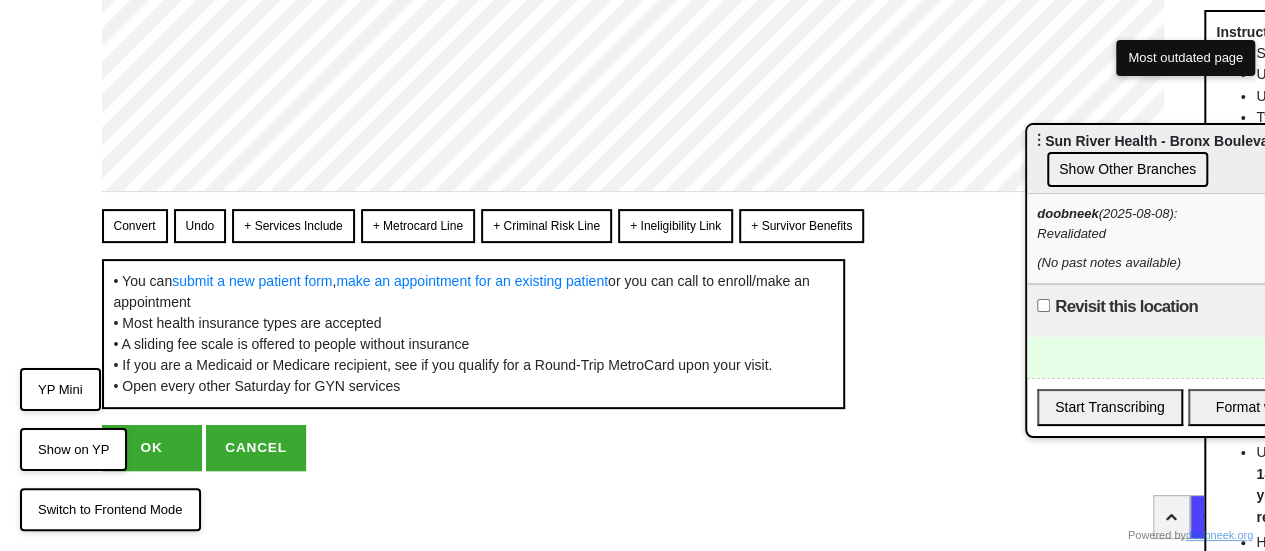 click on "OK" at bounding box center (152, 448) 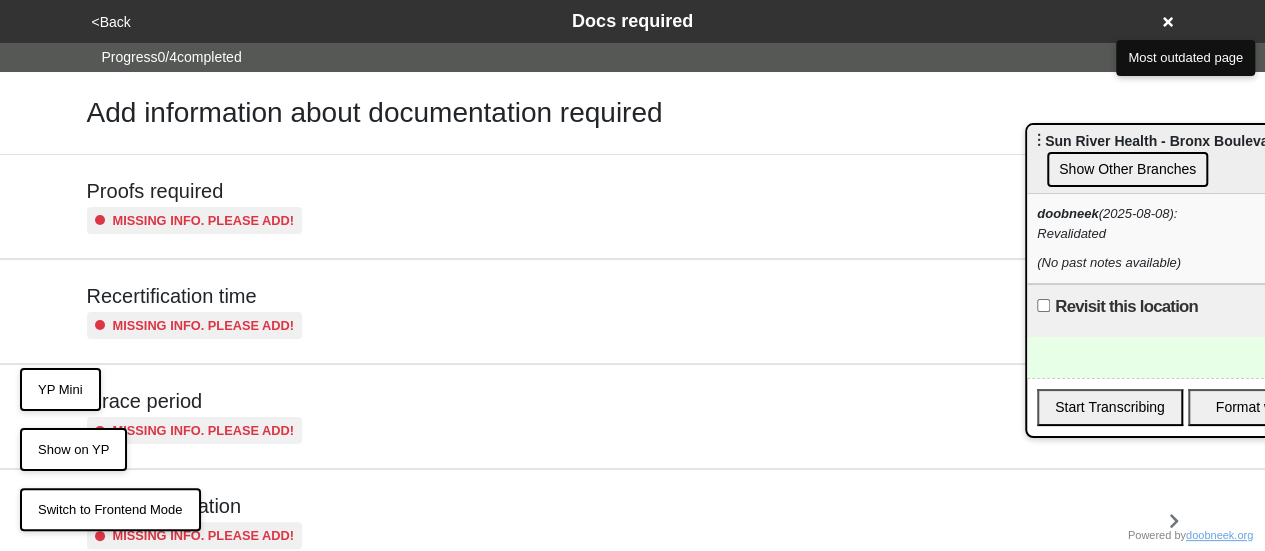 click on "<Back" at bounding box center [111, 22] 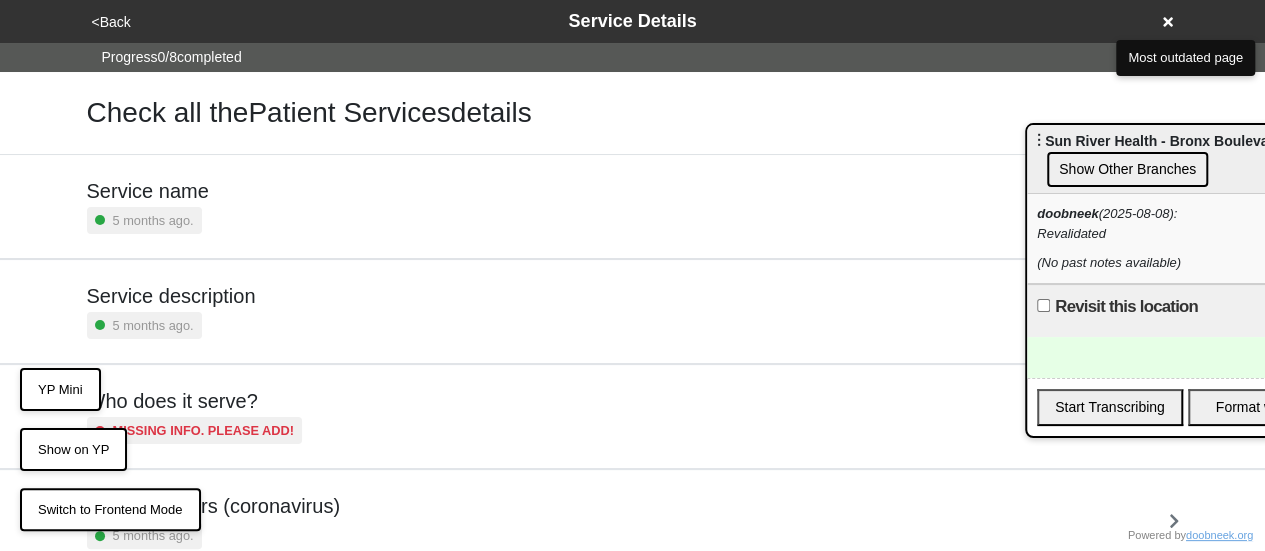 click on "Service description" at bounding box center [171, 296] 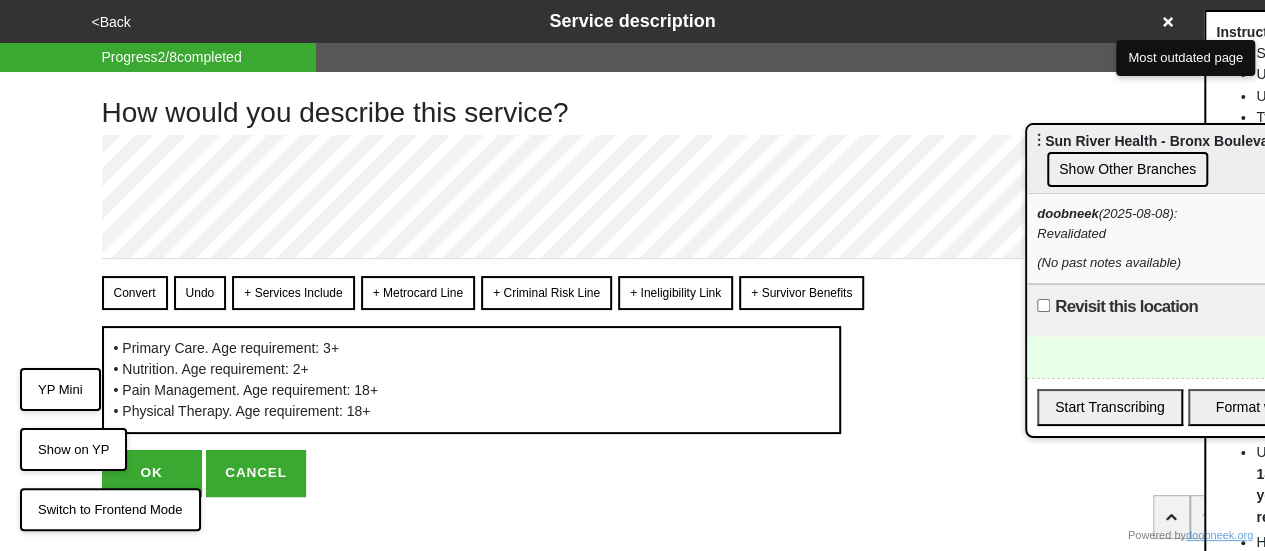 click on "+ Services Include" at bounding box center (293, 293) 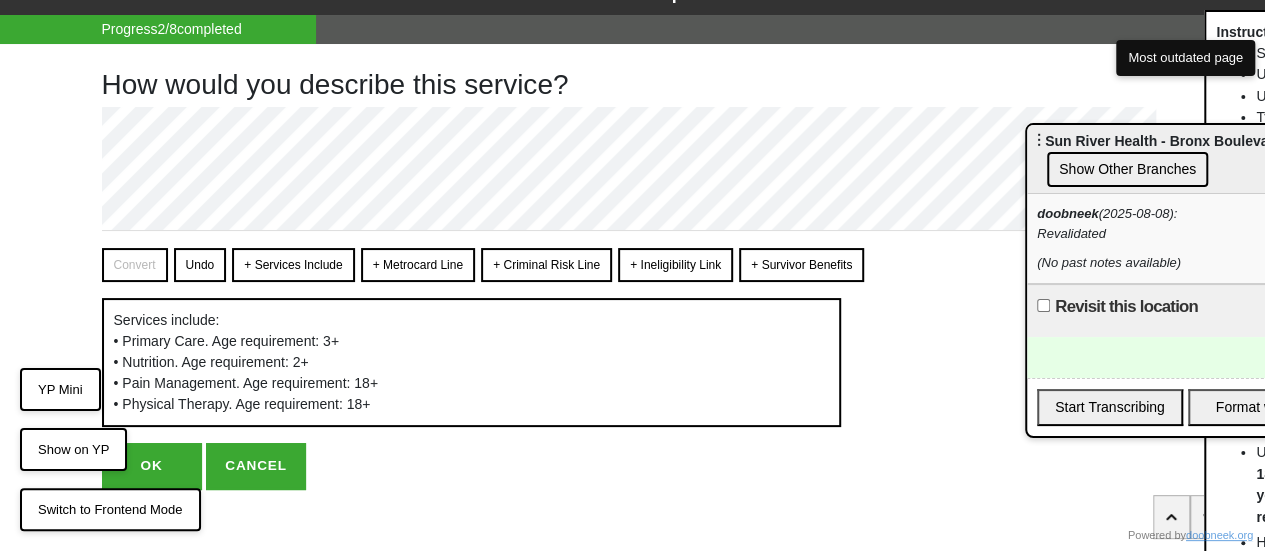 scroll, scrollTop: 44, scrollLeft: 0, axis: vertical 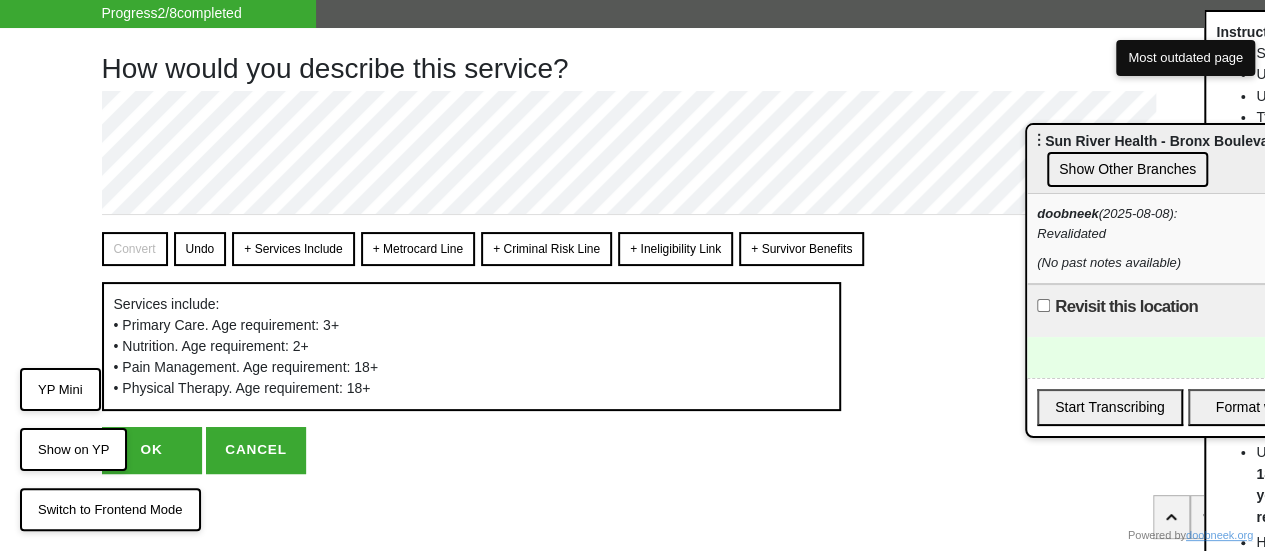 click on "OK" at bounding box center (152, 450) 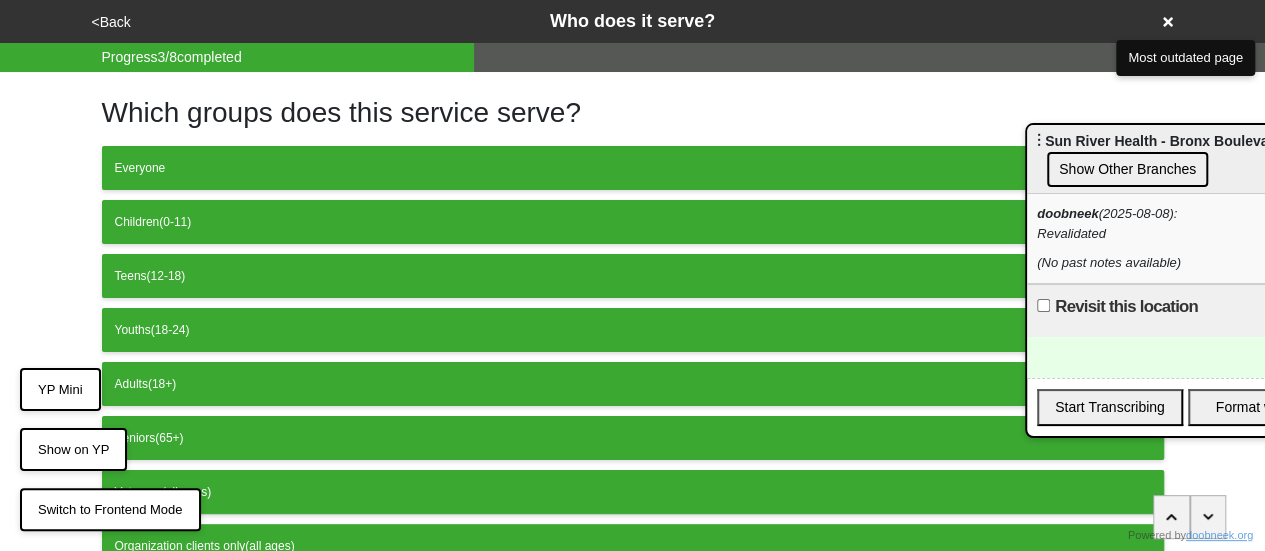 click on "<Back" at bounding box center [111, 22] 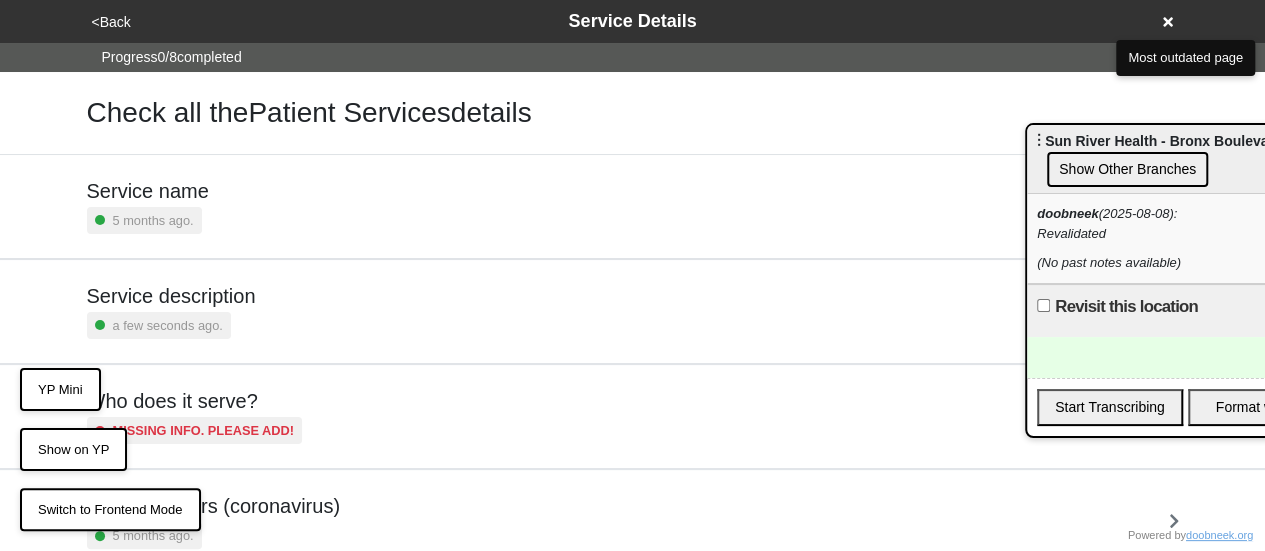 scroll, scrollTop: 484, scrollLeft: 0, axis: vertical 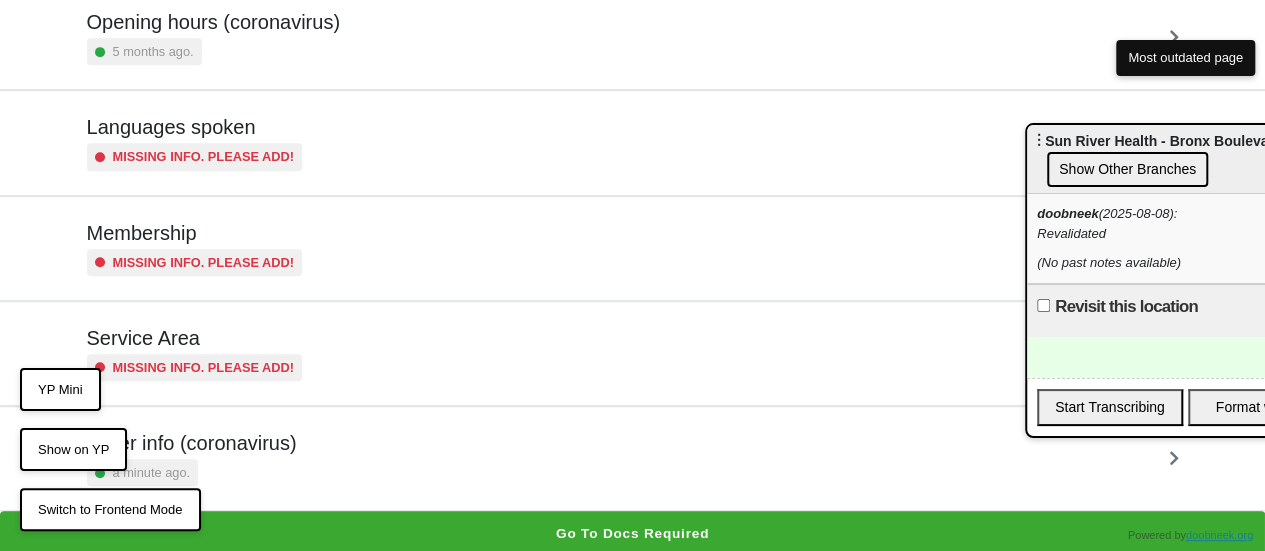 click on "Other info (coronavirus) a minute ago." at bounding box center (633, 458) 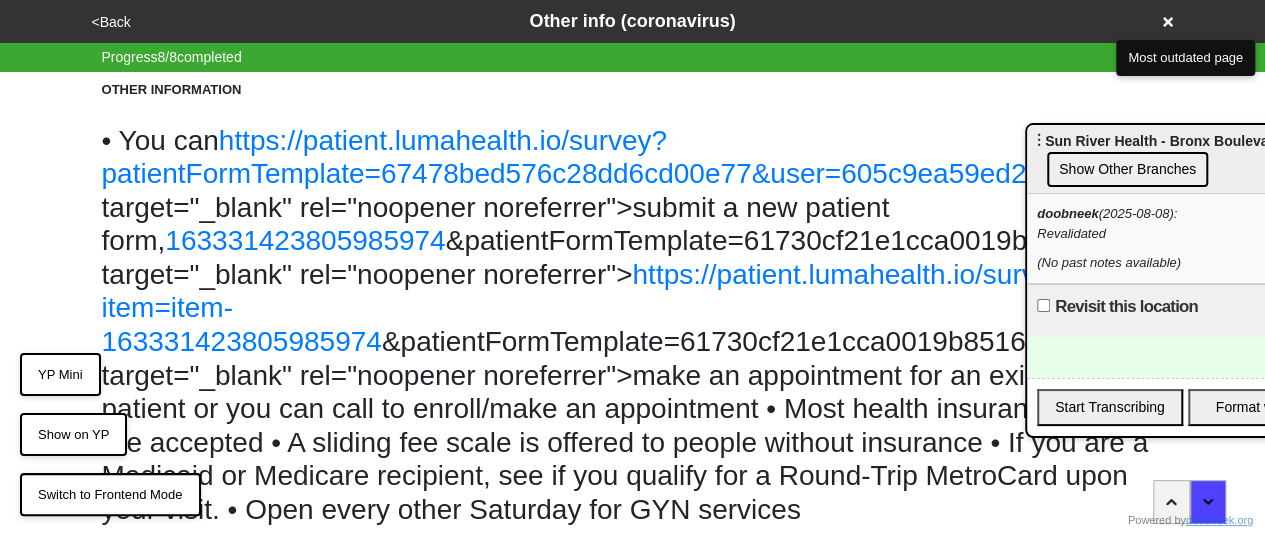 scroll, scrollTop: 223, scrollLeft: 0, axis: vertical 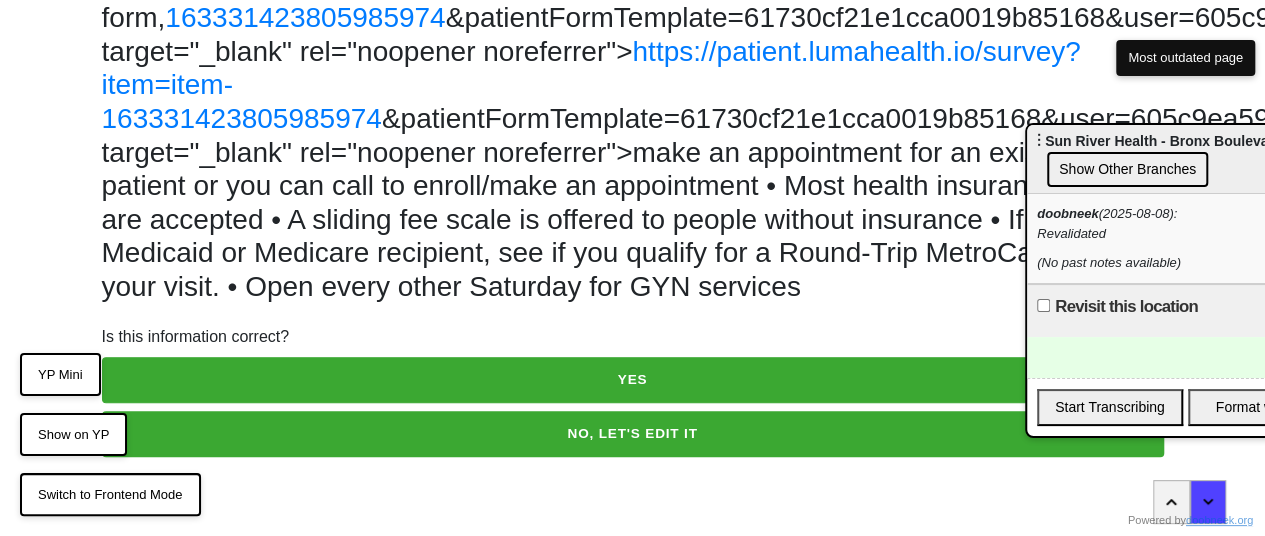 click on "NO, LET'S EDIT IT" at bounding box center (633, 434) 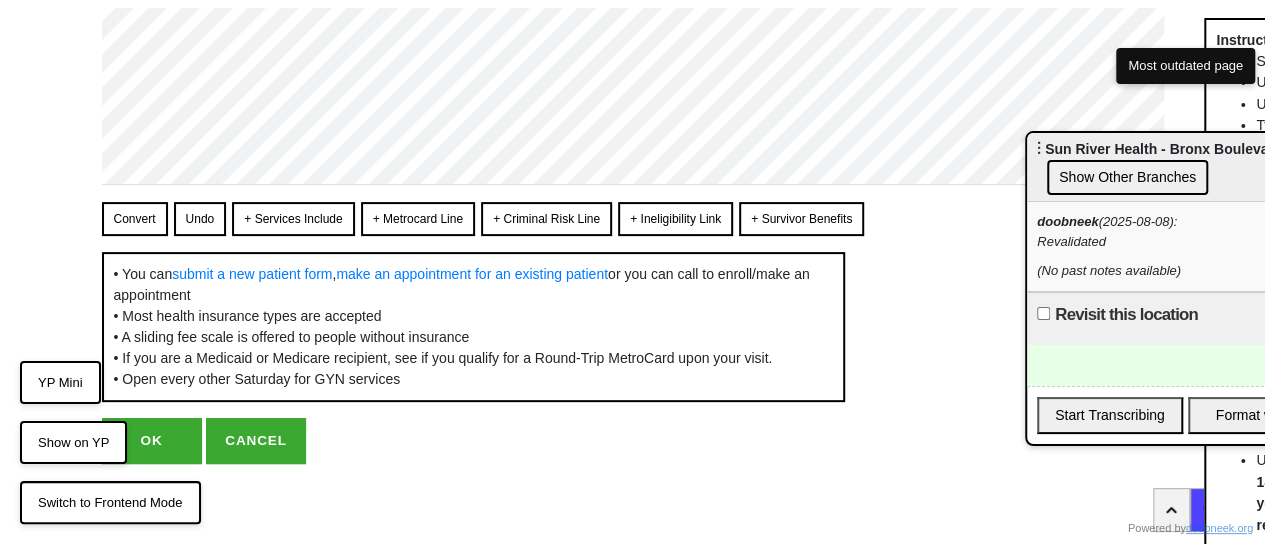 scroll, scrollTop: 0, scrollLeft: 0, axis: both 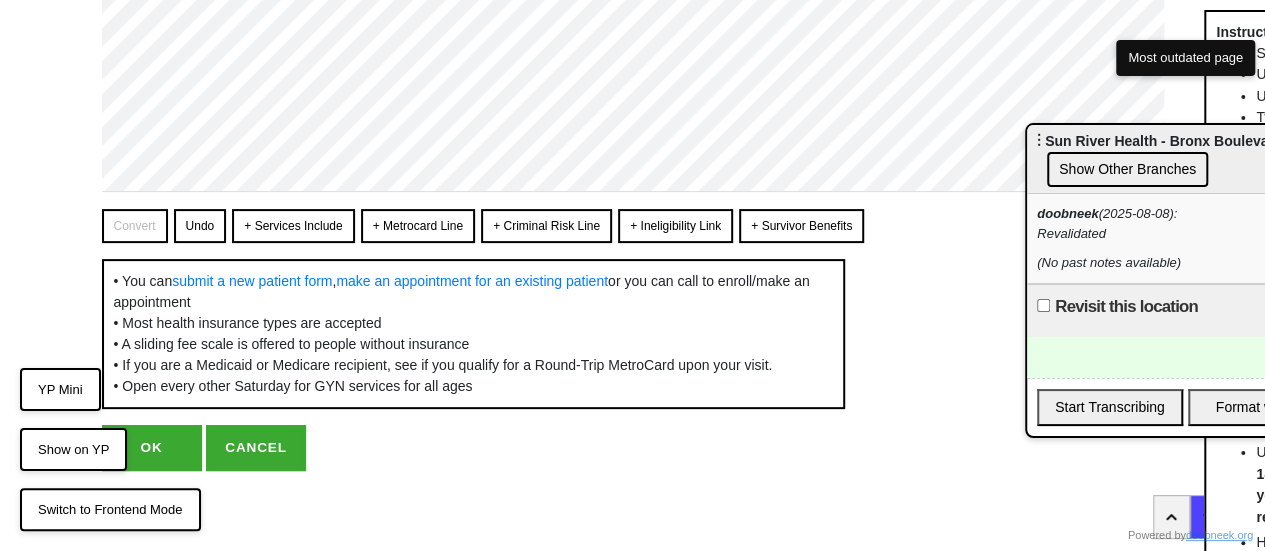 click on "OK" at bounding box center (152, 448) 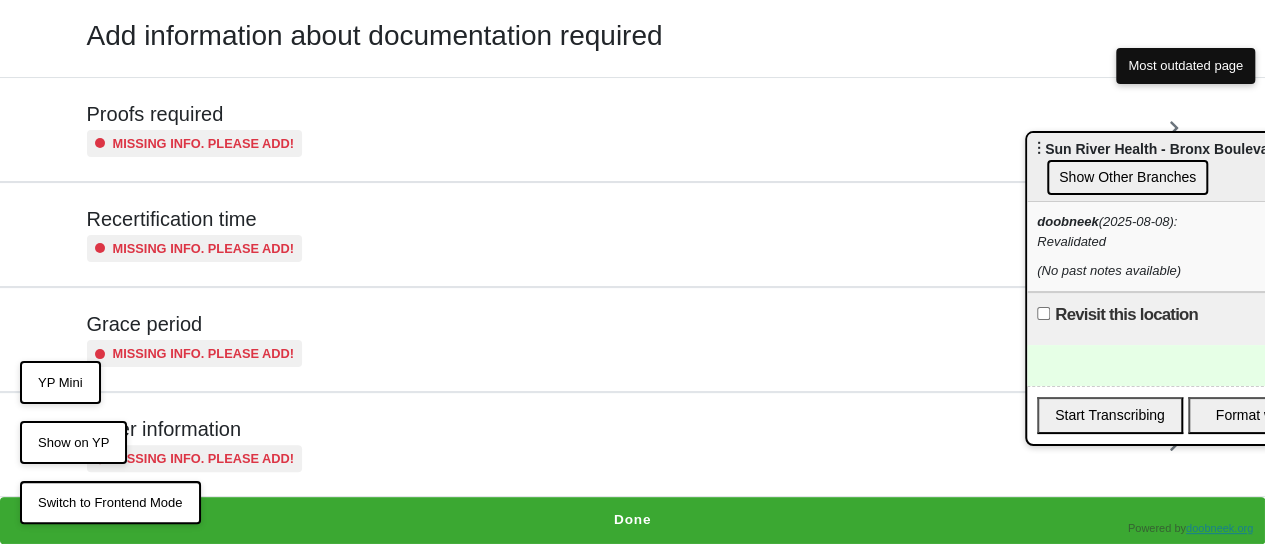 scroll, scrollTop: 0, scrollLeft: 0, axis: both 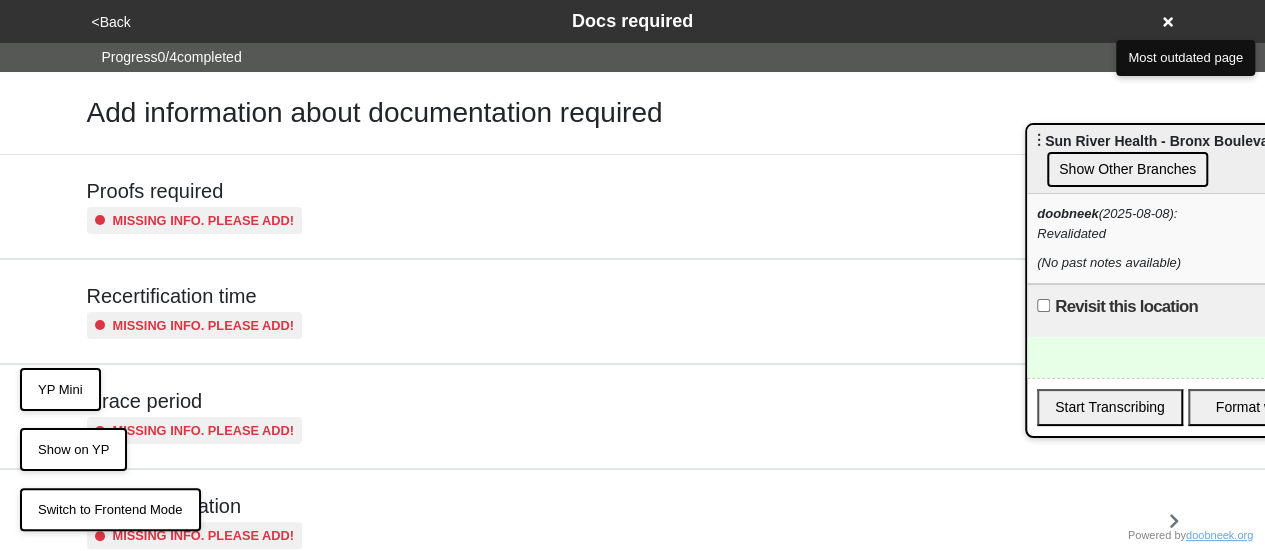 click on "<Back" at bounding box center [111, 22] 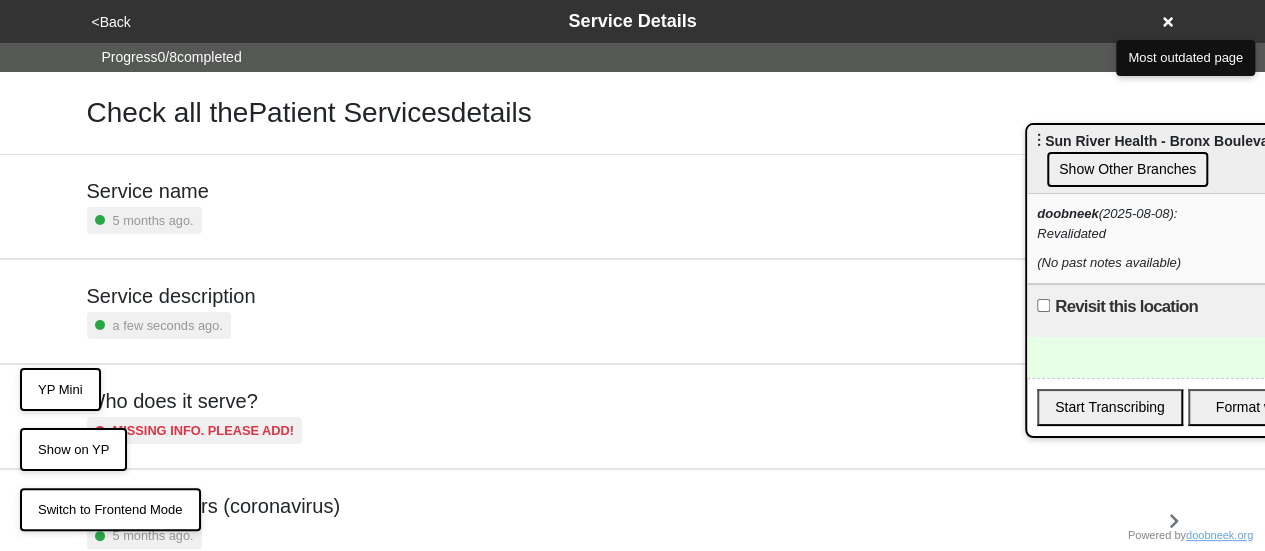 click on "Service description a few seconds ago." at bounding box center [633, 311] 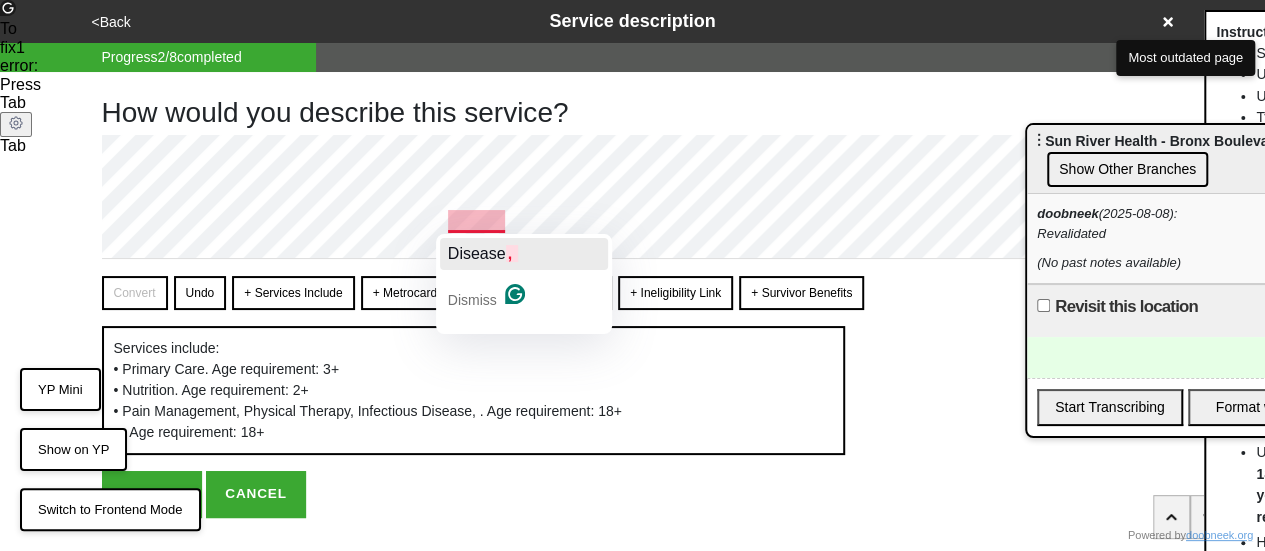 click on "Disease" 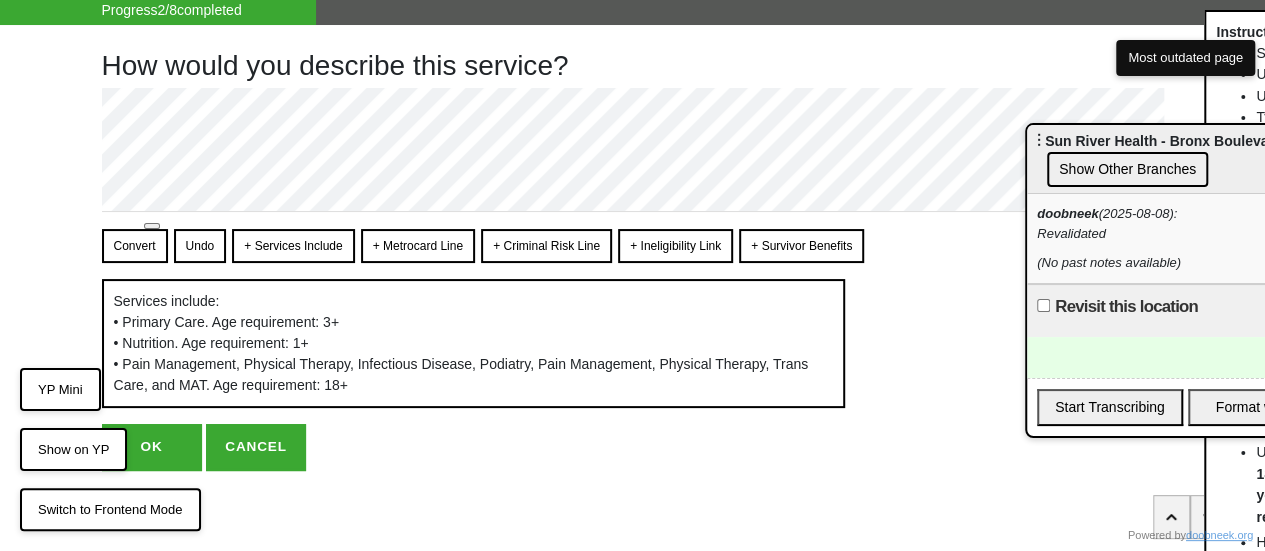 scroll, scrollTop: 65, scrollLeft: 0, axis: vertical 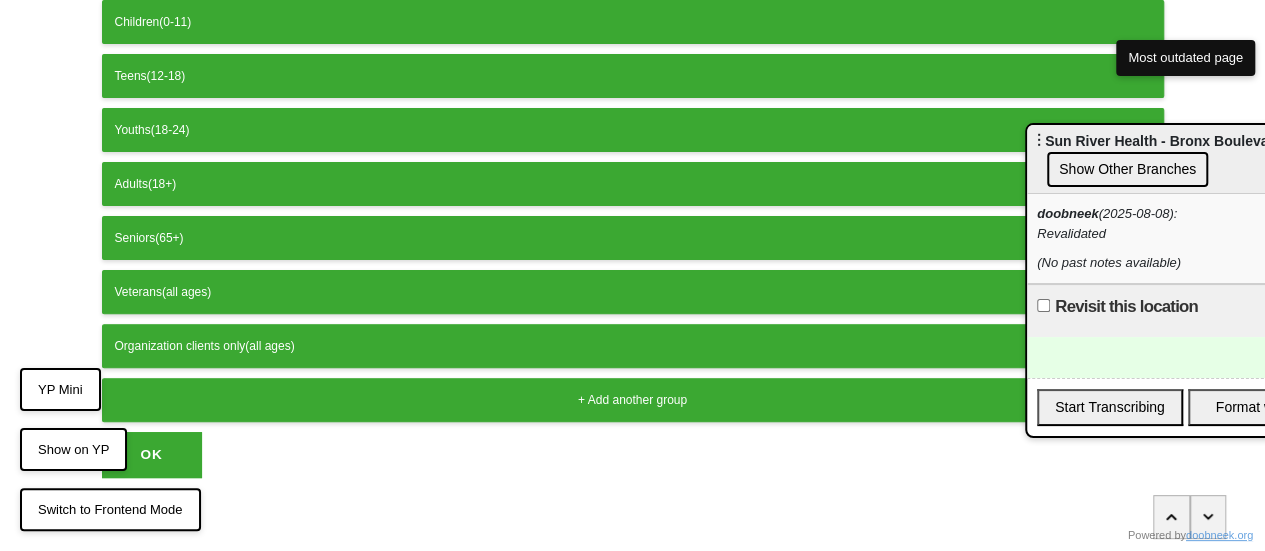 click on "OK" at bounding box center (152, 455) 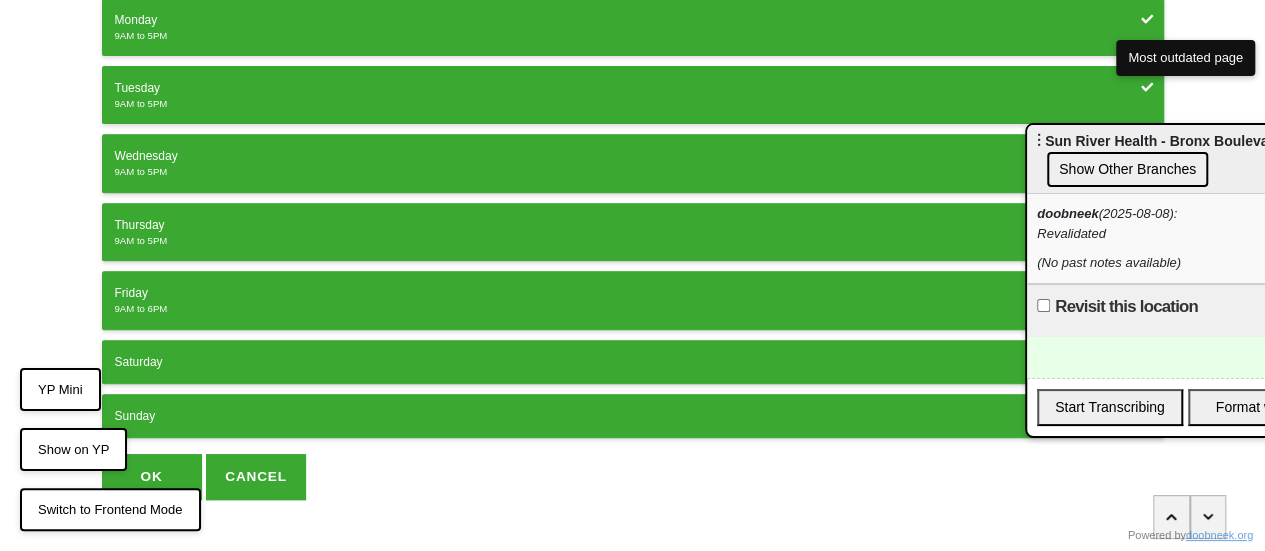 scroll, scrollTop: 371, scrollLeft: 0, axis: vertical 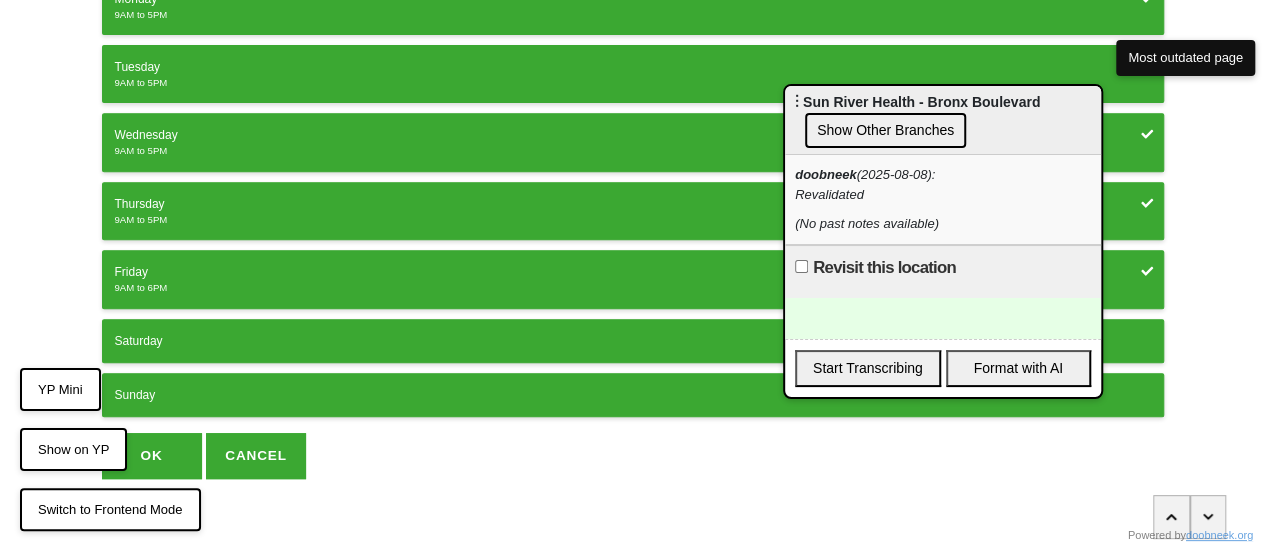 drag, startPoint x: 1090, startPoint y: 144, endPoint x: 804, endPoint y: 108, distance: 288.25684 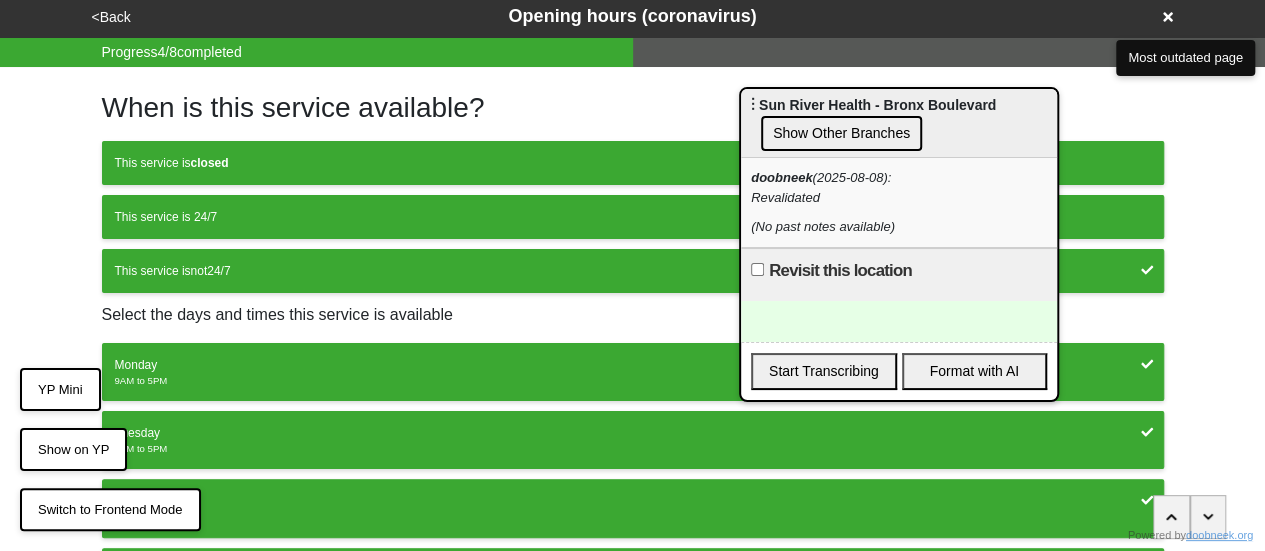 scroll, scrollTop: 0, scrollLeft: 0, axis: both 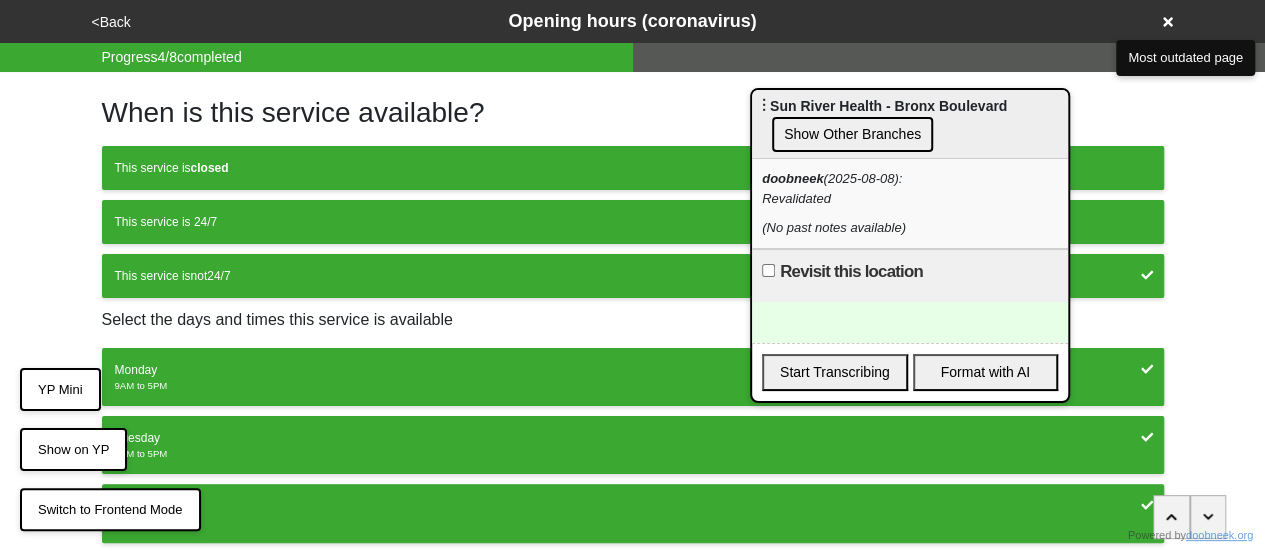 drag, startPoint x: 851, startPoint y: 114, endPoint x: 862, endPoint y: 115, distance: 11.045361 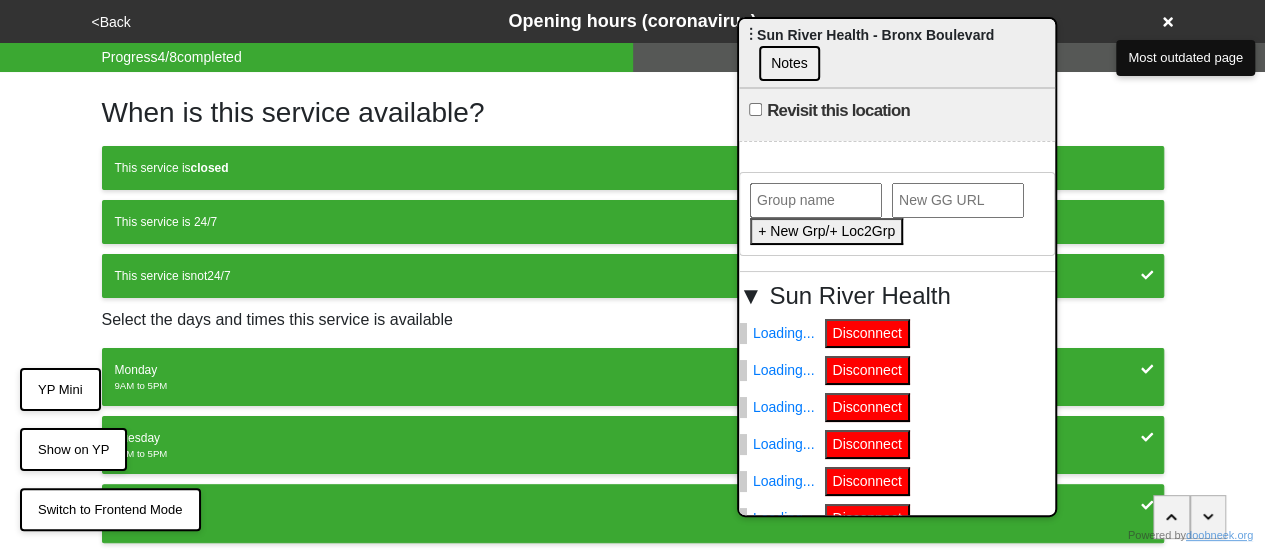 drag, startPoint x: 864, startPoint y: 133, endPoint x: 844, endPoint y: 43, distance: 92.19544 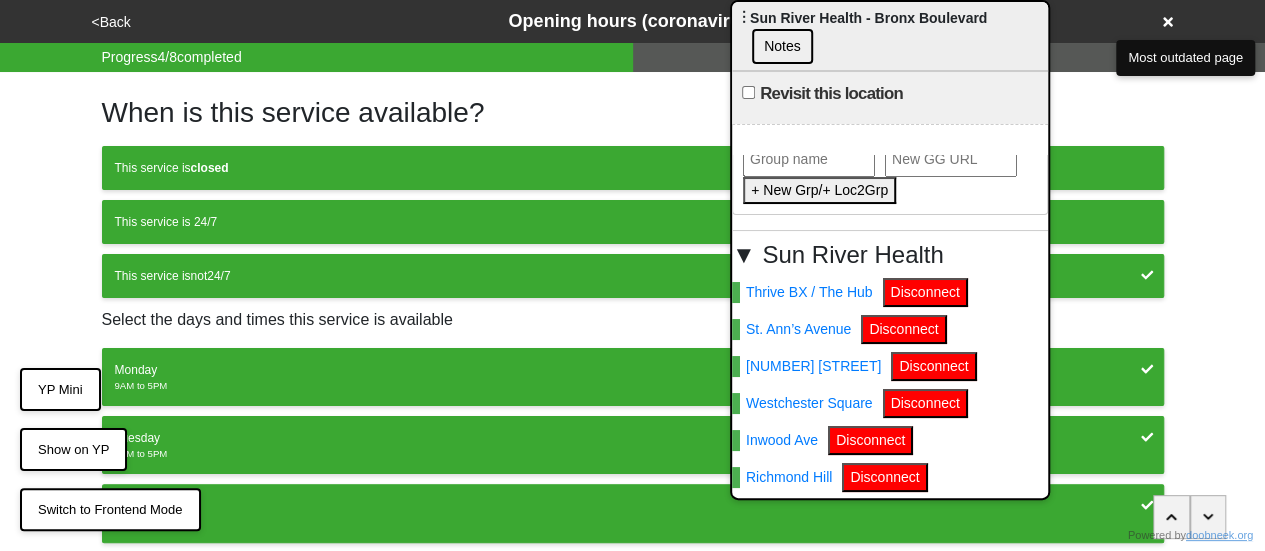 scroll, scrollTop: 0, scrollLeft: 0, axis: both 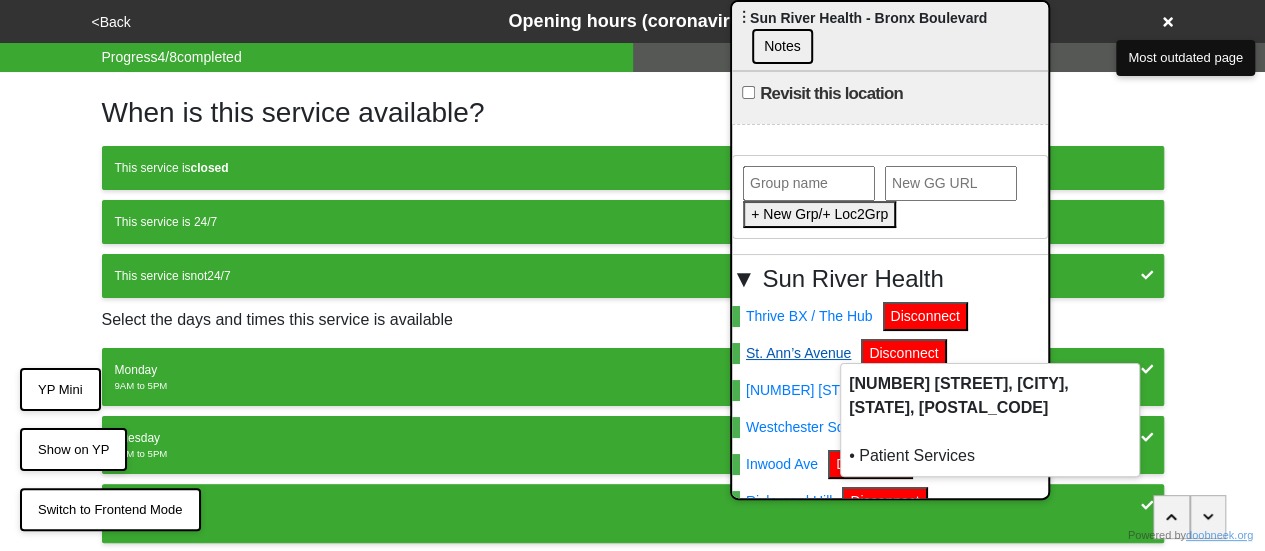click on "St. Ann’s Avenue" at bounding box center (791, 353) 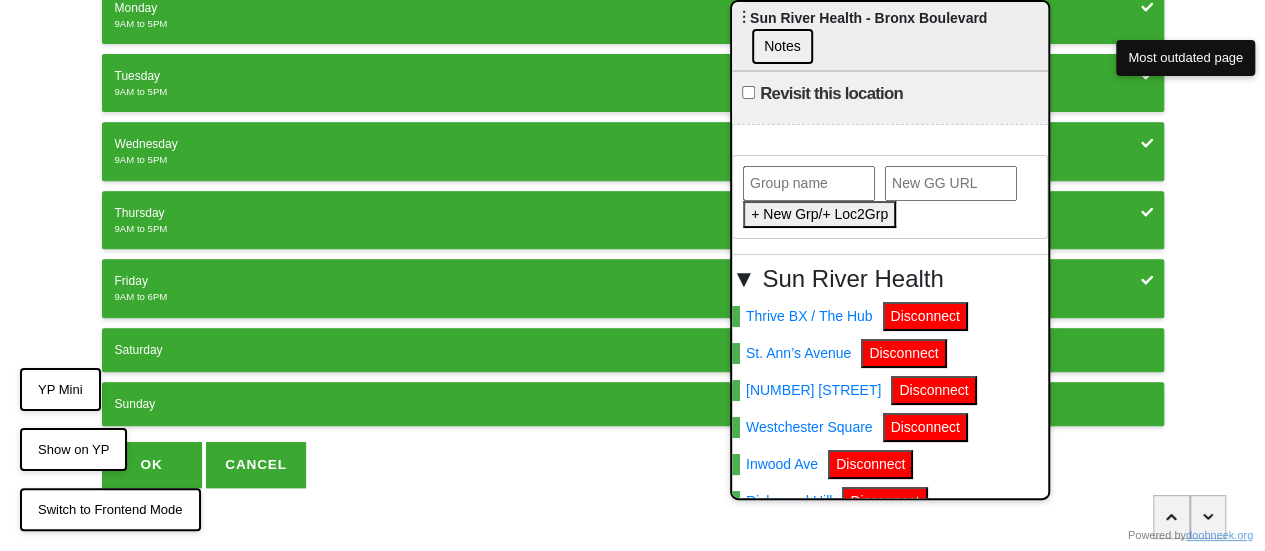 scroll, scrollTop: 371, scrollLeft: 0, axis: vertical 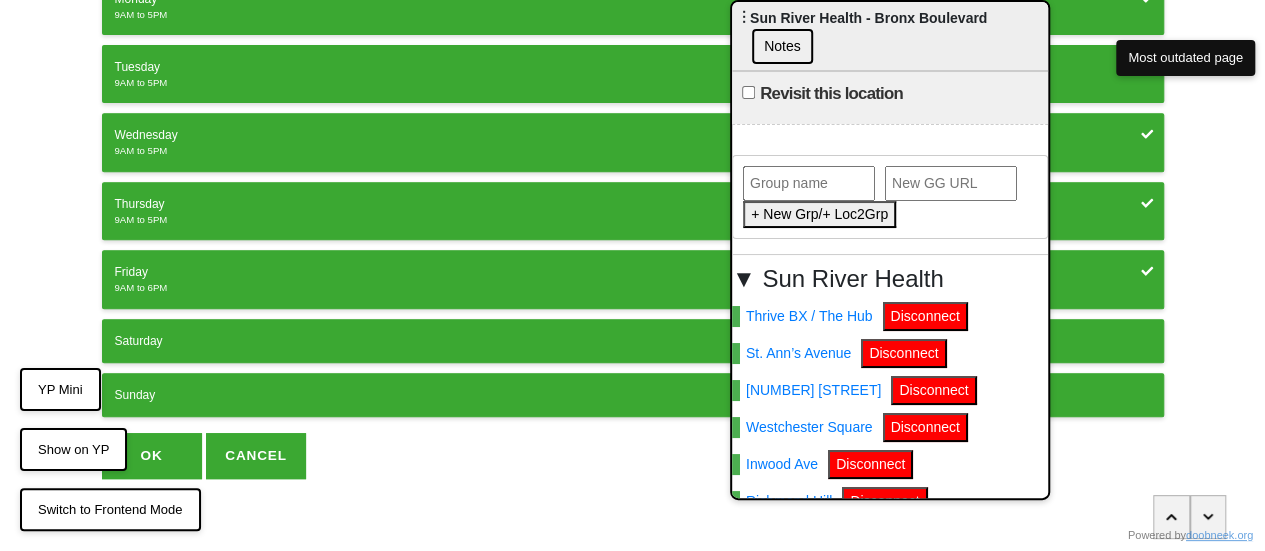 click on "OK" at bounding box center [152, 456] 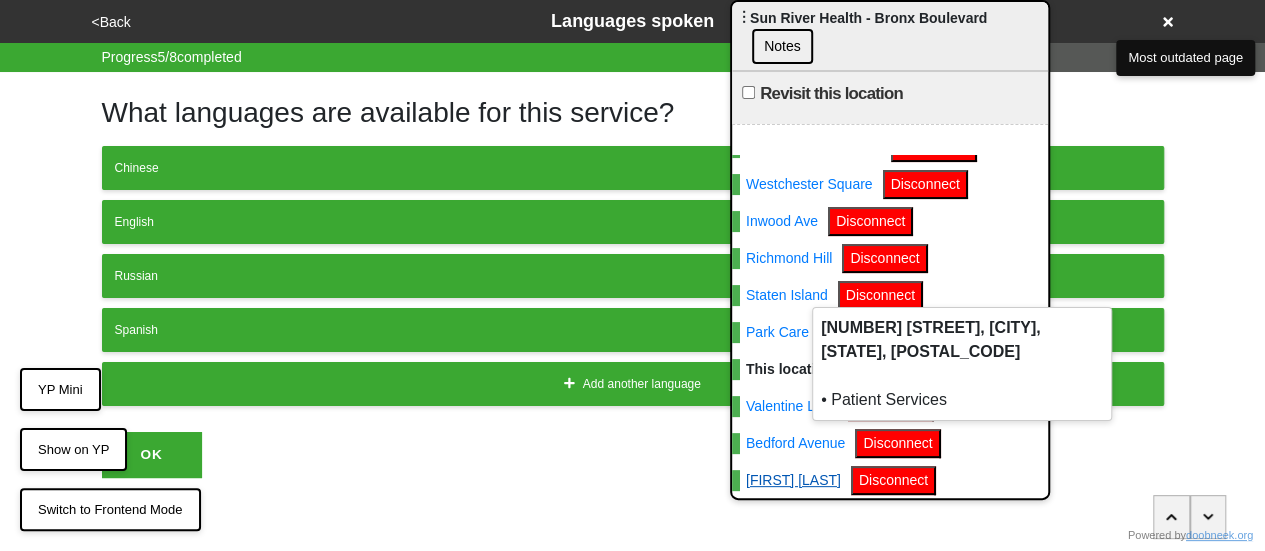 scroll, scrollTop: 232, scrollLeft: 0, axis: vertical 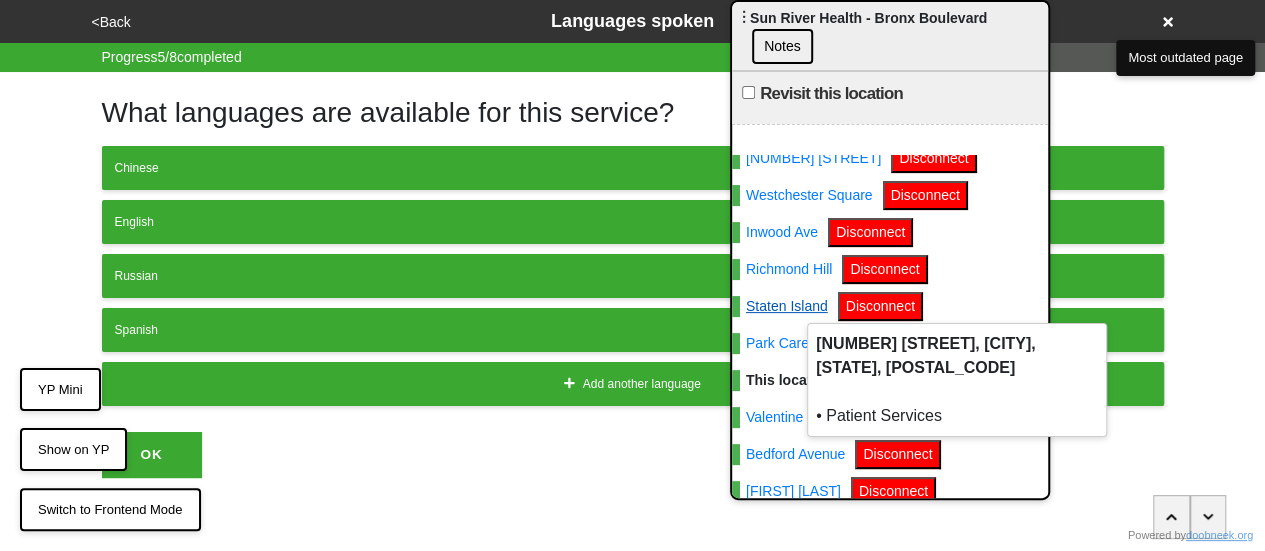 click on "Staten Island" at bounding box center (780, 306) 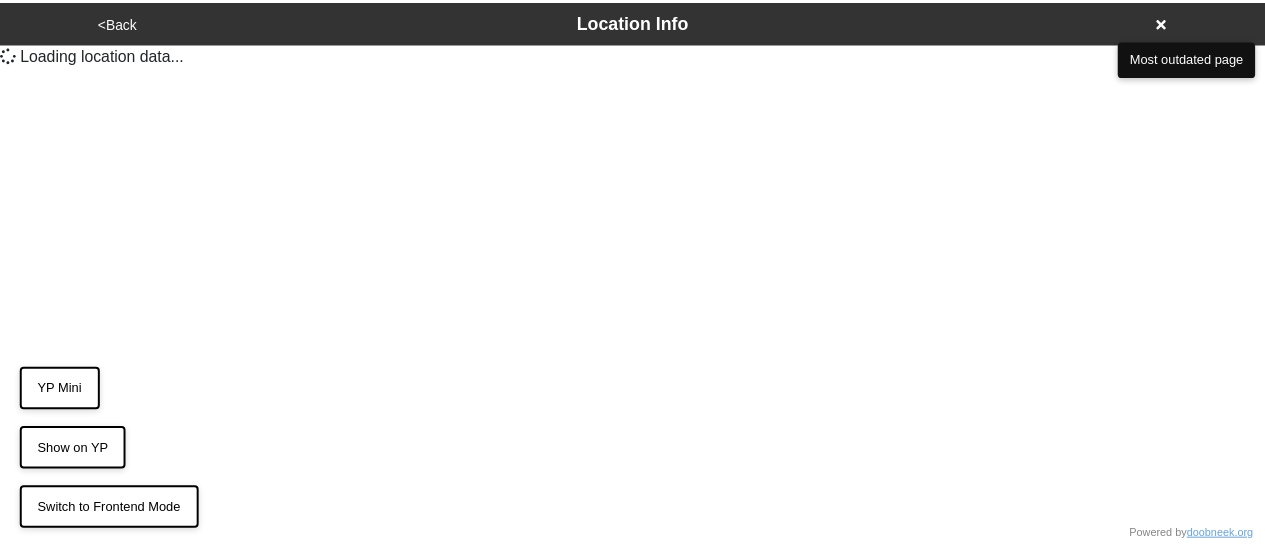 scroll, scrollTop: 0, scrollLeft: 0, axis: both 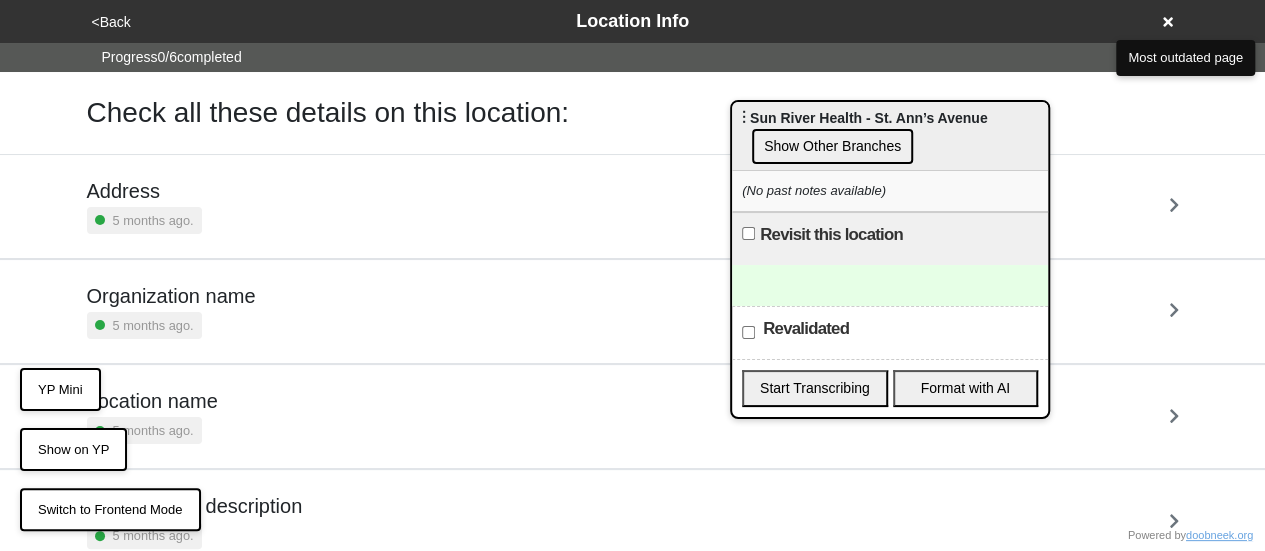click on "Revalidated" at bounding box center [748, 332] 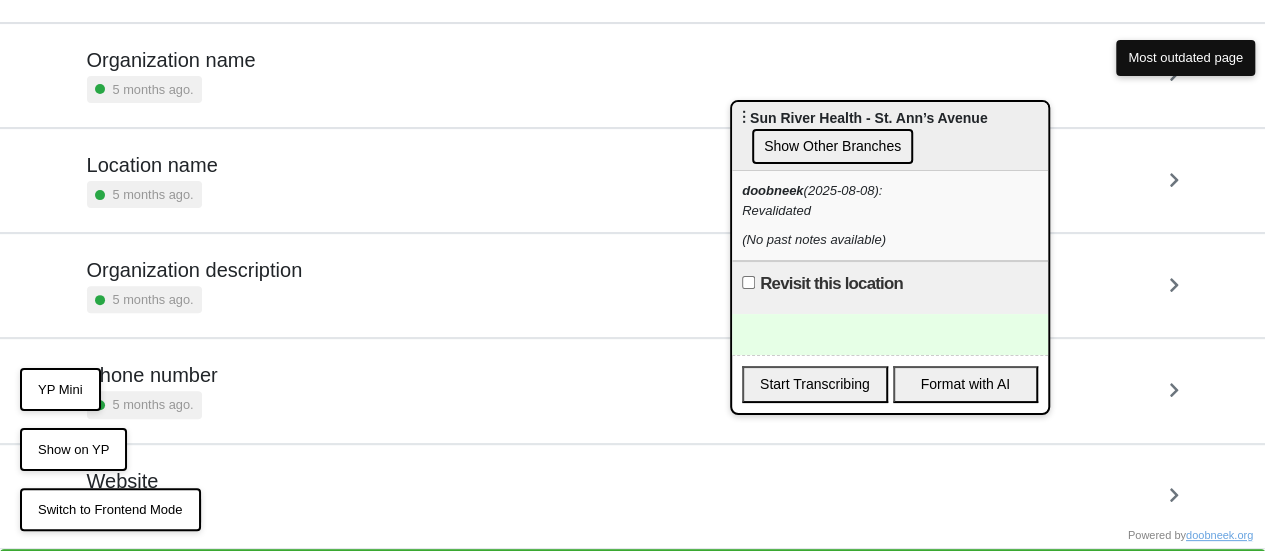 scroll, scrollTop: 275, scrollLeft: 0, axis: vertical 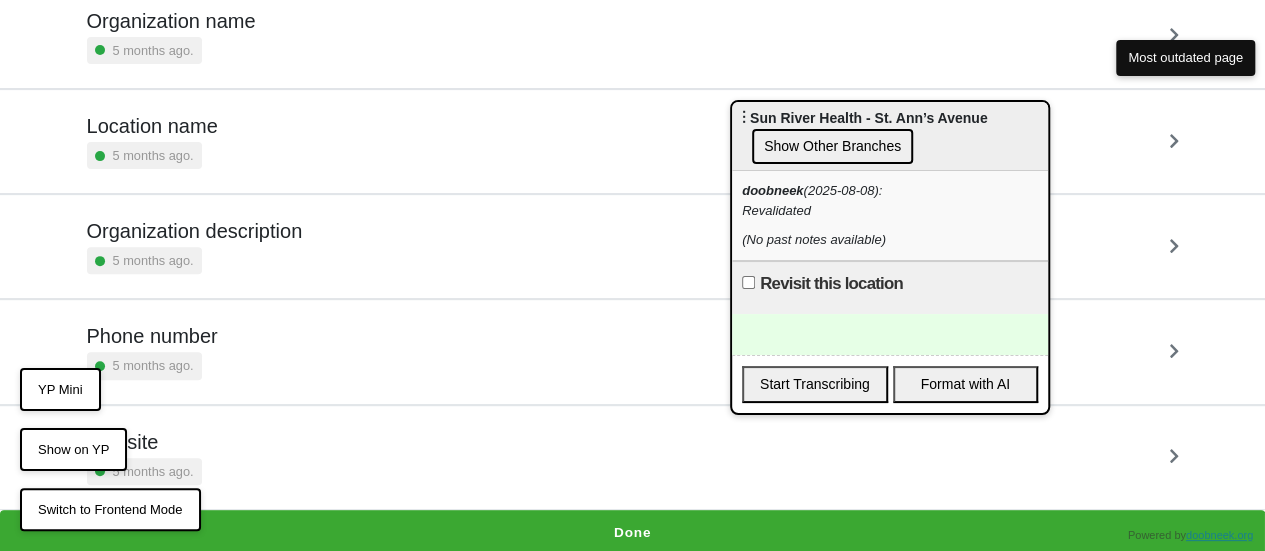 click on "Done" at bounding box center (632, 533) 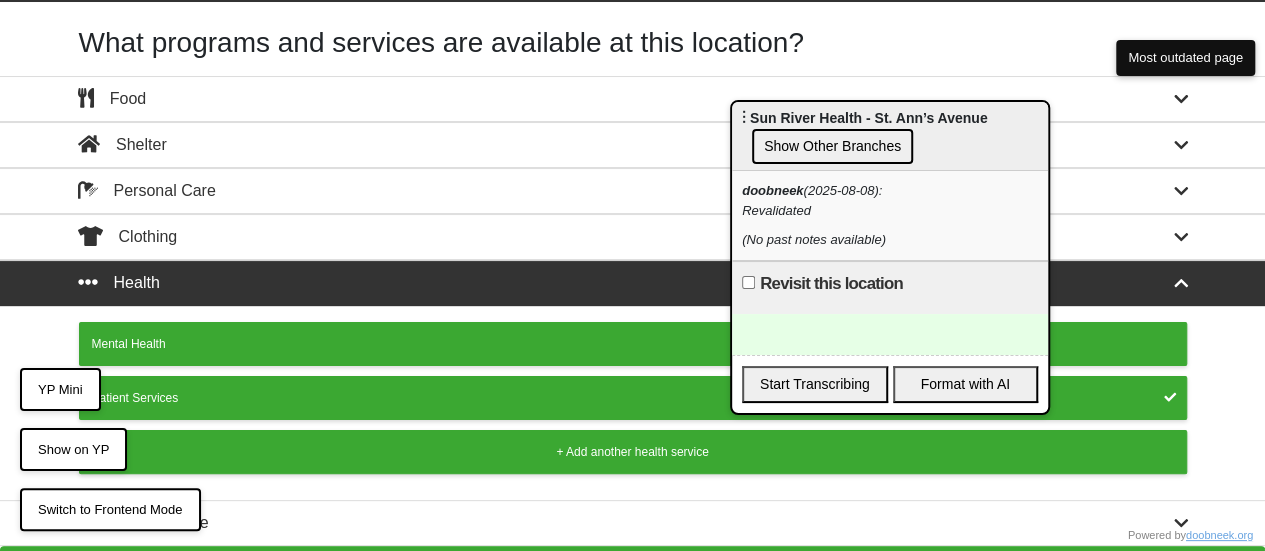 scroll, scrollTop: 75, scrollLeft: 0, axis: vertical 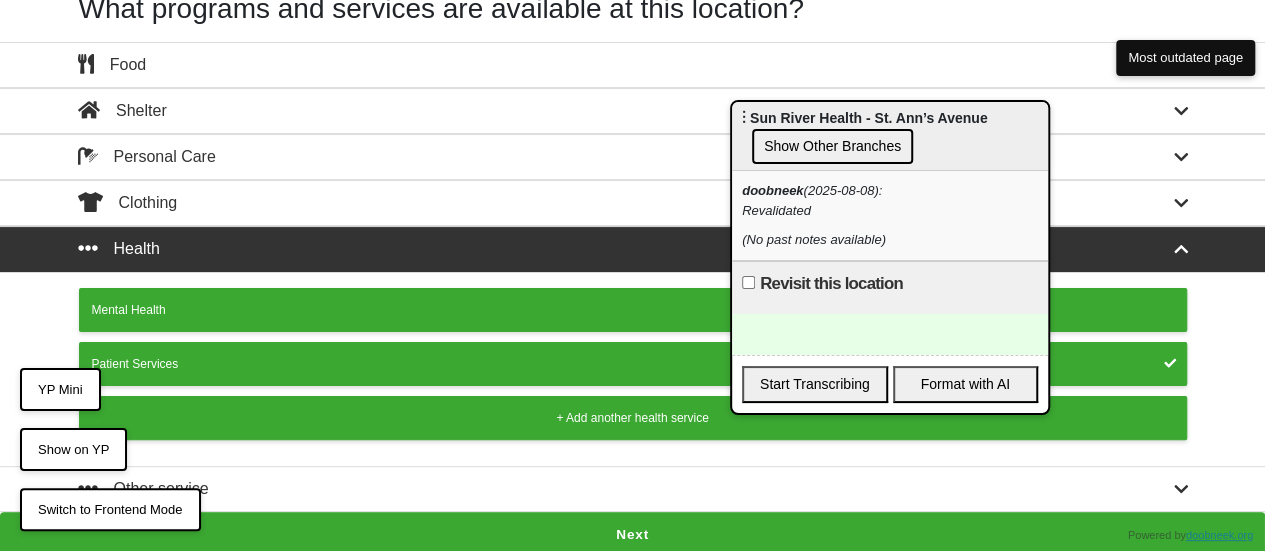 click on "Next" at bounding box center [632, 535] 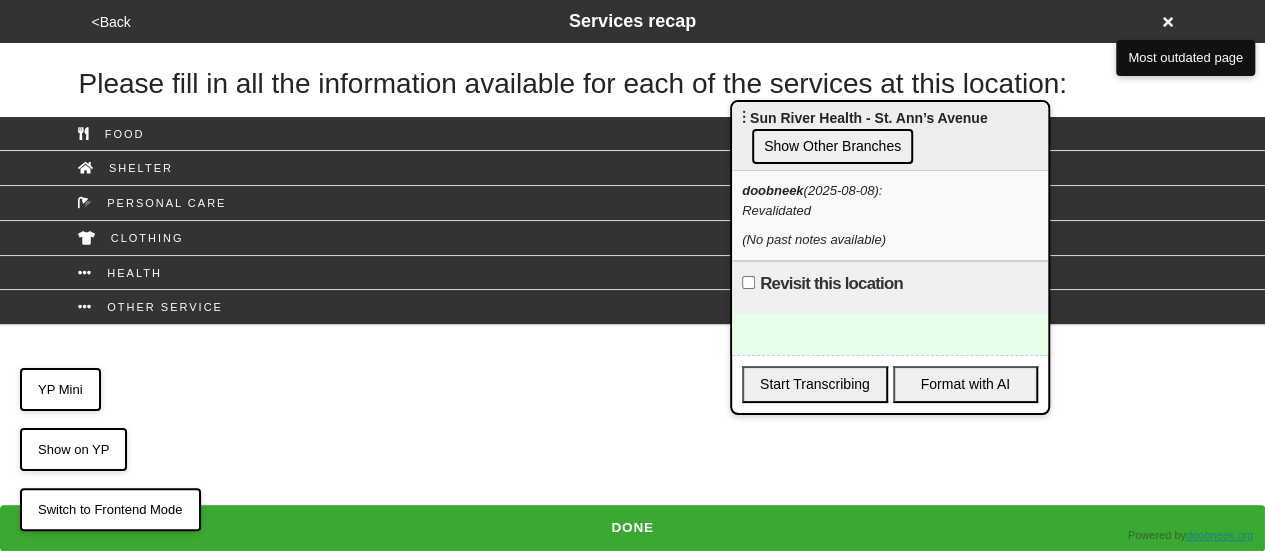 scroll, scrollTop: 0, scrollLeft: 0, axis: both 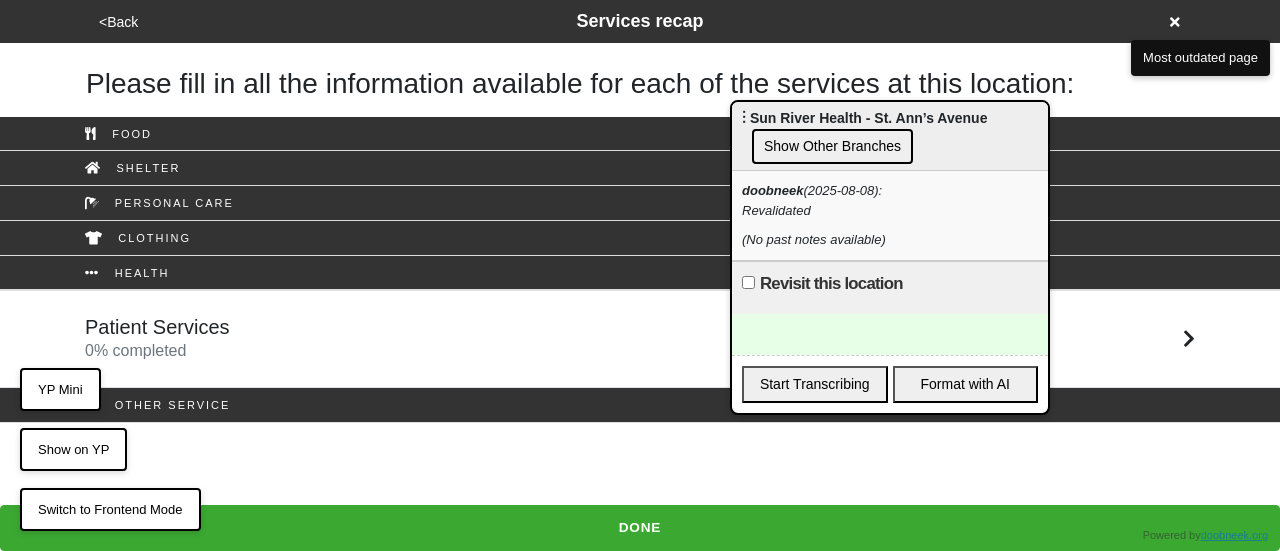 click on "Patient Services" at bounding box center (157, 327) 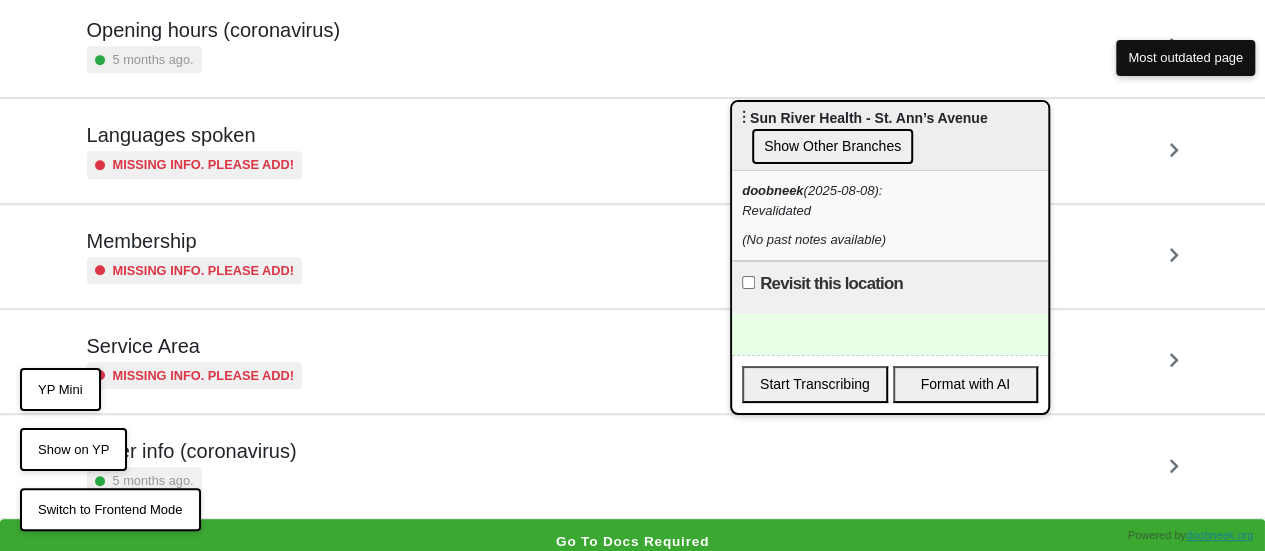 scroll, scrollTop: 484, scrollLeft: 0, axis: vertical 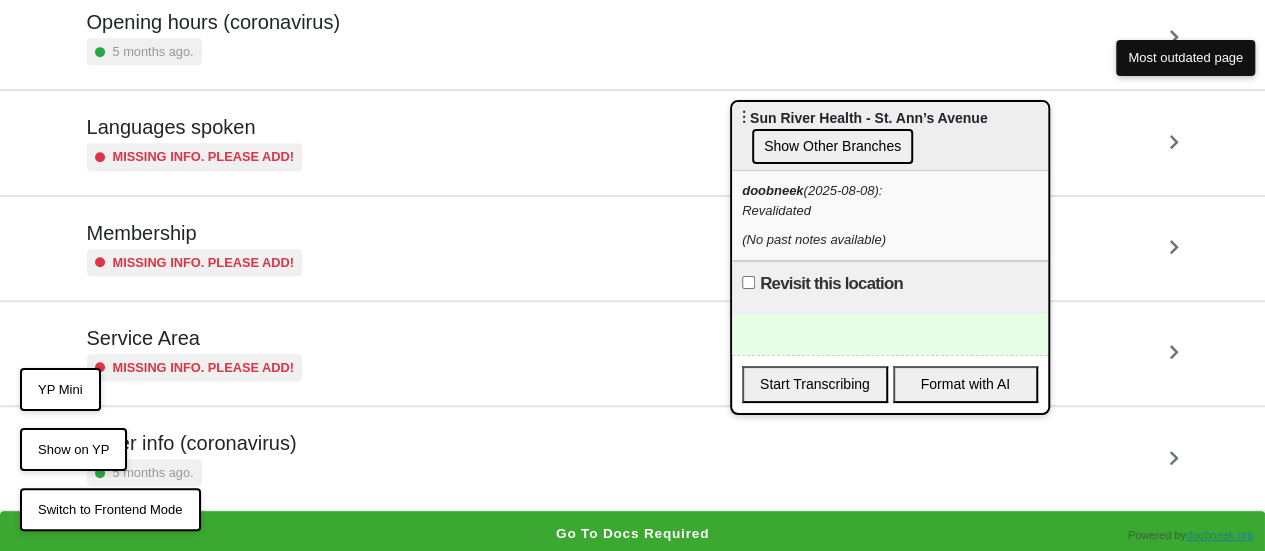 click on "5 months ago." at bounding box center [192, 472] 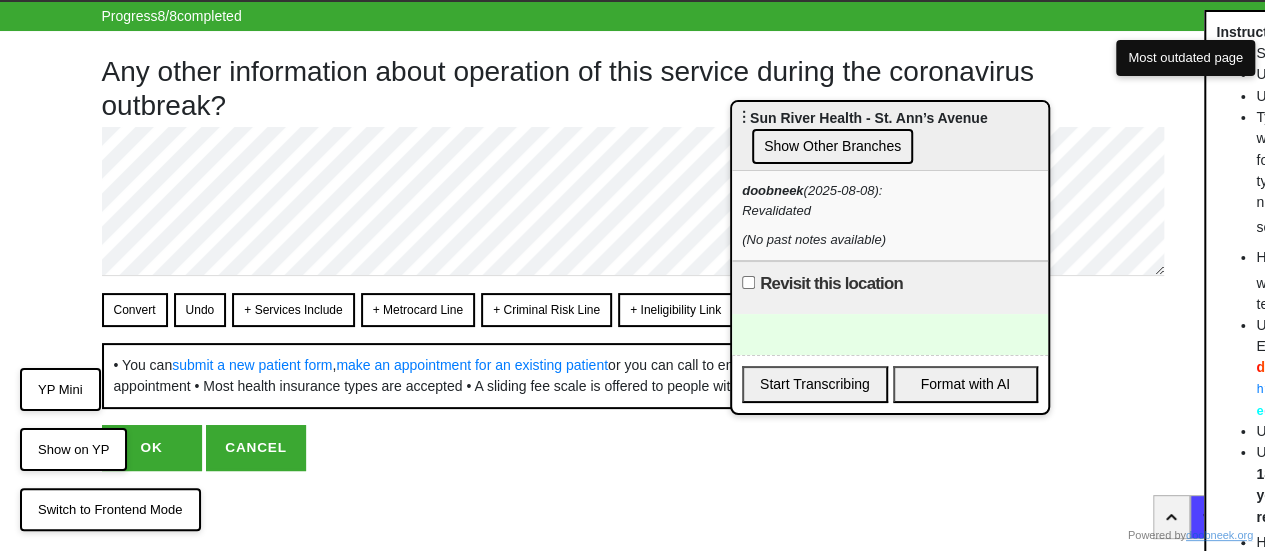 scroll, scrollTop: 80, scrollLeft: 0, axis: vertical 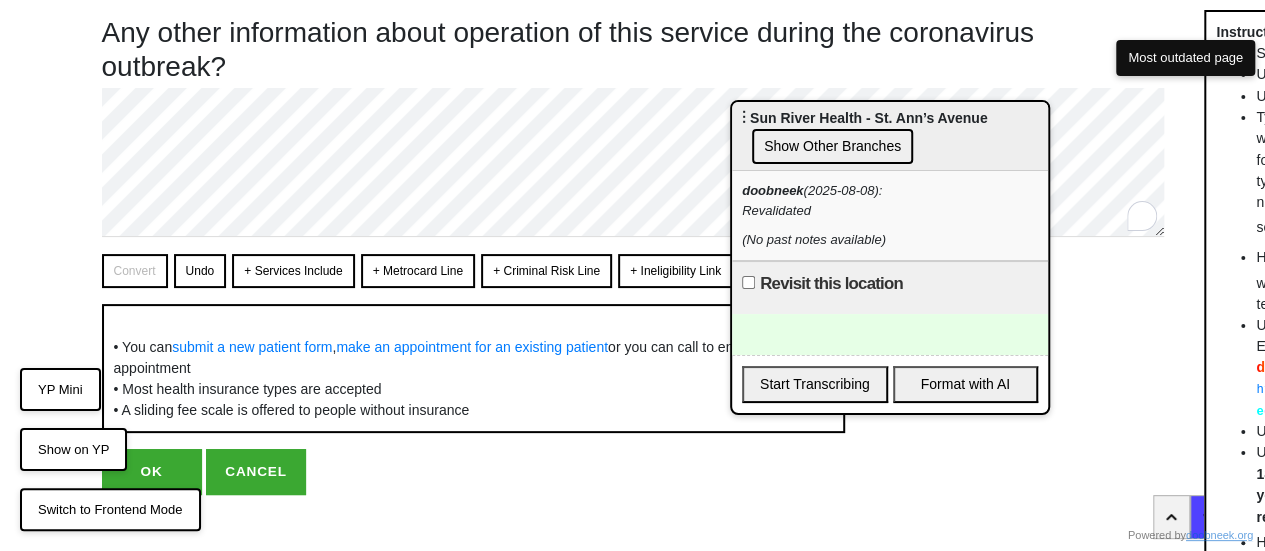 click on "+ Metrocard Line" at bounding box center [418, 271] 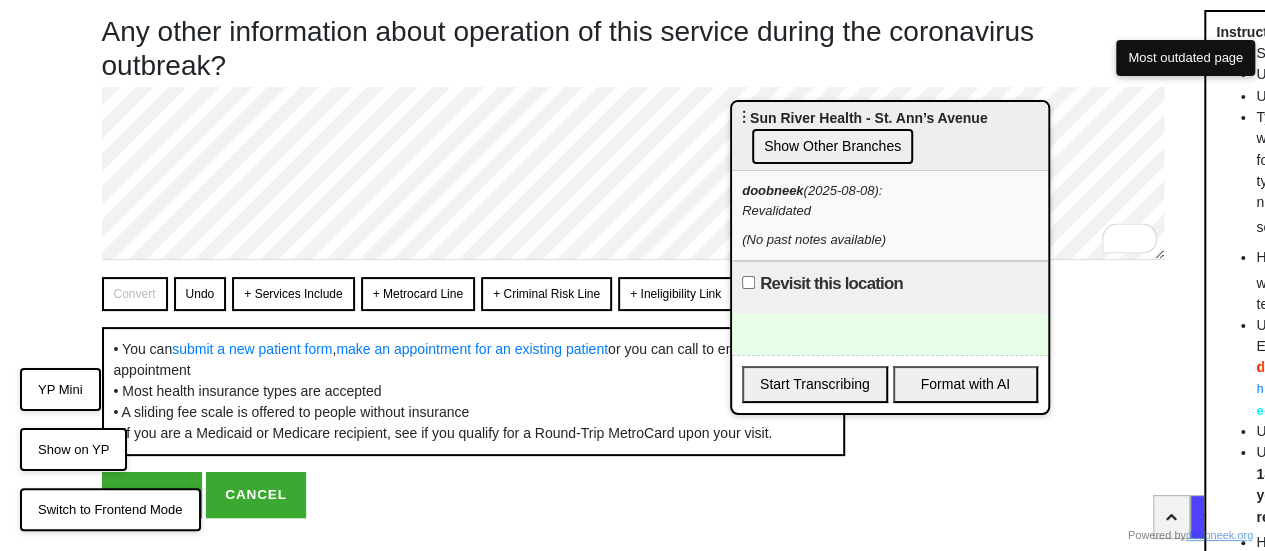 scroll, scrollTop: 146, scrollLeft: 0, axis: vertical 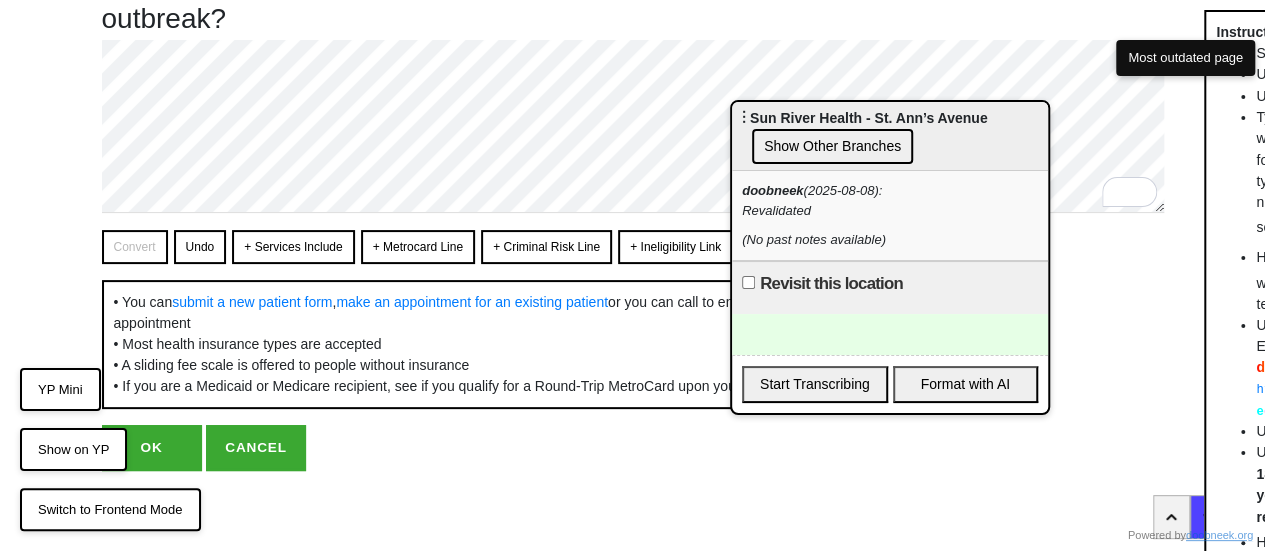 click on "OK" at bounding box center (152, 448) 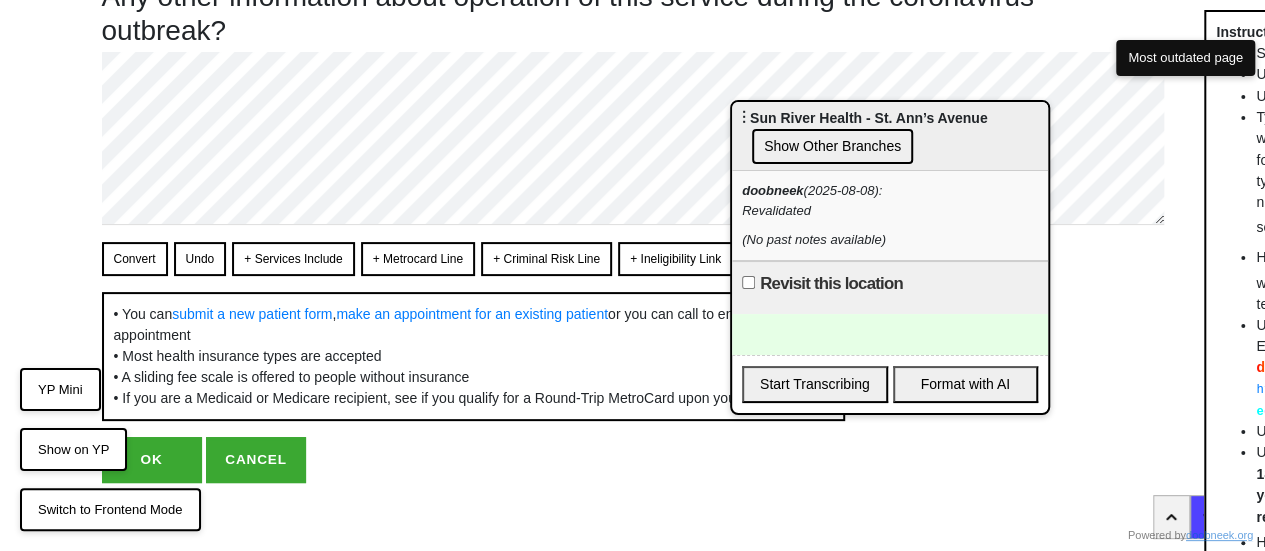 scroll, scrollTop: 146, scrollLeft: 0, axis: vertical 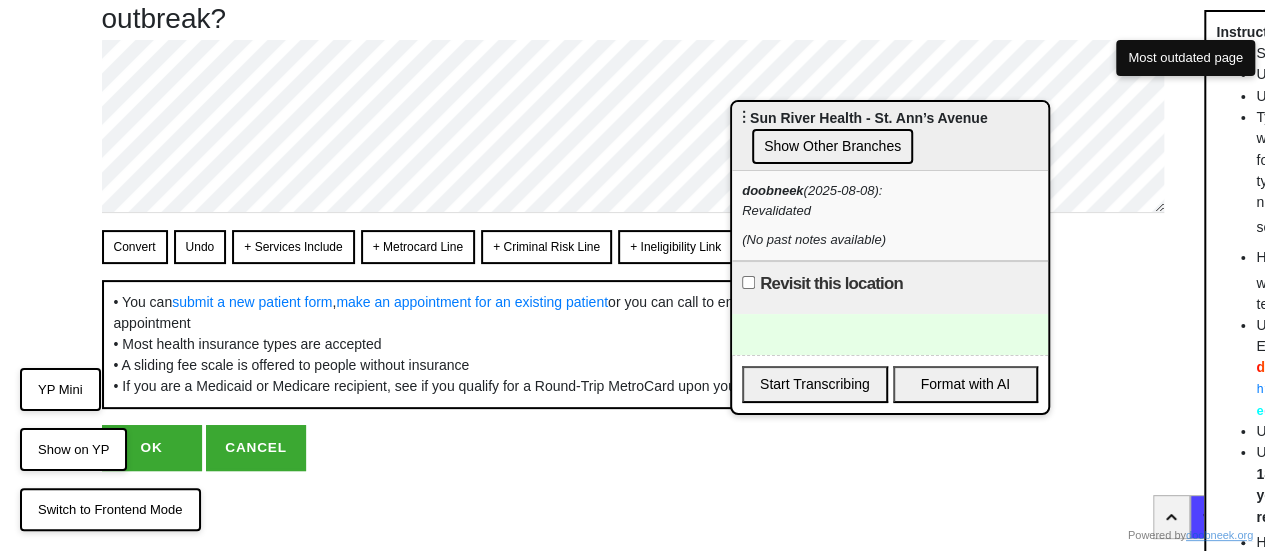 click on "OK" at bounding box center [152, 448] 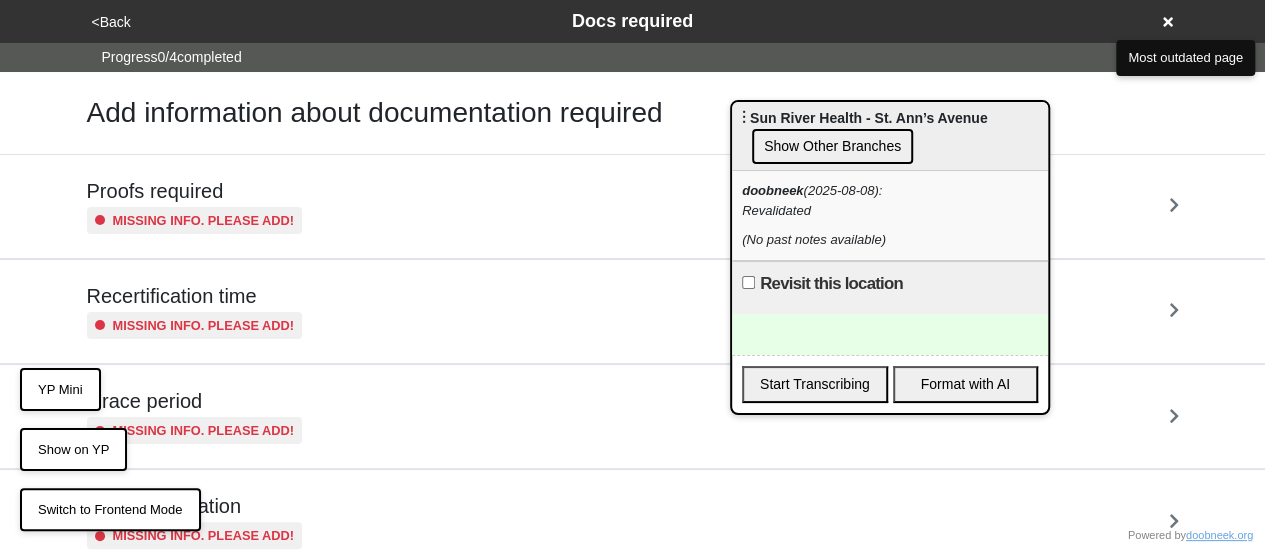 click on "<Back" at bounding box center (111, 22) 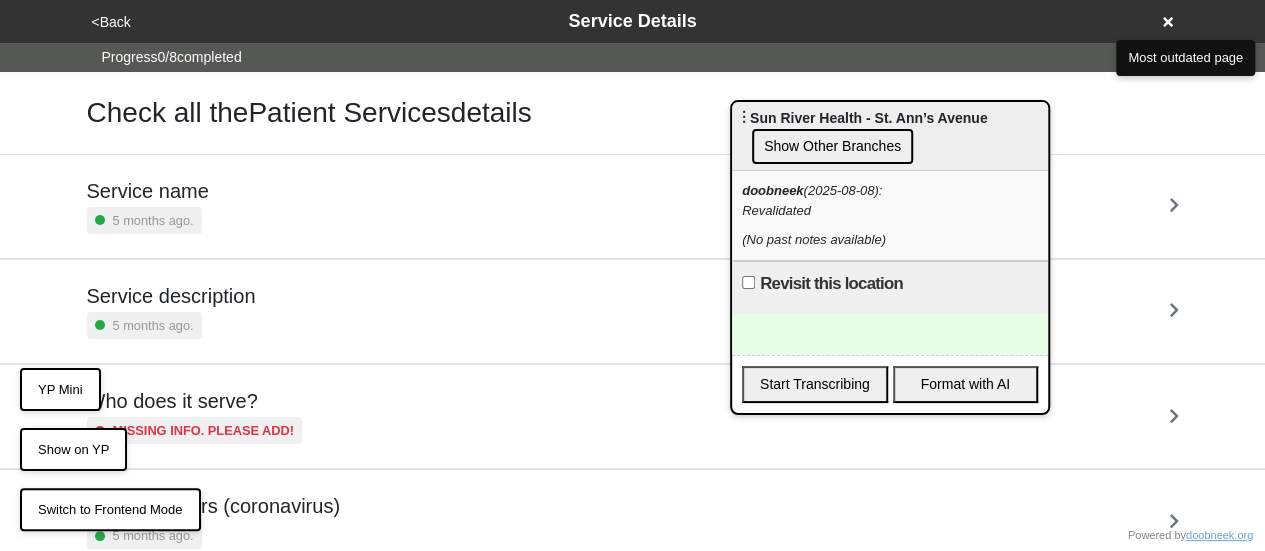 click on "5 months ago." at bounding box center (171, 325) 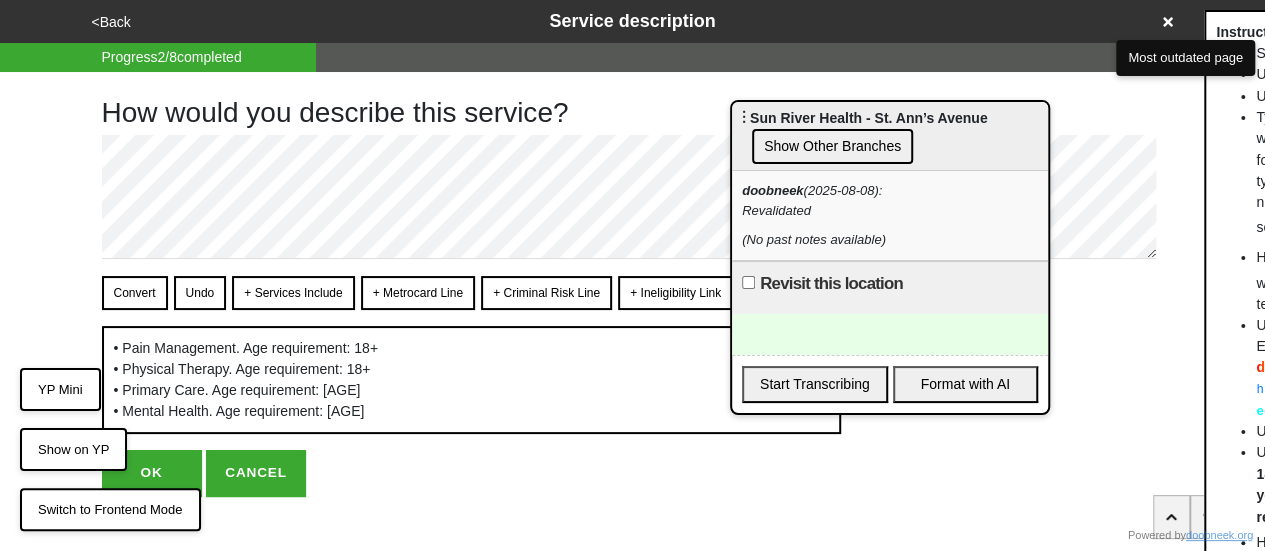 click on "+ Services Include" at bounding box center [293, 293] 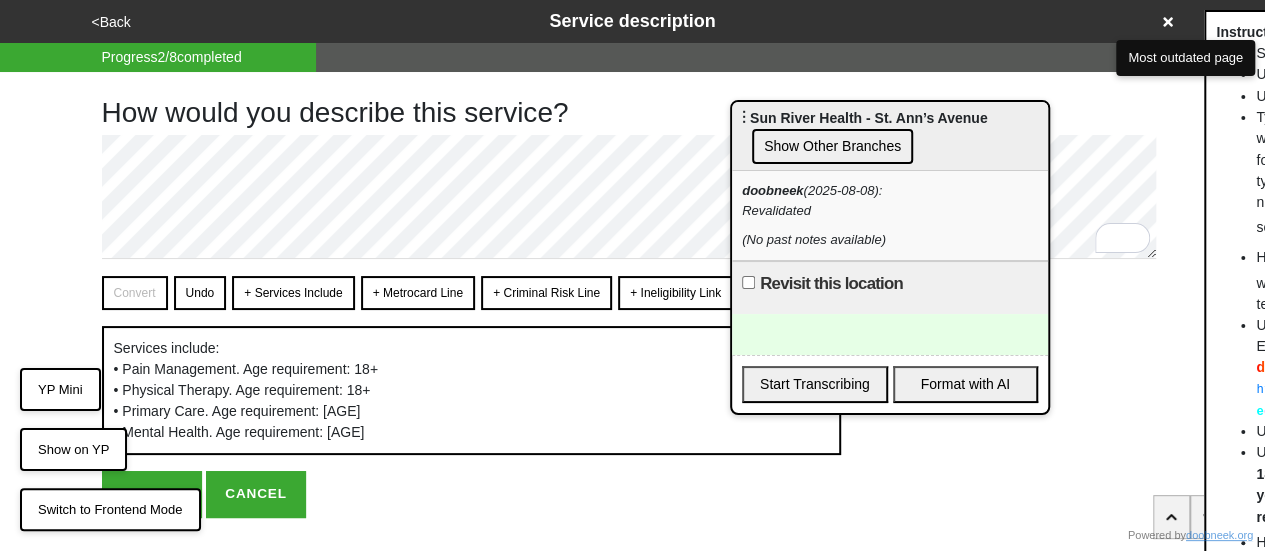 click on "<Back" at bounding box center (111, 22) 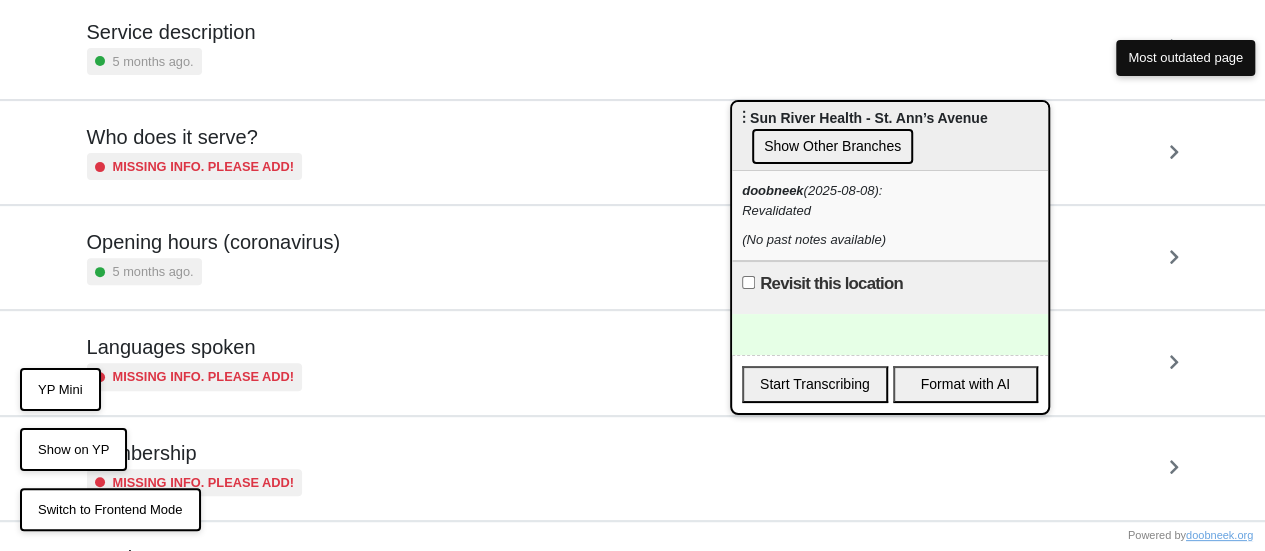 scroll, scrollTop: 300, scrollLeft: 0, axis: vertical 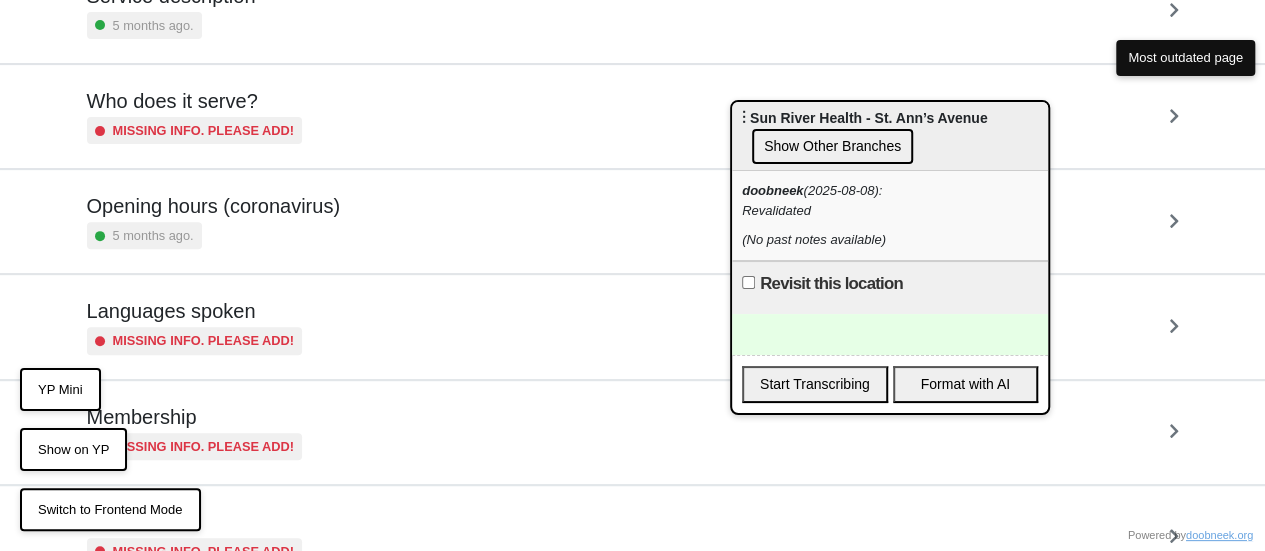 click on "5 months ago." at bounding box center [213, 235] 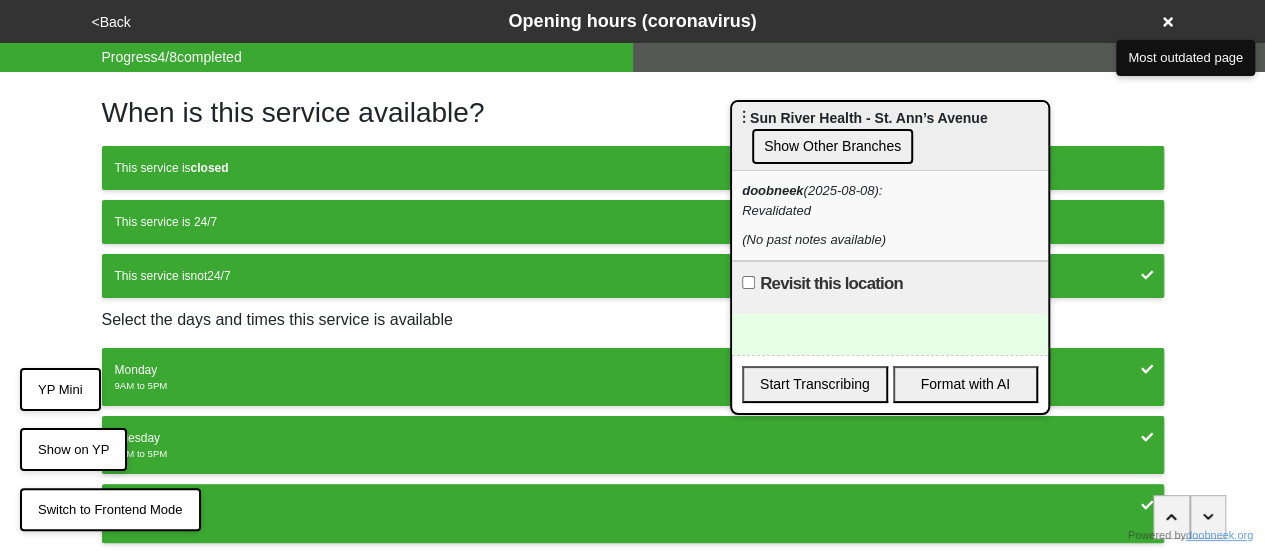 scroll, scrollTop: 386, scrollLeft: 0, axis: vertical 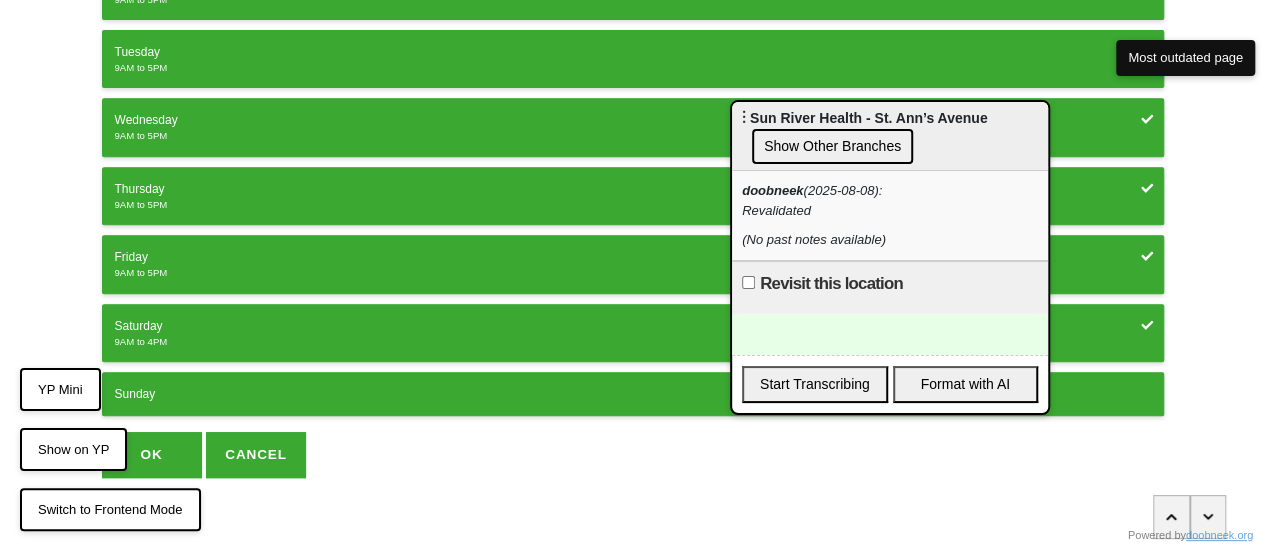 click on "OK" at bounding box center [152, 455] 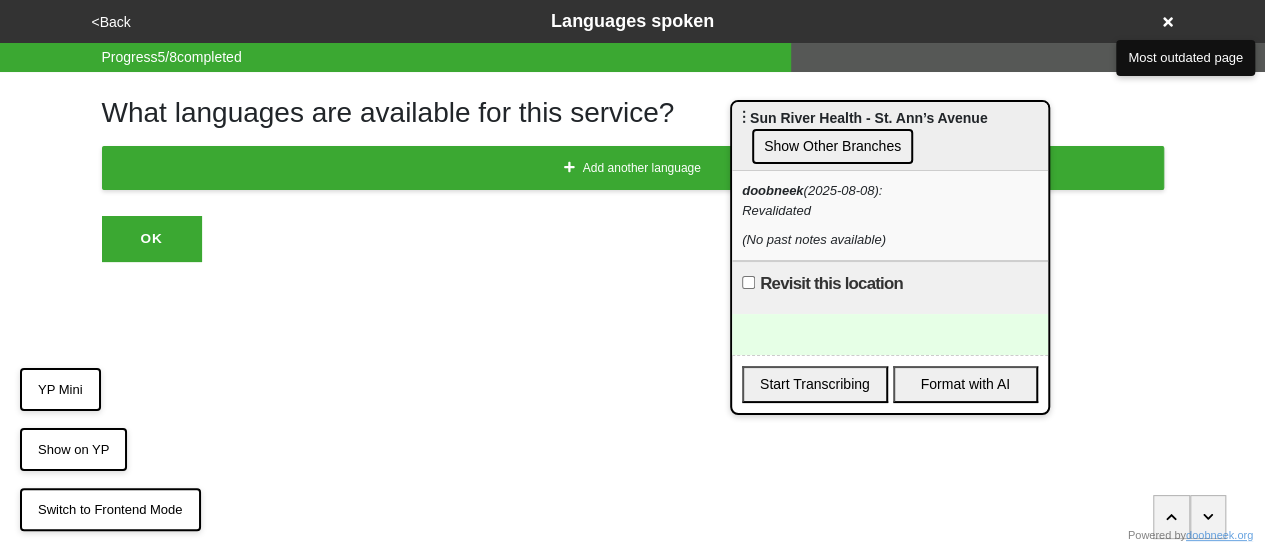 scroll, scrollTop: 0, scrollLeft: 0, axis: both 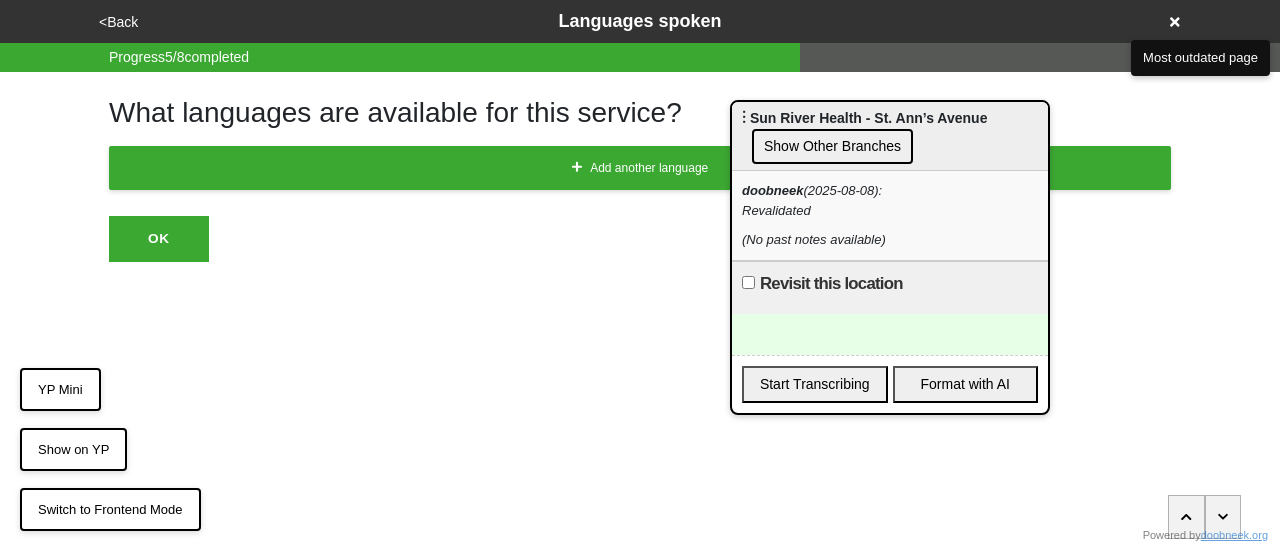 click on "<Back" at bounding box center (118, 22) 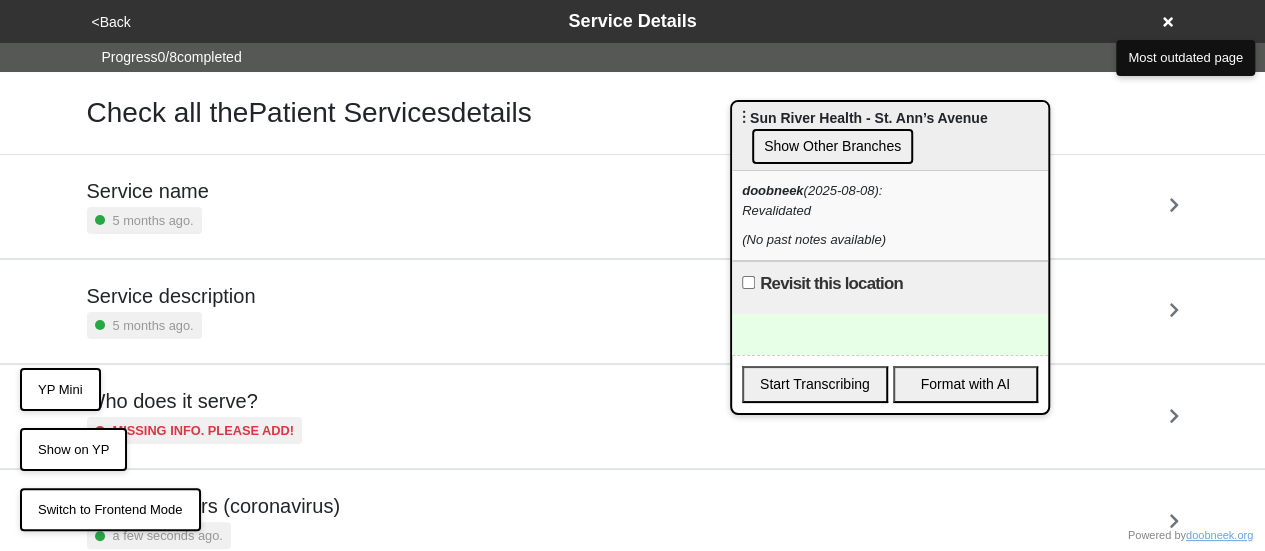 click on "Service description" at bounding box center [171, 296] 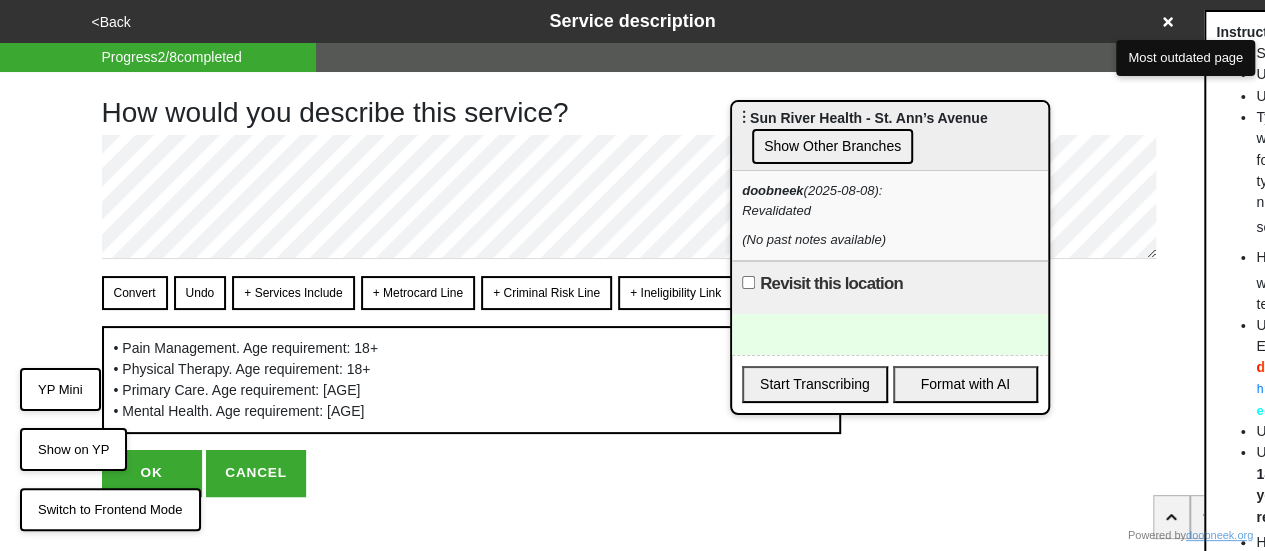 click on "+ Services Include" at bounding box center [293, 293] 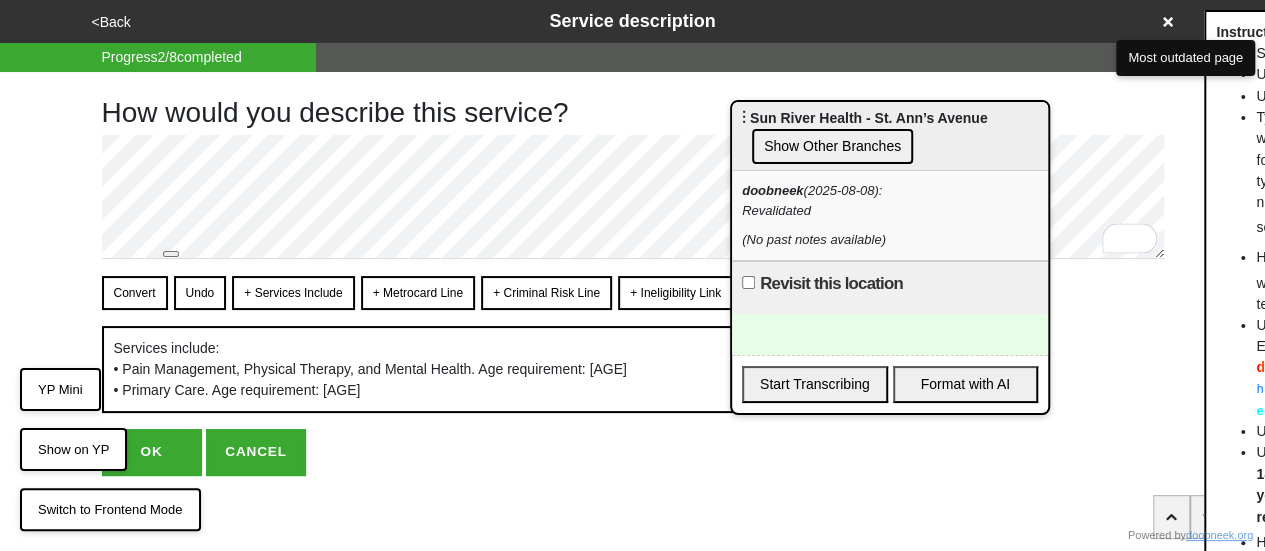 scroll, scrollTop: 23, scrollLeft: 0, axis: vertical 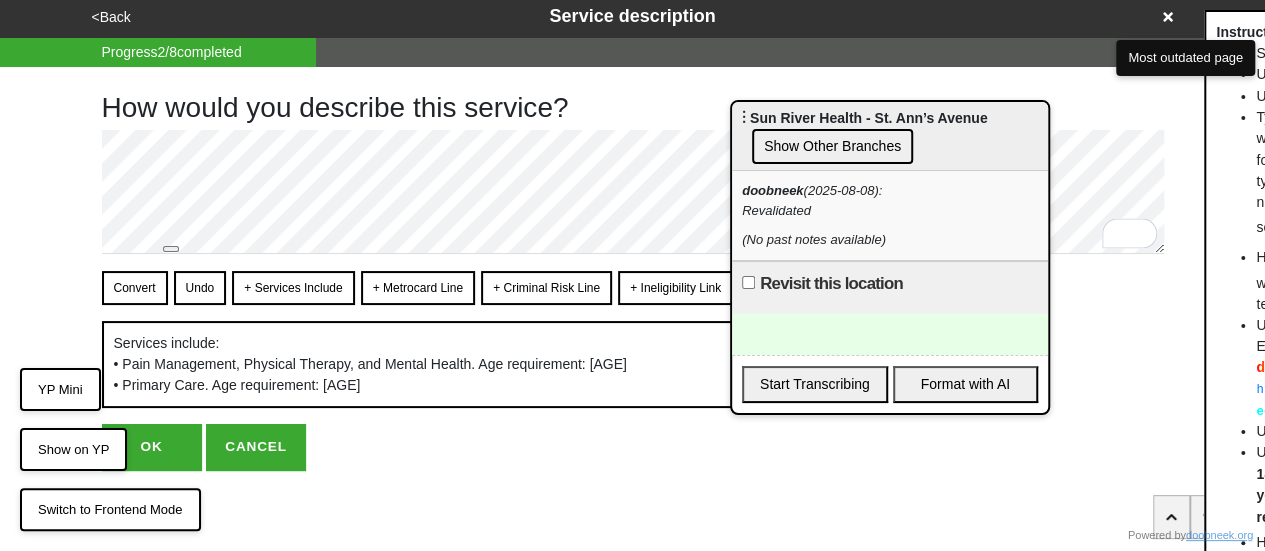 click on "OK" at bounding box center (152, 447) 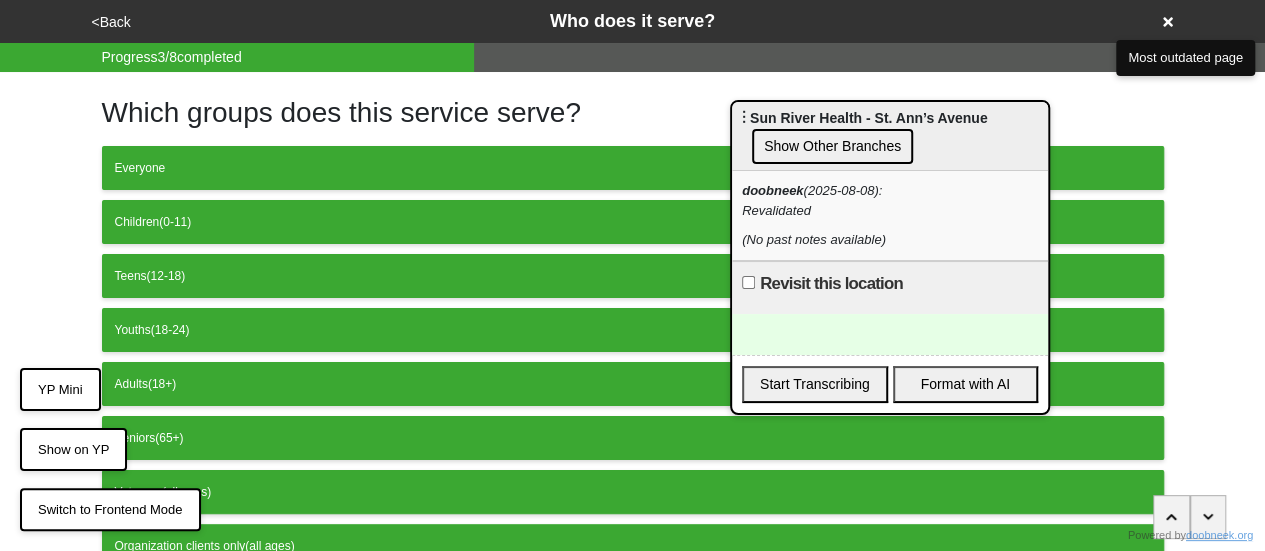 click on "<Back" at bounding box center [111, 22] 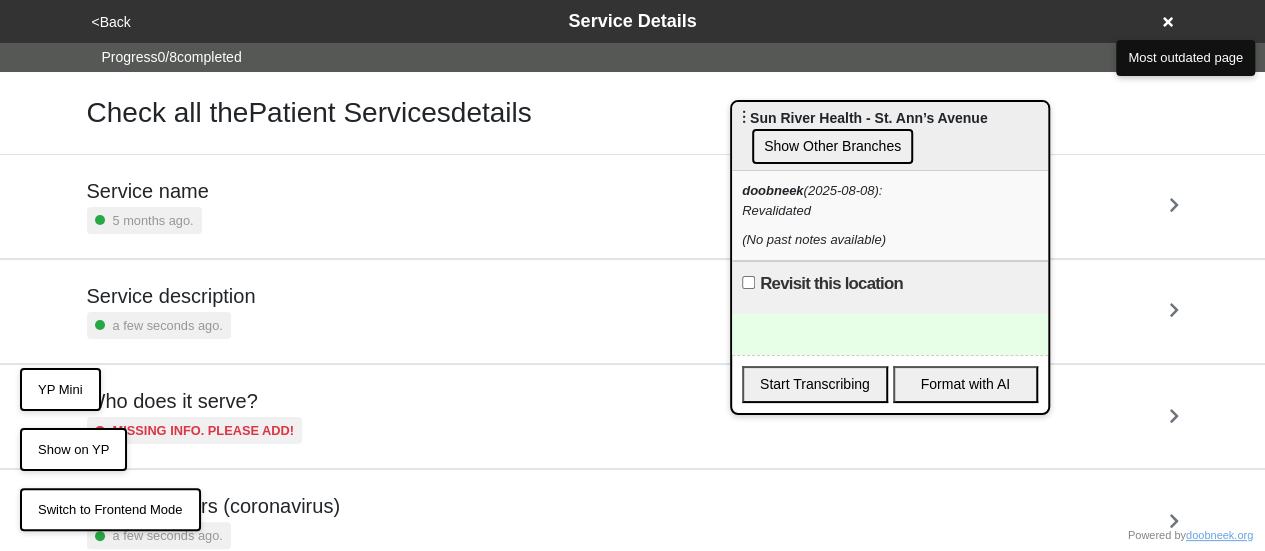 click on "Service description" at bounding box center (171, 296) 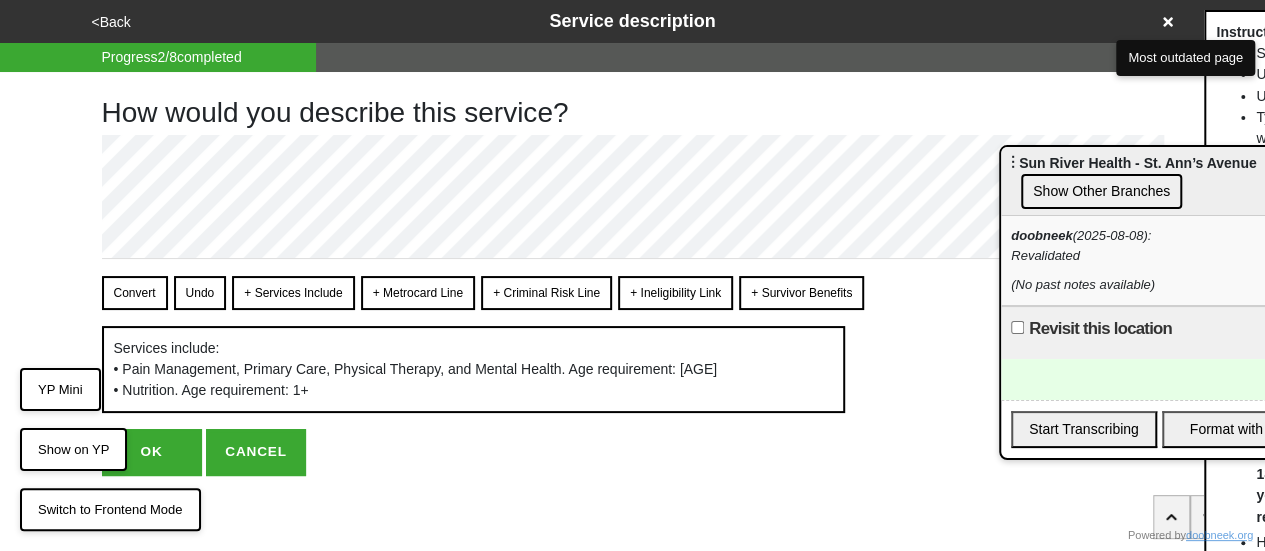 drag, startPoint x: 804, startPoint y: 122, endPoint x: 1042, endPoint y: 155, distance: 240.27692 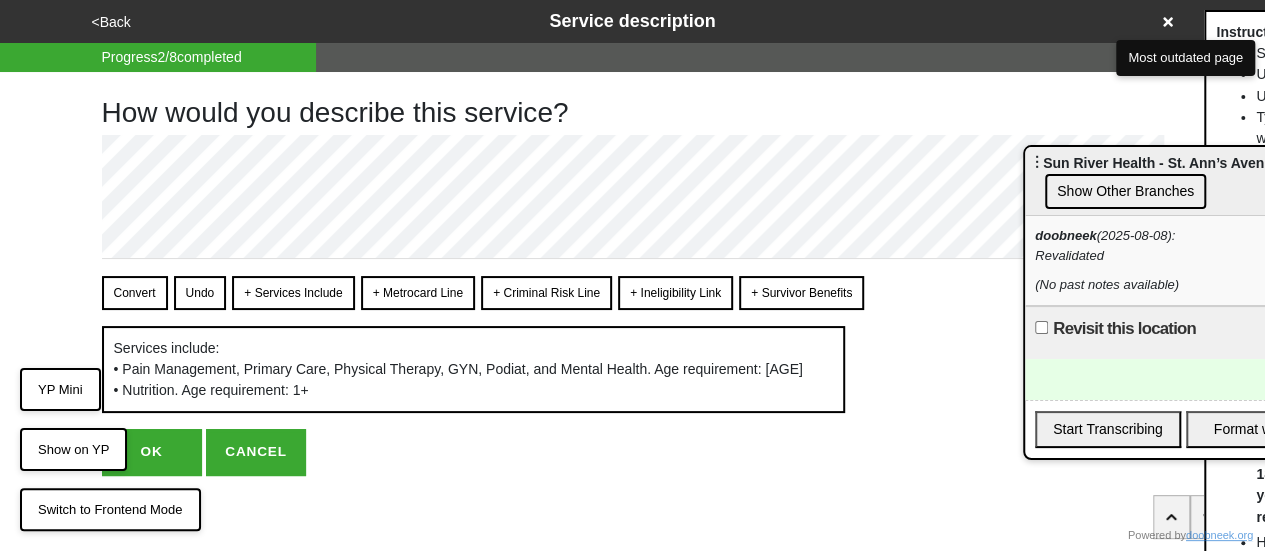 type on "x" 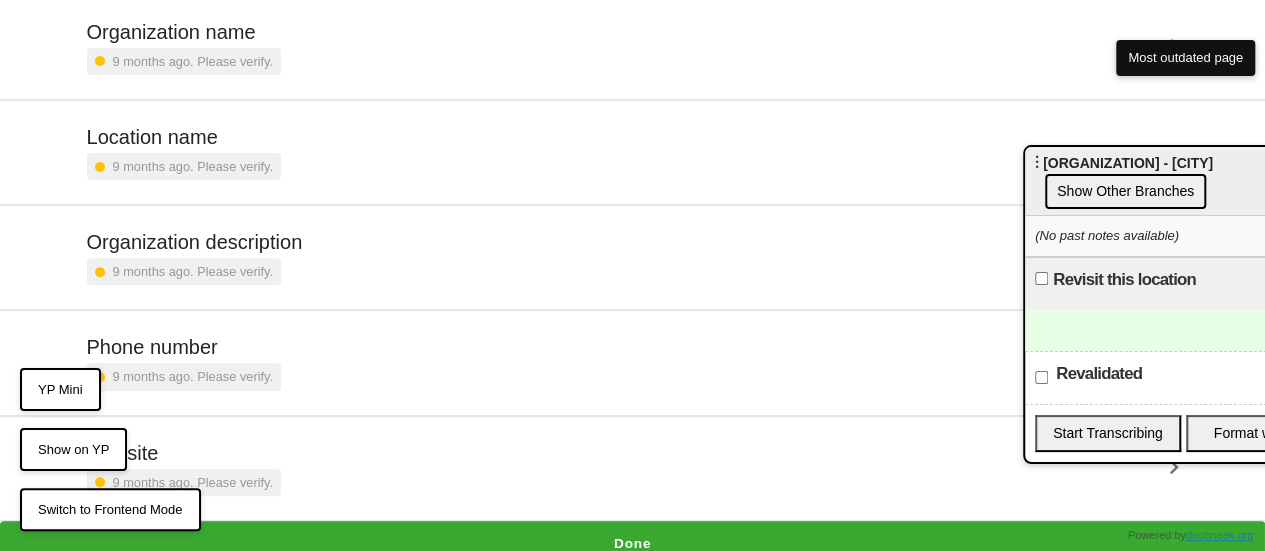 scroll, scrollTop: 275, scrollLeft: 0, axis: vertical 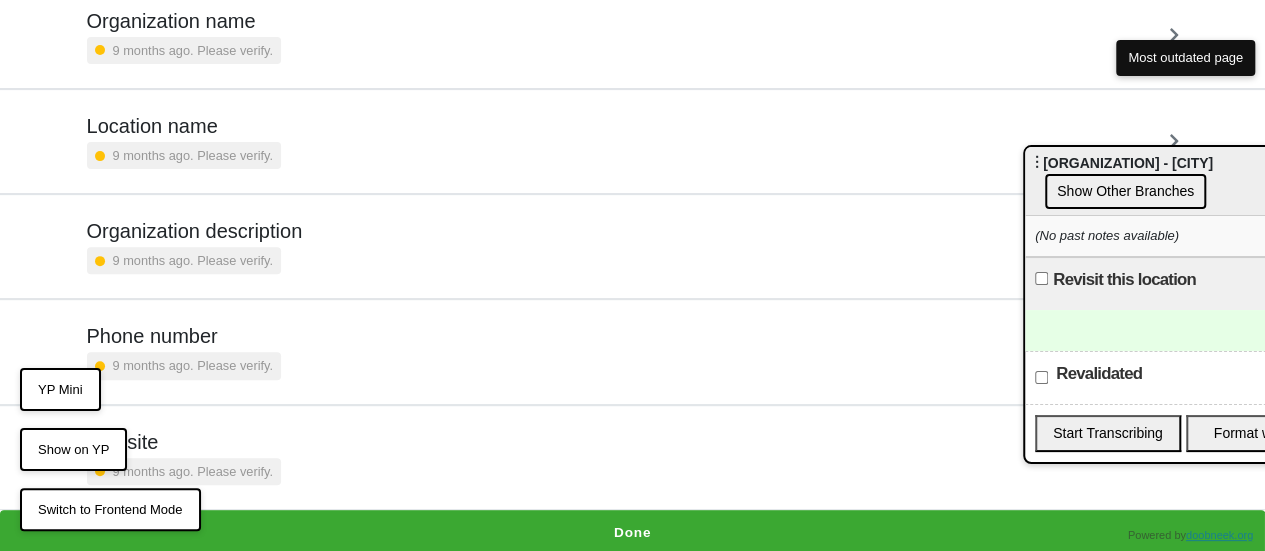 click on "Done" at bounding box center [632, 533] 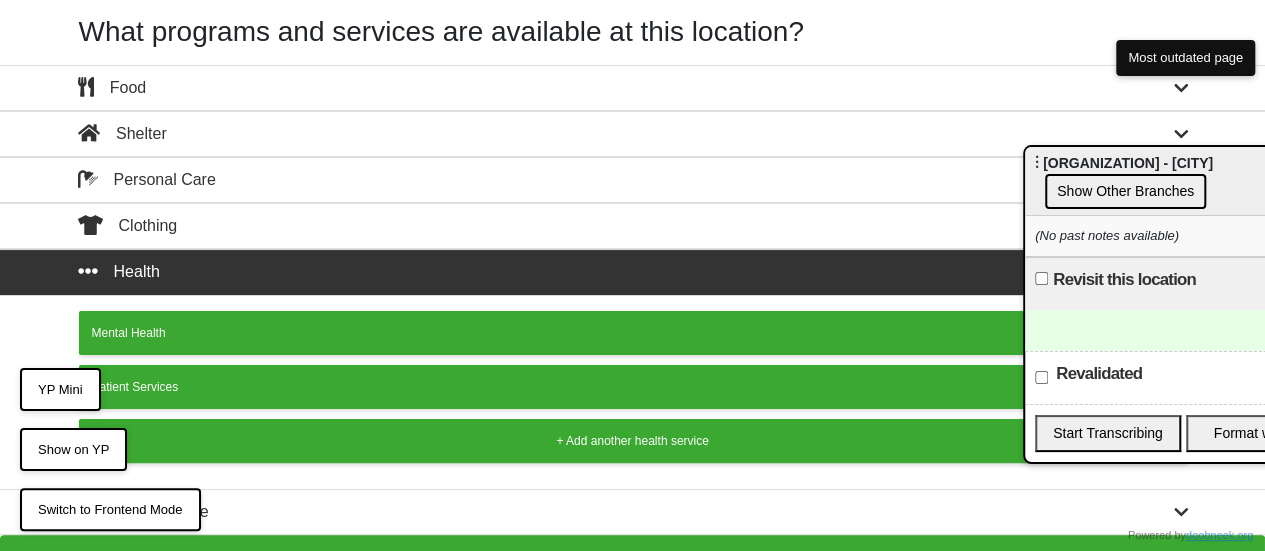 scroll, scrollTop: 75, scrollLeft: 0, axis: vertical 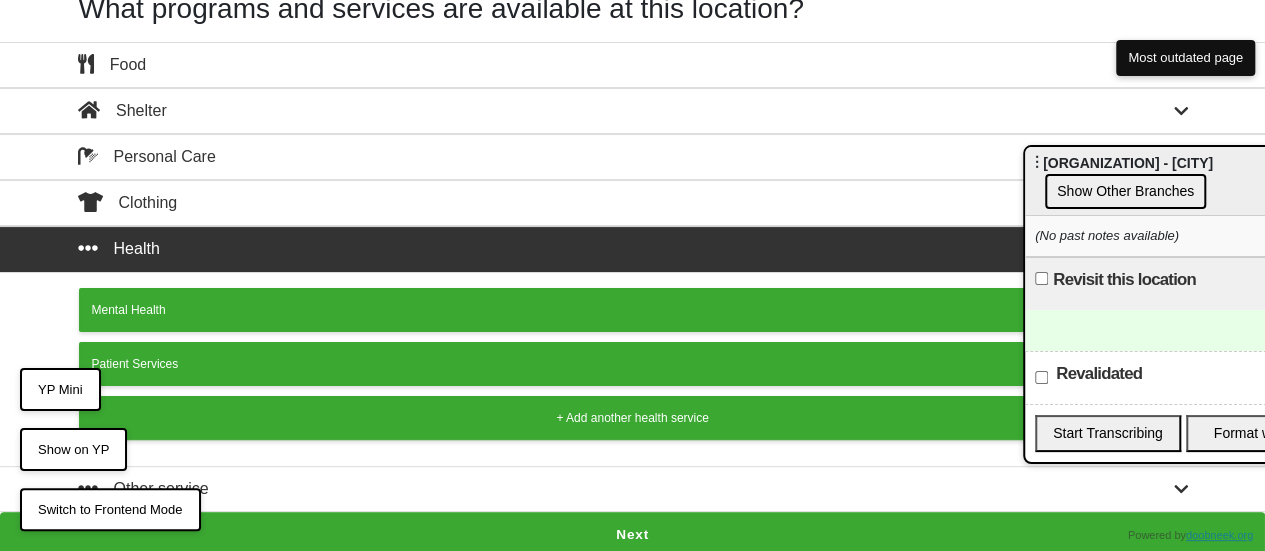 click on "Next" at bounding box center (632, 535) 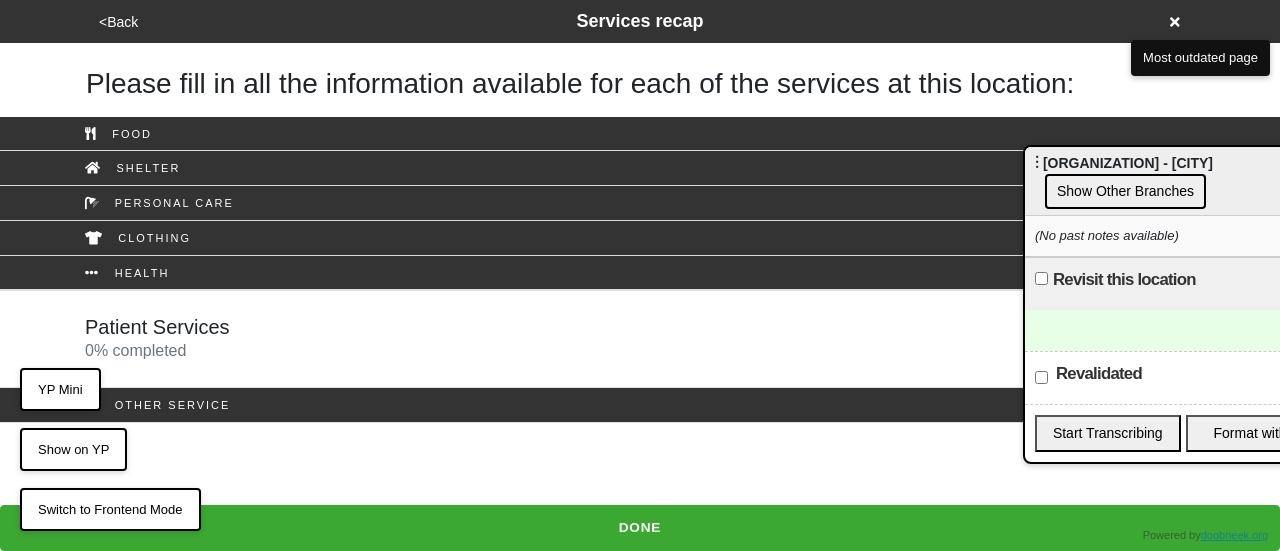 click on "Patient Services 0 % completed" at bounding box center [640, 339] 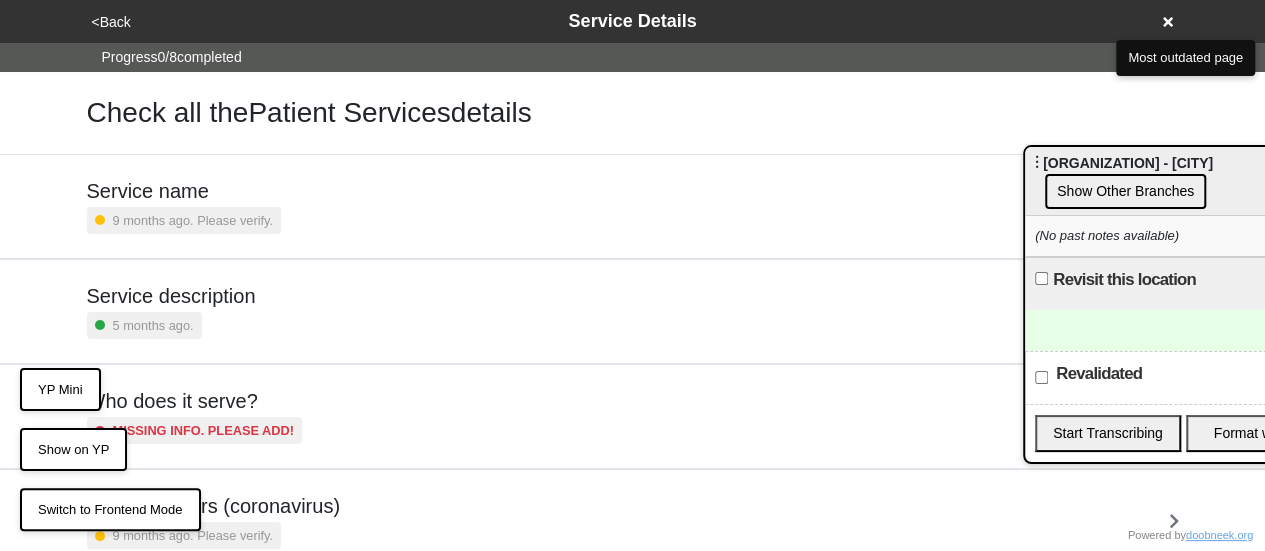 click on "Service description 5 months ago." at bounding box center (633, 311) 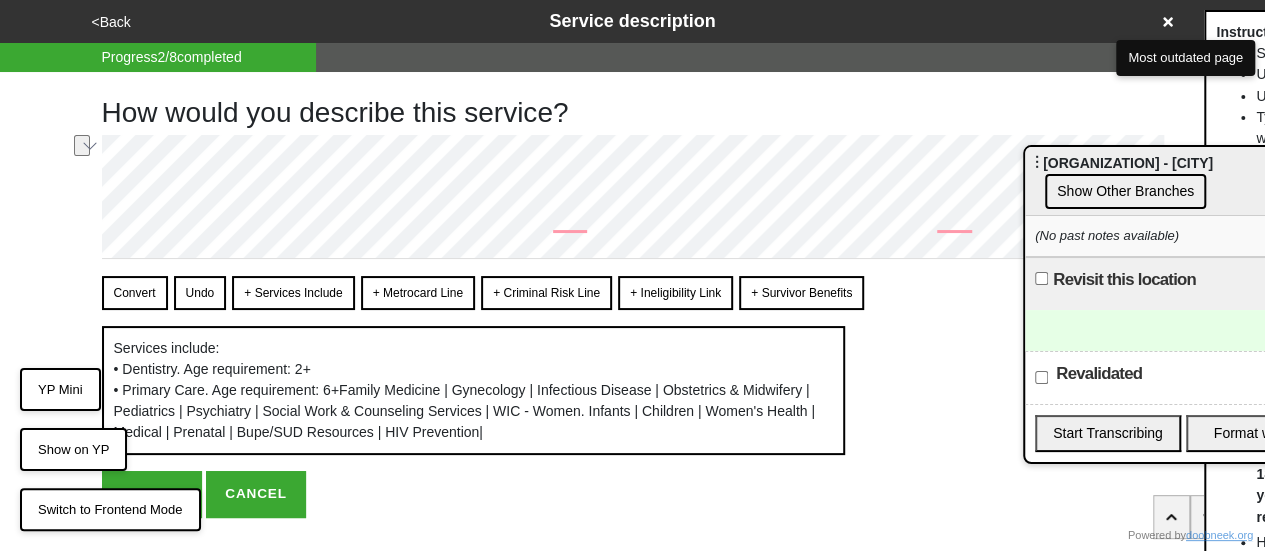 click on "<Back Service description Progress  2 / 8  completed How would you describe this service? Convert Undo + Services Include + Metrocard Line + Criminal Risk Line + Ineligibility Link + Survivor Benefits Services include: • Dentistry. Age requirement: 2+ • Primary Care. Age requirement: 6+ Family Medicine | Gynecology | Infectious Disease | Obstetrics & Midwifery | Pediatrics | Psychiatry | Social Work & Counseling Services | WIC - Women. Infants | Children | Women's Health | Medical | Prenatal | Bupe/SUD Resources | HIV Prevention|
Instructions:
Start lines with  -  for em-dash bullets  <br> —
Use double line breaks to insert  <br>
Use single line breaks to insert  •
Type links (with or without  https:// ,  http://  or  www. ), numbers (any format, but if you wnat to add extension, type  ,extension_number  immediatley after the number), and emails and it all will be converted as soon as you hit  Convert
+" at bounding box center (632, 299) 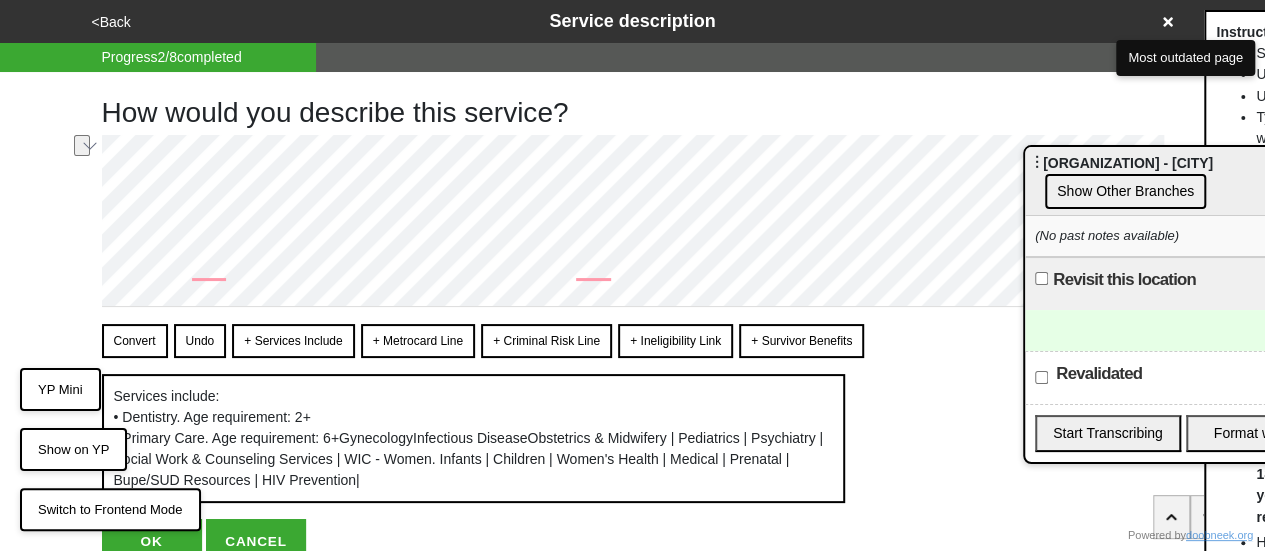 click on "<Back Service description Progress  2 / 8  completed How would you describe this service? Convert Undo + Services Include + Metrocard Line + Criminal Risk Line + Ineligibility Link + Survivor Benefits Services include: • Dentistry. Age requirement: 2+ • Primary Care. Age requirement: 6+ Gynecology Infectious Disease Obstetrics & Midwifery | Pediatrics | Psychiatry | Social Work & Counseling Services | WIC - Women. Infants | Children | Women's Health | Medical | Prenatal | Bupe/SUD Resources | HIV Prevention|
Instructions:
Start lines with  -  for em-dash bullets  <br> —
Use double line breaks to insert  <br>
Use single line breaks to insert  •
Type links (with or without  https:// ,  http://  or  www. ), numbers (any format, but if you wnat to add extension, type  ,extension_number  immediatley after the number), and emails and it all will be converted as soon as you hit  Convert
Hit  + Services Include  or other buttons starting with  +
Use  |(label) d o" at bounding box center [632, 323] 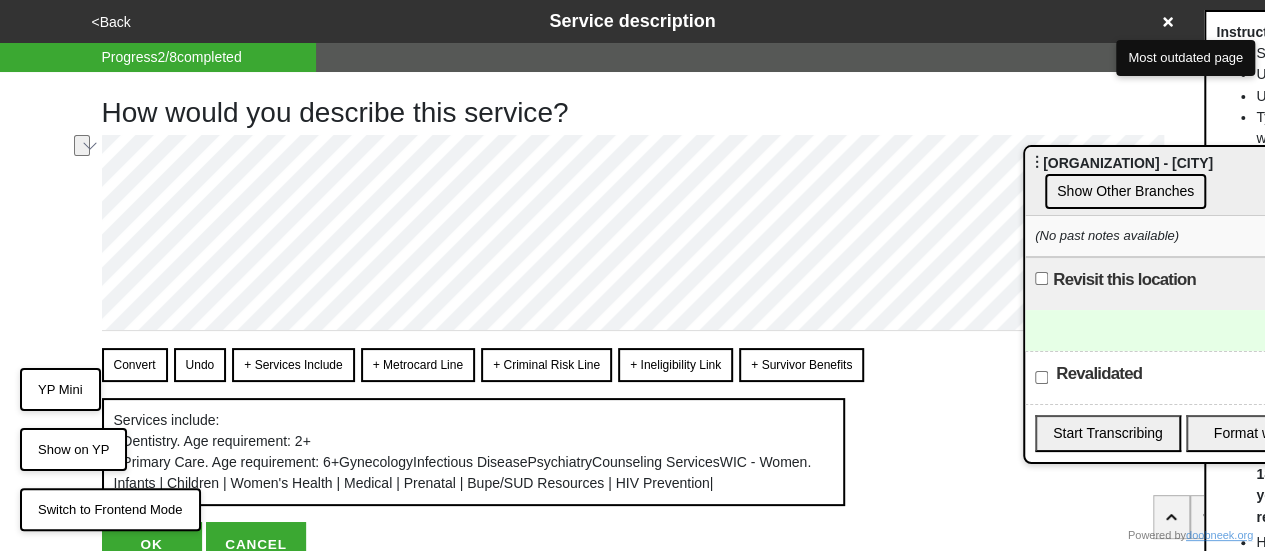 click on "<Back Service description Progress  2 / 8  completed How would you describe this service? Convert Undo + Services Include + Metrocard Line + Criminal Risk Line + Ineligibility Link + Survivor Benefits Services include: • Dentistry. Age requirement: 2+ • Primary Care. Age requirement: 6+ Gynecology Infectious Disease Psychiatry Counseling Services WIC - Women. Infants | Children | Women's Health | Medical | Prenatal | Bupe/SUD Resources | HIV Prevention|
Instructions:
Start lines with  -  for em-dash bullets  <br> —
Use double line breaks to insert  <br>
Use single line breaks to insert  •
Type links (with or without  https:// ,  http://  or  www. ), numbers (any format, but if you wnat to add extension, type  ,extension_number  immediatley after the number), and emails and it all will be converted as soon as you hit  Convert
Hit  + Services Include  or other buttons starting with  +
Use  |(label) d o" at bounding box center [632, 284] 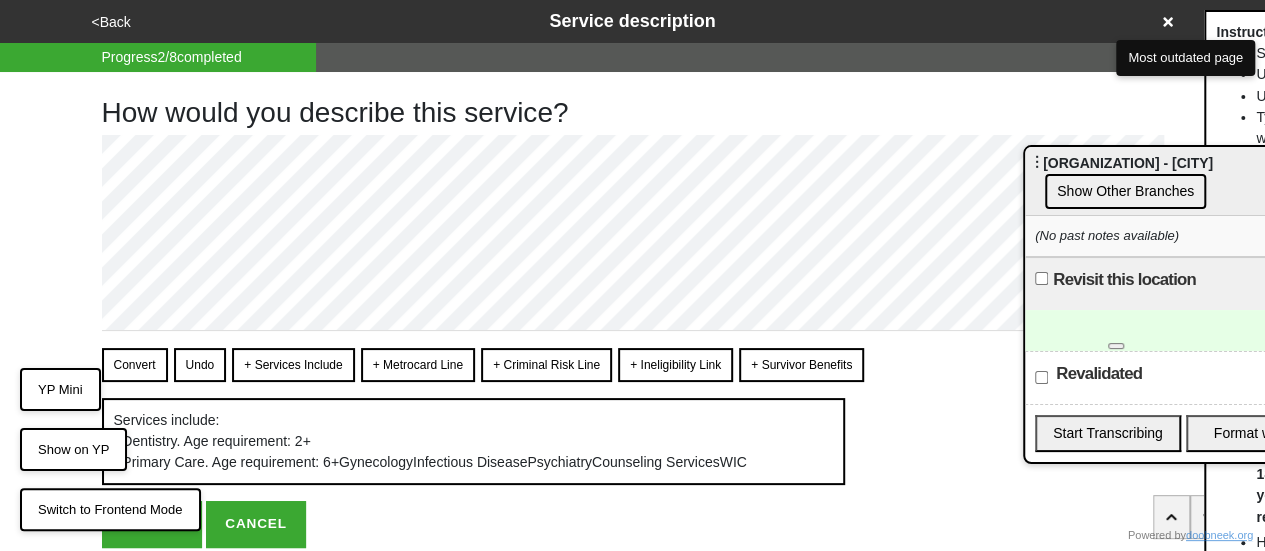 click on "Convert" at bounding box center (135, 365) 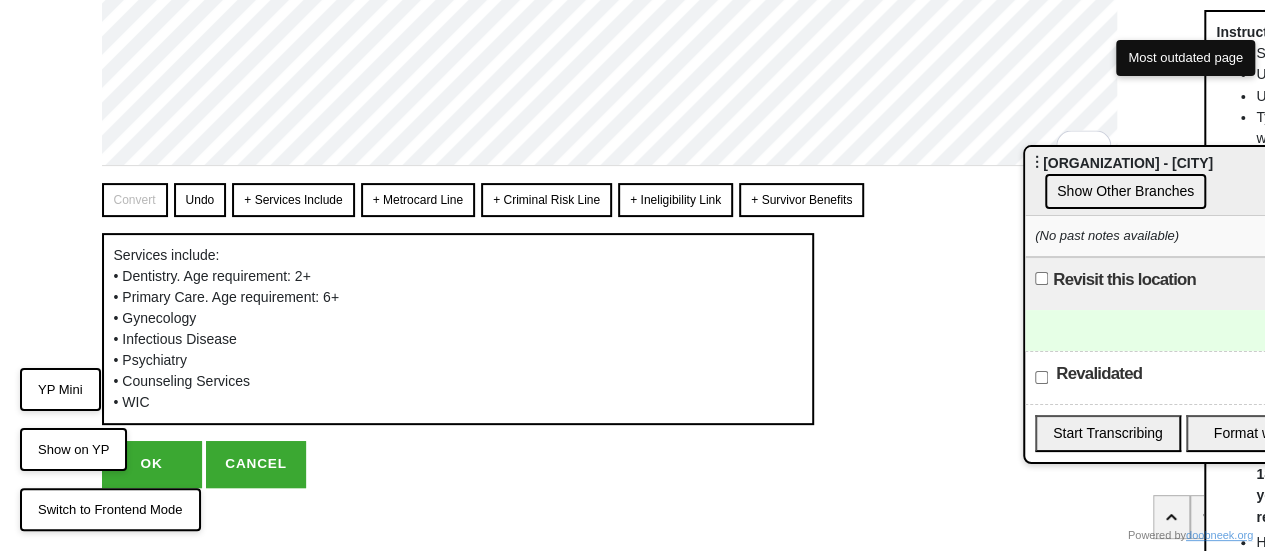 scroll, scrollTop: 179, scrollLeft: 0, axis: vertical 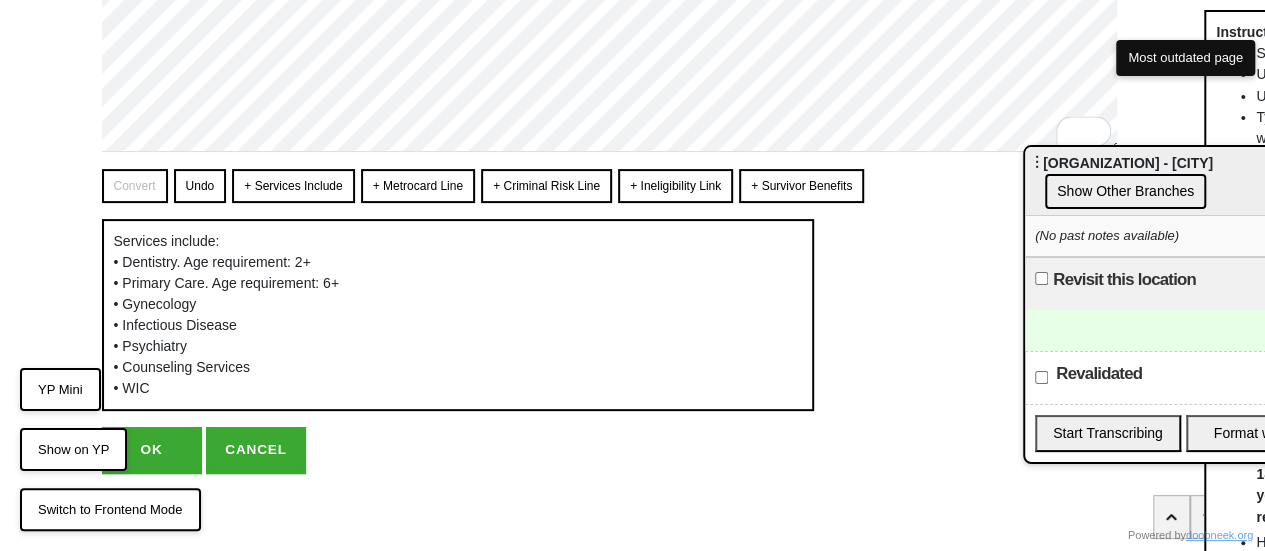 click on "OK" at bounding box center (152, 450) 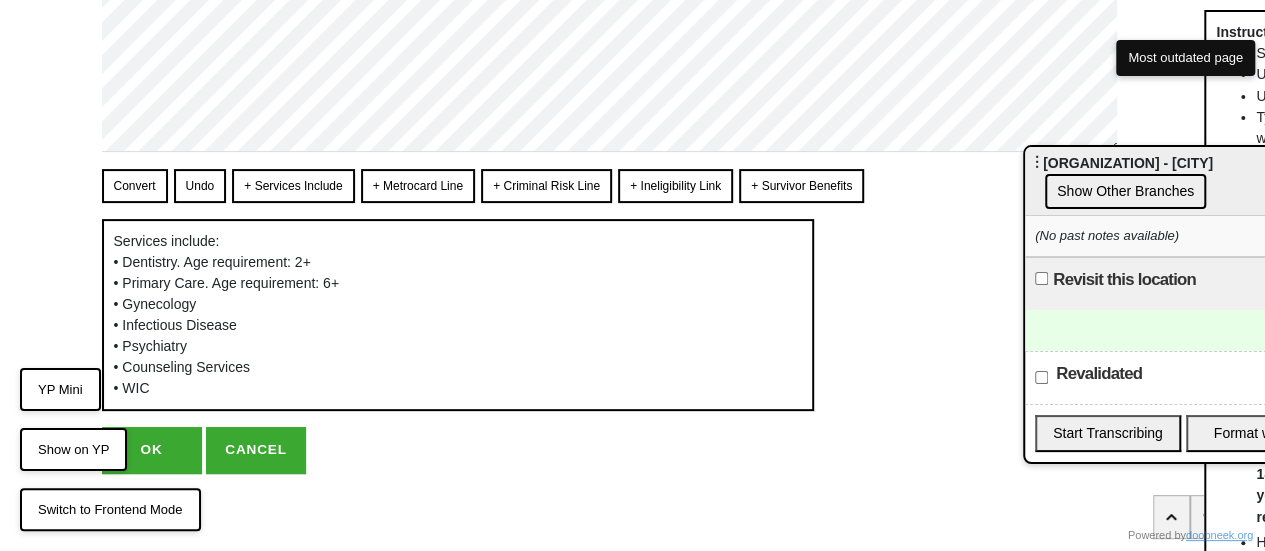 scroll, scrollTop: 0, scrollLeft: 0, axis: both 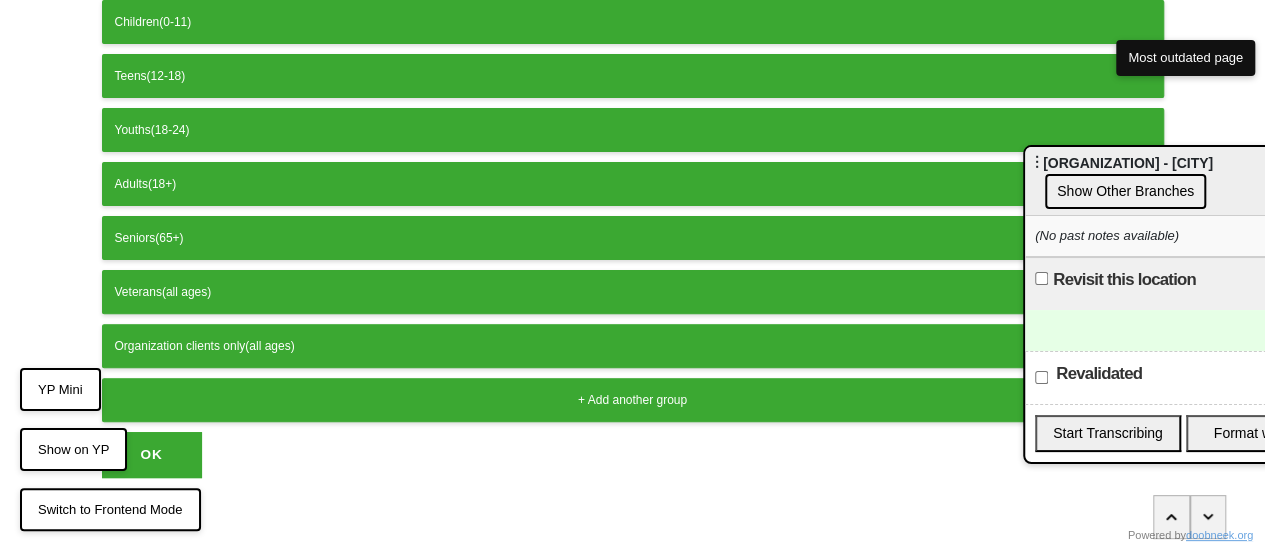 click on "OK" at bounding box center [152, 455] 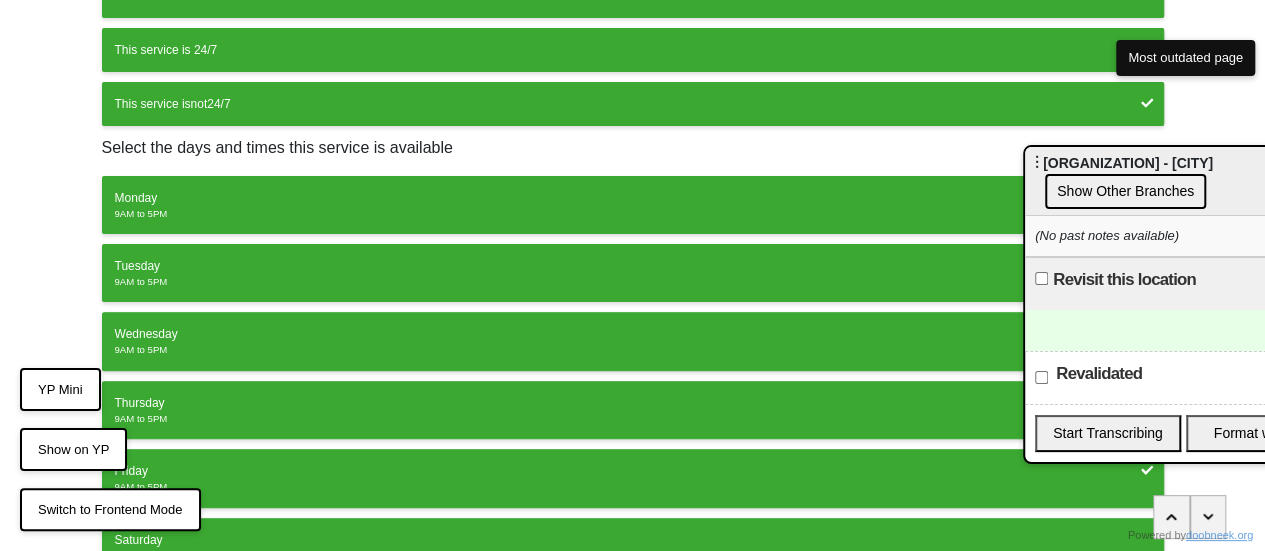 scroll, scrollTop: 371, scrollLeft: 0, axis: vertical 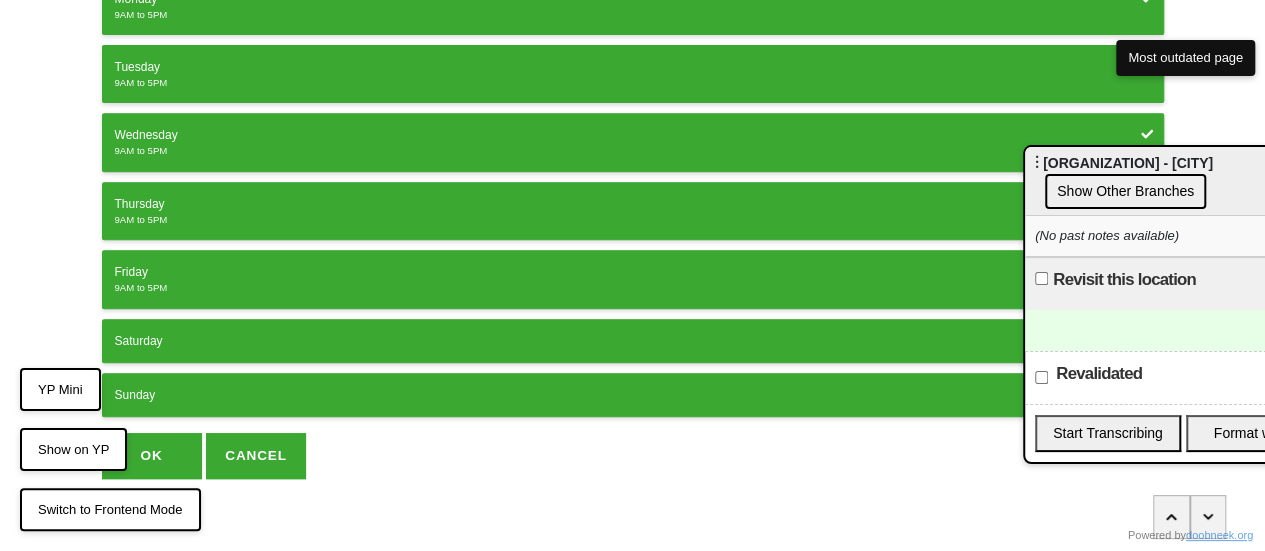 click on "Show Other Branches" at bounding box center [1125, 191] 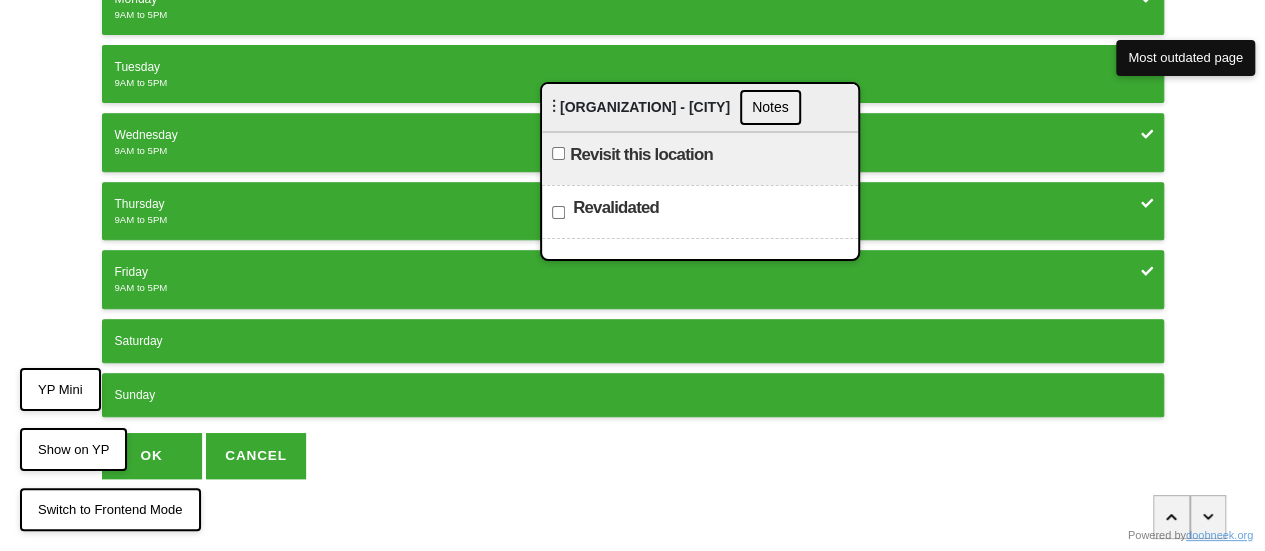 drag, startPoint x: 1059, startPoint y: 155, endPoint x: 642, endPoint y: 108, distance: 419.64032 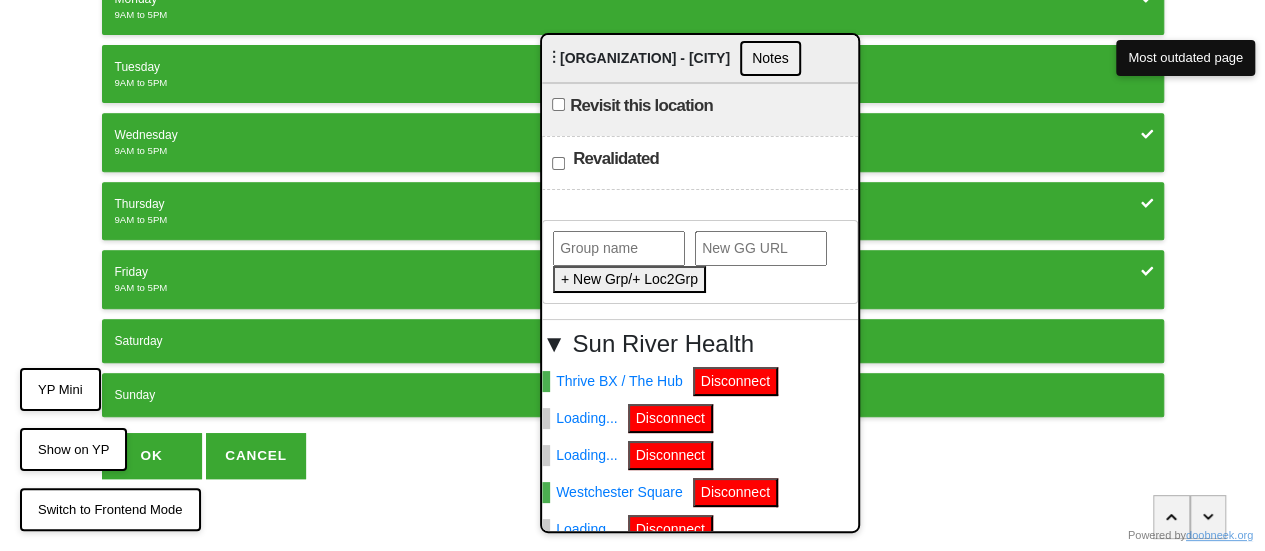drag, startPoint x: 638, startPoint y: 109, endPoint x: 658, endPoint y: -25, distance: 135.48431 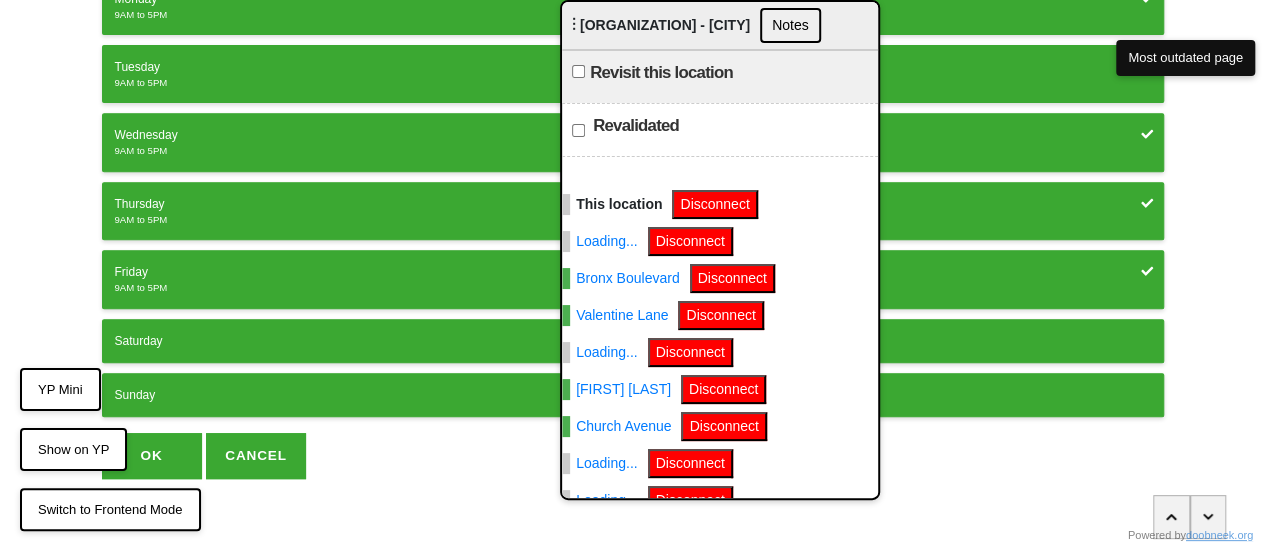 scroll, scrollTop: 464, scrollLeft: 0, axis: vertical 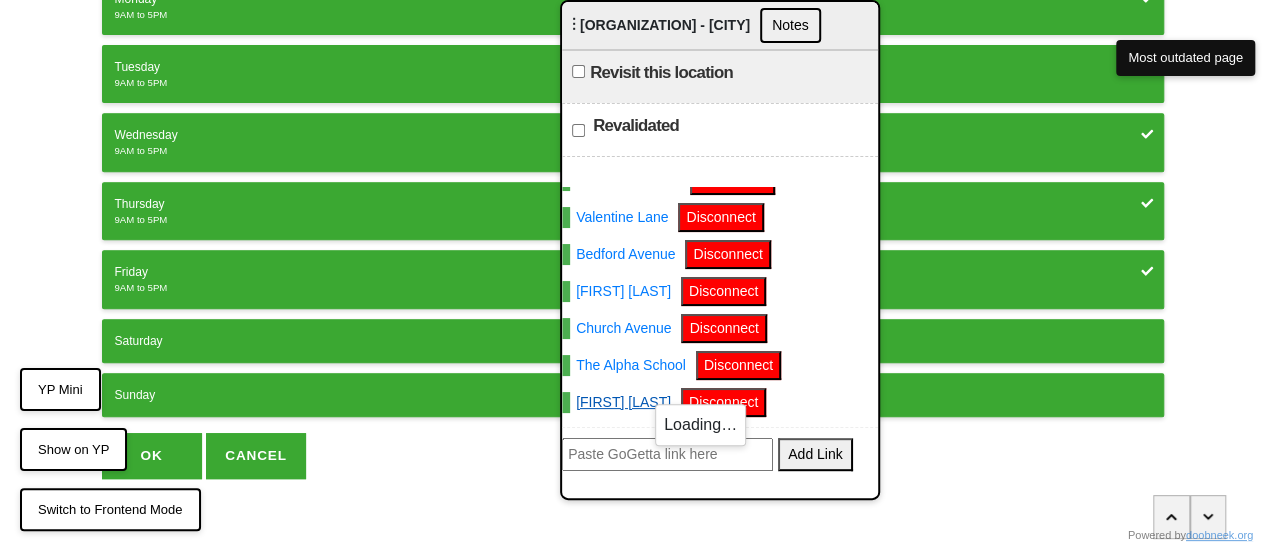 click on "[FIRST] [LAST]" at bounding box center [616, 402] 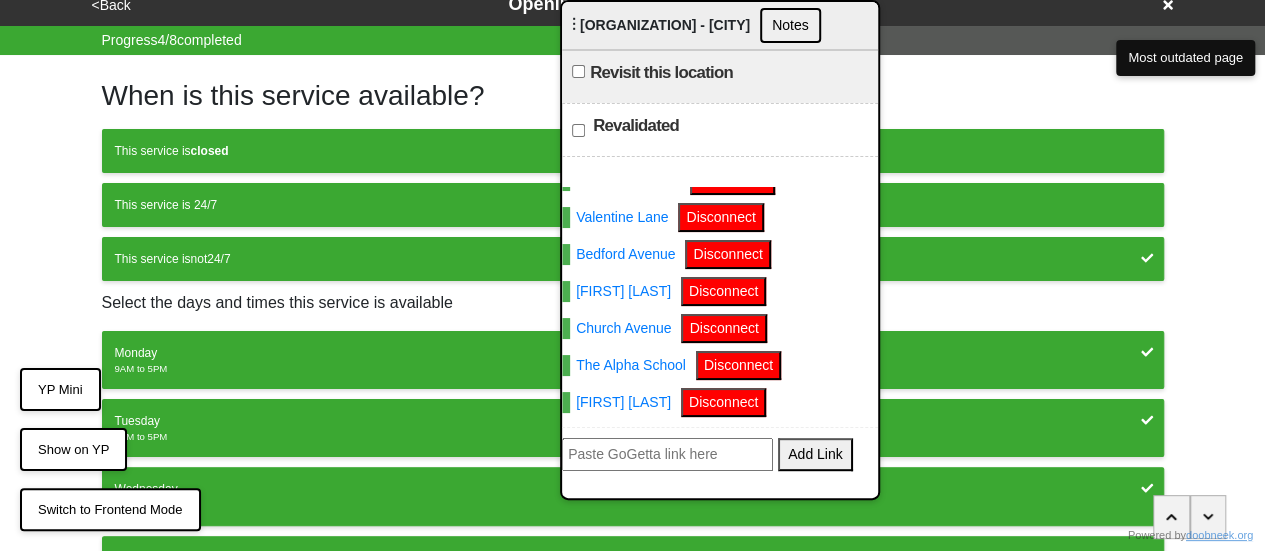 scroll, scrollTop: 0, scrollLeft: 0, axis: both 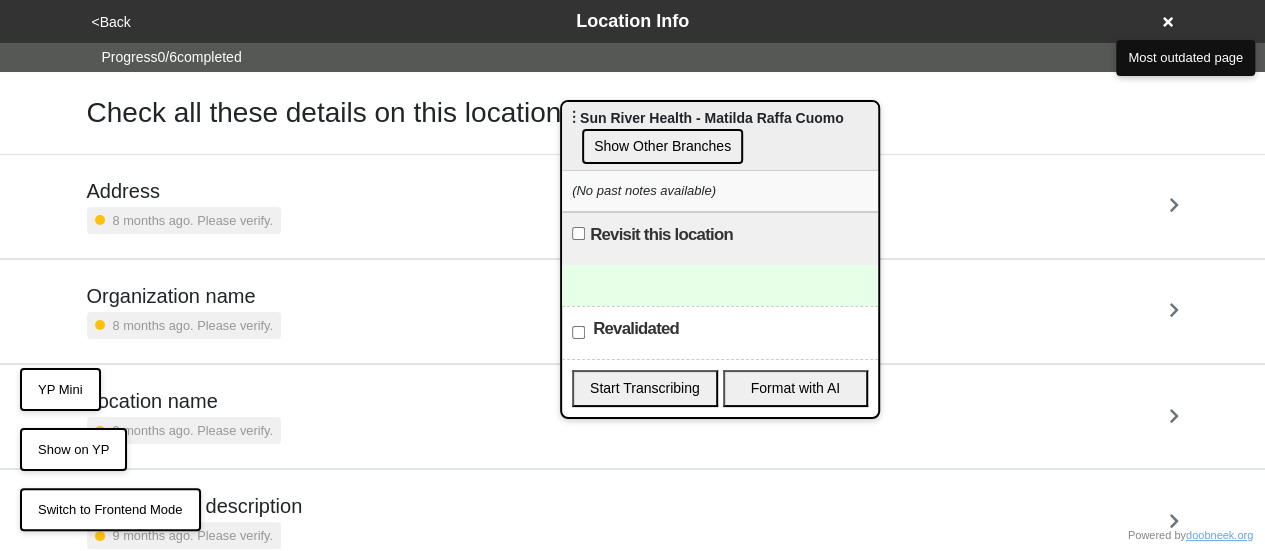 click on "Show Other Branches" at bounding box center [662, 146] 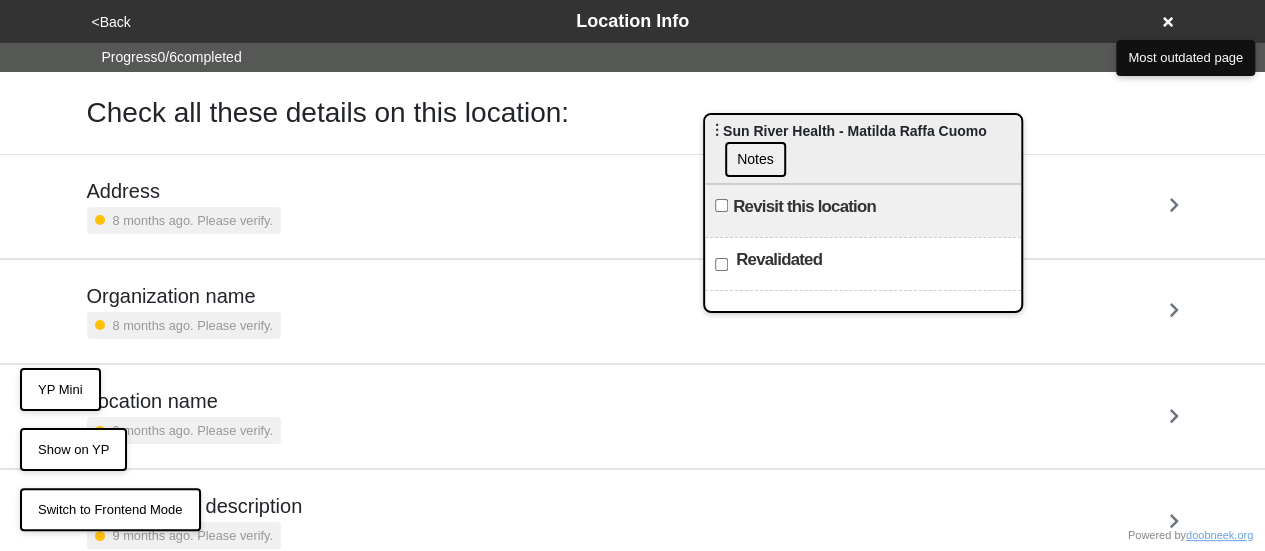 drag, startPoint x: 671, startPoint y: 123, endPoint x: 1279, endPoint y: 129, distance: 608.0296 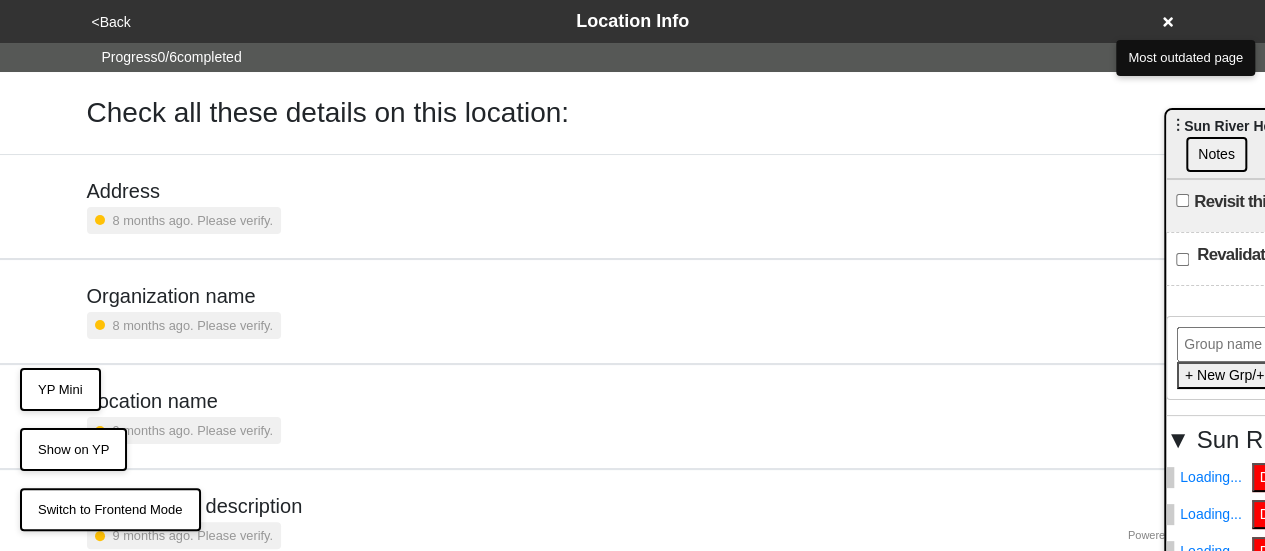 drag, startPoint x: 1198, startPoint y: 125, endPoint x: 748, endPoint y: 75, distance: 452.76926 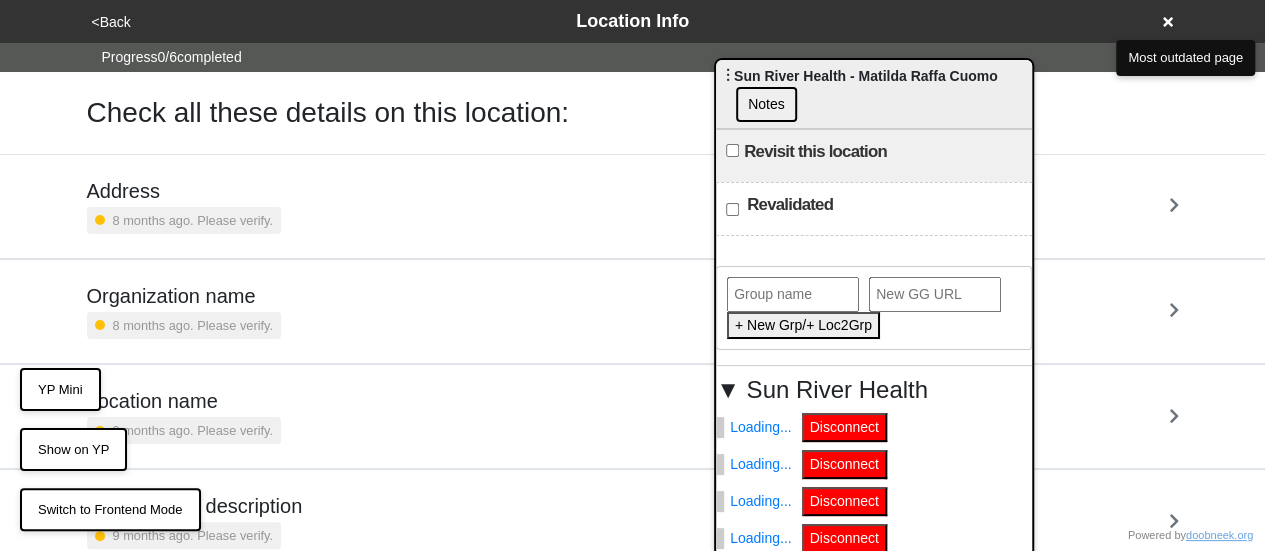 click on "Revalidated" at bounding box center (732, 209) 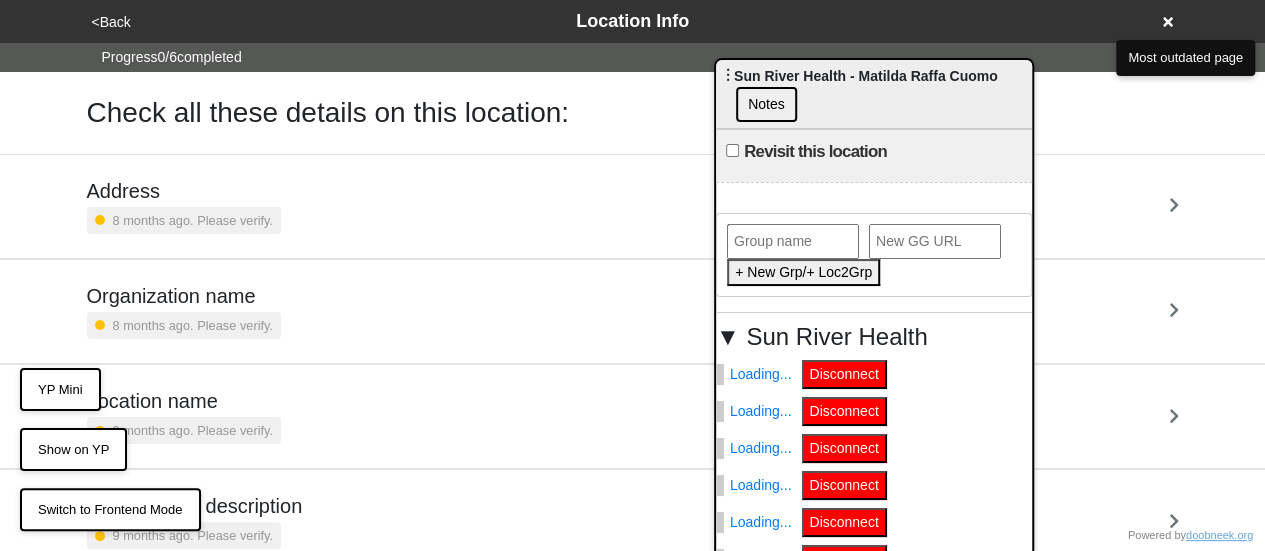 click on "Notes" at bounding box center [766, 104] 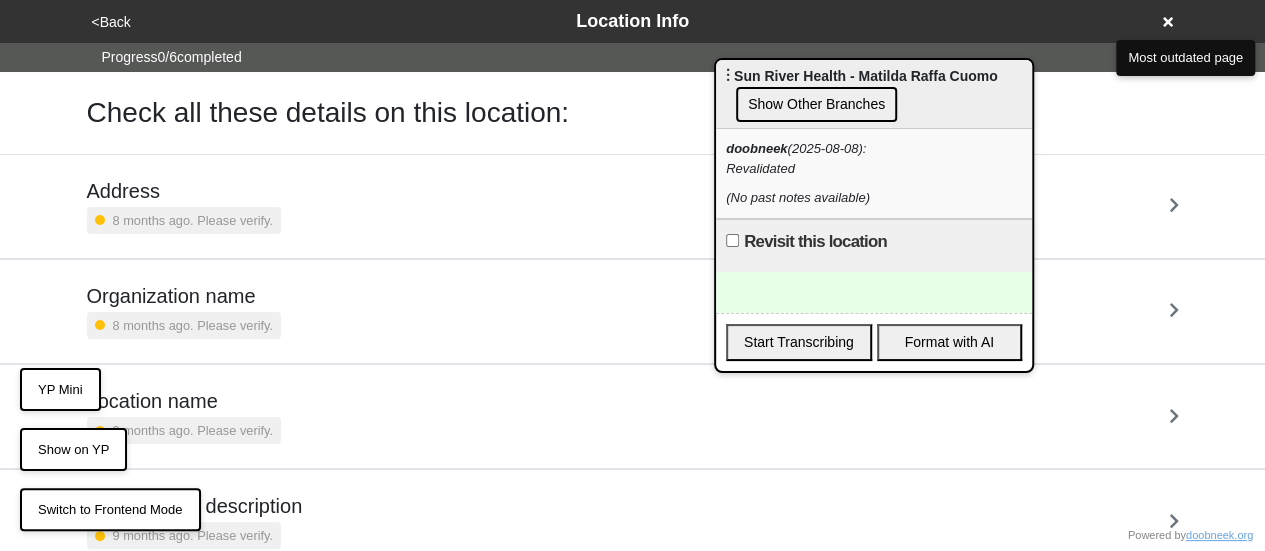 click on "Show Other Branches" at bounding box center (816, 104) 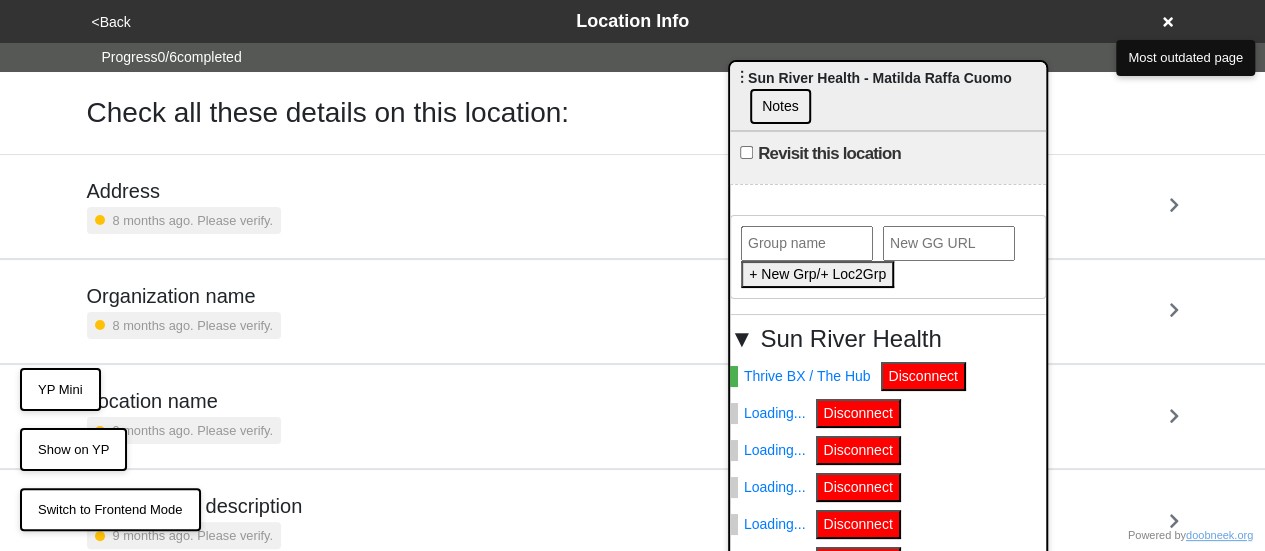 drag, startPoint x: 796, startPoint y: 85, endPoint x: 1089, endPoint y: 75, distance: 293.1706 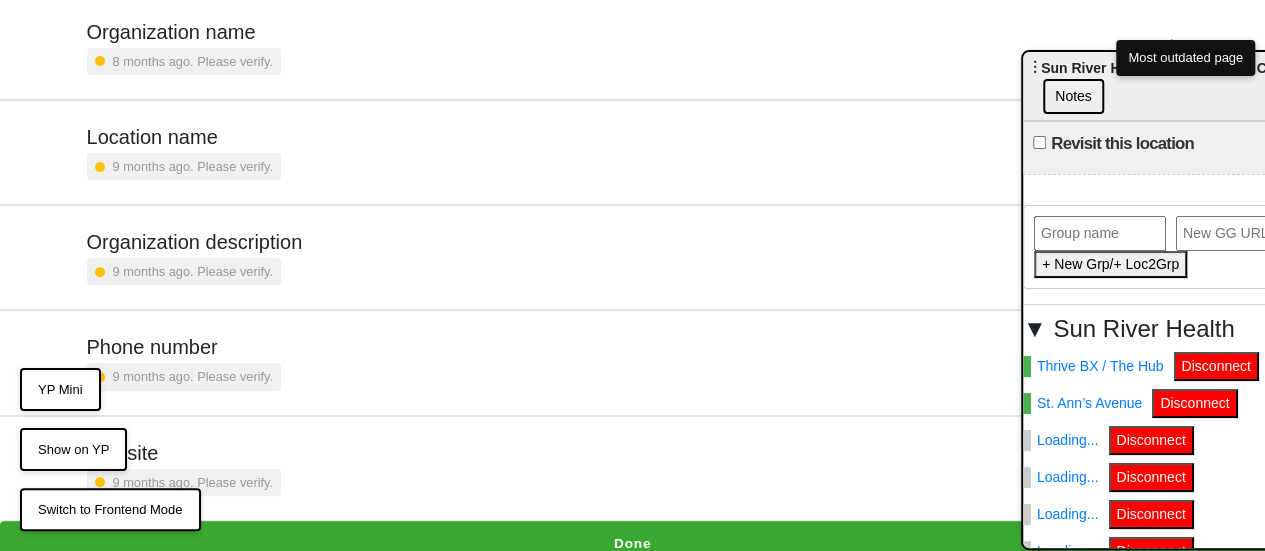 scroll, scrollTop: 275, scrollLeft: 0, axis: vertical 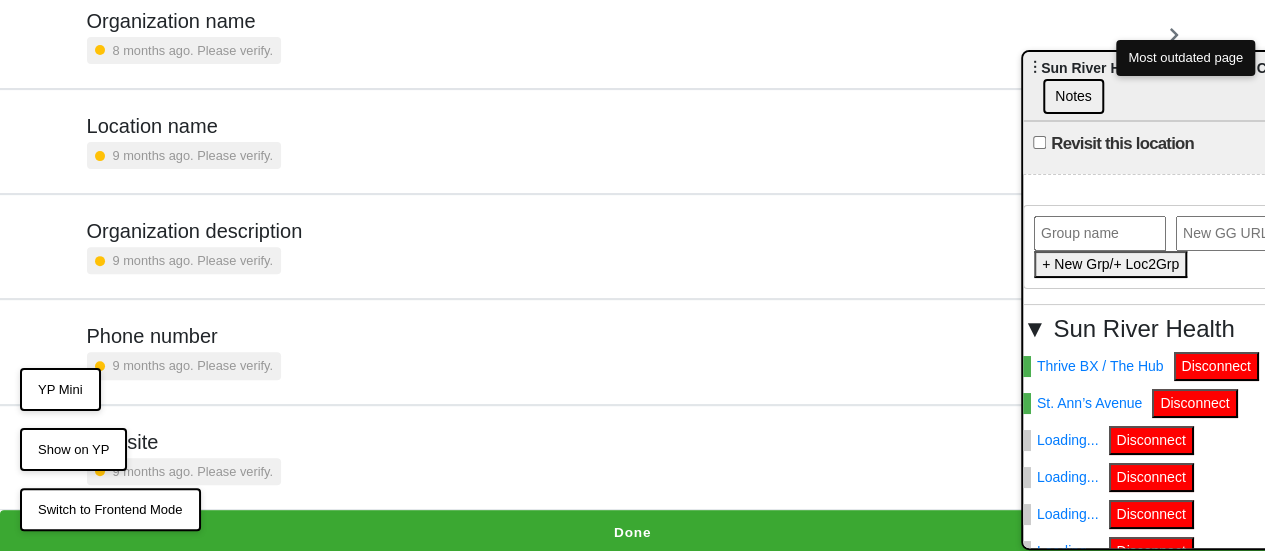 click on "Done" at bounding box center [632, 533] 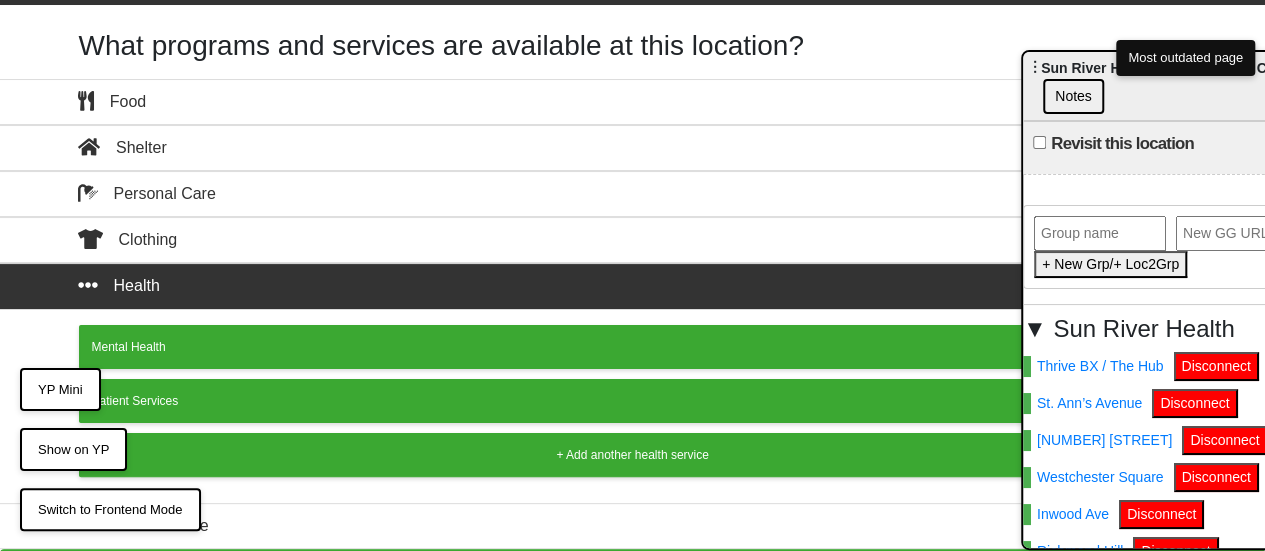 scroll, scrollTop: 75, scrollLeft: 0, axis: vertical 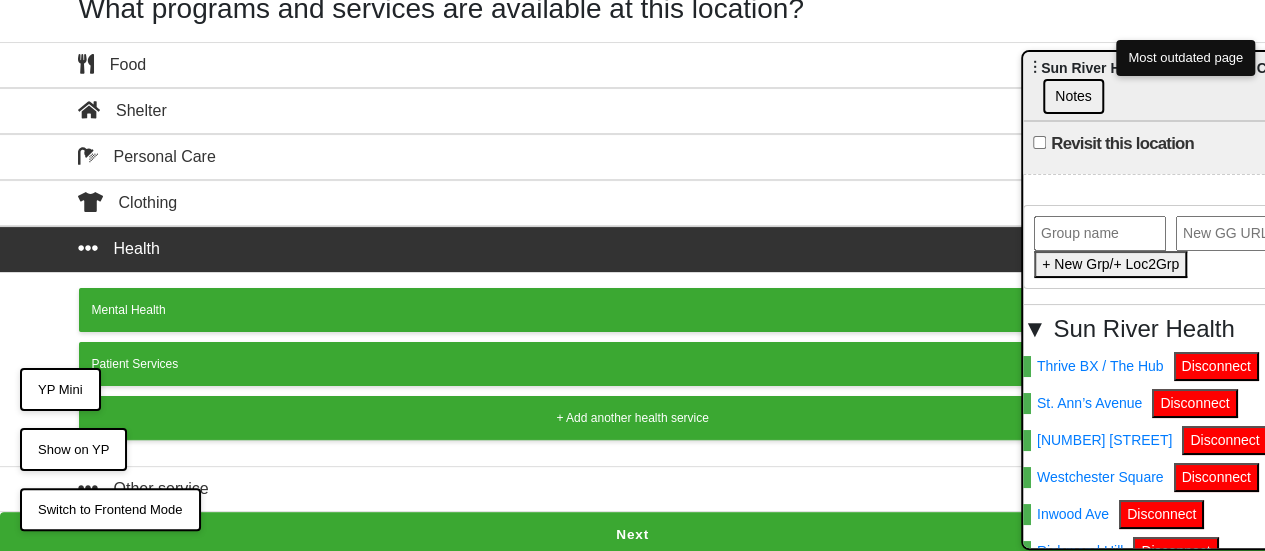 click on "Next" at bounding box center [632, 535] 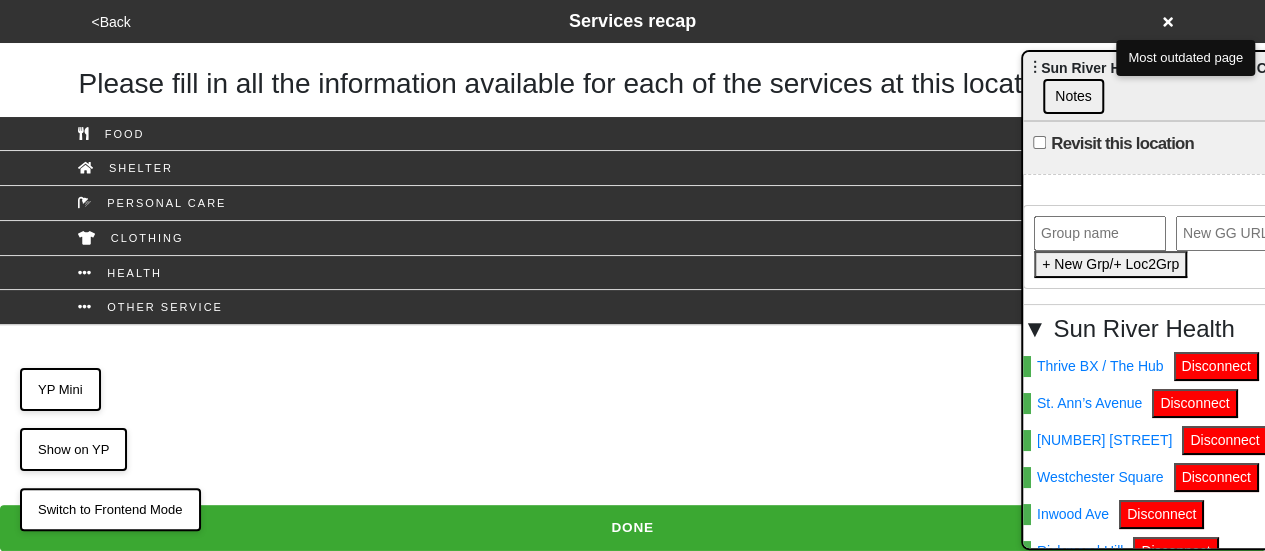 scroll, scrollTop: 0, scrollLeft: 0, axis: both 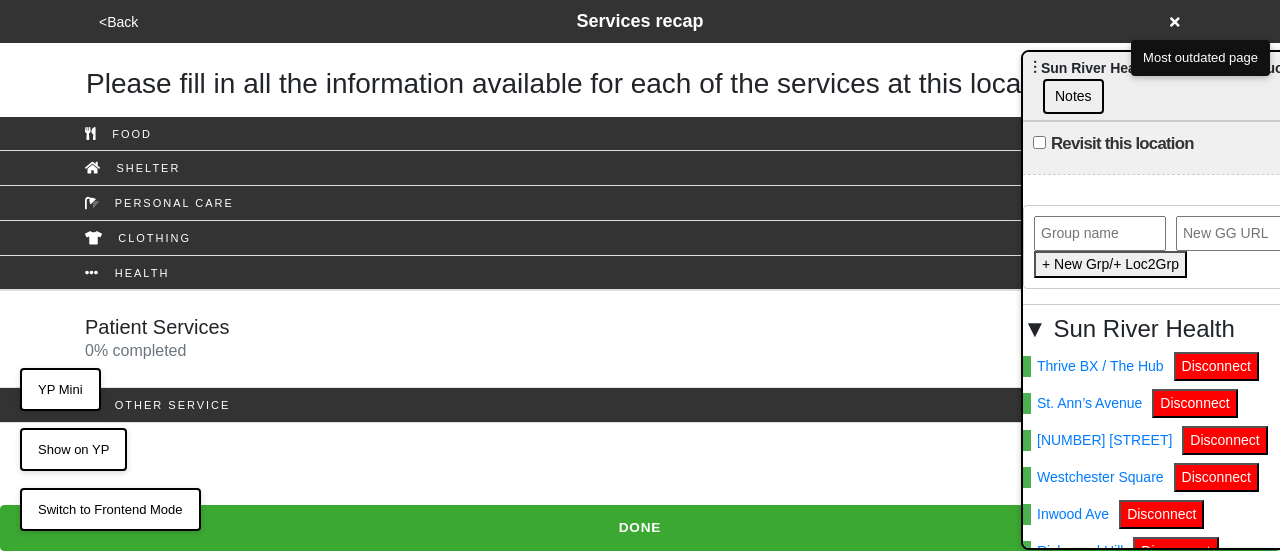 click on "0 % completed" at bounding box center [135, 350] 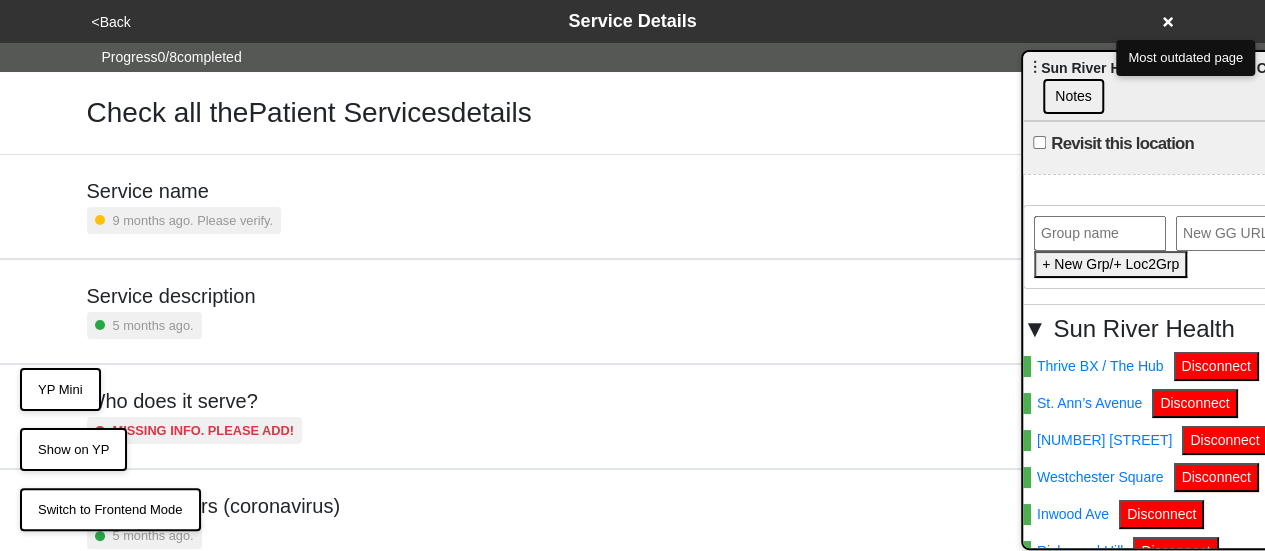 scroll, scrollTop: 484, scrollLeft: 0, axis: vertical 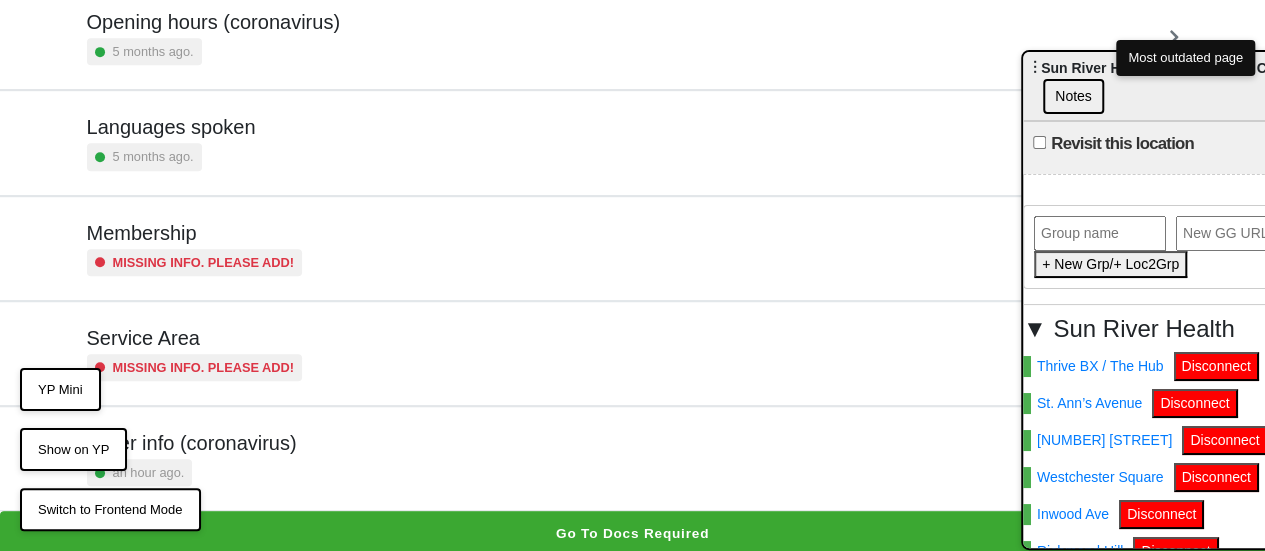 click on "an hour ago." at bounding box center (192, 472) 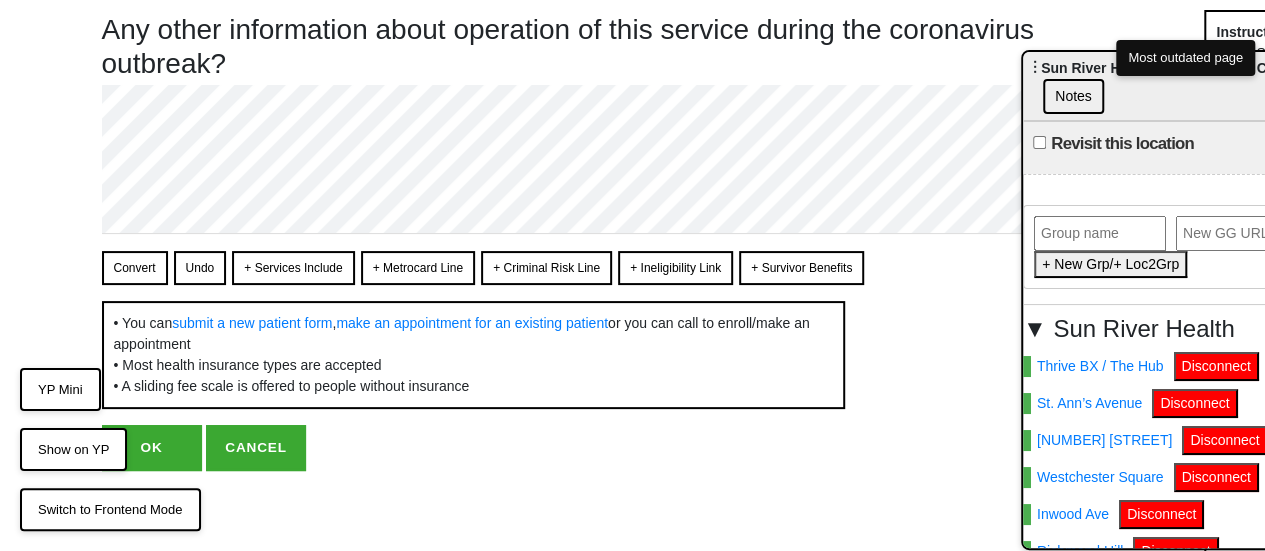 scroll, scrollTop: 0, scrollLeft: 0, axis: both 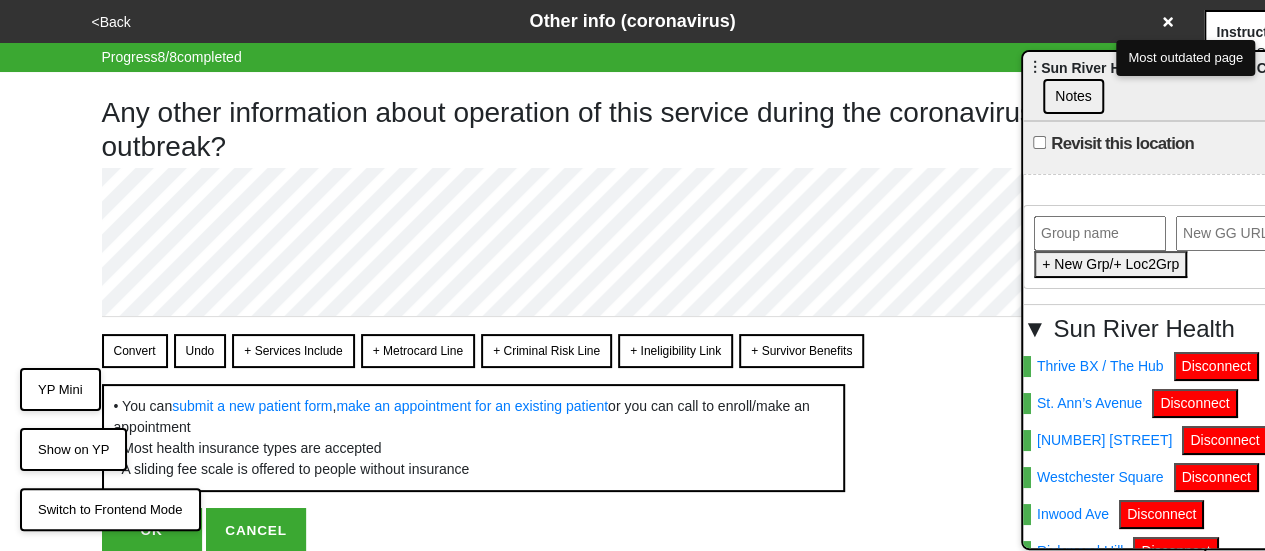 click on "+ Metrocard Line" at bounding box center (418, 351) 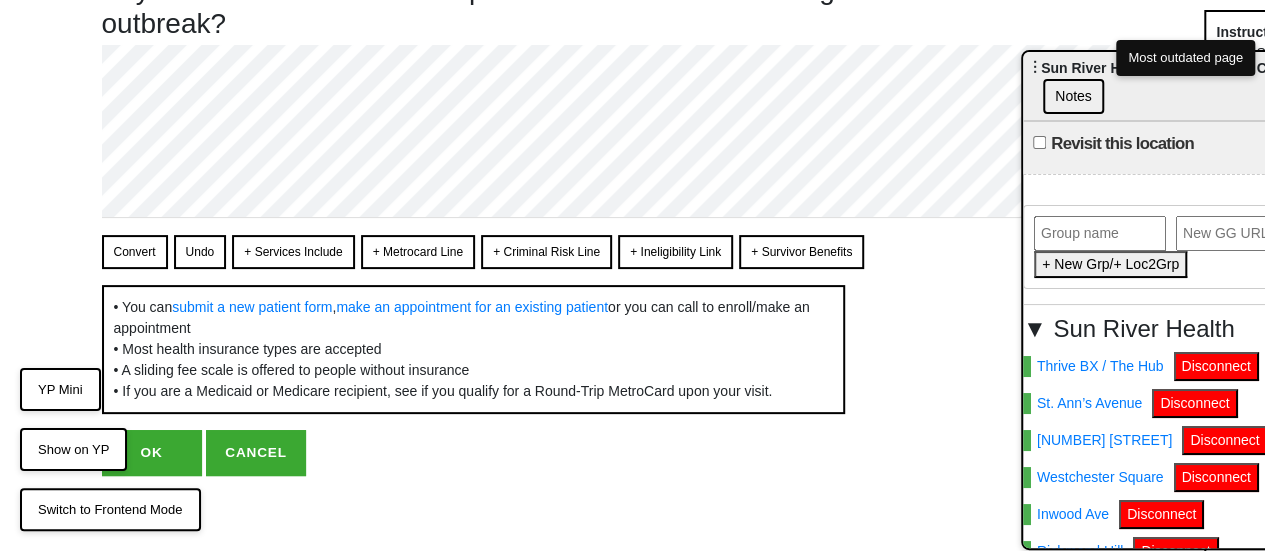scroll, scrollTop: 146, scrollLeft: 0, axis: vertical 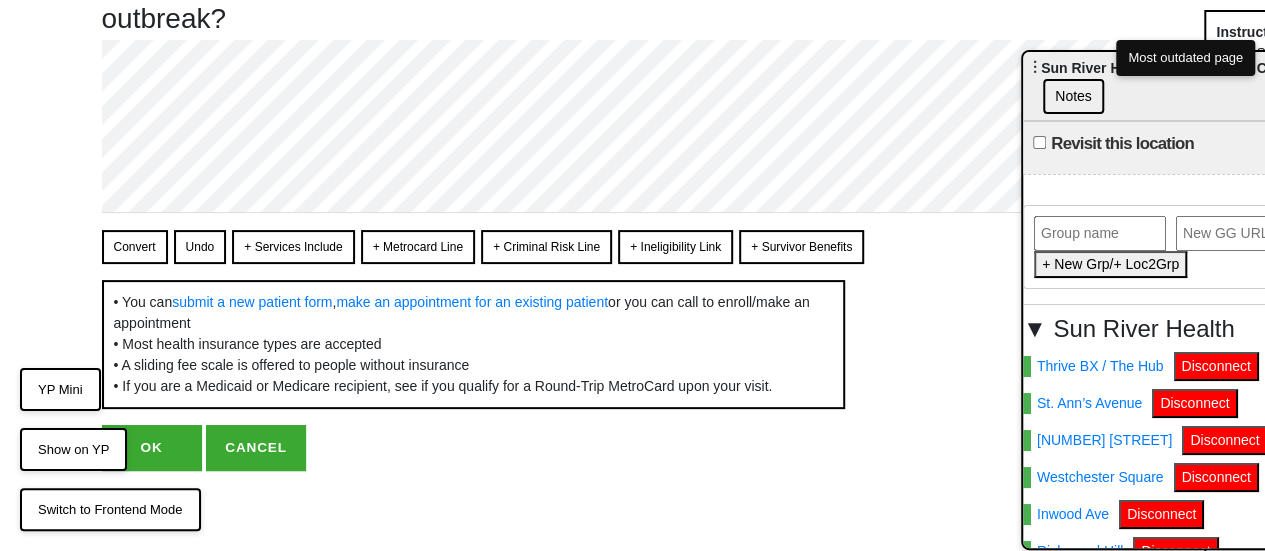 click on "OK" at bounding box center (152, 448) 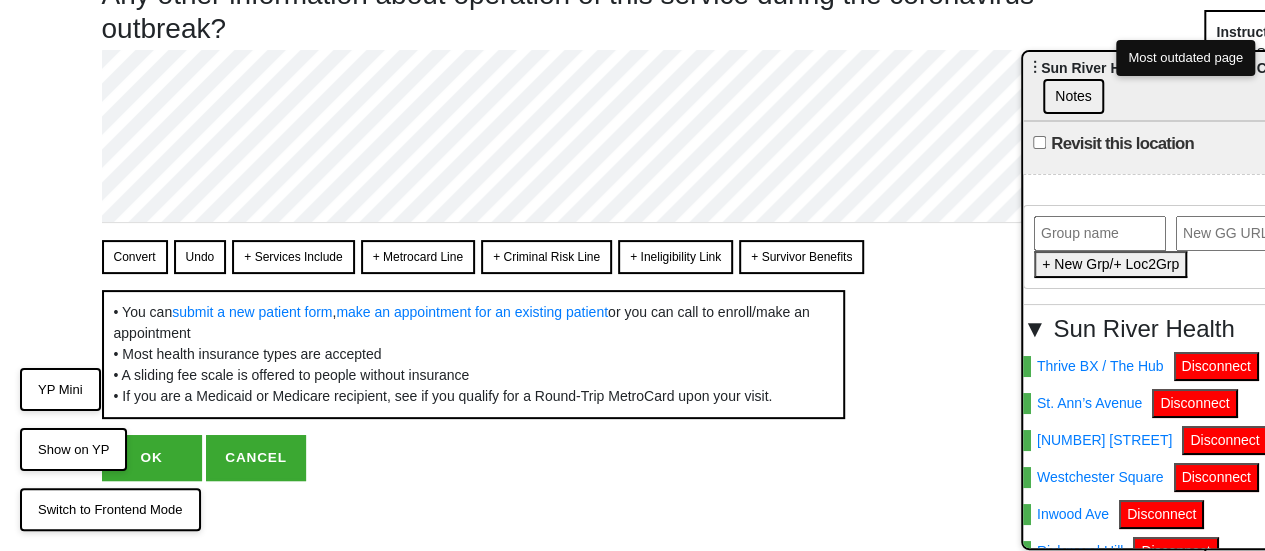 scroll, scrollTop: 146, scrollLeft: 0, axis: vertical 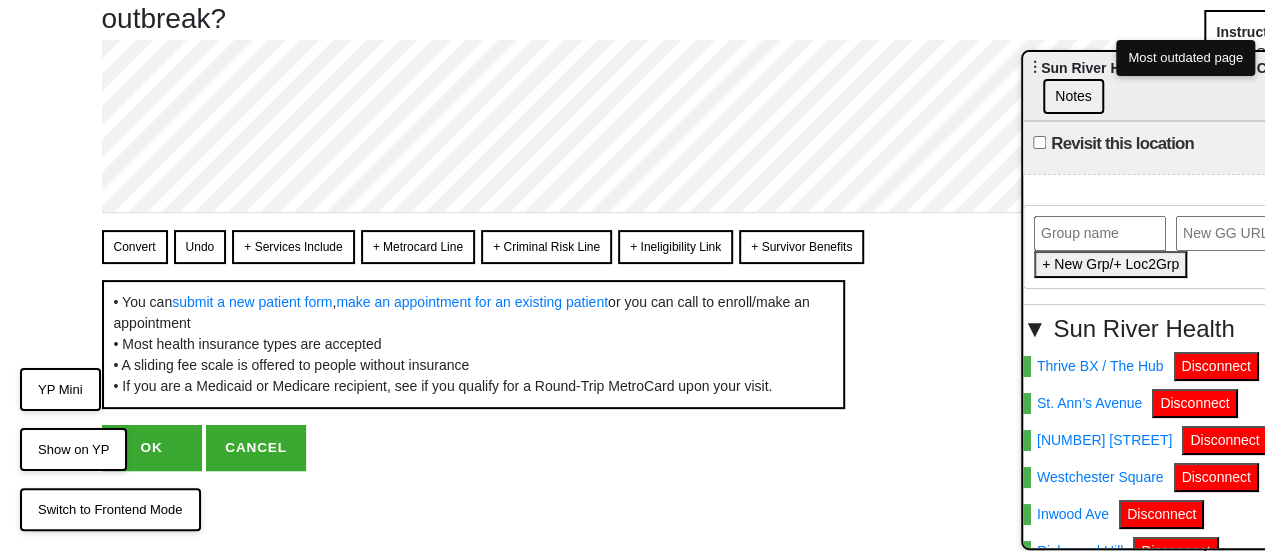 click on "OK" at bounding box center (152, 448) 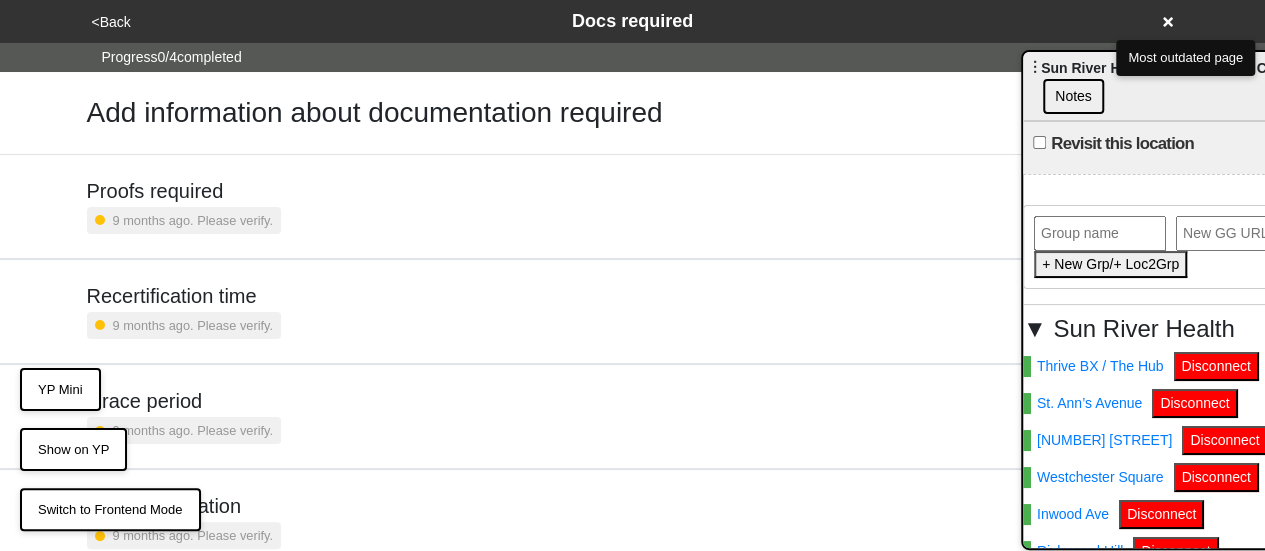 click on "<Back" at bounding box center [111, 22] 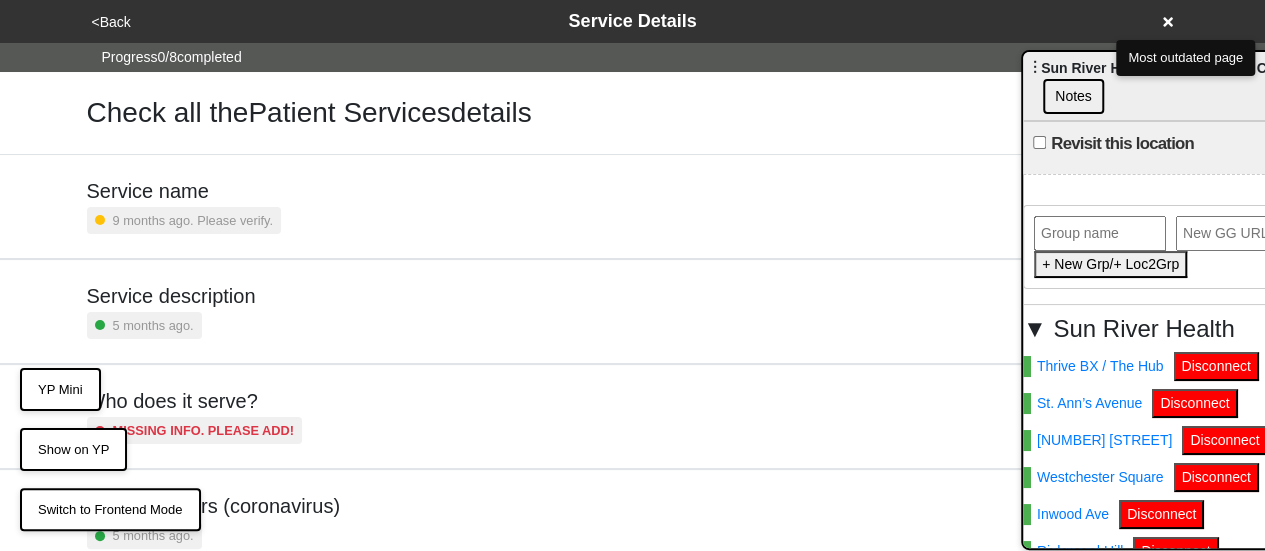 click on "Service description" at bounding box center (171, 296) 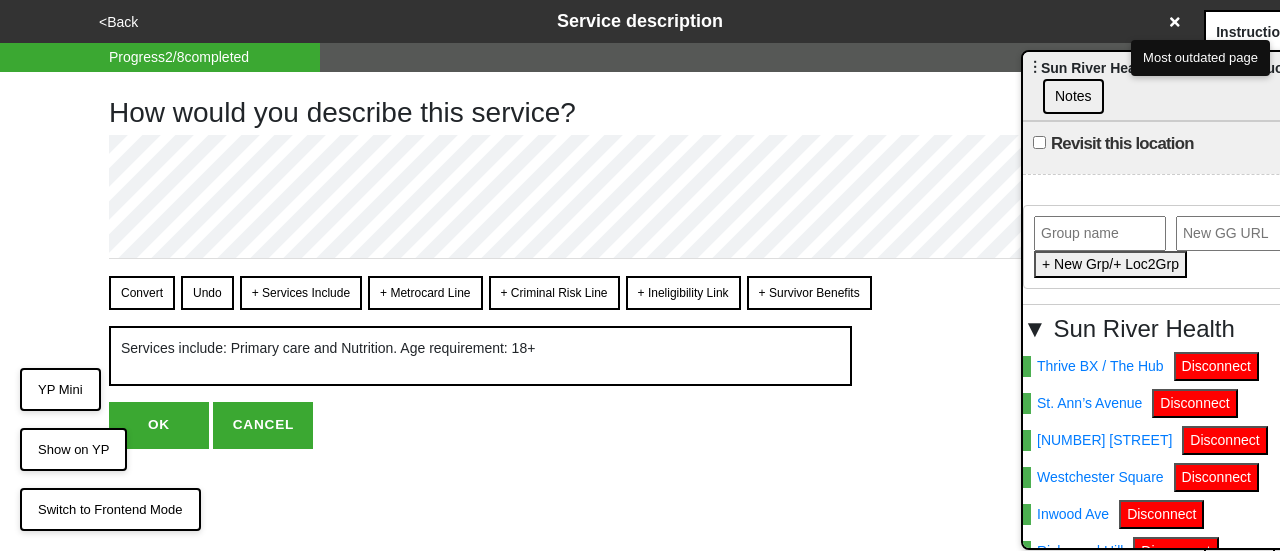 click on "+ Services Include" at bounding box center (301, 293) 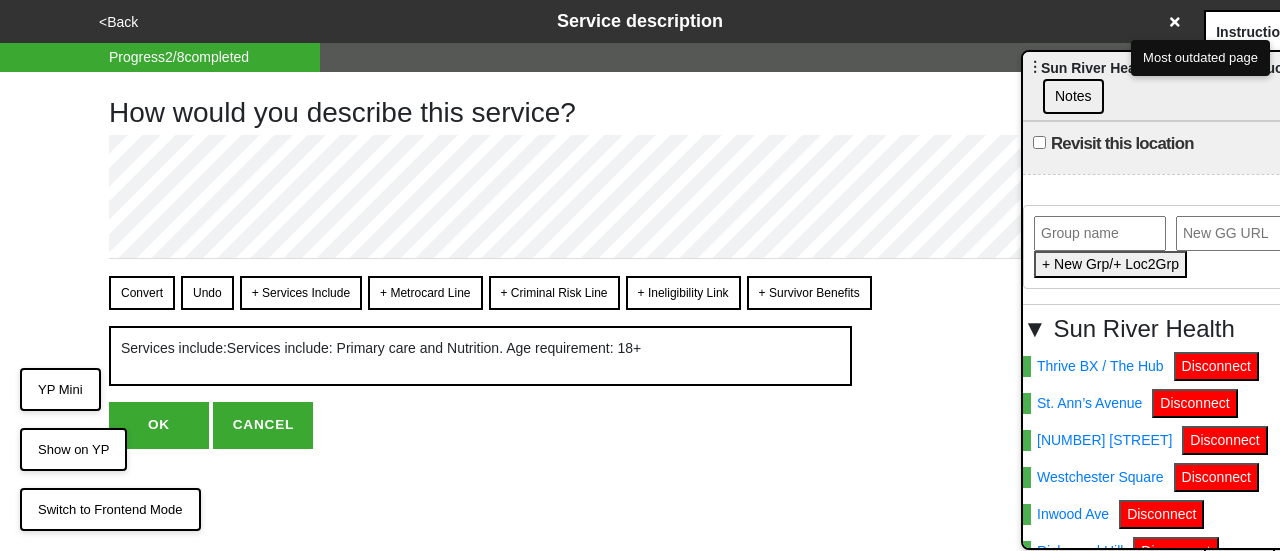 click on "Convert" at bounding box center (142, 293) 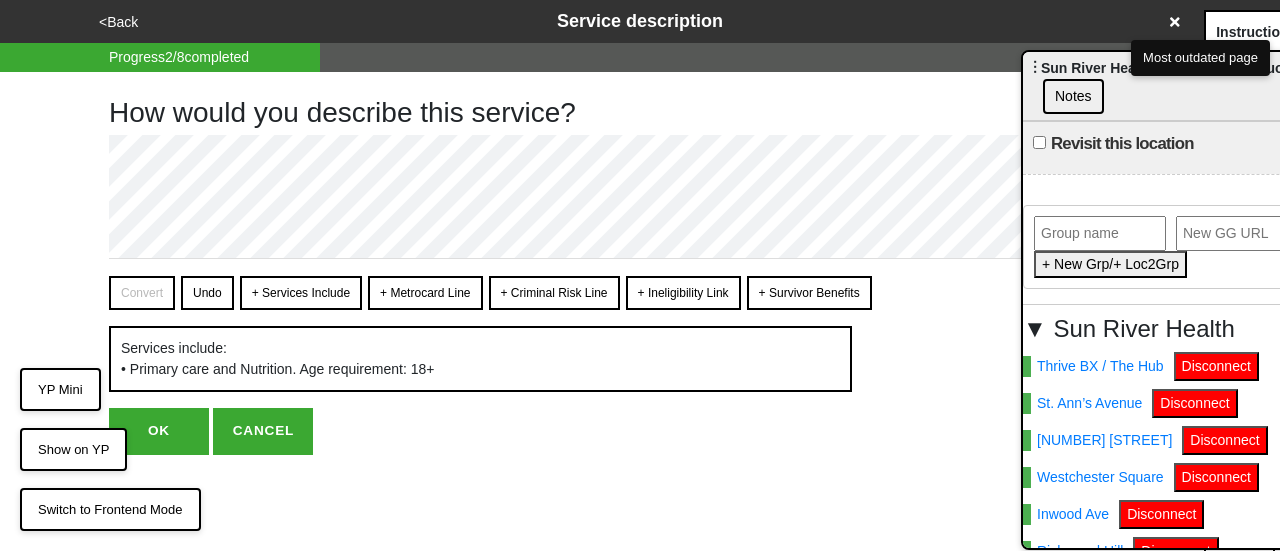 click on "OK" at bounding box center [159, 431] 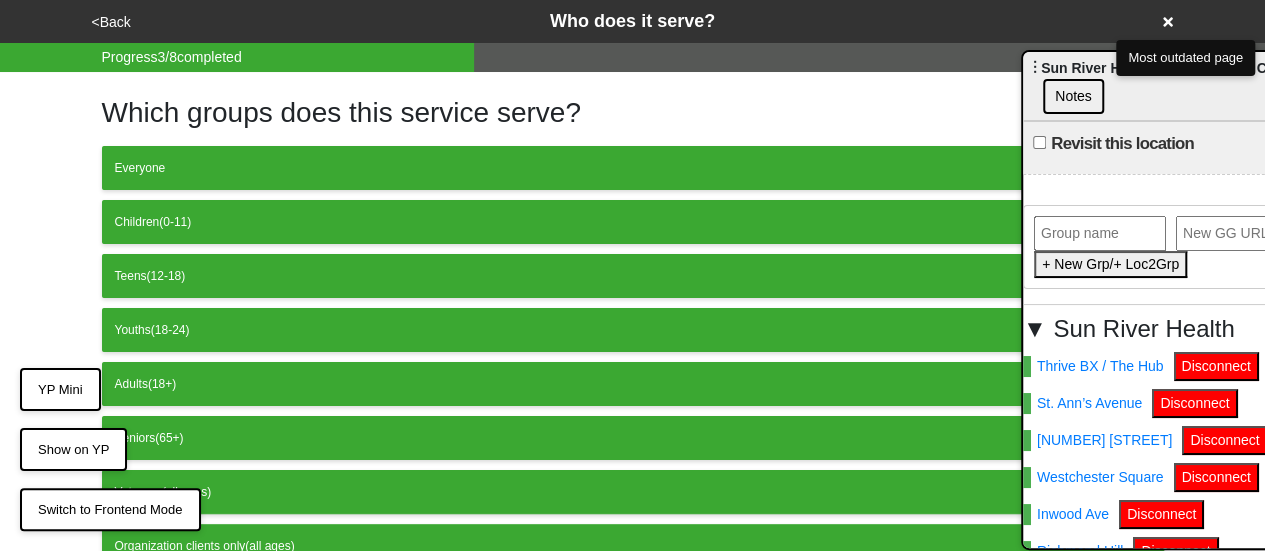 click on "<Back Who does it serve?" at bounding box center (633, 21) 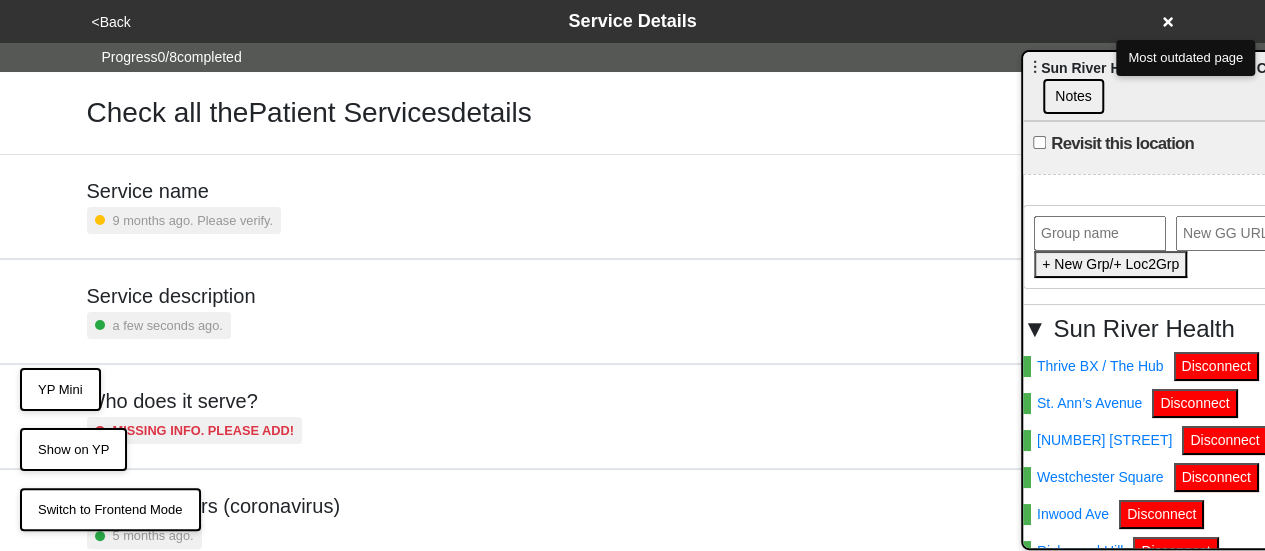 click on "Service description" at bounding box center (171, 296) 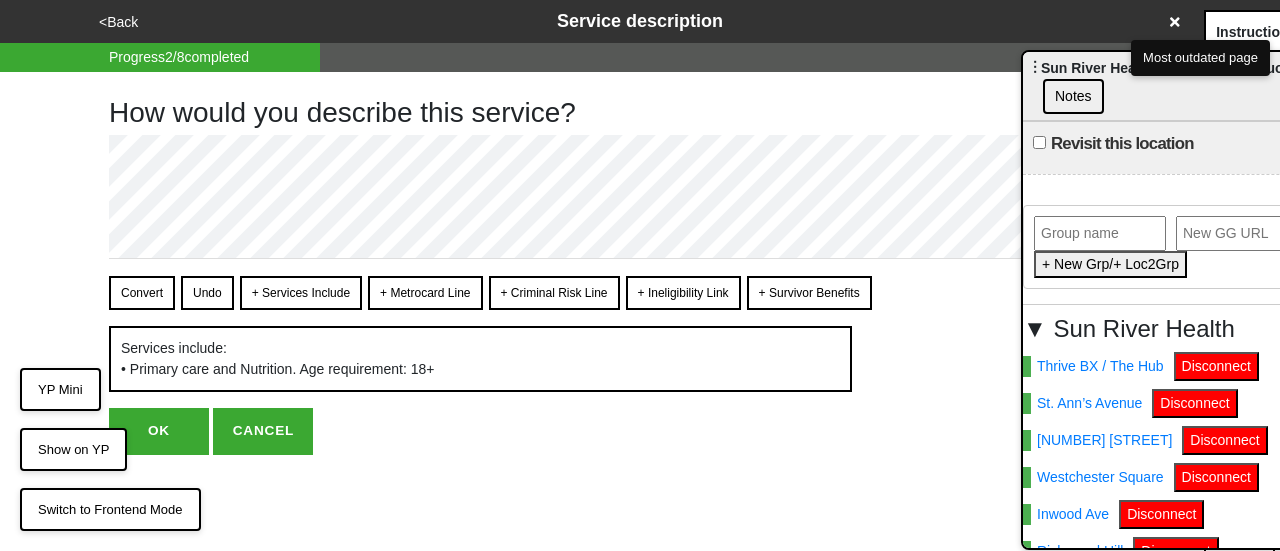 click on "OK" at bounding box center [159, 431] 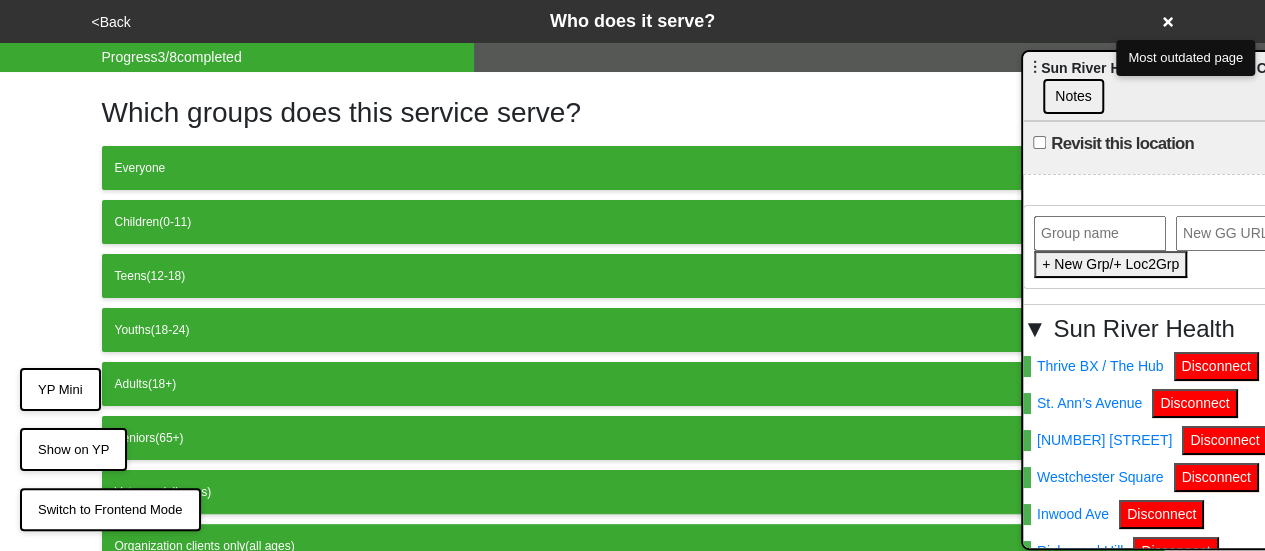 click on "<Back" at bounding box center [111, 22] 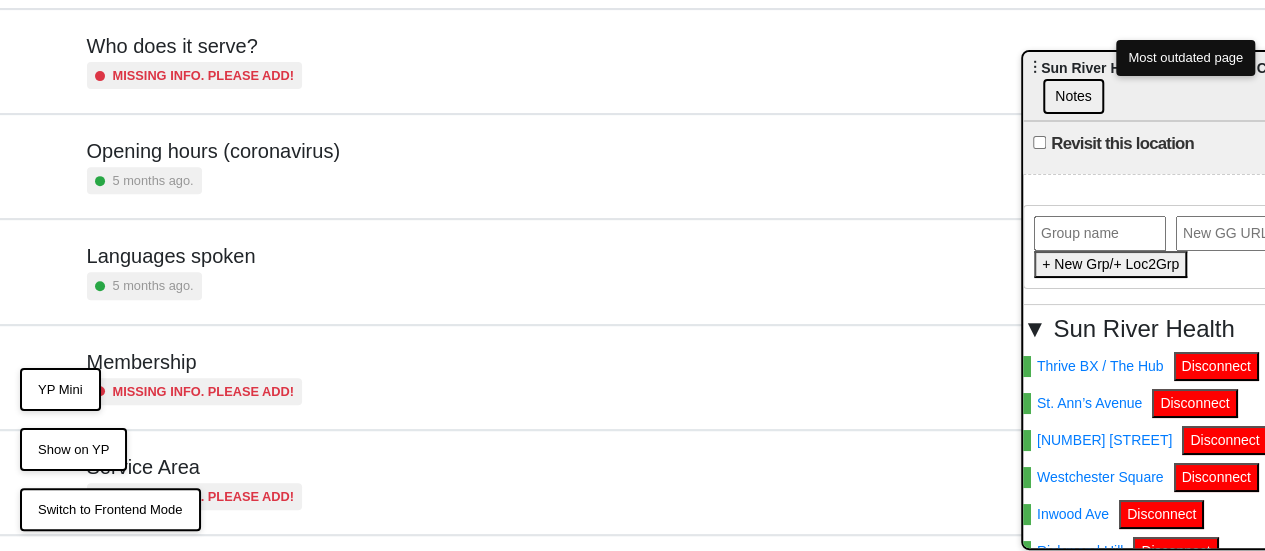 scroll, scrollTop: 284, scrollLeft: 0, axis: vertical 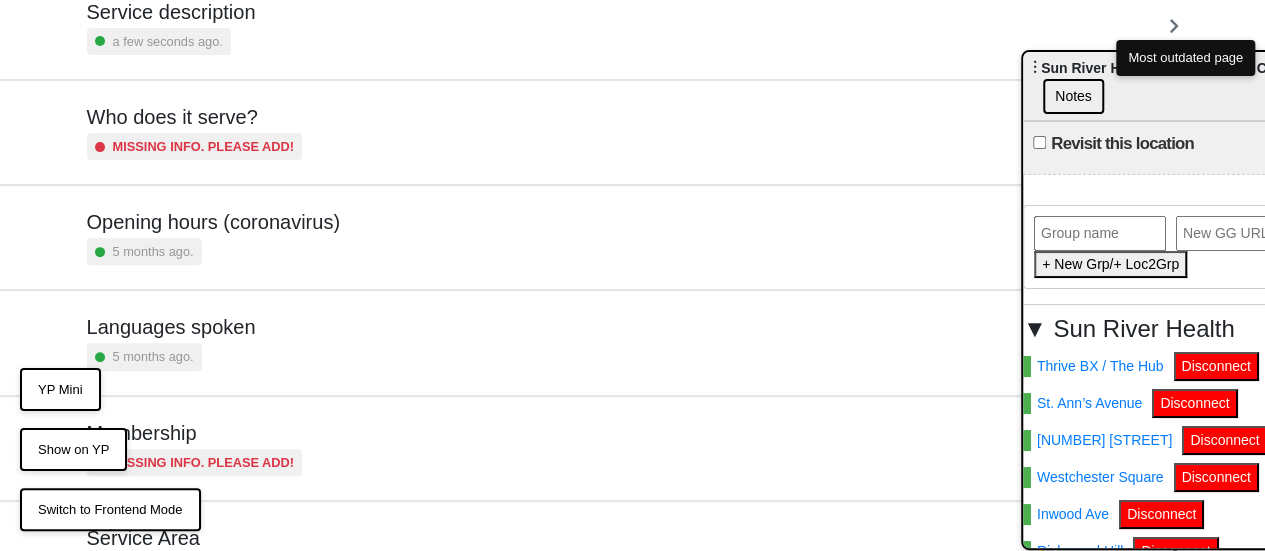 click on "5 months ago." at bounding box center (213, 251) 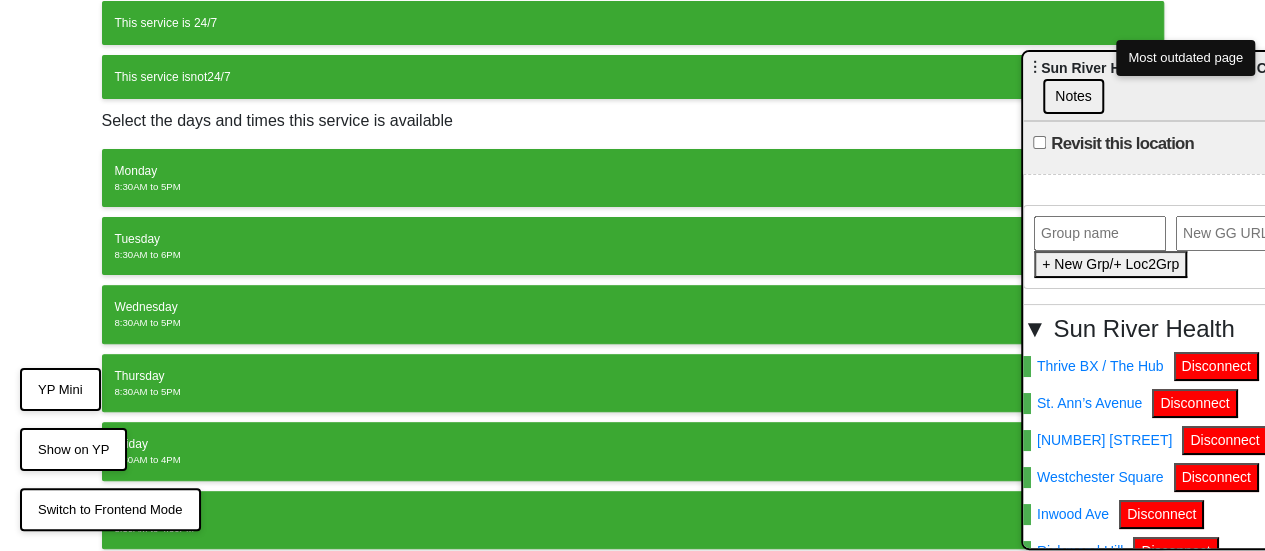 scroll, scrollTop: 200, scrollLeft: 0, axis: vertical 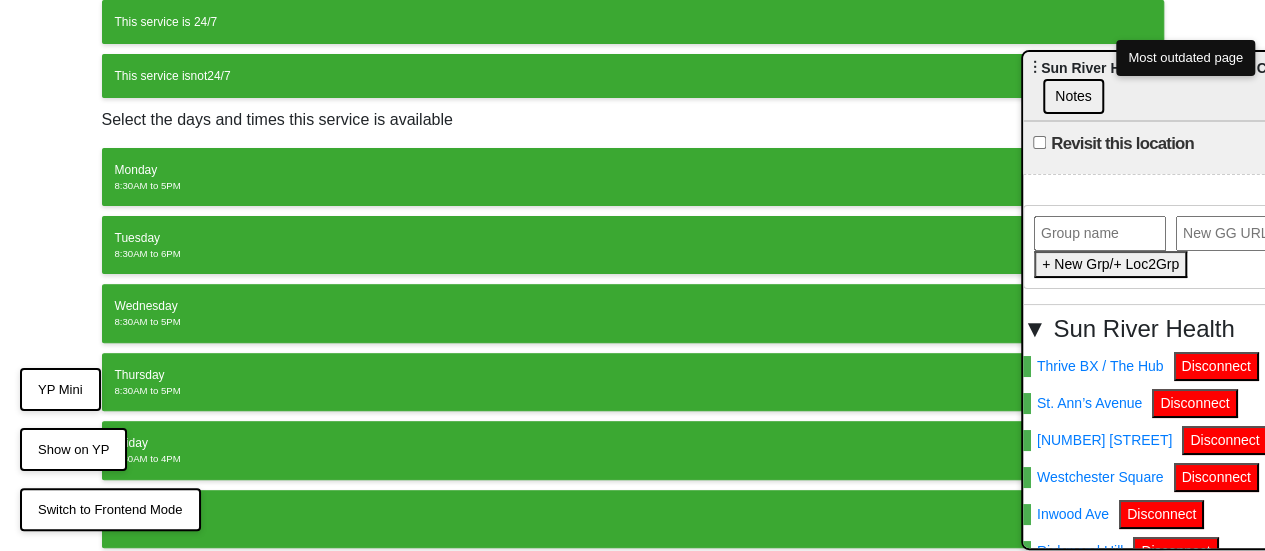 click on "8:30AM to 5PM" at bounding box center [633, 186] 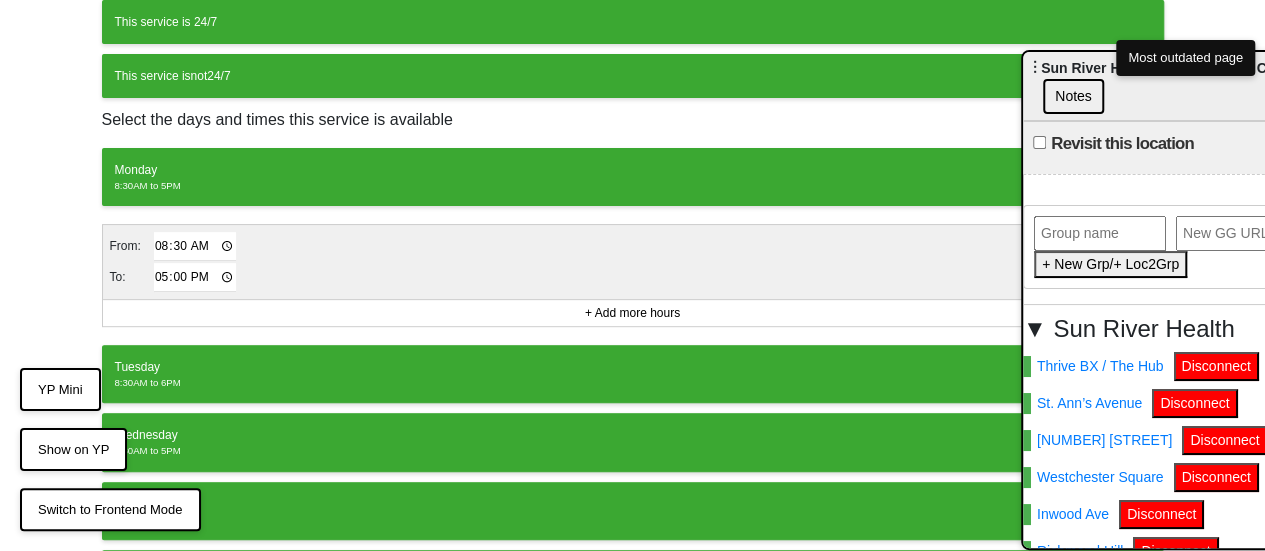 scroll, scrollTop: 513, scrollLeft: 0, axis: vertical 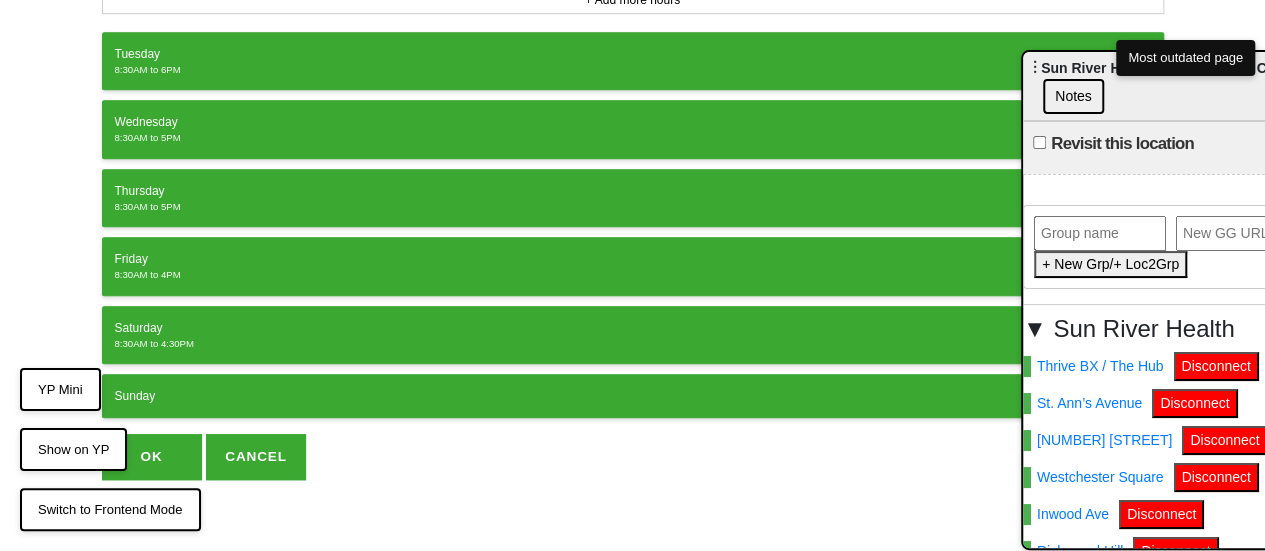 click on "Friday" at bounding box center [633, 259] 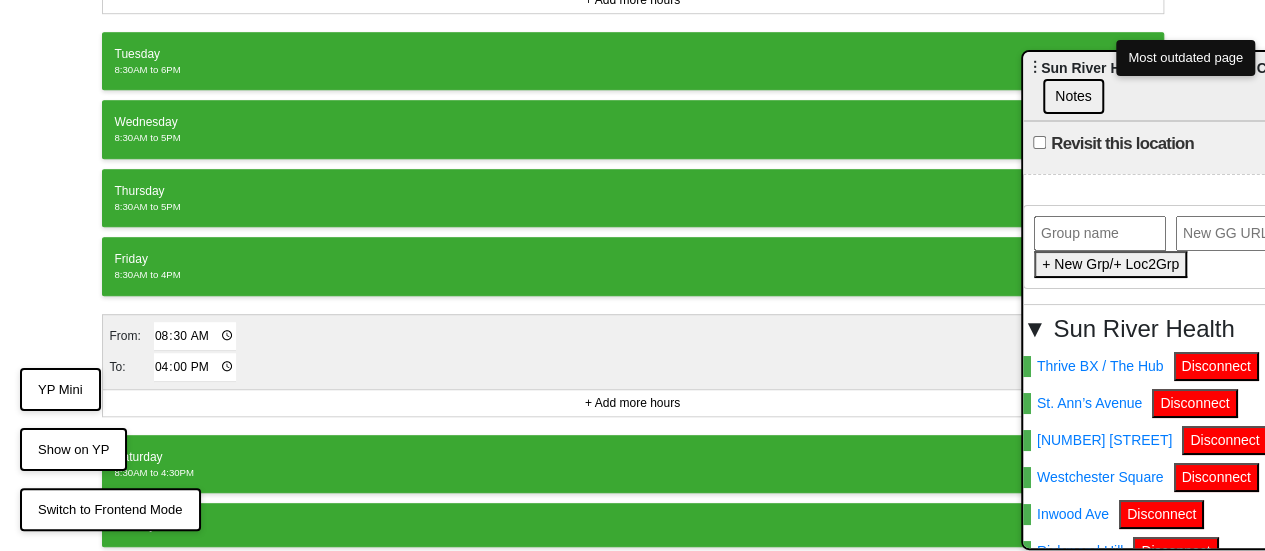 click on "16:00" at bounding box center [195, 367] 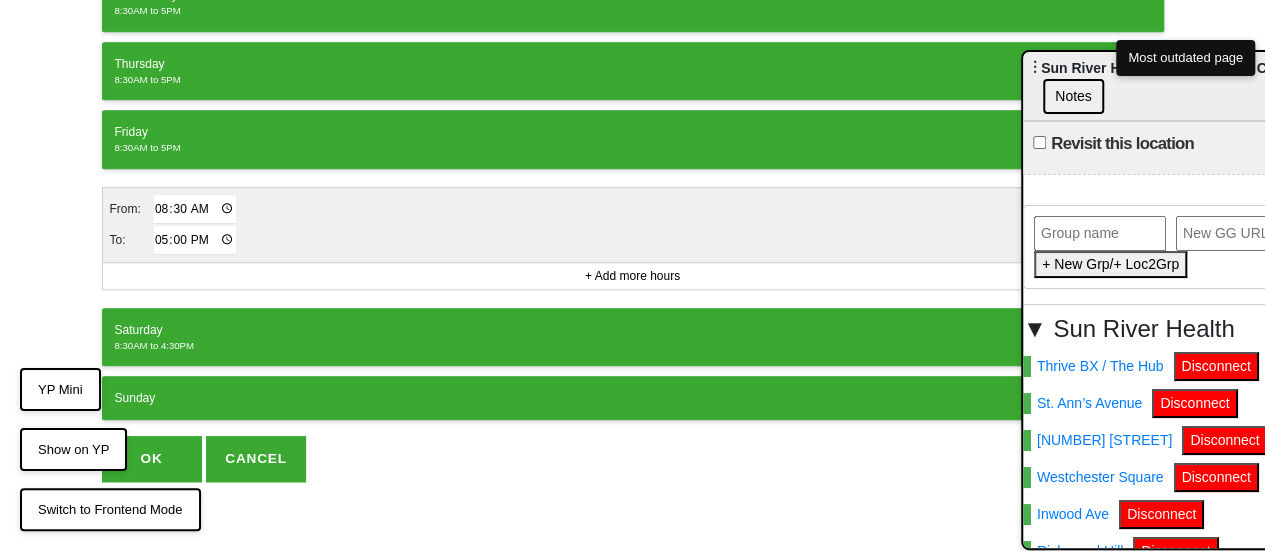 click on "OK" at bounding box center [152, 459] 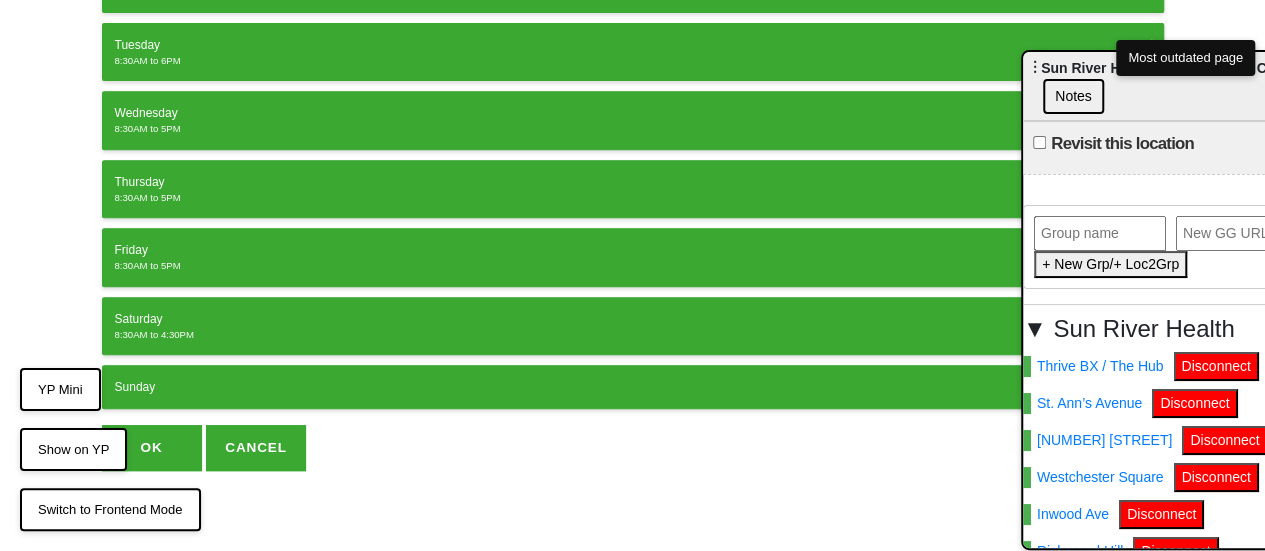 scroll, scrollTop: 386, scrollLeft: 0, axis: vertical 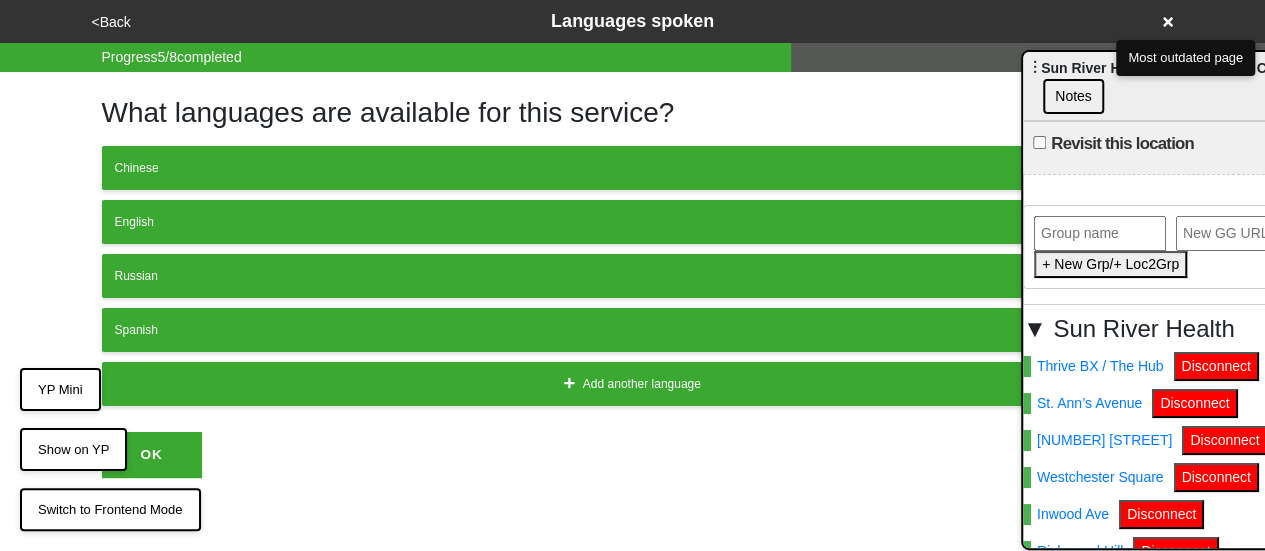click on "<Back" at bounding box center [111, 22] 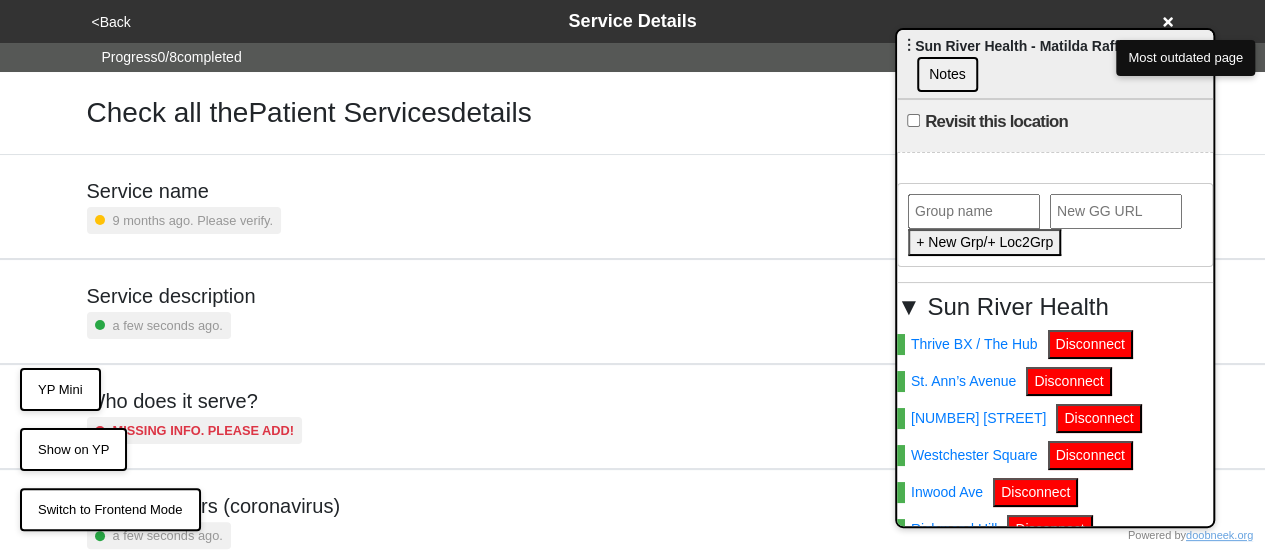 drag, startPoint x: 1059, startPoint y: 61, endPoint x: 635, endPoint y: 45, distance: 424.3018 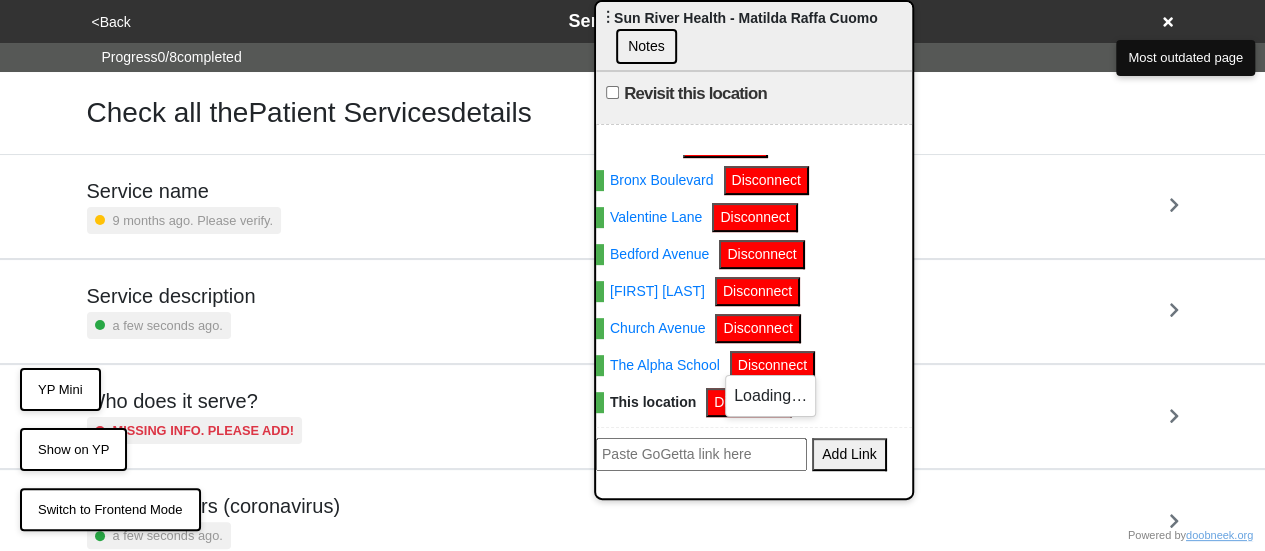 scroll, scrollTop: 32, scrollLeft: 0, axis: vertical 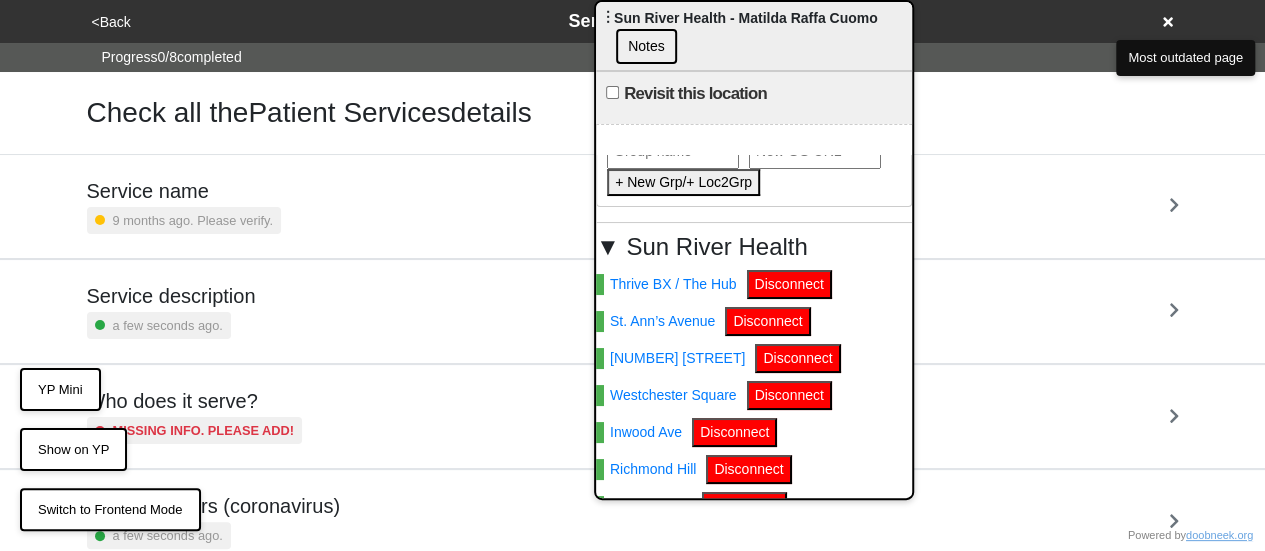 drag, startPoint x: 1165, startPoint y: 23, endPoint x: 997, endPoint y: 29, distance: 168.1071 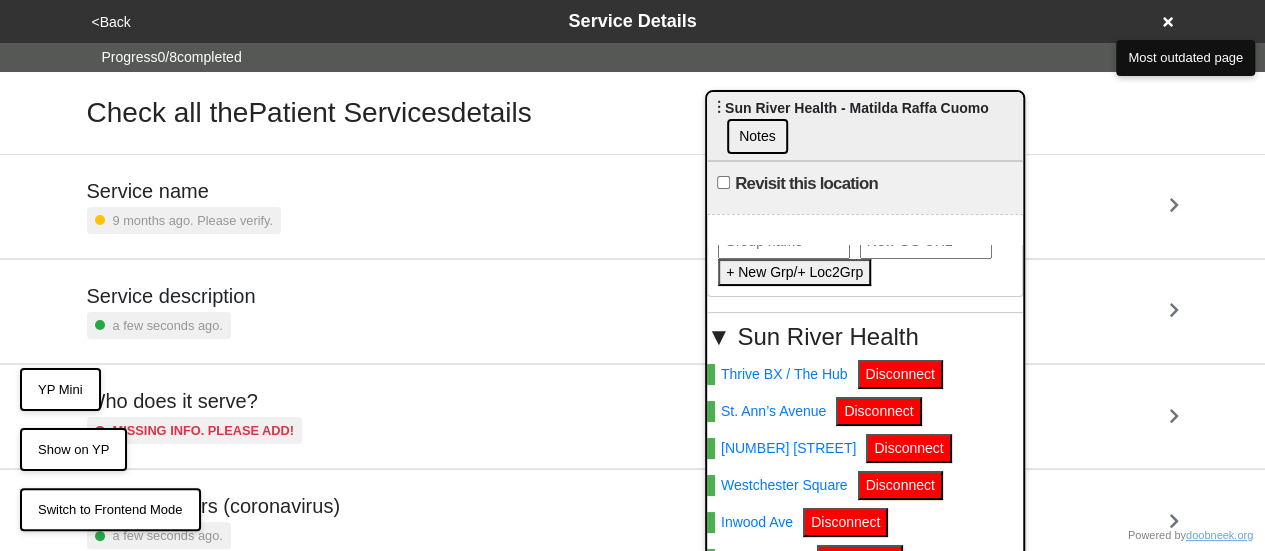 drag, startPoint x: 840, startPoint y: 19, endPoint x: 1127, endPoint y: 165, distance: 322.00156 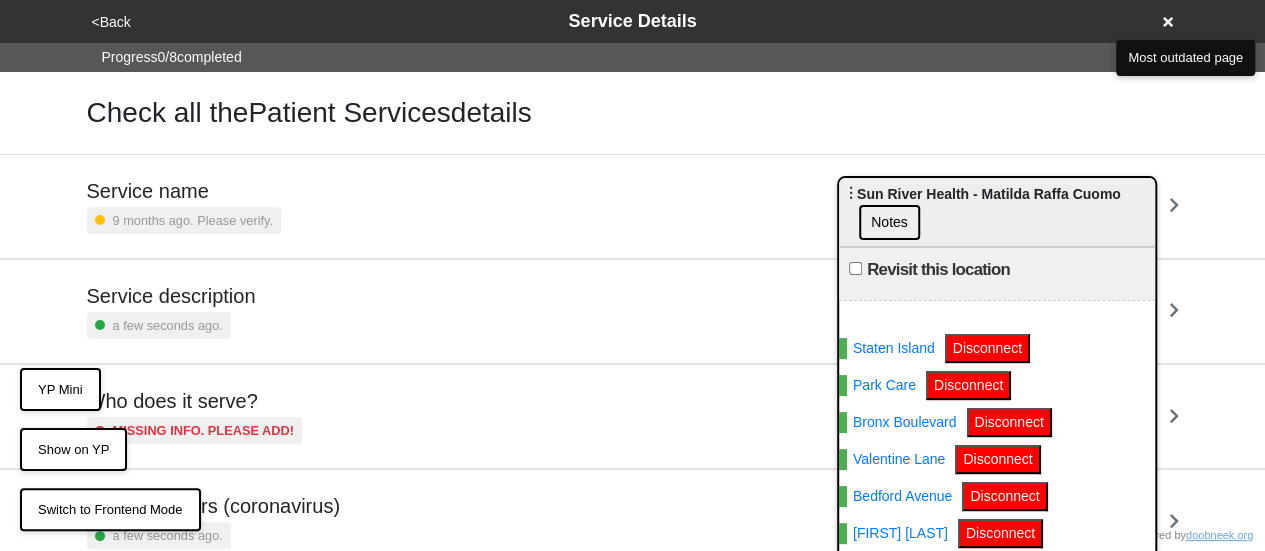 scroll, scrollTop: 432, scrollLeft: 0, axis: vertical 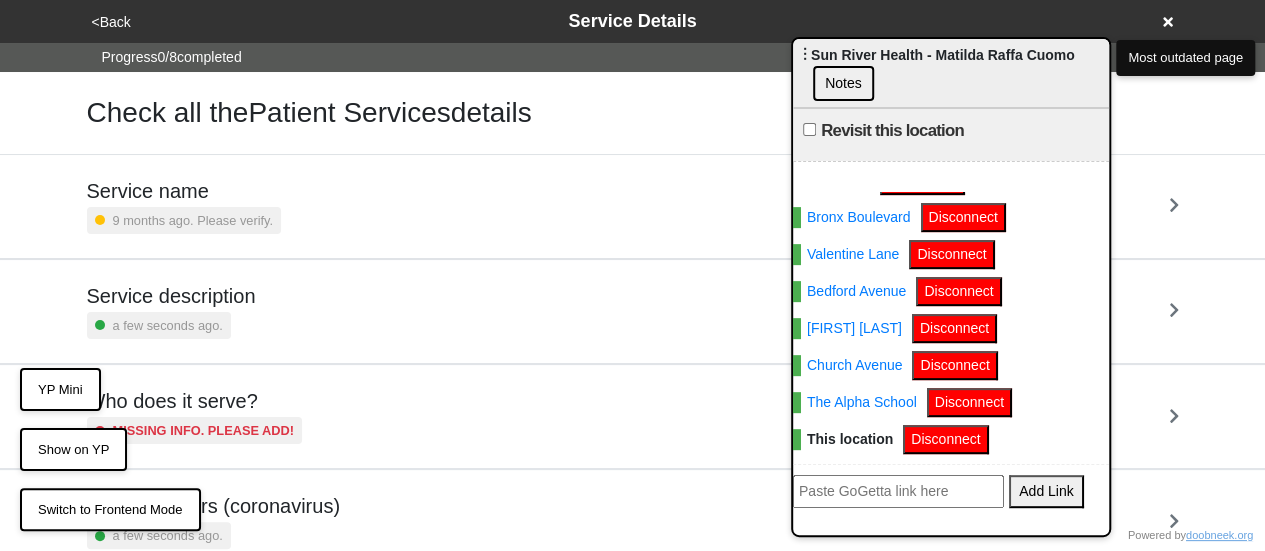 drag, startPoint x: 983, startPoint y: 211, endPoint x: 937, endPoint y: 71, distance: 147.3635 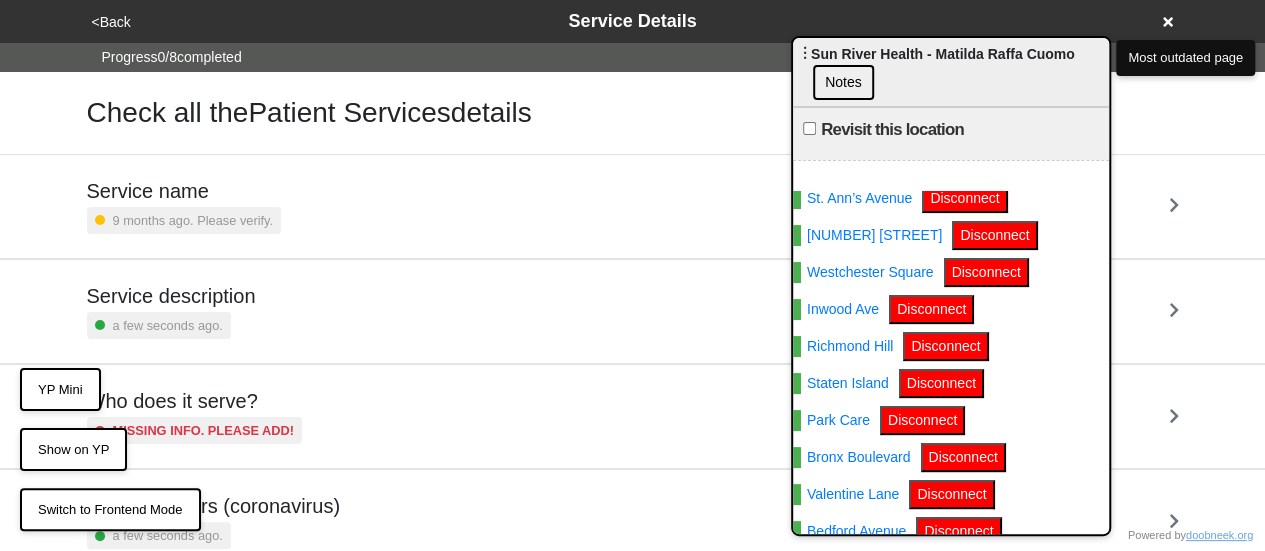 scroll, scrollTop: 32, scrollLeft: 0, axis: vertical 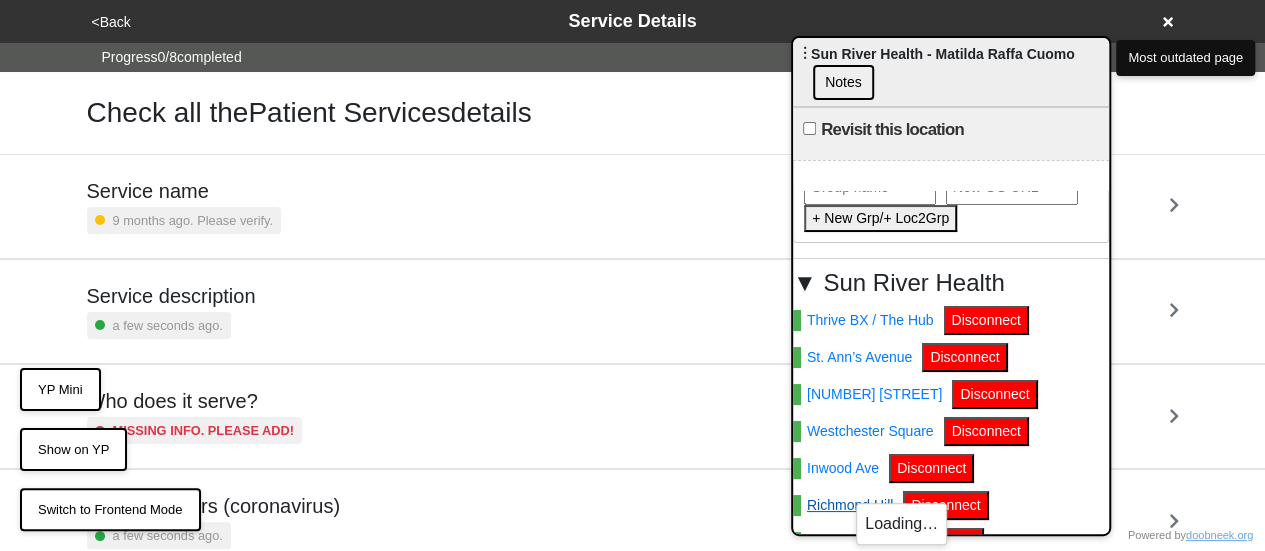 click on "Richmond Hill" at bounding box center [843, 505] 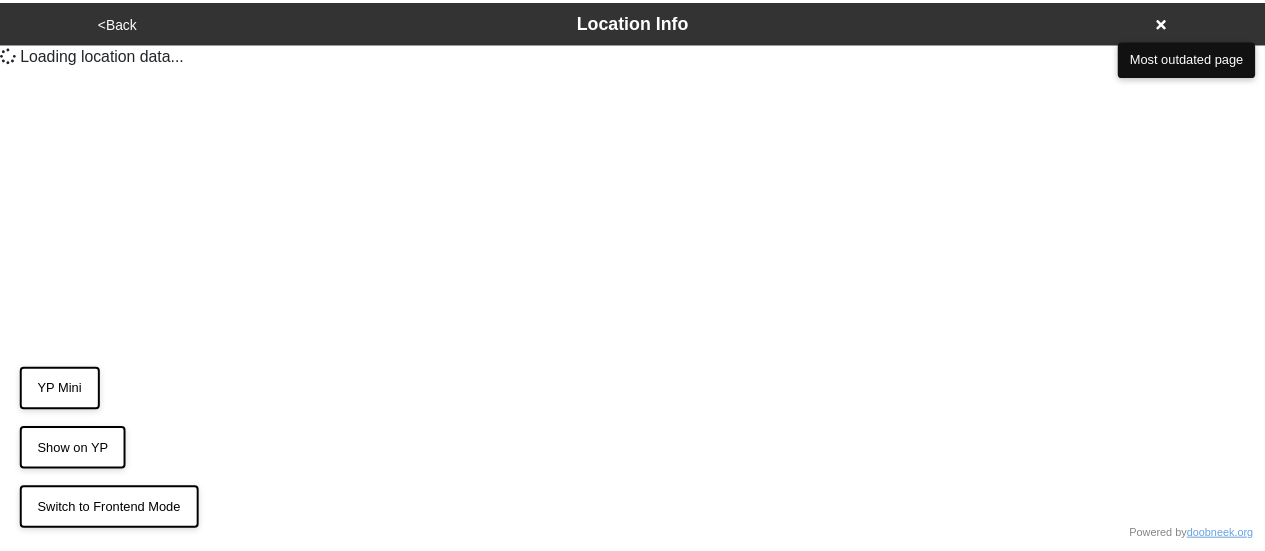 scroll, scrollTop: 0, scrollLeft: 0, axis: both 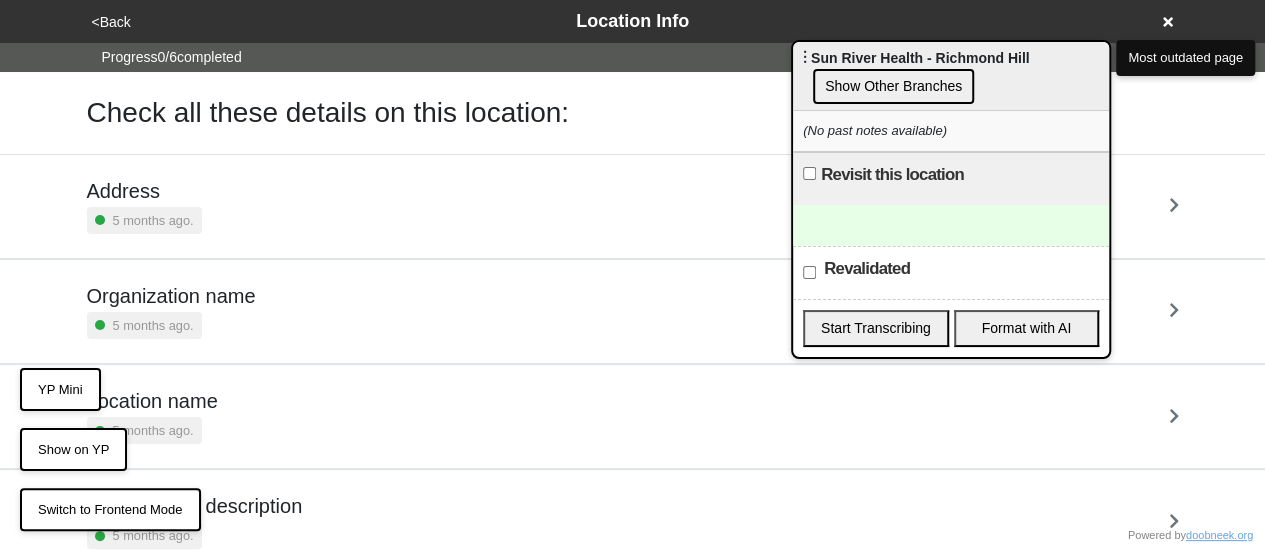 click on "Revalidated" at bounding box center [809, 272] 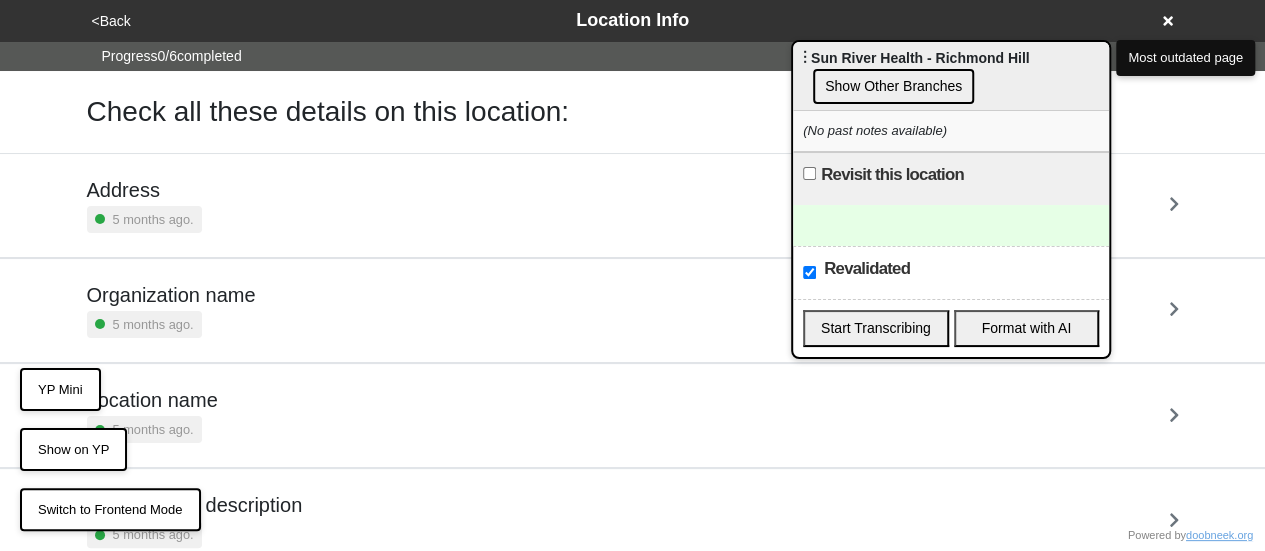 scroll, scrollTop: 275, scrollLeft: 0, axis: vertical 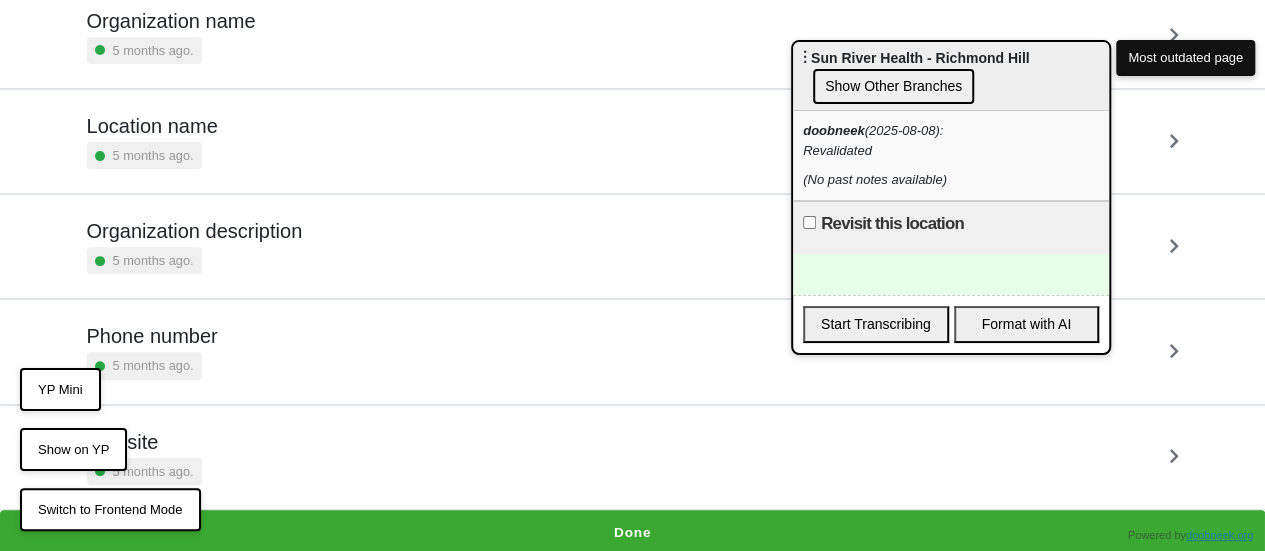 click on "Website 5 months ago." at bounding box center [633, 457] 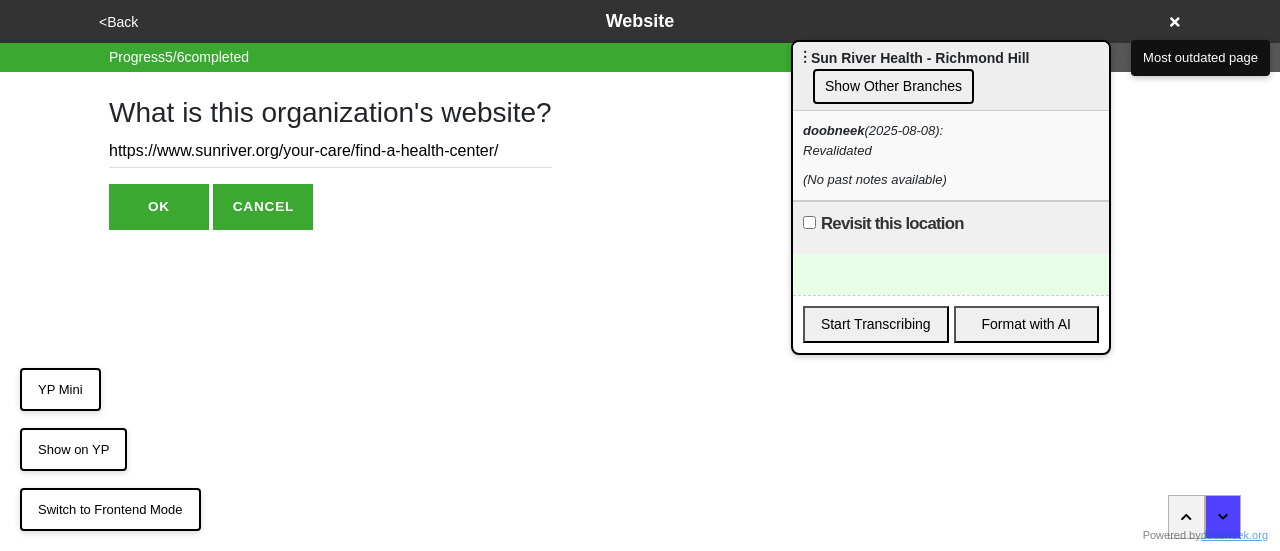 click on "<Back" at bounding box center (118, 22) 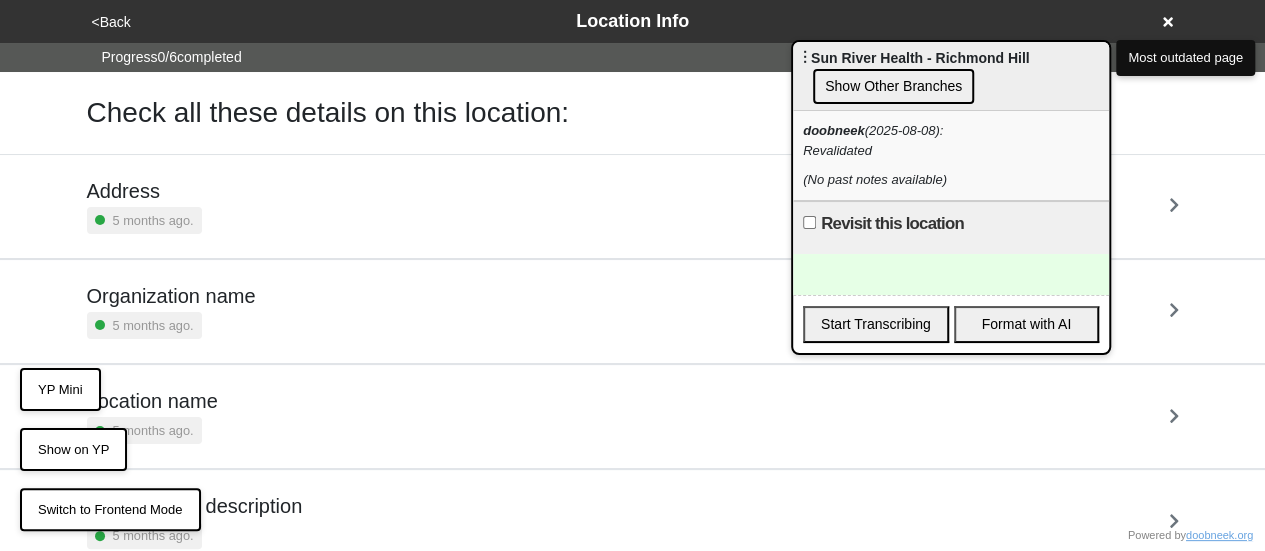 scroll, scrollTop: 275, scrollLeft: 0, axis: vertical 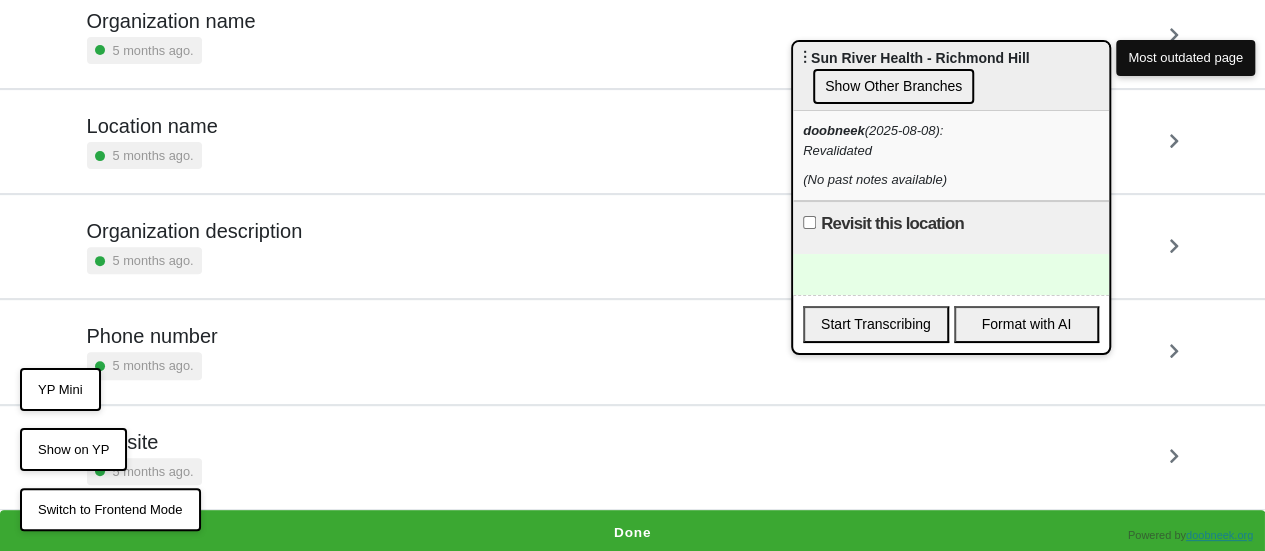 click on "Done" at bounding box center (632, 533) 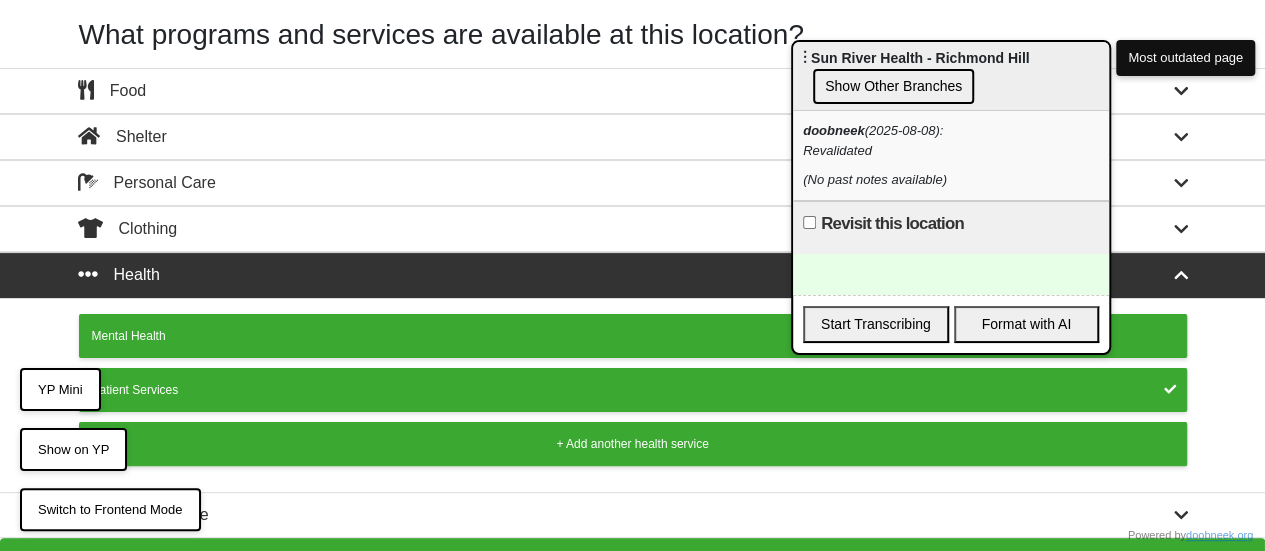 scroll, scrollTop: 75, scrollLeft: 0, axis: vertical 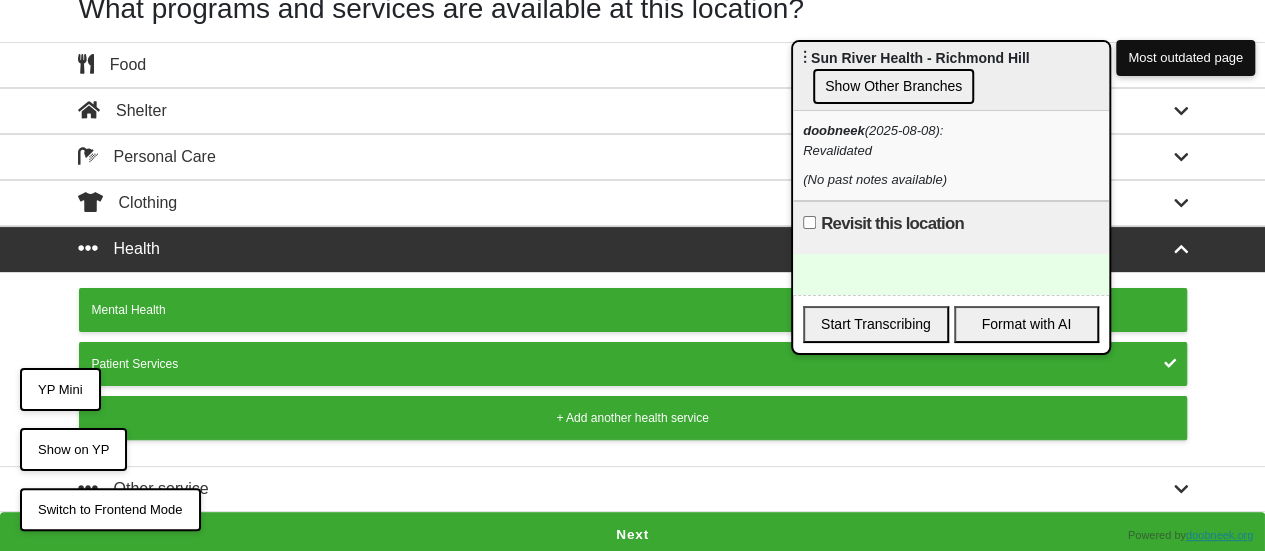 click on "Next" at bounding box center (632, 535) 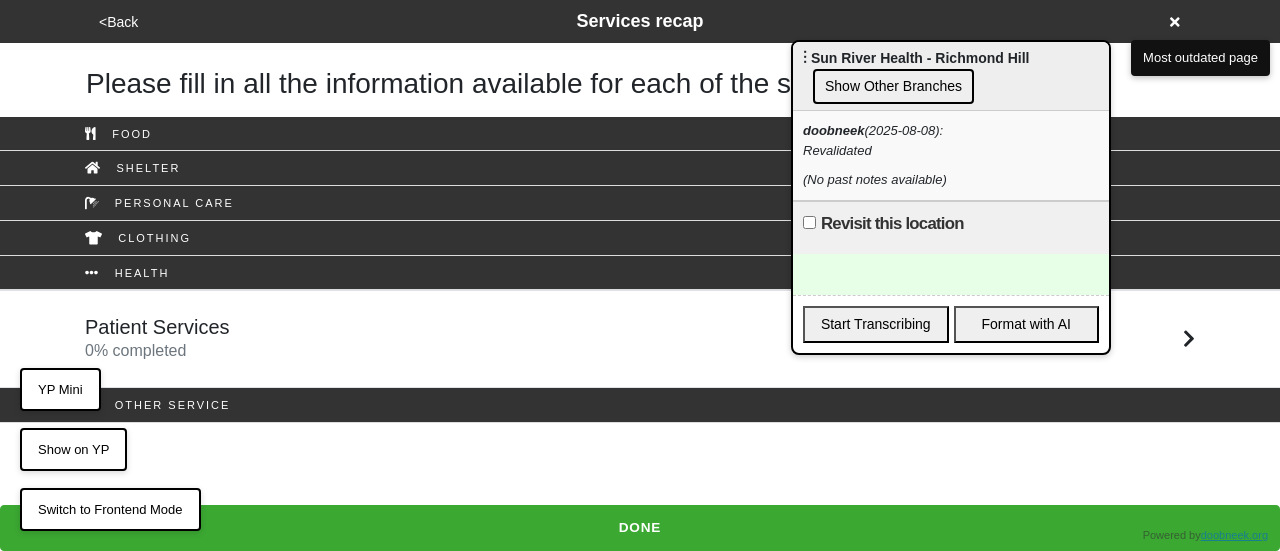 click on "Patient Services 0 % completed" at bounding box center [640, 339] 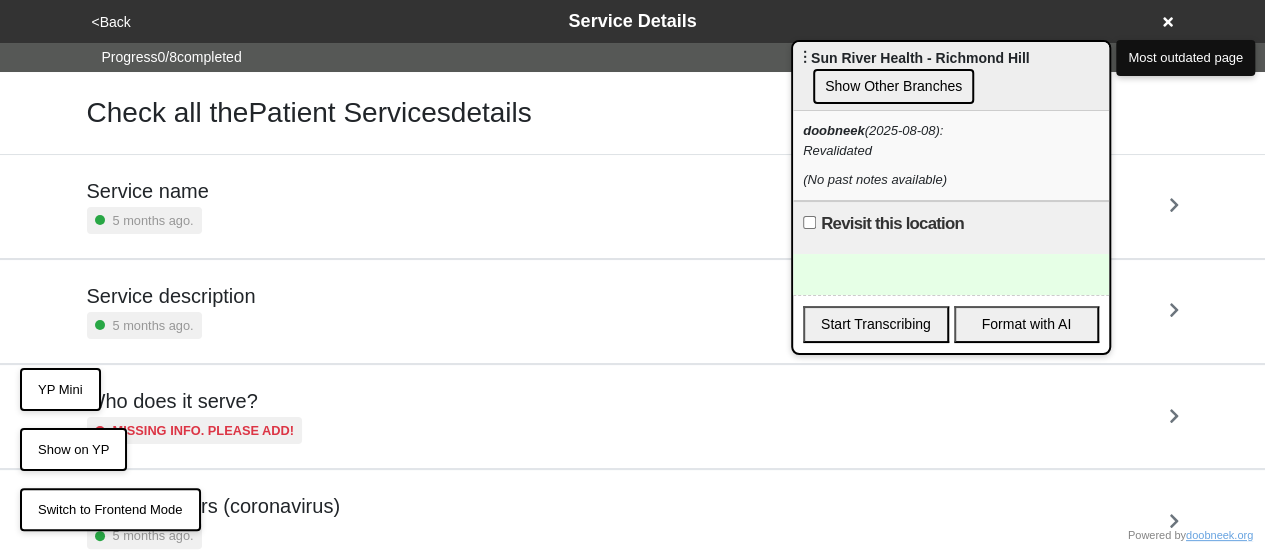 click on "Service description 5 months ago." at bounding box center [633, 311] 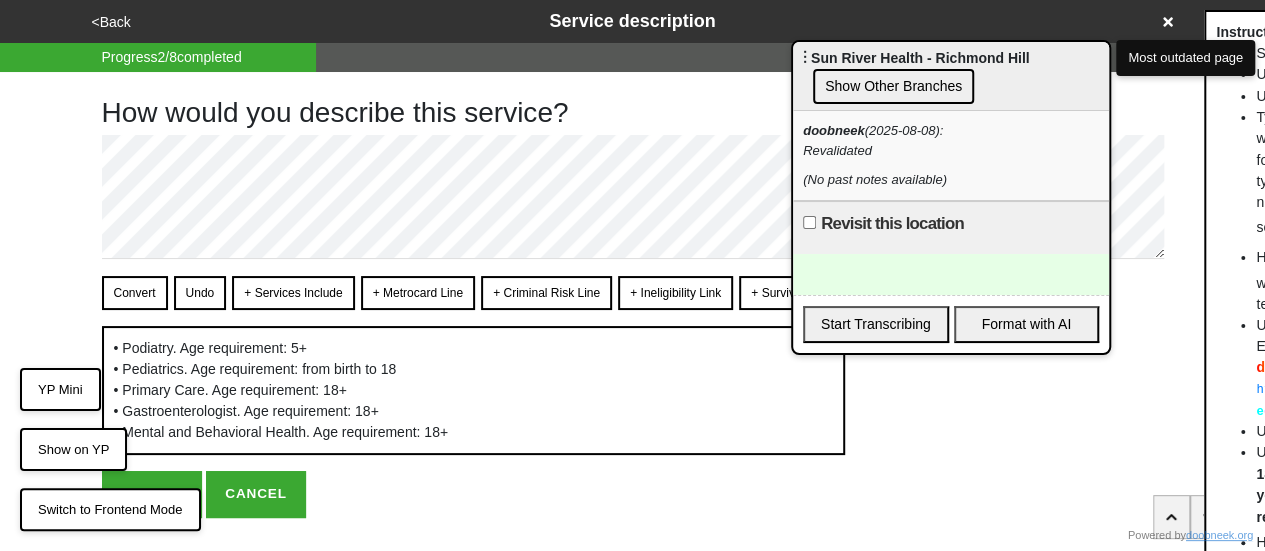 click on "+ Services Include" at bounding box center [293, 293] 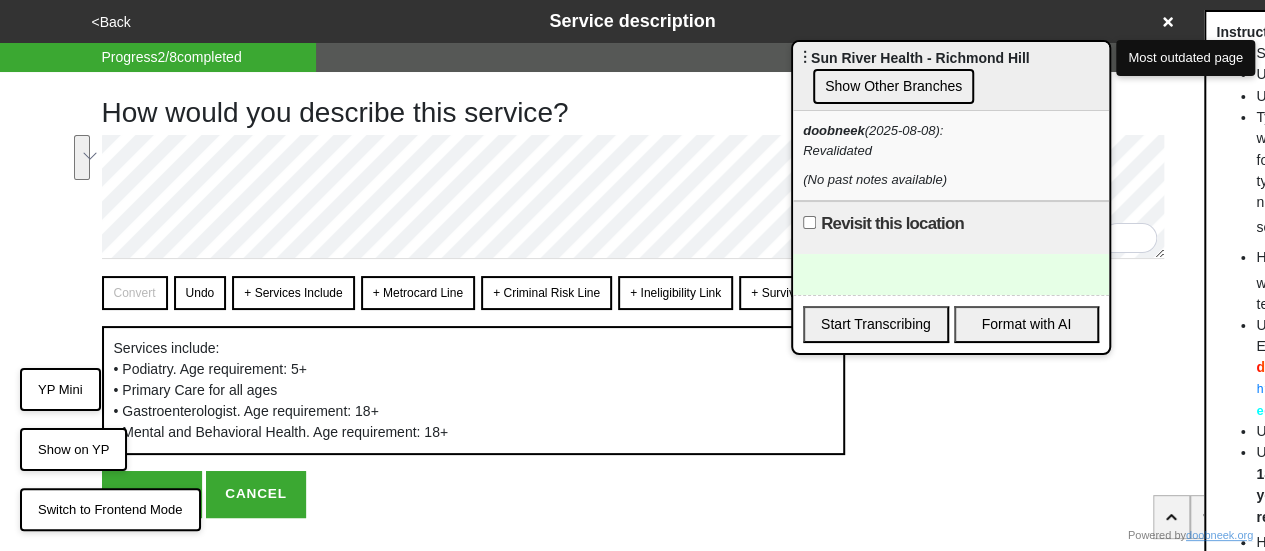 click on "<Back Service description Progress  2 / 8  completed How would you describe this service? Convert Undo + Services Include + Metrocard Line + Criminal Risk Line + Ineligibility Link + Survivor Benefits Services include: • Podiatry. Age requirement: 5+ • Primary Care for all ages • Gastroenterologist. Age requirement: 18+ • Mental and Behavioral Health. Age requirement: 18+
Instructions:
Start lines with  -  for em-dash bullets  <br> —
Use double line breaks to insert  <br>
Use single line breaks to insert  •
Type links (with or without  https:// ,  http://  or  www. ), numbers (any format, but if you wnat to add extension, type  ,extension_number  immediatley after the number), and emails and it all will be converted as soon as you hit  Convert
Hit  + Services Include  or other buttons starting with  +  to inject commonly used sentences into your text
Use  |(label)
yourpeer.nyc/ doobneek" at bounding box center [632, 259] 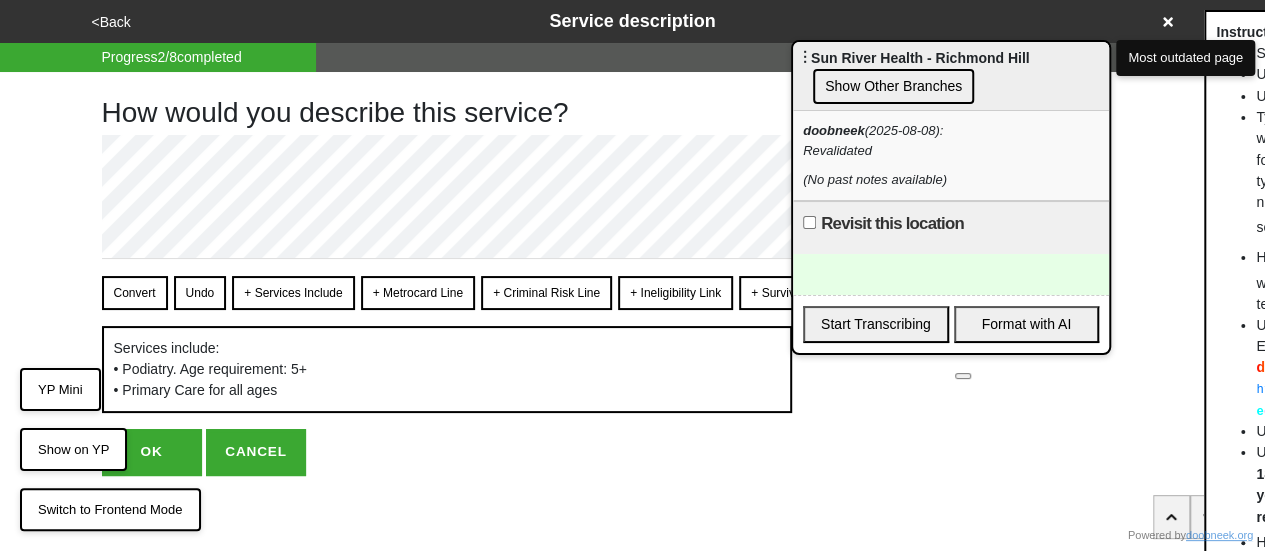 click on "OK" at bounding box center (152, 452) 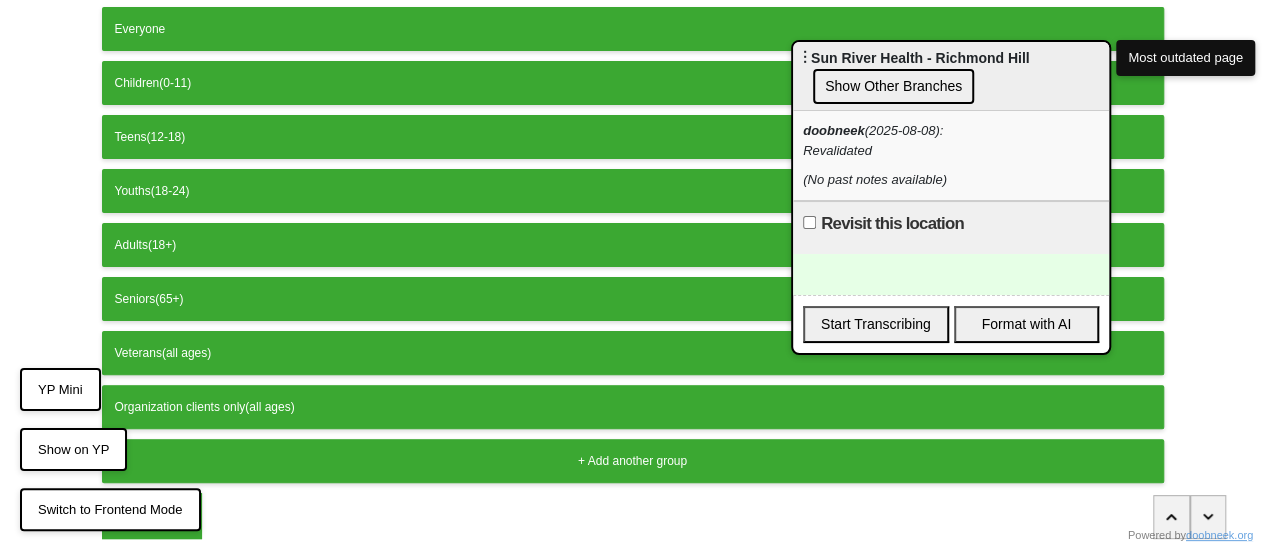 scroll, scrollTop: 200, scrollLeft: 0, axis: vertical 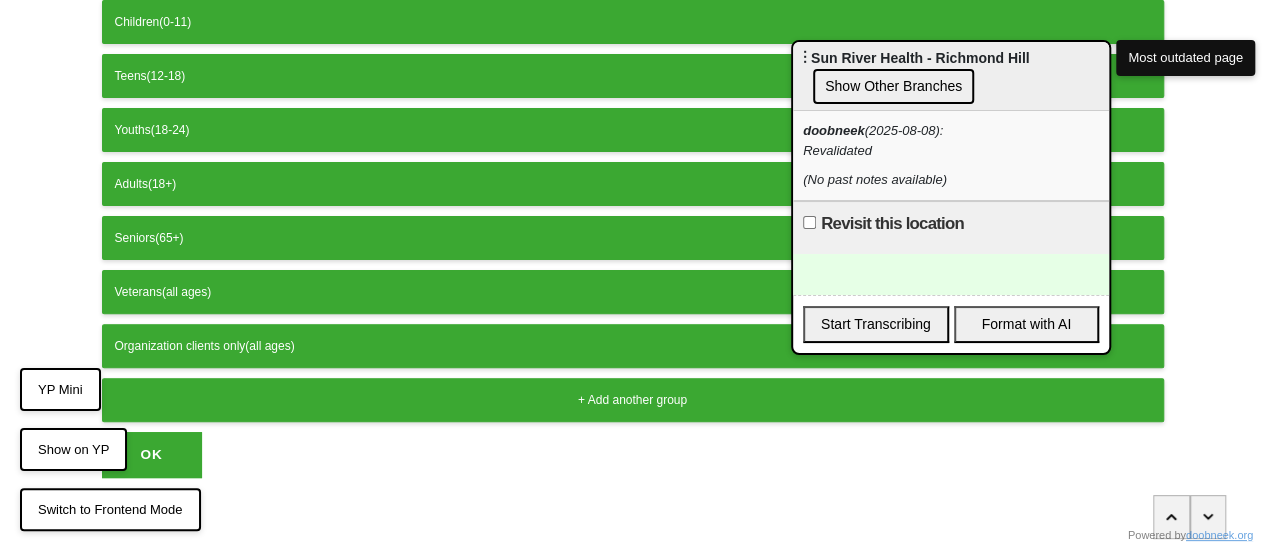 click on "OK" at bounding box center (152, 455) 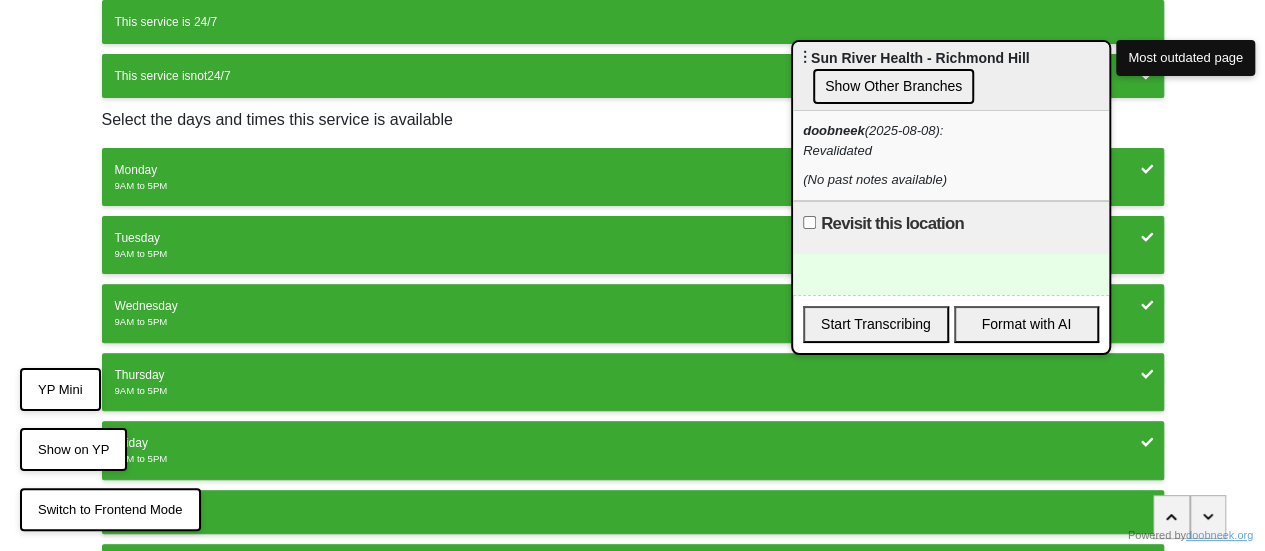 scroll, scrollTop: 0, scrollLeft: 0, axis: both 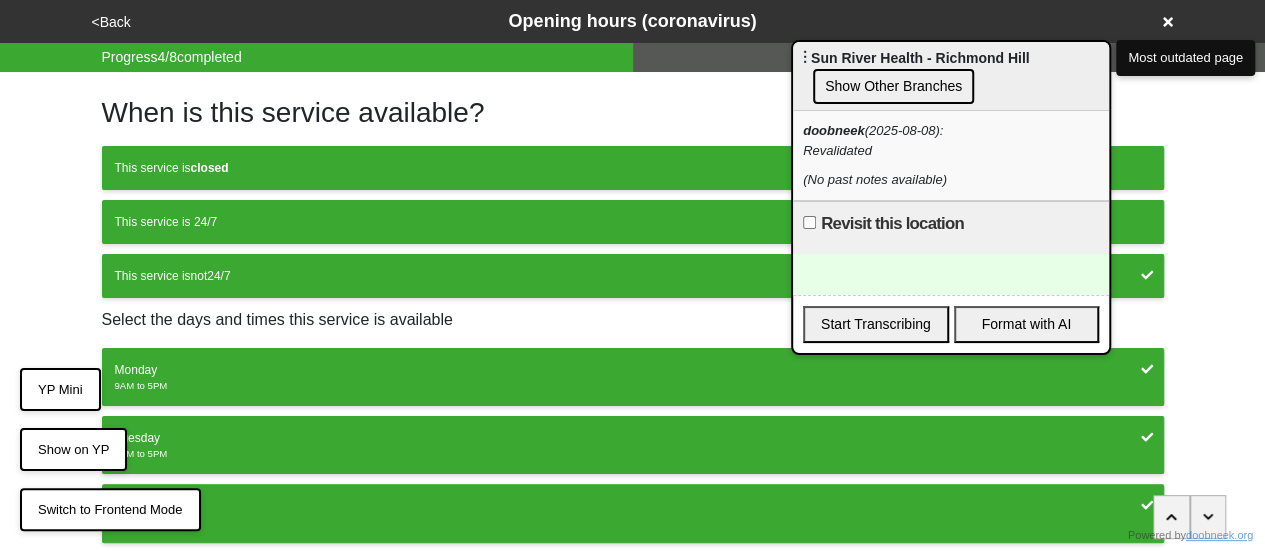 click on "<Back" at bounding box center (111, 22) 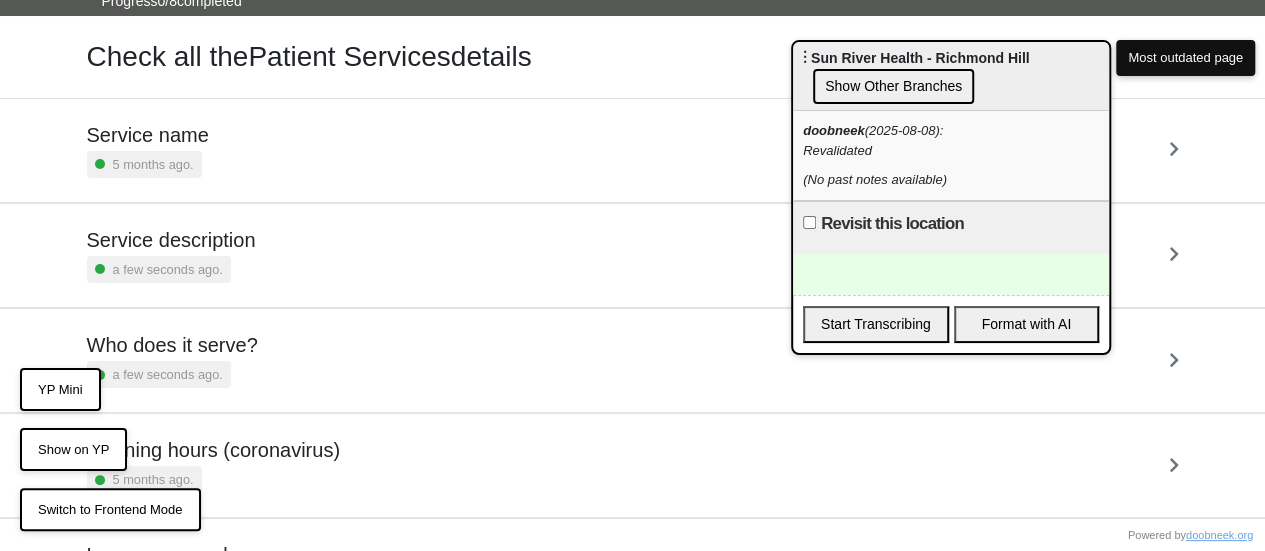 scroll, scrollTop: 100, scrollLeft: 0, axis: vertical 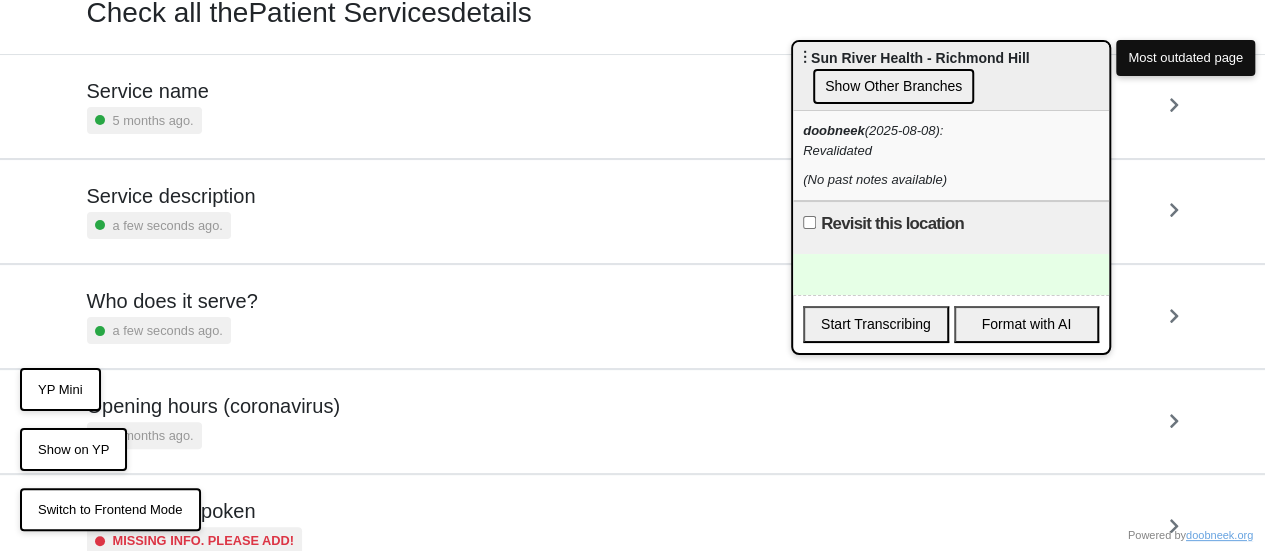 click on "5 months ago." at bounding box center [213, 435] 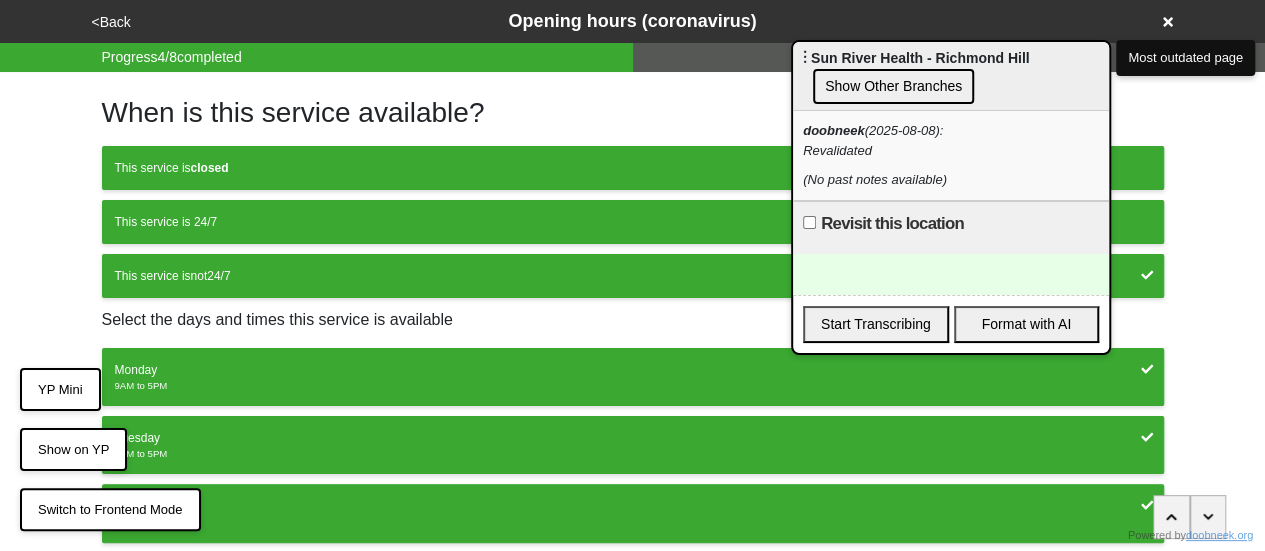 scroll, scrollTop: 371, scrollLeft: 0, axis: vertical 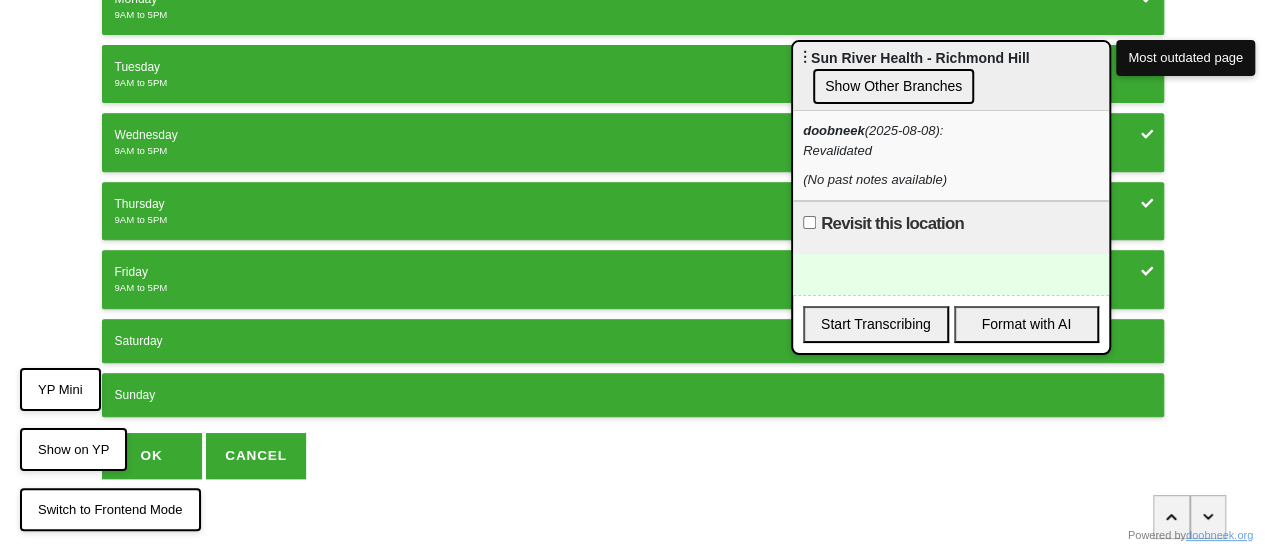 click on "OK" at bounding box center (152, 456) 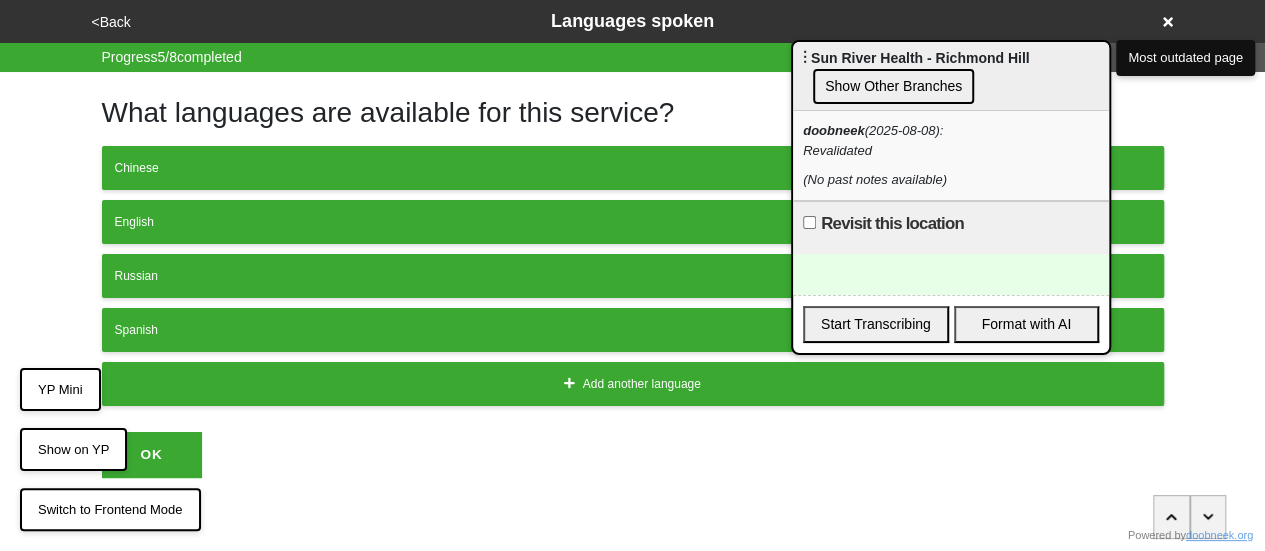 click on "<Back" at bounding box center (111, 22) 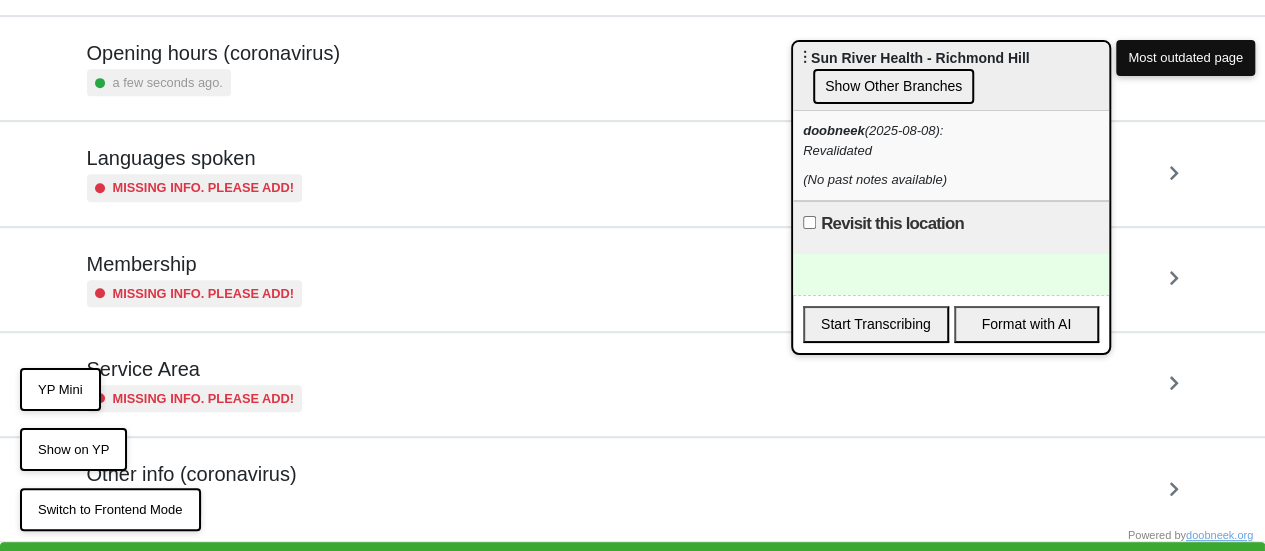 scroll, scrollTop: 484, scrollLeft: 0, axis: vertical 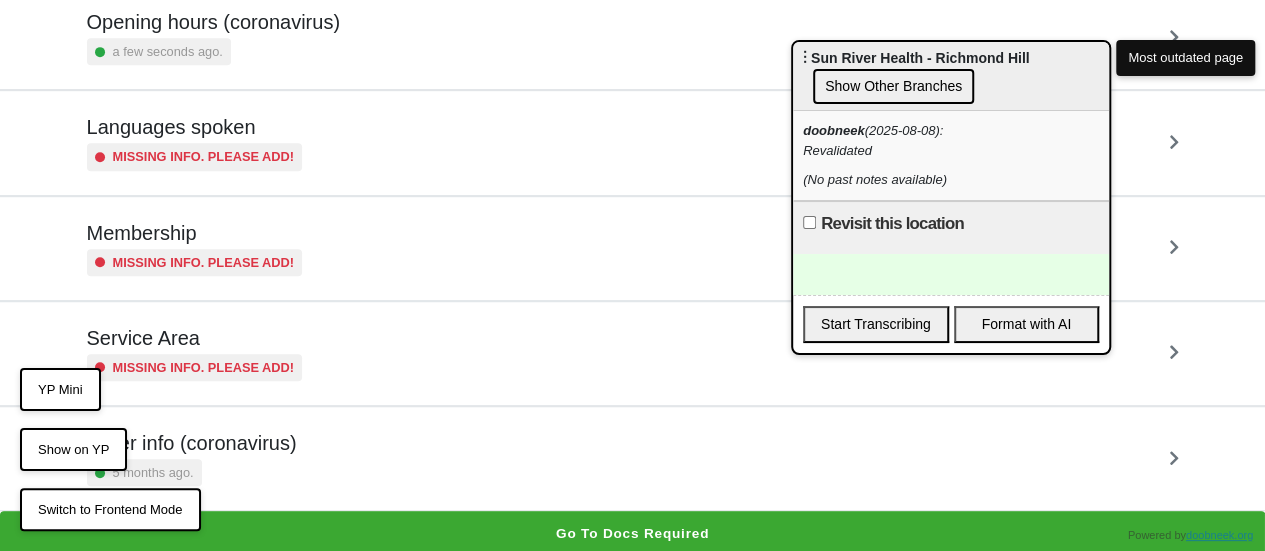 click on "Other info (coronavirus)" at bounding box center [192, 443] 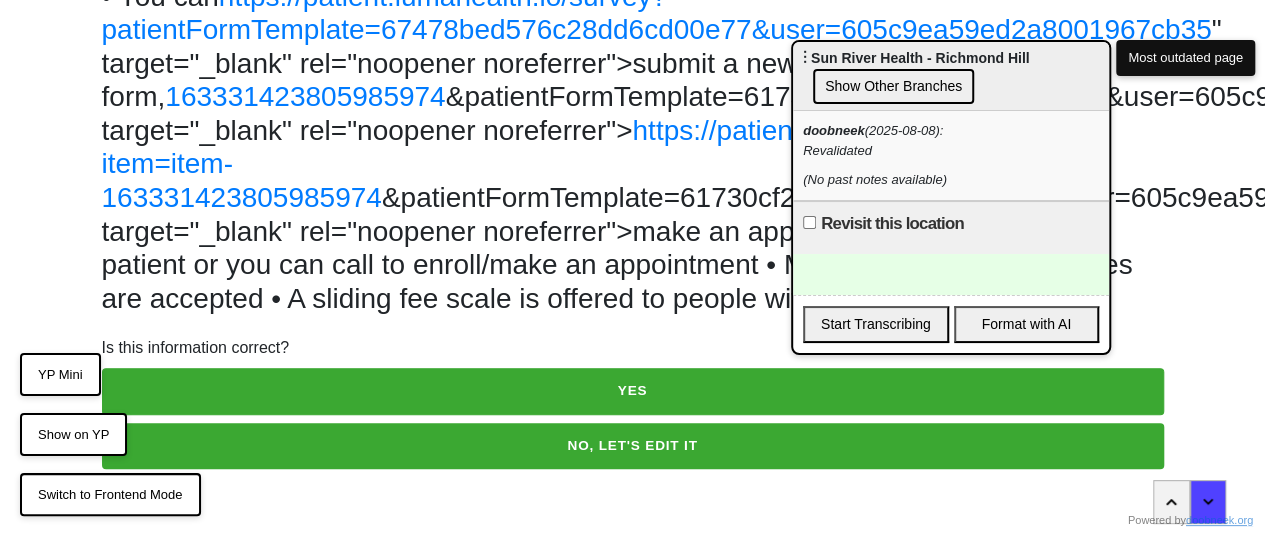 scroll, scrollTop: 156, scrollLeft: 0, axis: vertical 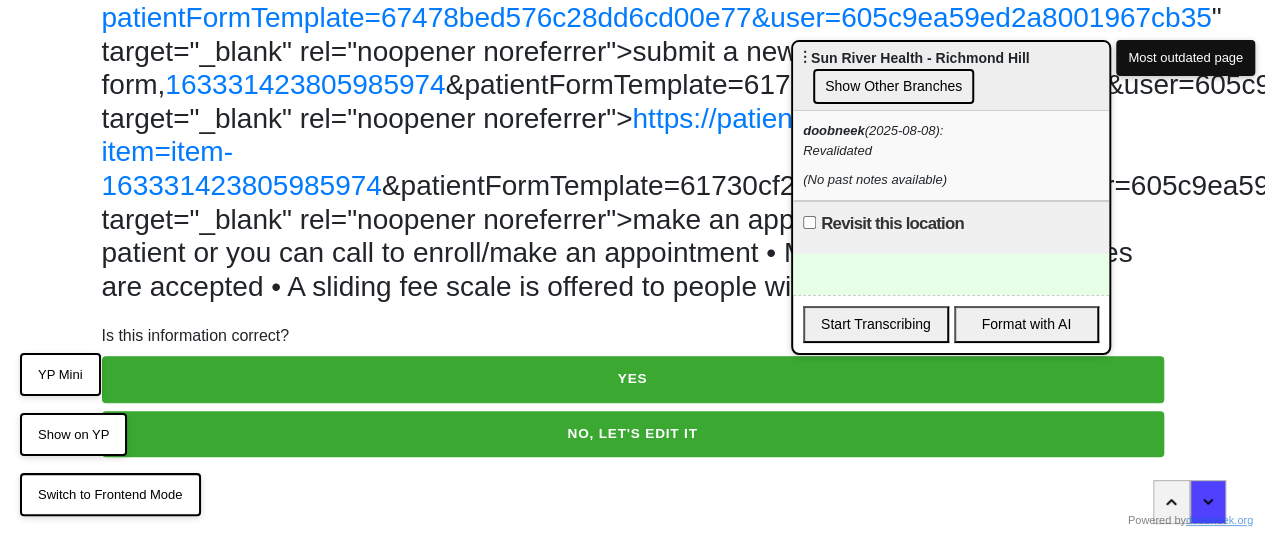 click on "NO, LET'S EDIT IT" at bounding box center (633, 434) 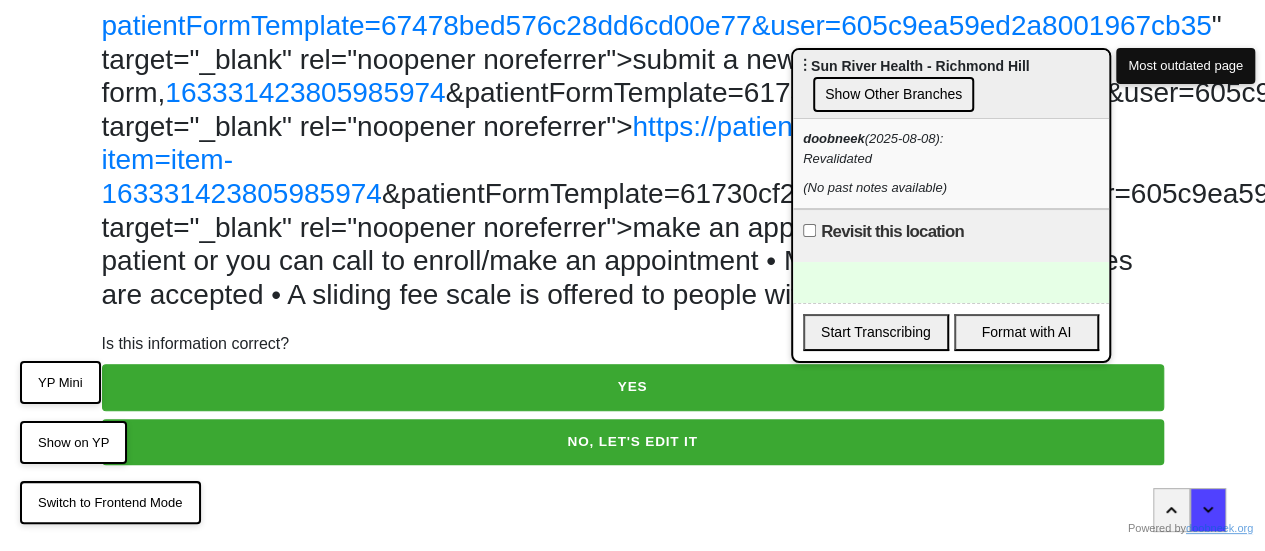 scroll, scrollTop: 0, scrollLeft: 0, axis: both 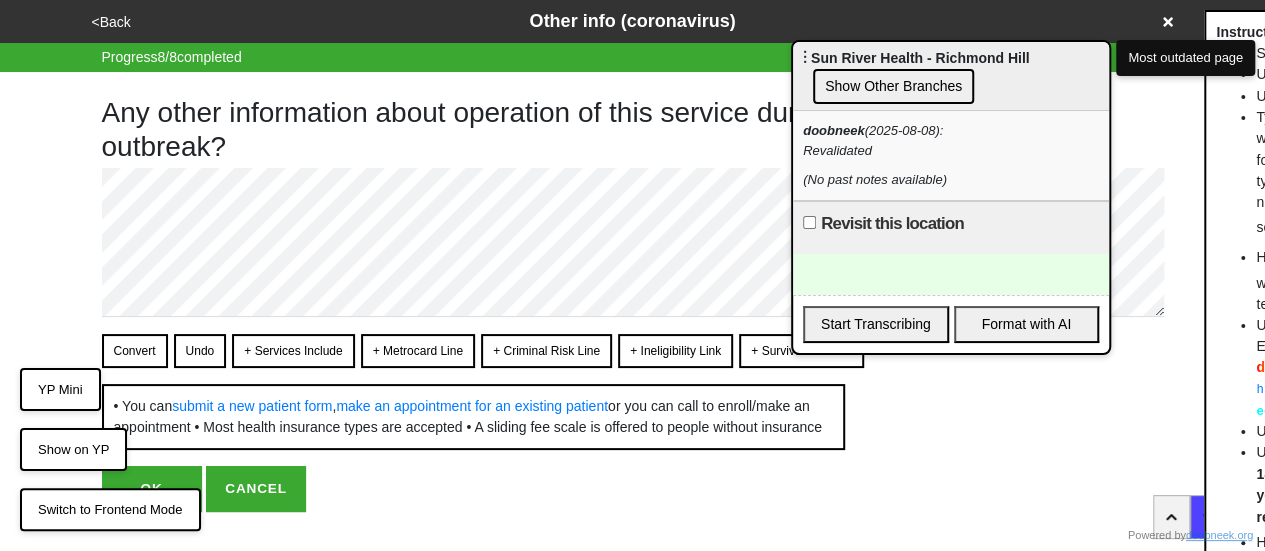 click on "+ Services Include" at bounding box center (293, 351) 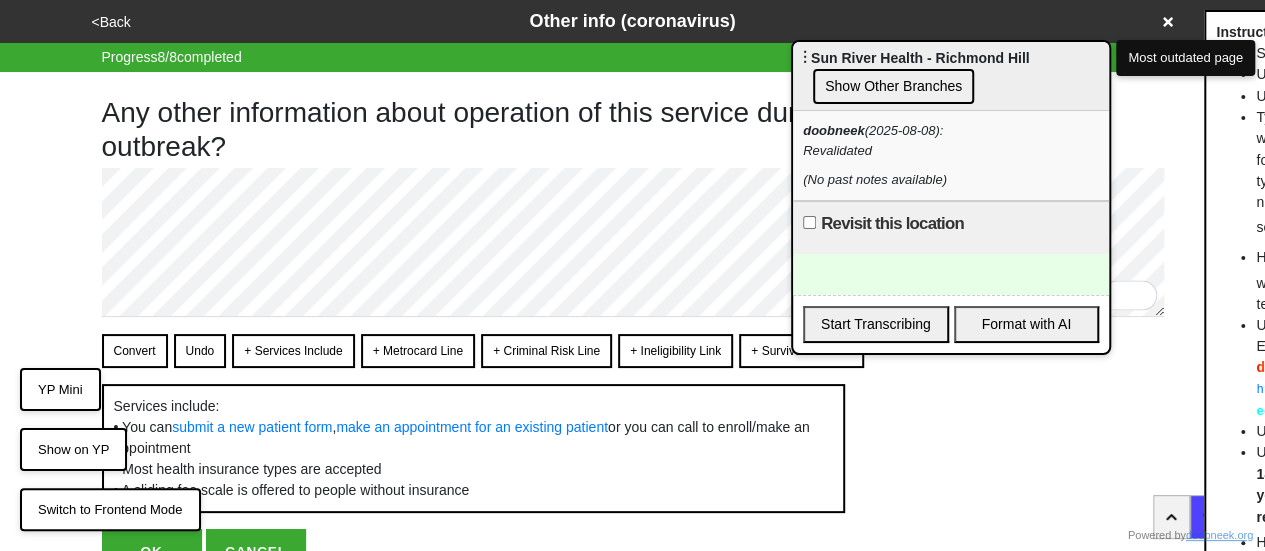 click on "Undo" at bounding box center (200, 351) 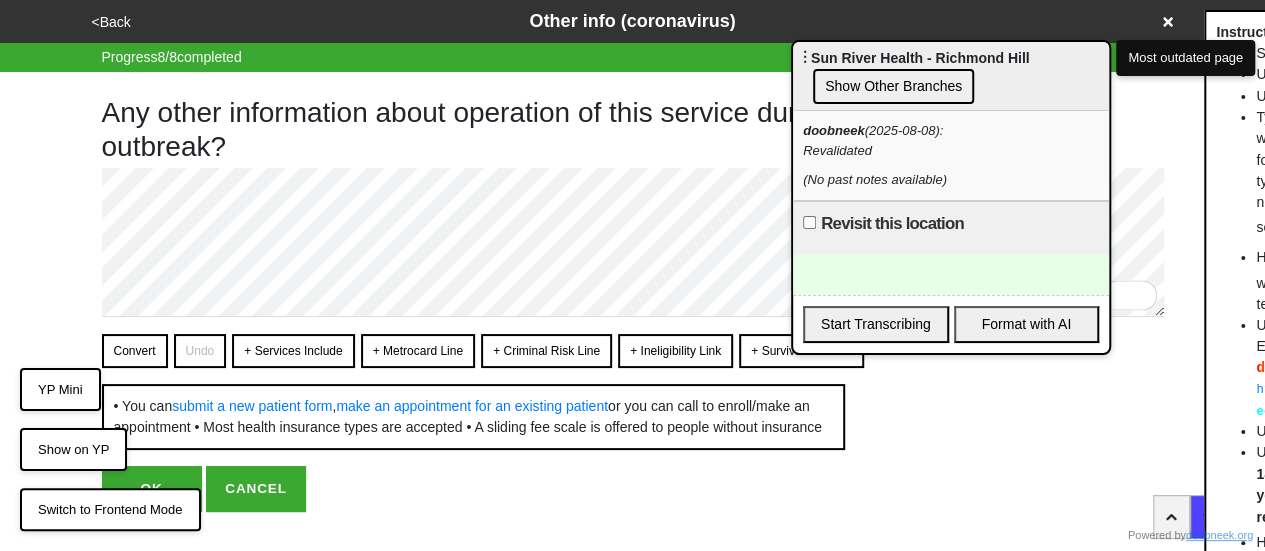 drag, startPoint x: 518, startPoint y: 345, endPoint x: 397, endPoint y: 362, distance: 122.18838 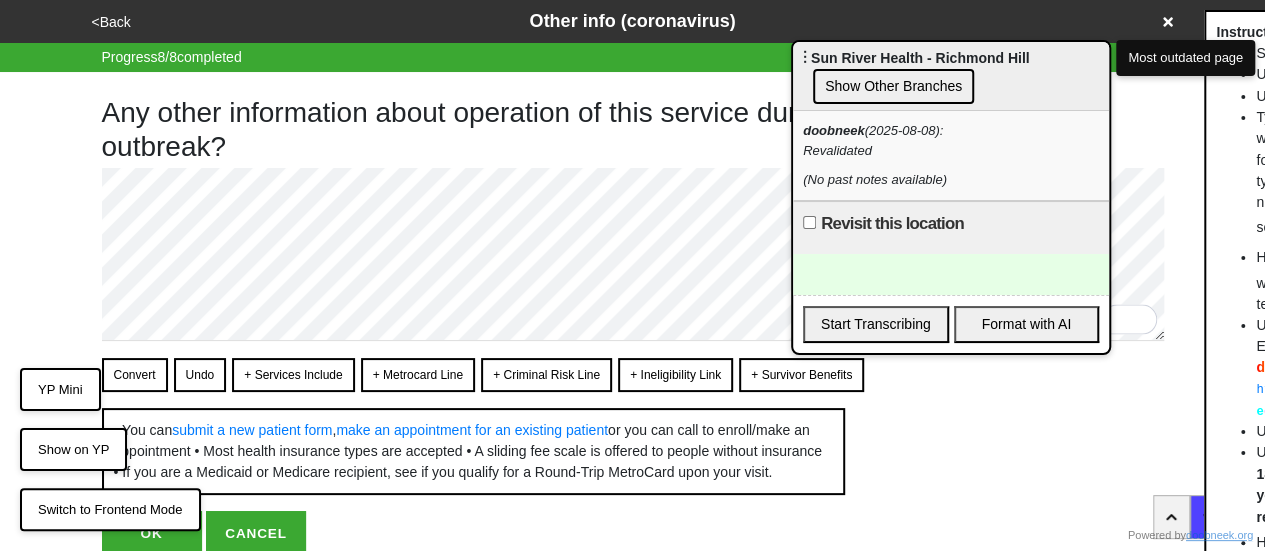 click on "Convert" at bounding box center (135, 375) 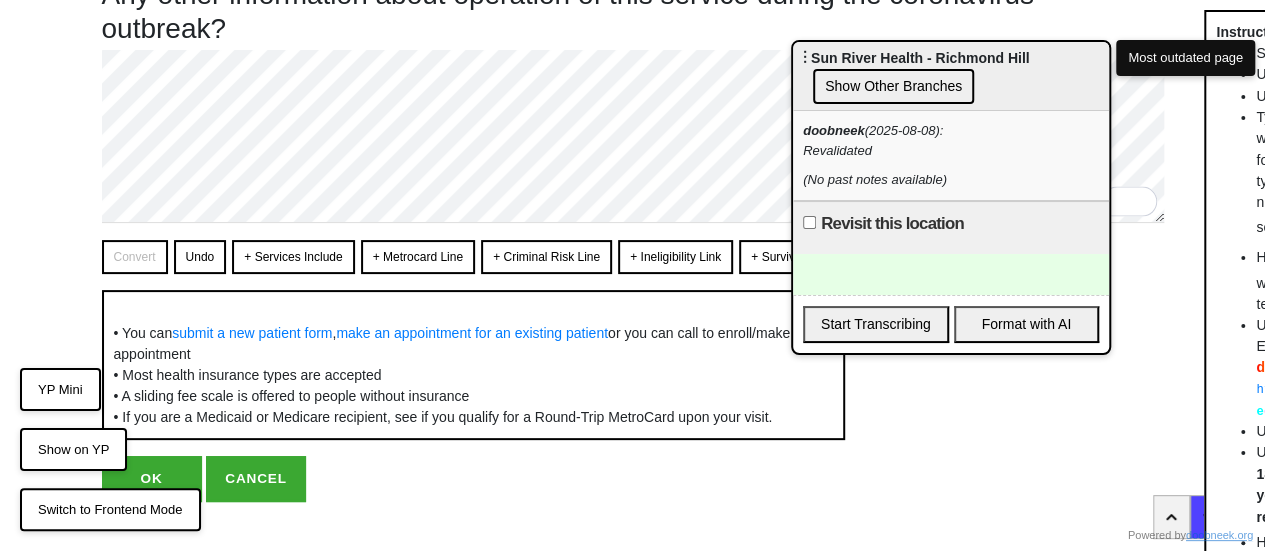 scroll, scrollTop: 167, scrollLeft: 0, axis: vertical 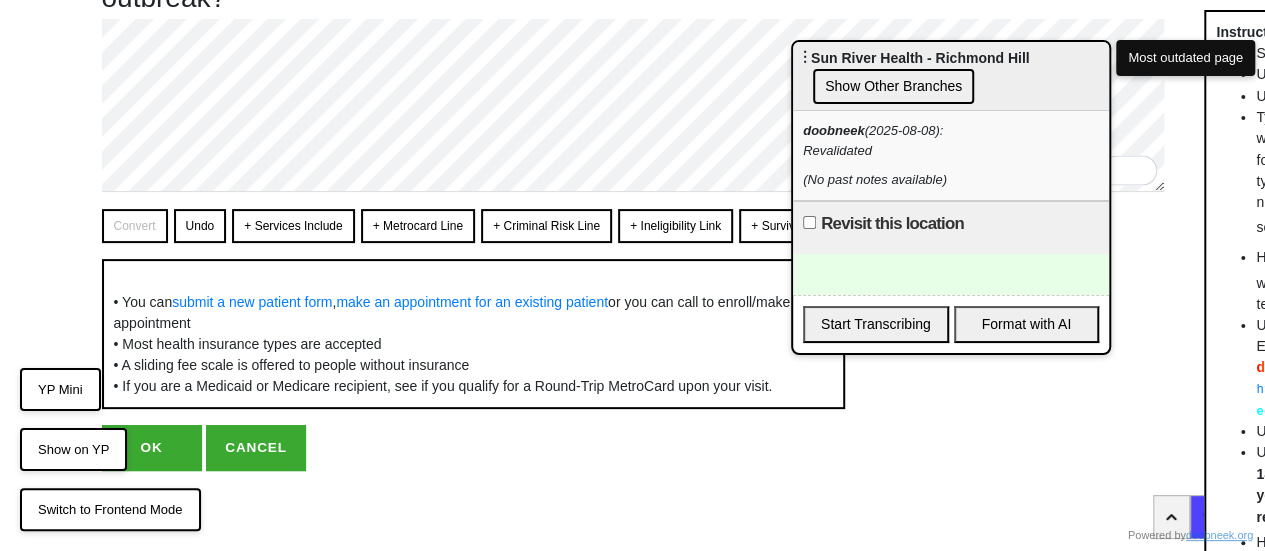 click on "OK" at bounding box center (152, 448) 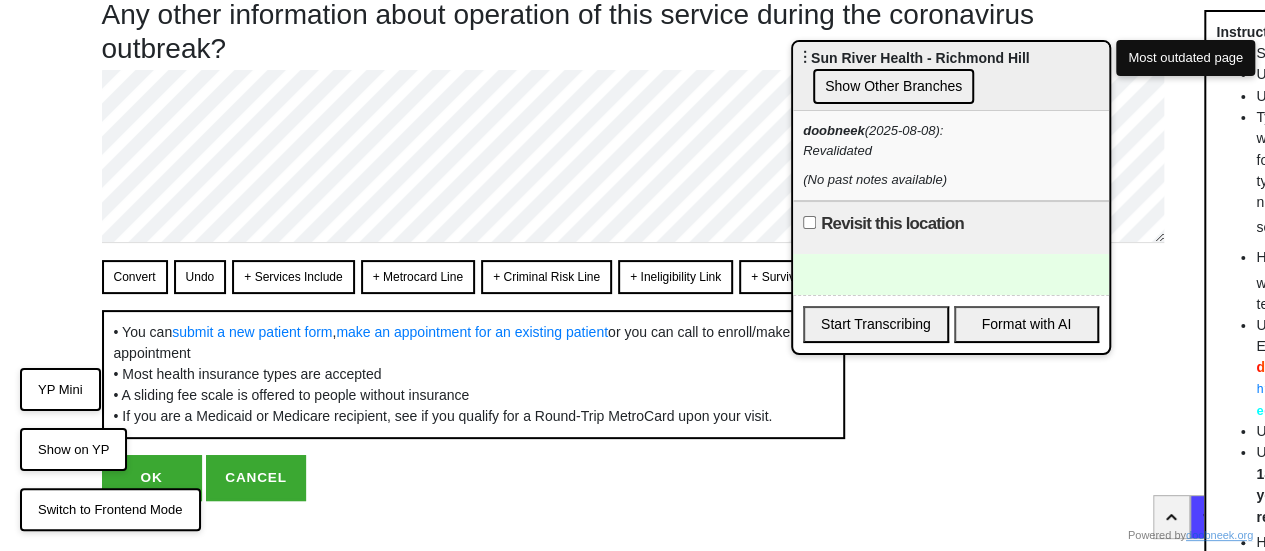 scroll, scrollTop: 146, scrollLeft: 0, axis: vertical 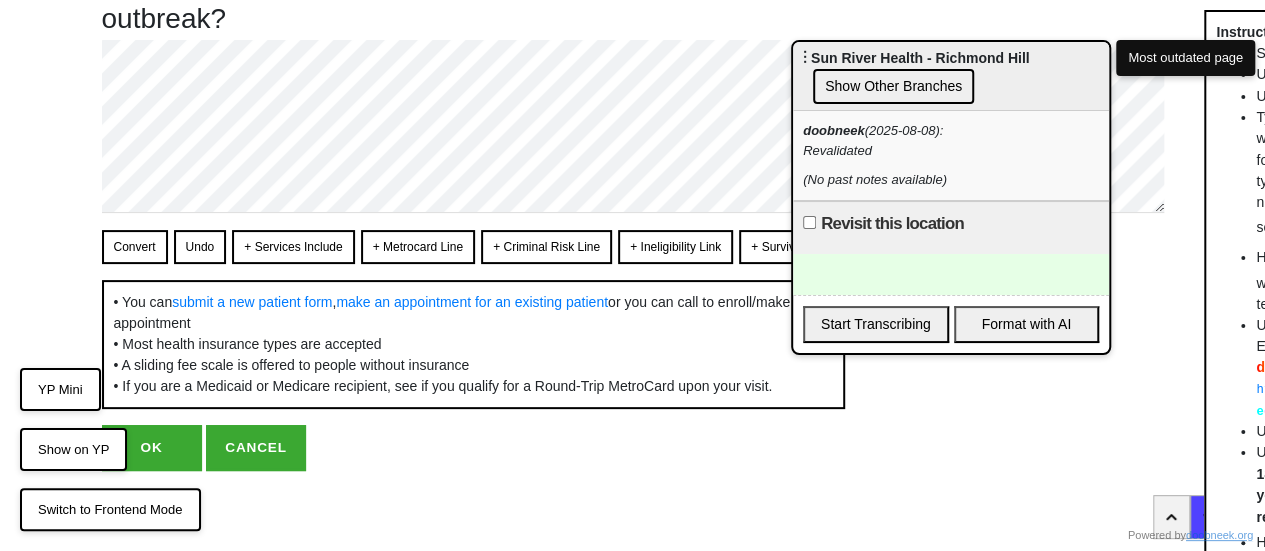 click on "OK" at bounding box center [152, 448] 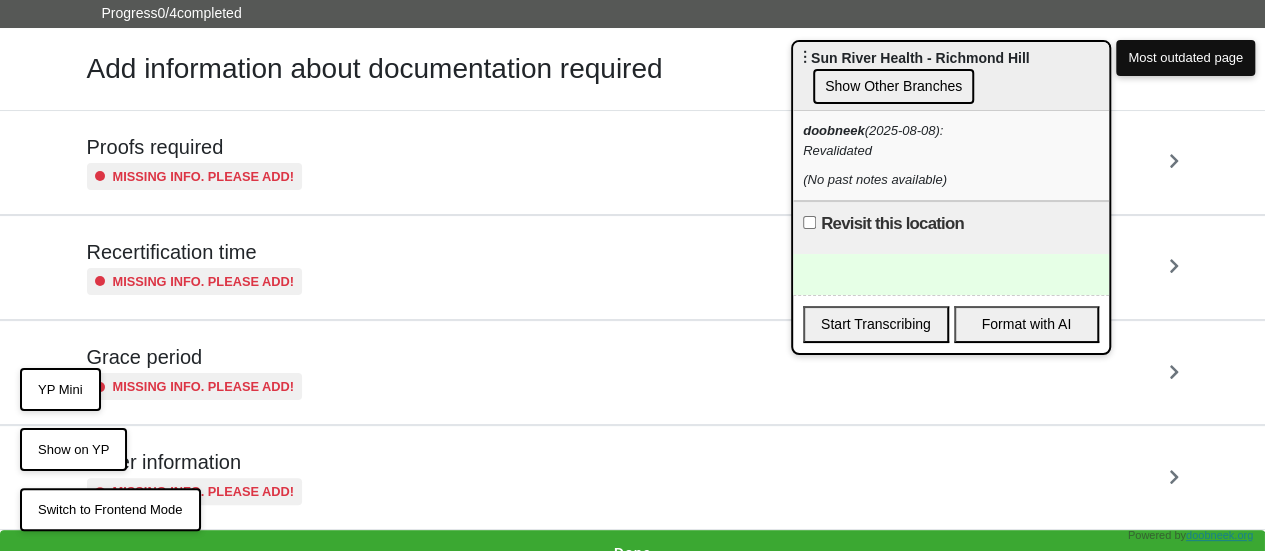 scroll, scrollTop: 66, scrollLeft: 0, axis: vertical 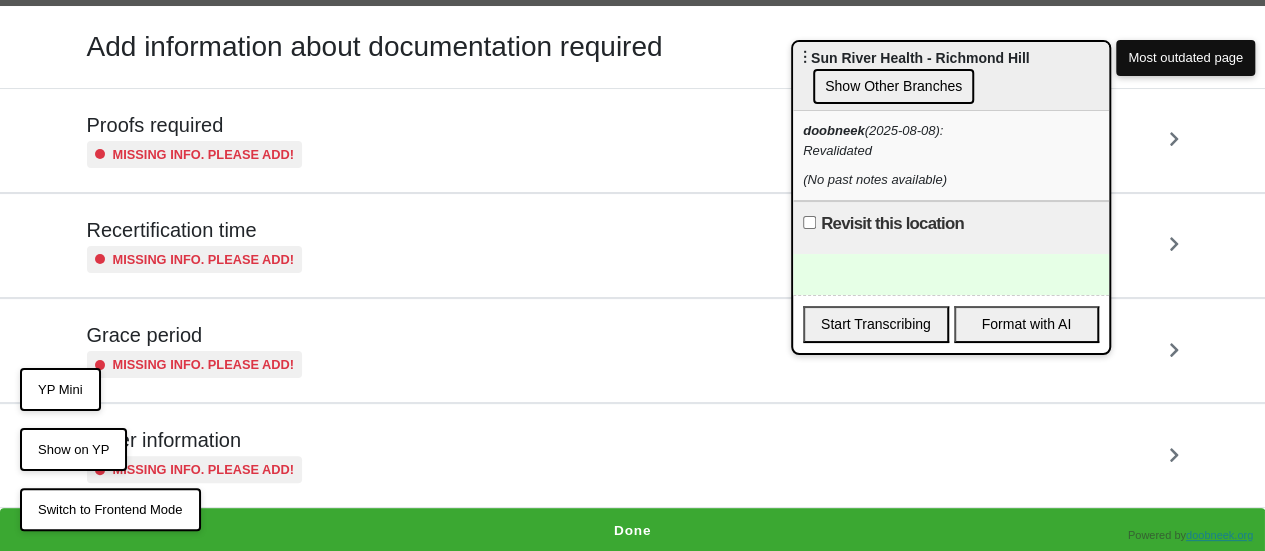 click on "Show Other Branches" at bounding box center [893, 86] 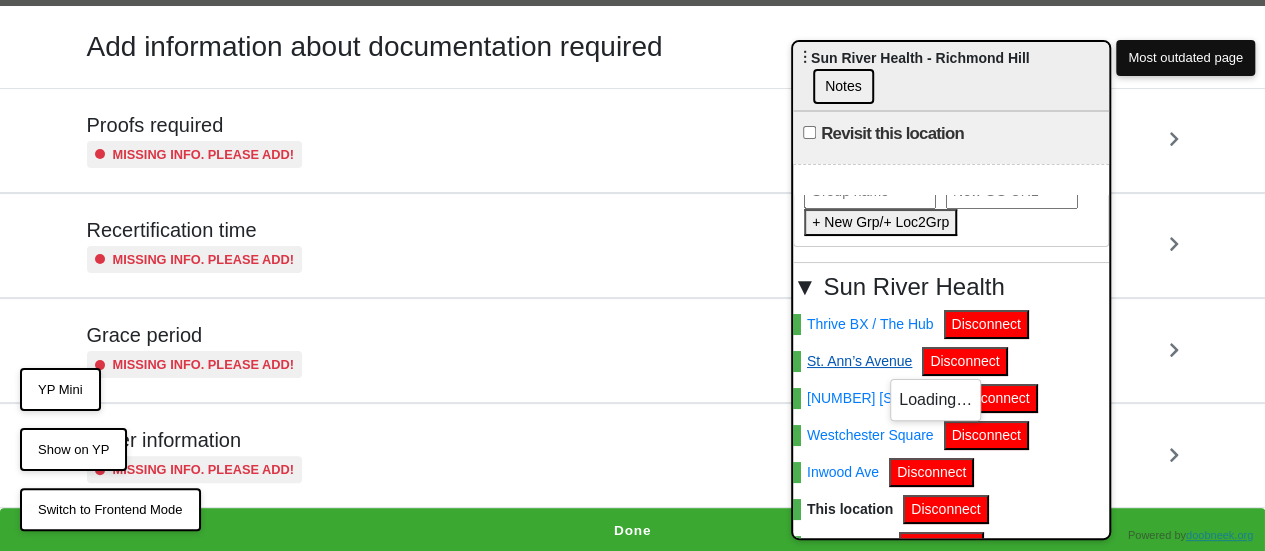 scroll, scrollTop: 432, scrollLeft: 0, axis: vertical 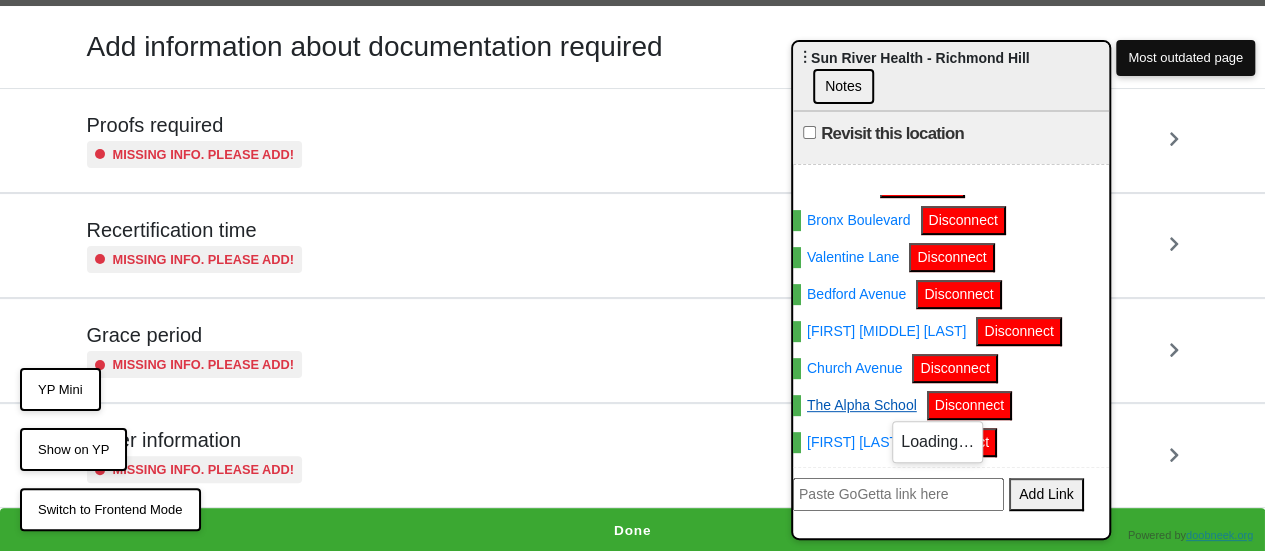 click on "The Alpha School" at bounding box center (855, 405) 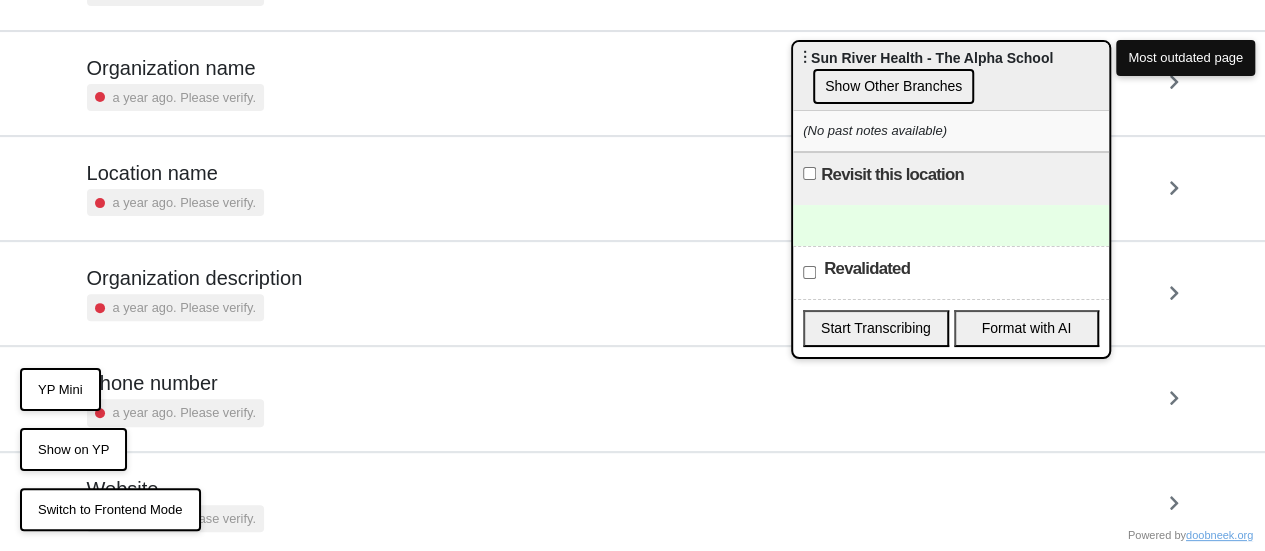 scroll, scrollTop: 275, scrollLeft: 0, axis: vertical 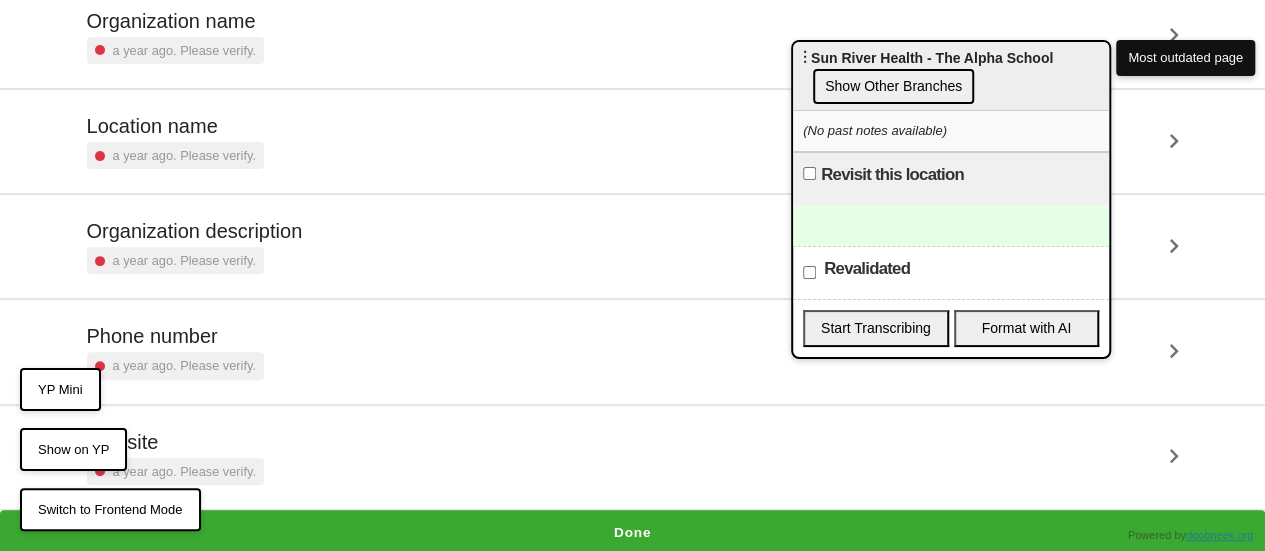 click on "Done" at bounding box center [632, 533] 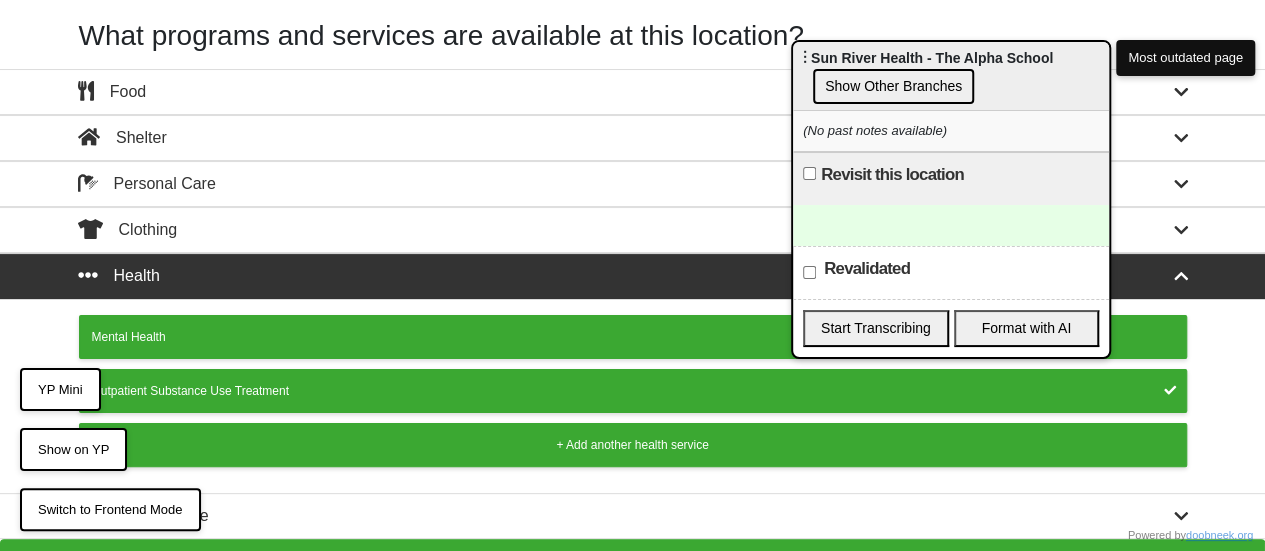 scroll, scrollTop: 75, scrollLeft: 0, axis: vertical 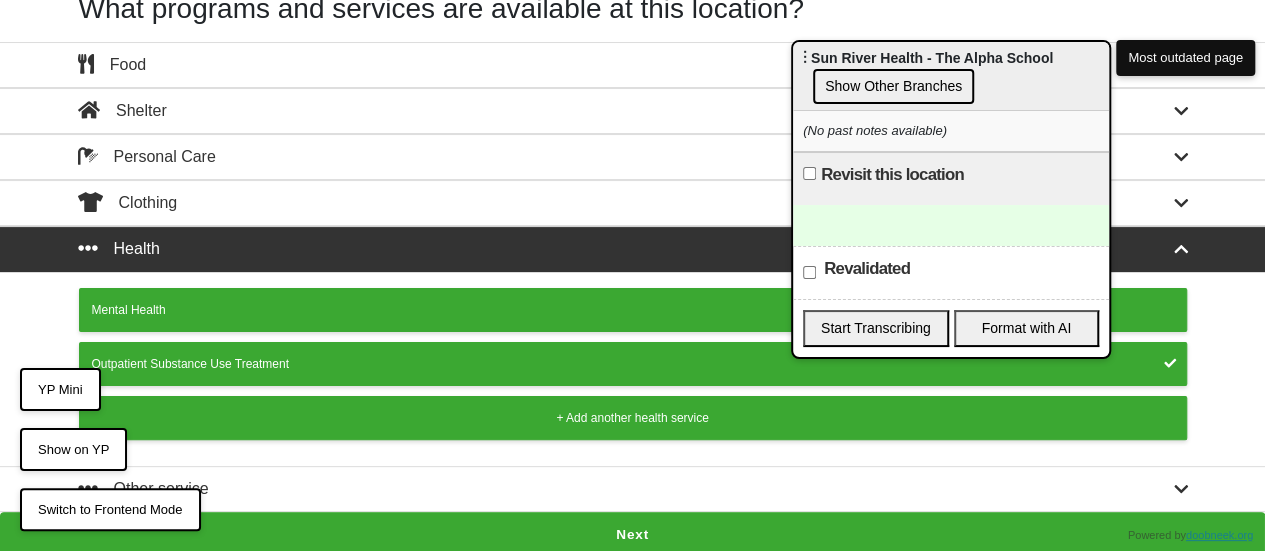 click on "Next" at bounding box center [632, 535] 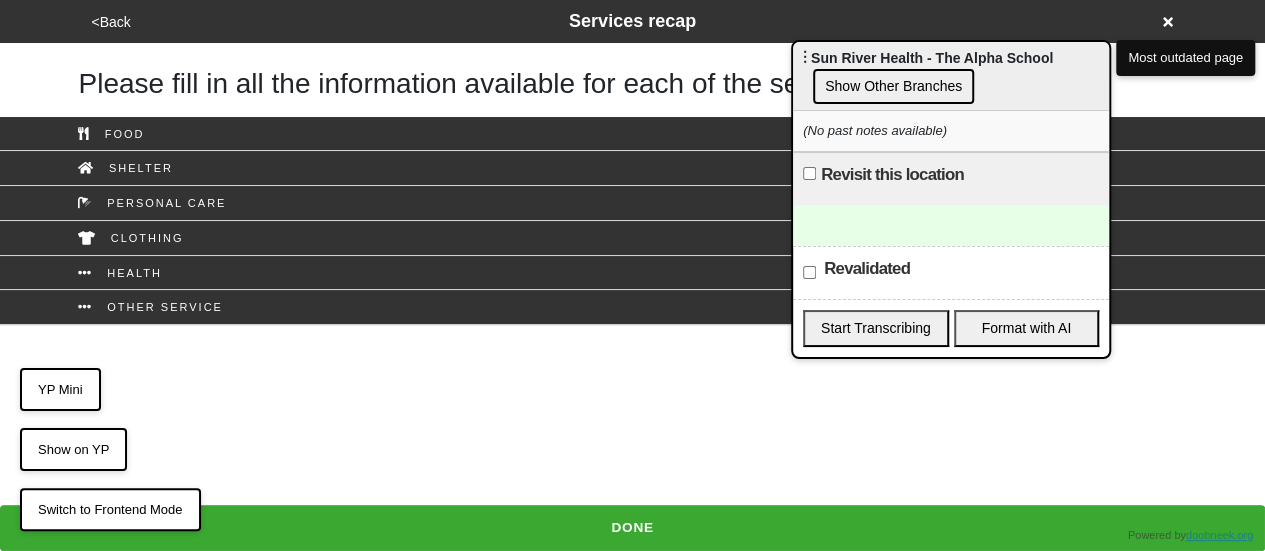 scroll, scrollTop: 0, scrollLeft: 0, axis: both 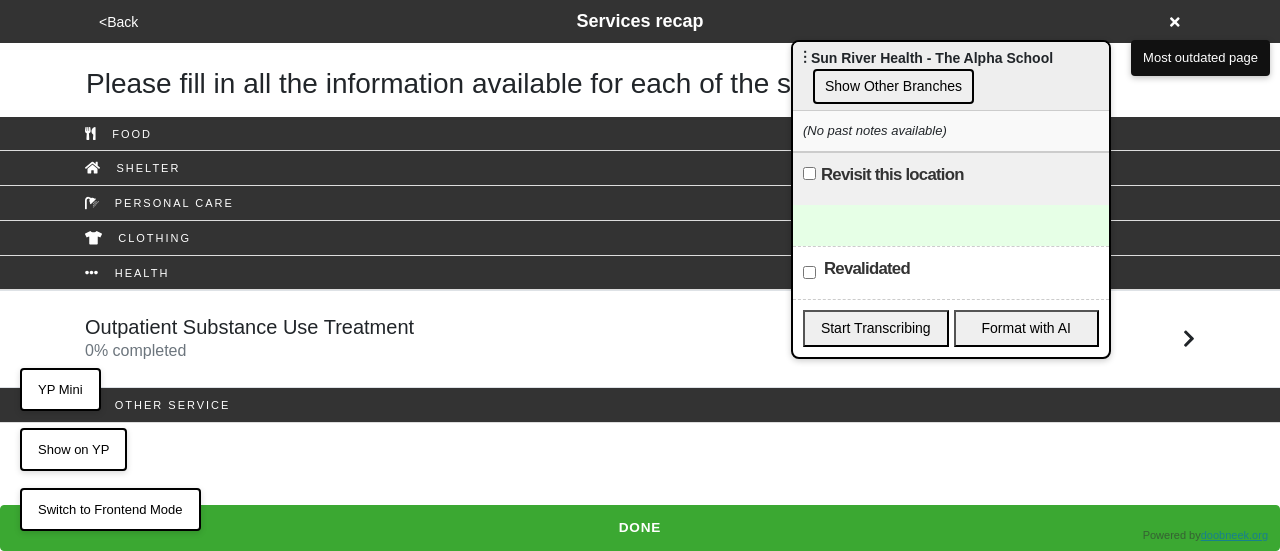 click on "Outpatient Substance Use Treatment" at bounding box center [249, 327] 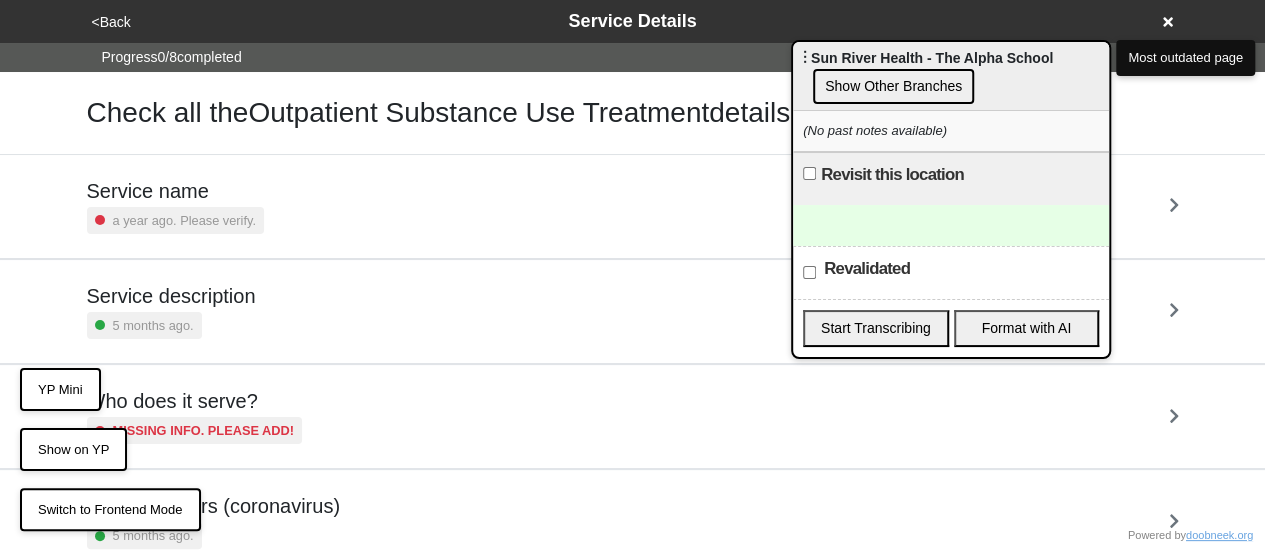 click on "Service description 5 months ago." at bounding box center [633, 311] 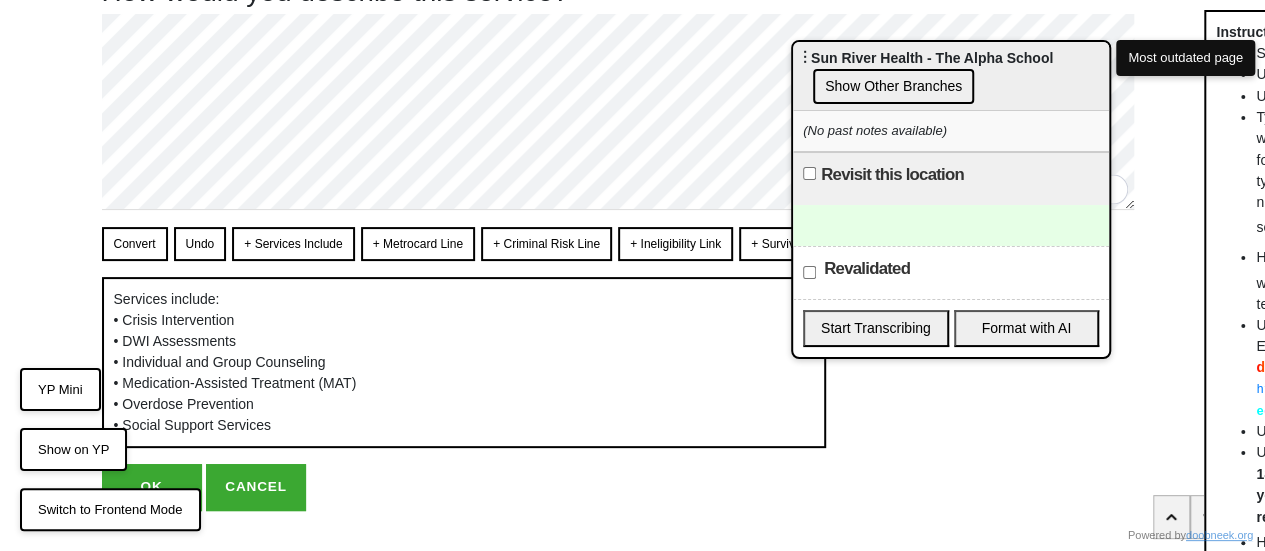 scroll, scrollTop: 158, scrollLeft: 0, axis: vertical 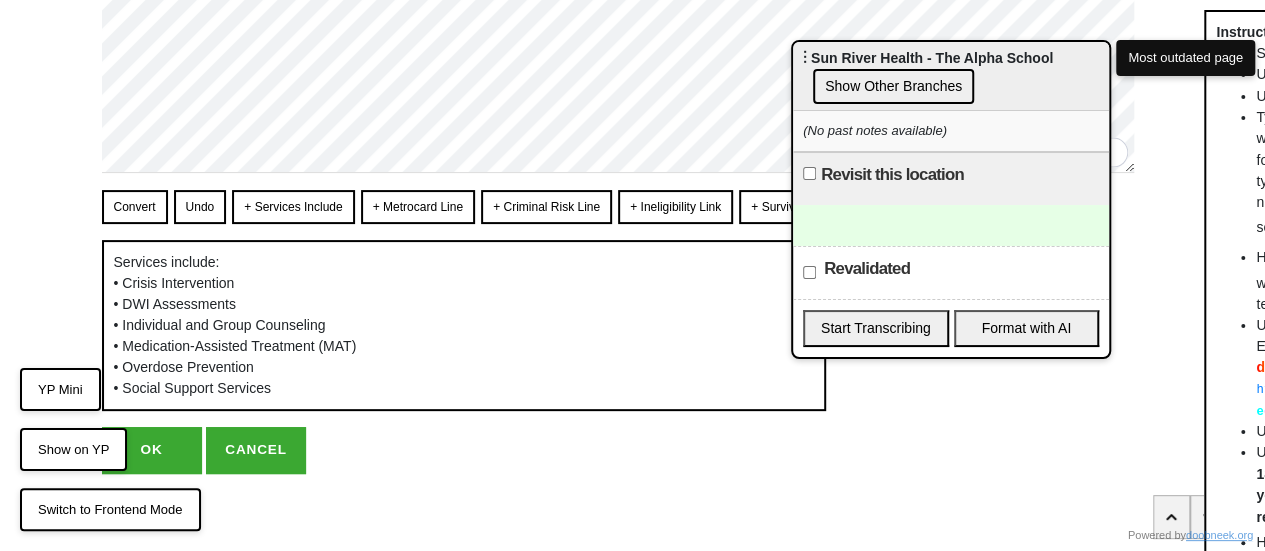 click on "OK" at bounding box center (152, 450) 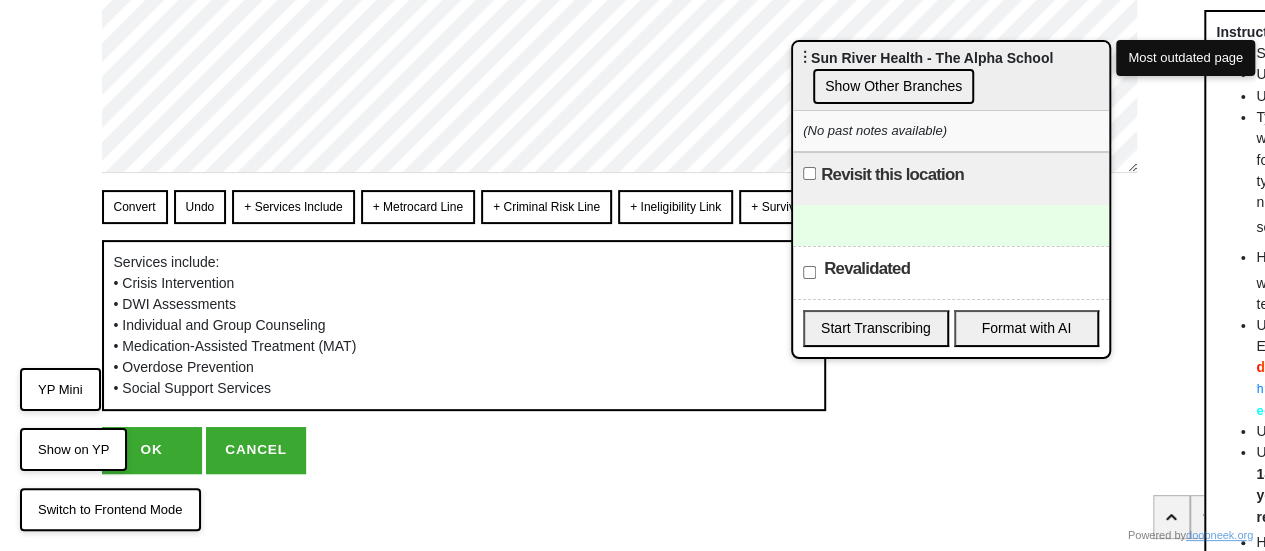 scroll, scrollTop: 0, scrollLeft: 0, axis: both 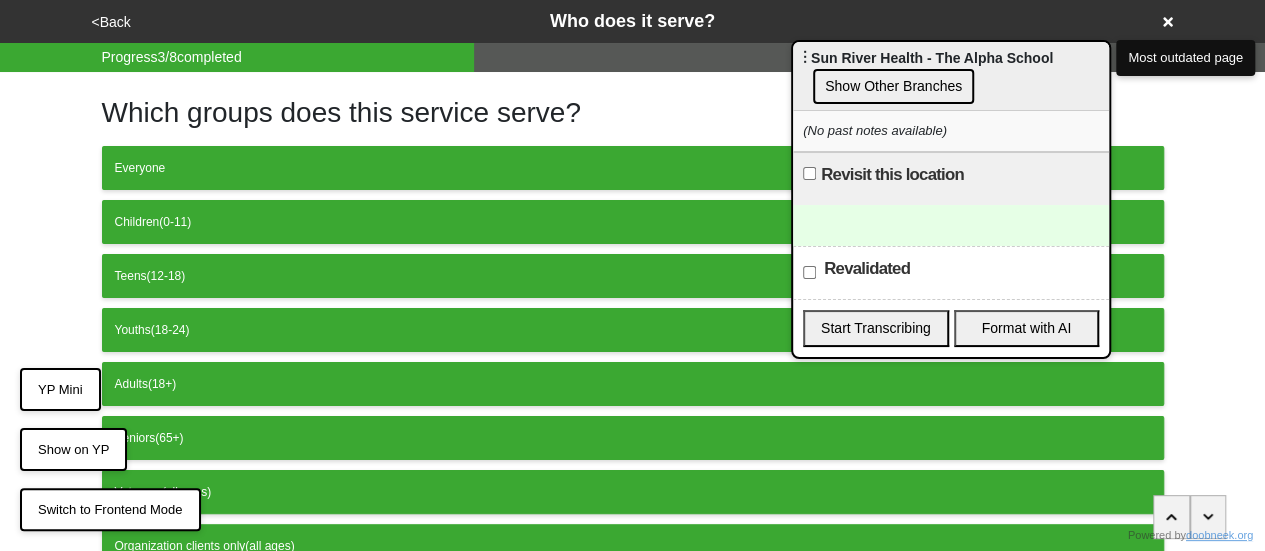 click on "<Back" at bounding box center (111, 22) 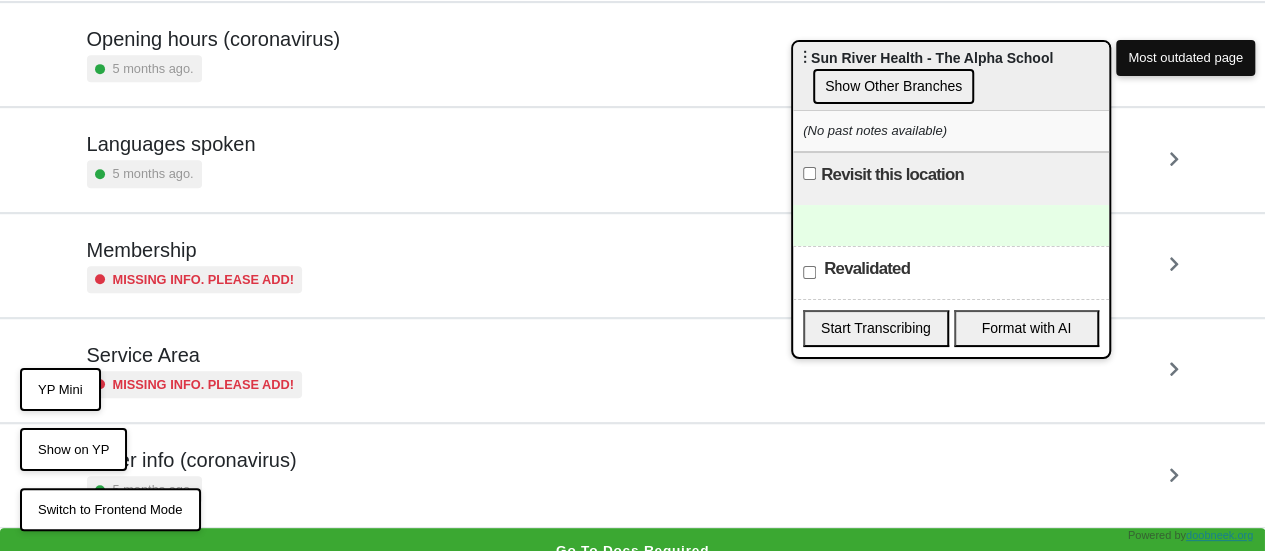 scroll, scrollTop: 484, scrollLeft: 0, axis: vertical 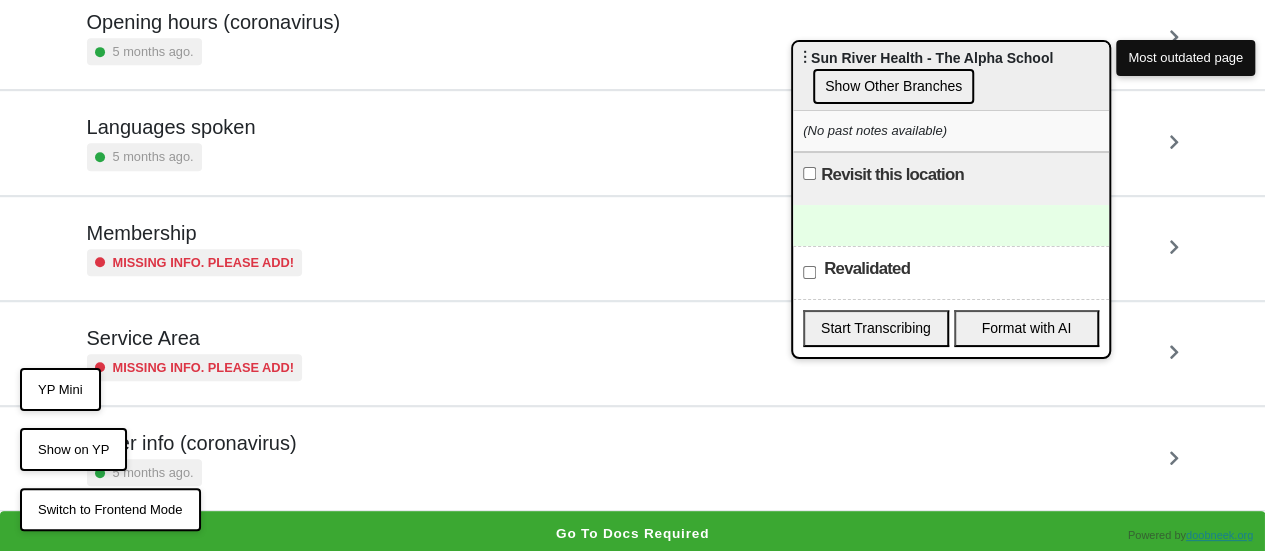 click on "Other info (coronavirus)" at bounding box center [192, 443] 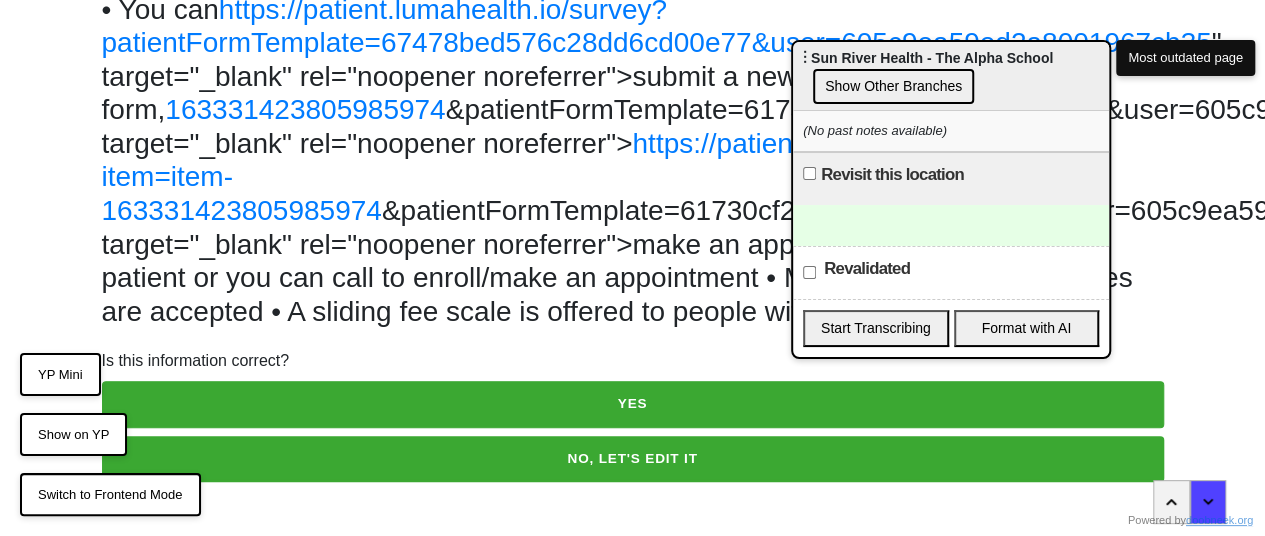 scroll, scrollTop: 156, scrollLeft: 0, axis: vertical 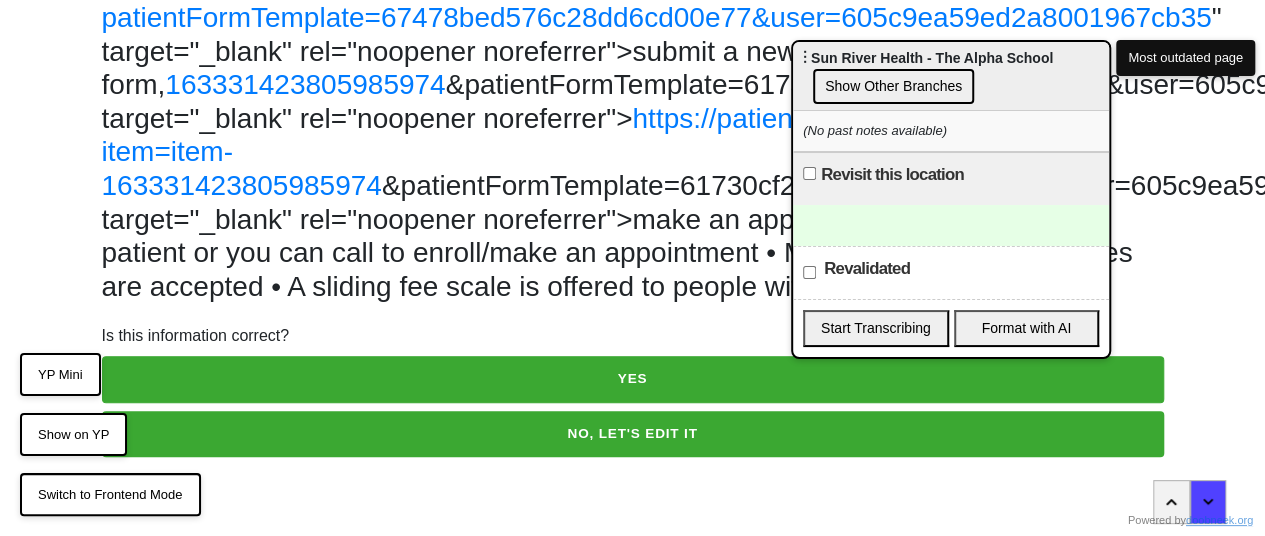 click on "NO, LET'S EDIT IT" at bounding box center [633, 434] 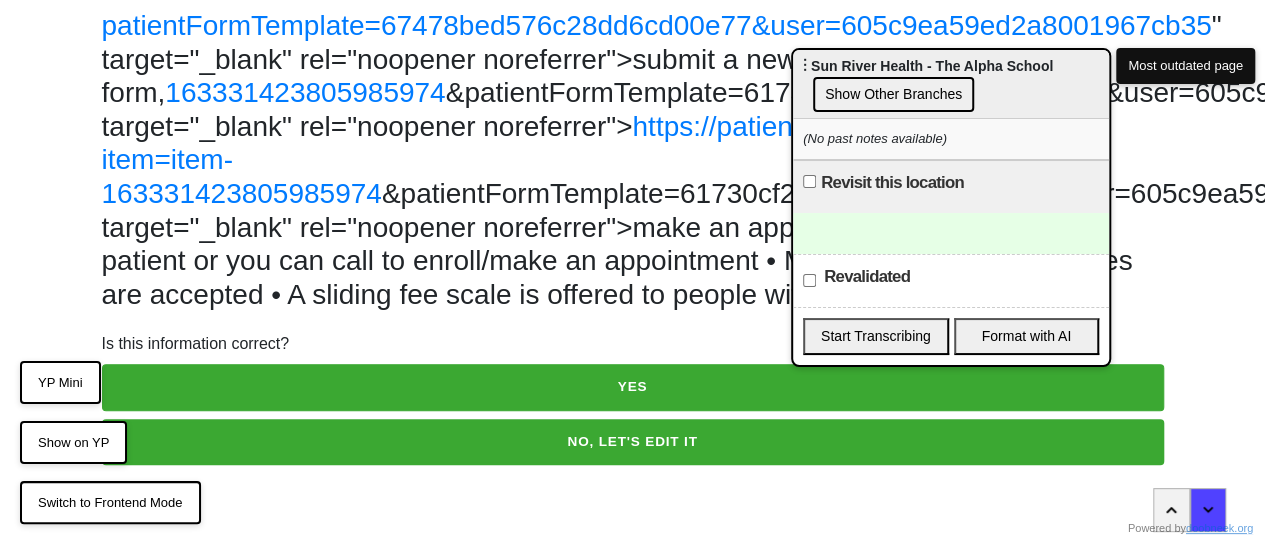 scroll, scrollTop: 0, scrollLeft: 0, axis: both 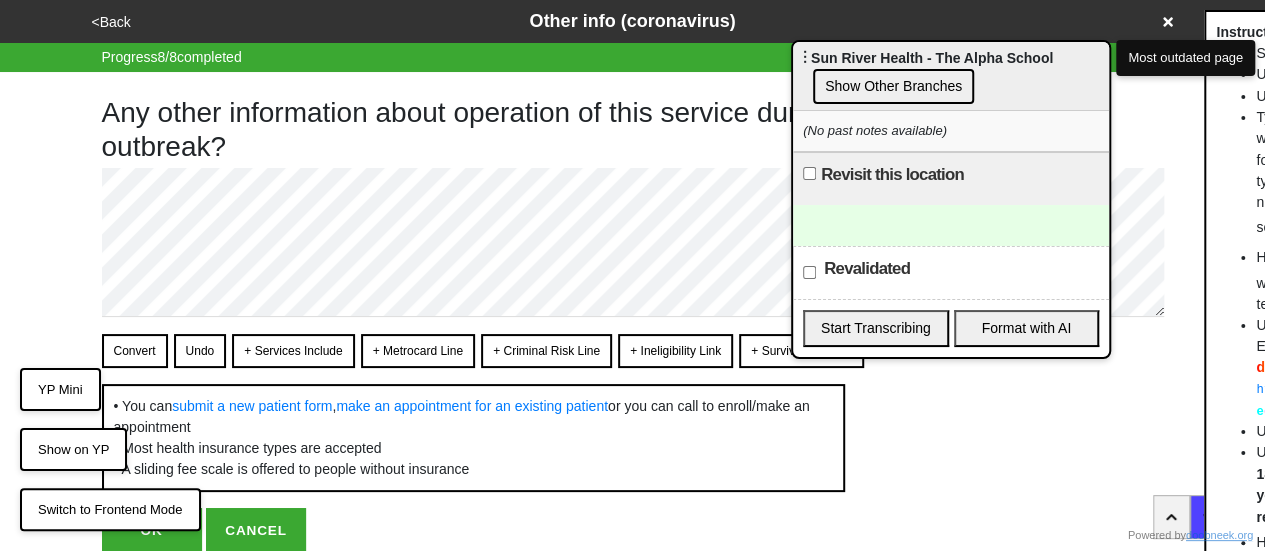 click on "+ Metrocard Line" at bounding box center (418, 351) 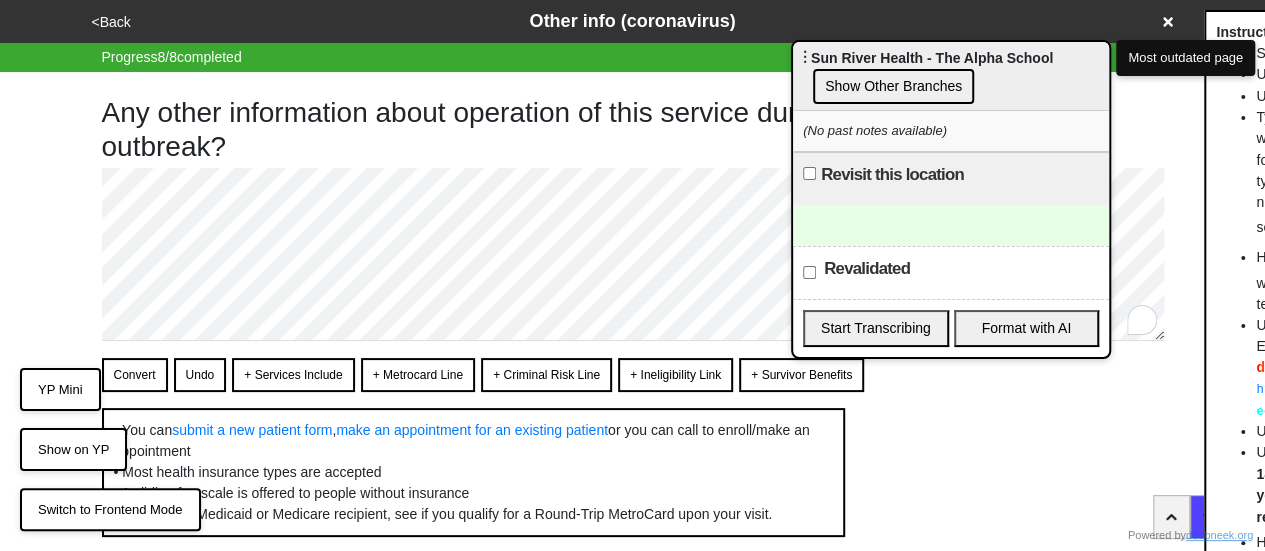 click on "Convert" at bounding box center [135, 375] 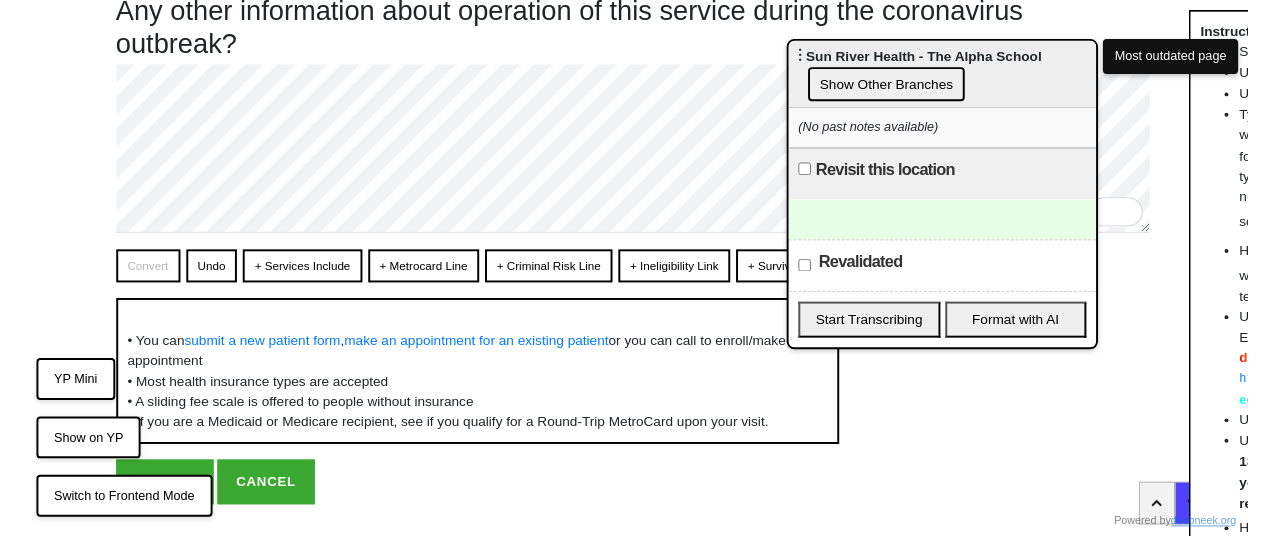 scroll, scrollTop: 167, scrollLeft: 0, axis: vertical 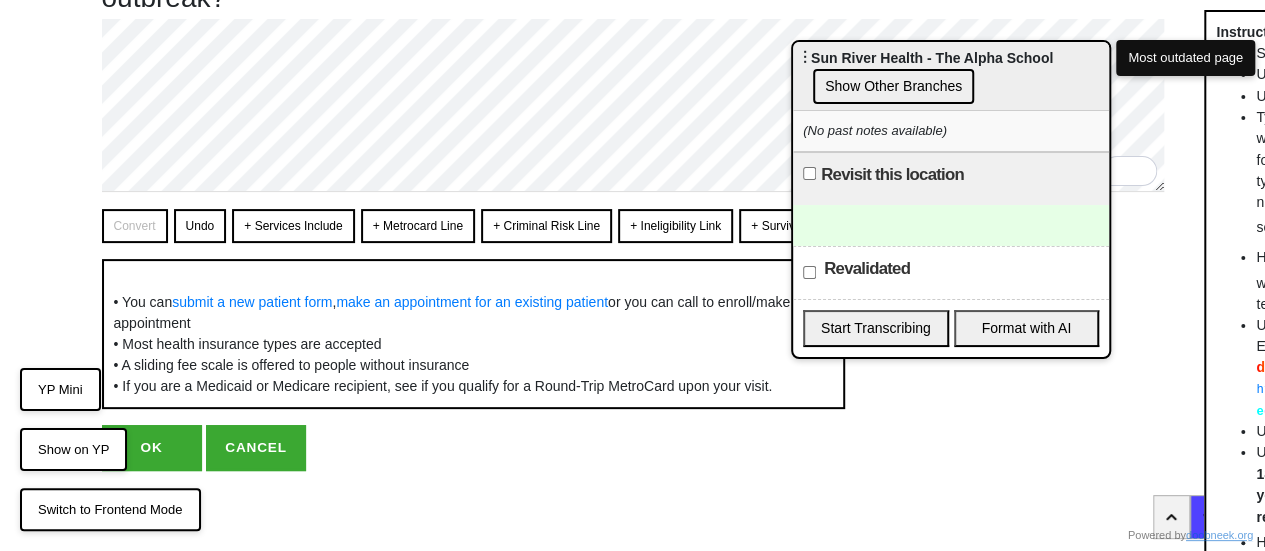 click on "OK" at bounding box center [152, 448] 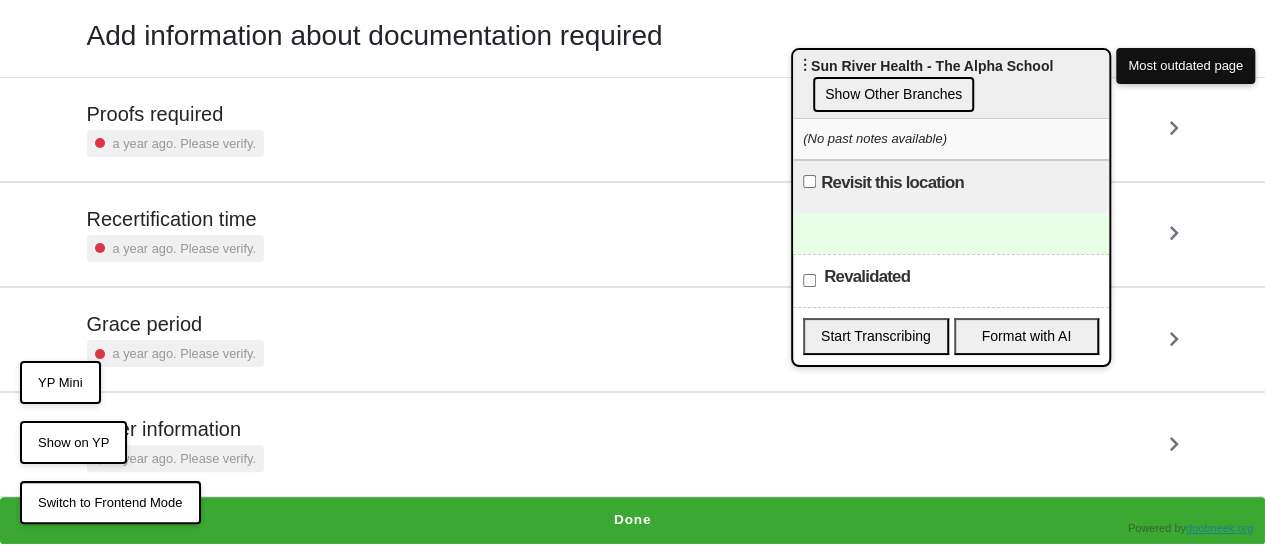scroll, scrollTop: 0, scrollLeft: 0, axis: both 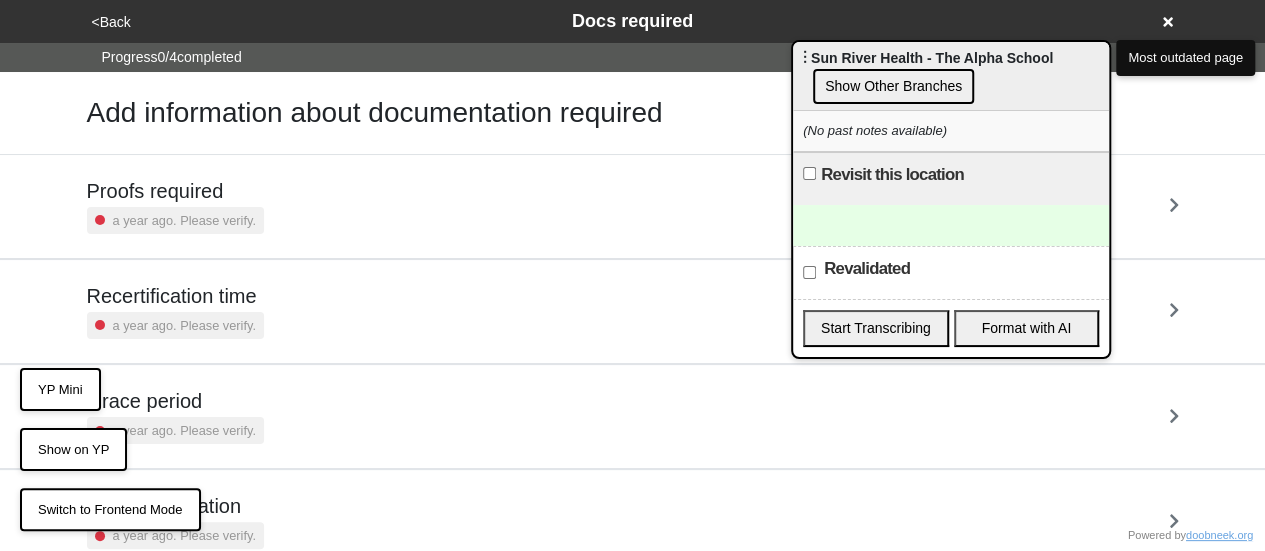 click on "<Back" at bounding box center (111, 22) 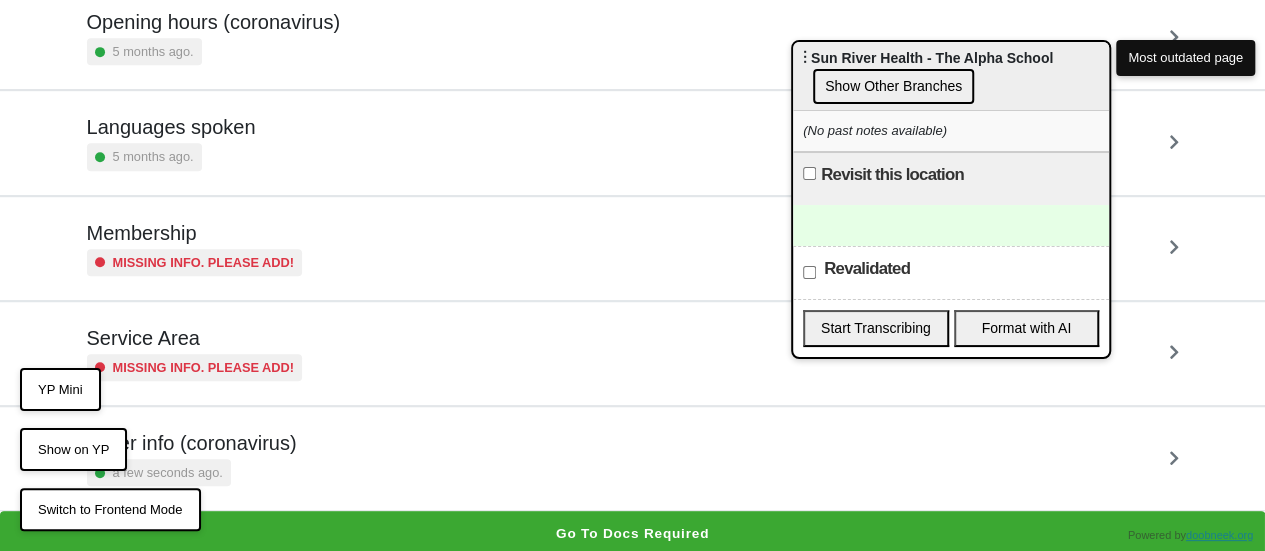 scroll, scrollTop: 284, scrollLeft: 0, axis: vertical 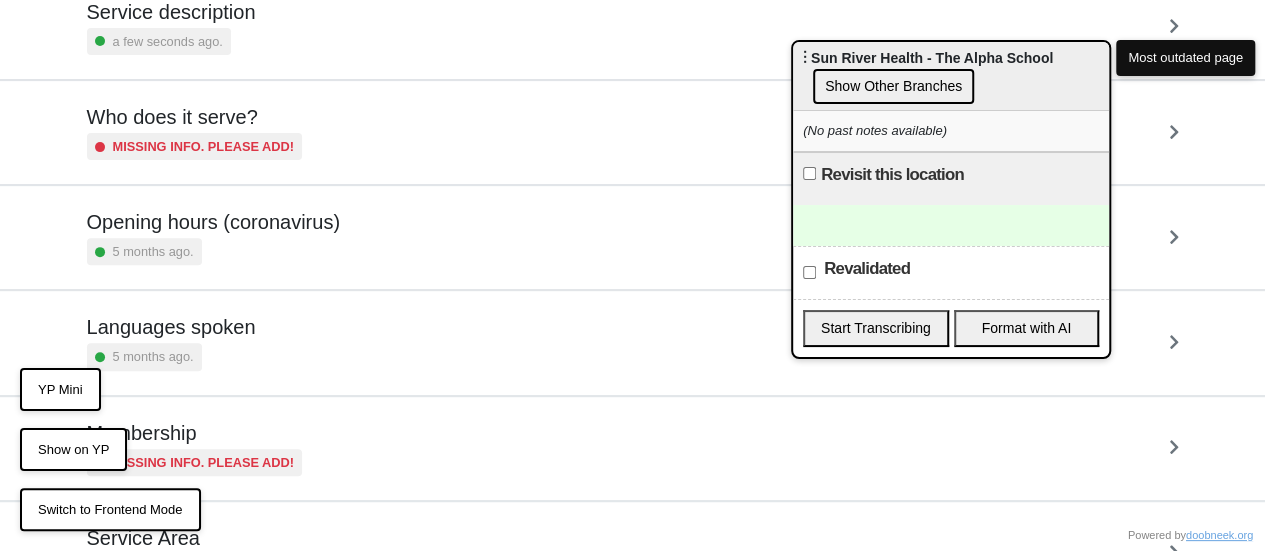 click on "5 months ago." at bounding box center [213, 251] 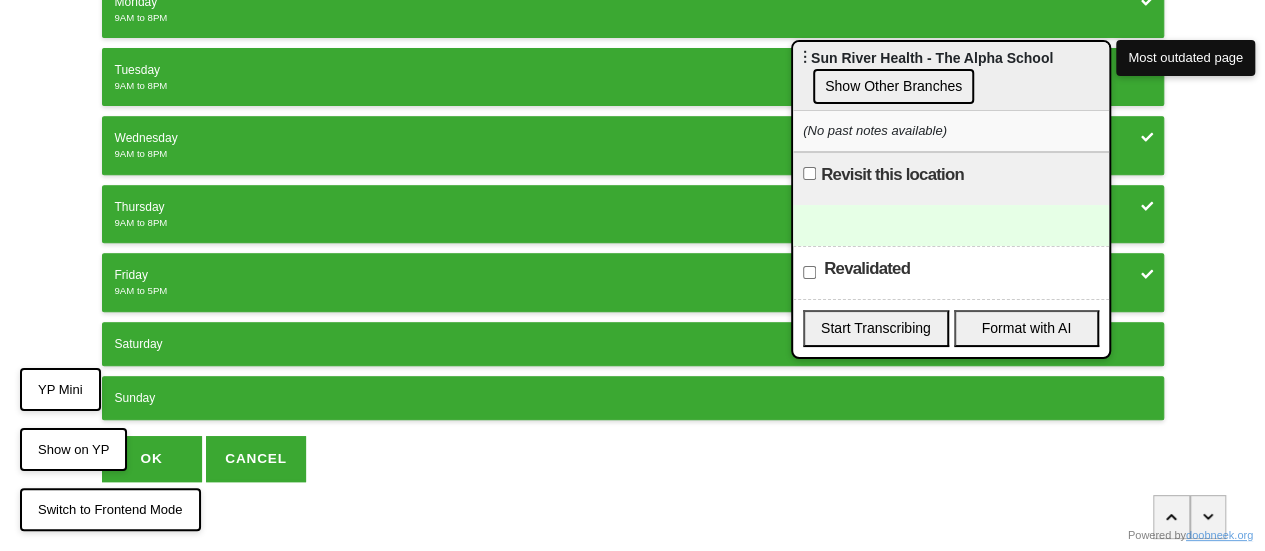 scroll, scrollTop: 371, scrollLeft: 0, axis: vertical 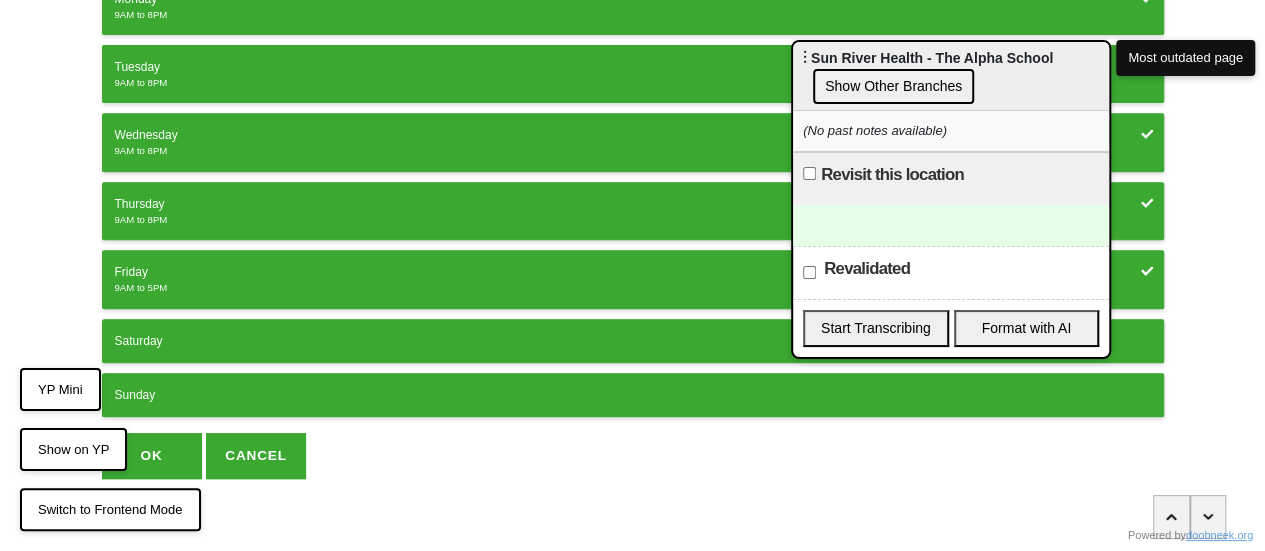 click on "OK" at bounding box center (152, 456) 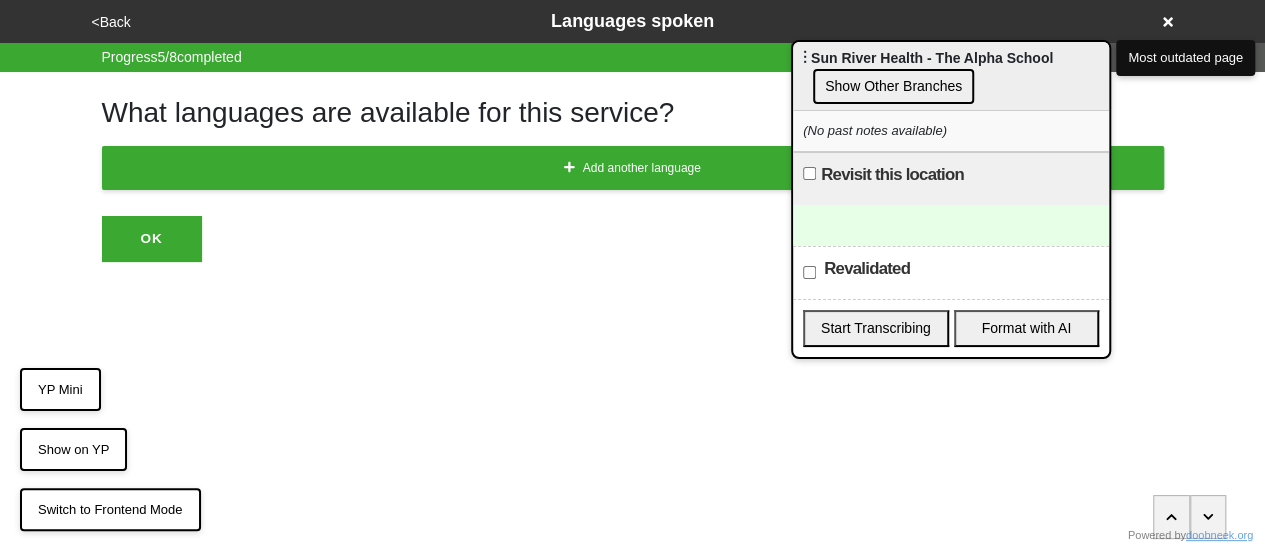 scroll, scrollTop: 0, scrollLeft: 0, axis: both 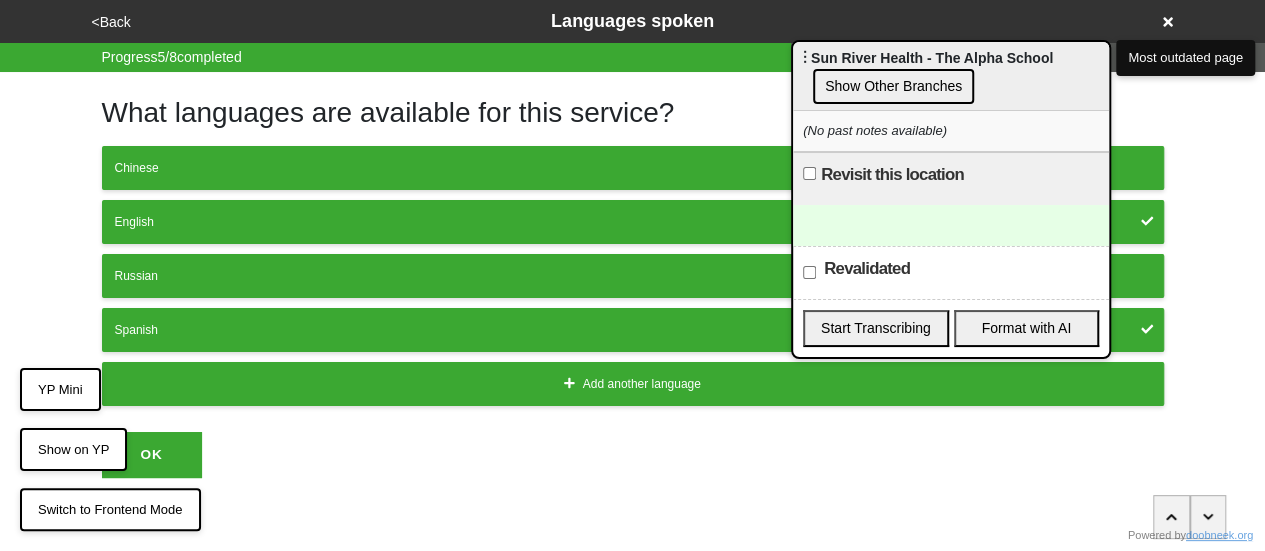 click on "Show Other Branches" at bounding box center [893, 86] 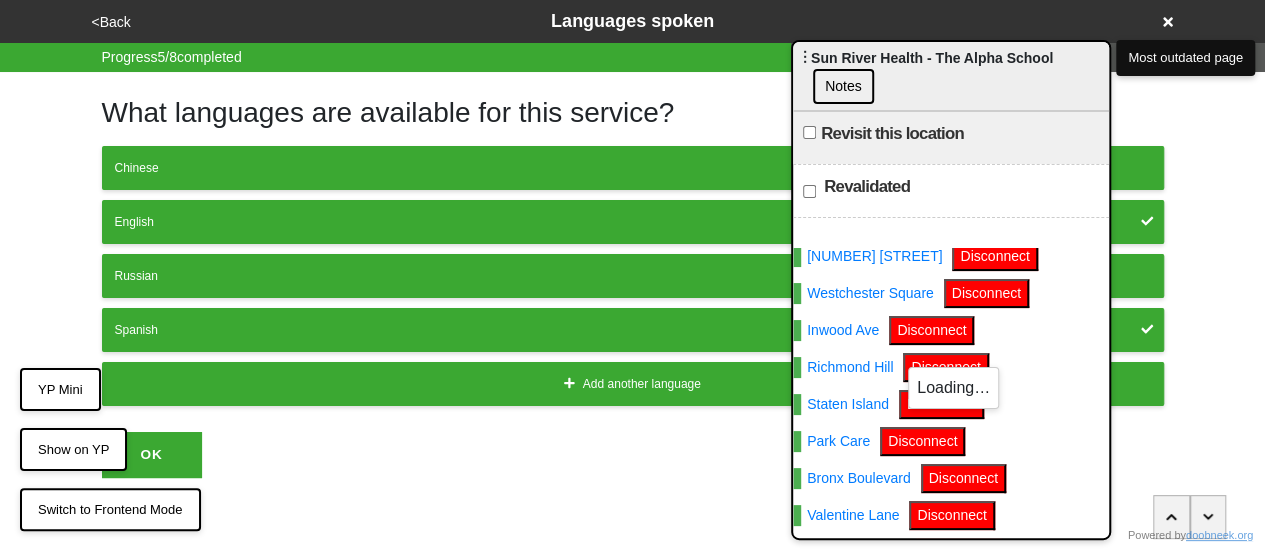 scroll, scrollTop: 185, scrollLeft: 0, axis: vertical 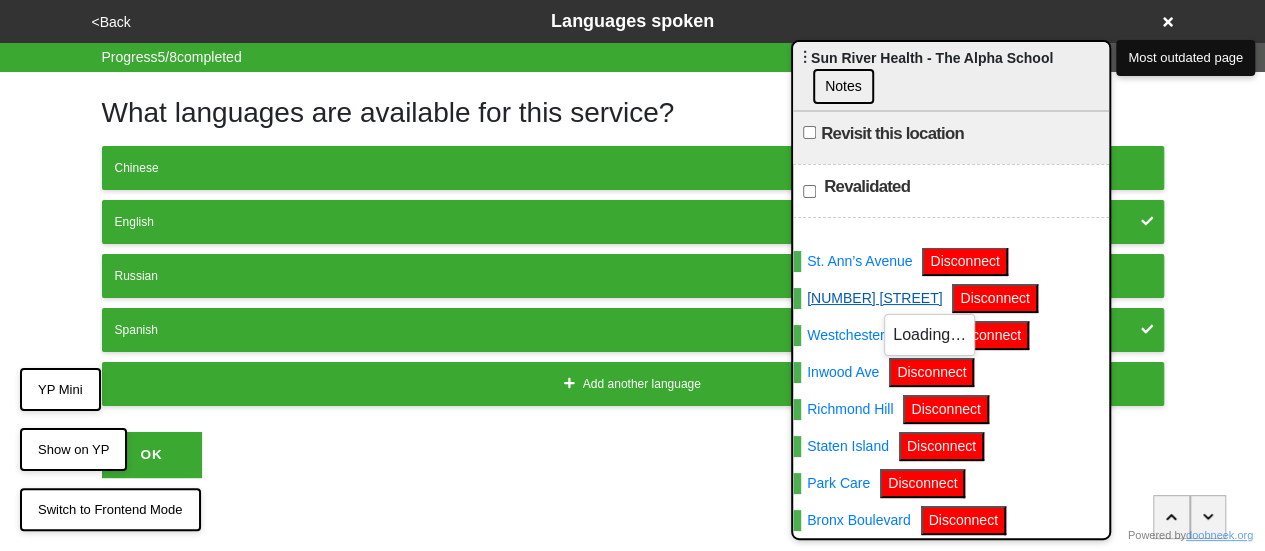 click on "[NUMBER] [STREET]" at bounding box center [867, 298] 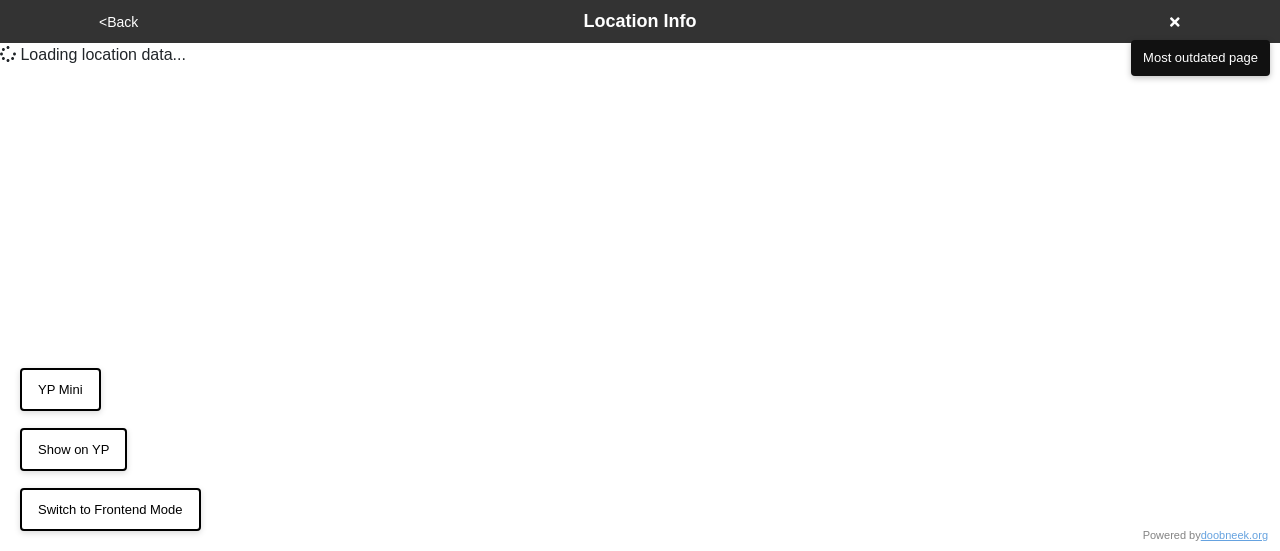 scroll, scrollTop: 0, scrollLeft: 0, axis: both 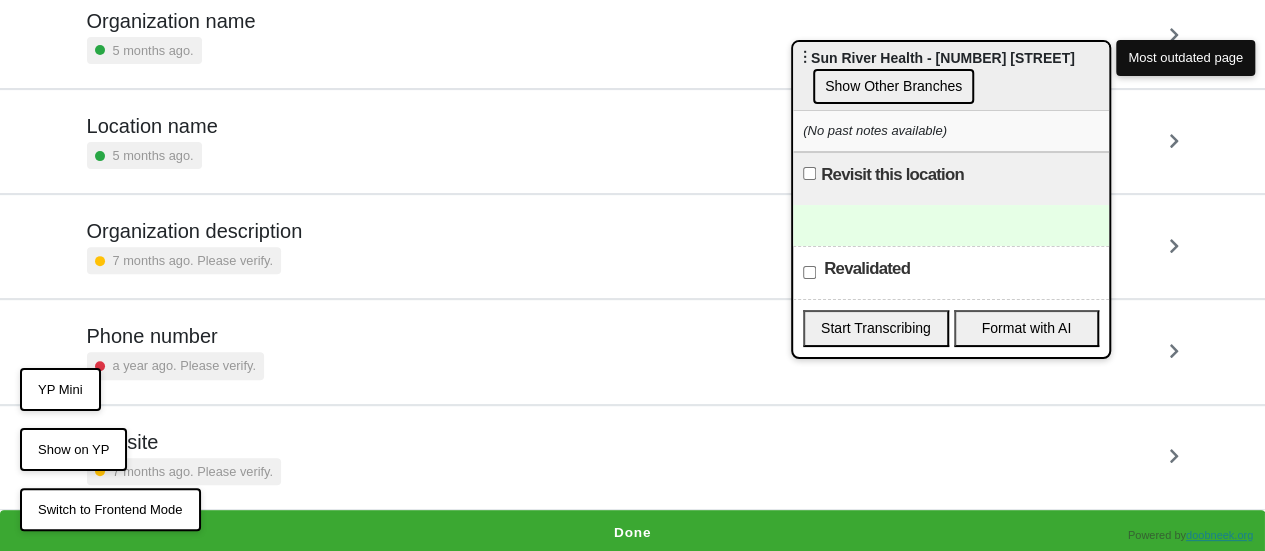 click on "Done" at bounding box center [632, 533] 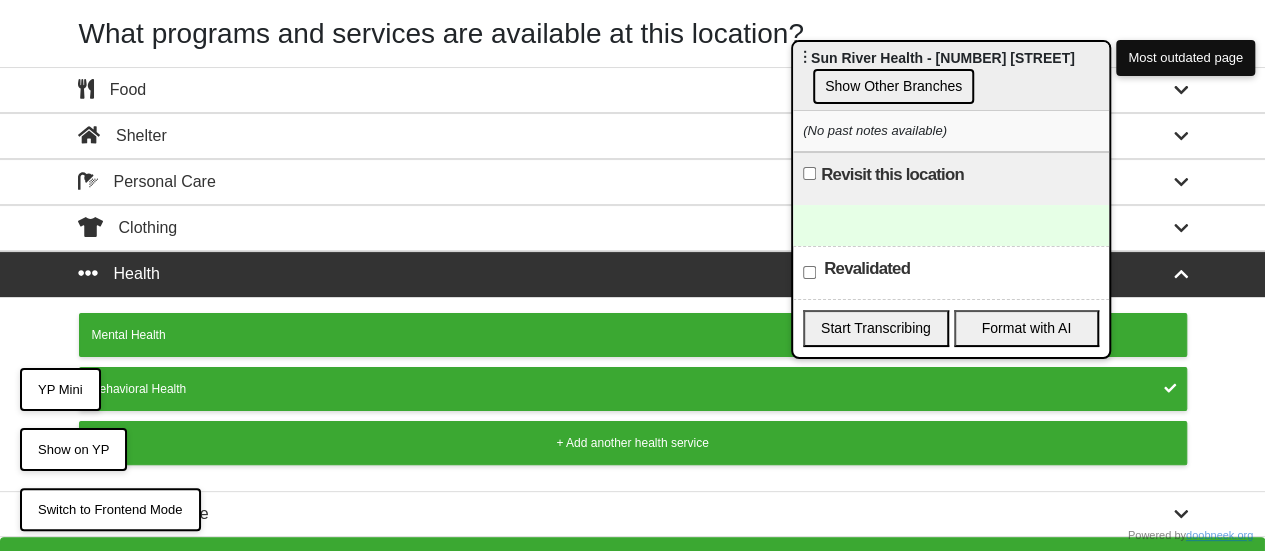 scroll, scrollTop: 75, scrollLeft: 0, axis: vertical 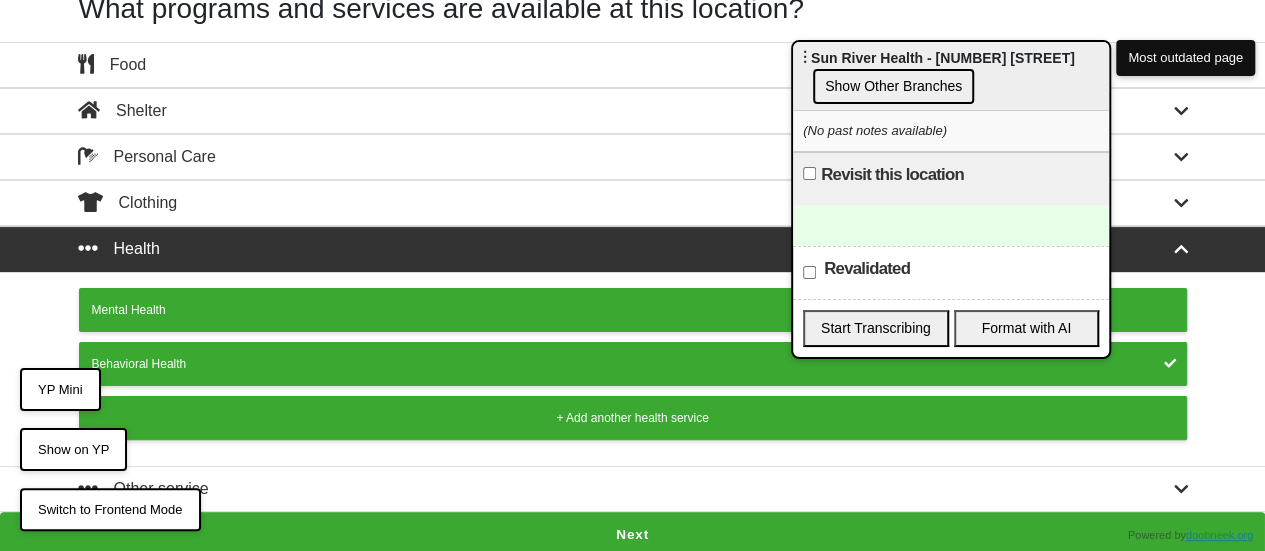 click on "Next" at bounding box center (632, 535) 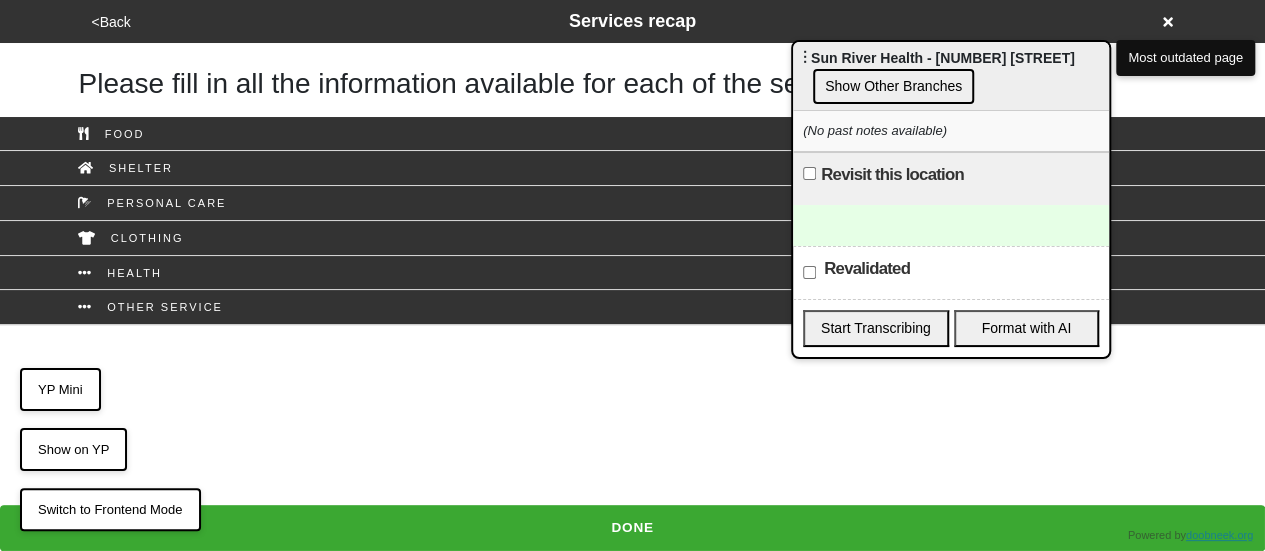 scroll, scrollTop: 0, scrollLeft: 0, axis: both 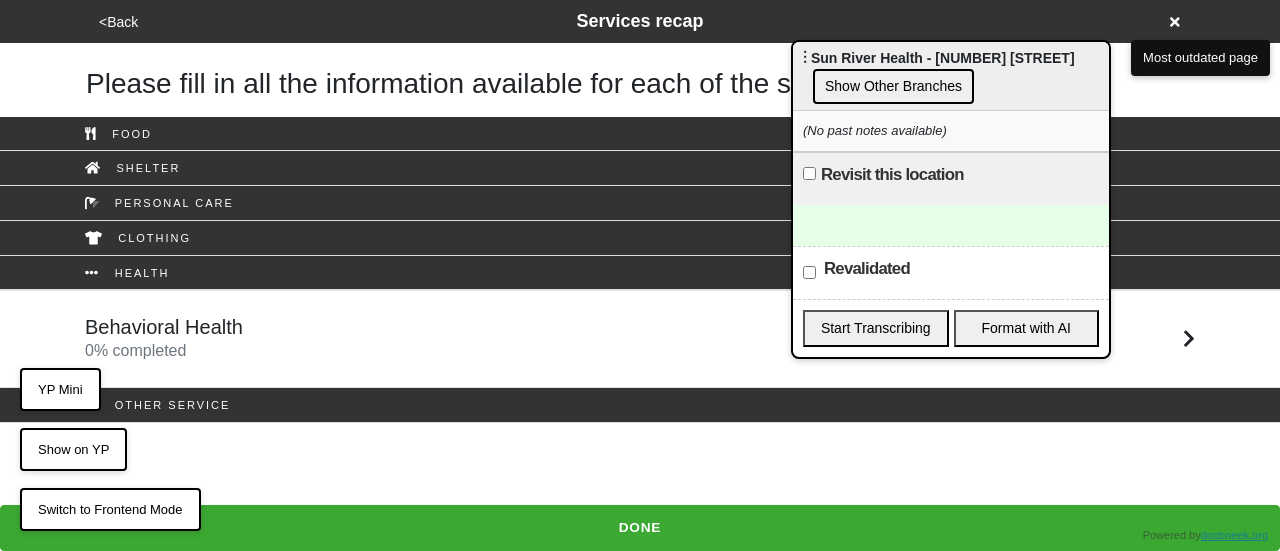 click on "Behavioral Health 0 % completed" at bounding box center (640, 339) 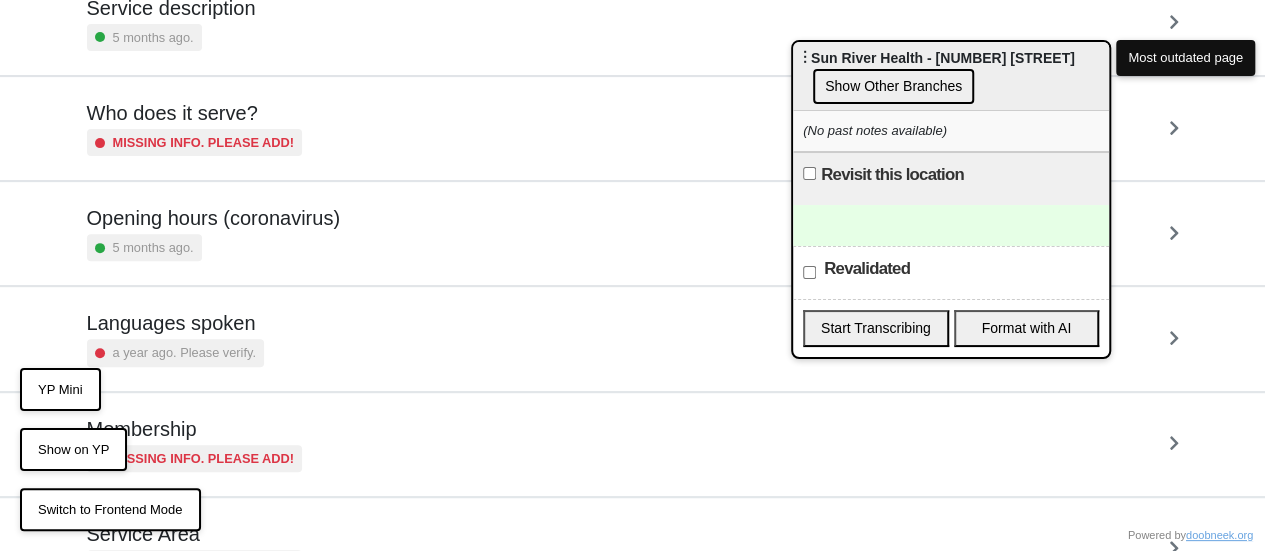 scroll, scrollTop: 284, scrollLeft: 0, axis: vertical 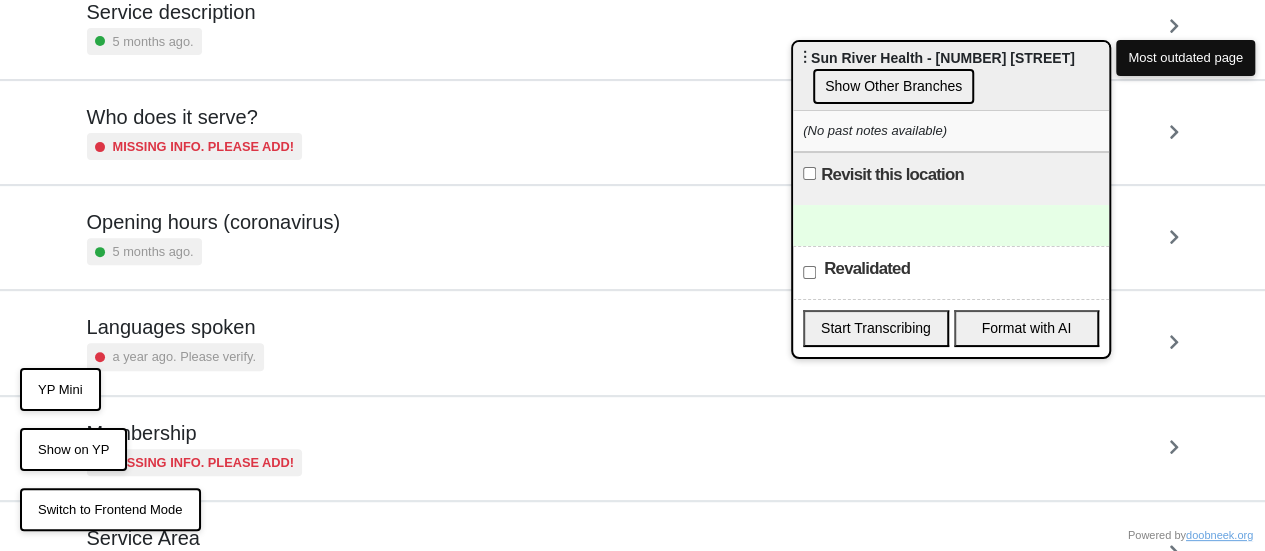 click on "5 months ago." at bounding box center [213, 251] 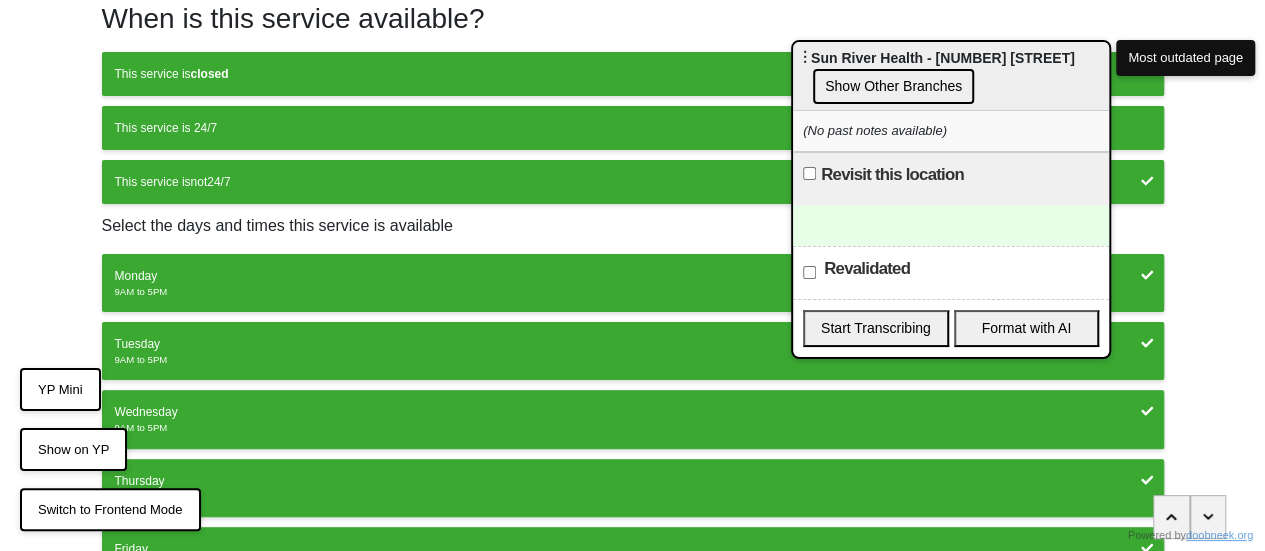 scroll, scrollTop: 300, scrollLeft: 0, axis: vertical 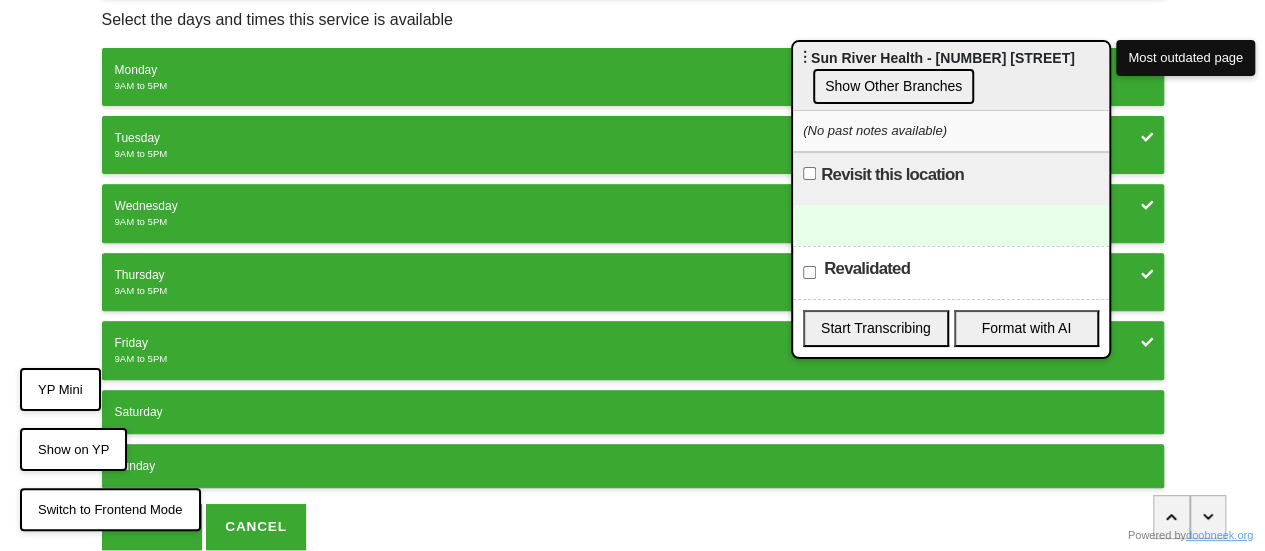 click on "9AM to 5PM" at bounding box center (633, 86) 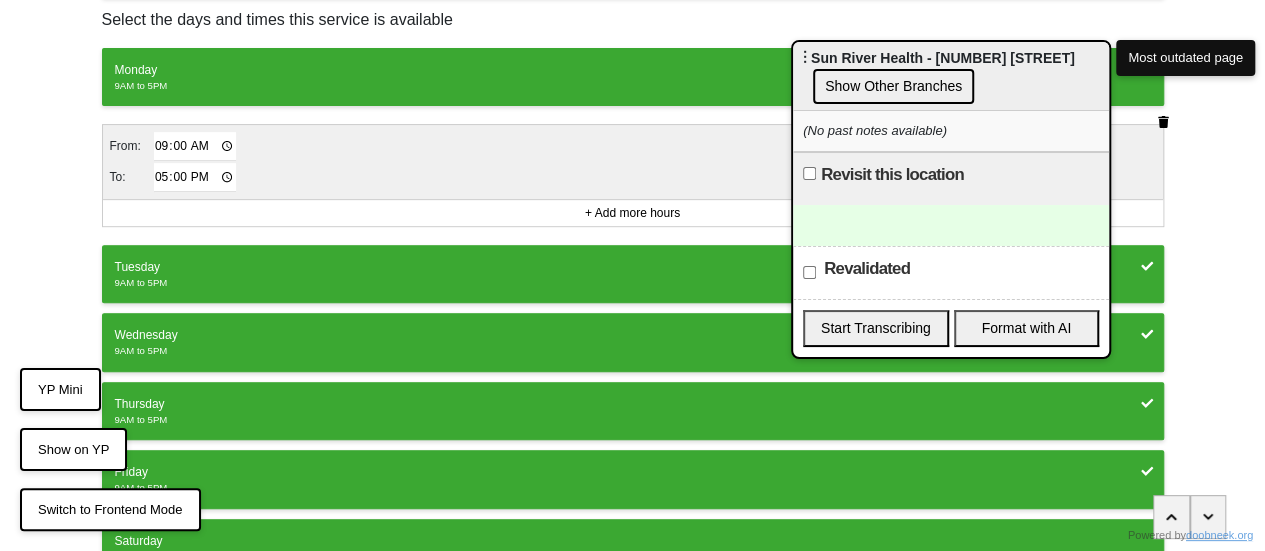 click on "17:00" at bounding box center (195, 177) 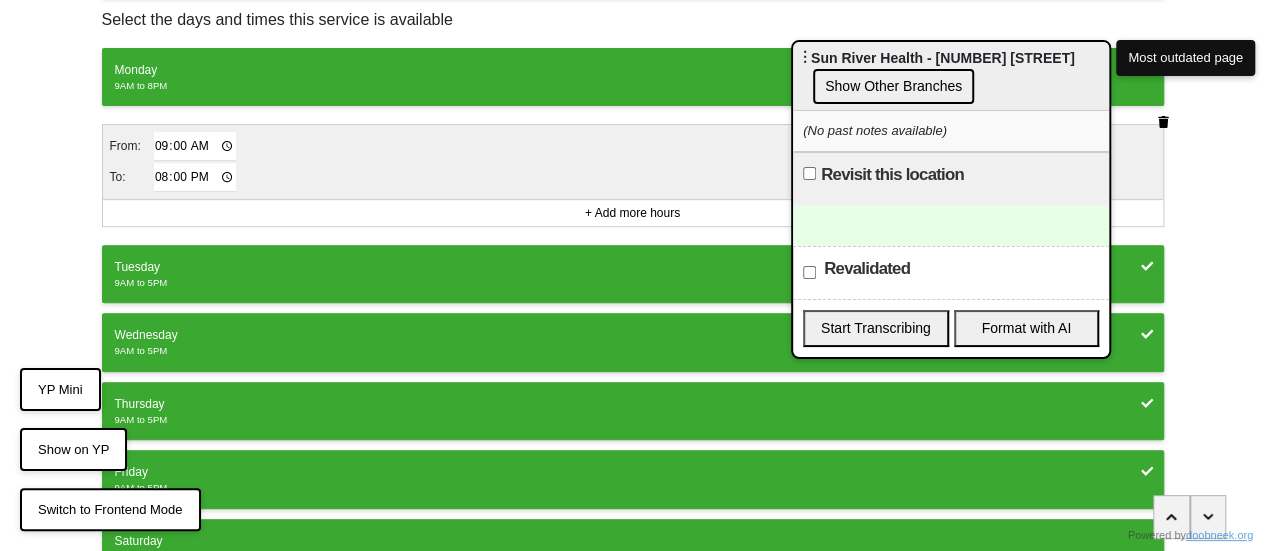 click on "9AM to 5PM" at bounding box center [633, 283] 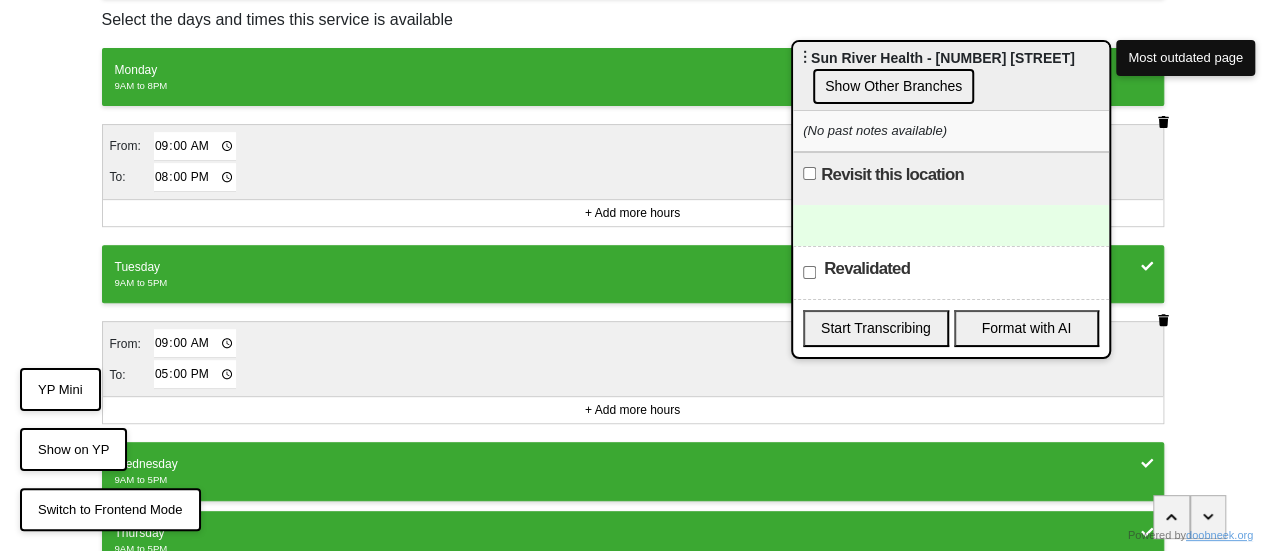 click on "17:00" at bounding box center [195, 374] 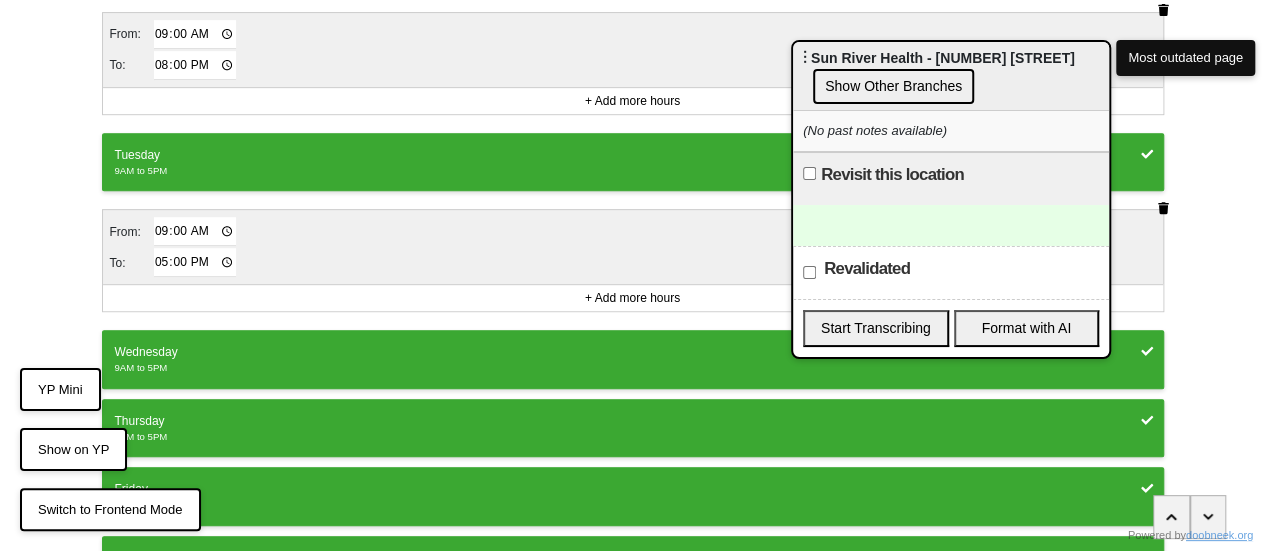 scroll, scrollTop: 500, scrollLeft: 0, axis: vertical 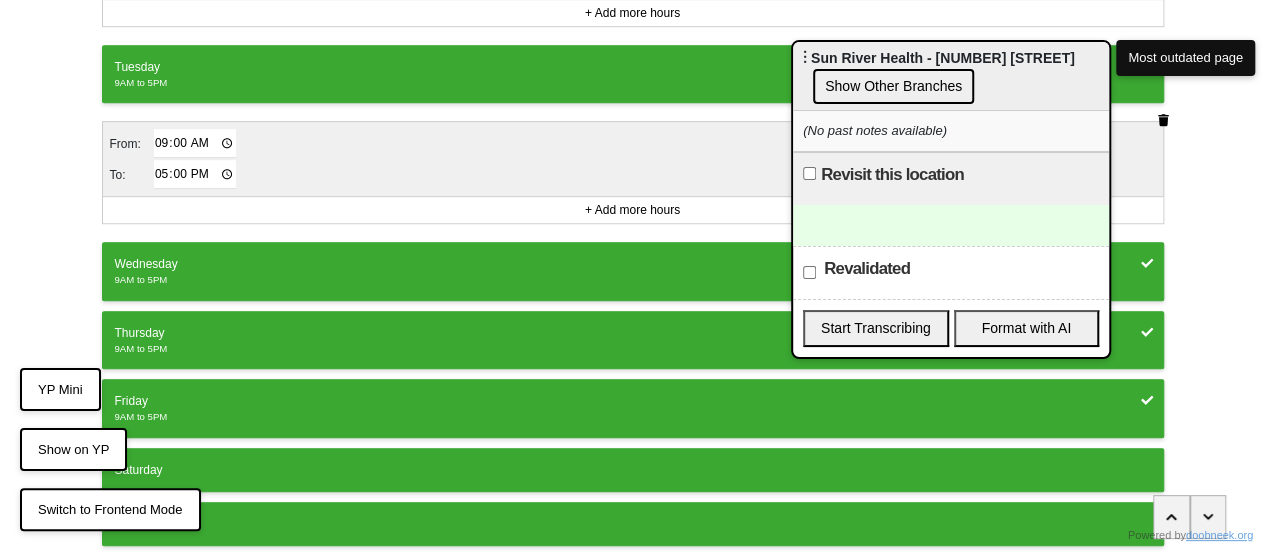 type on "20:00" 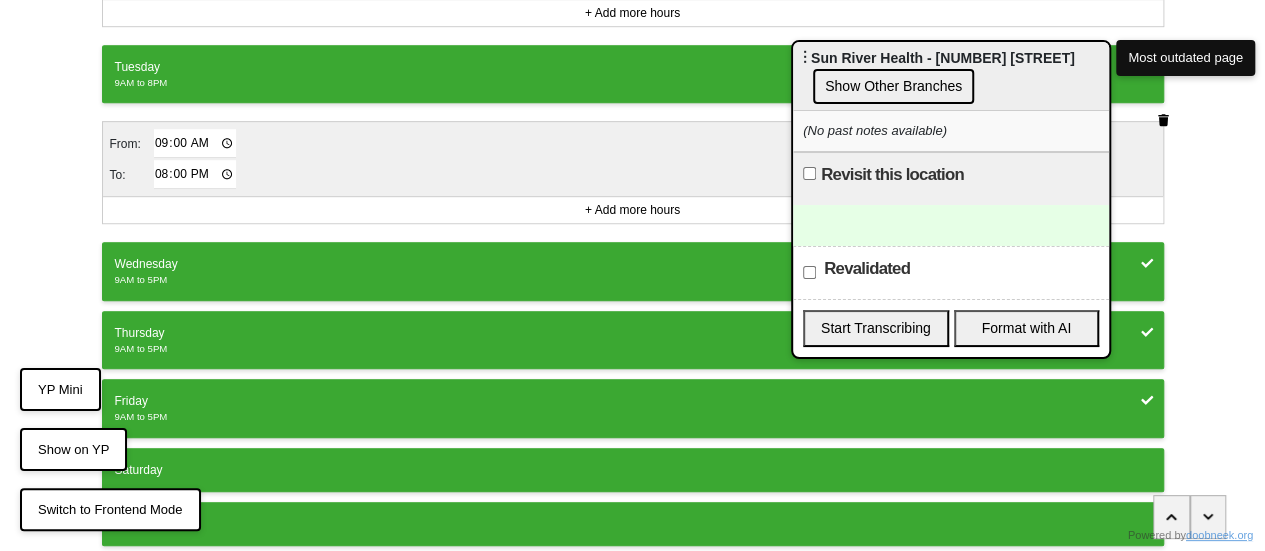 click on "Wednesday" at bounding box center (633, 264) 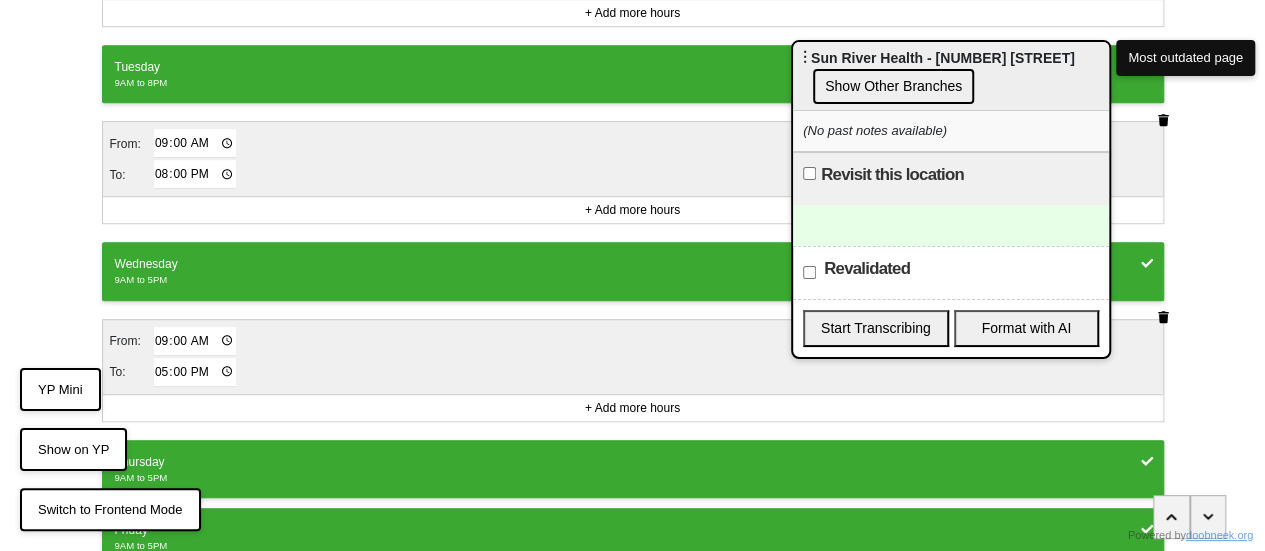 click on "17:00" at bounding box center [195, 372] 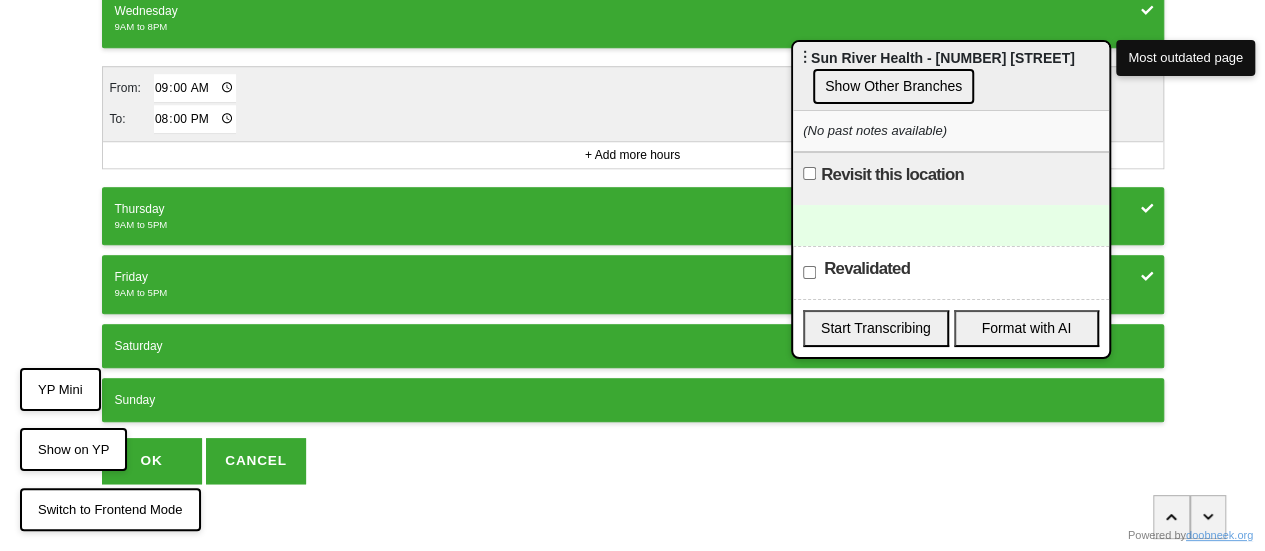 click on "OK" at bounding box center [152, 461] 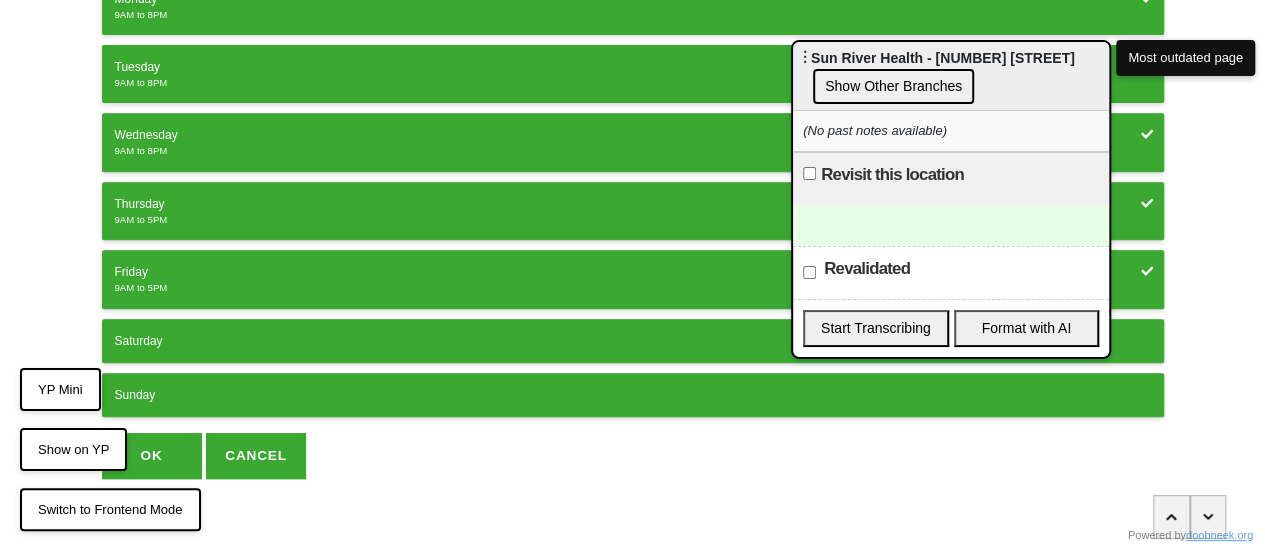 scroll, scrollTop: 0, scrollLeft: 0, axis: both 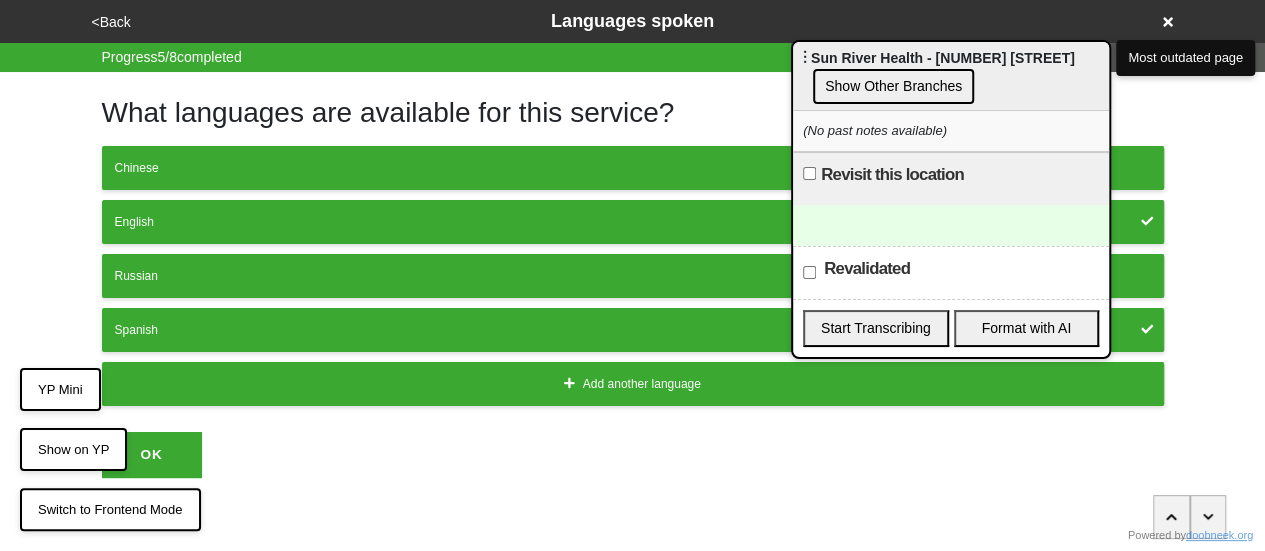 click on "<Back" at bounding box center (111, 22) 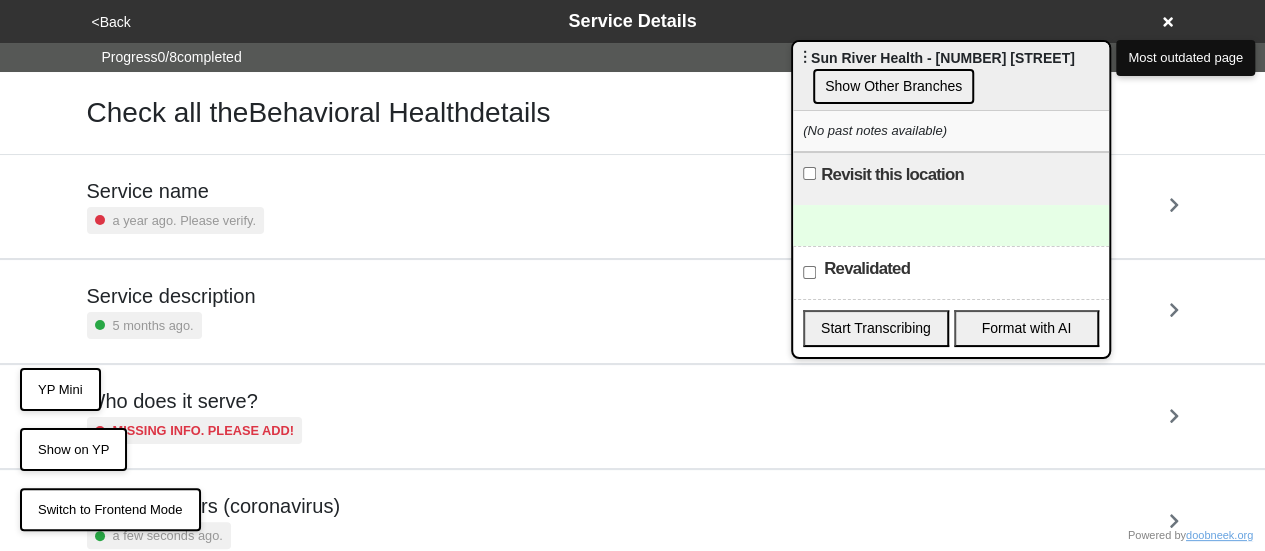 click on "Service description" at bounding box center (171, 296) 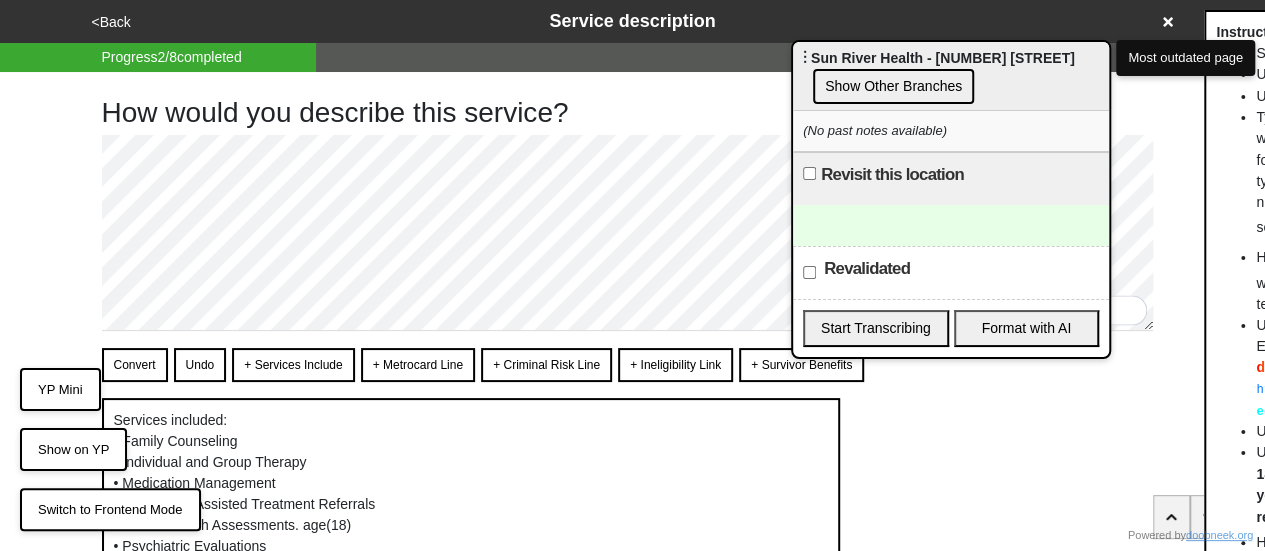 click on "Convert" at bounding box center [135, 365] 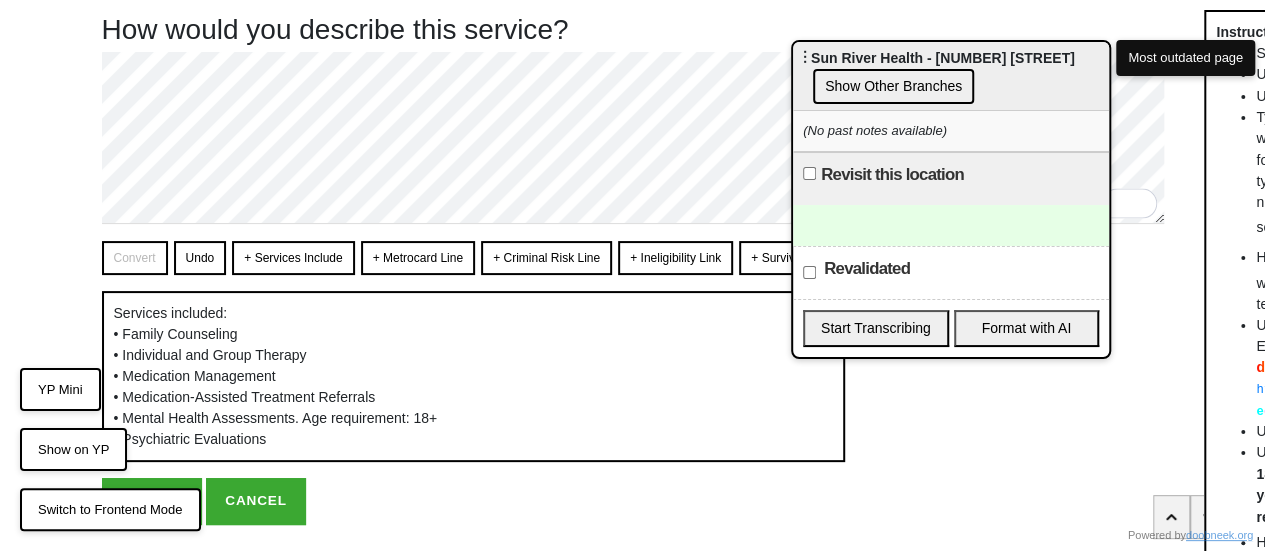 scroll, scrollTop: 134, scrollLeft: 0, axis: vertical 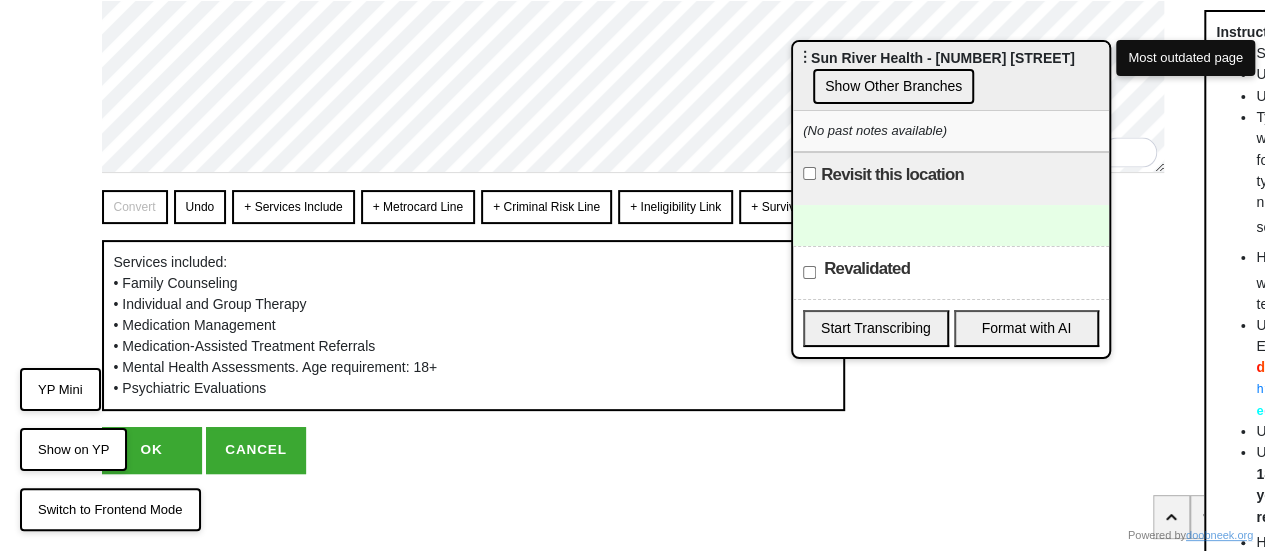 click on "OK" at bounding box center (152, 450) 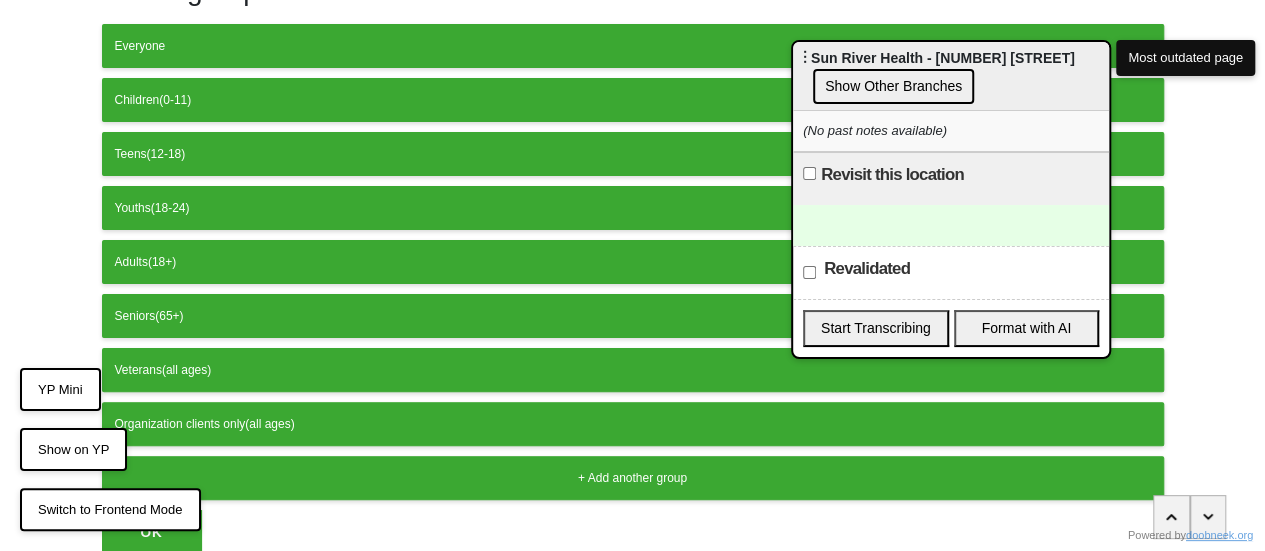 scroll, scrollTop: 200, scrollLeft: 0, axis: vertical 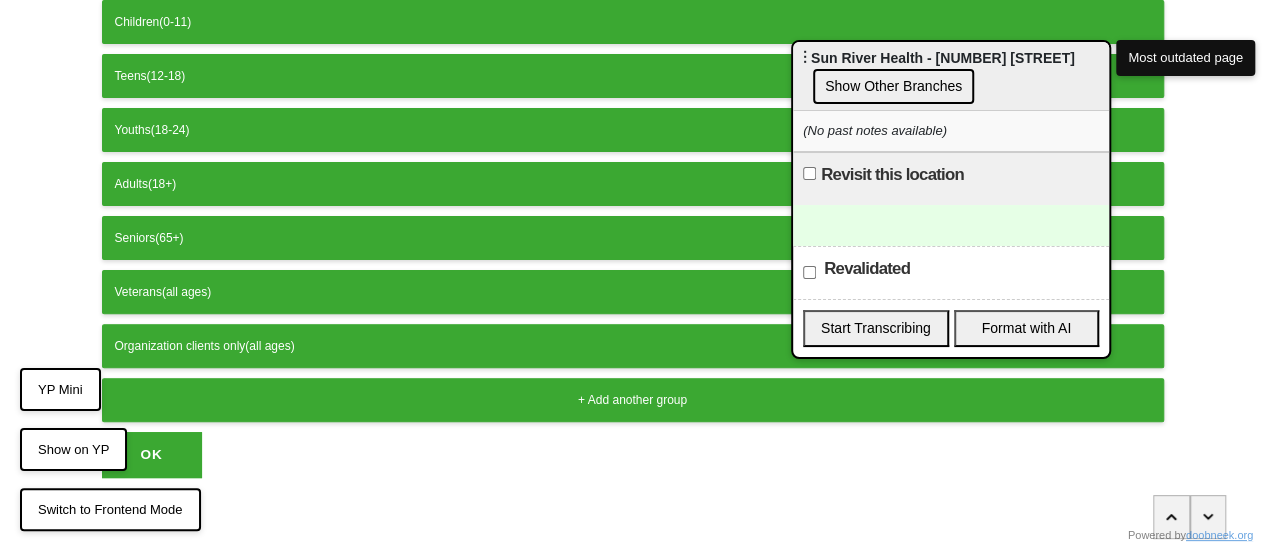 click on "OK" at bounding box center (152, 455) 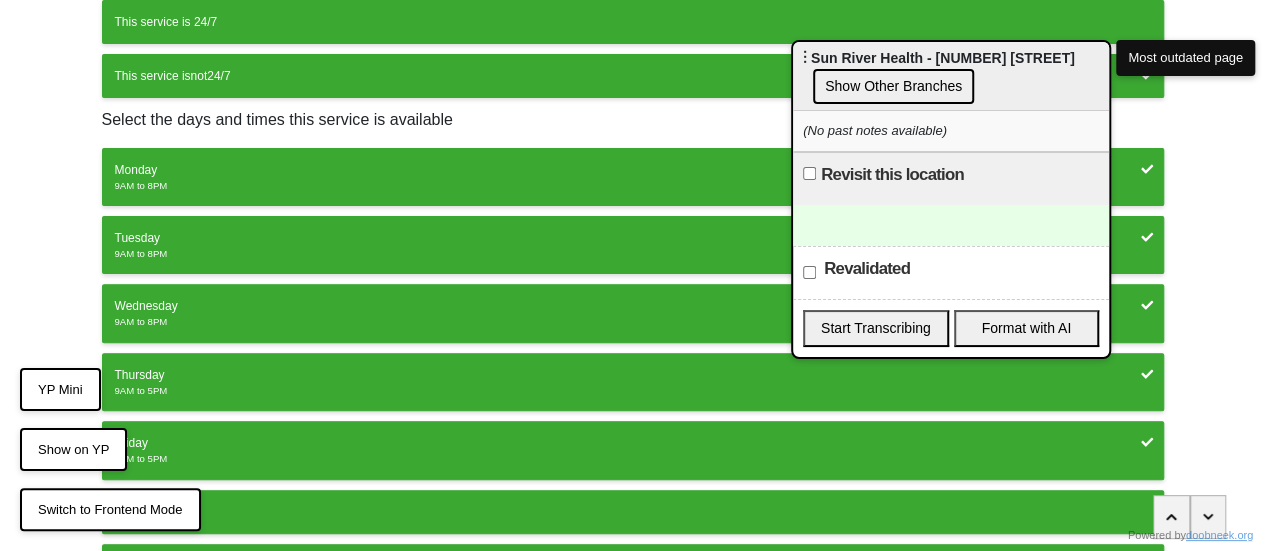 scroll, scrollTop: 0, scrollLeft: 0, axis: both 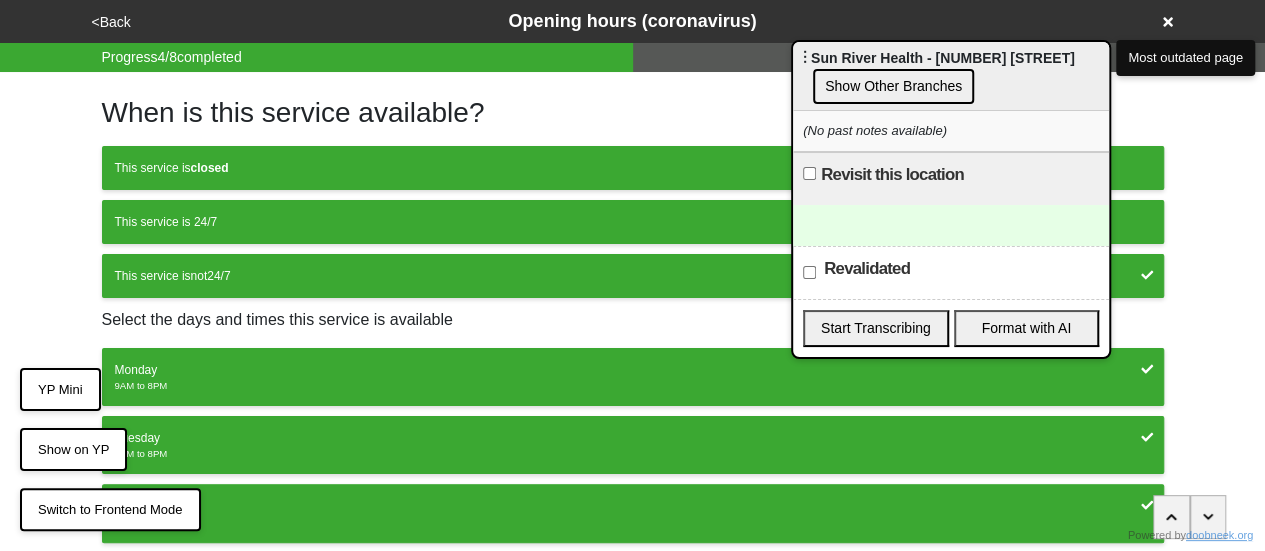 click on "<Back" at bounding box center (111, 22) 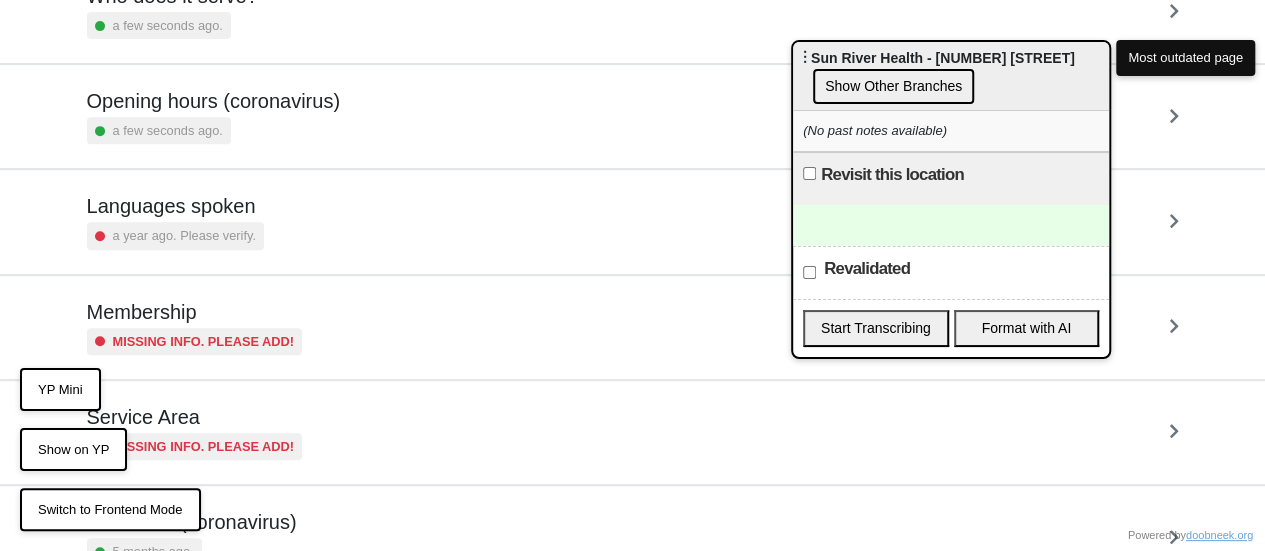 scroll, scrollTop: 484, scrollLeft: 0, axis: vertical 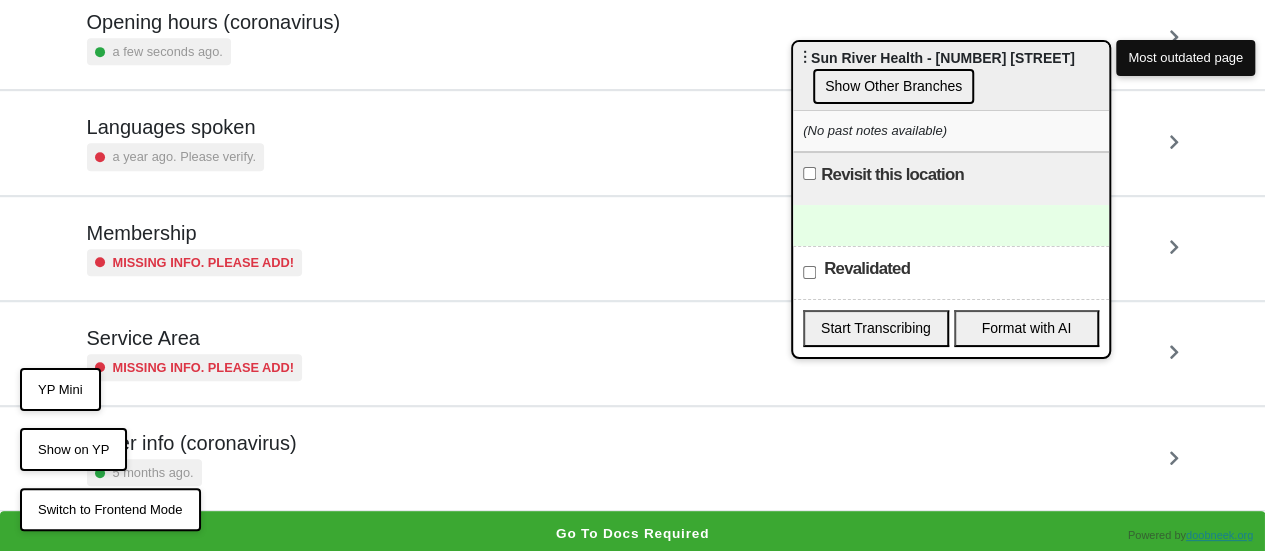 click on "Other info (coronavirus) 5 months ago." at bounding box center [633, 458] 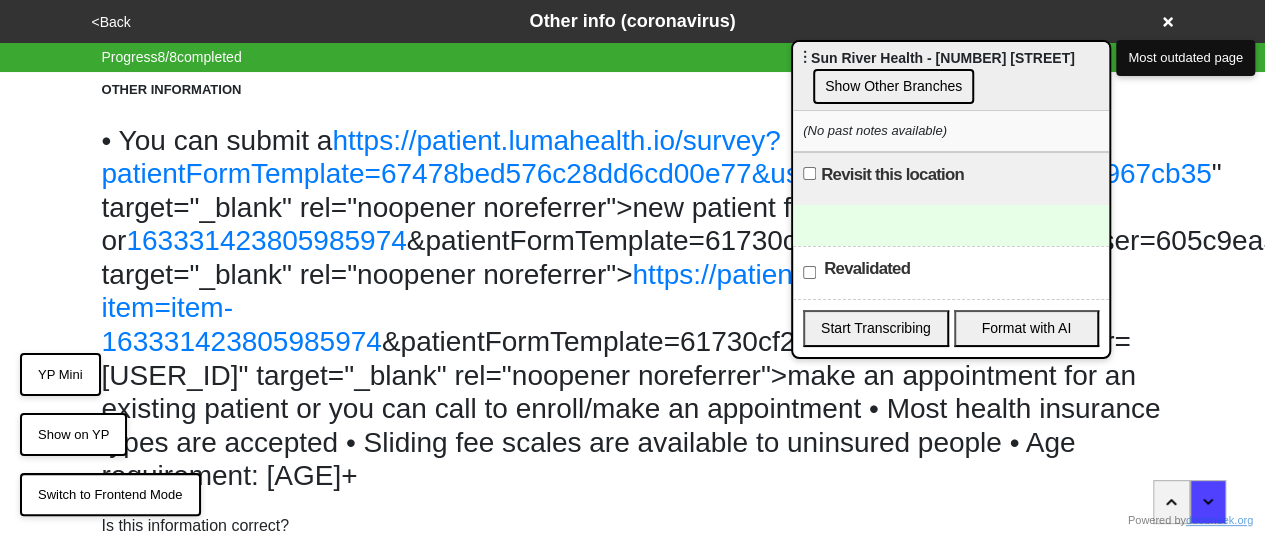 scroll, scrollTop: 189, scrollLeft: 0, axis: vertical 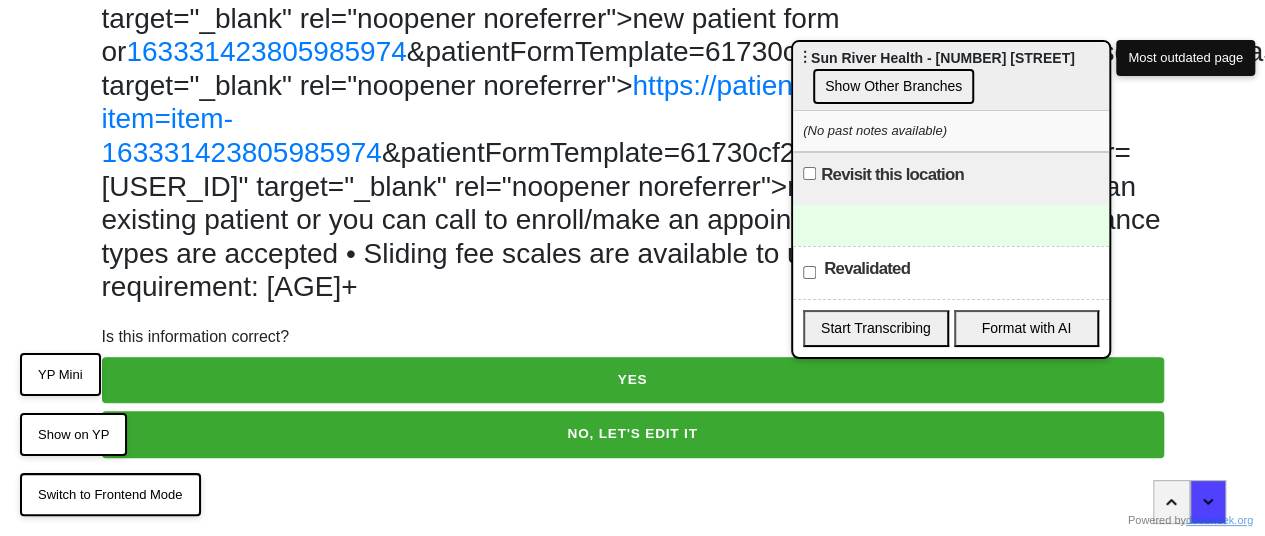 click on "NO, LET'S EDIT IT" at bounding box center [633, 434] 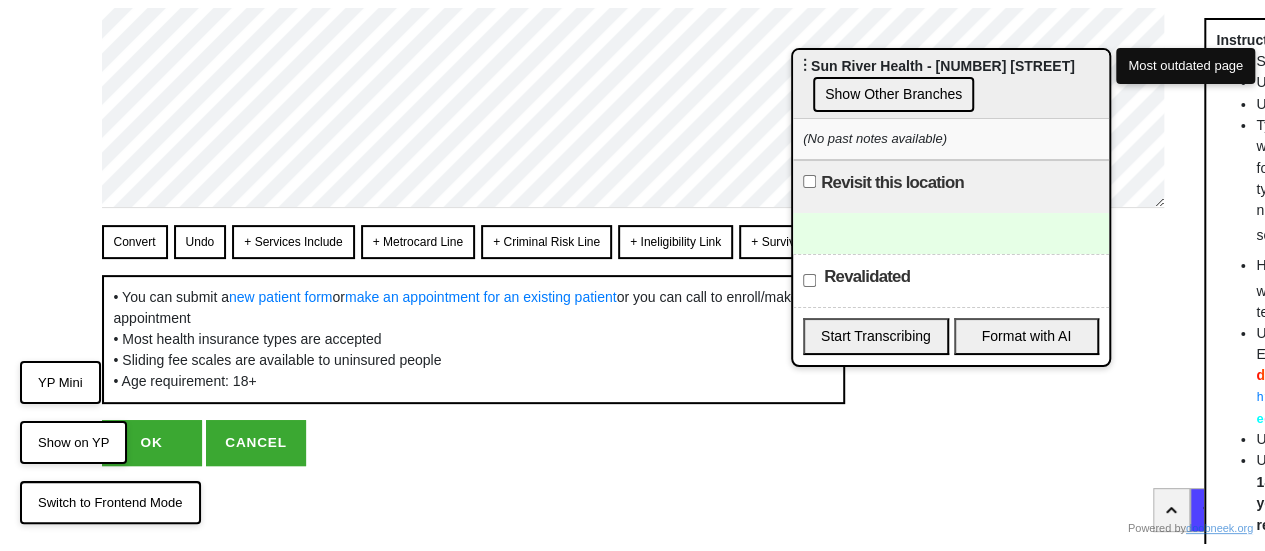 scroll, scrollTop: 0, scrollLeft: 0, axis: both 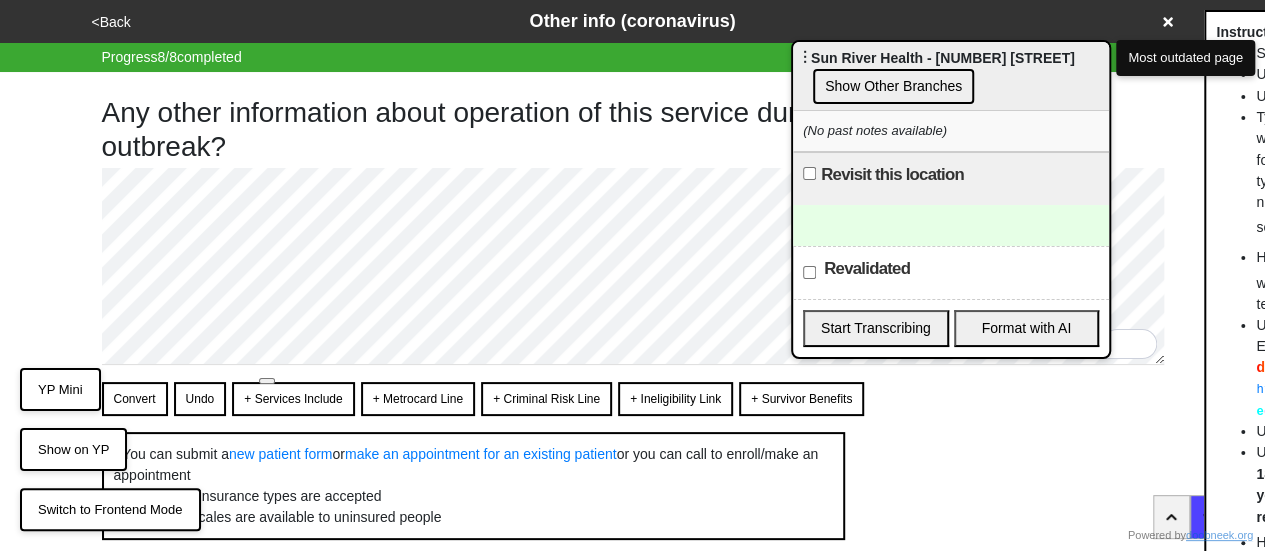 click on "+ Metrocard Line" at bounding box center (418, 399) 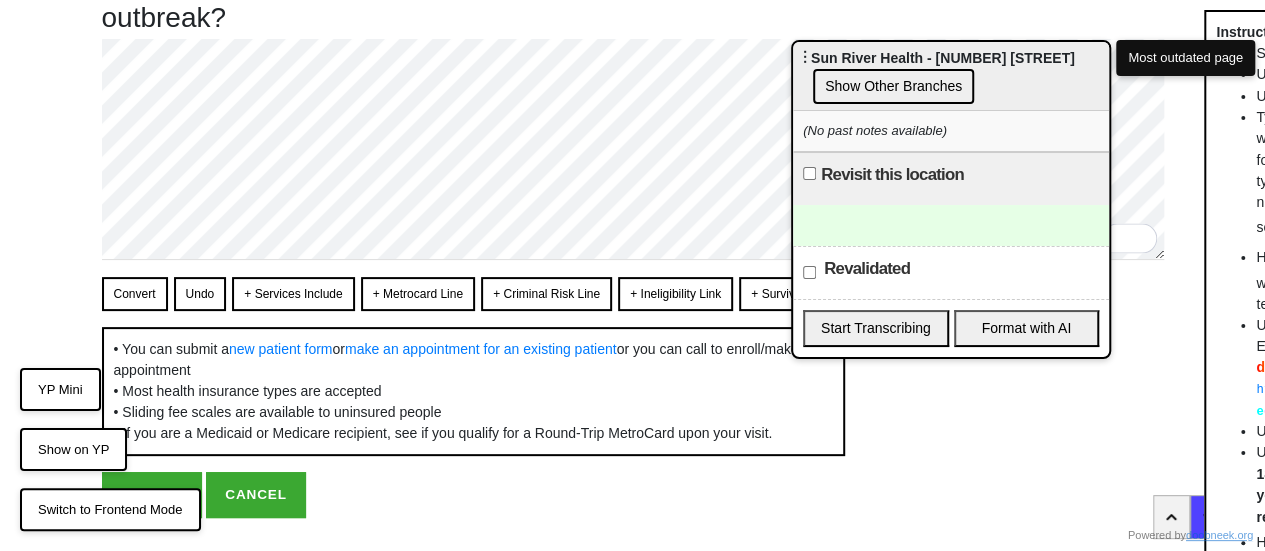 scroll, scrollTop: 194, scrollLeft: 0, axis: vertical 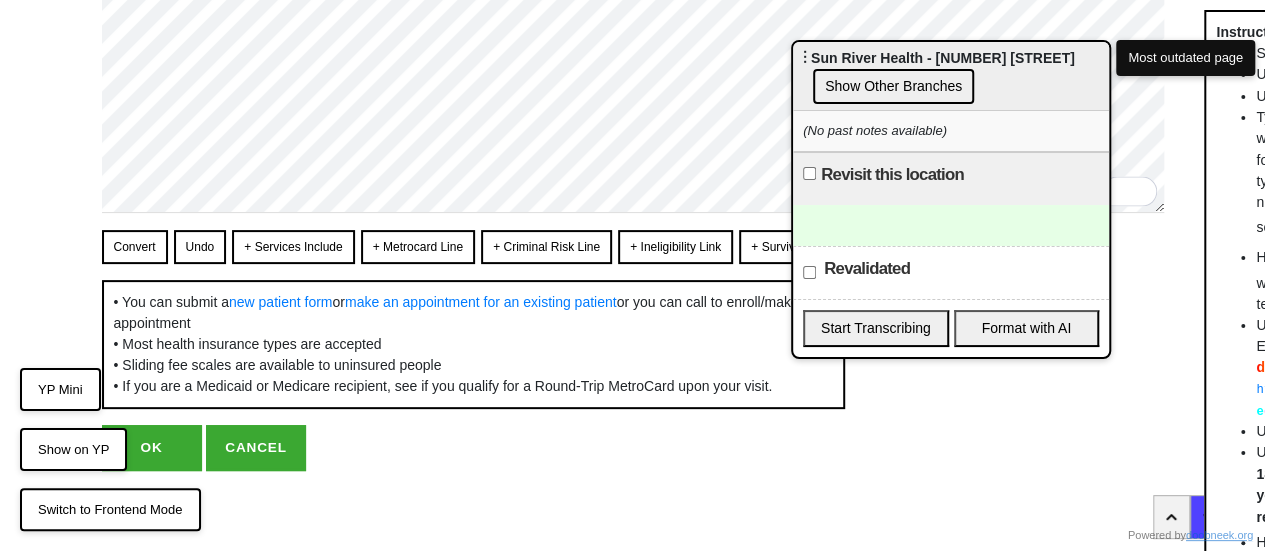 click on "Convert" at bounding box center [135, 247] 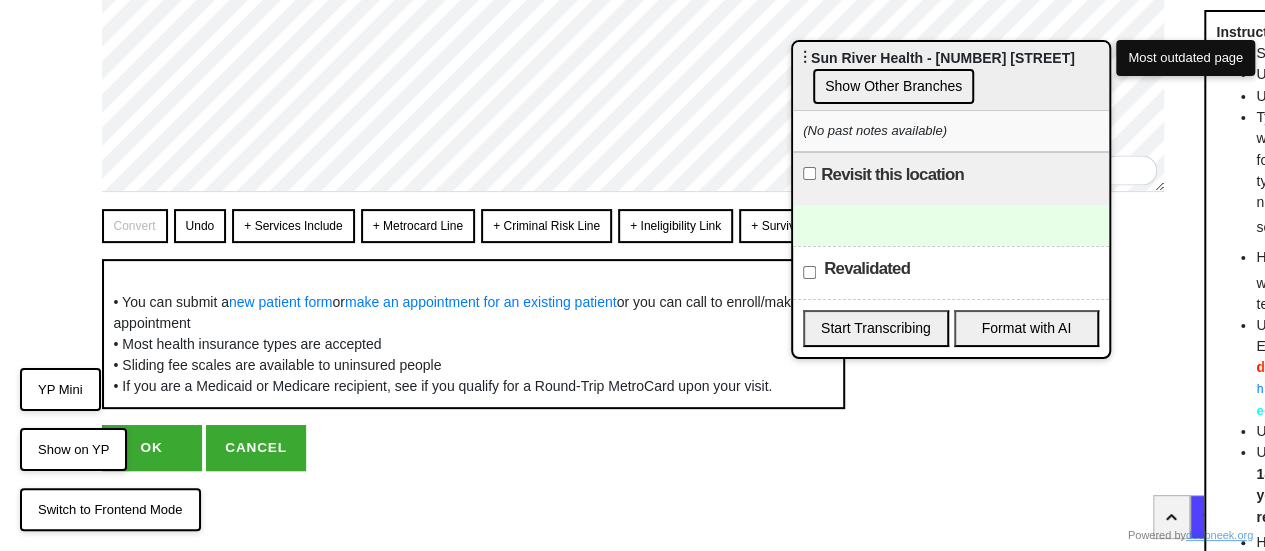 scroll, scrollTop: 170, scrollLeft: 0, axis: vertical 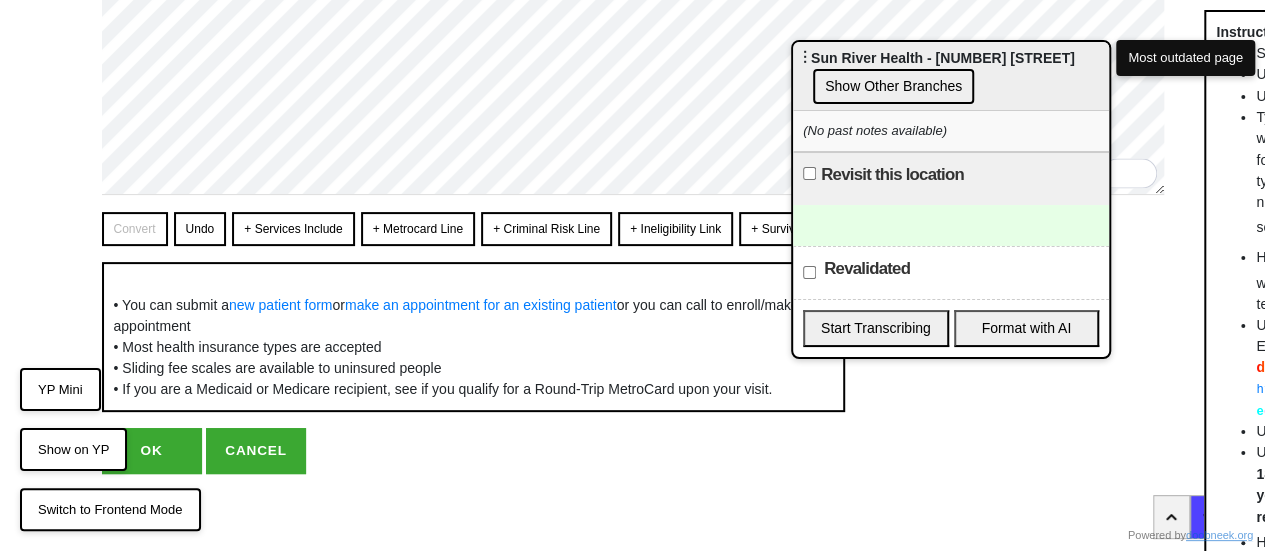 click on "OK" at bounding box center [152, 451] 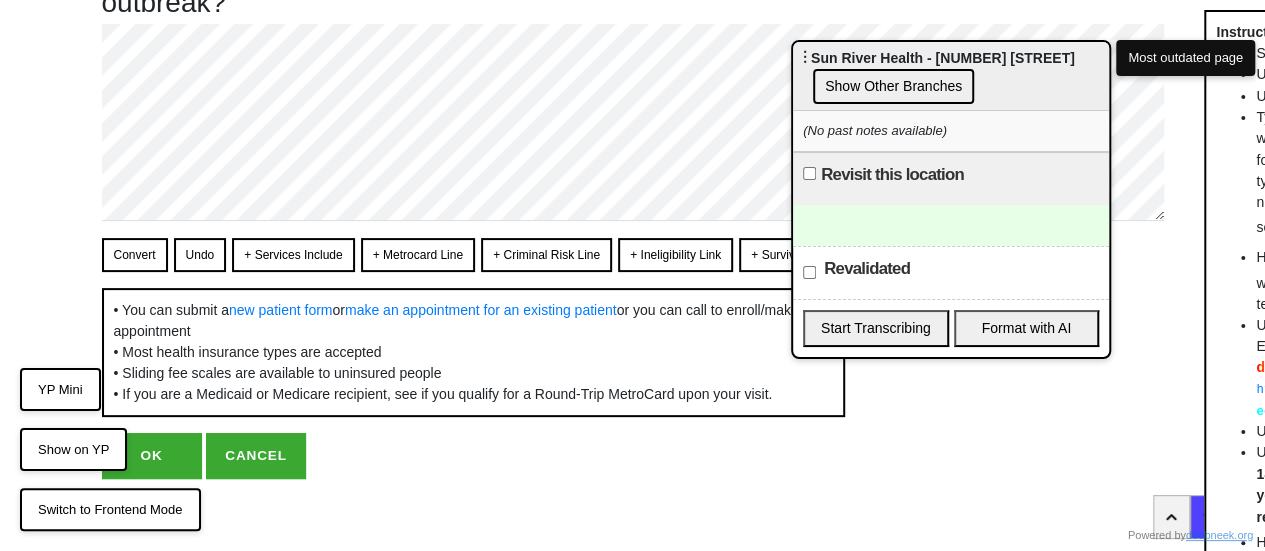 scroll, scrollTop: 170, scrollLeft: 0, axis: vertical 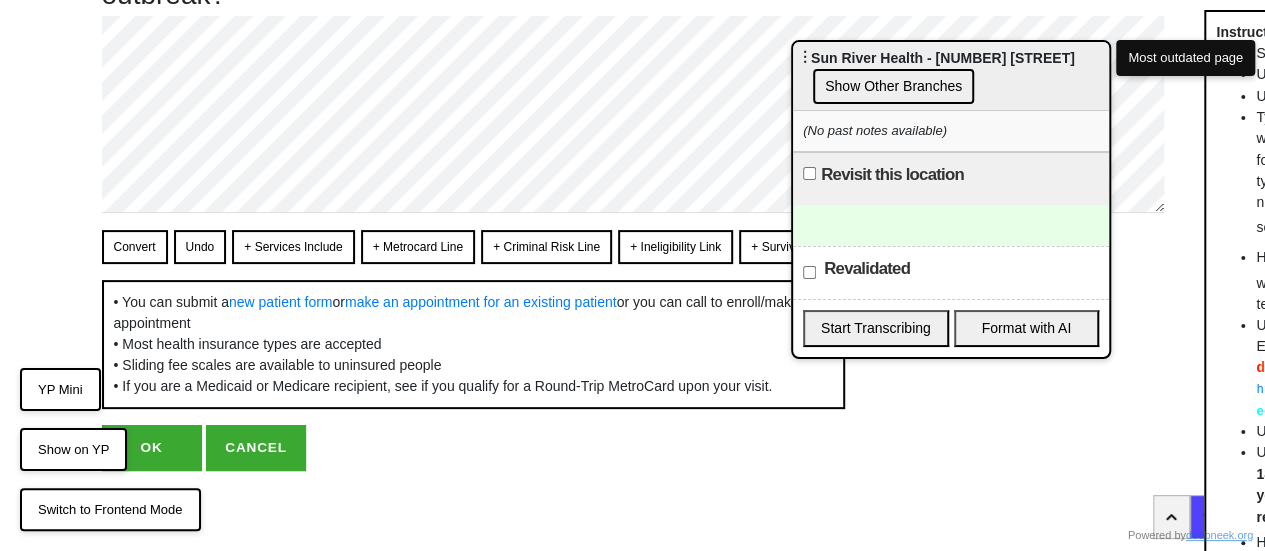 click on "OK" at bounding box center [152, 448] 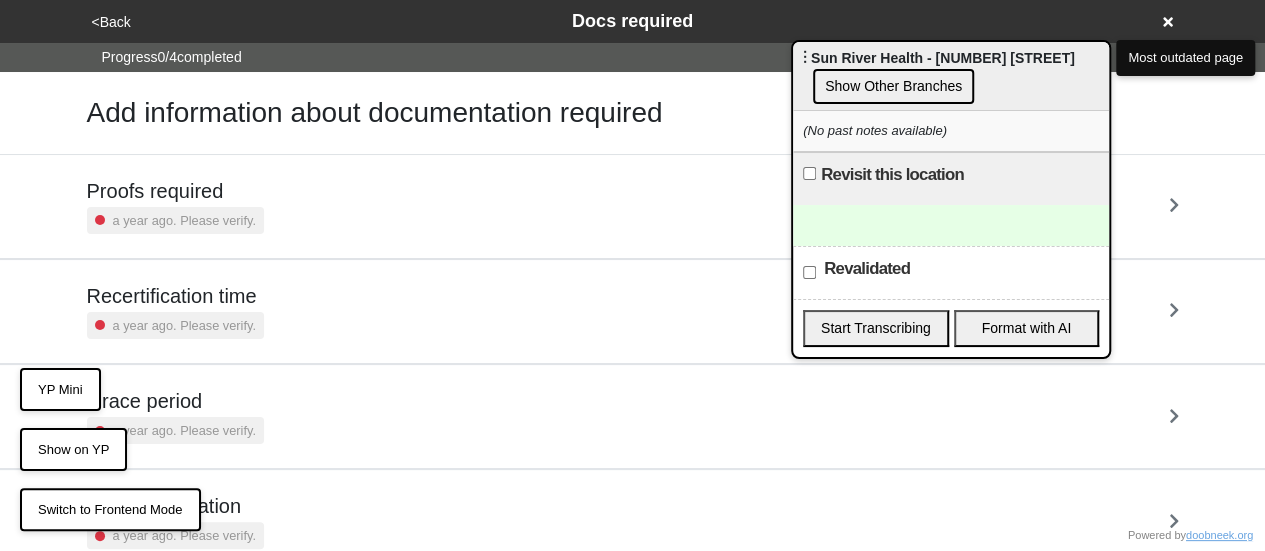 click on "Show Other Branches" at bounding box center (893, 86) 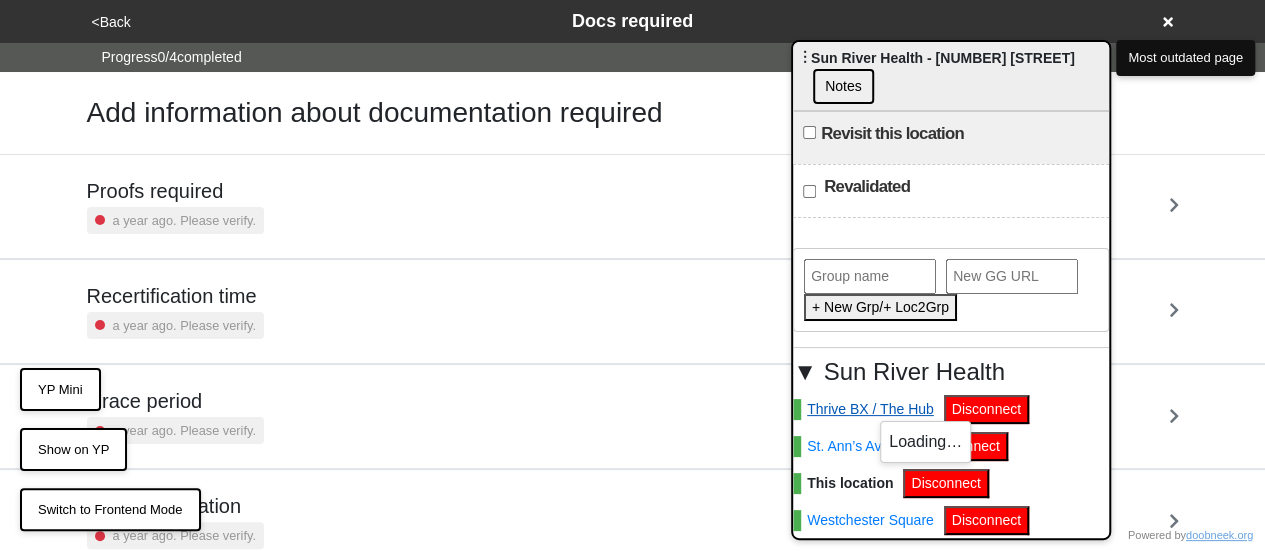 scroll, scrollTop: 0, scrollLeft: 0, axis: both 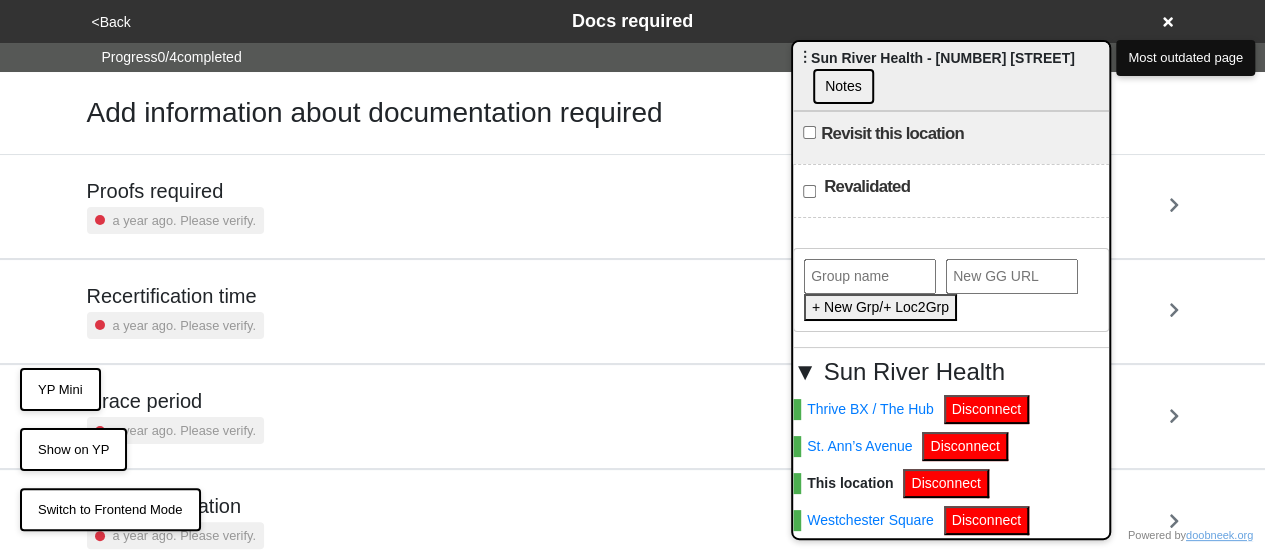 click on "Revalidated" at bounding box center (867, 187) 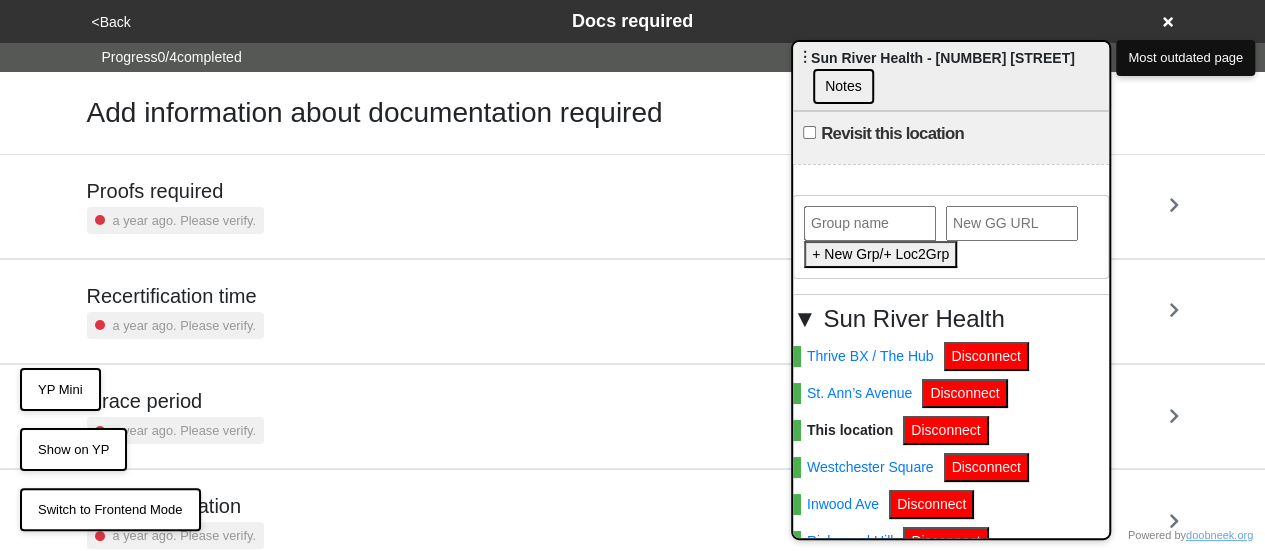 scroll, scrollTop: 432, scrollLeft: 0, axis: vertical 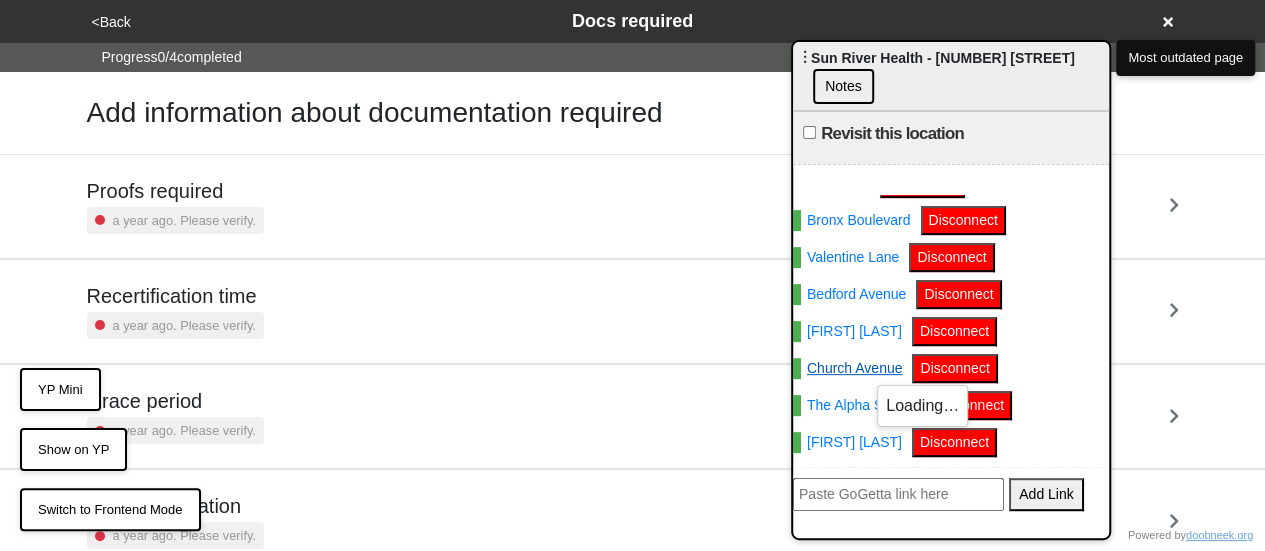 click on "Church Avenue" at bounding box center (847, 368) 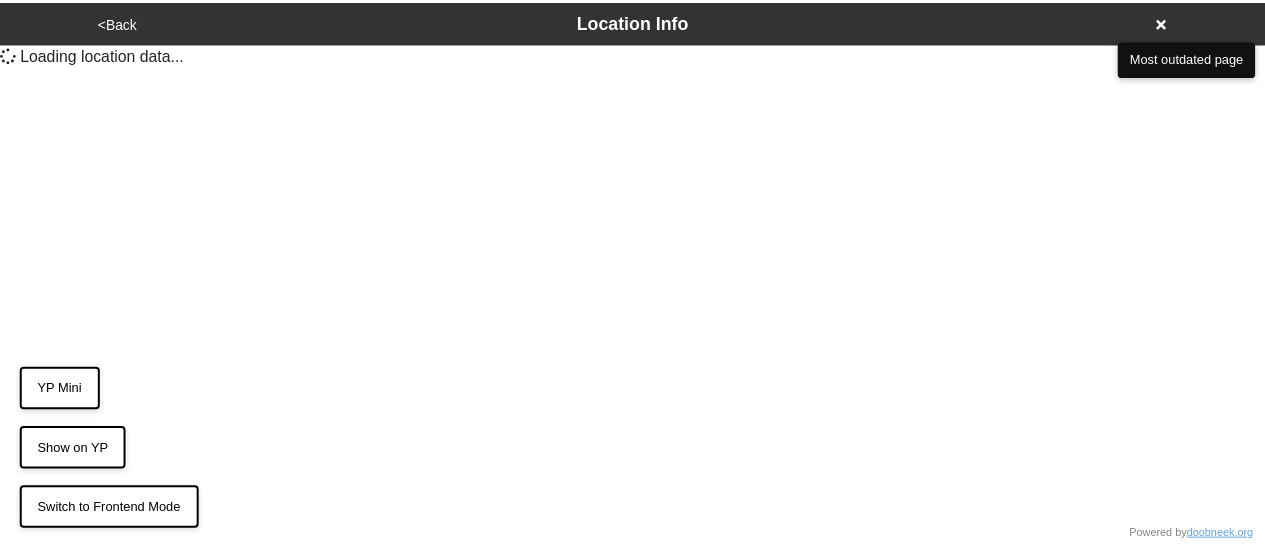 scroll, scrollTop: 0, scrollLeft: 0, axis: both 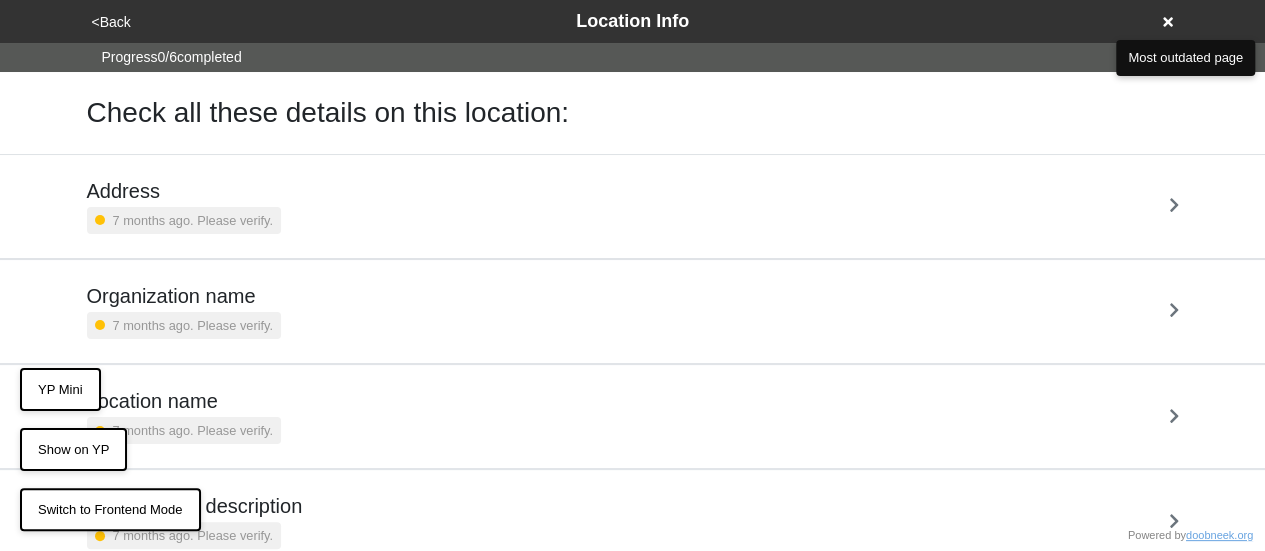click on "Address" at bounding box center (184, 191) 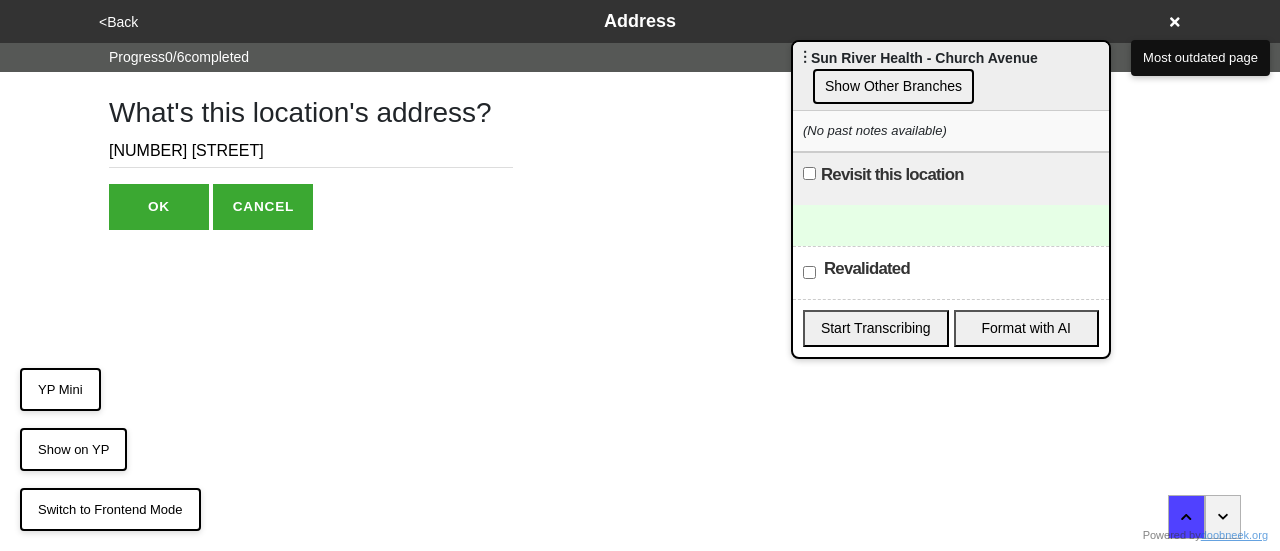 click on "<Back" at bounding box center [118, 22] 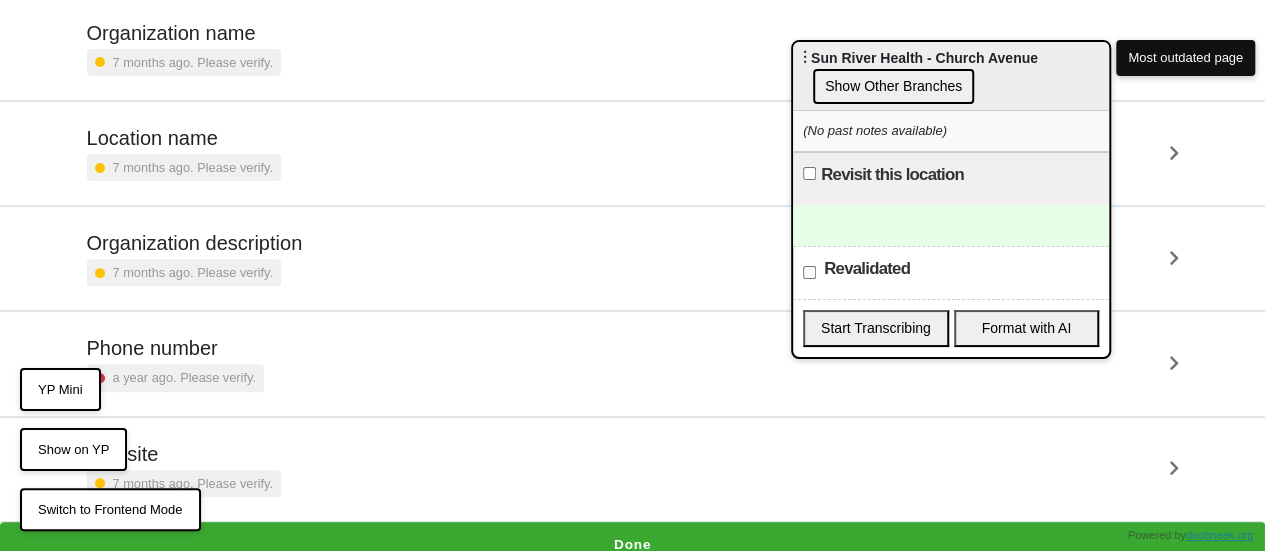 scroll, scrollTop: 275, scrollLeft: 0, axis: vertical 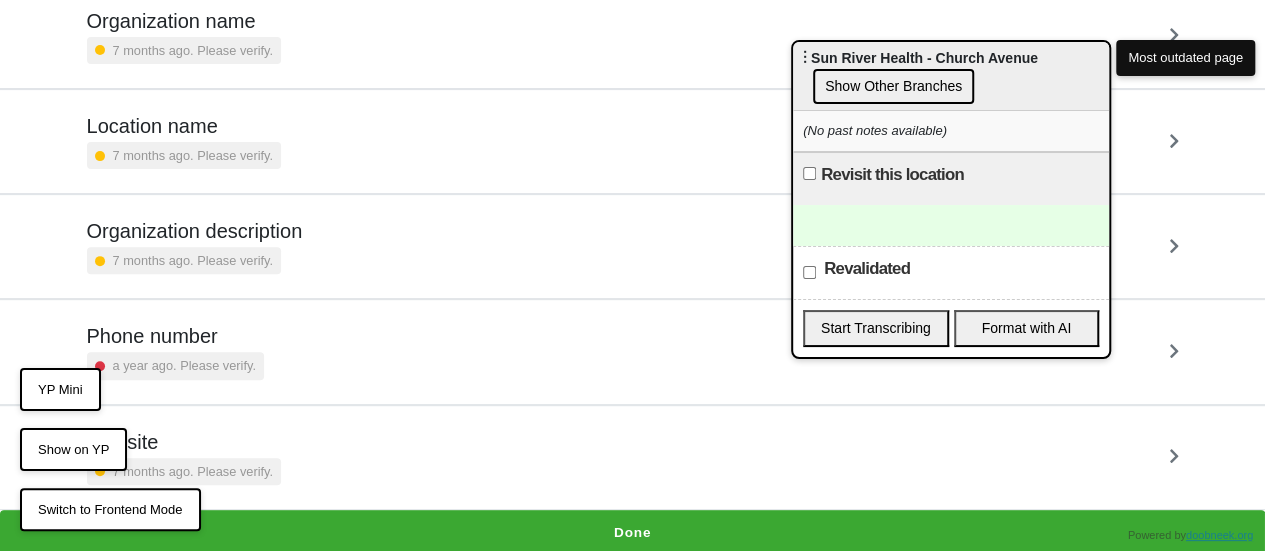 click on "Show Other Branches" at bounding box center [893, 86] 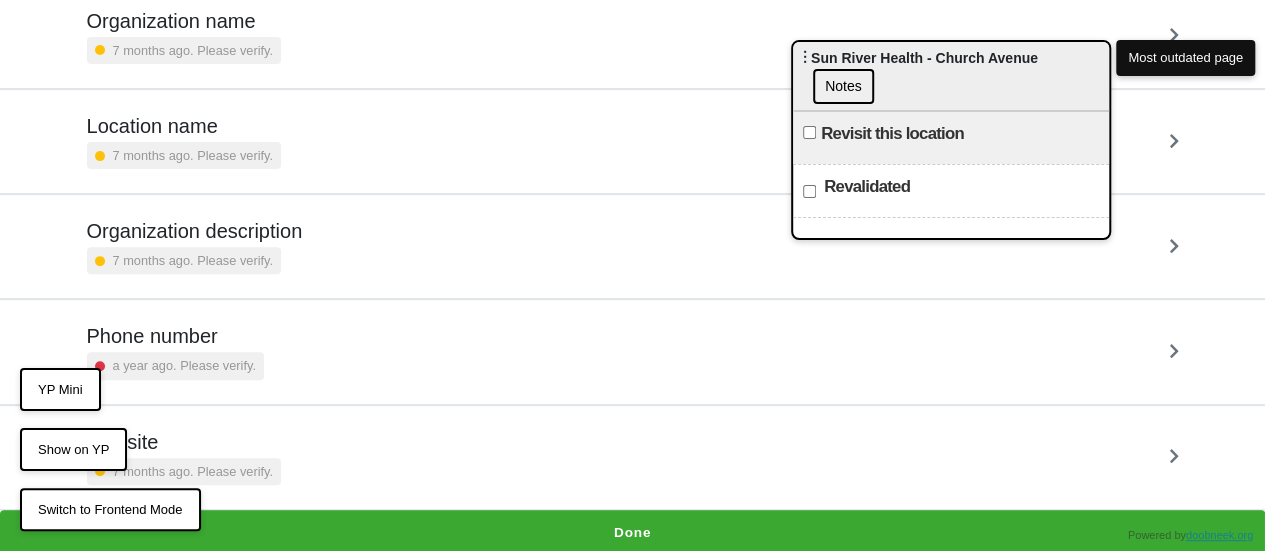 click on "Done" at bounding box center [632, 533] 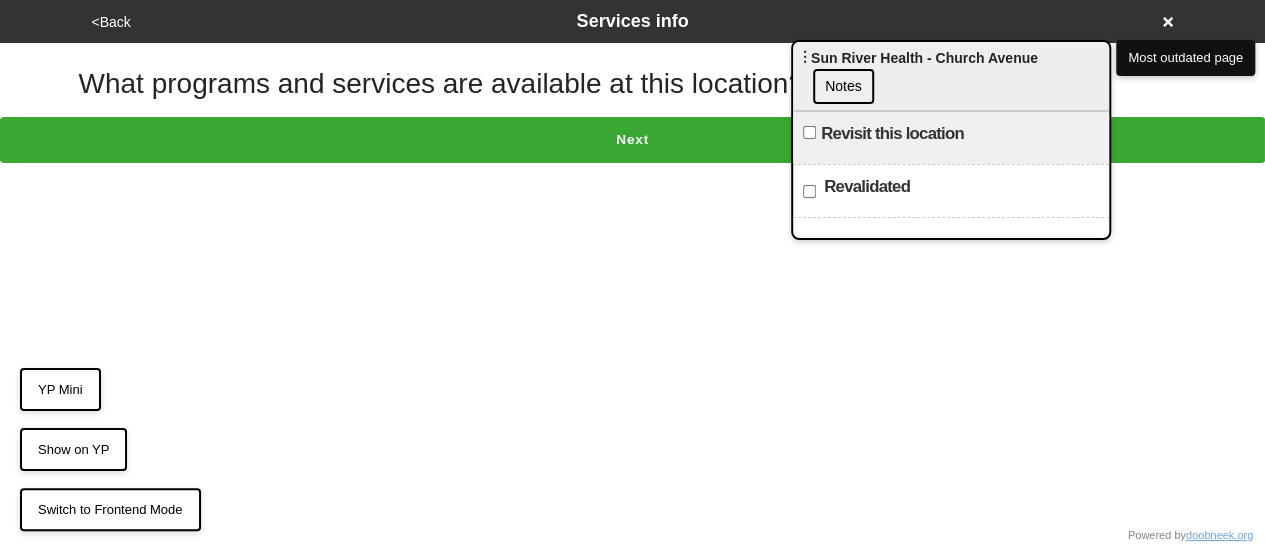 scroll, scrollTop: 0, scrollLeft: 0, axis: both 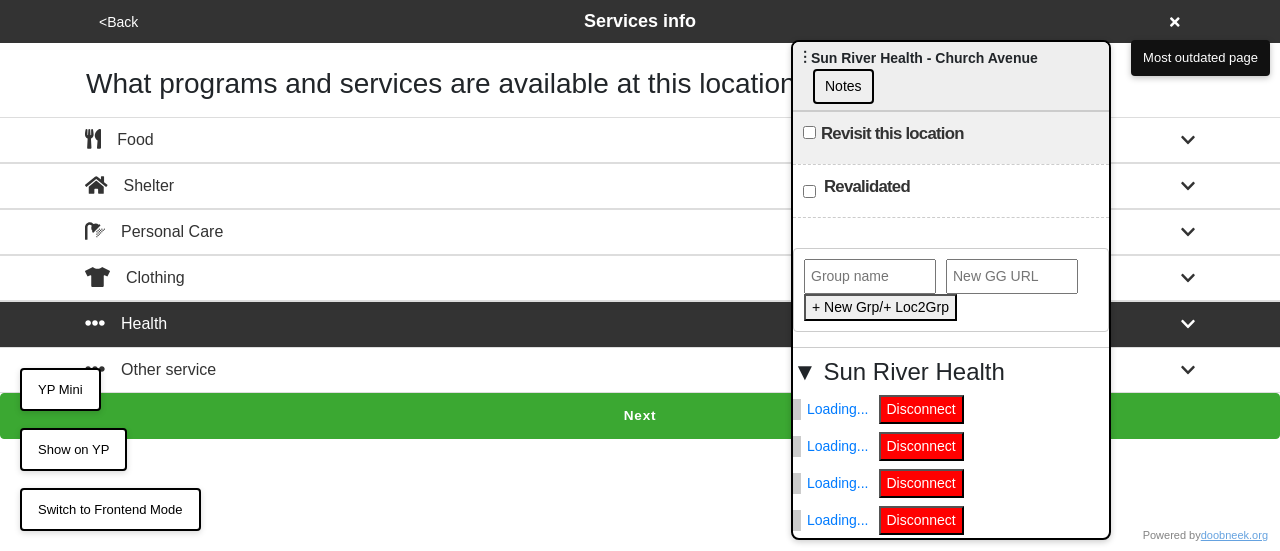click on "Revalidated" at bounding box center (809, 191) 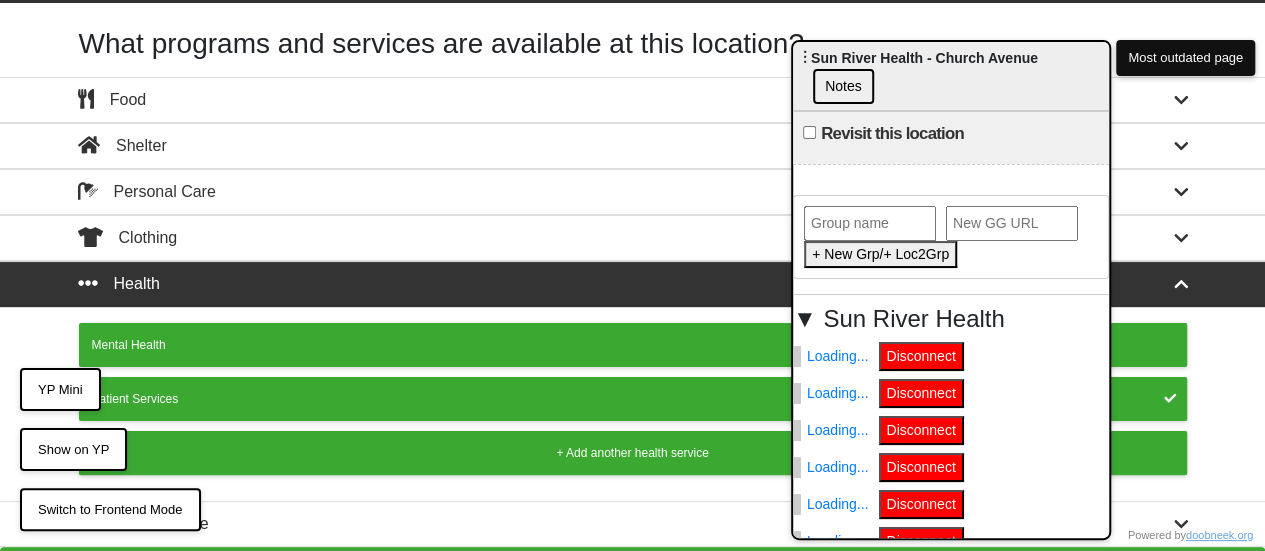 scroll, scrollTop: 75, scrollLeft: 0, axis: vertical 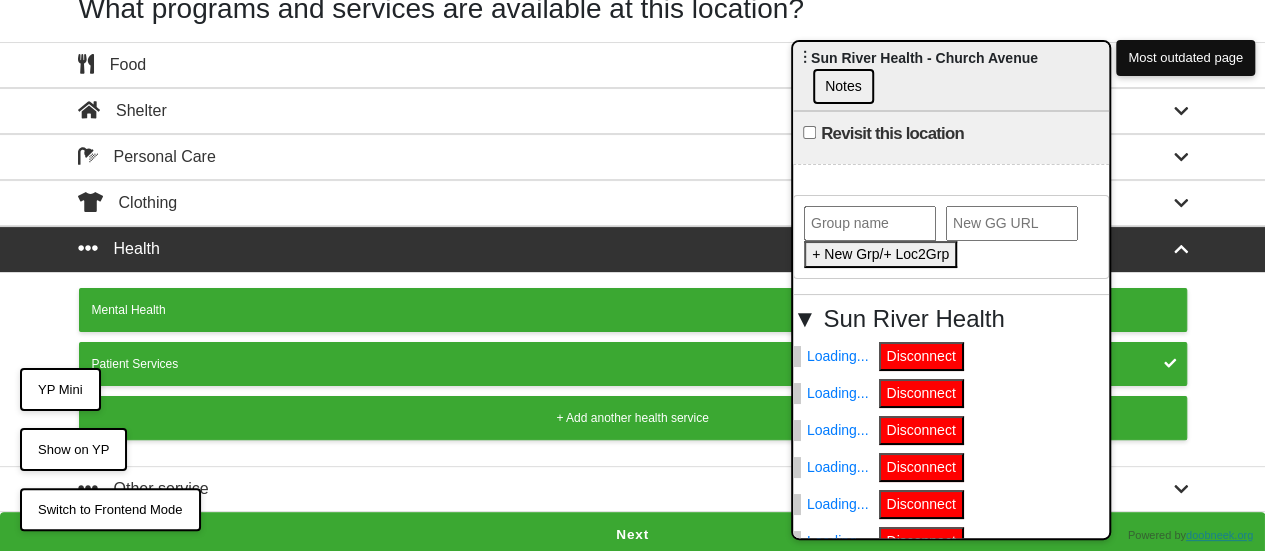 click on "Next" at bounding box center [632, 535] 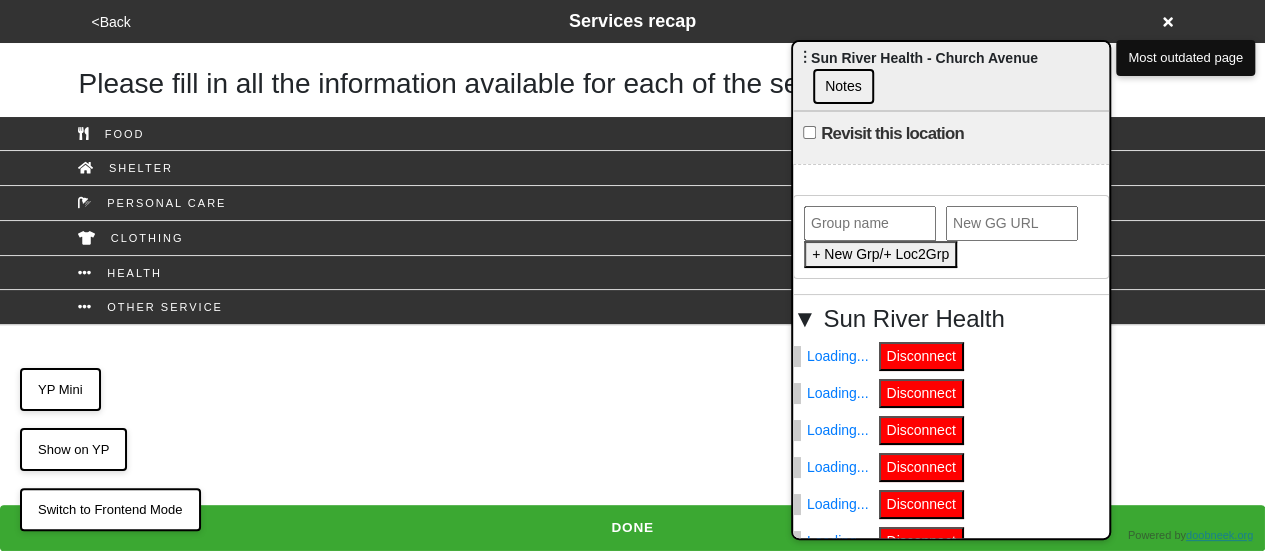 scroll, scrollTop: 0, scrollLeft: 0, axis: both 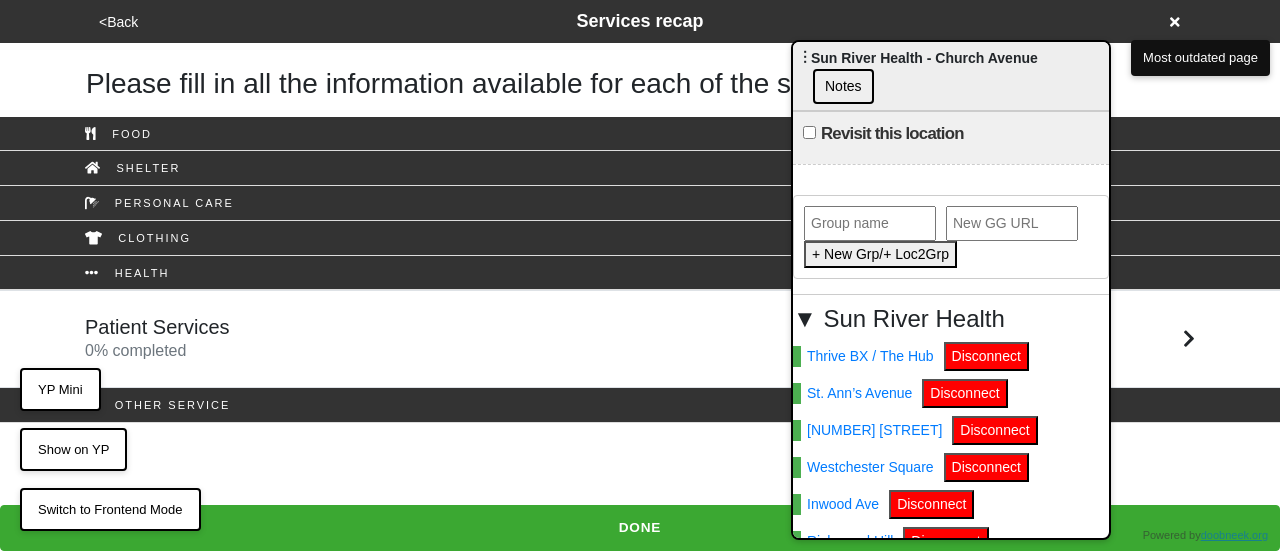 click on "Patient Services 0 % completed" at bounding box center (640, 339) 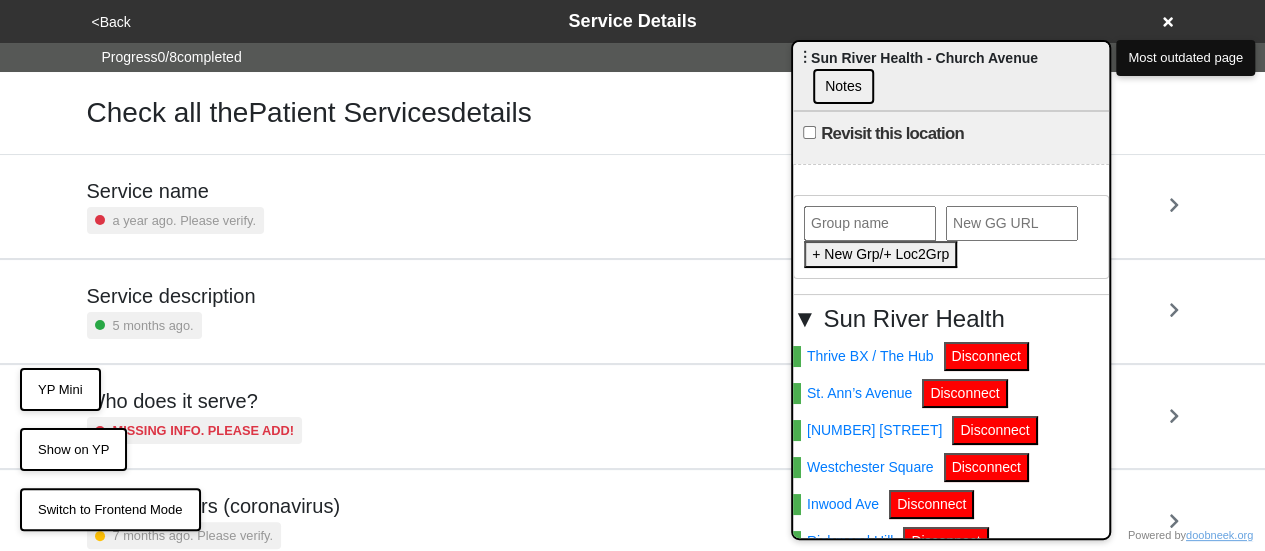click on "Service description 5 months ago." at bounding box center [633, 311] 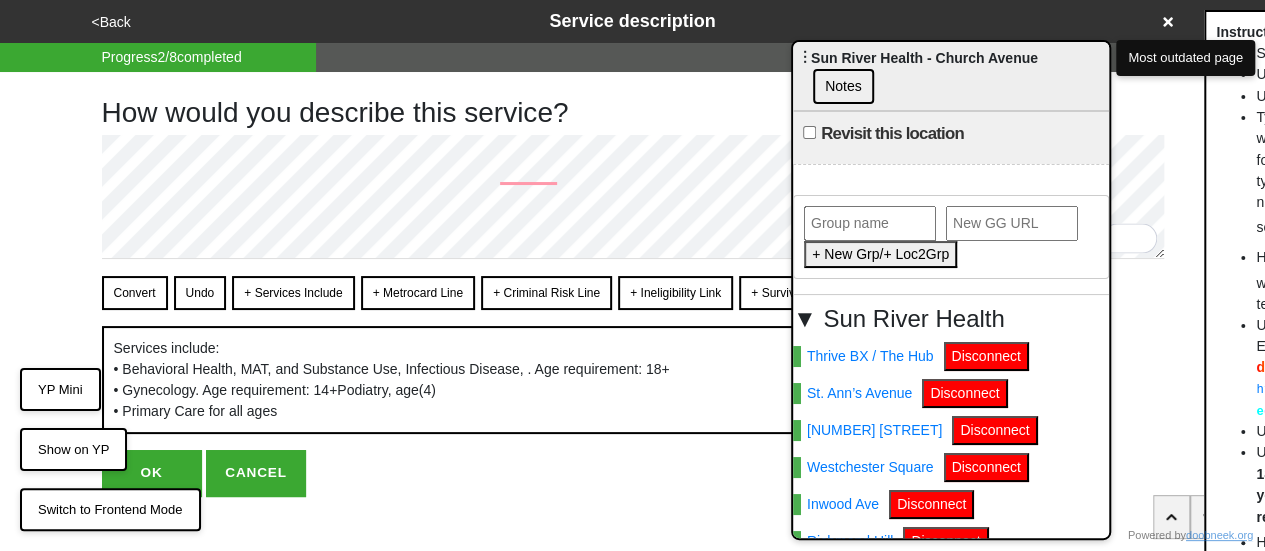click on "Convert" at bounding box center (135, 293) 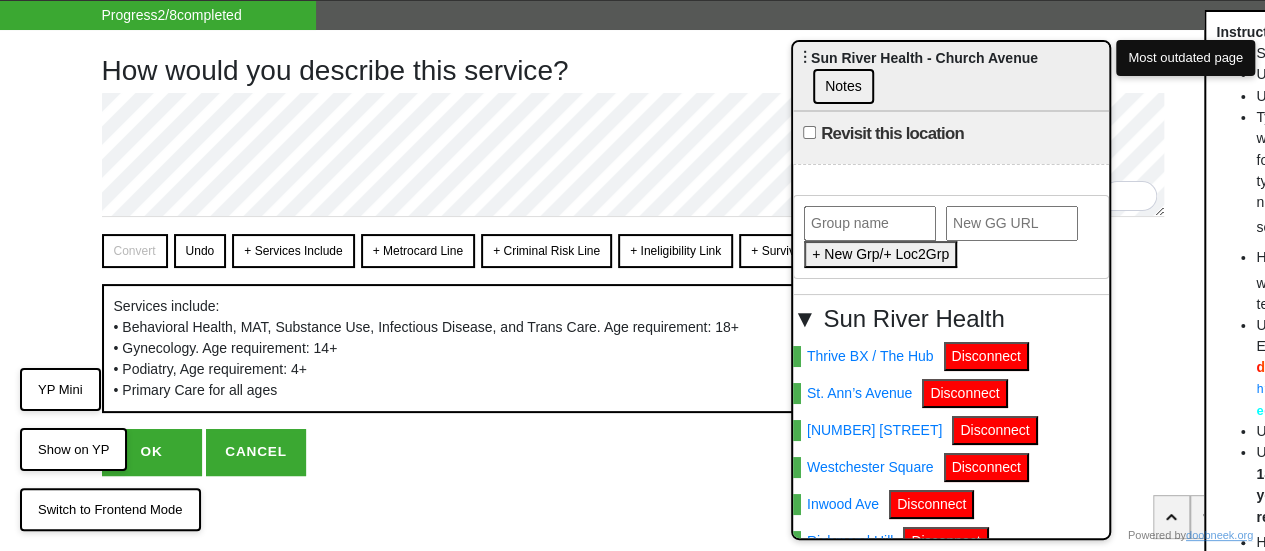 scroll, scrollTop: 65, scrollLeft: 0, axis: vertical 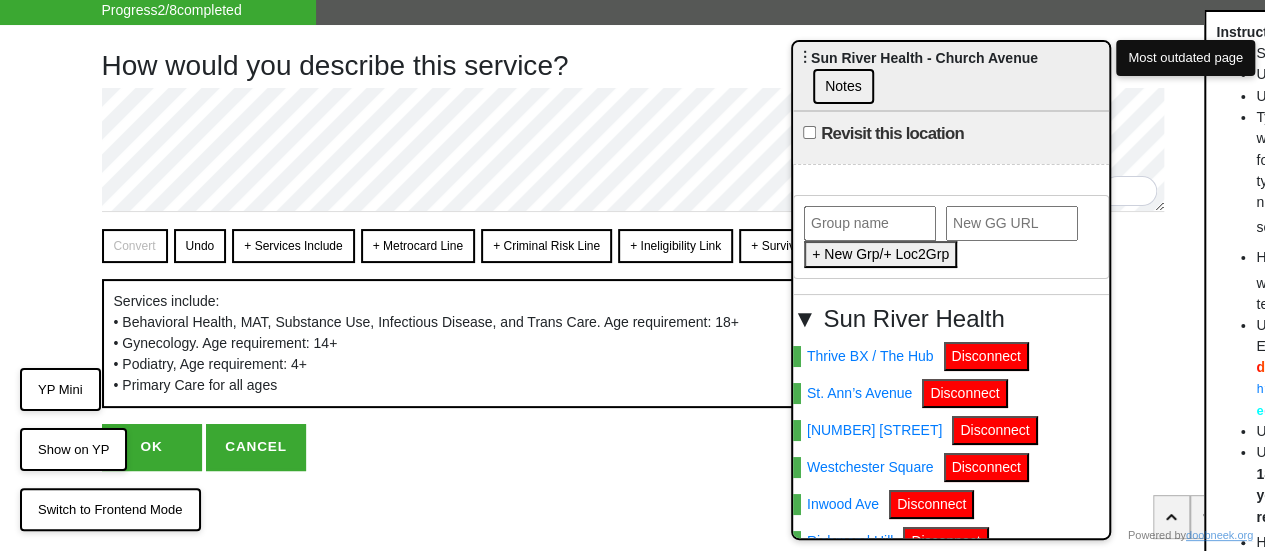 click on "OK" at bounding box center [152, 447] 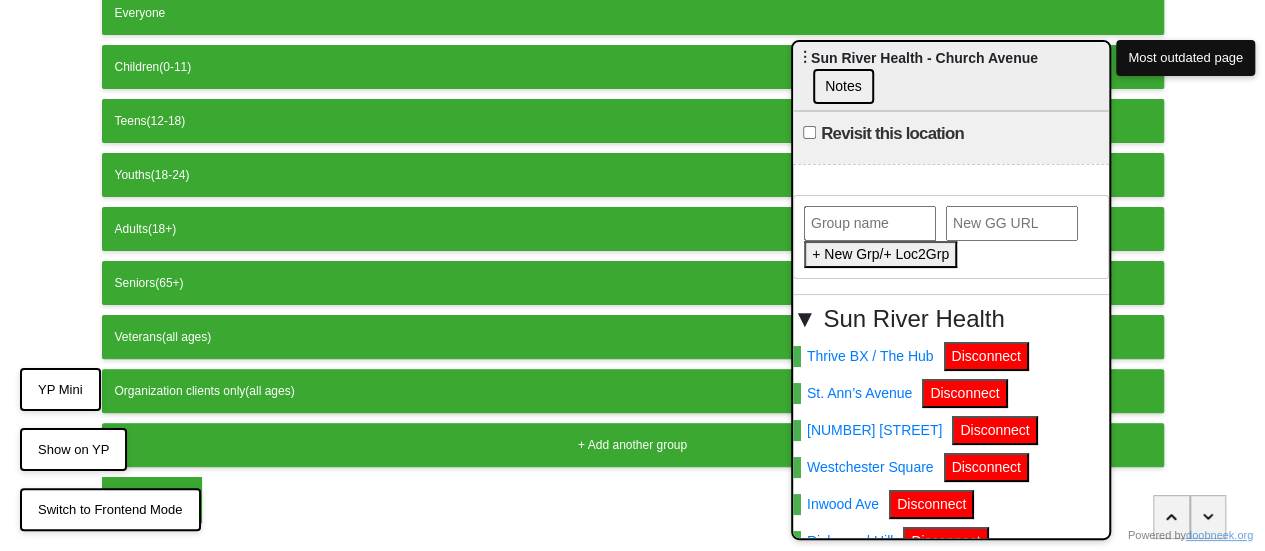 scroll, scrollTop: 200, scrollLeft: 0, axis: vertical 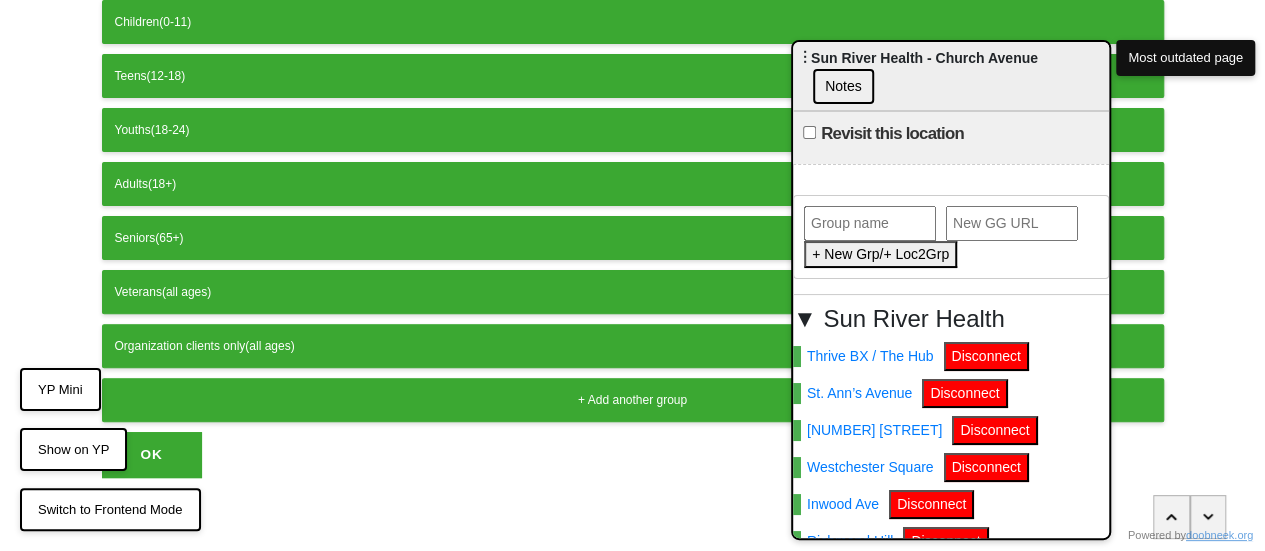 click on "OK" at bounding box center (152, 455) 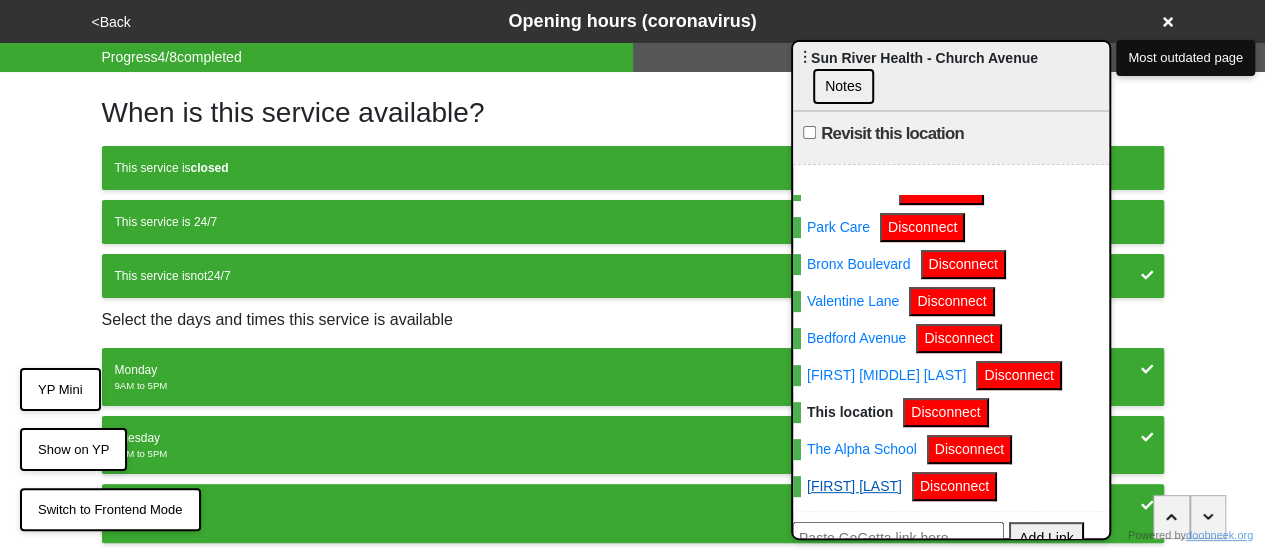 scroll, scrollTop: 432, scrollLeft: 0, axis: vertical 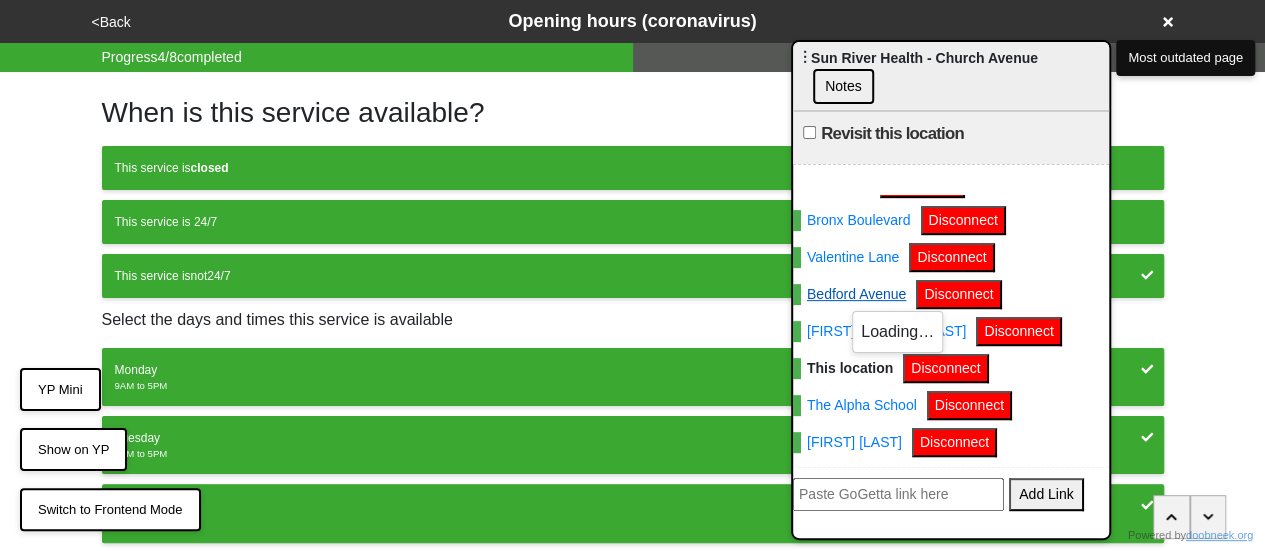 click on "Bedford Avenue" at bounding box center [849, 294] 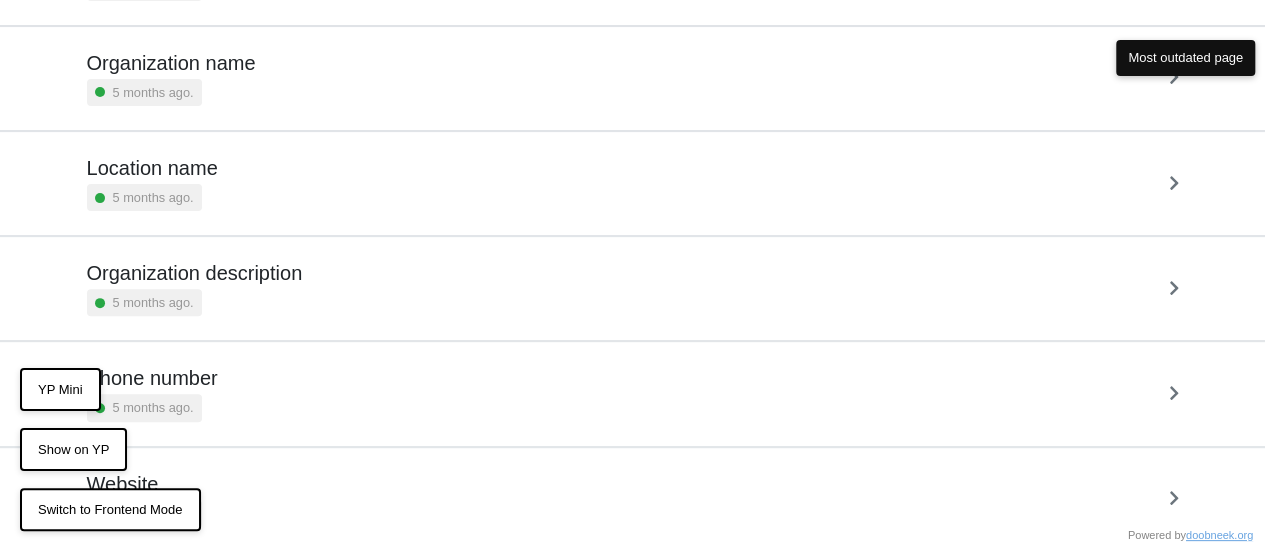 scroll, scrollTop: 275, scrollLeft: 0, axis: vertical 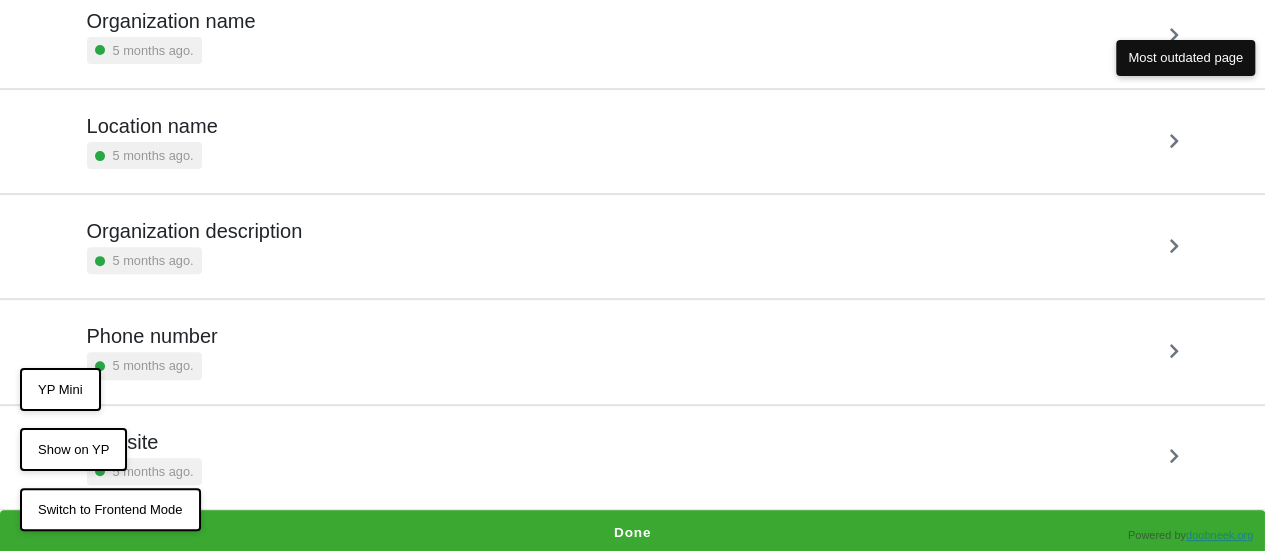 click on "Done" at bounding box center (632, 533) 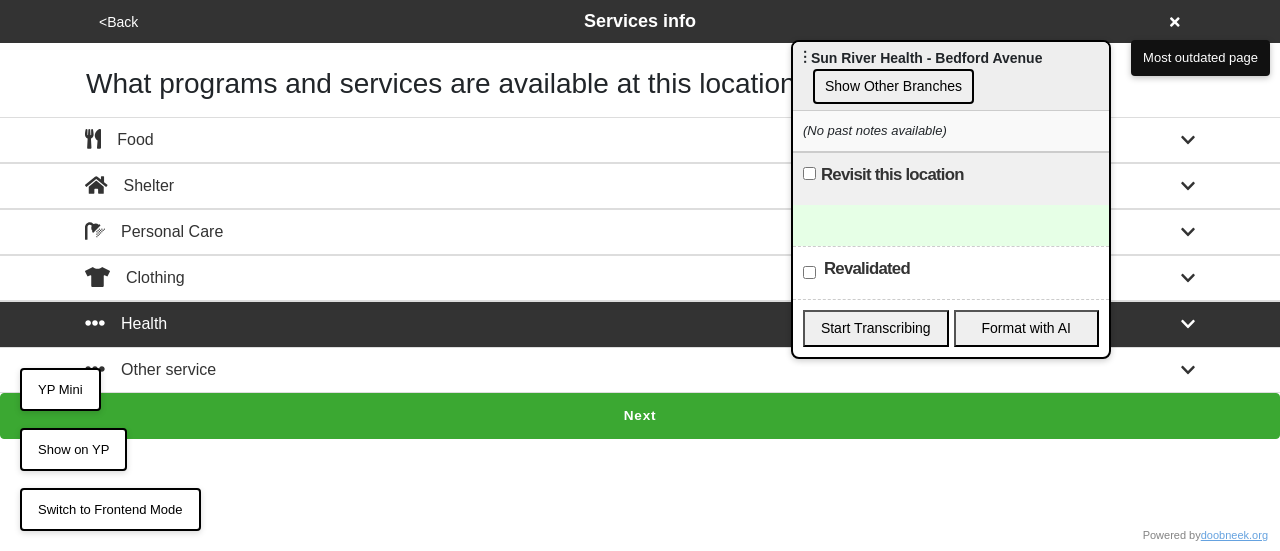click on "Next" at bounding box center [640, 416] 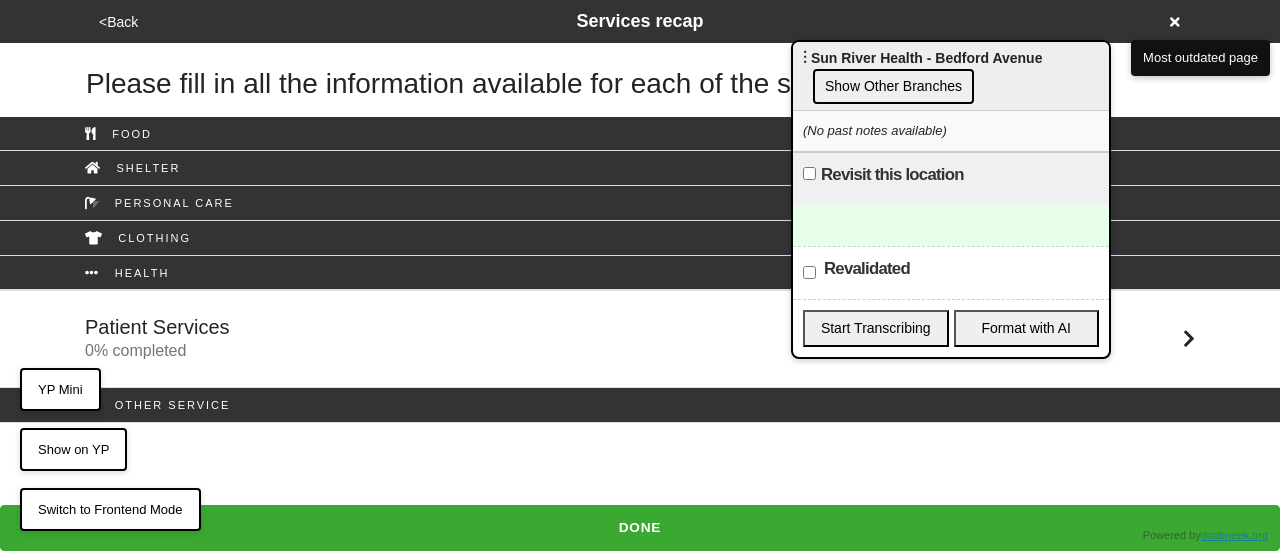 click on "Patient Services 0 % completed" at bounding box center [640, 339] 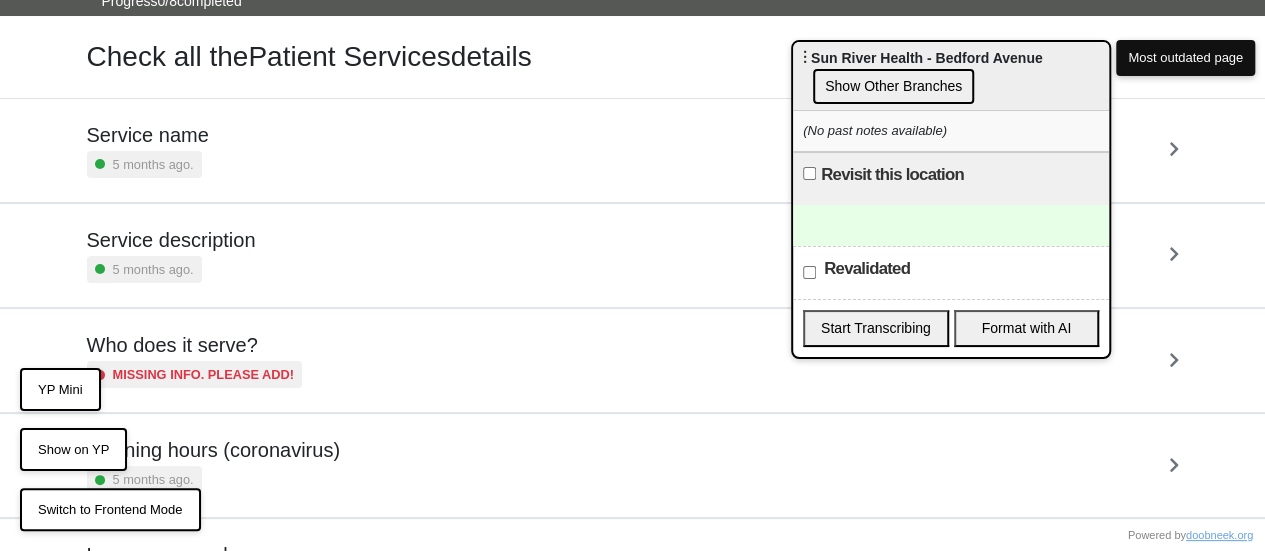 scroll, scrollTop: 100, scrollLeft: 0, axis: vertical 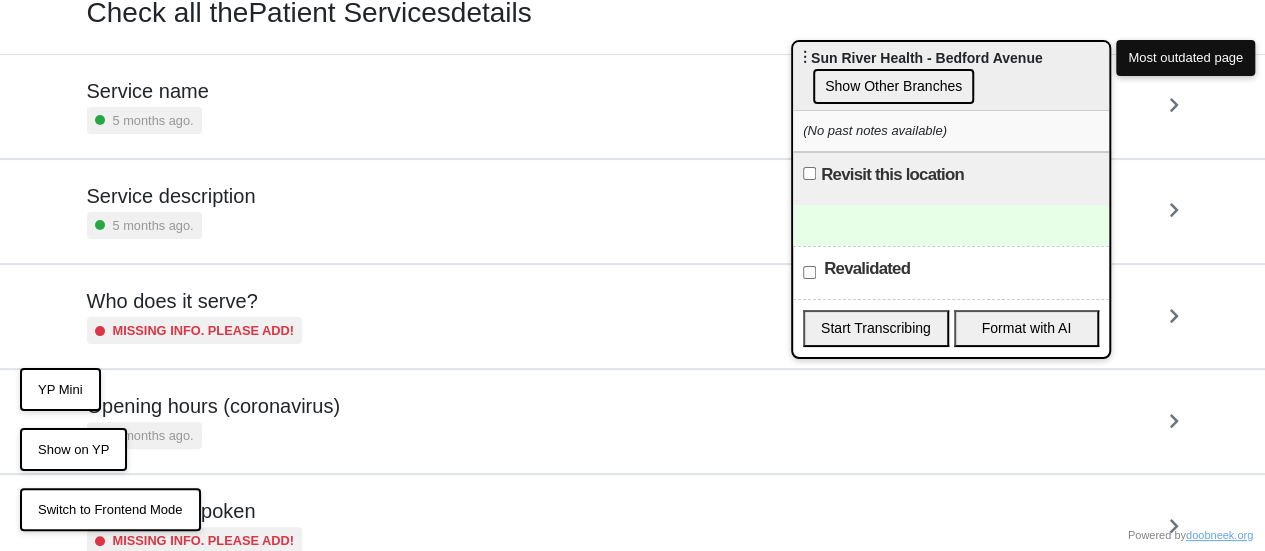 click on "5 months ago." at bounding box center [213, 435] 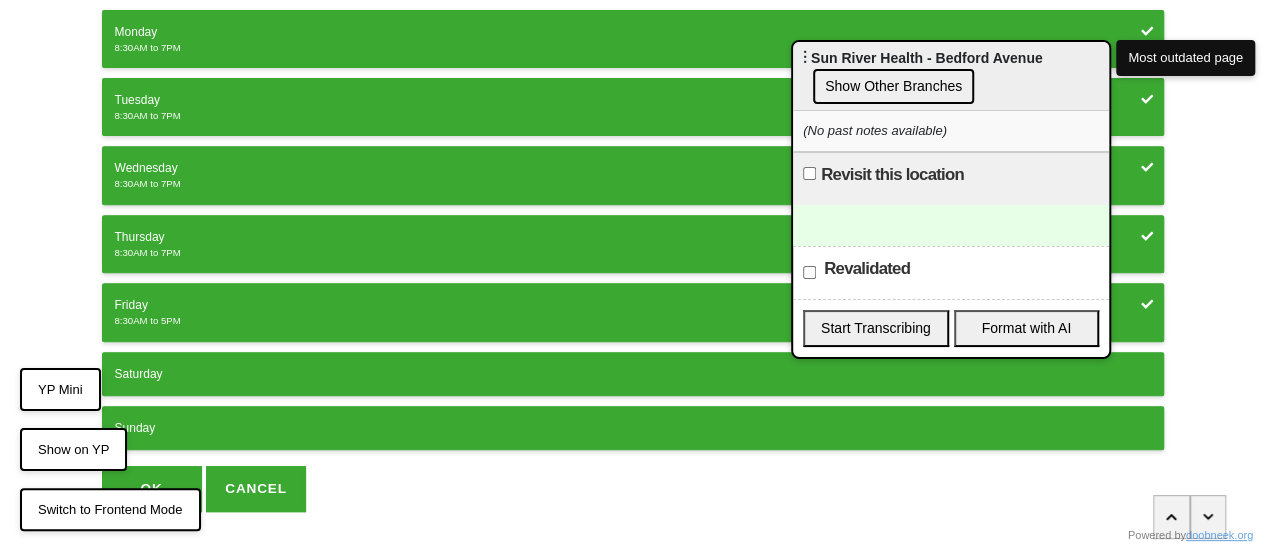 scroll, scrollTop: 371, scrollLeft: 0, axis: vertical 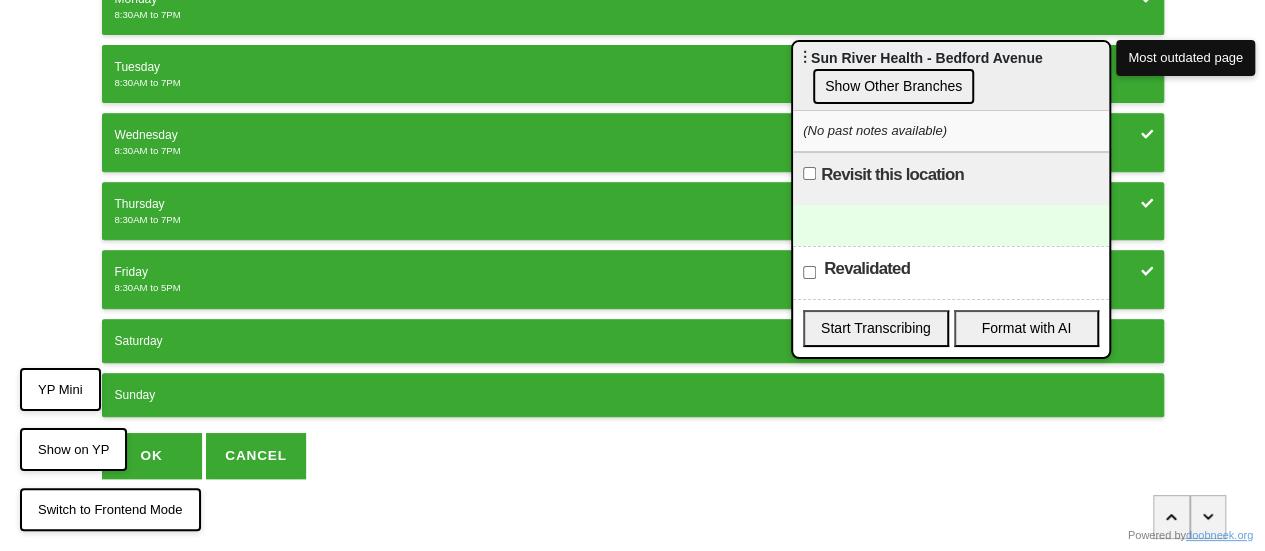 click on "OK" at bounding box center [152, 456] 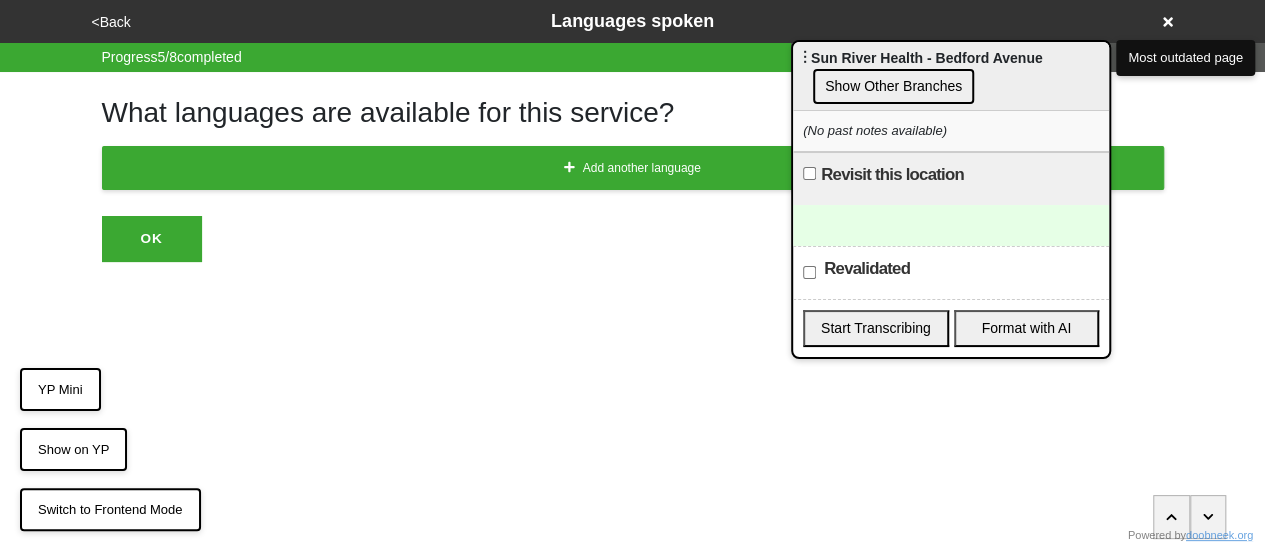 scroll, scrollTop: 0, scrollLeft: 0, axis: both 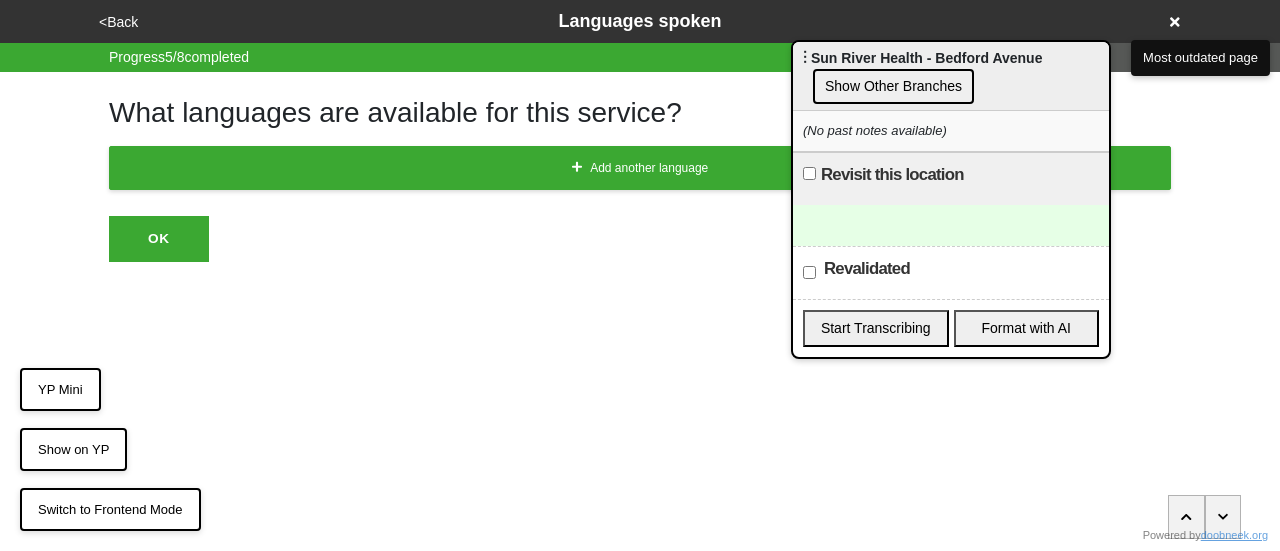 click on "<Back" at bounding box center (118, 22) 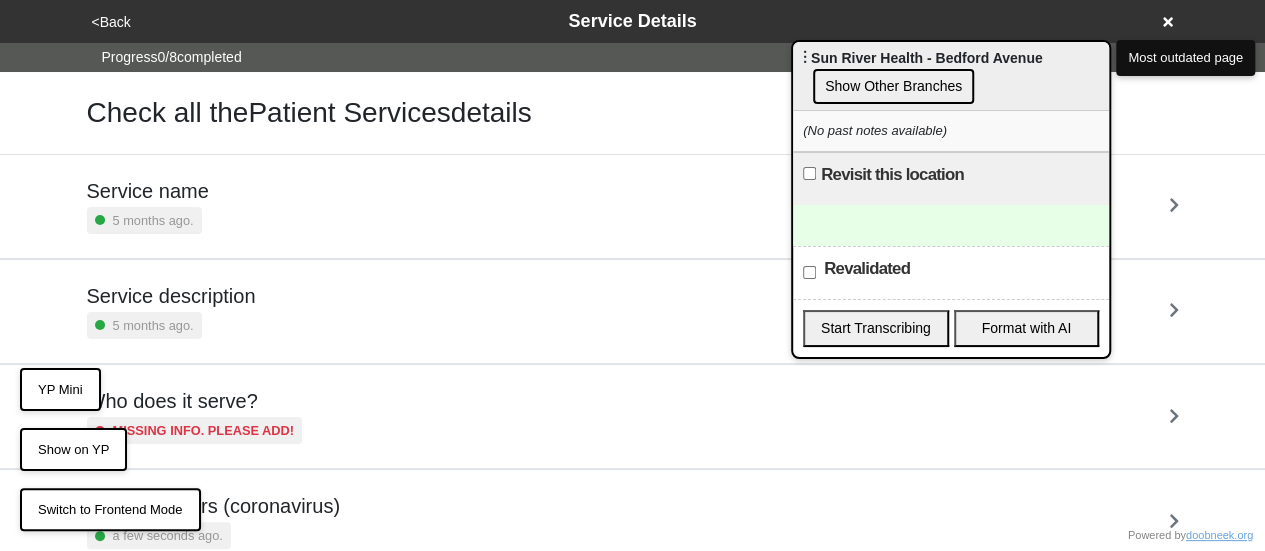 click on "Service description" at bounding box center [171, 296] 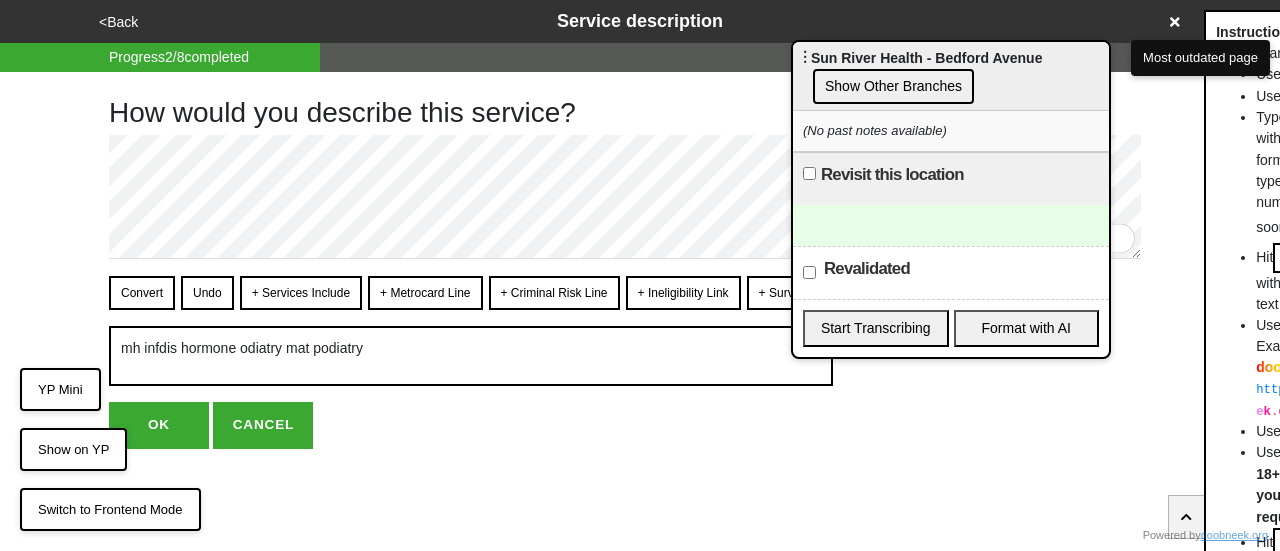 click on "+ Services Include" at bounding box center [301, 293] 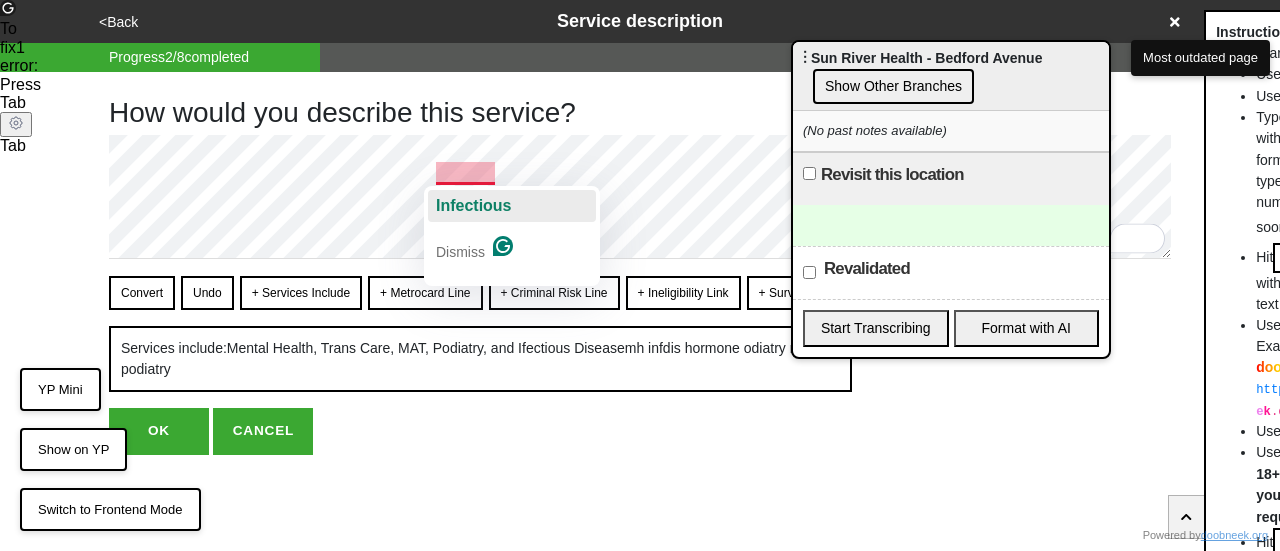 click on "Infectious" 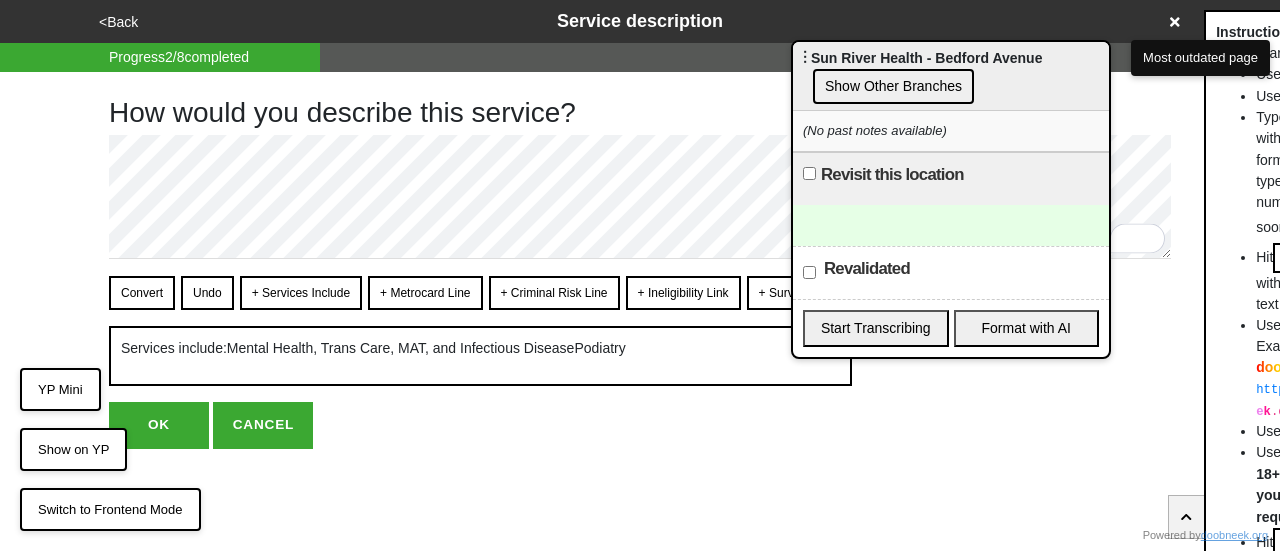 click on "Convert" at bounding box center (142, 293) 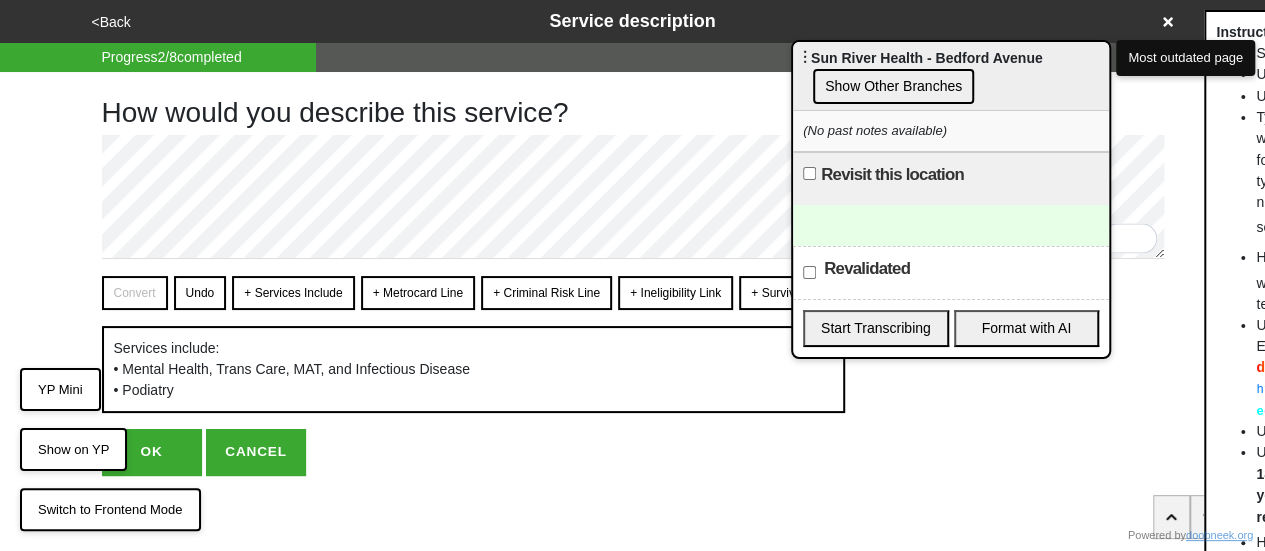 scroll, scrollTop: 2, scrollLeft: 0, axis: vertical 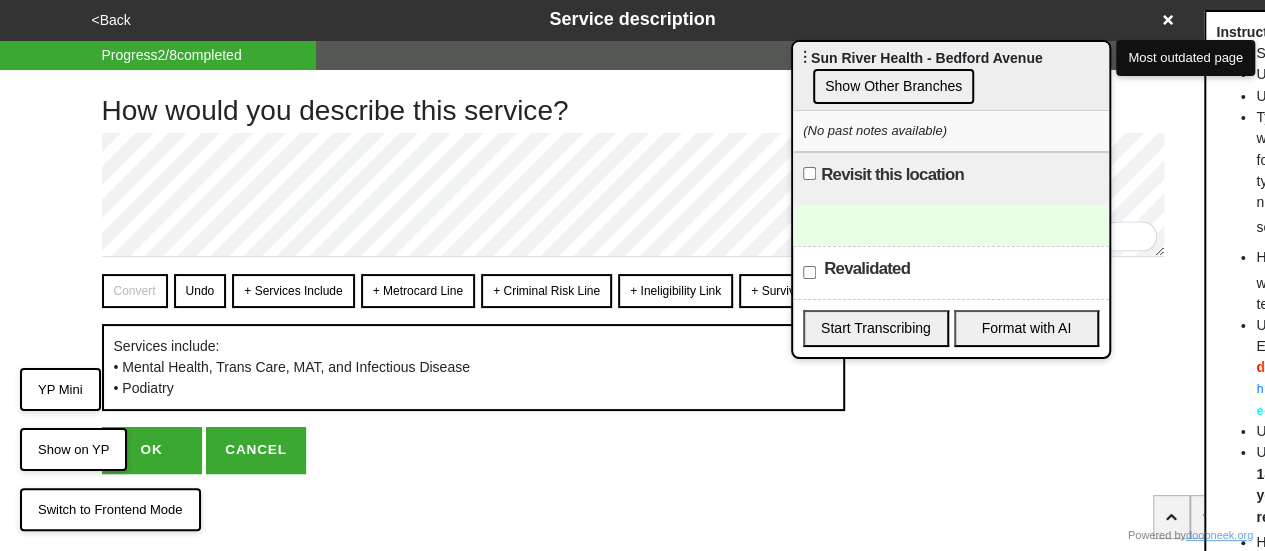click on "OK" at bounding box center (152, 450) 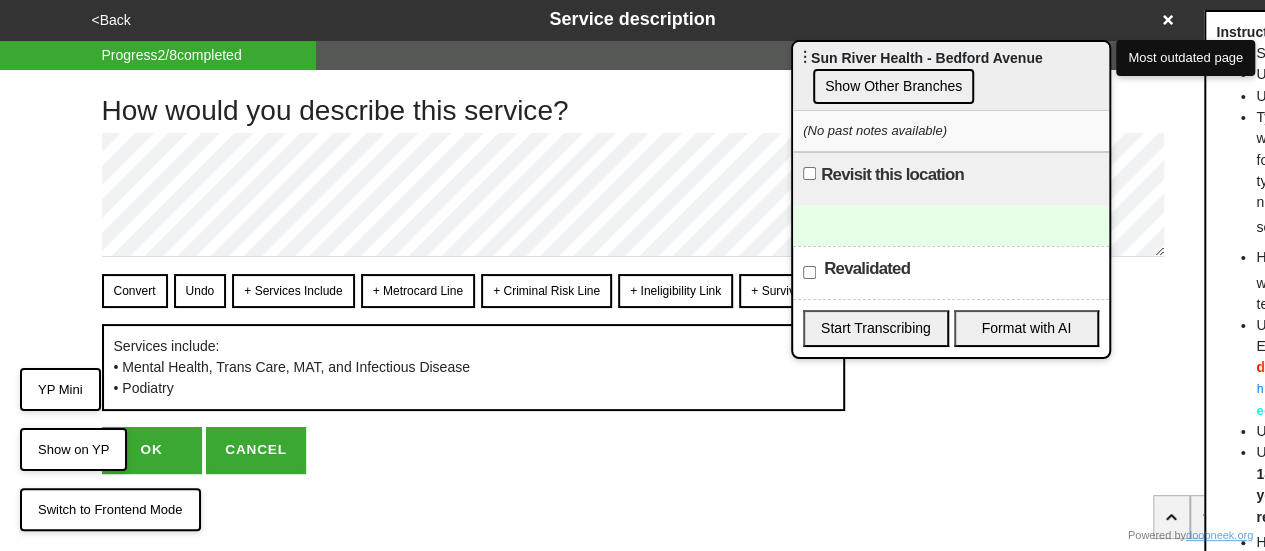 scroll, scrollTop: 0, scrollLeft: 0, axis: both 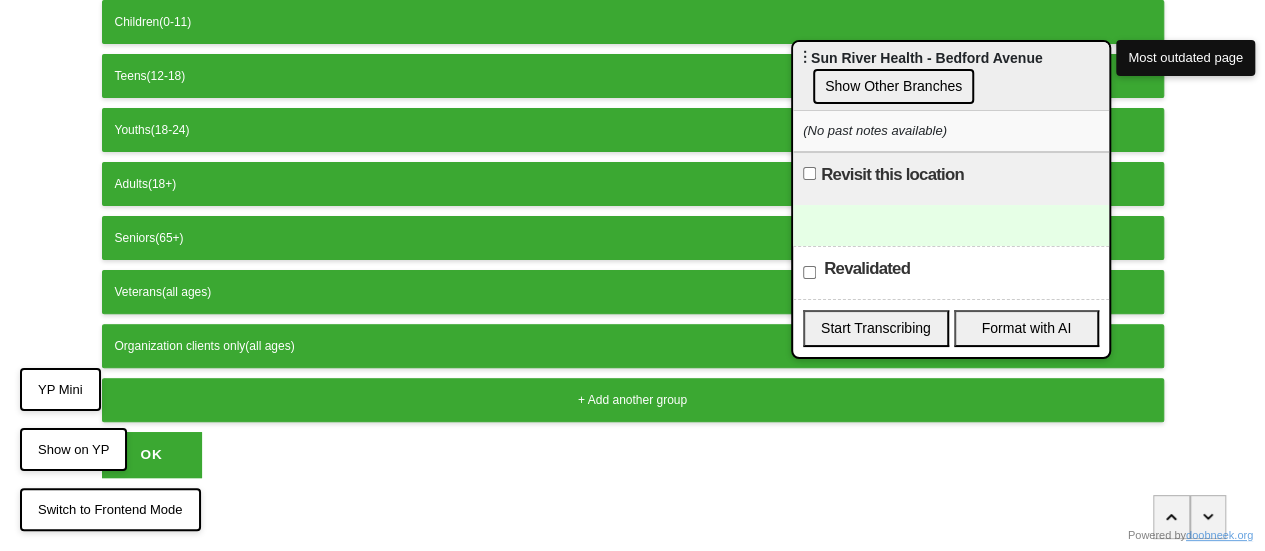 click on "OK" at bounding box center [152, 455] 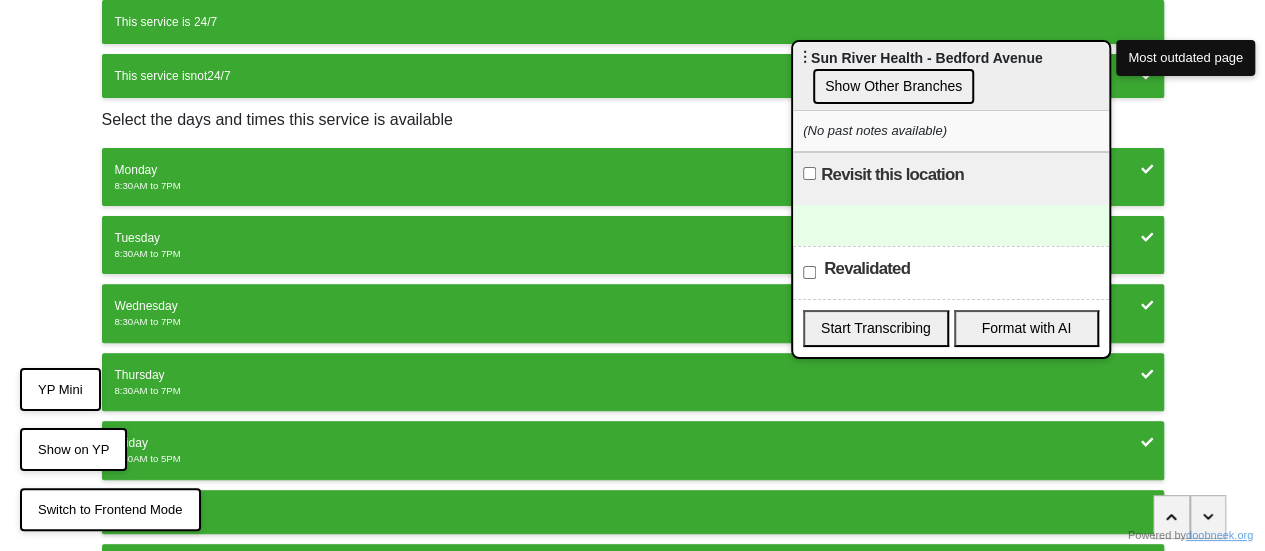 scroll, scrollTop: 0, scrollLeft: 0, axis: both 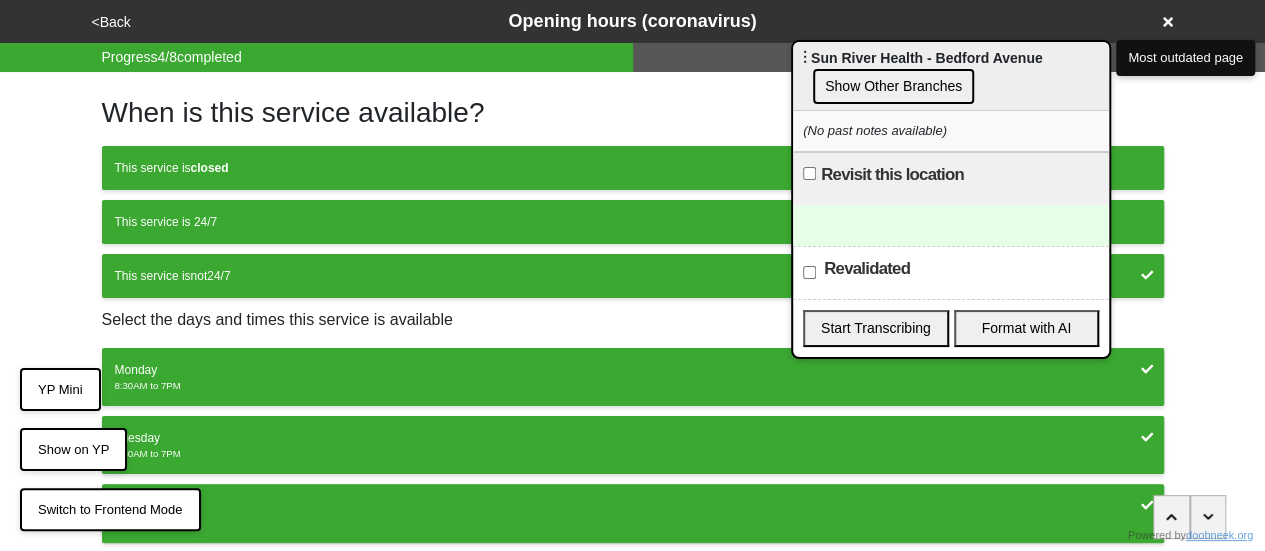 click on "<Back" at bounding box center [111, 22] 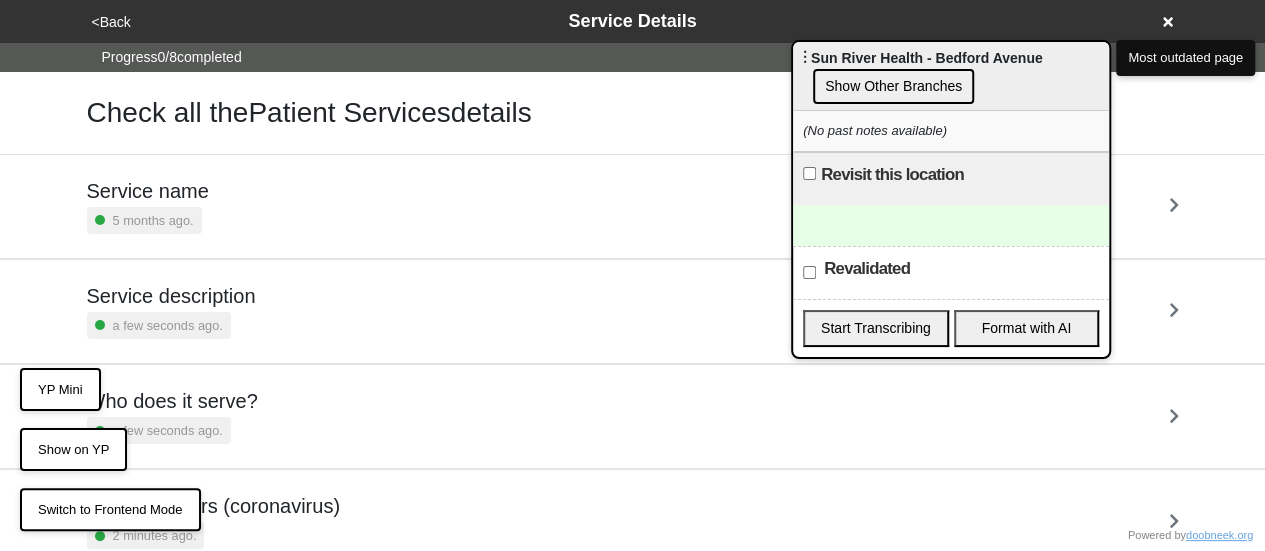click on "Service description" at bounding box center [171, 296] 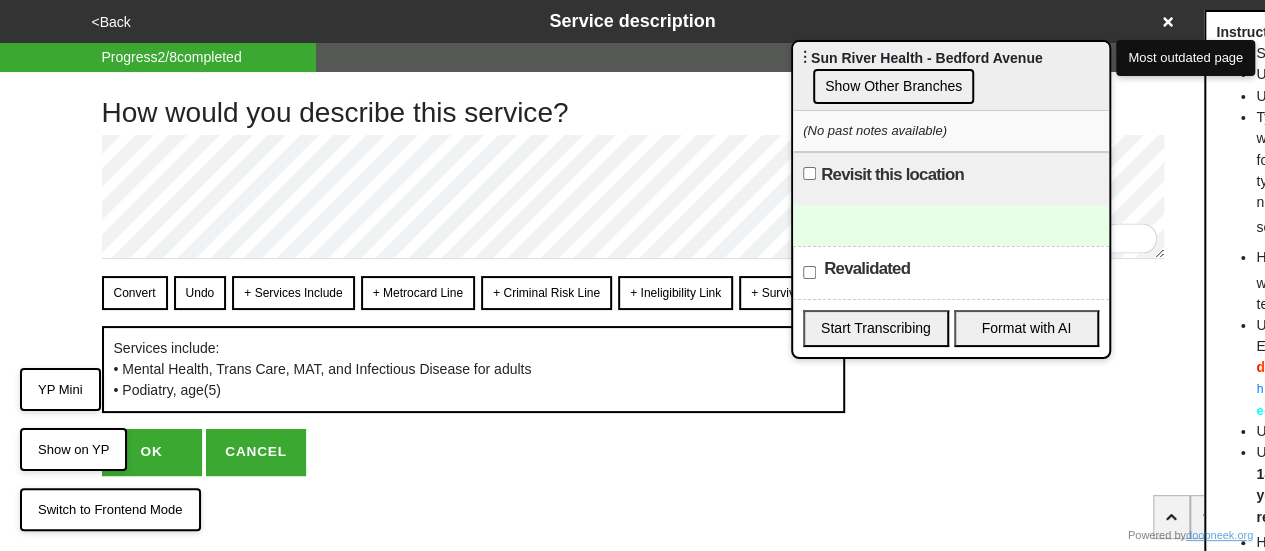 click on "Convert" at bounding box center [135, 293] 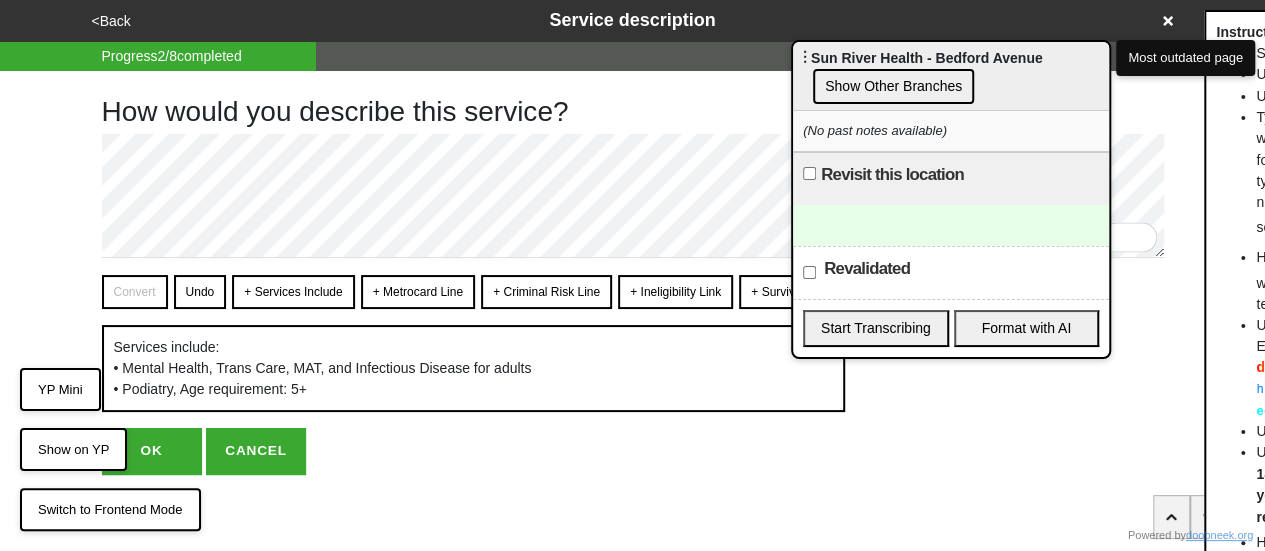 scroll, scrollTop: 2, scrollLeft: 0, axis: vertical 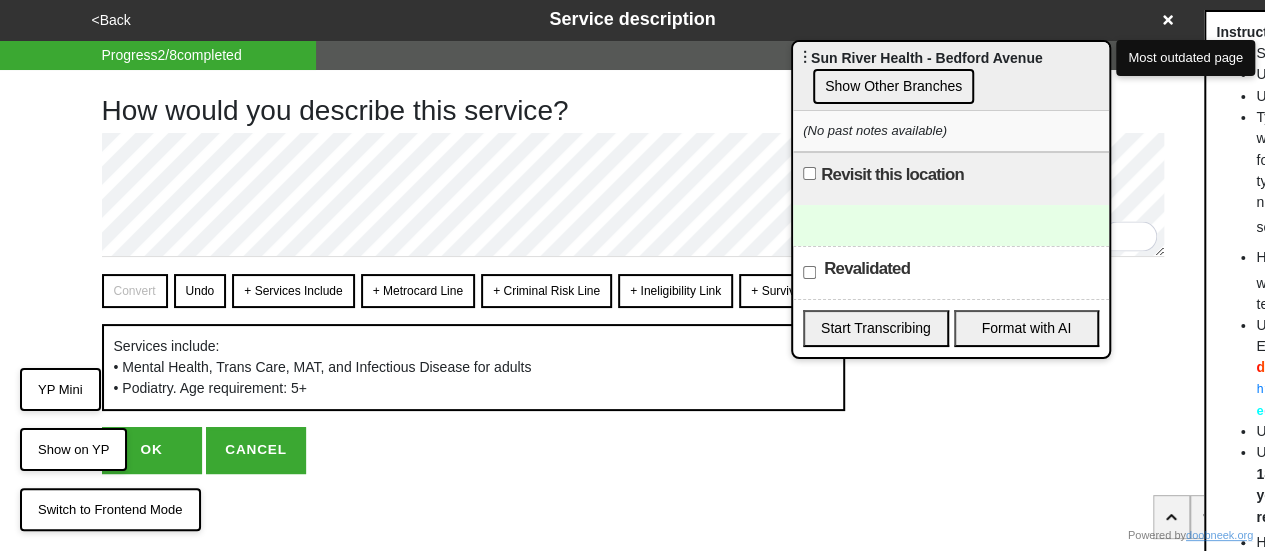 click on "OK" at bounding box center (152, 450) 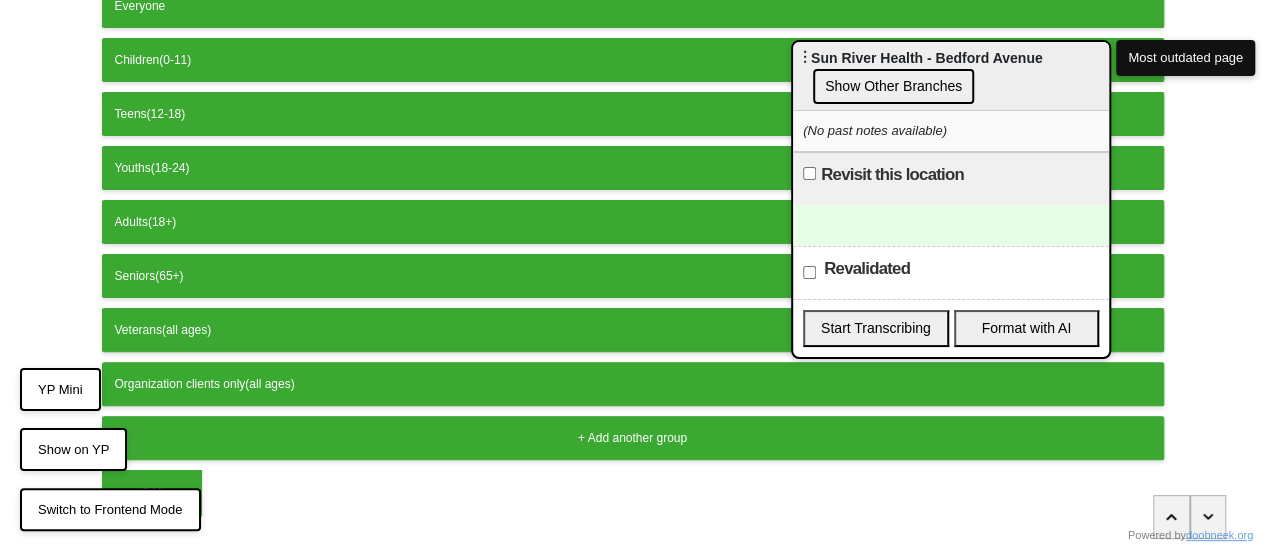 scroll, scrollTop: 200, scrollLeft: 0, axis: vertical 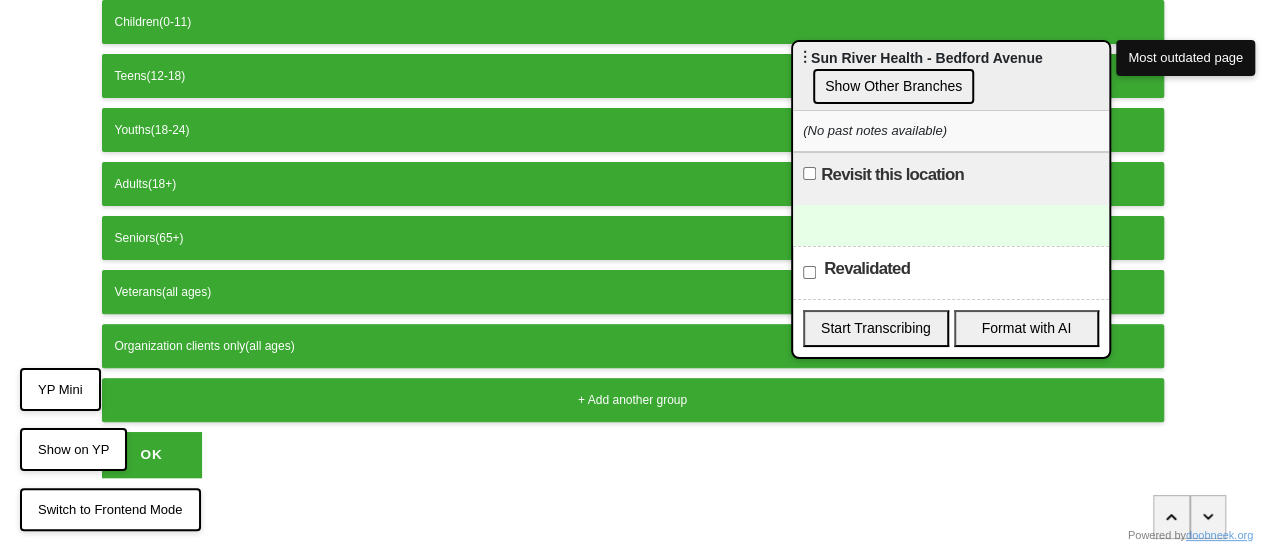 click on "OK" at bounding box center [152, 455] 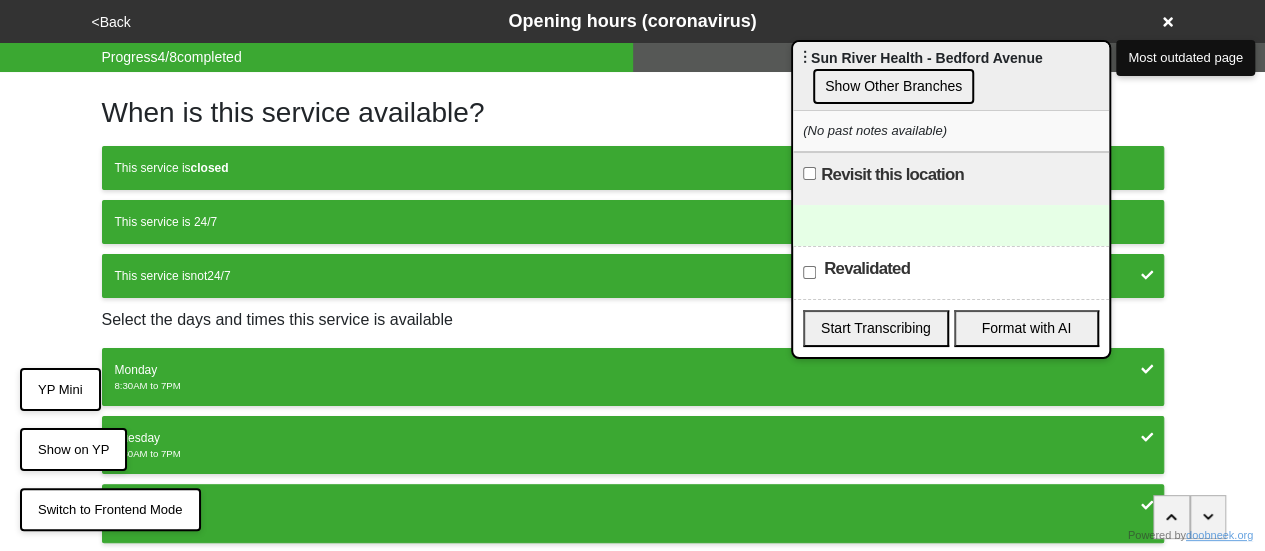 click on "<Back" at bounding box center (111, 22) 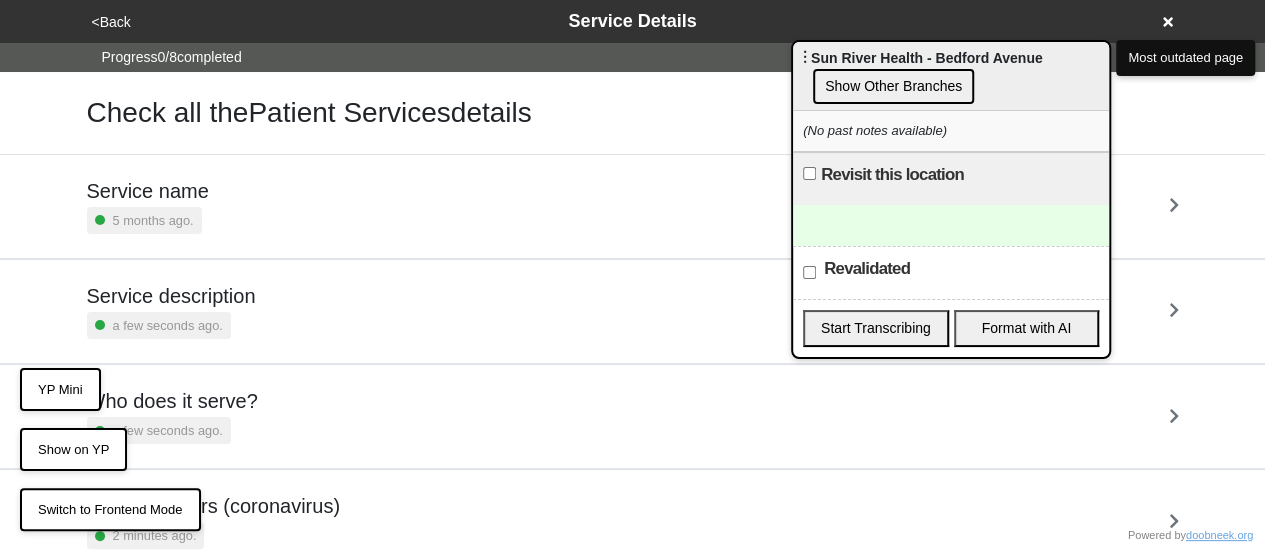 click on "Service description" at bounding box center [171, 296] 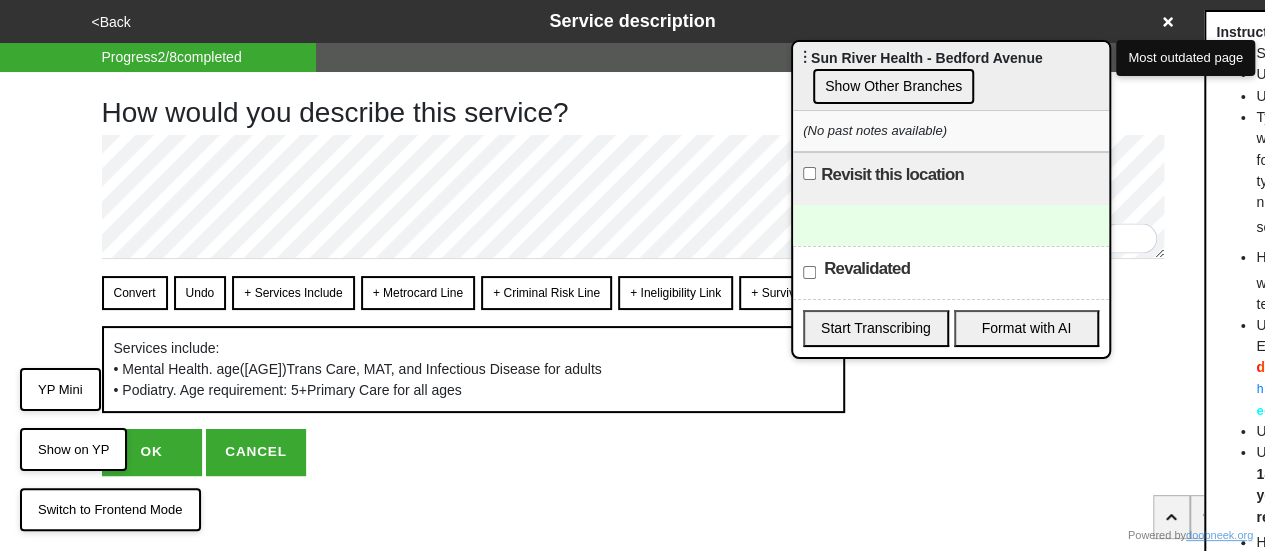 click on "Convert" at bounding box center [135, 293] 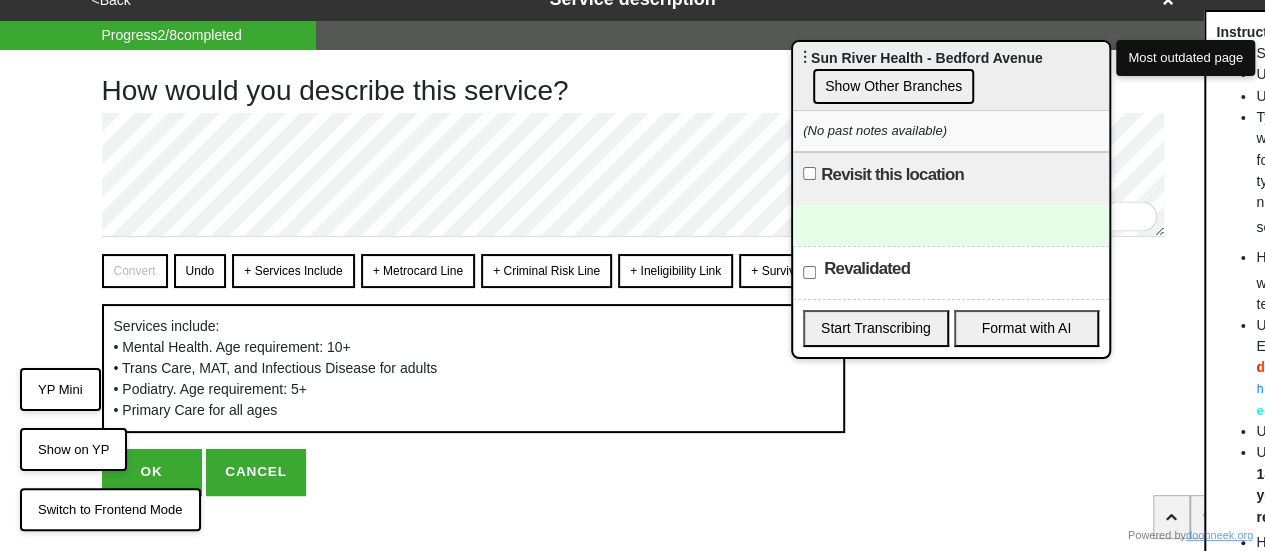 scroll, scrollTop: 44, scrollLeft: 0, axis: vertical 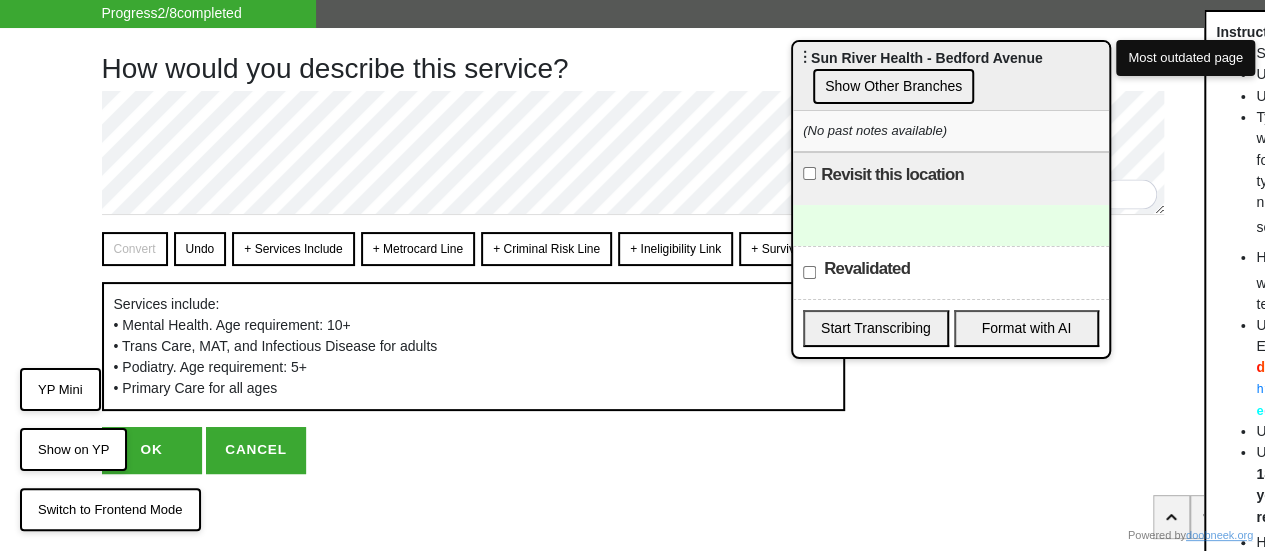 click on "OK" at bounding box center (152, 450) 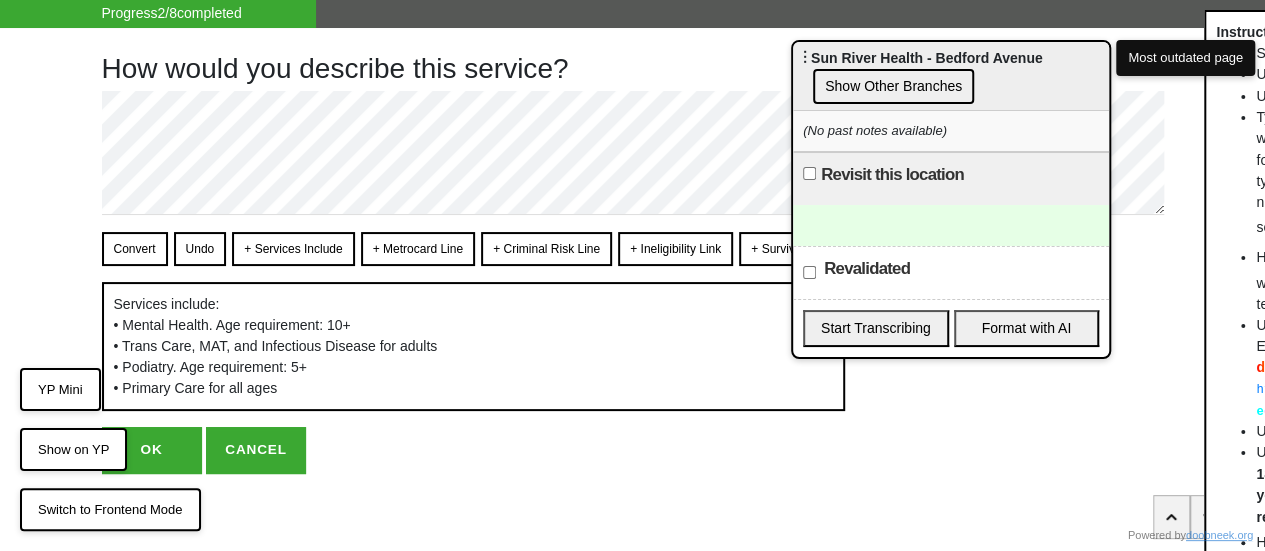 scroll, scrollTop: 0, scrollLeft: 0, axis: both 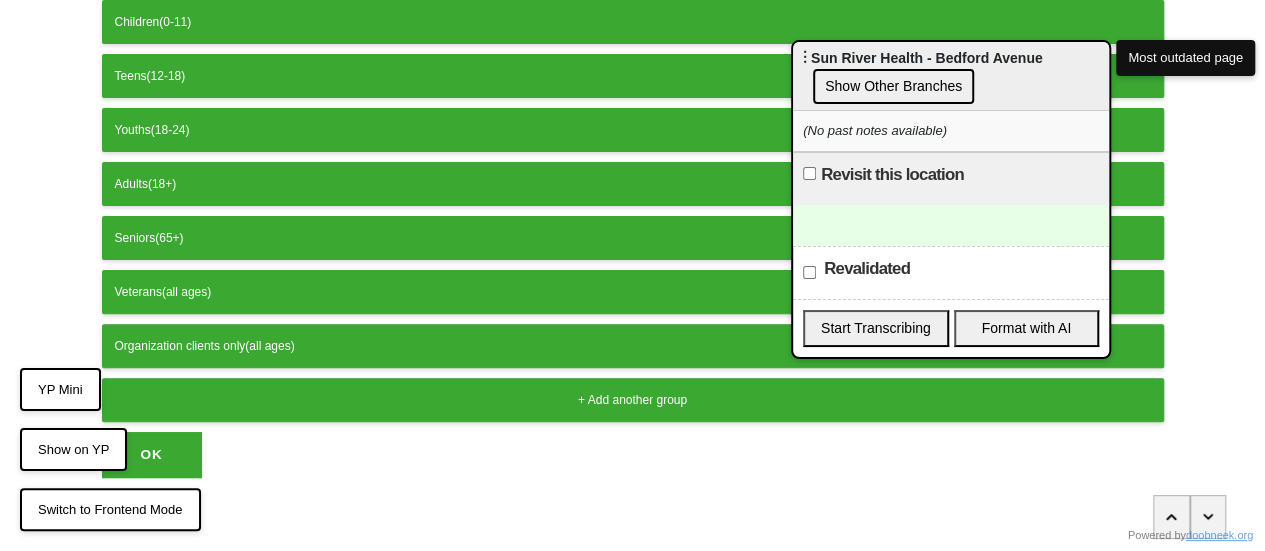 click on "OK" at bounding box center (152, 455) 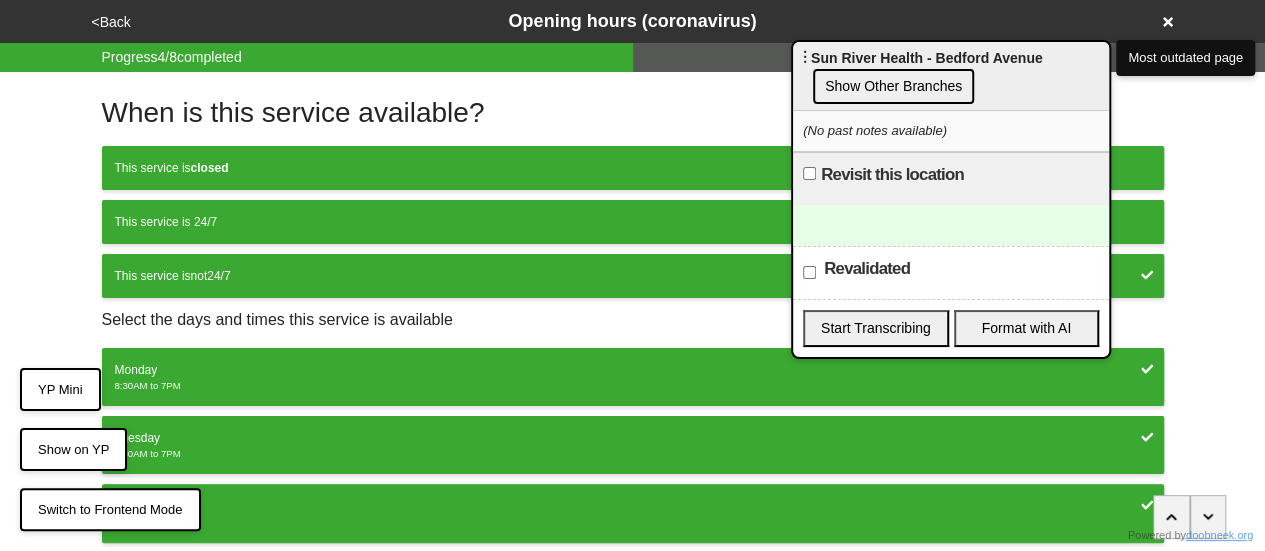 click on "Show Other Branches" at bounding box center [893, 86] 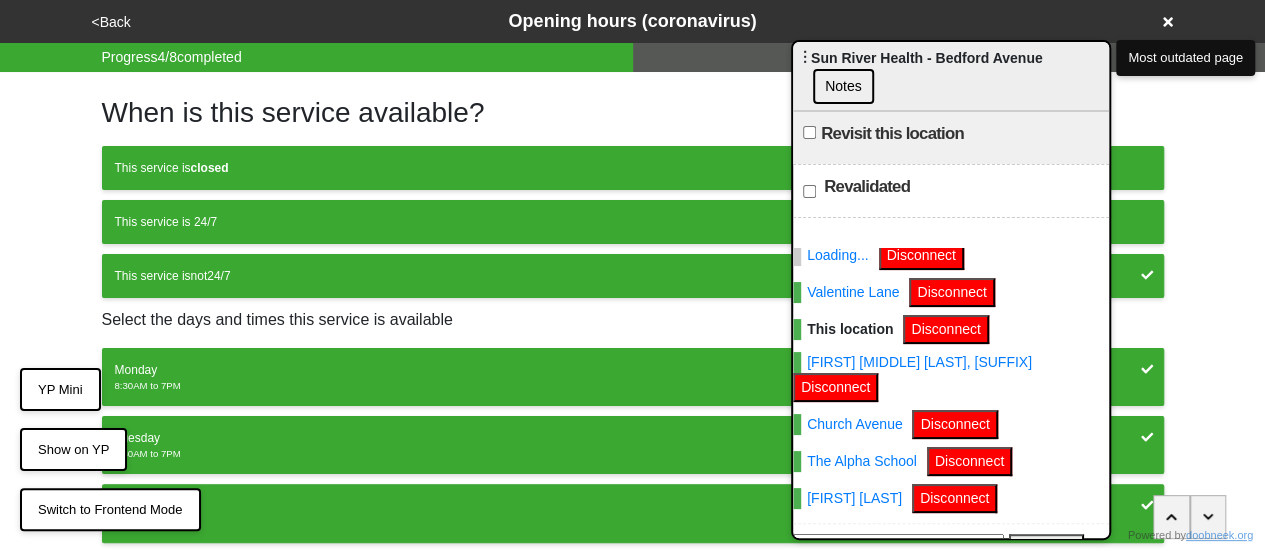 scroll, scrollTop: 485, scrollLeft: 0, axis: vertical 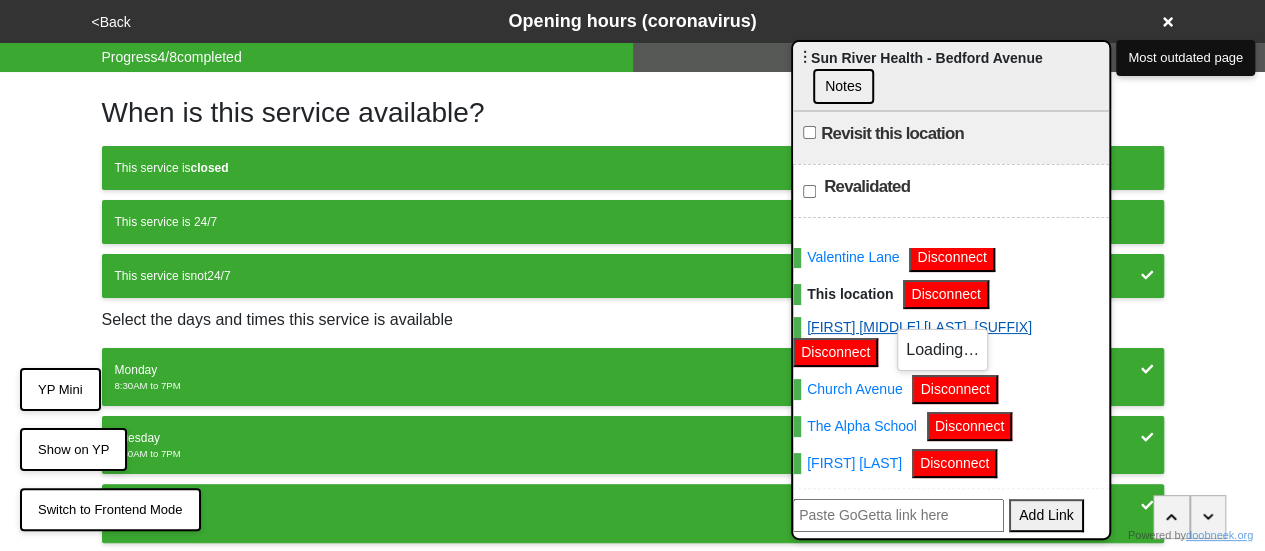 click on "[FIRST] [MIDDLE] [LAST], [SUFFIX]" at bounding box center (912, 327) 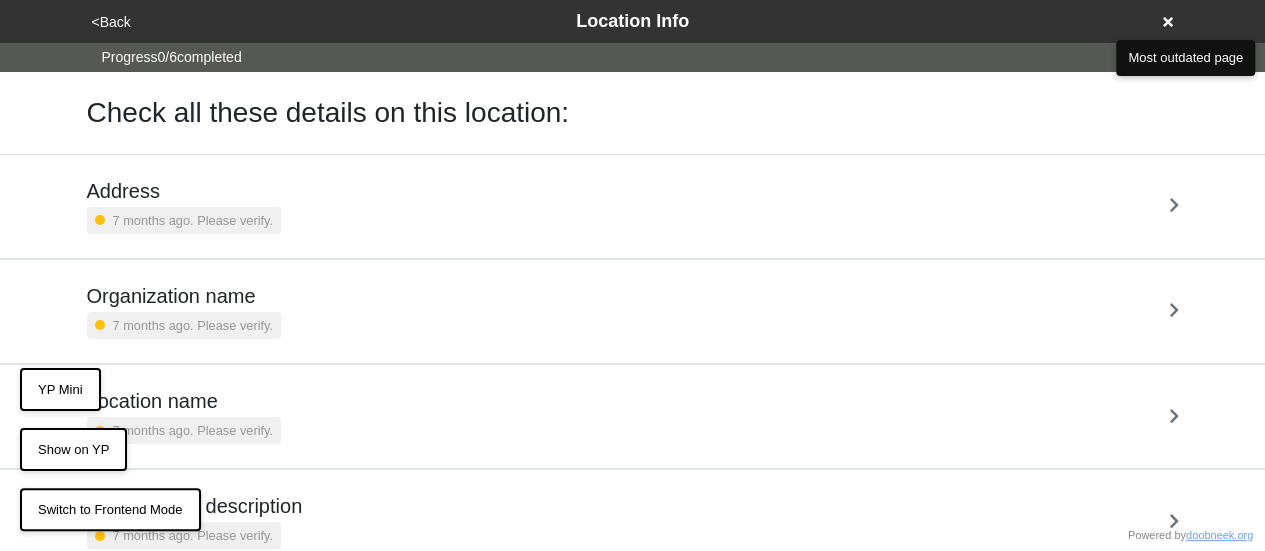 scroll, scrollTop: 275, scrollLeft: 0, axis: vertical 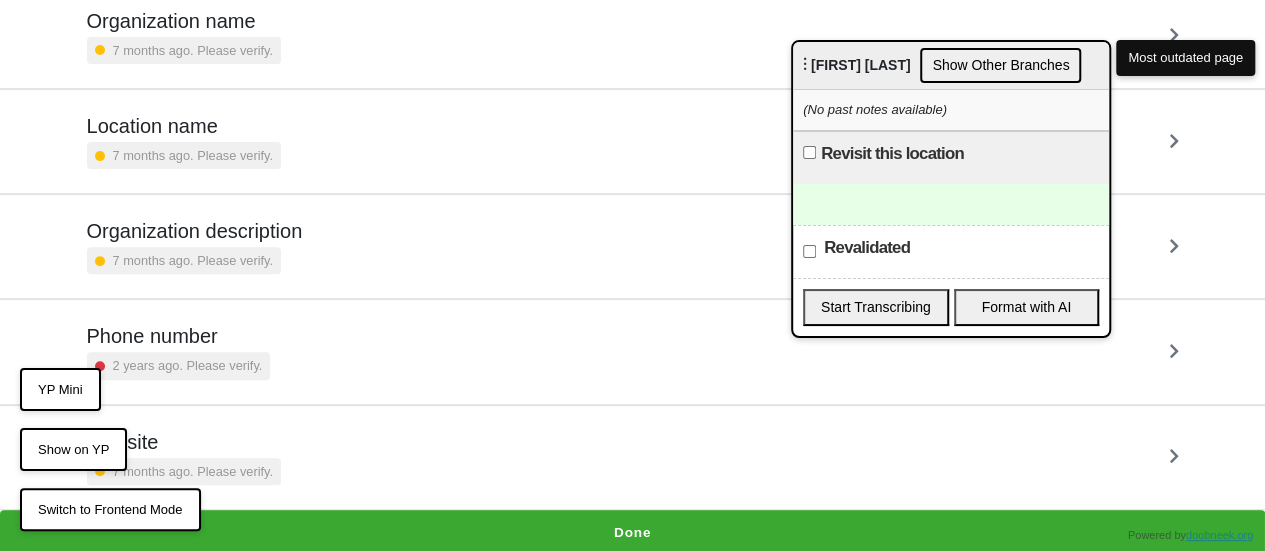 click on "Done" at bounding box center (632, 533) 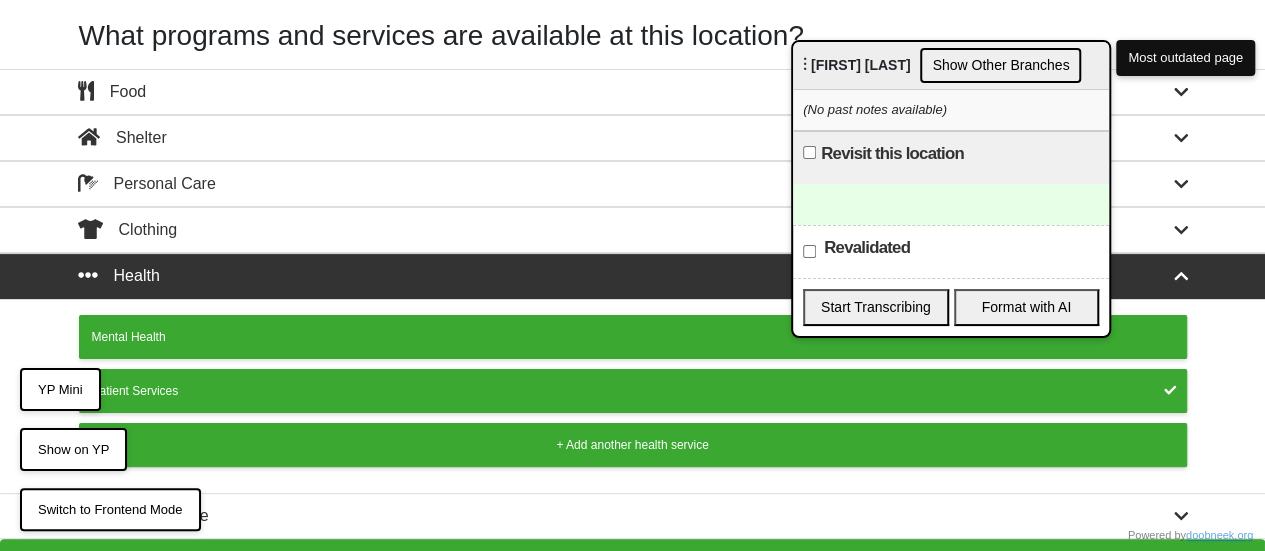 scroll, scrollTop: 75, scrollLeft: 0, axis: vertical 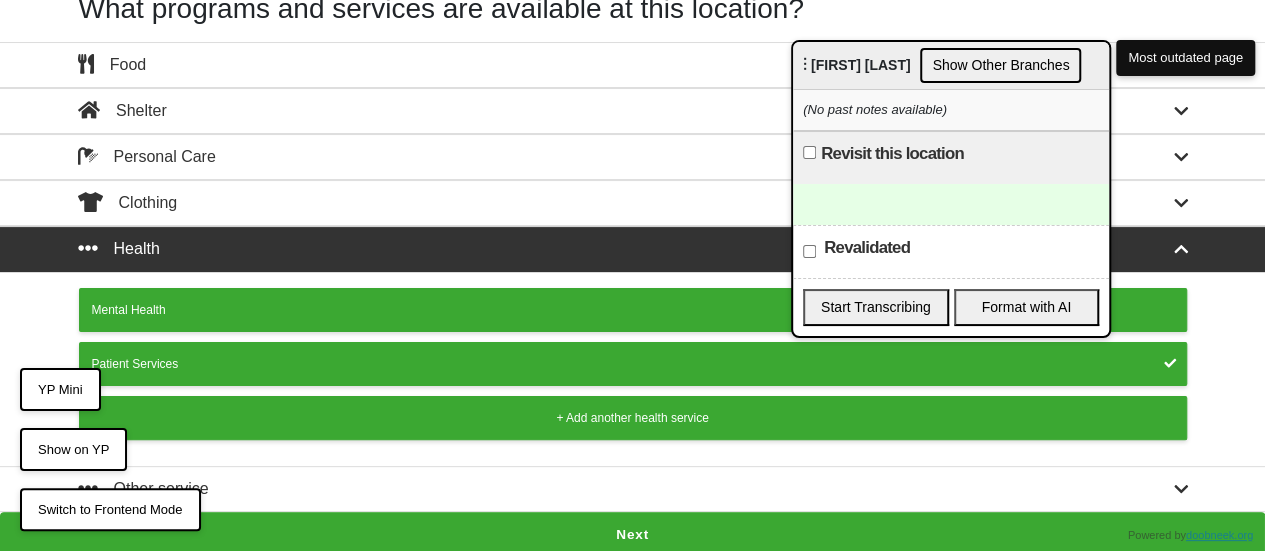 click on "Next" at bounding box center (632, 535) 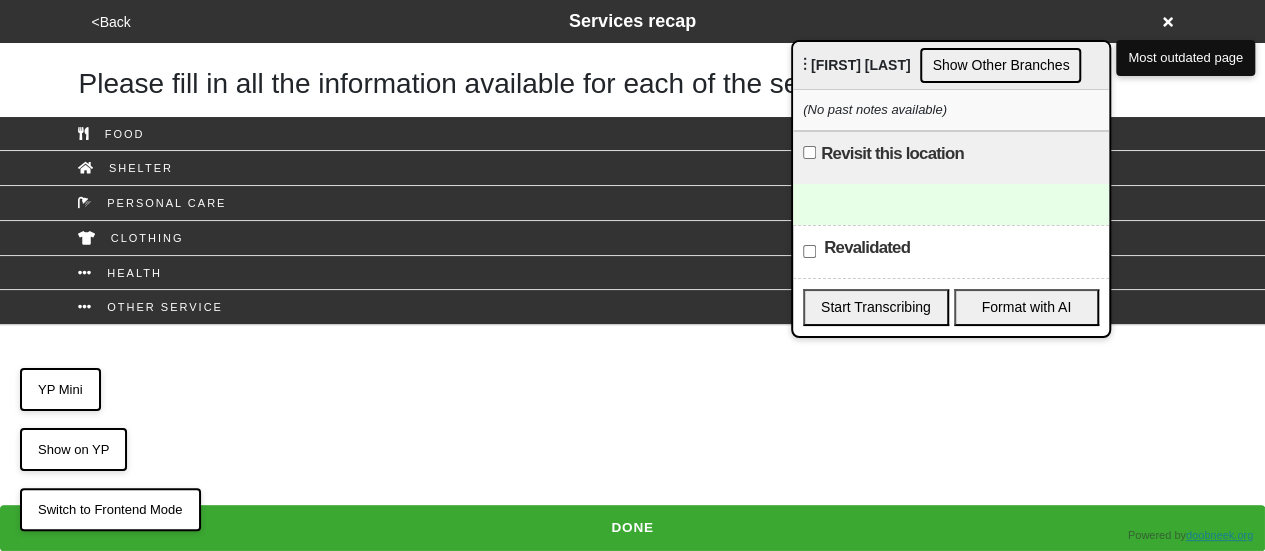 scroll, scrollTop: 0, scrollLeft: 0, axis: both 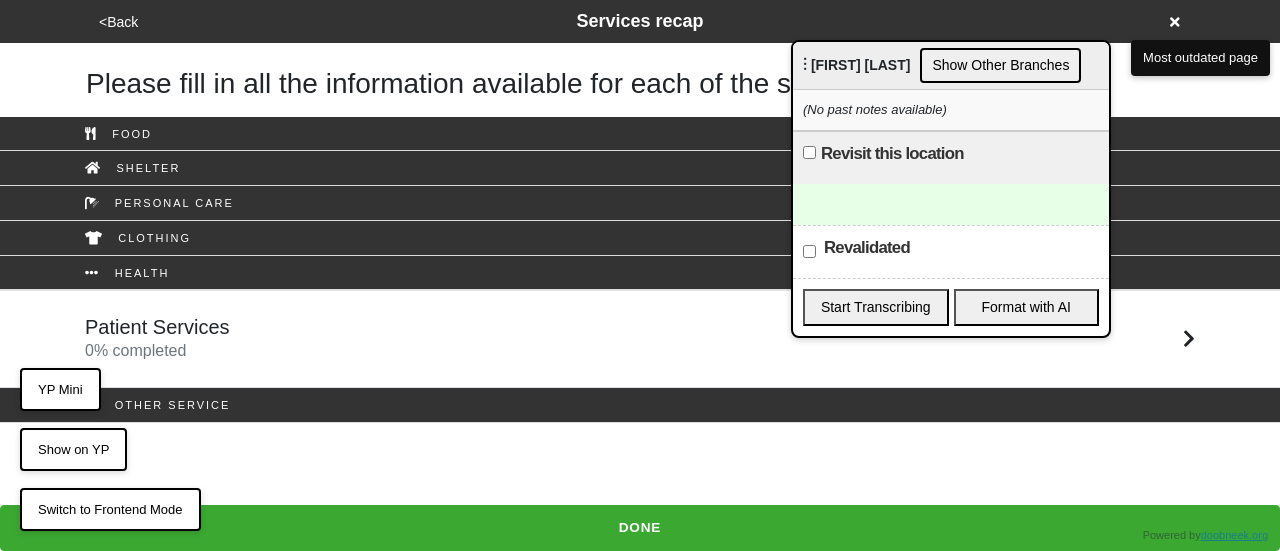click on "Patient Services 0 % completed" at bounding box center [640, 339] 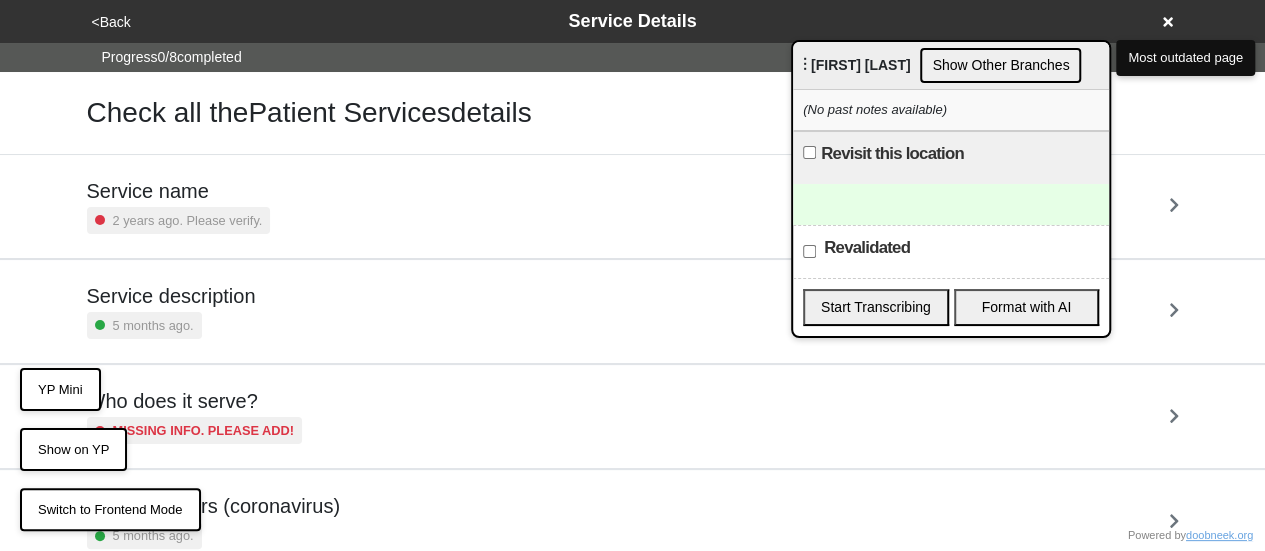 scroll, scrollTop: 200, scrollLeft: 0, axis: vertical 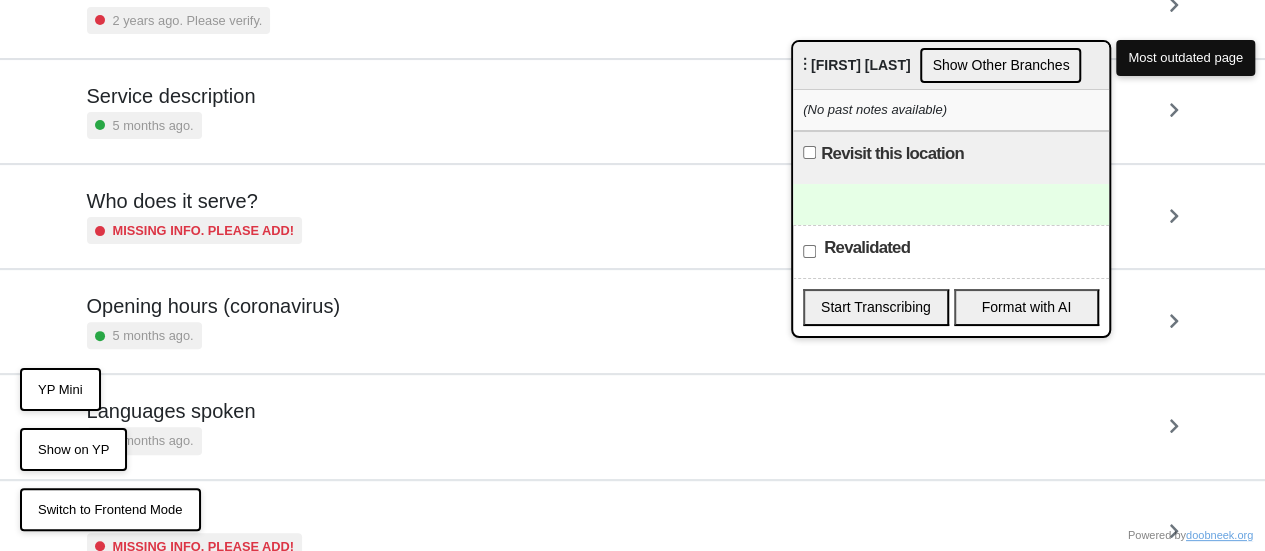 click on "5 months ago." at bounding box center (213, 335) 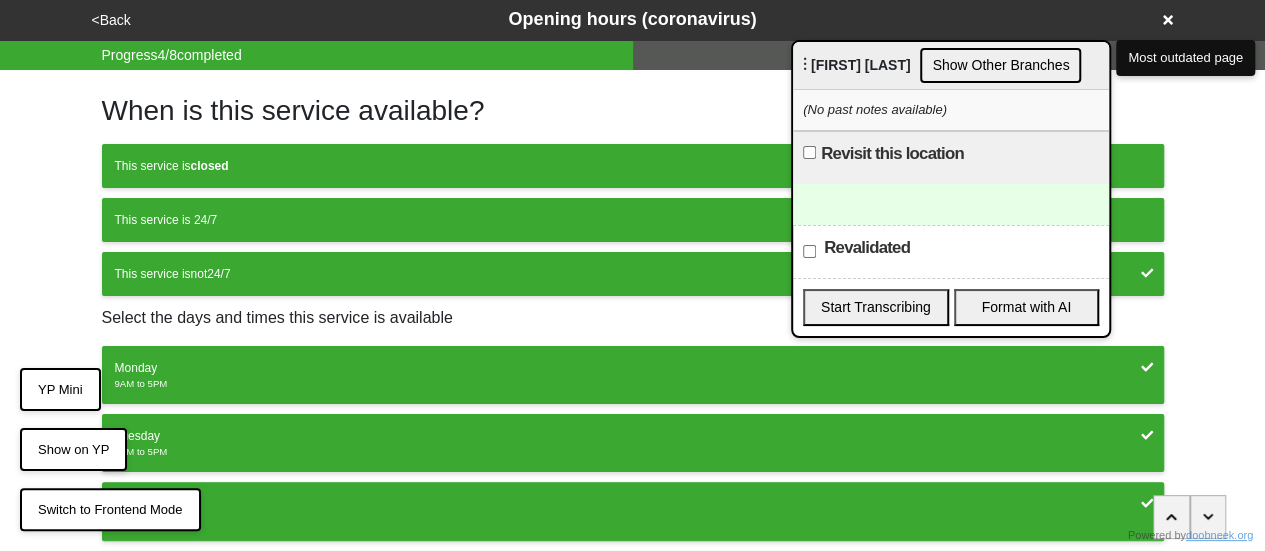 scroll, scrollTop: 0, scrollLeft: 0, axis: both 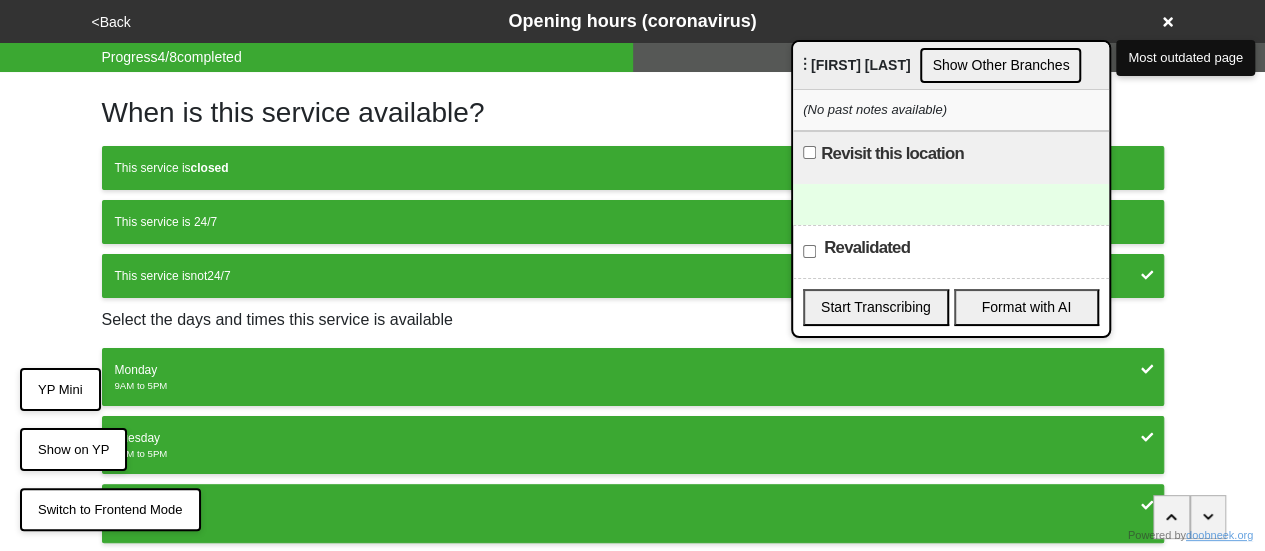 click on "<Back" at bounding box center (111, 22) 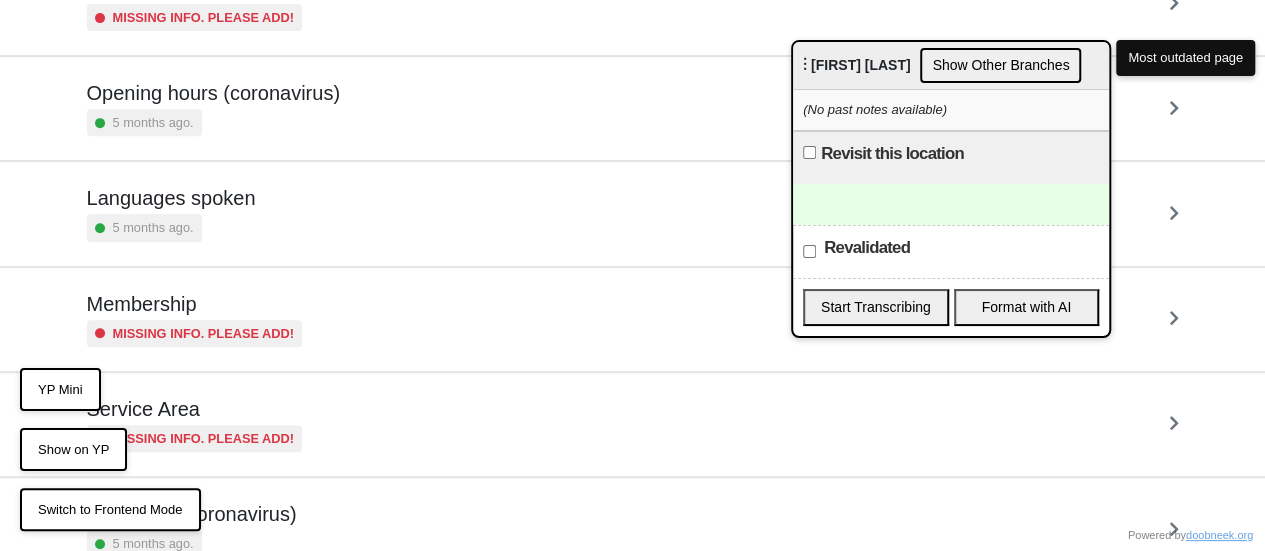 scroll, scrollTop: 484, scrollLeft: 0, axis: vertical 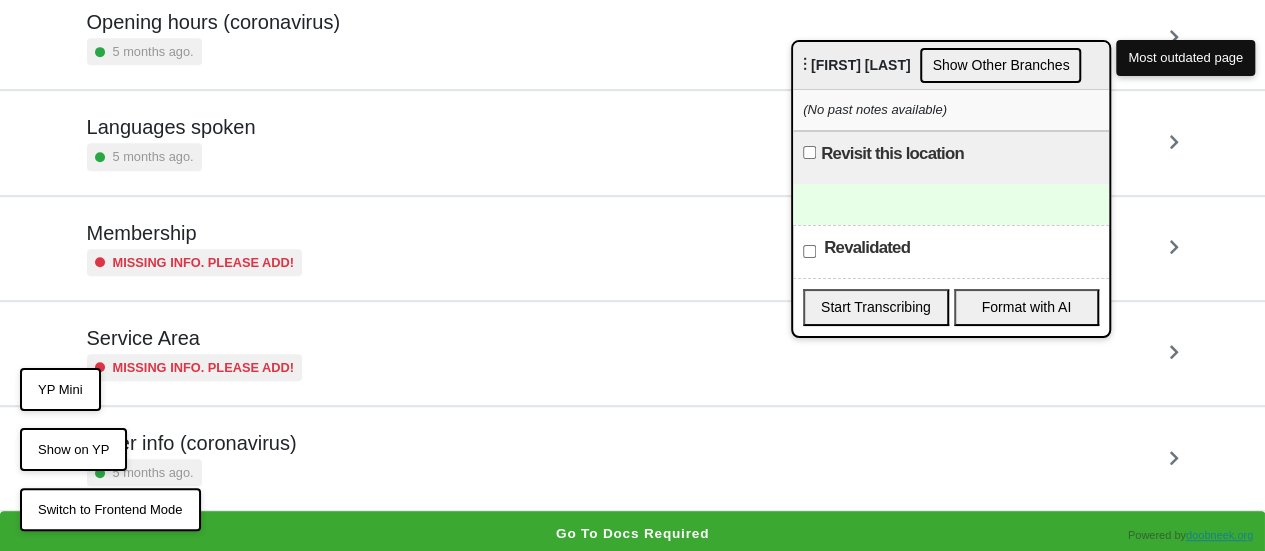click on "Other info (coronavirus) 5 months ago." at bounding box center (633, 458) 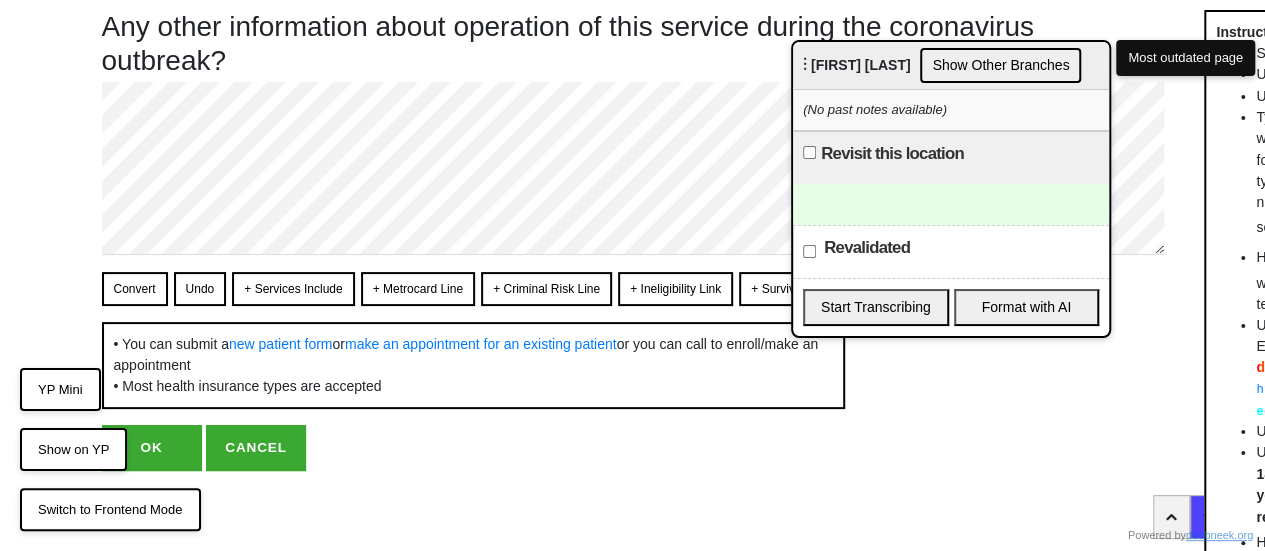 scroll, scrollTop: 0, scrollLeft: 0, axis: both 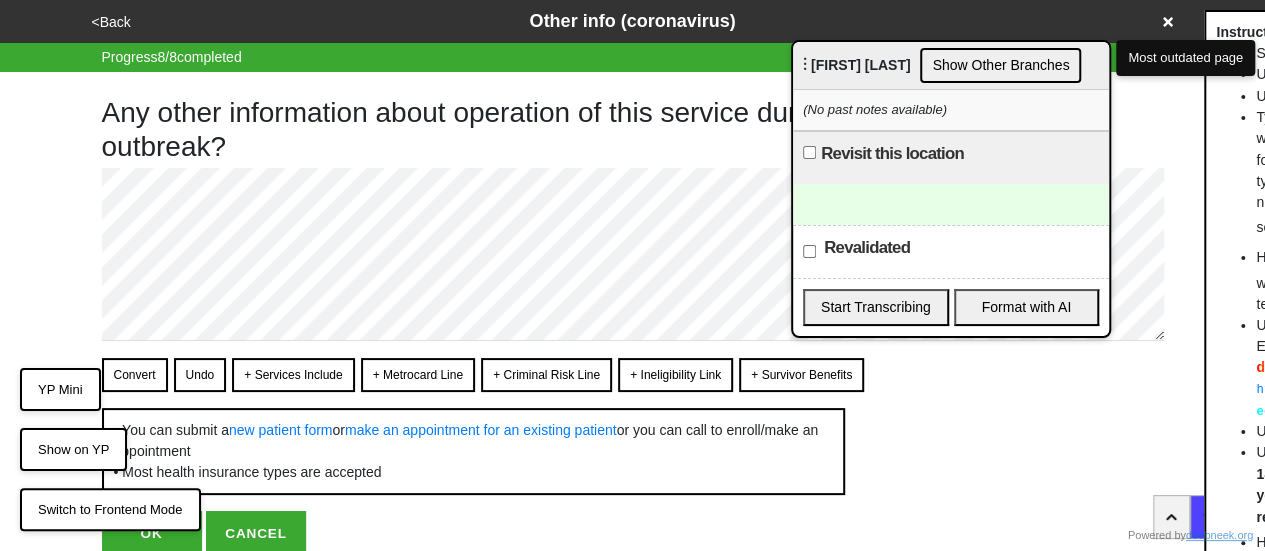 click on "+ Metrocard Line" at bounding box center [418, 375] 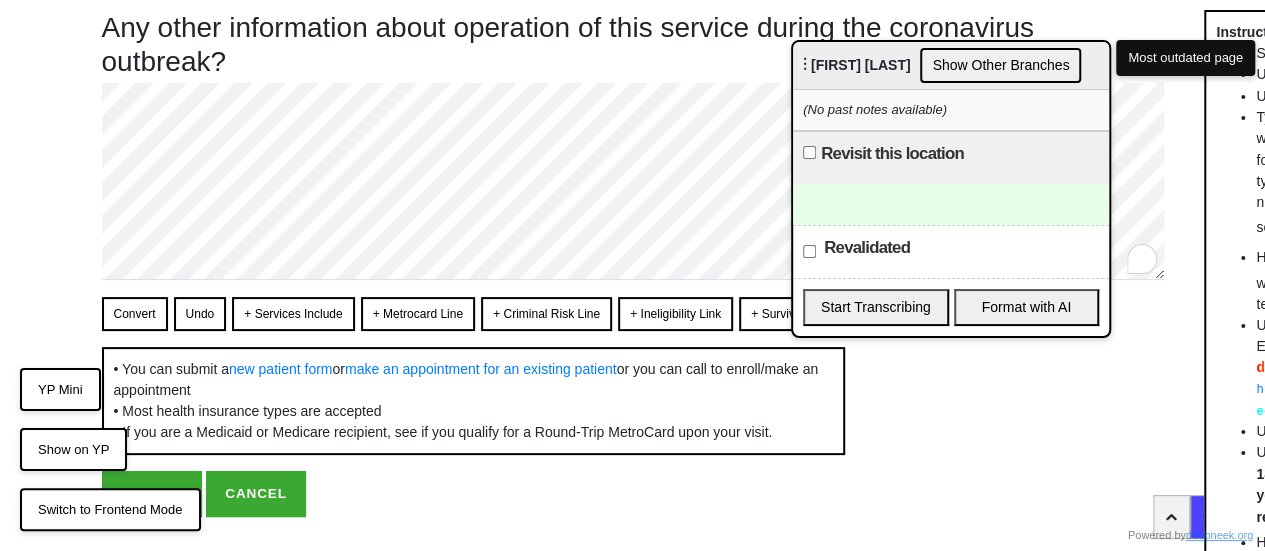 scroll, scrollTop: 149, scrollLeft: 0, axis: vertical 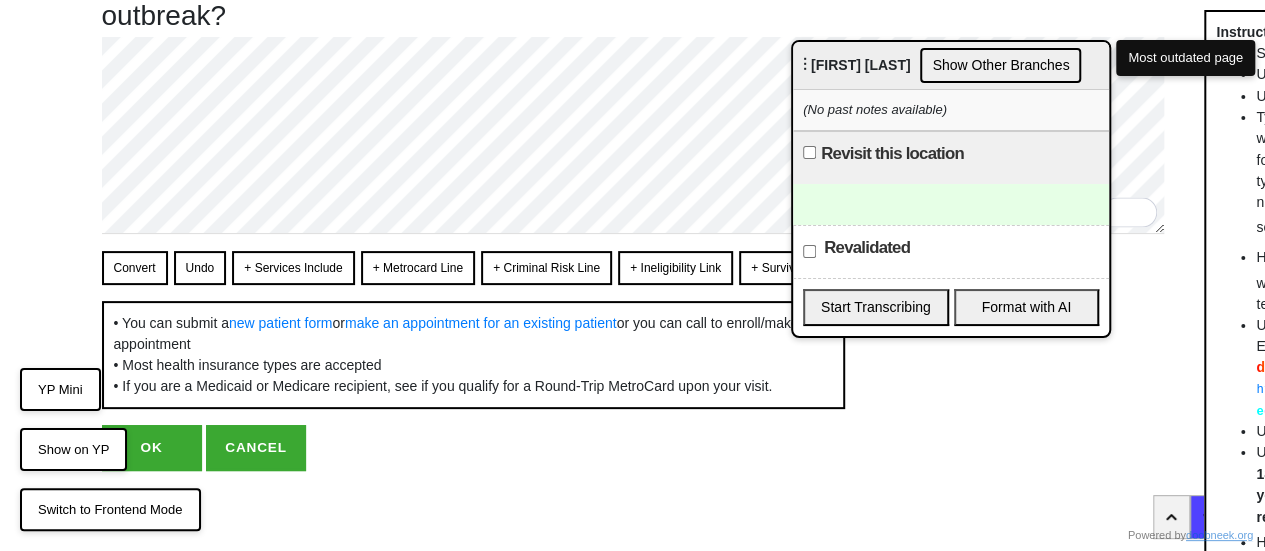 click on "Convert" at bounding box center [135, 268] 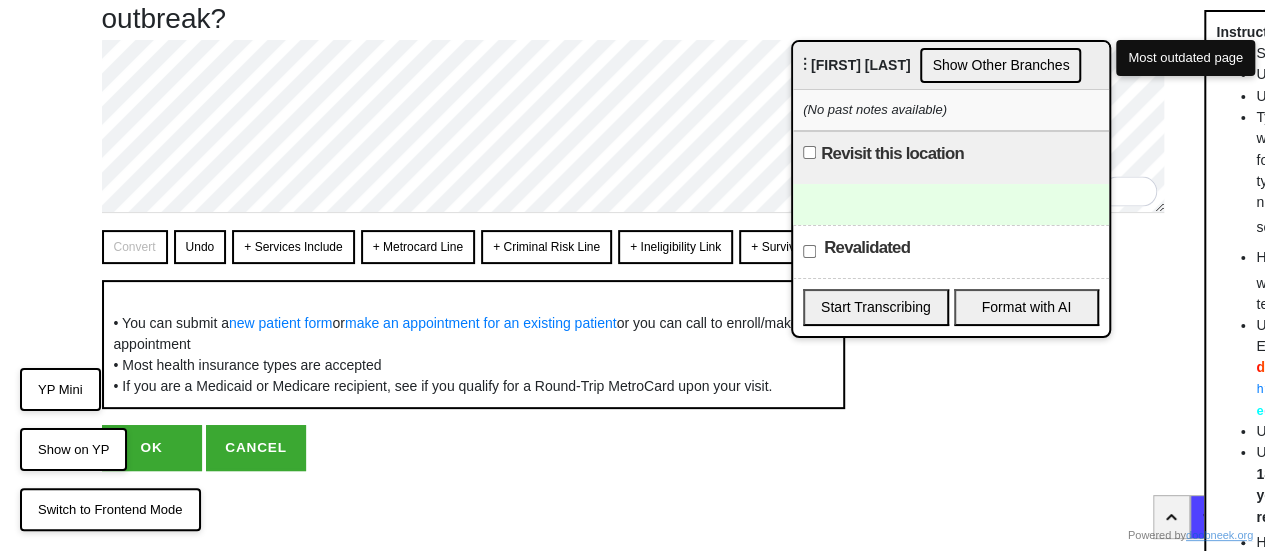 click on "OK" at bounding box center (152, 448) 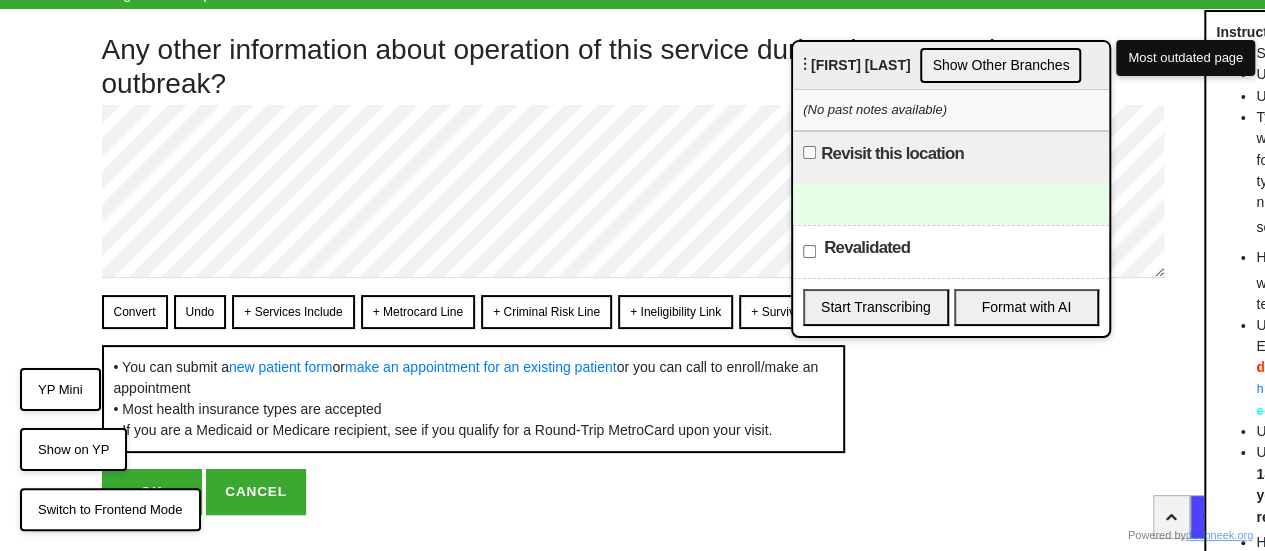 scroll, scrollTop: 125, scrollLeft: 0, axis: vertical 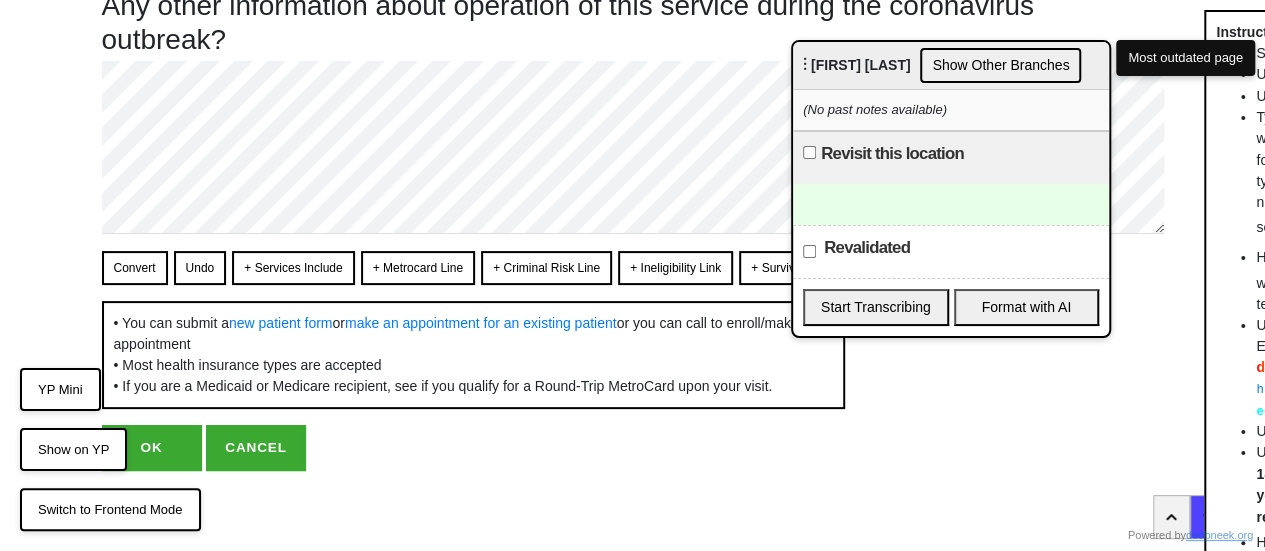 click on "OK" at bounding box center [152, 448] 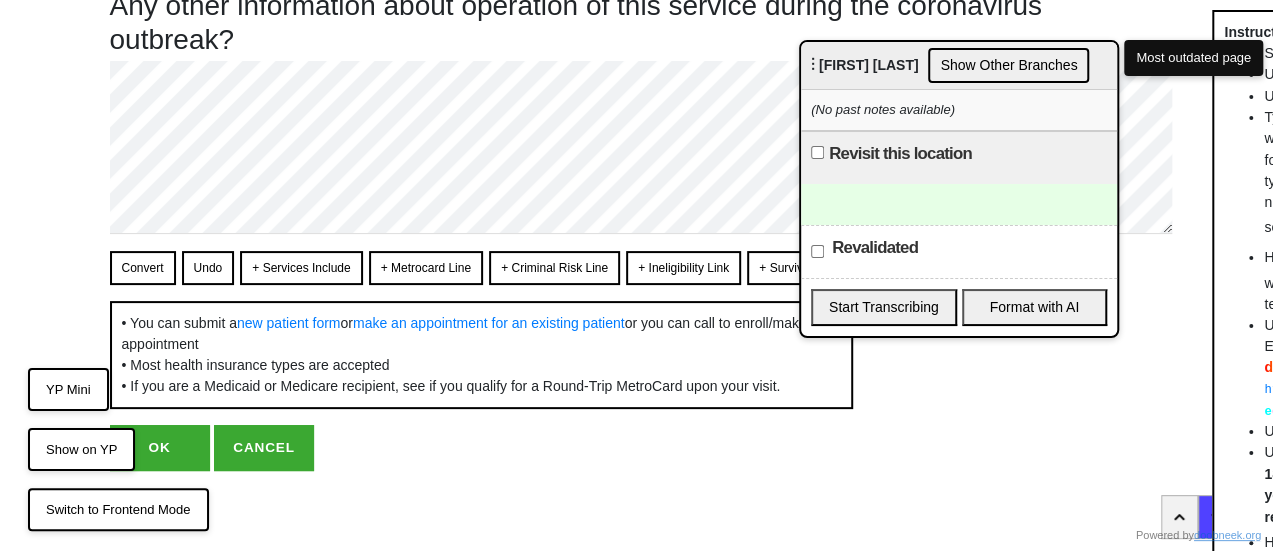 scroll, scrollTop: 0, scrollLeft: 0, axis: both 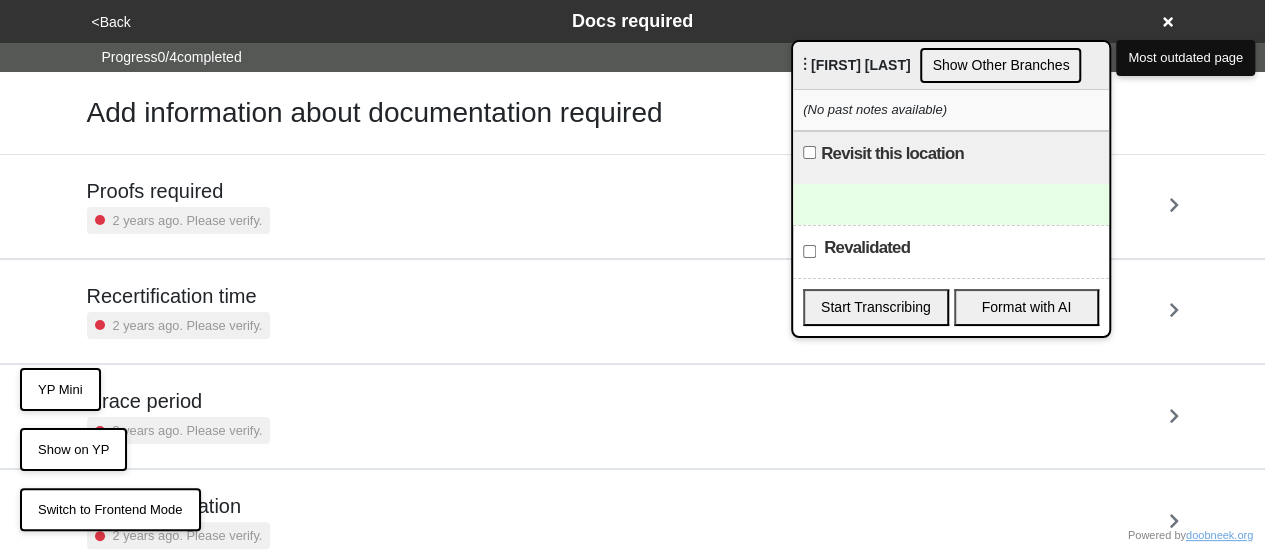 click on "<Back Docs required" at bounding box center (633, 21) 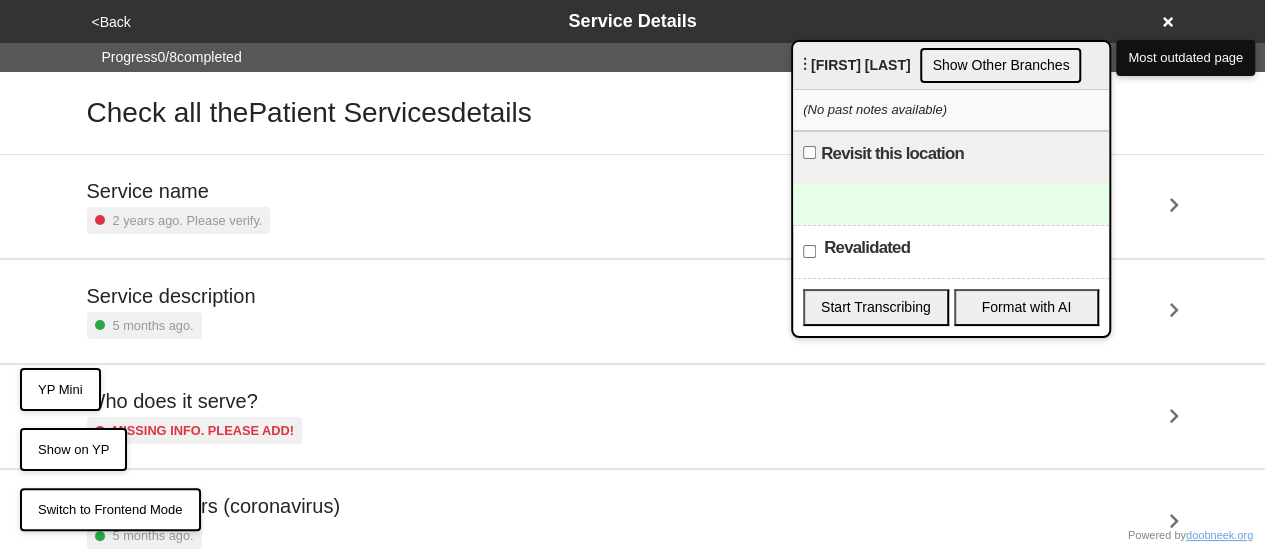 click on "5 months ago." at bounding box center (153, 325) 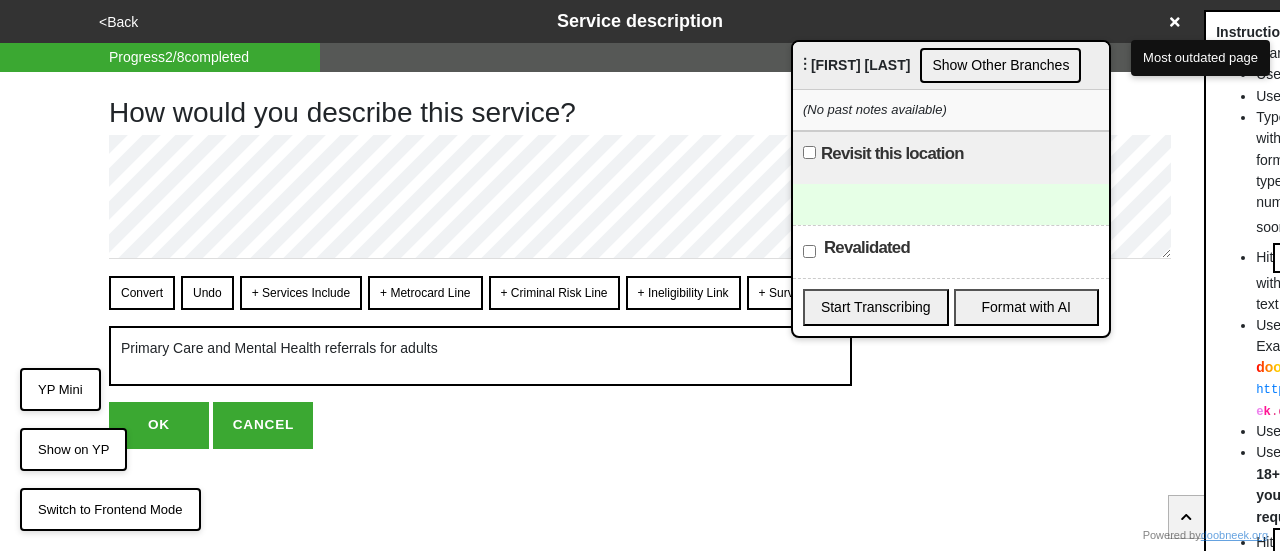 click on "+ Services Include" at bounding box center [301, 293] 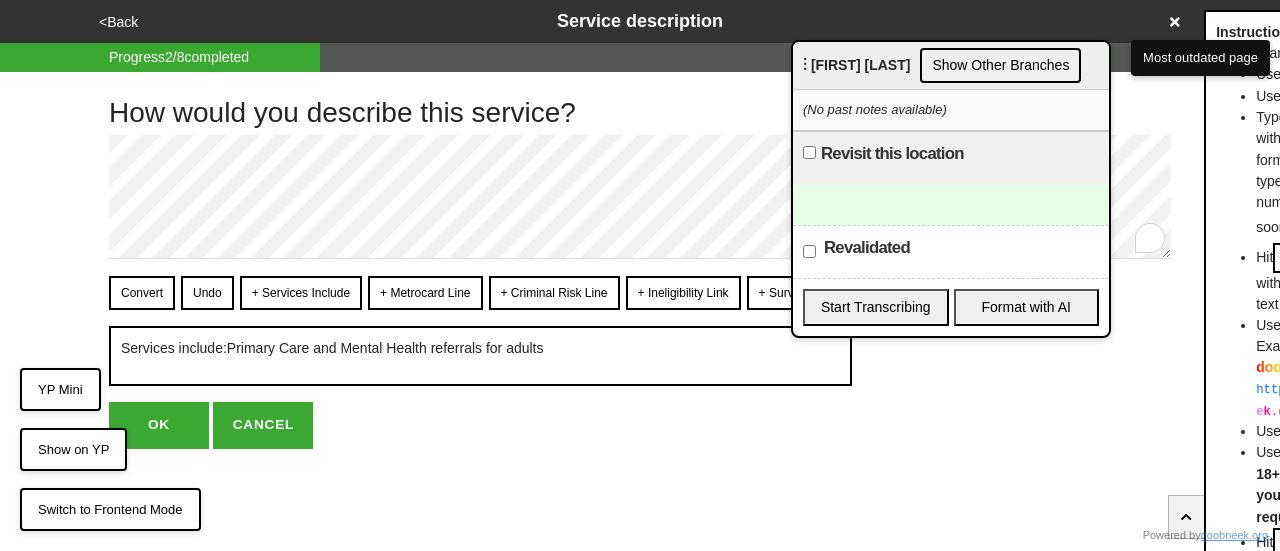 click on "Convert" at bounding box center [142, 293] 